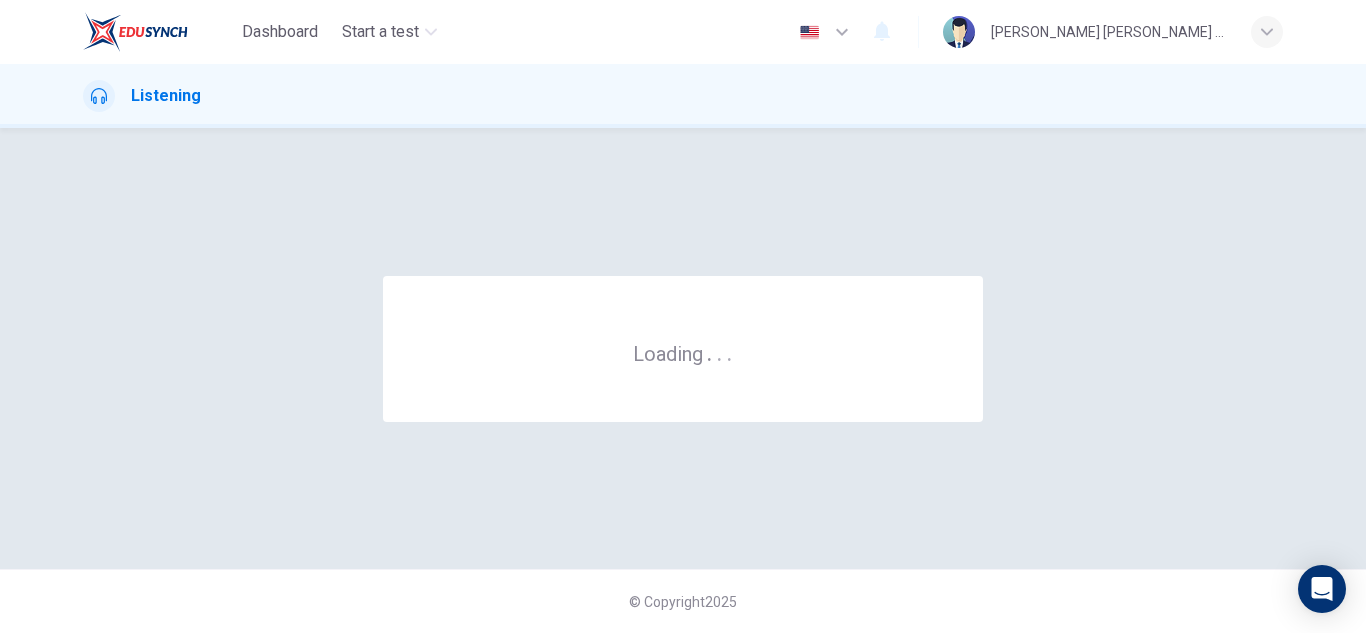 scroll, scrollTop: 0, scrollLeft: 0, axis: both 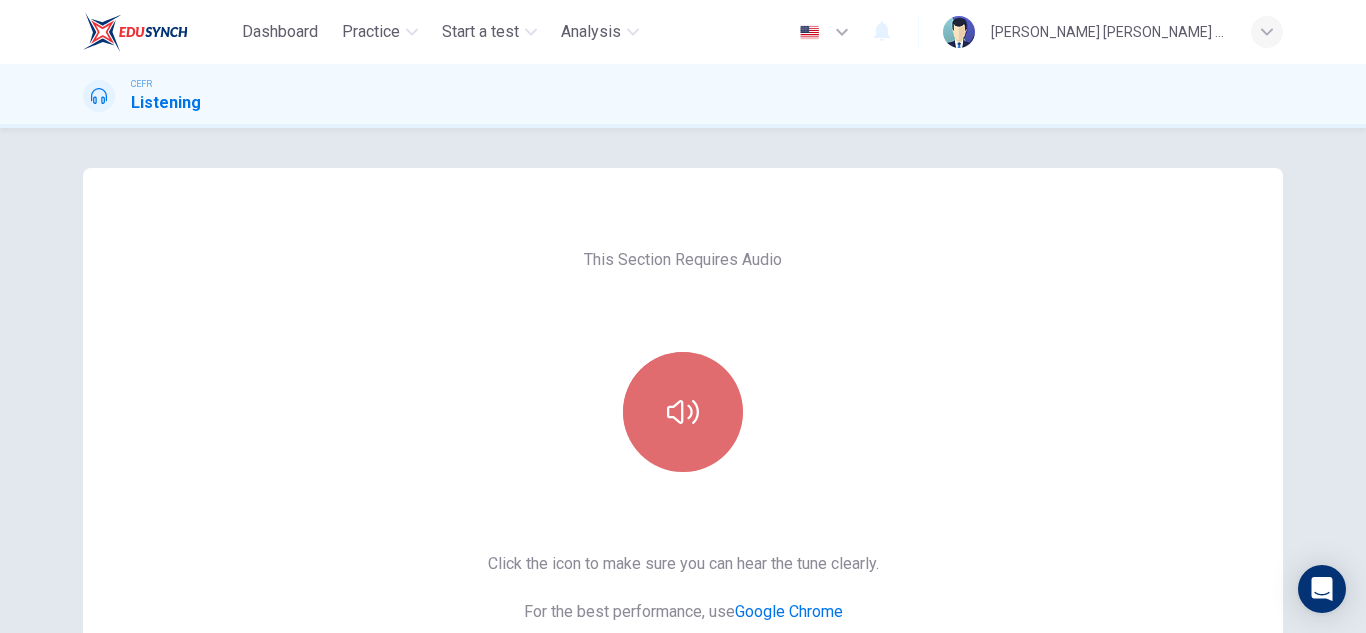 click at bounding box center [683, 412] 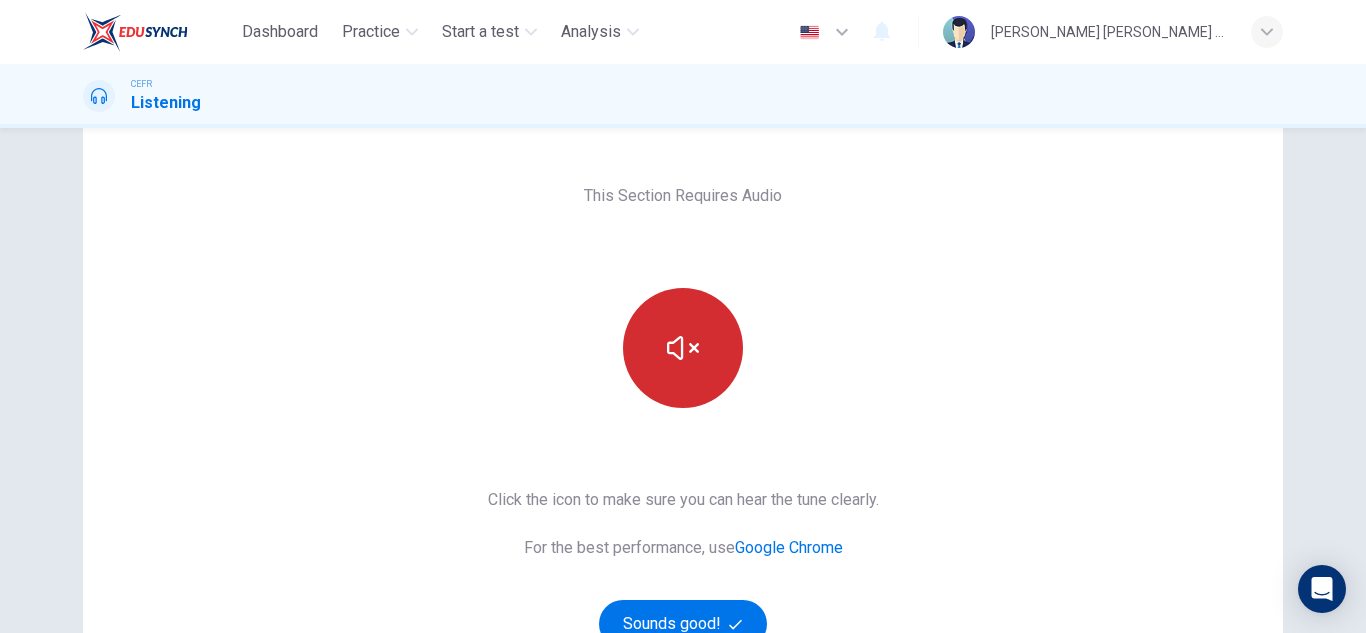 scroll, scrollTop: 66, scrollLeft: 0, axis: vertical 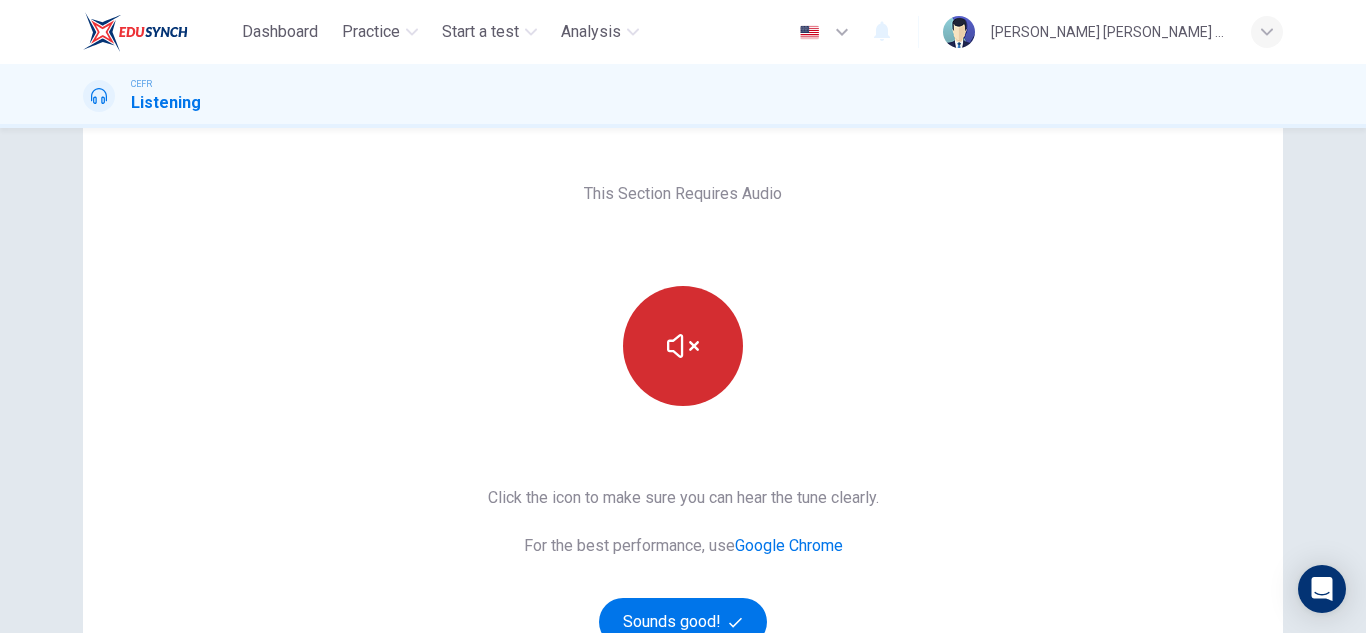 type 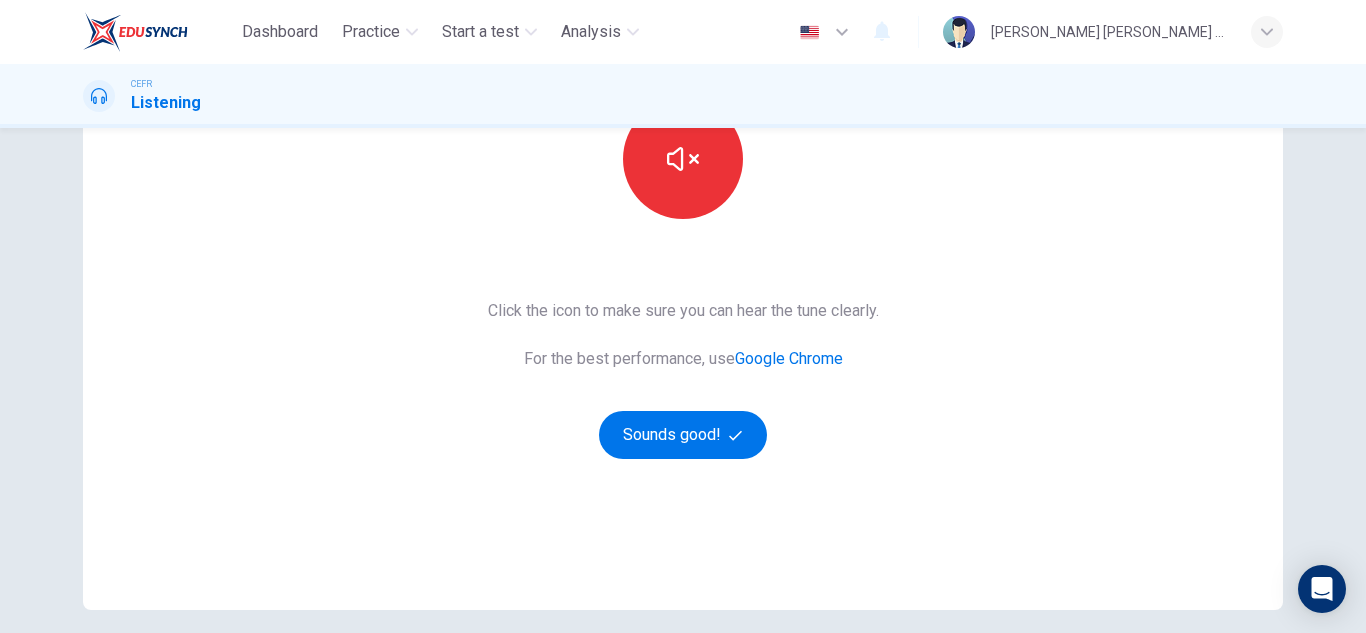 scroll, scrollTop: 252, scrollLeft: 0, axis: vertical 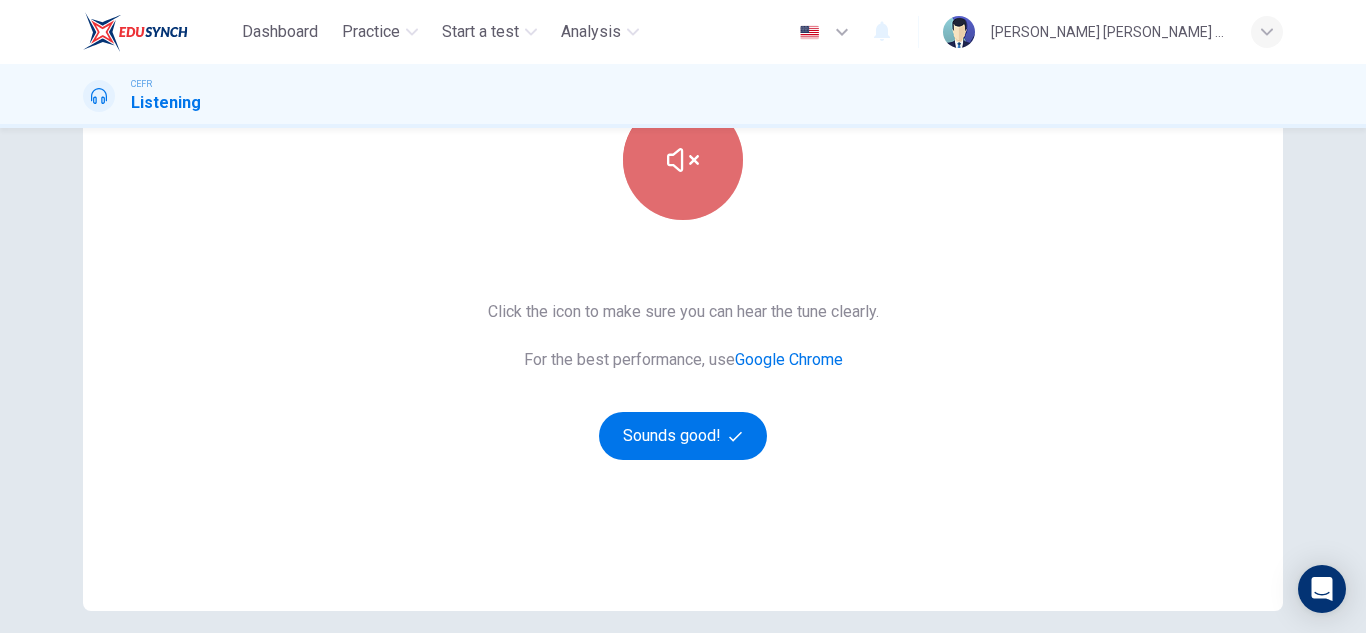 click 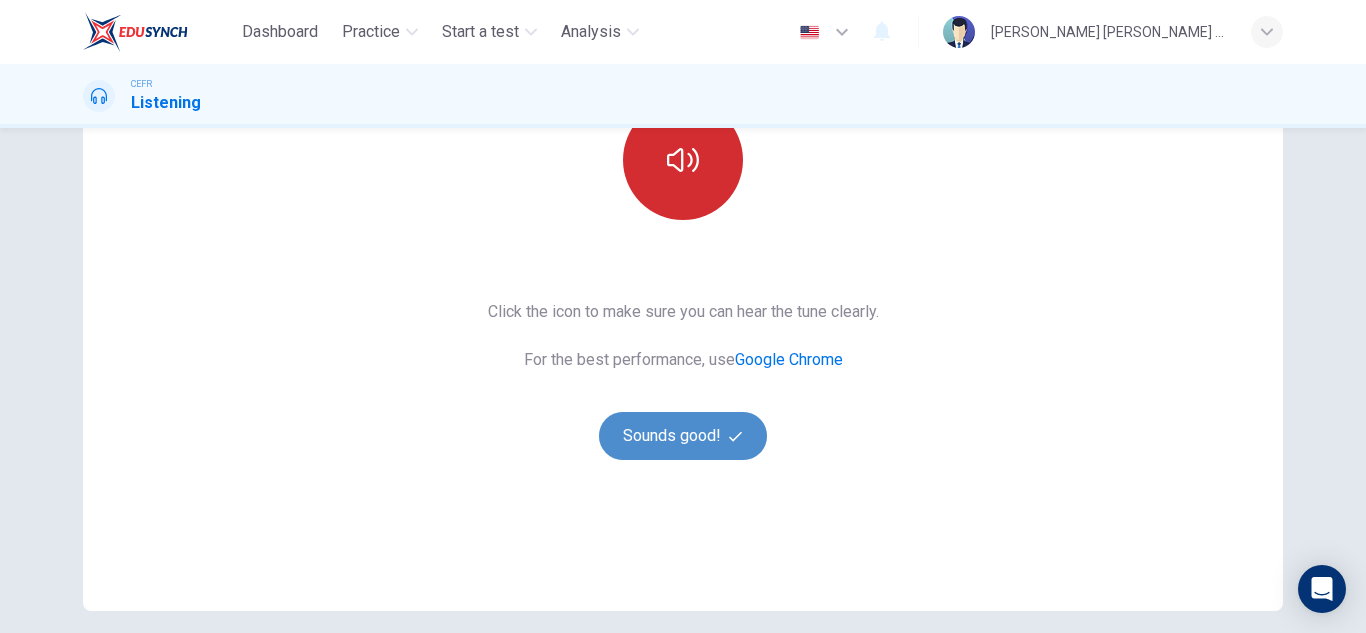 click on "Sounds good!" at bounding box center [683, 436] 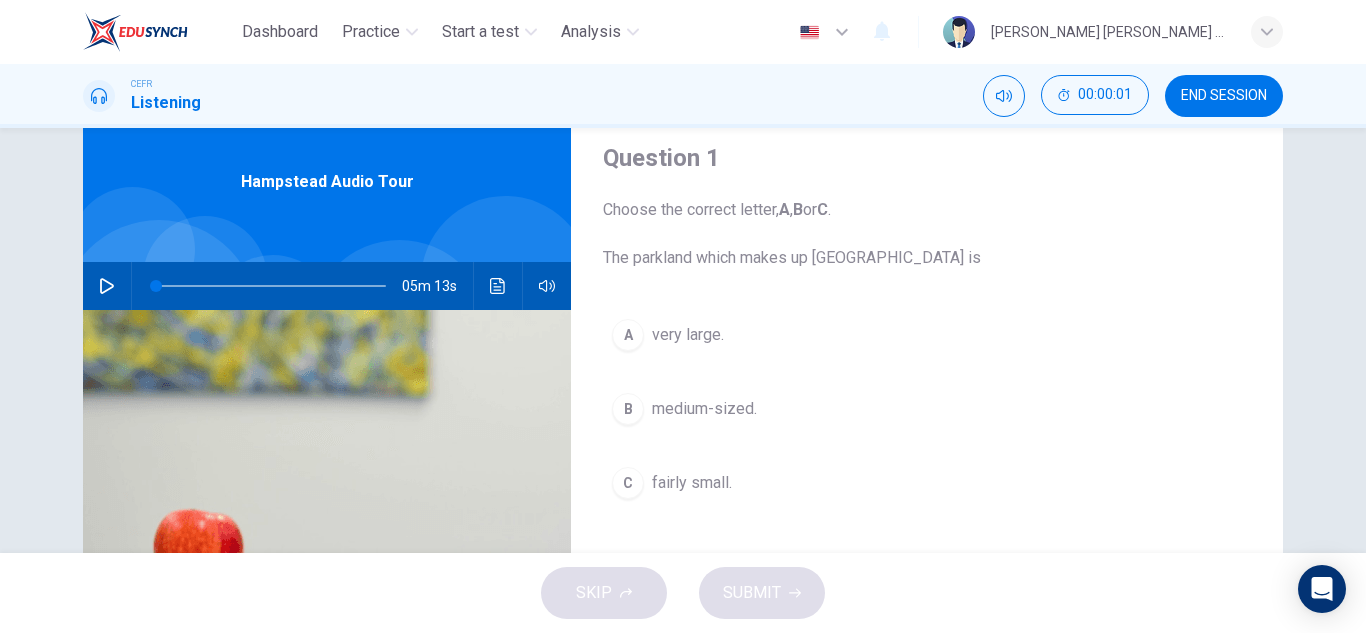 scroll, scrollTop: 65, scrollLeft: 0, axis: vertical 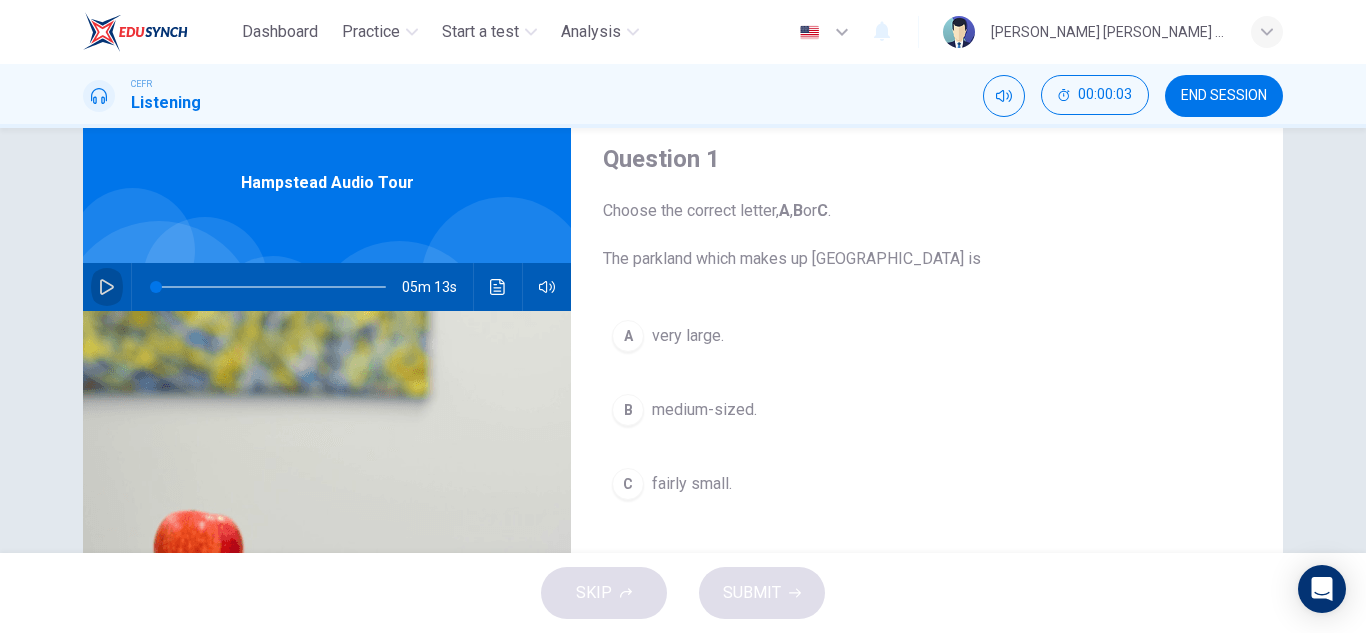 click 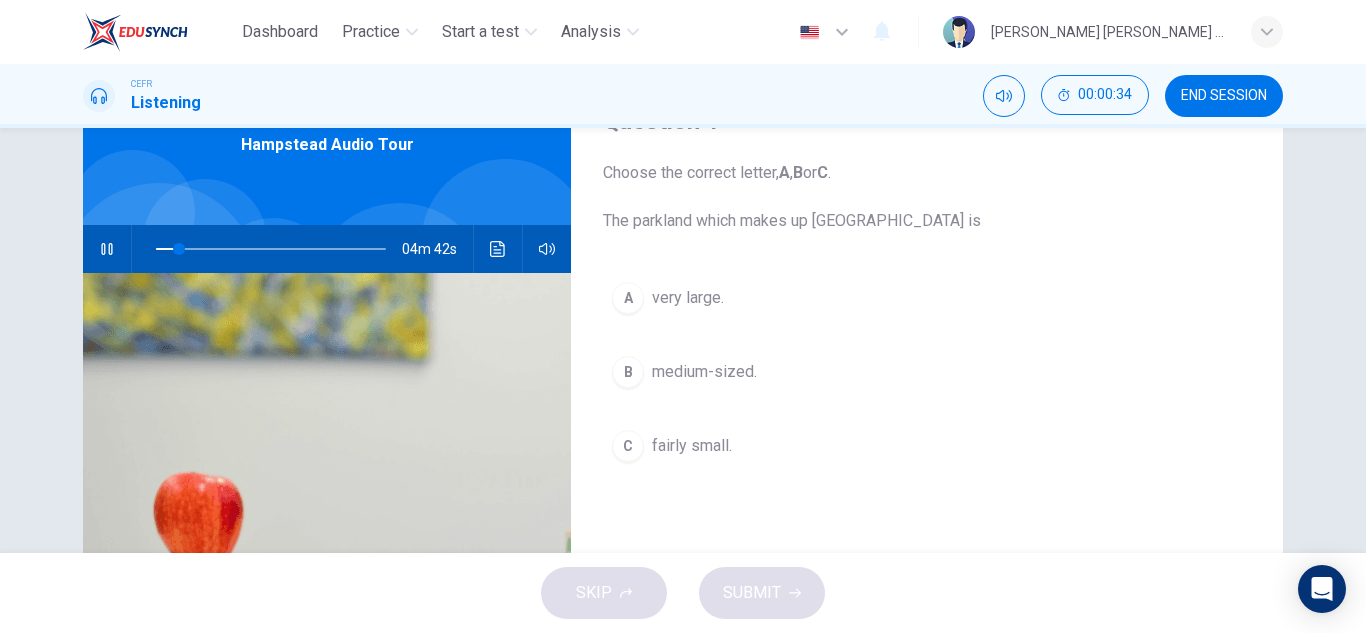 scroll, scrollTop: 96, scrollLeft: 0, axis: vertical 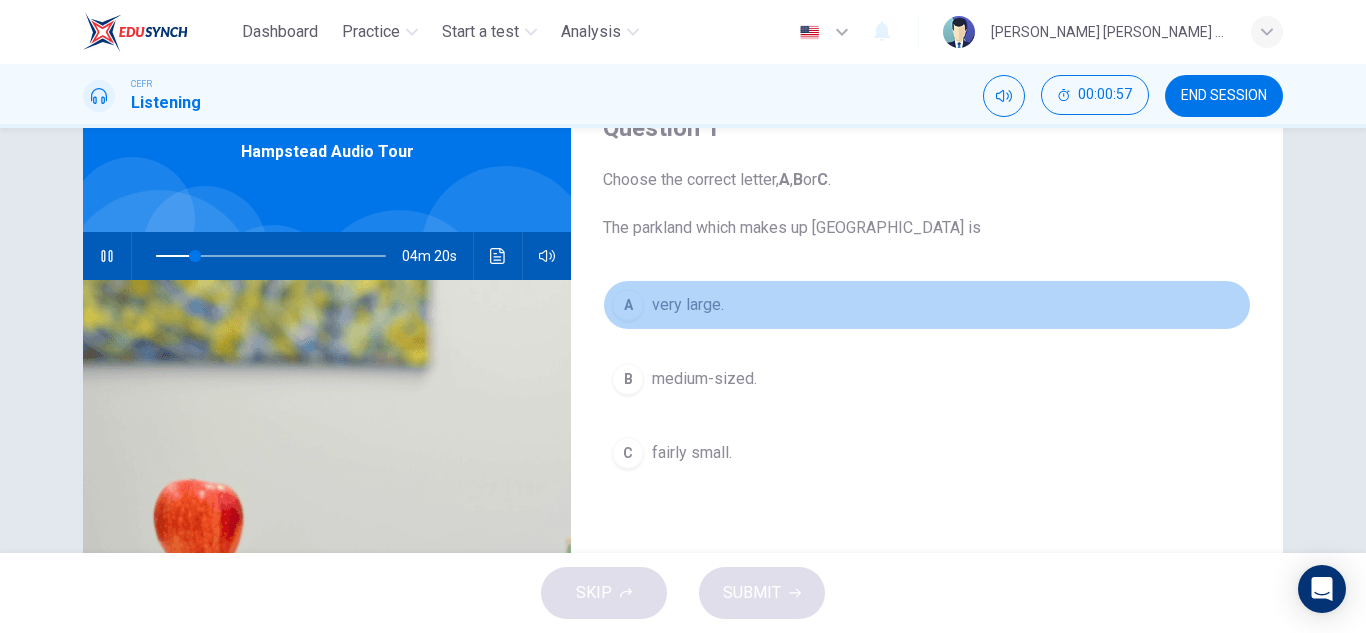 click on "very large." at bounding box center (688, 305) 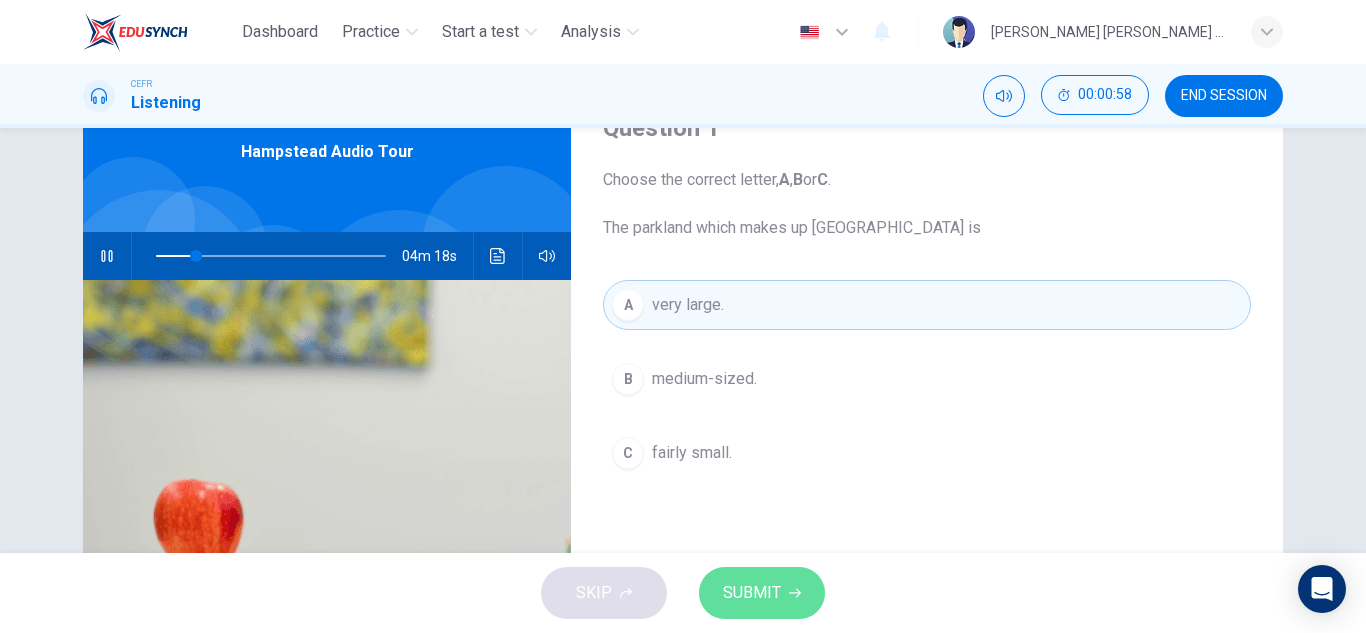 click on "SUBMIT" at bounding box center (752, 593) 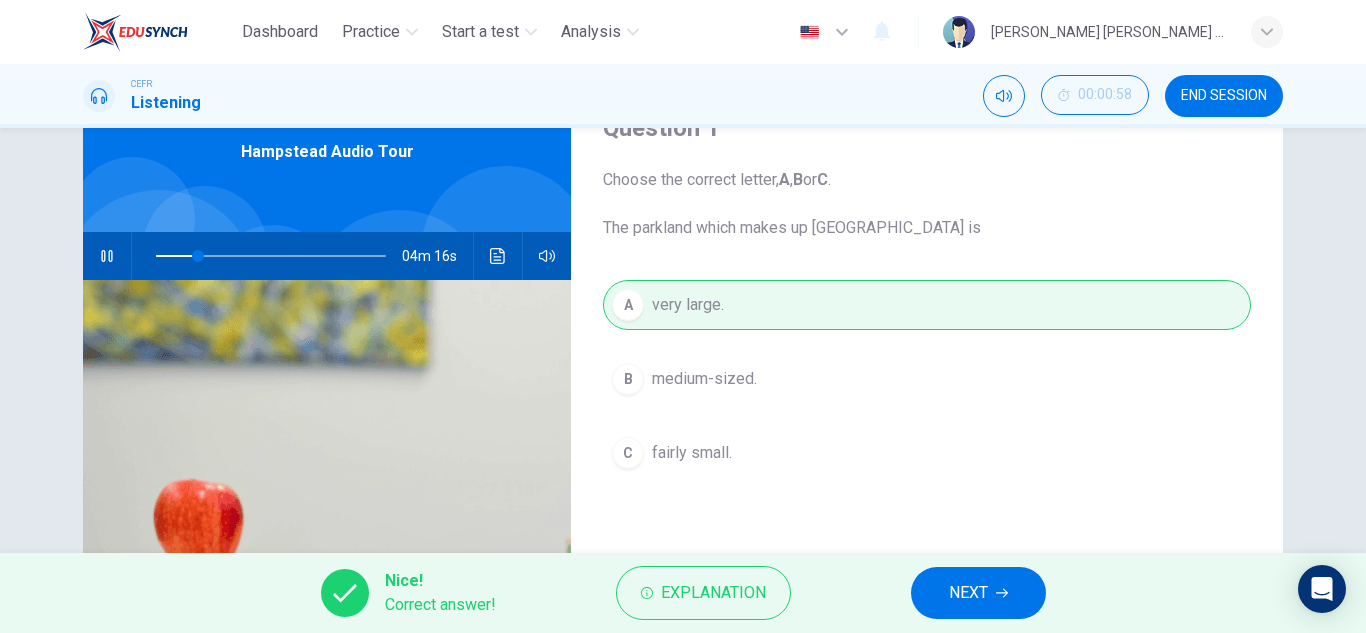 click on "NEXT" at bounding box center [968, 593] 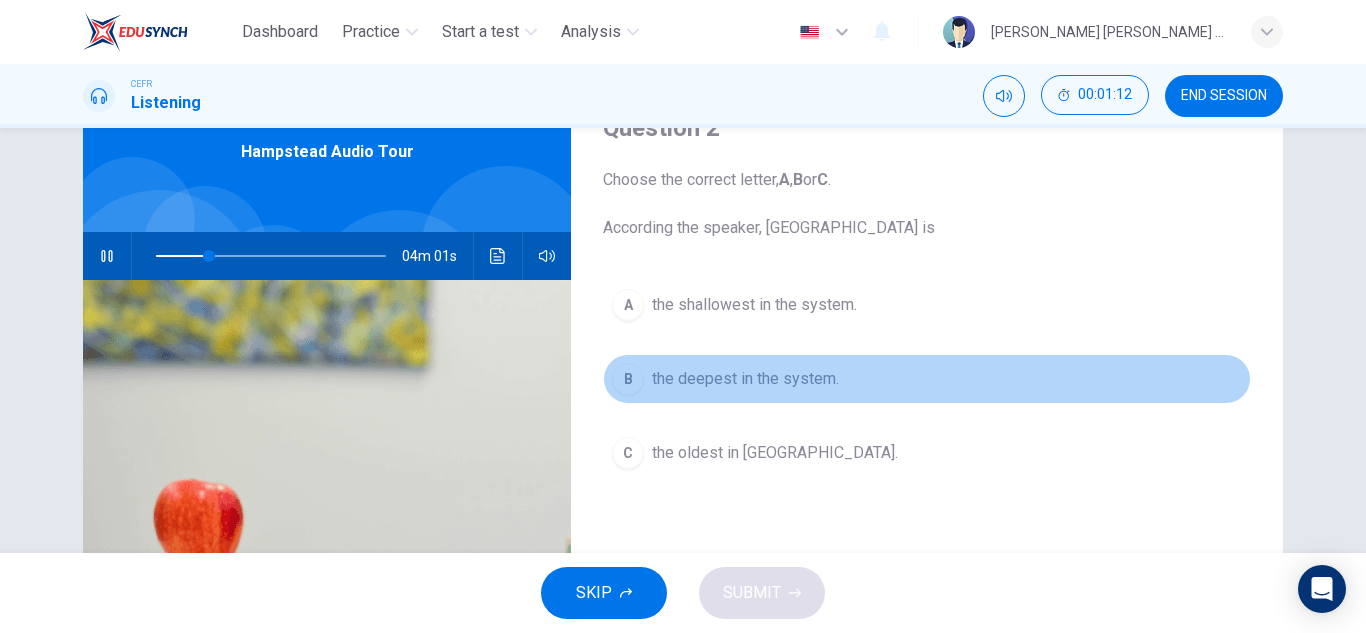 click on "the deepest in the system." at bounding box center (745, 379) 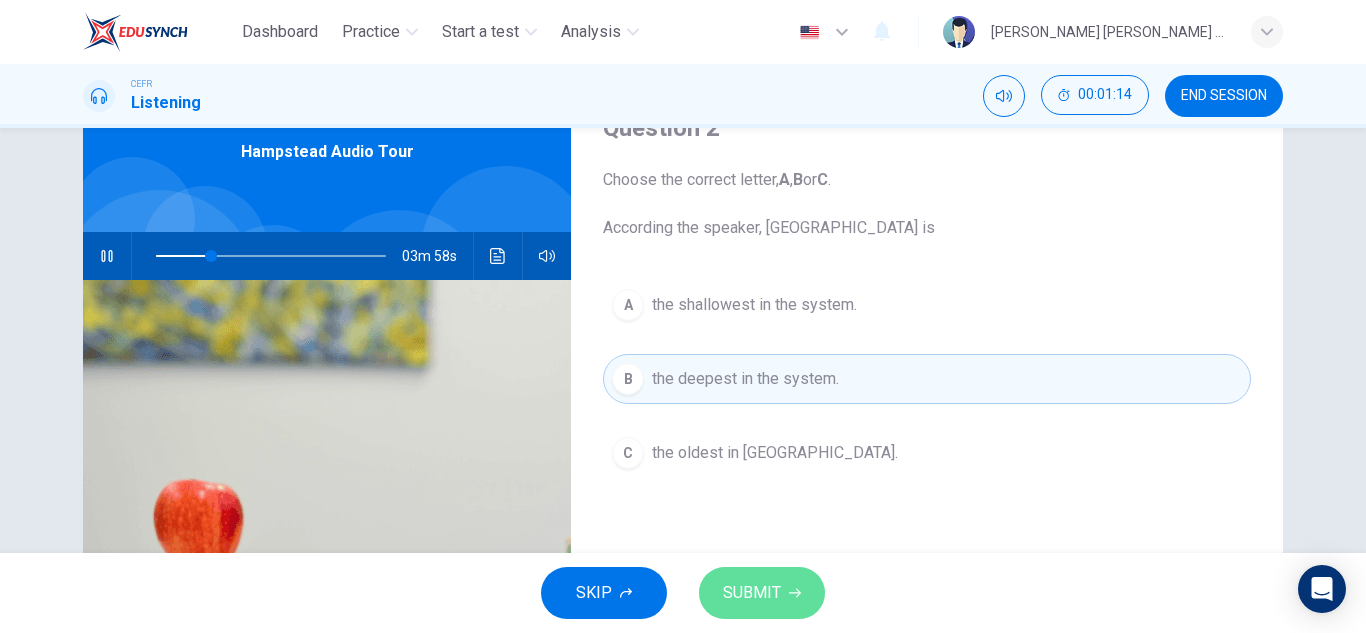 click on "SUBMIT" at bounding box center [752, 593] 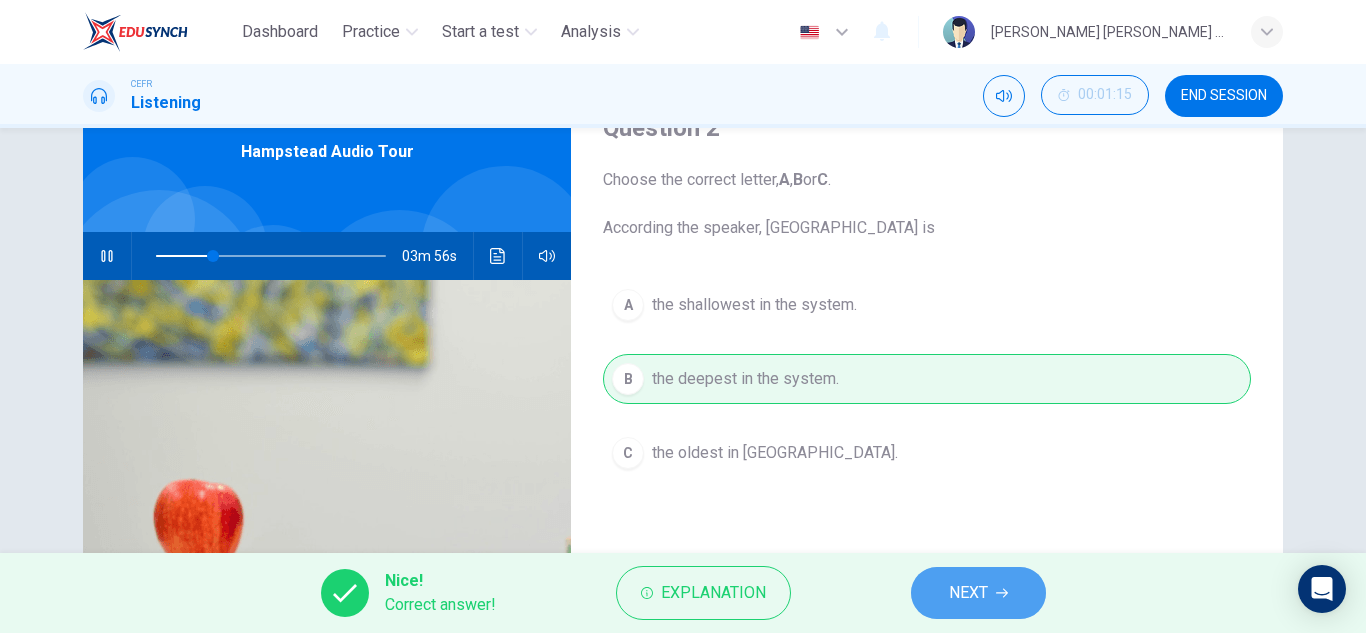 click on "NEXT" at bounding box center [978, 593] 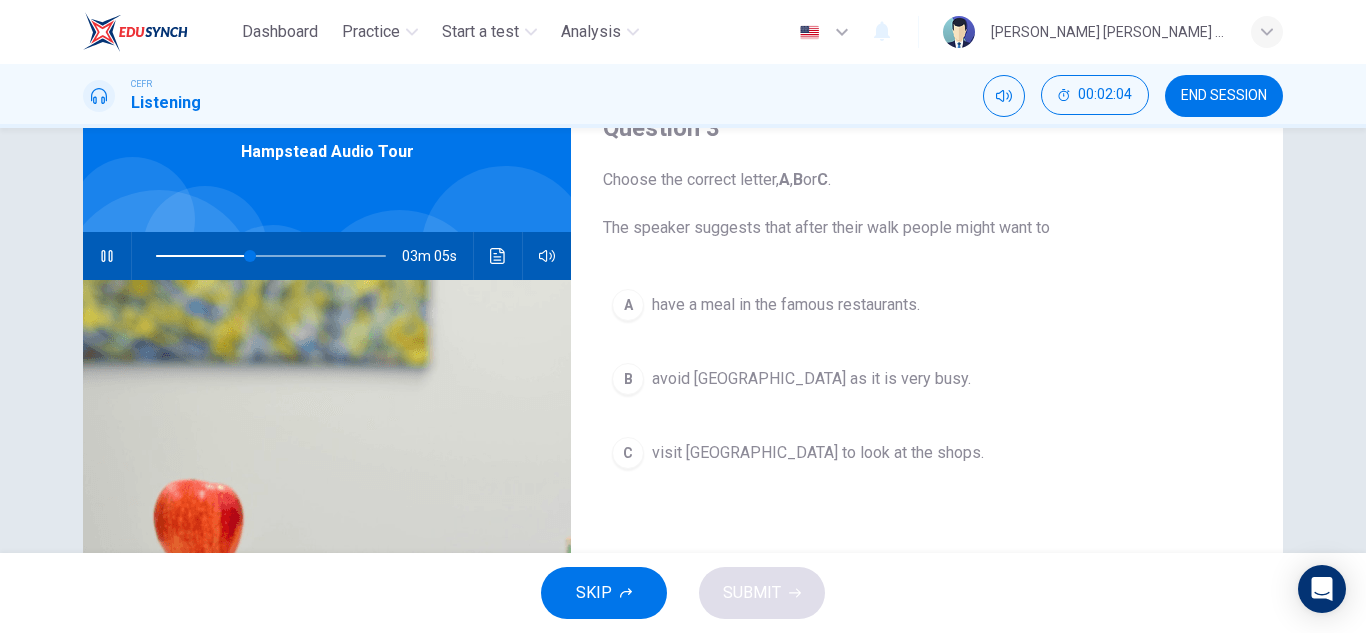 click on "visit [GEOGRAPHIC_DATA] to look at the shops." at bounding box center (818, 453) 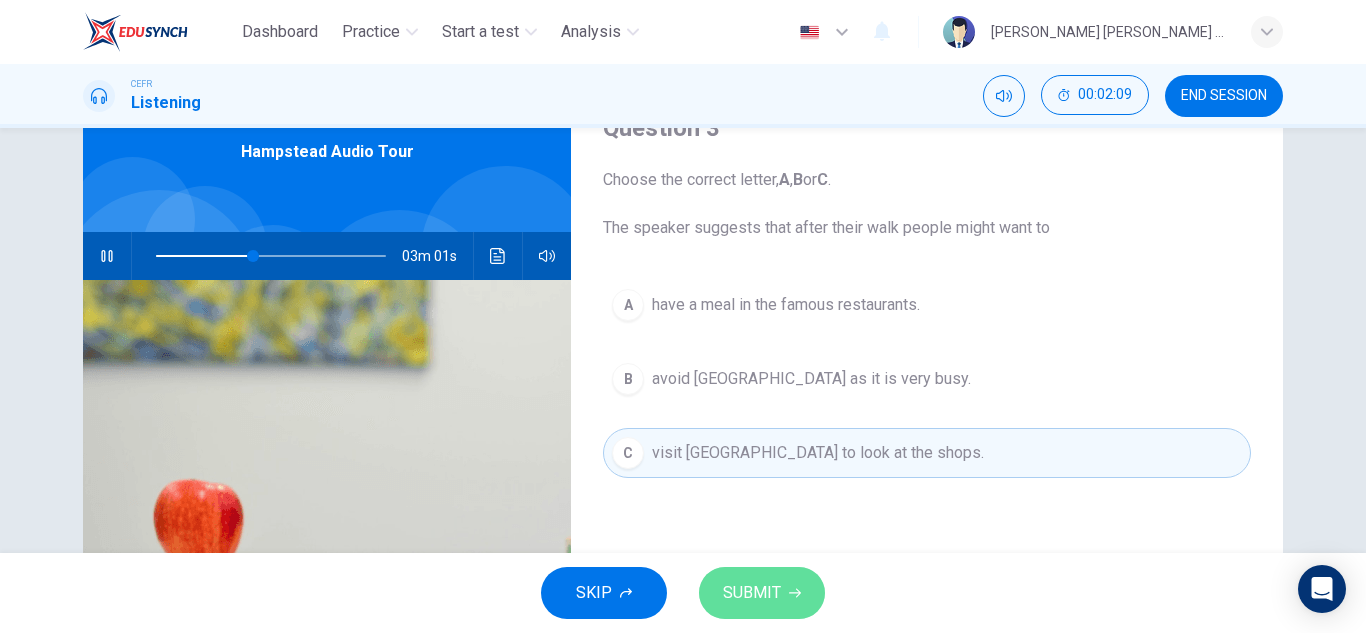 click on "SUBMIT" at bounding box center [762, 593] 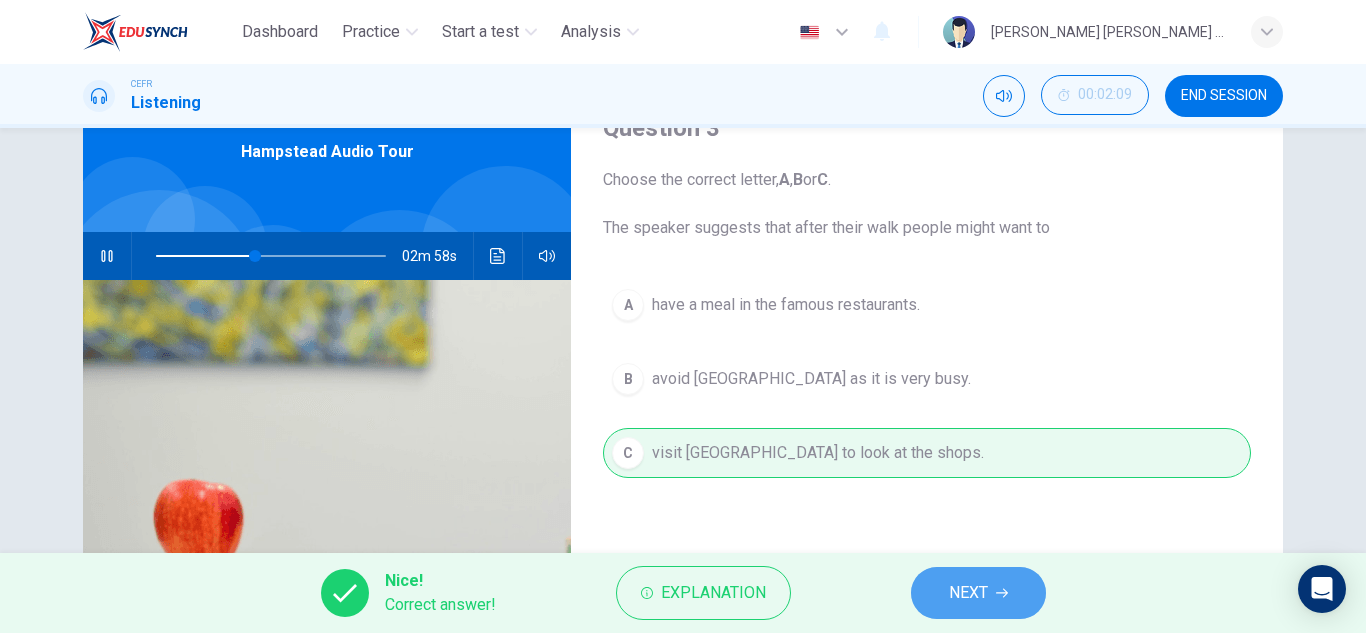 click on "NEXT" at bounding box center [978, 593] 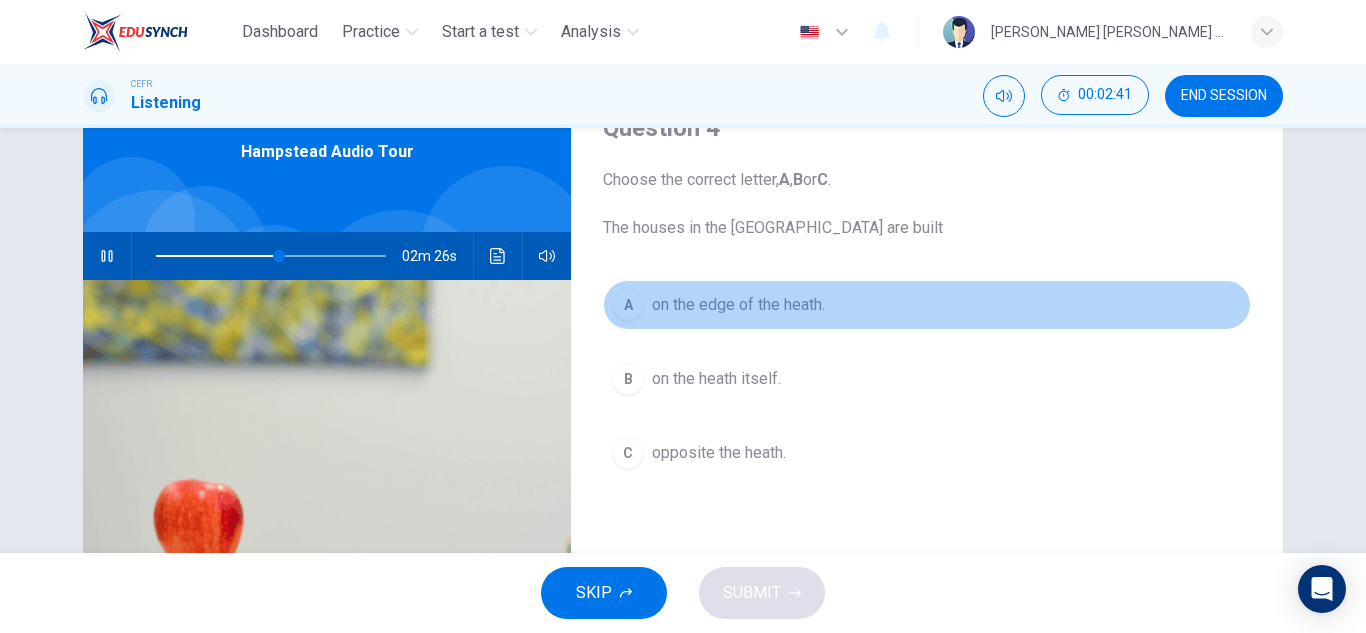 click on "on the edge of the heath." at bounding box center [738, 305] 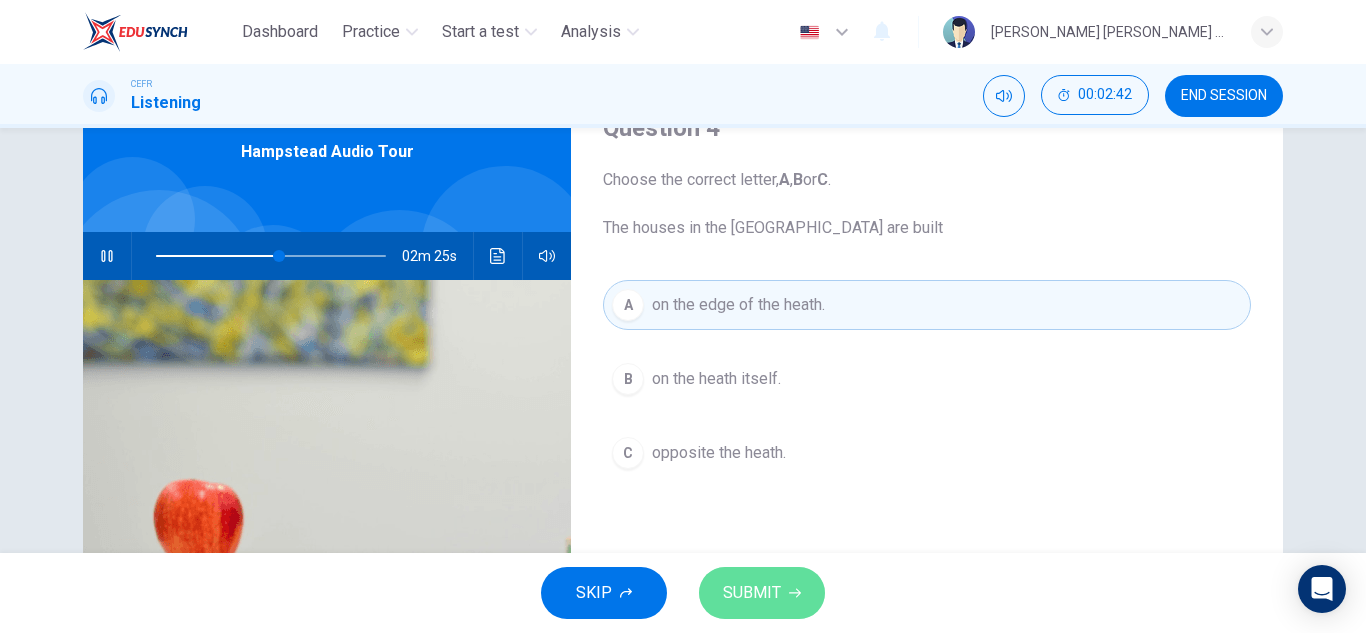 click on "SUBMIT" at bounding box center (752, 593) 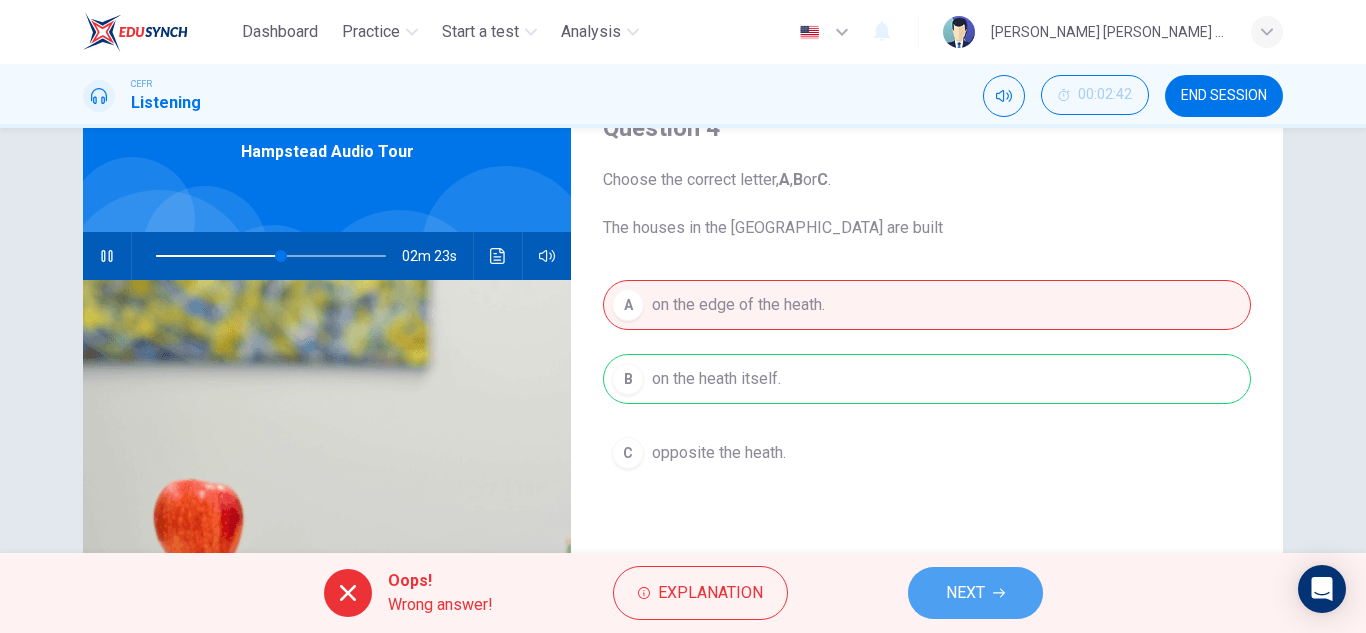 click on "NEXT" at bounding box center [975, 593] 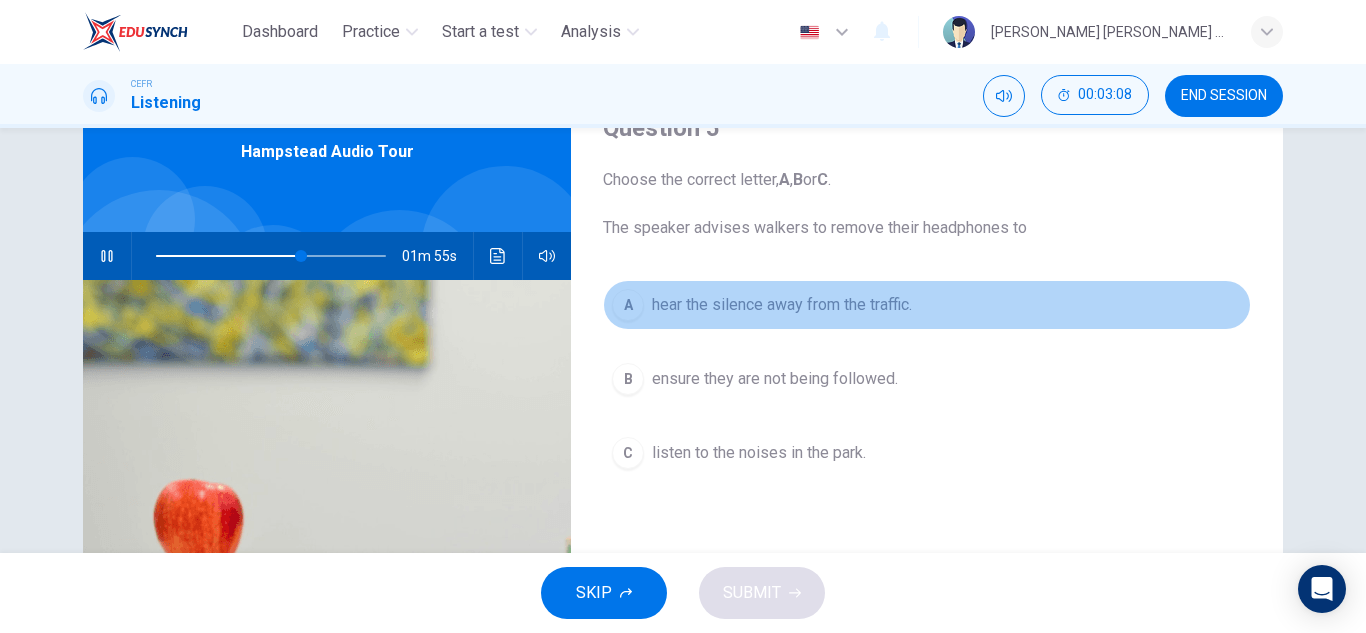 click on "A hear the silence away from the traffic." at bounding box center (927, 305) 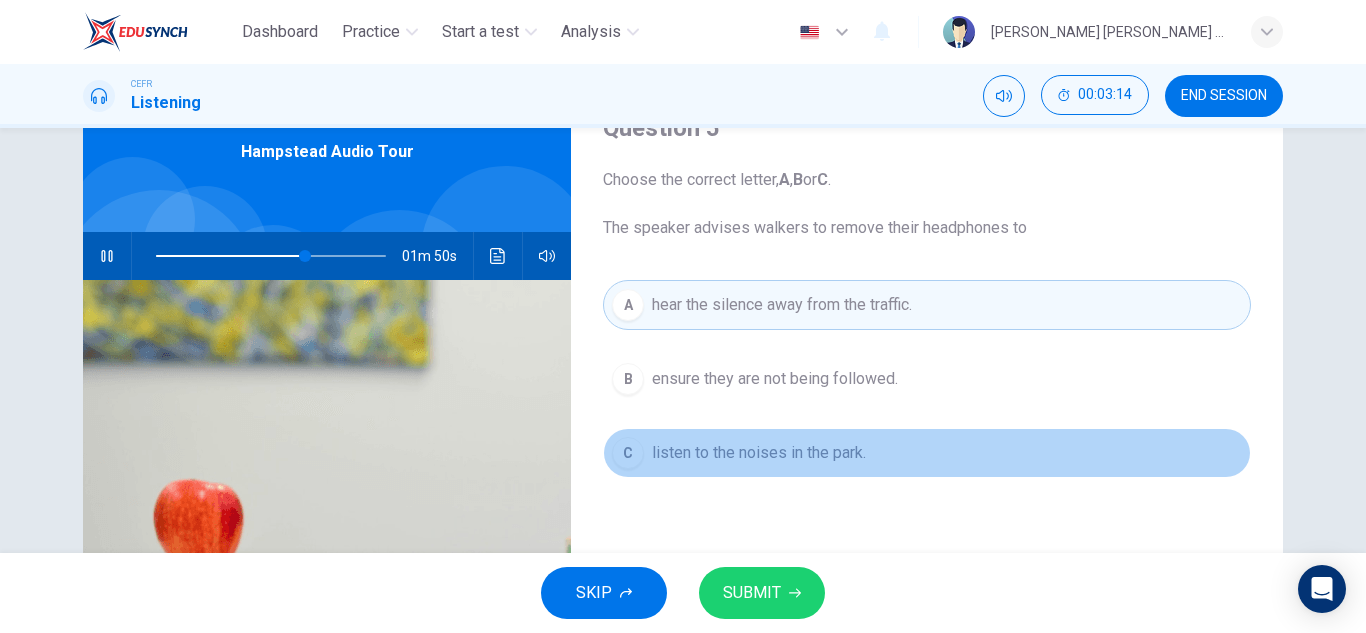 click on "C  listen to the noises in the park." at bounding box center (927, 453) 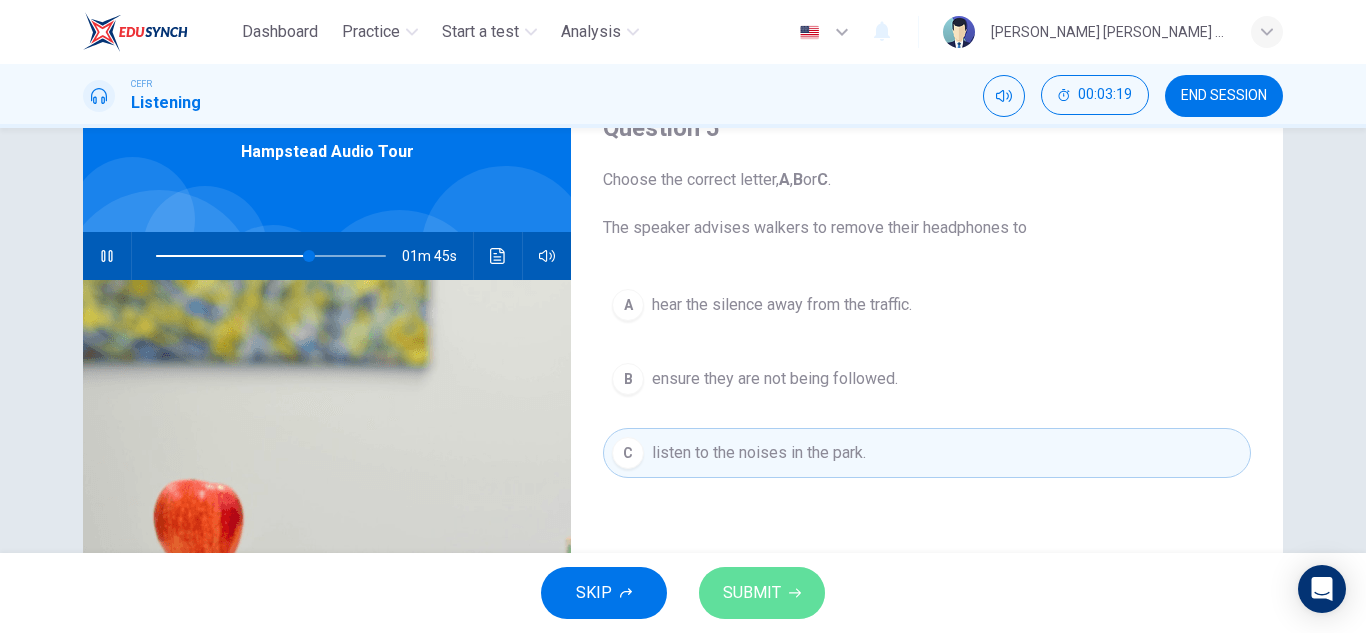 click on "SUBMIT" at bounding box center [762, 593] 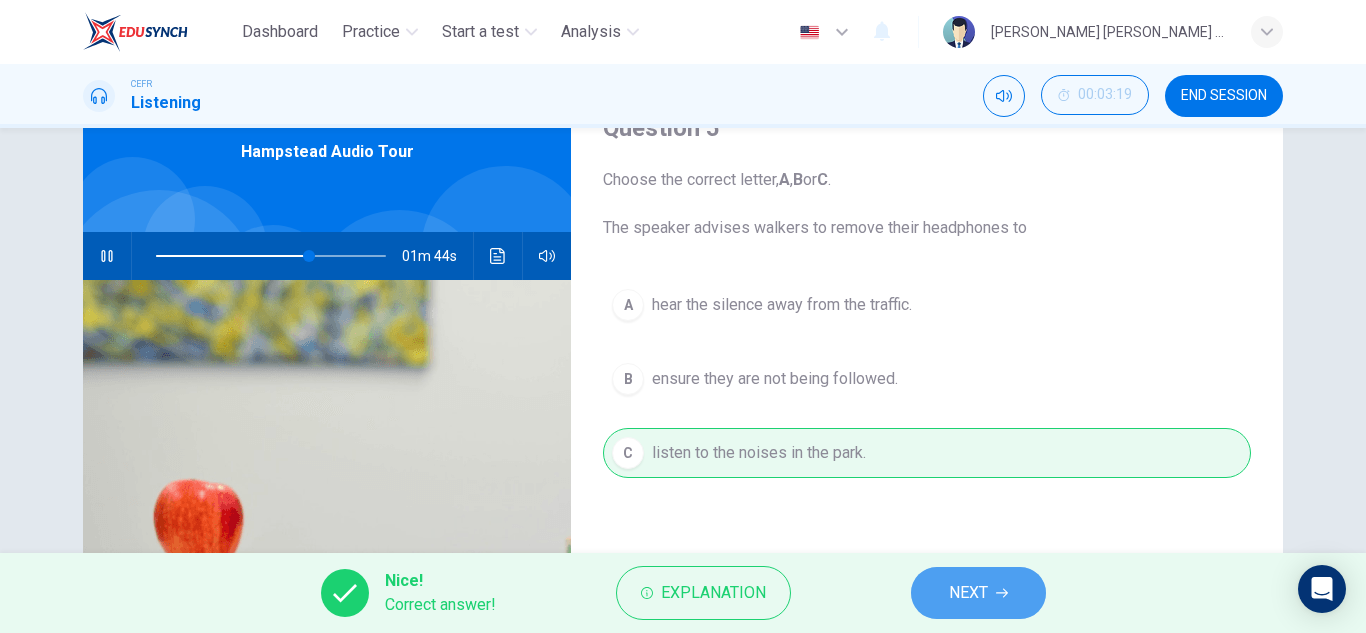 click on "NEXT" at bounding box center (968, 593) 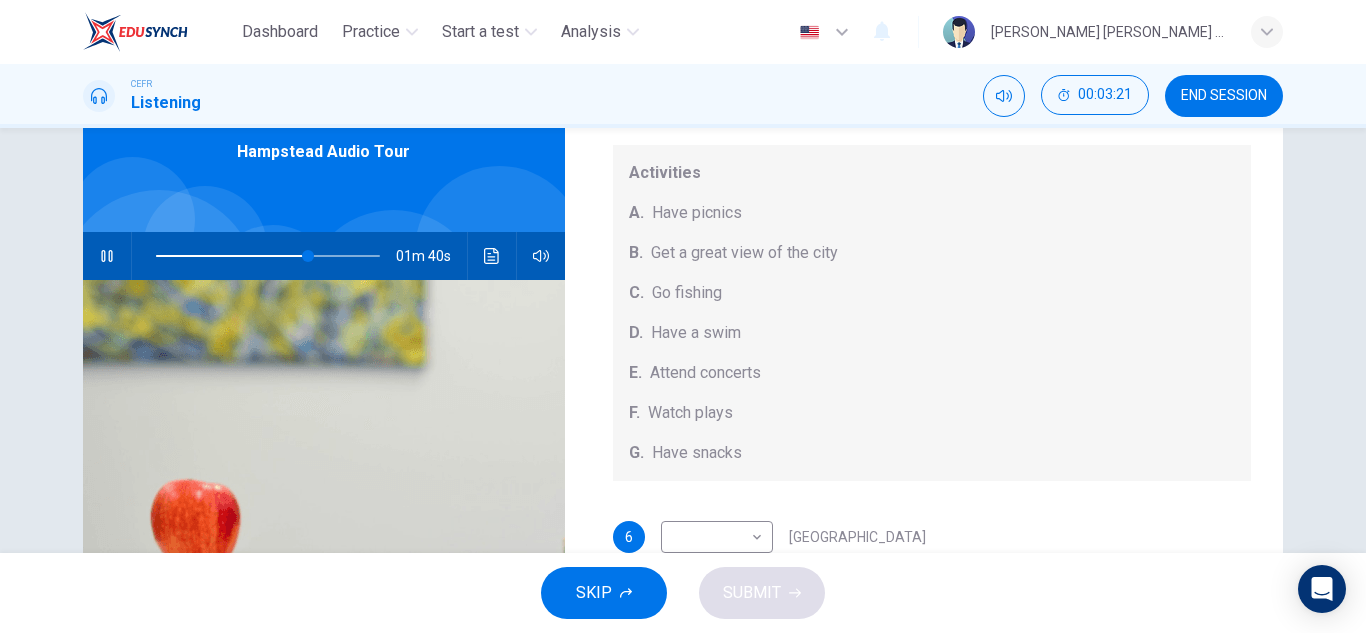 scroll, scrollTop: 185, scrollLeft: 0, axis: vertical 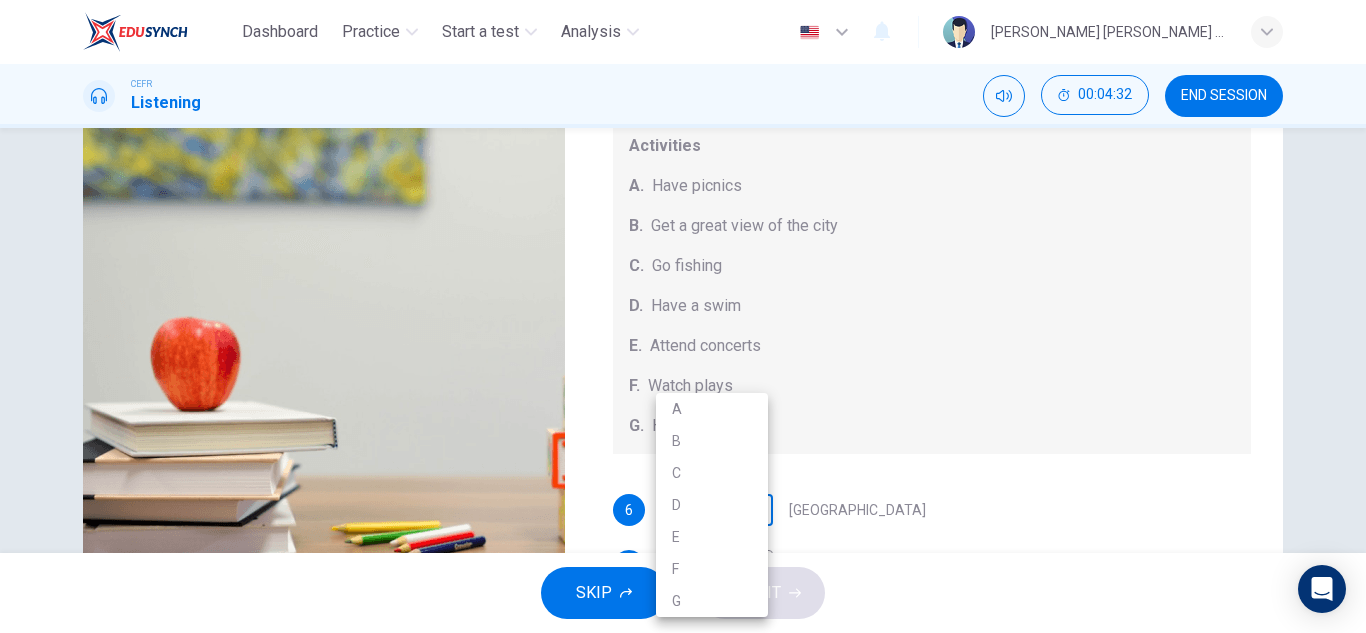 click on "Dashboard Practice Start a test Analysis English en ​ [PERSON_NAME] [PERSON_NAME] [PERSON_NAME] CEFR Listening 00:04:32 END SESSION Questions 6 - 10 Which activity can be done at each of the following locations on the heath? Choose  FIVE  answers below and select the correct letter,  A-G , next to the questions. Activities A. Have picnics B. Get a great view of the city C. Go fishing D. Have a swim E. Attend concerts F. Watch plays G. Have snacks 6 ​ ​ [GEOGRAPHIC_DATA] 7 ​ ​ grassy slopes 8 ​ ​ open-air stage 9 ​ ​ ponds 10 ​ ​ [GEOGRAPHIC_DATA] Audio Tour 00m 29s SKIP SUBMIT Dashboard Practice Start a test Analysis Notifications © Copyright  2025
A B C D E F G" at bounding box center (683, 316) 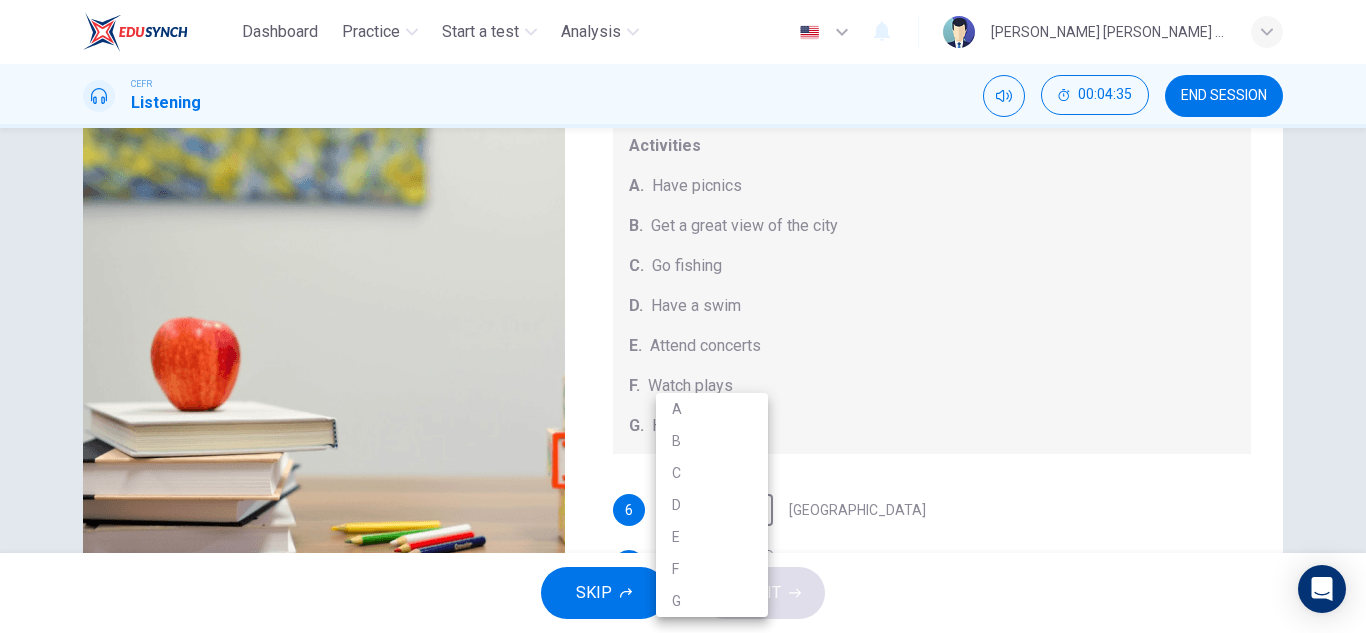 click at bounding box center [683, 316] 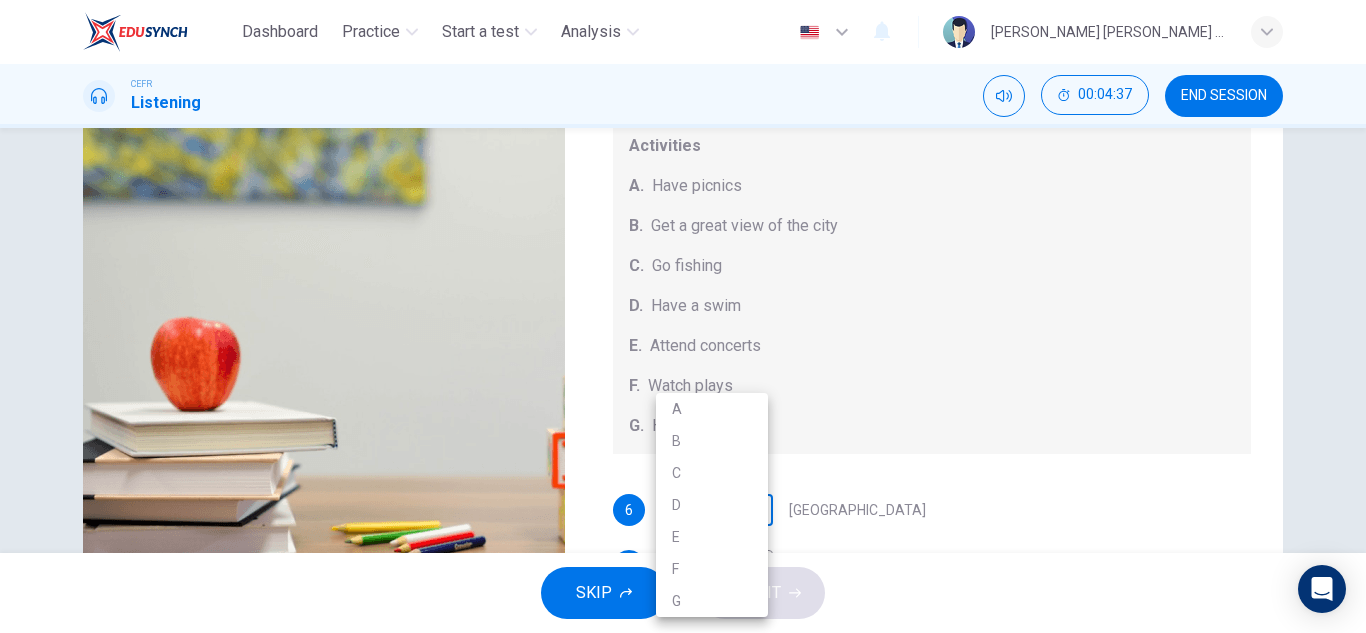 click on "Dashboard Practice Start a test Analysis English en ​ [PERSON_NAME] [PERSON_NAME] [PERSON_NAME] CEFR Listening 00:04:37 END SESSION Questions 6 - 10 Which activity can be done at each of the following locations on the heath? Choose  FIVE  answers below and select the correct letter,  A-G , next to the questions. Activities A. Have picnics B. Get a great view of the city C. Go fishing D. Have a swim E. Attend concerts F. Watch plays G. Have snacks 6 ​ ​ [GEOGRAPHIC_DATA] 7 ​ ​ grassy slopes 8 ​ ​ open-air stage 9 ​ ​ ponds 10 ​ ​ [GEOGRAPHIC_DATA] Audio Tour 00m 25s SKIP SUBMIT Dashboard Practice Start a test Analysis Notifications © Copyright  2025
A B C D E F G" at bounding box center [683, 316] 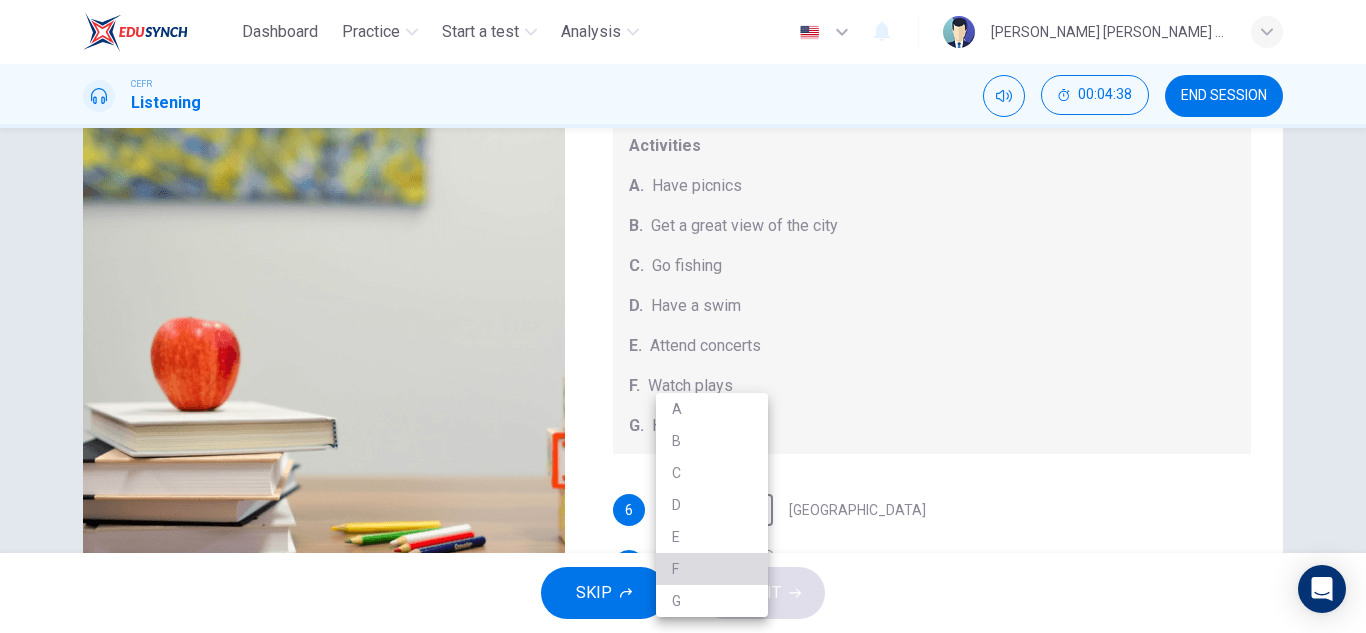 click on "F" at bounding box center (712, 569) 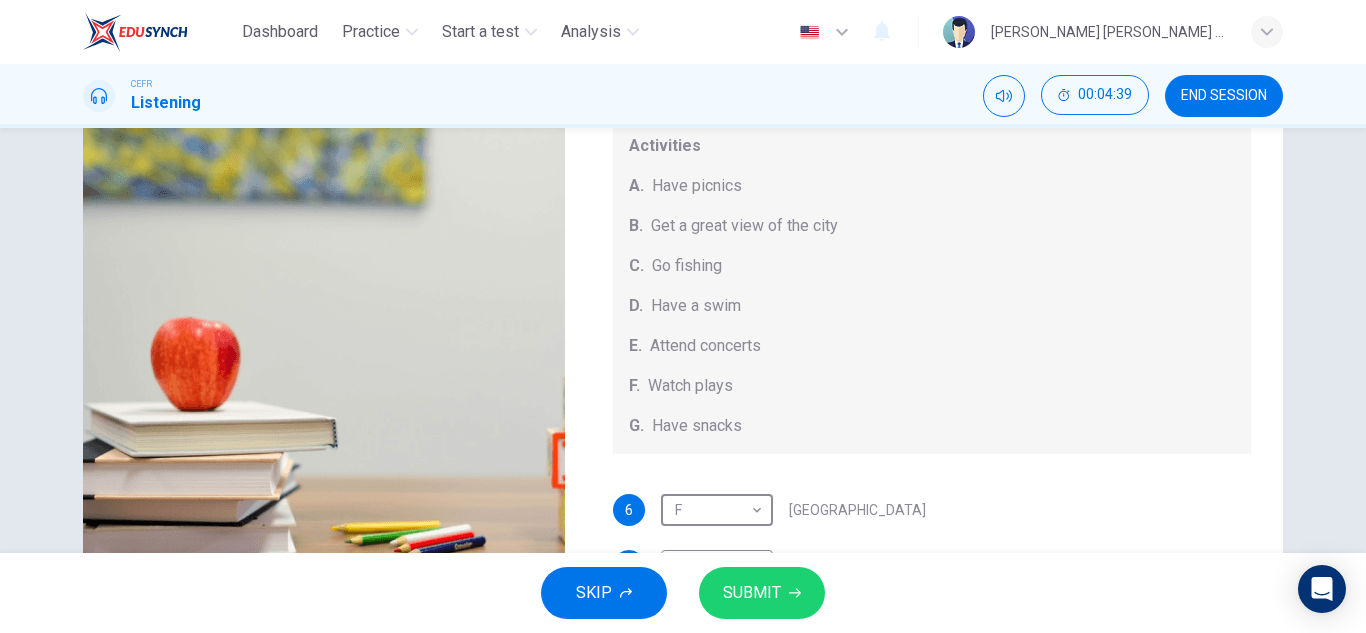 scroll, scrollTop: 185, scrollLeft: 0, axis: vertical 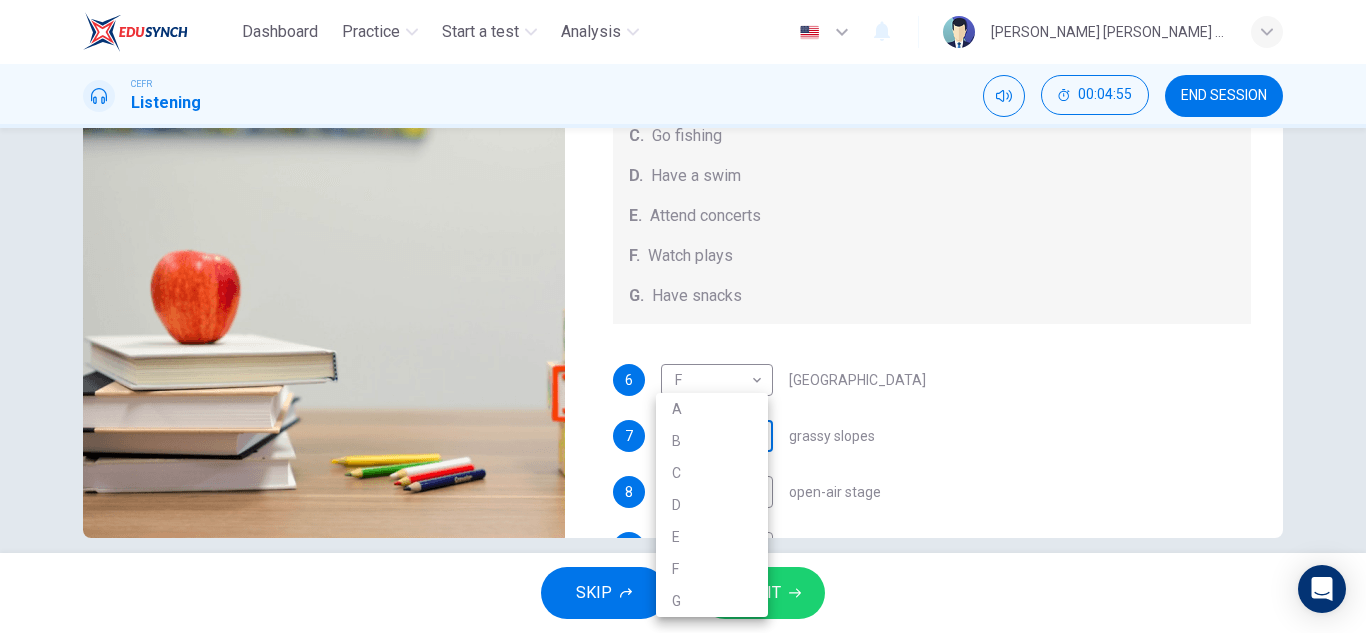 click on "Dashboard Practice Start a test Analysis English en ​ [PERSON_NAME] [PERSON_NAME] [PERSON_NAME] CEFR Listening 00:04:55 END SESSION Questions 6 - 10 Which activity can be done at each of the following locations on the heath? Choose  FIVE  answers below and select the correct letter,  A-G , next to the questions. Activities A. Have picnics B. Get a great view of the city C. Go fishing D. Have a swim E. Attend concerts F. Watch plays G. Have snacks 6 F F ​ [GEOGRAPHIC_DATA] 7 ​ ​ grassy slopes 8 ​ ​ open-air stage 9 ​ ​ ponds 10 ​ ​ [GEOGRAPHIC_DATA] Audio Tour 00m 06s SKIP SUBMIT Dashboard Practice Start a test Analysis Notifications © Copyright  2025
A B C D E F G" at bounding box center [683, 316] 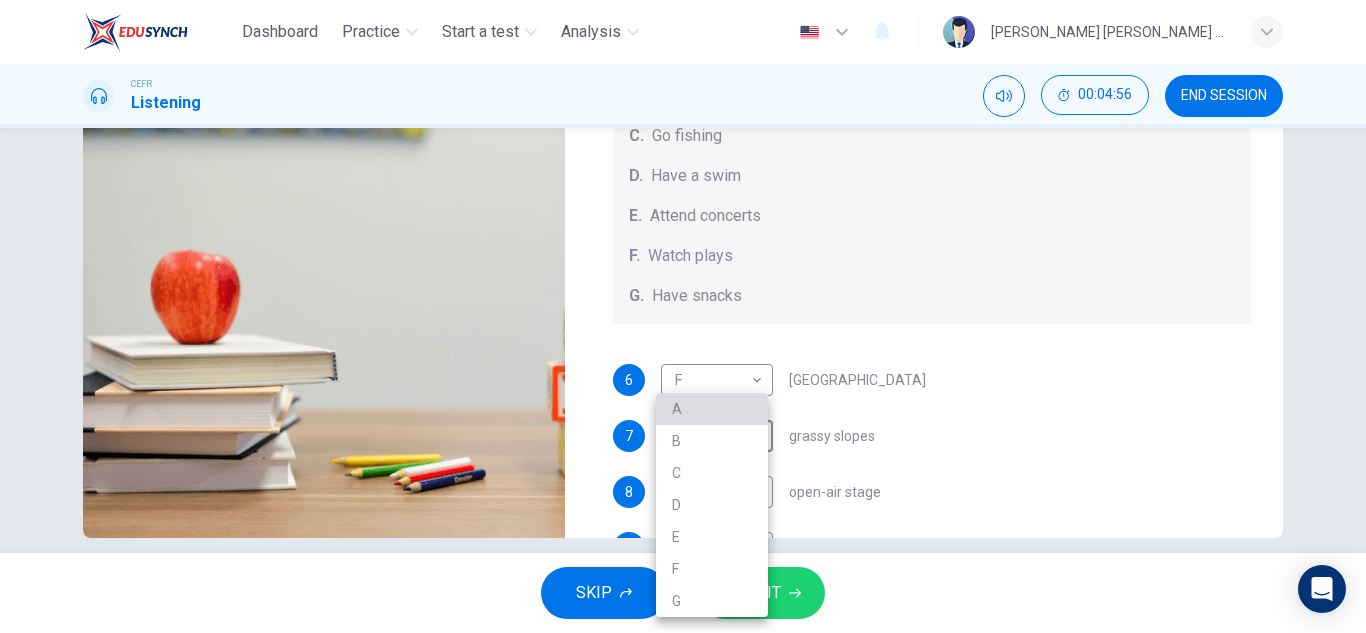 click on "A" at bounding box center [712, 409] 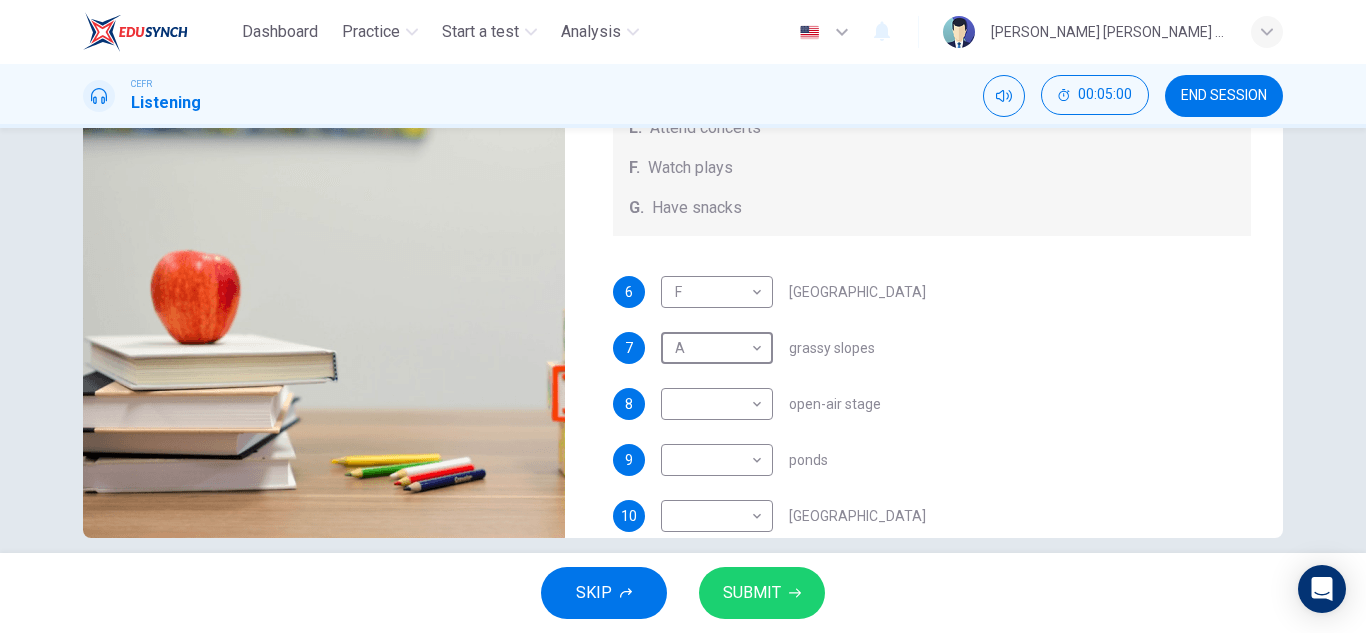 scroll, scrollTop: 171, scrollLeft: 0, axis: vertical 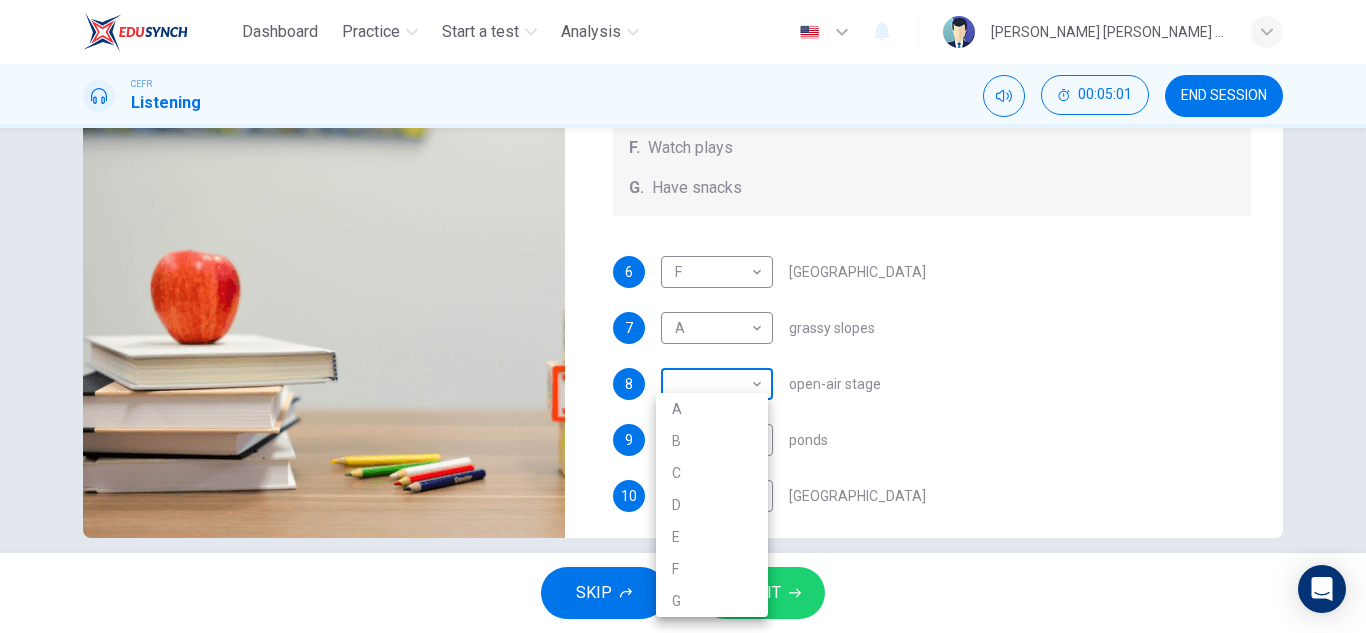 click on "Dashboard Practice Start a test Analysis English en ​ [PERSON_NAME] [PERSON_NAME] [PERSON_NAME] CEFR Listening 00:05:01 END SESSION Questions 6 - 10 Which activity can be done at each of the following locations on the heath? Choose  FIVE  answers below and select the correct letter,  A-G , next to the questions. Activities A. Have picnics B. Get a great view of the city C. Go fishing D. Have a swim E. Attend concerts F. Watch plays G. Have snacks 6 F F ​ [GEOGRAPHIC_DATA] 7 A A ​ grassy slopes 8 ​ ​ open-air stage 9 ​ ​ ponds 10 ​ ​ [GEOGRAPHIC_DATA] Audio Tour 00m 00s SKIP SUBMIT Dashboard Practice Start a test Analysis Notifications © Copyright  2025
A B C D E F G" at bounding box center [683, 316] 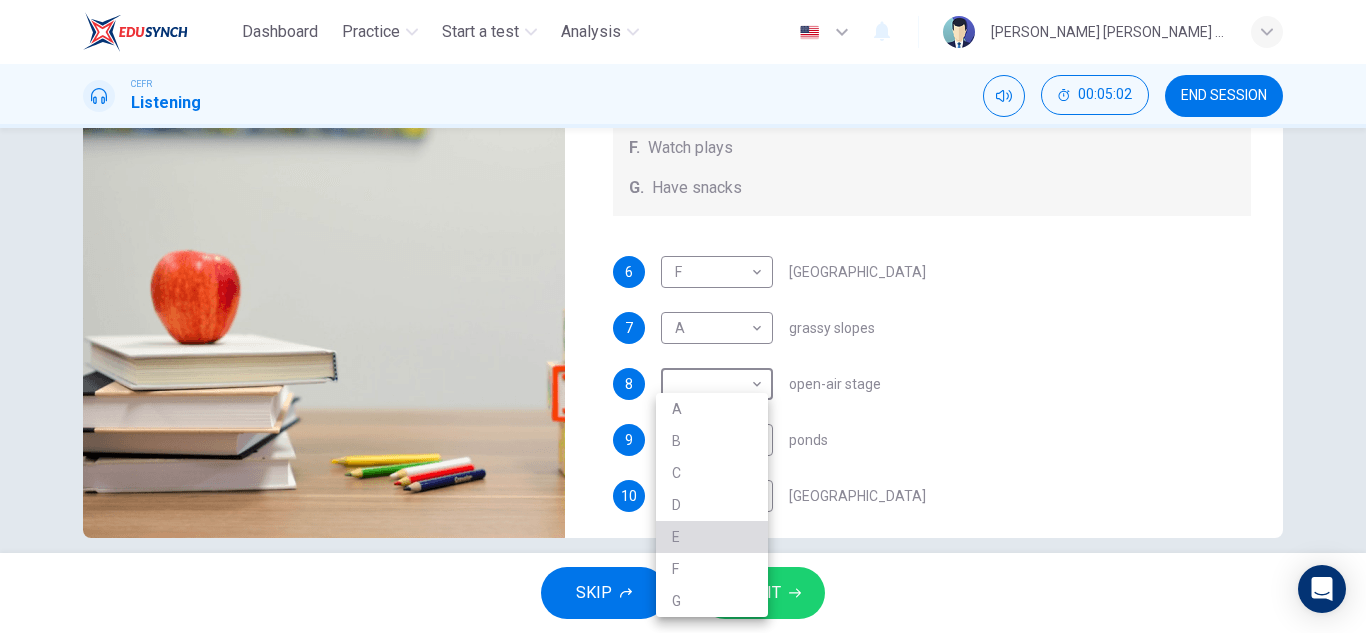 click on "E" at bounding box center (712, 537) 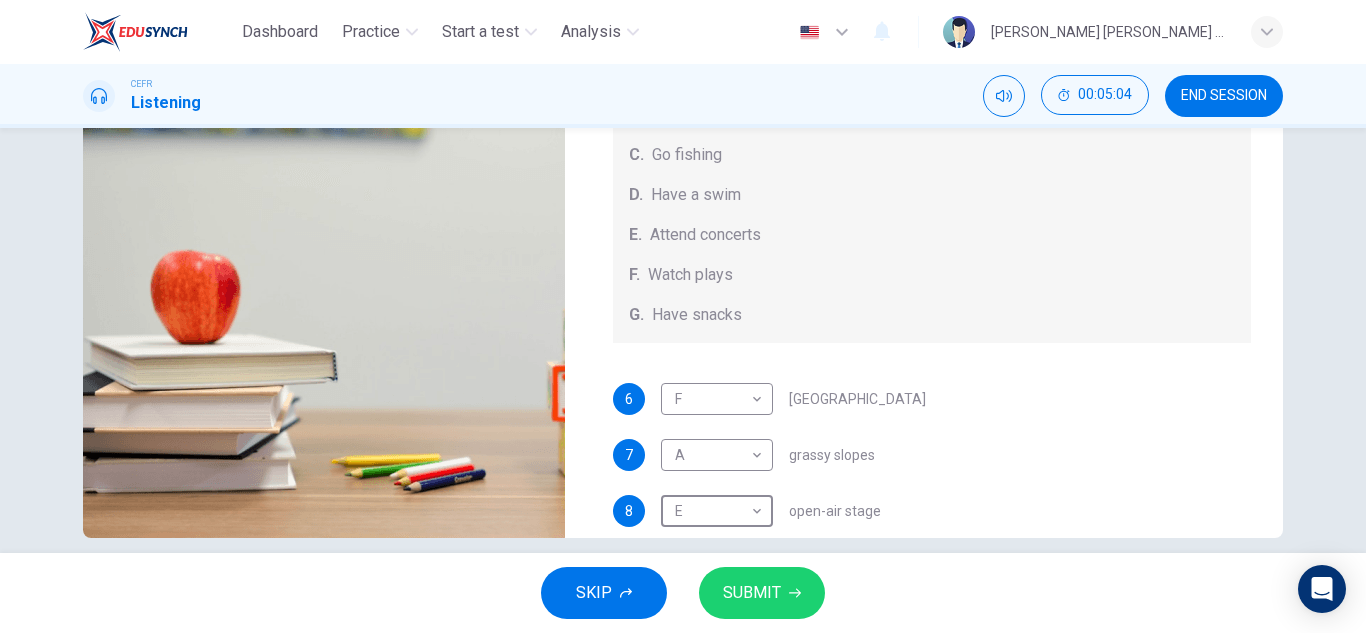 scroll, scrollTop: 0, scrollLeft: 0, axis: both 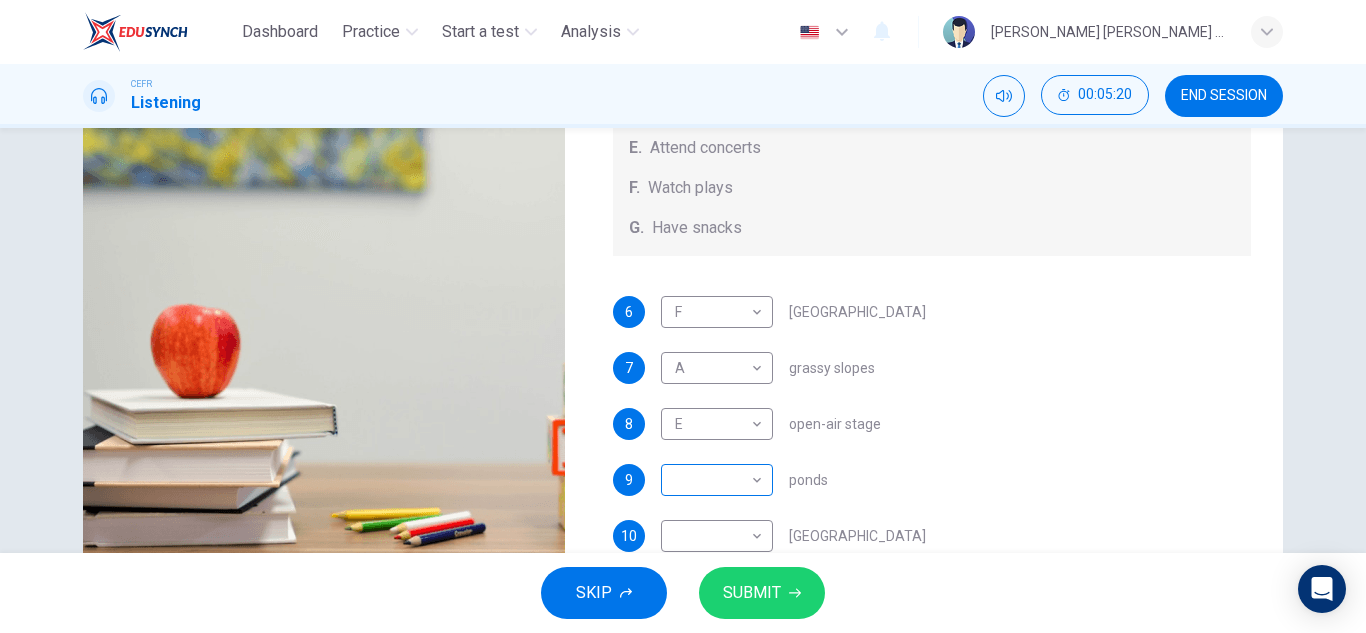 click on "​ ​" at bounding box center (717, 480) 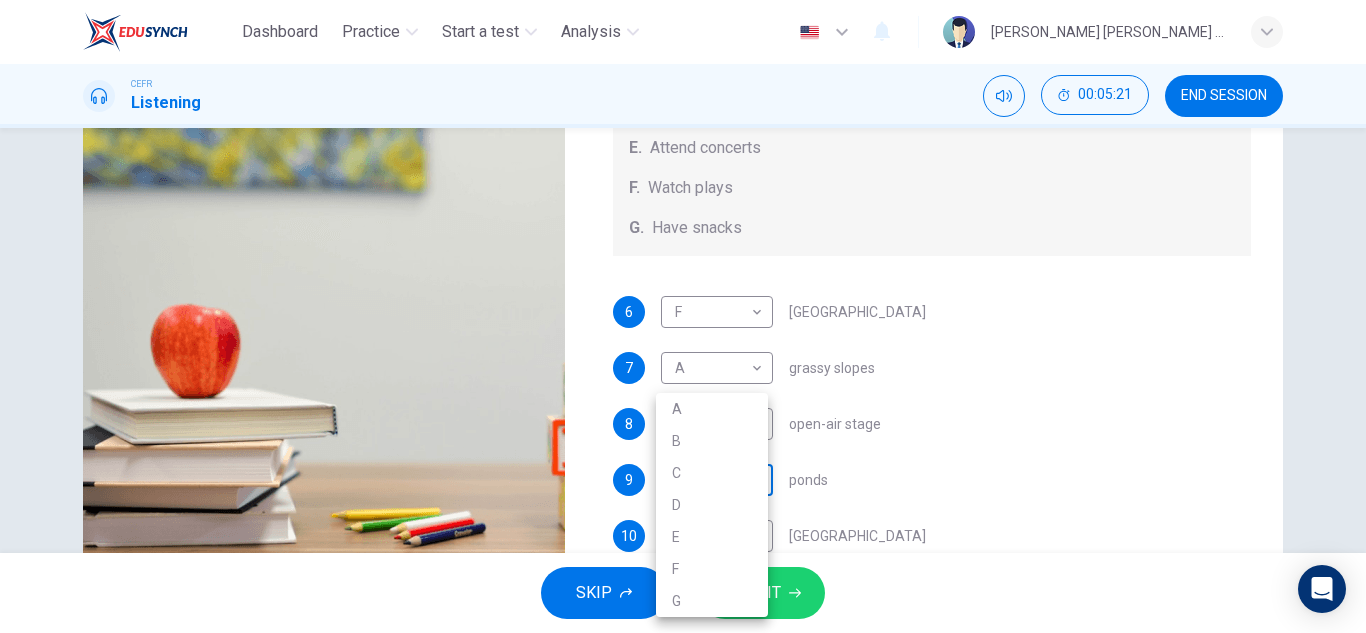 click on "Dashboard Practice Start a test Analysis English en ​ [PERSON_NAME] [PERSON_NAME] [PERSON_NAME] CEFR Listening 00:05:21 END SESSION Questions 6 - 10 Which activity can be done at each of the following locations on the heath? Choose  FIVE  answers below and select the correct letter,  A-G , next to the questions. Activities A. Have picnics B. Get a great view of the city C. Go fishing D. Have a swim E. Attend concerts F. Watch plays G. Have snacks 6 F F ​ [GEOGRAPHIC_DATA] 7 A A ​ grassy slopes 8 E E ​ open-air stage 9 ​ ​ ponds 10 ​ ​ [GEOGRAPHIC_DATA] Audio Tour 05m 13s SKIP SUBMIT Dashboard Practice Start a test Analysis Notifications © Copyright  2025
A B C D E F G" at bounding box center (683, 316) 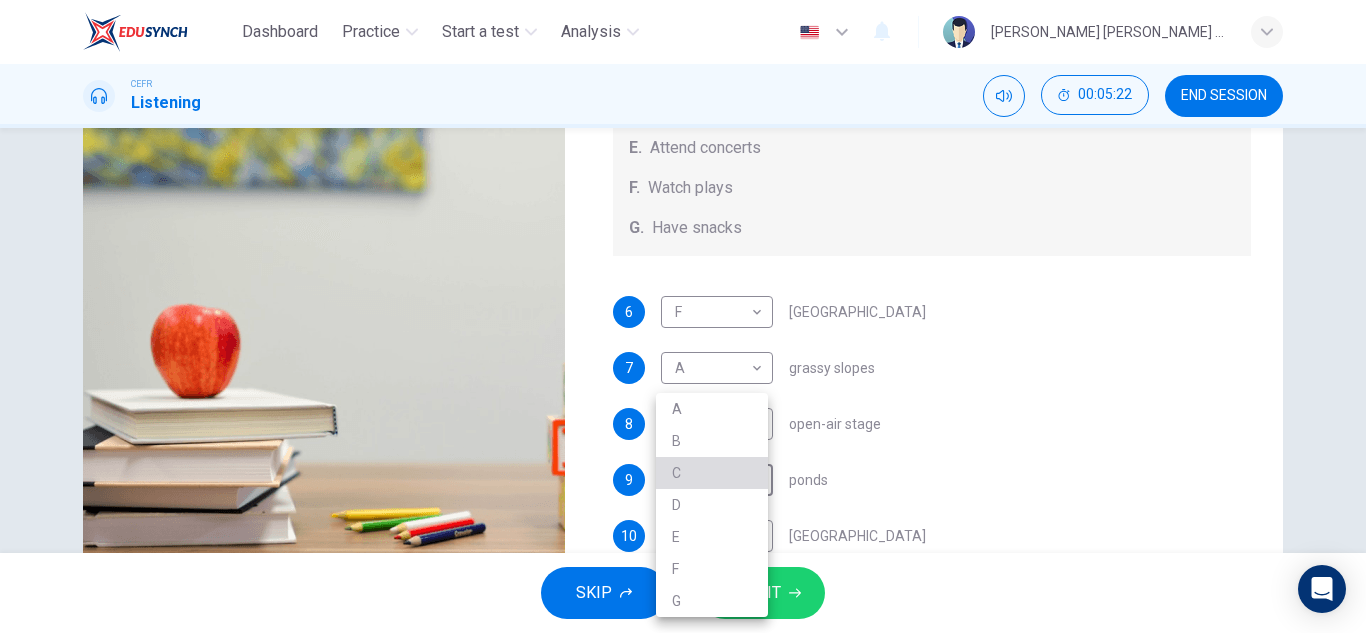 click on "C" at bounding box center (712, 473) 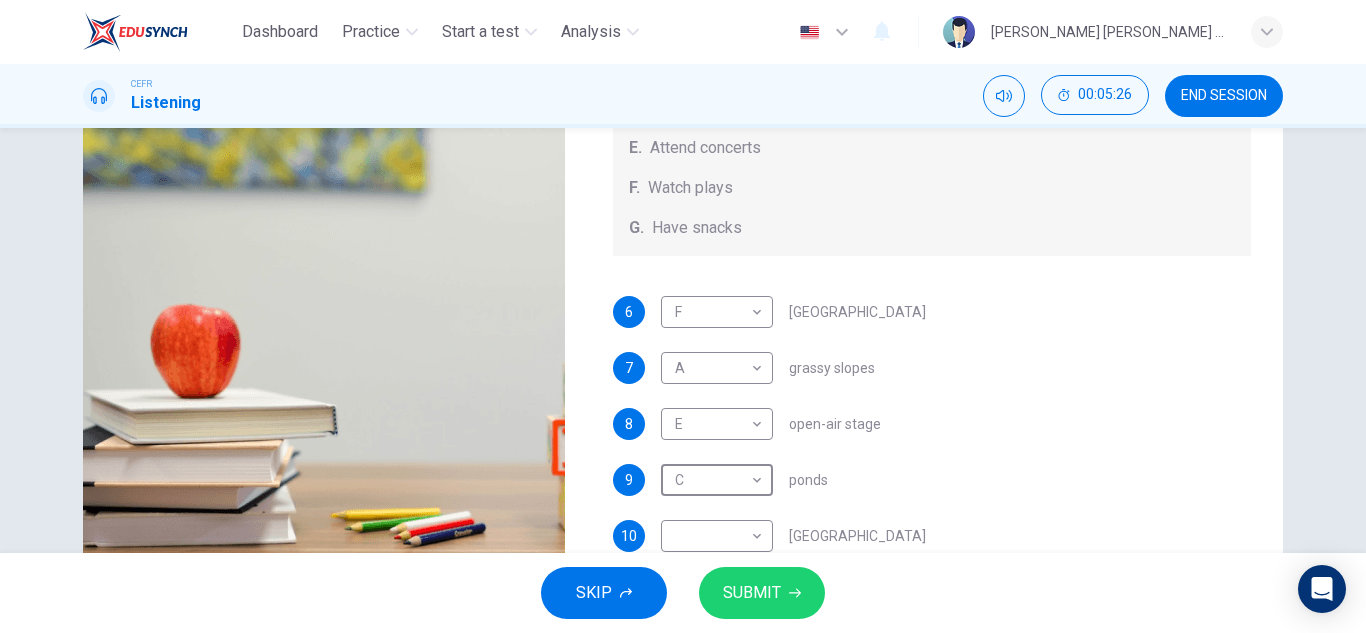 scroll, scrollTop: 185, scrollLeft: 0, axis: vertical 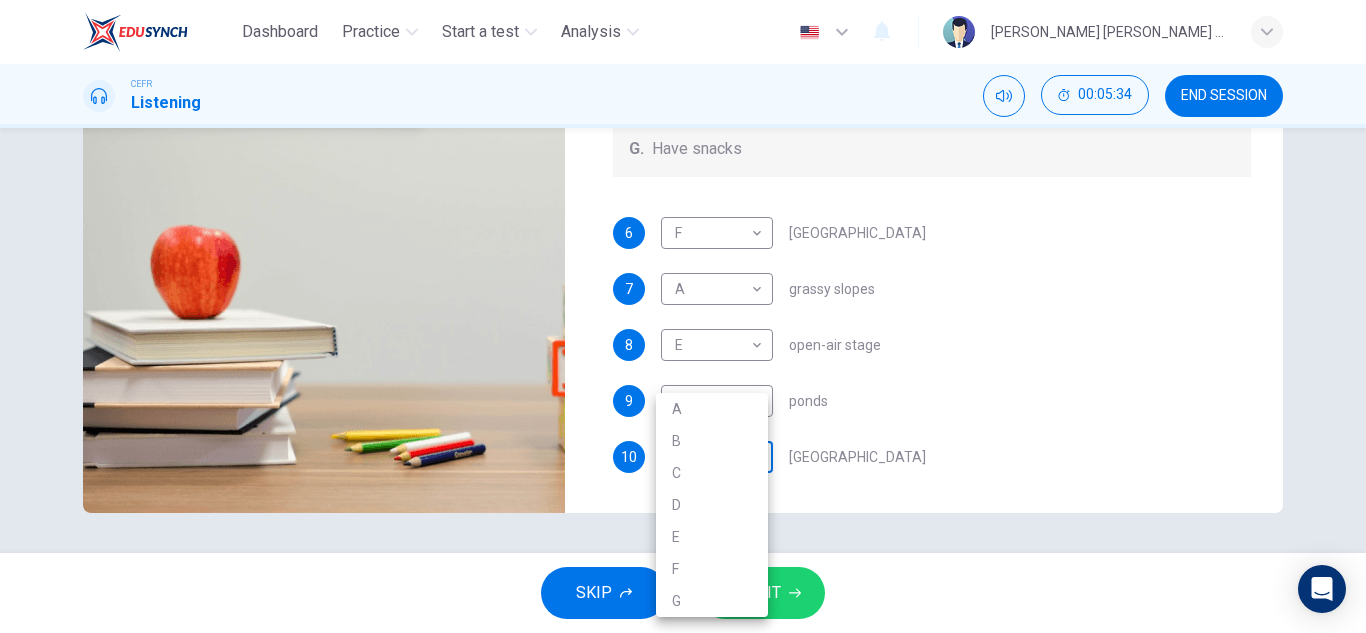 click on "Dashboard Practice Start a test Analysis English en ​ [PERSON_NAME] [PERSON_NAME] [PERSON_NAME] CEFR Listening 00:05:34 END SESSION Questions 6 - 10 Which activity can be done at each of the following locations on the heath? Choose  FIVE  answers below and select the correct letter,  A-G , next to the questions. Activities A. Have picnics B. Get a great view of the city C. Go fishing D. Have a swim E. Attend concerts F. Watch plays G. Have snacks 6 F F ​ [GEOGRAPHIC_DATA] 7 A A ​ grassy slopes 8 E E ​ open-air stage 9 C C ​ ponds 10 ​ ​ [GEOGRAPHIC_DATA] Audio Tour 05m 13s SKIP SUBMIT Dashboard Practice Start a test Analysis Notifications © Copyright  2025
A B C D E F G" at bounding box center (683, 316) 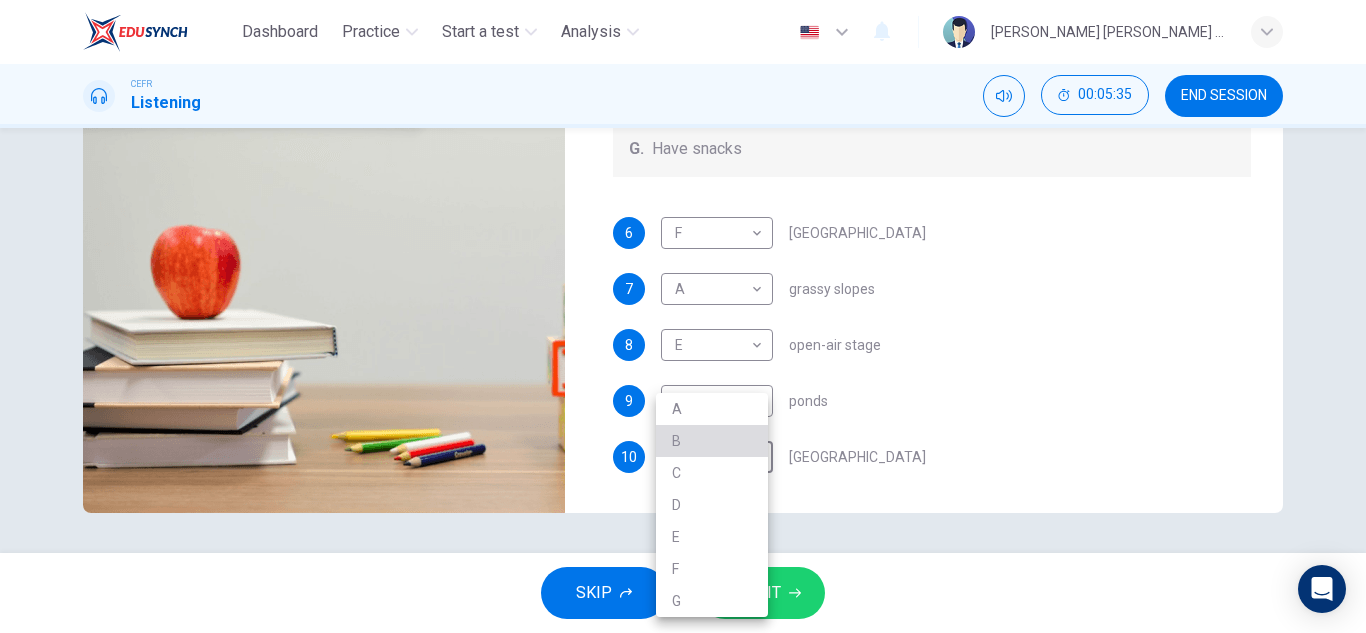 click on "B" at bounding box center [712, 441] 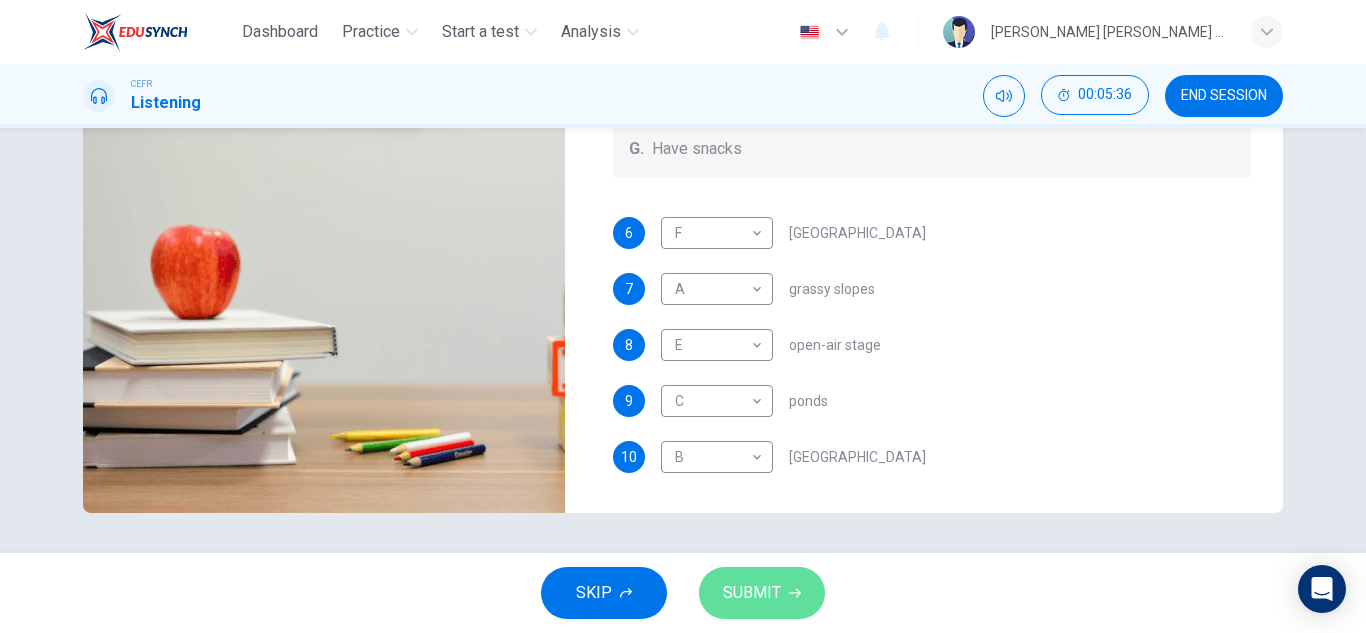 click 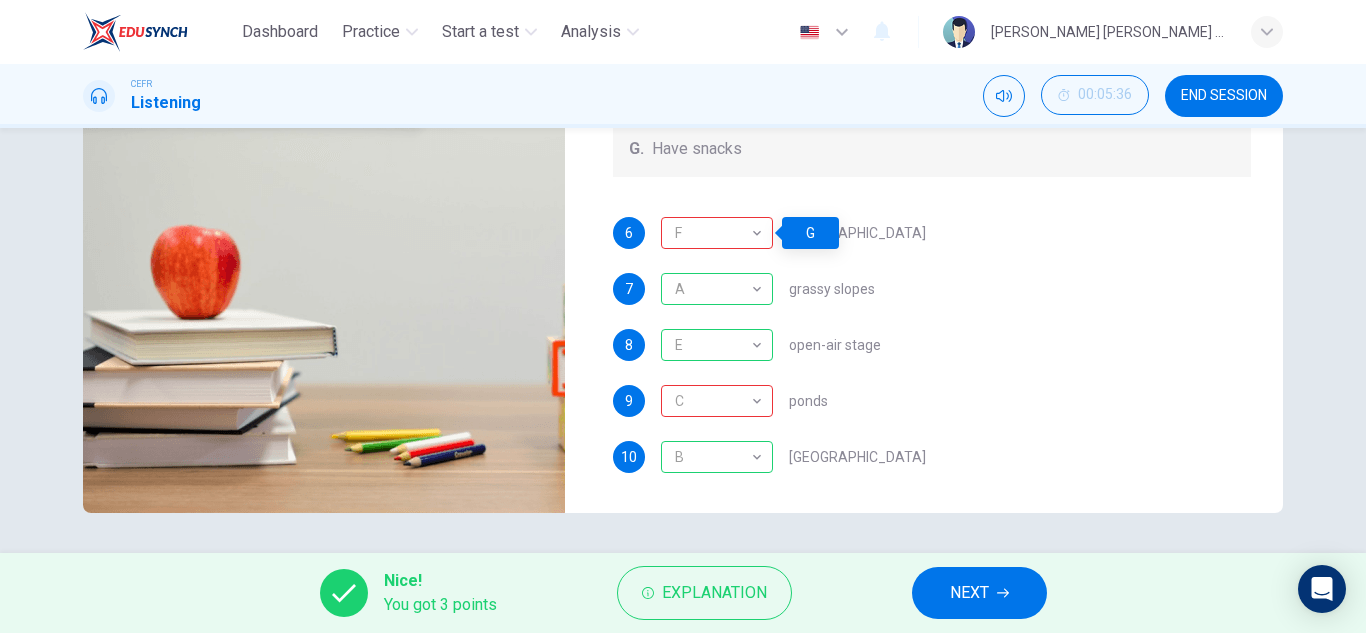 scroll, scrollTop: 185, scrollLeft: 0, axis: vertical 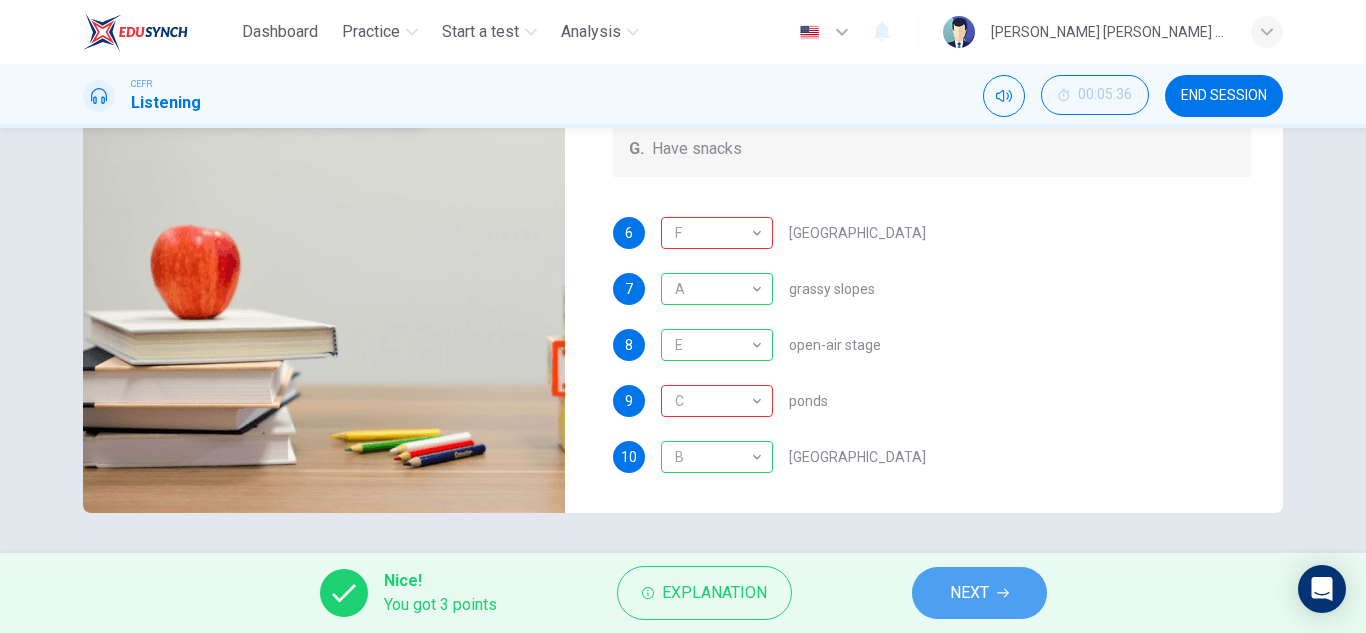 click on "NEXT" at bounding box center (969, 593) 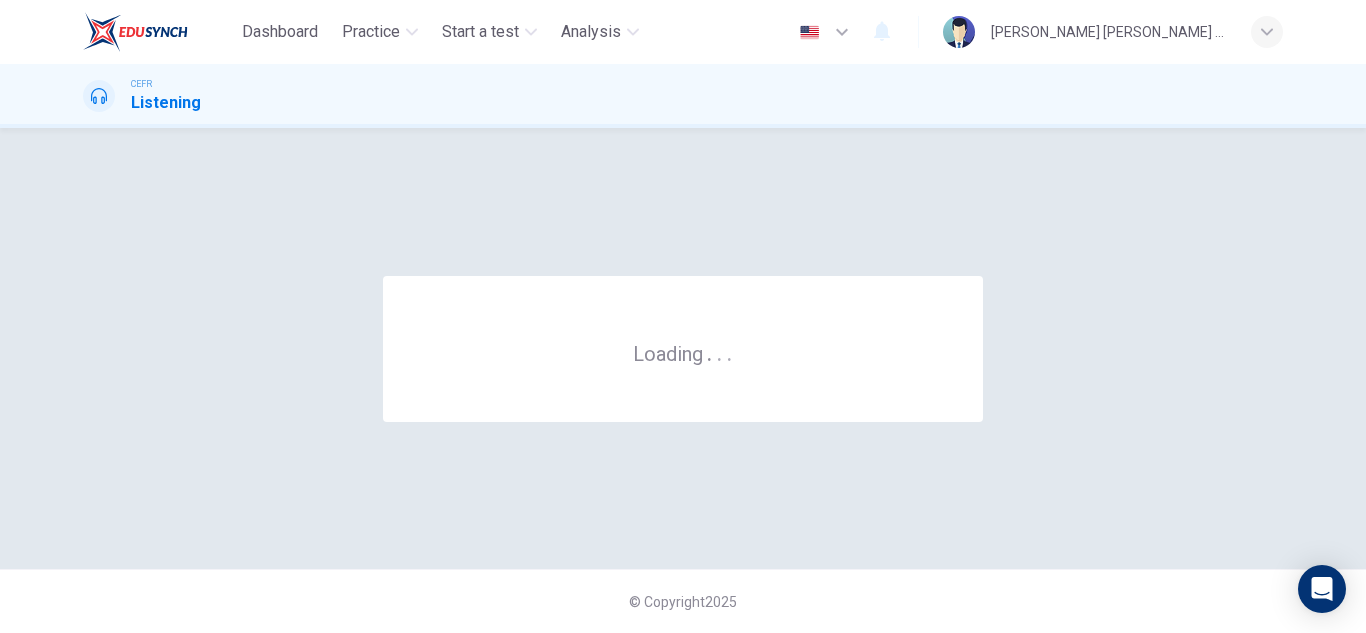 scroll, scrollTop: 0, scrollLeft: 0, axis: both 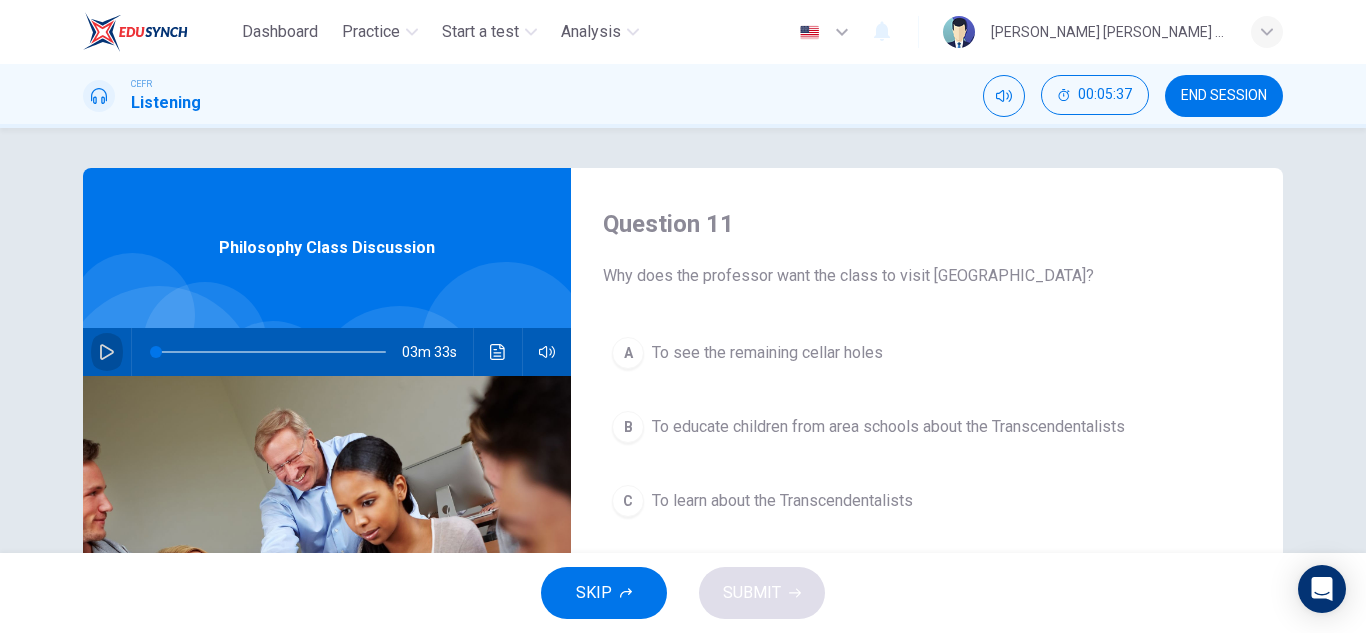 click at bounding box center (107, 352) 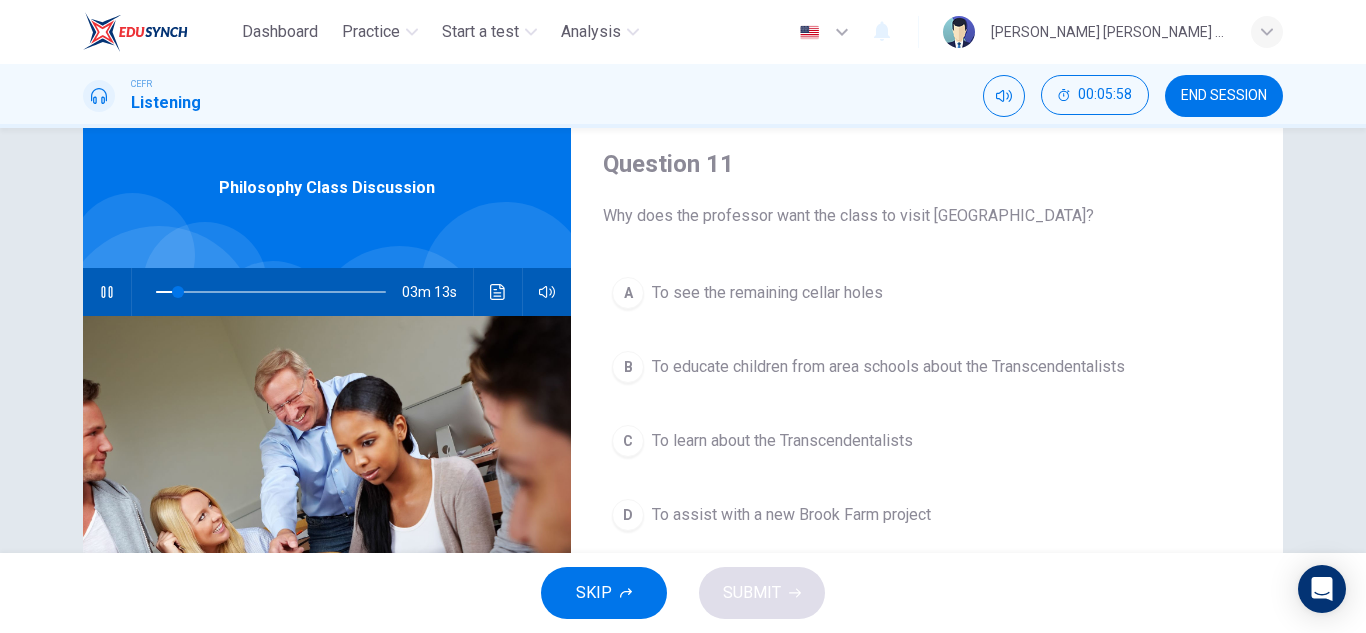 scroll, scrollTop: 64, scrollLeft: 0, axis: vertical 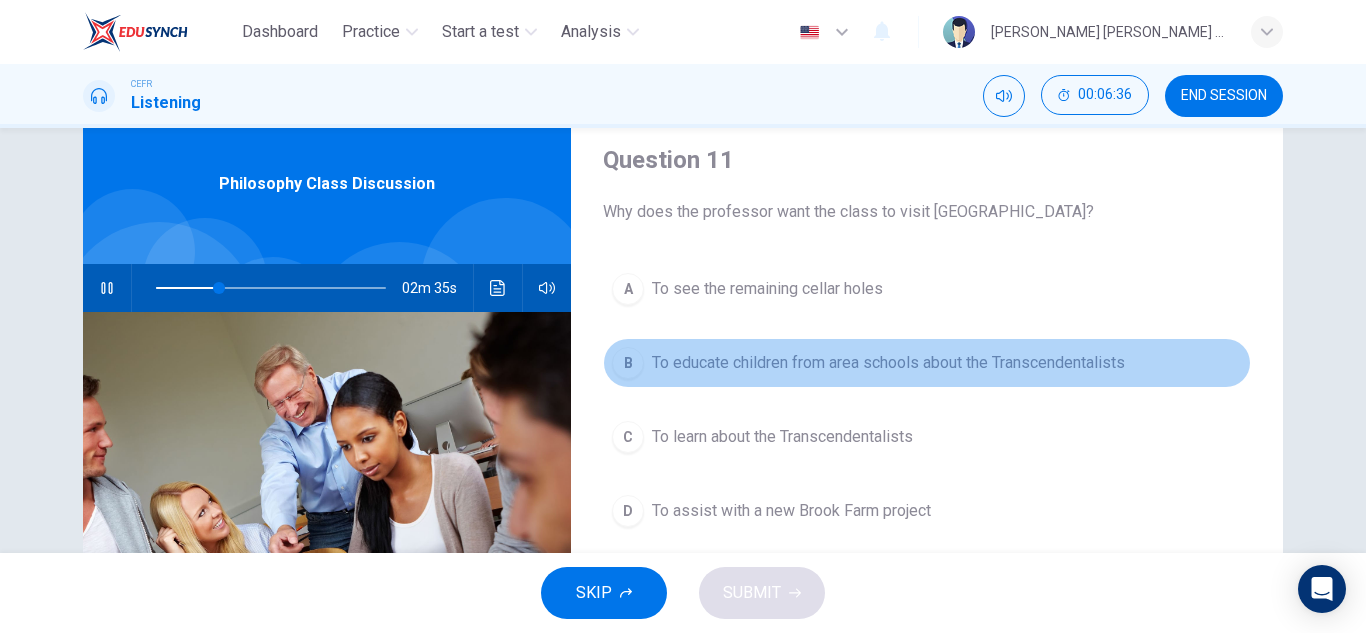 click on "To educate children from area schools about the Transcendentalists" at bounding box center [888, 363] 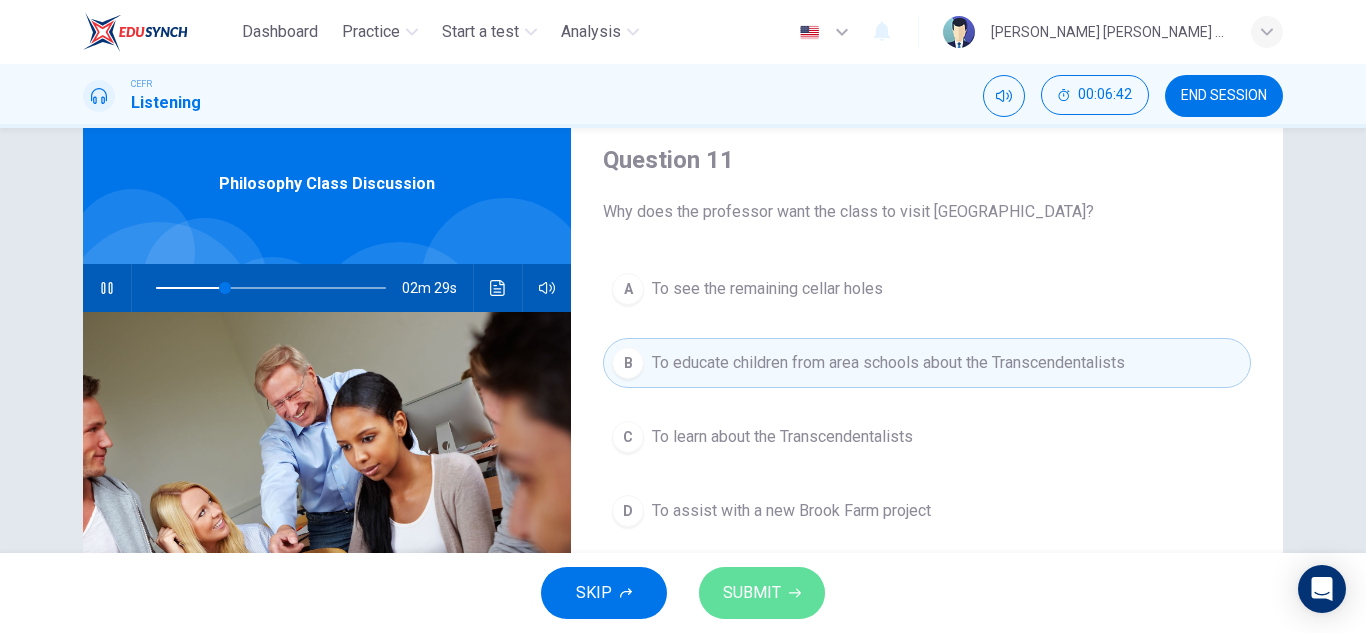 click on "SUBMIT" at bounding box center (752, 593) 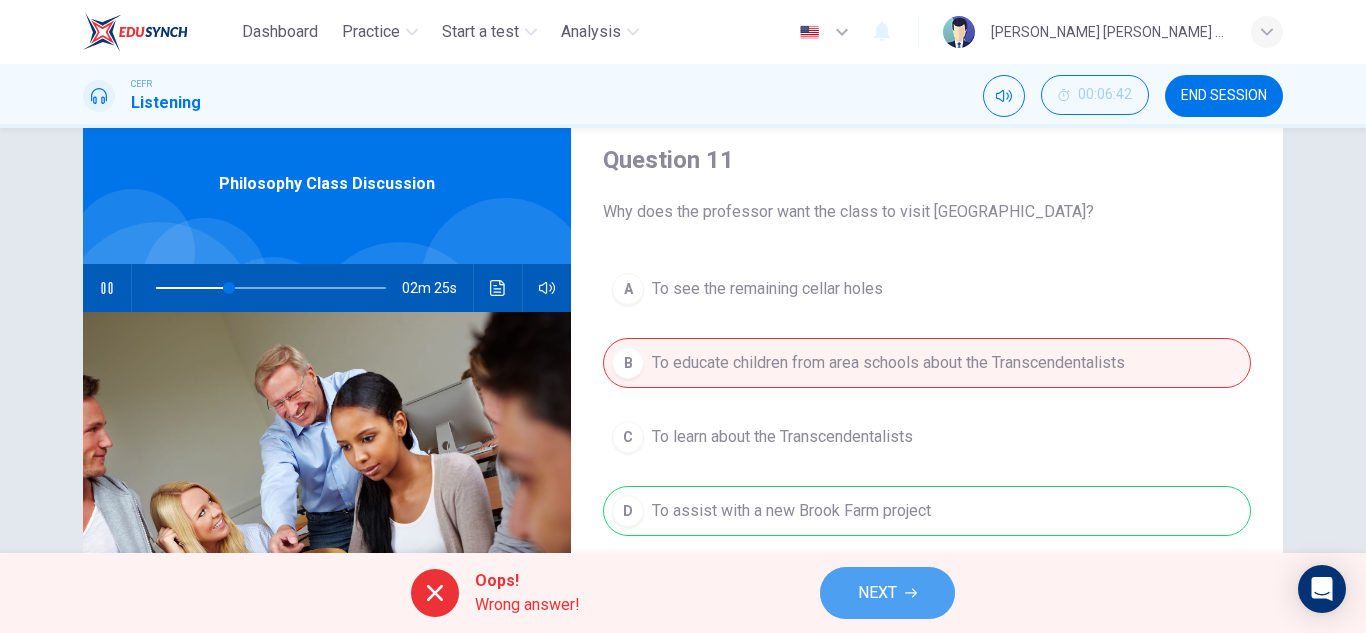 click on "NEXT" at bounding box center (877, 593) 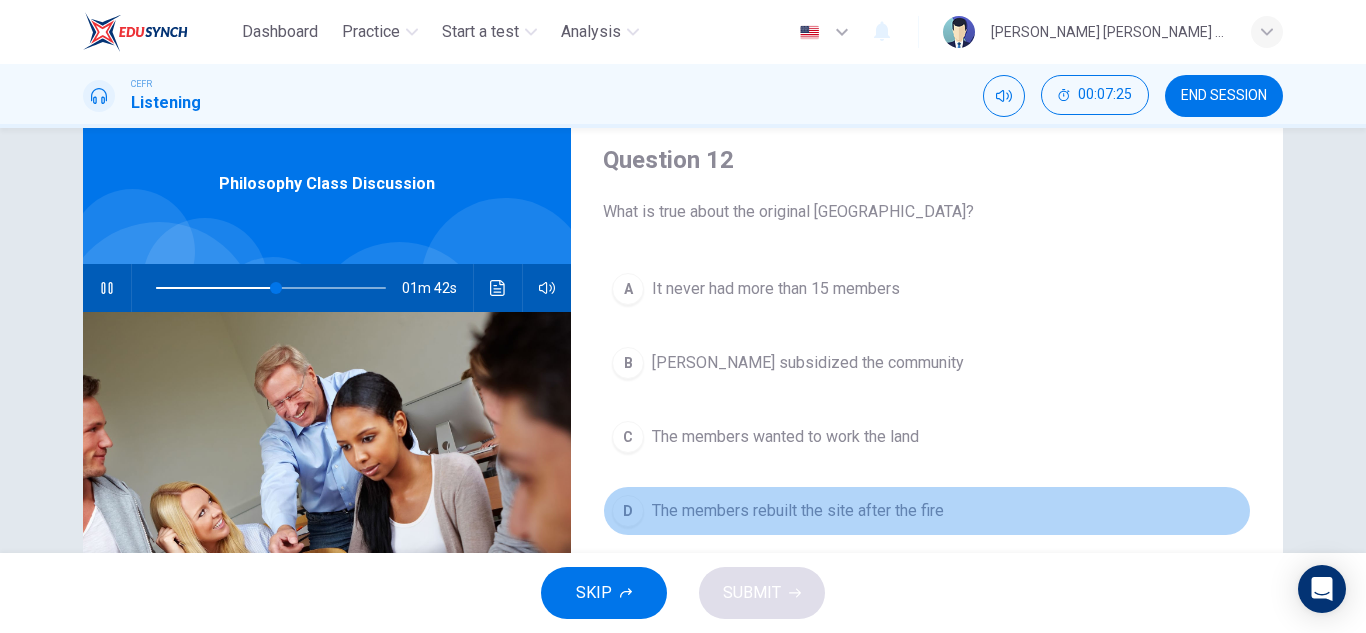 click on "The members rebuilt the site after the fire" at bounding box center [798, 511] 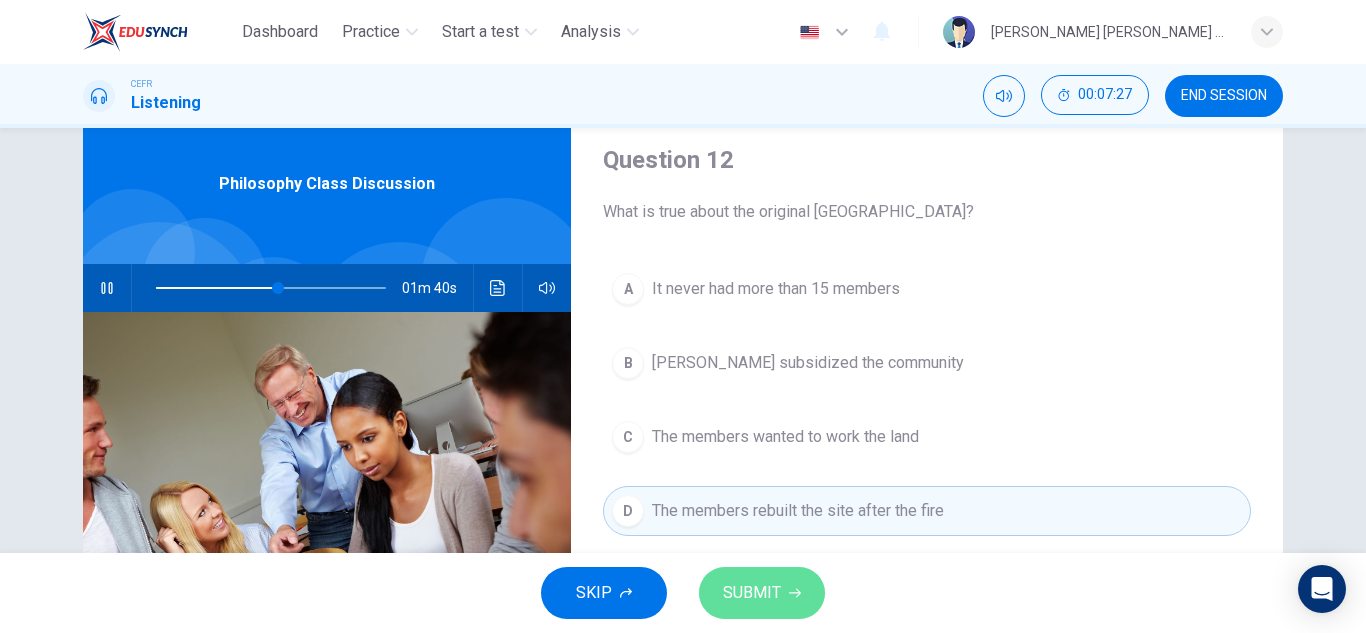 click on "SUBMIT" at bounding box center (762, 593) 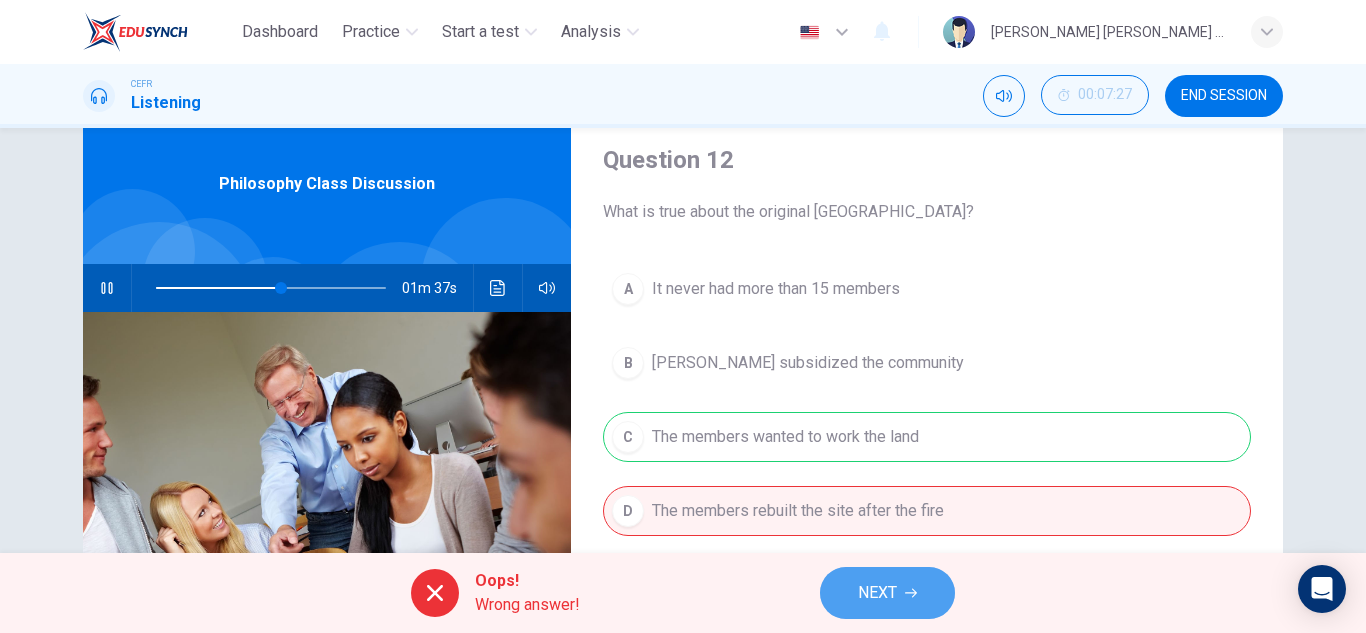 click on "NEXT" at bounding box center [887, 593] 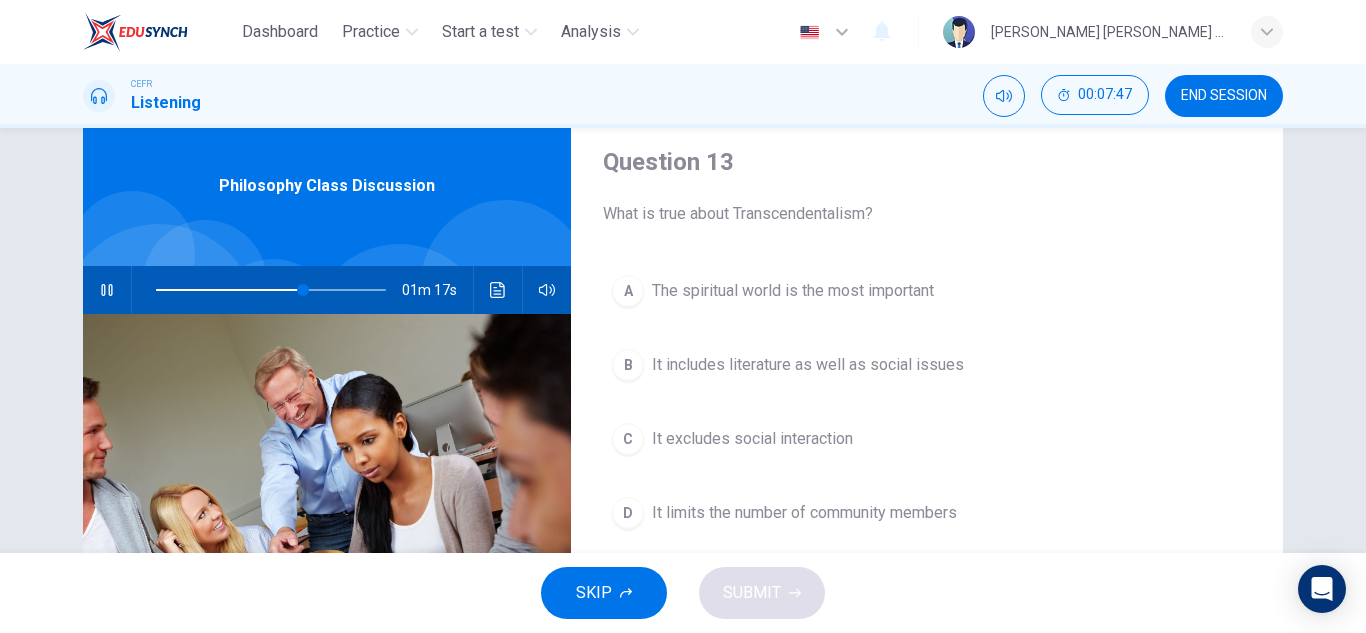 scroll, scrollTop: 66, scrollLeft: 0, axis: vertical 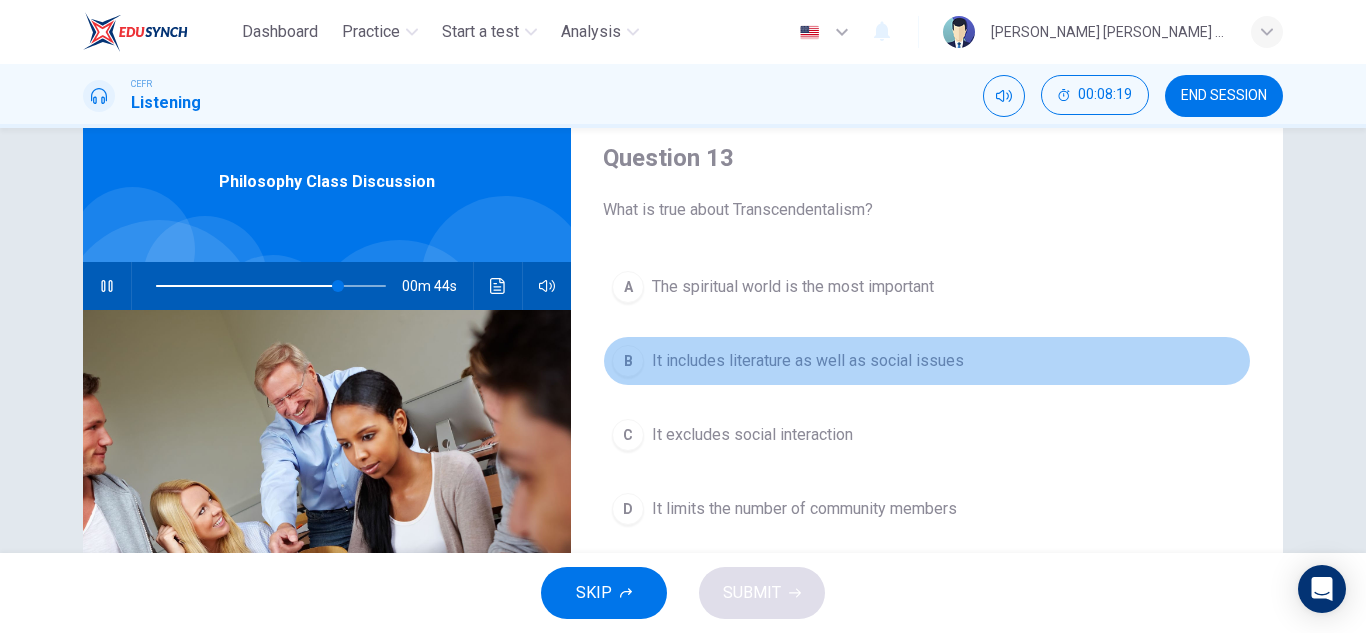 click on "It includes literature as well as social issues" at bounding box center [808, 361] 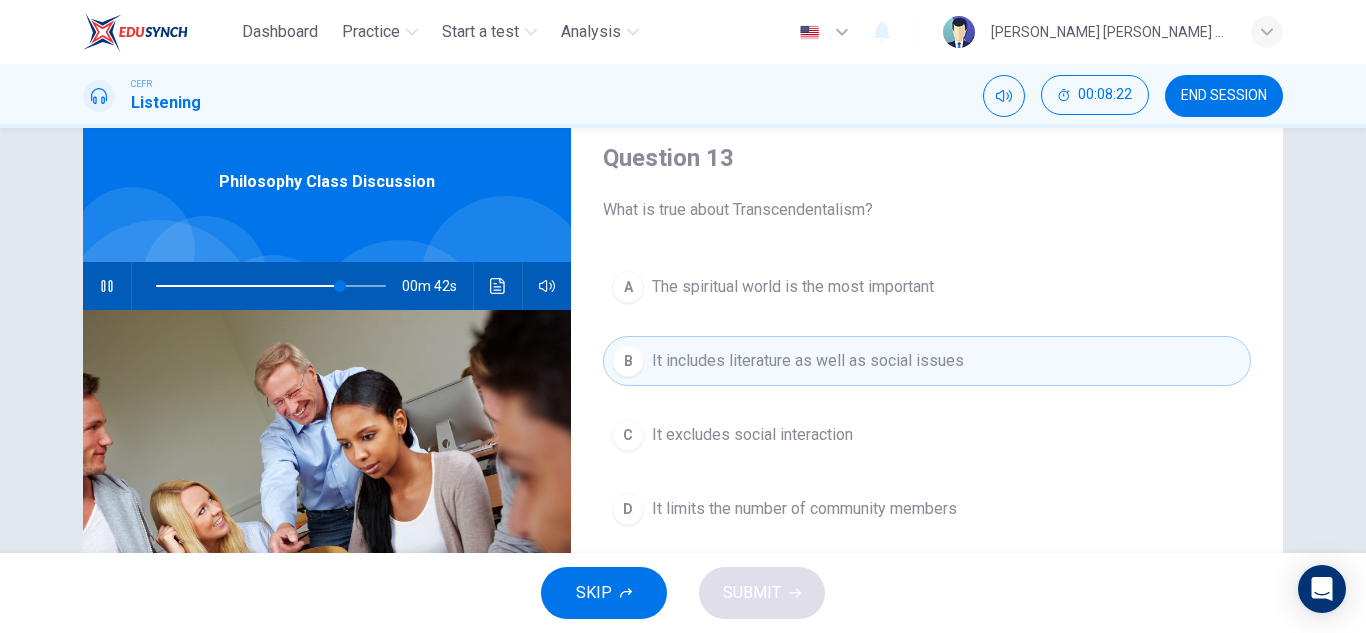 click on "It includes literature as well as social issues" at bounding box center [808, 361] 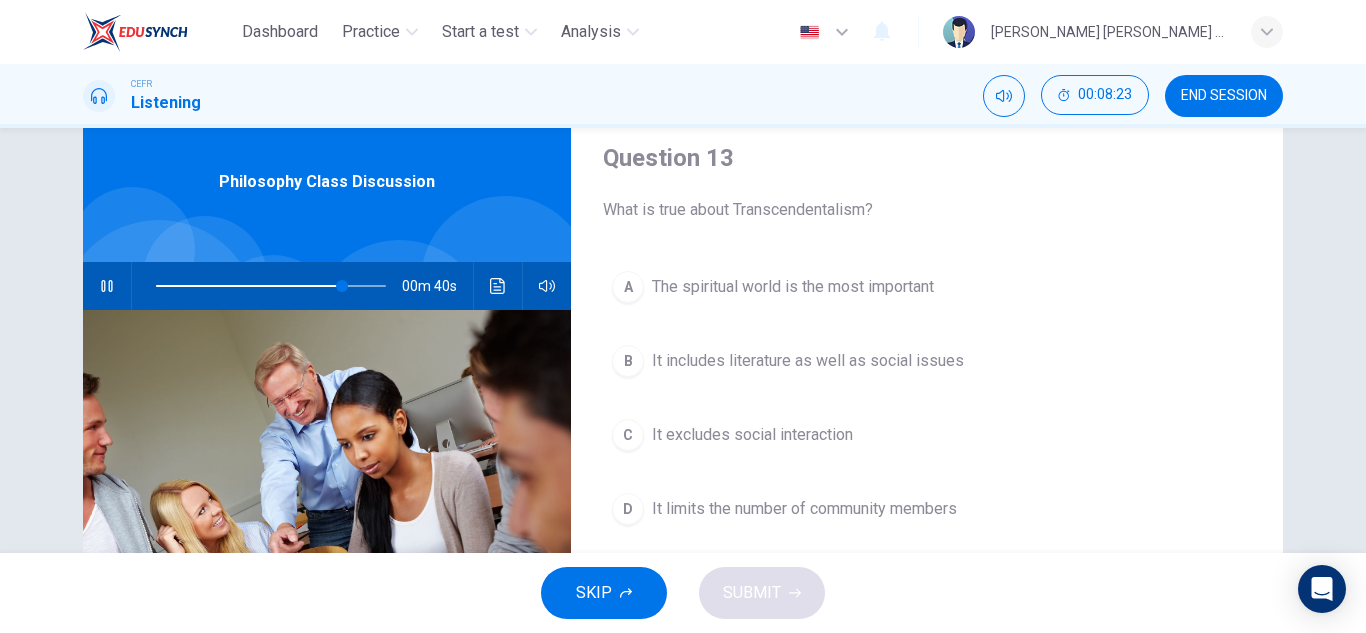 click on "B It includes literature as well as social issues" at bounding box center [927, 361] 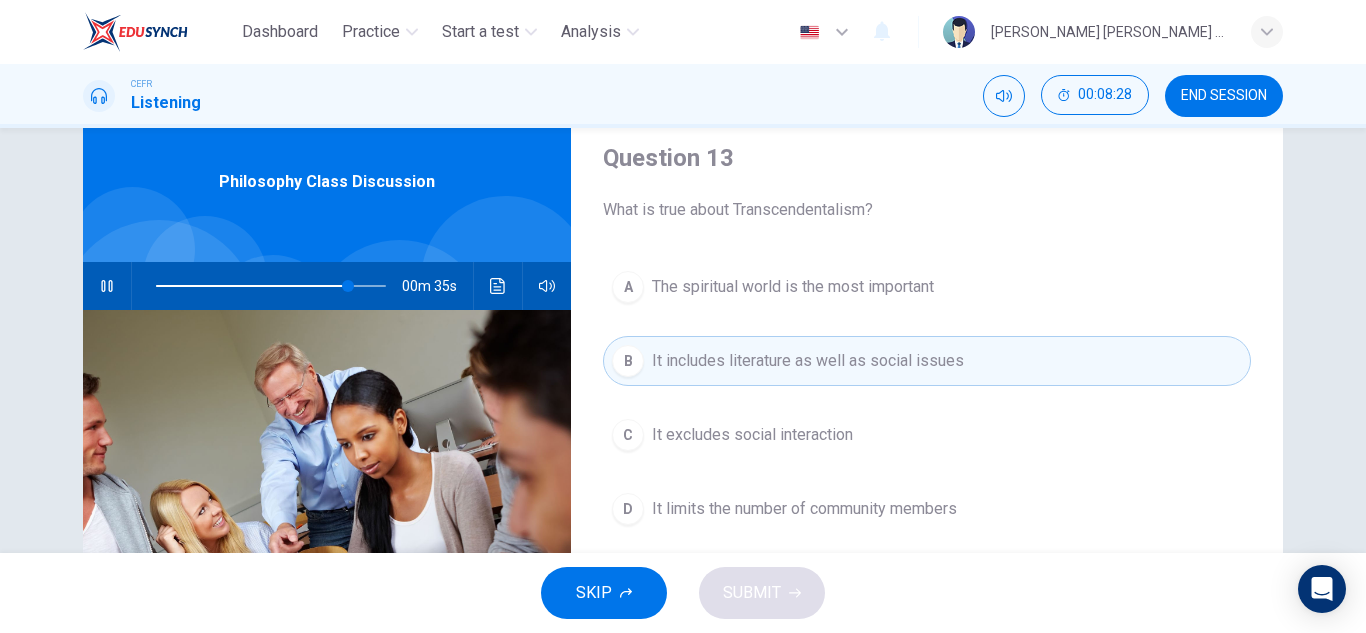 click on "It excludes social interaction" at bounding box center [752, 435] 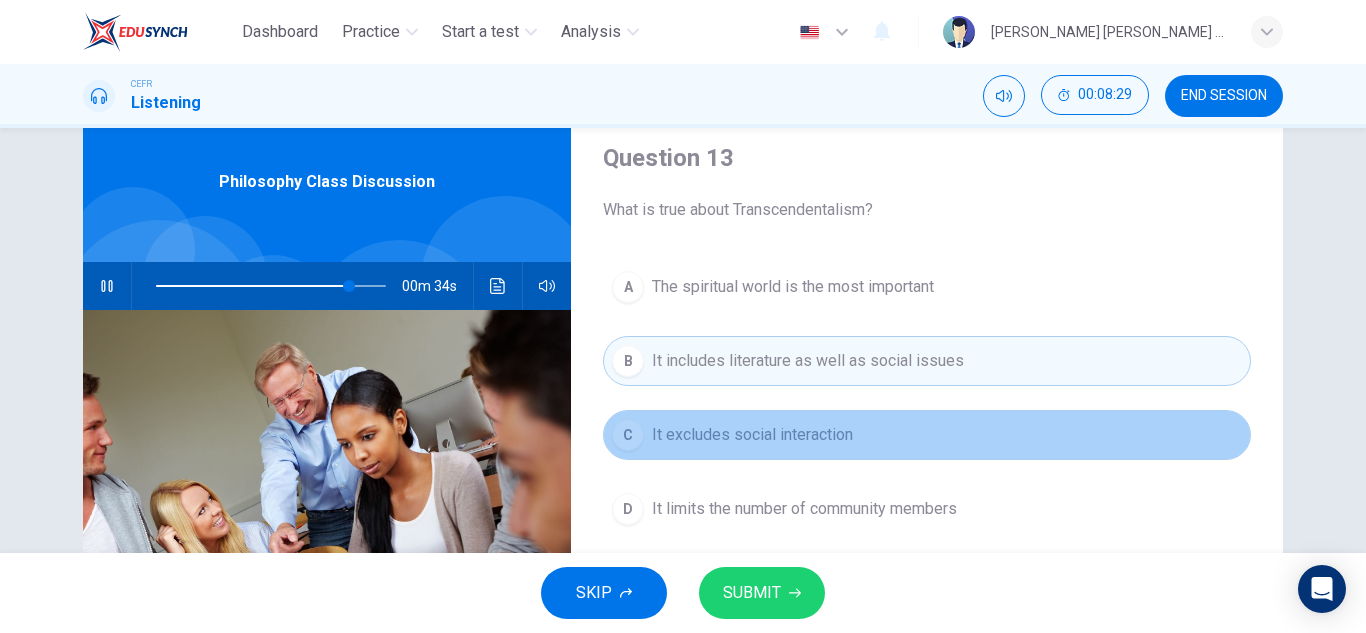 click on "It excludes social interaction" at bounding box center [752, 435] 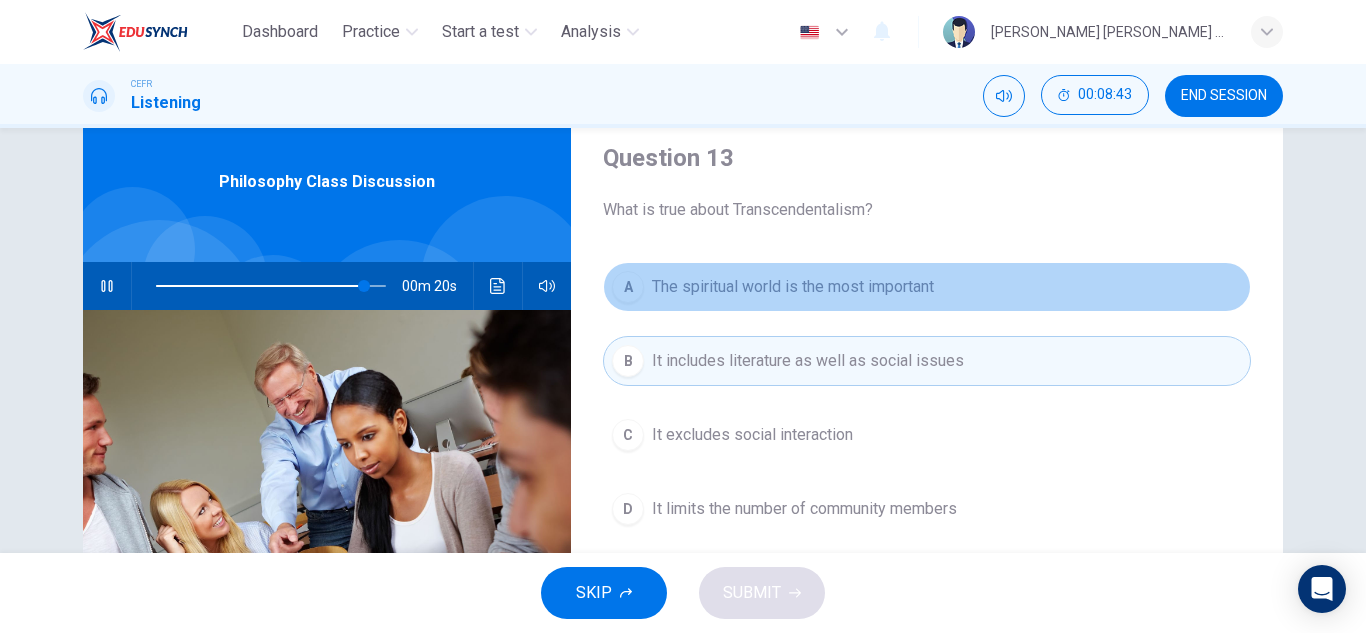 click on "A The spiritual world is the most important" at bounding box center [927, 287] 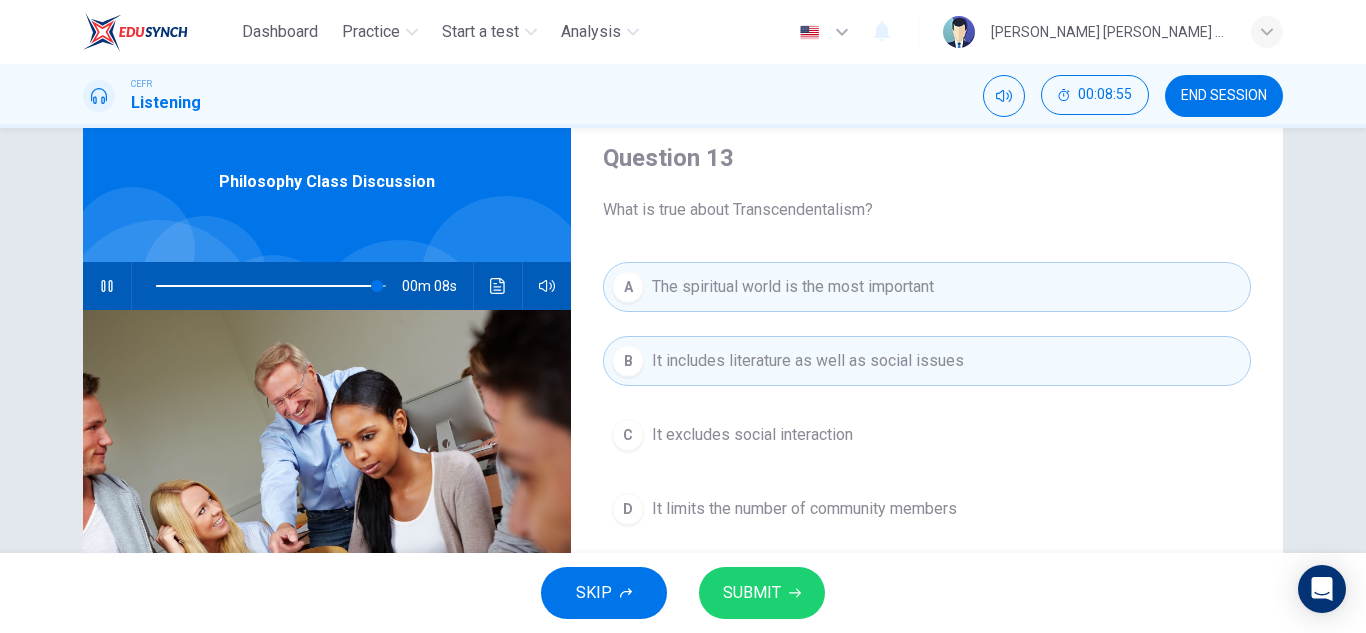 click on "SUBMIT" at bounding box center [762, 593] 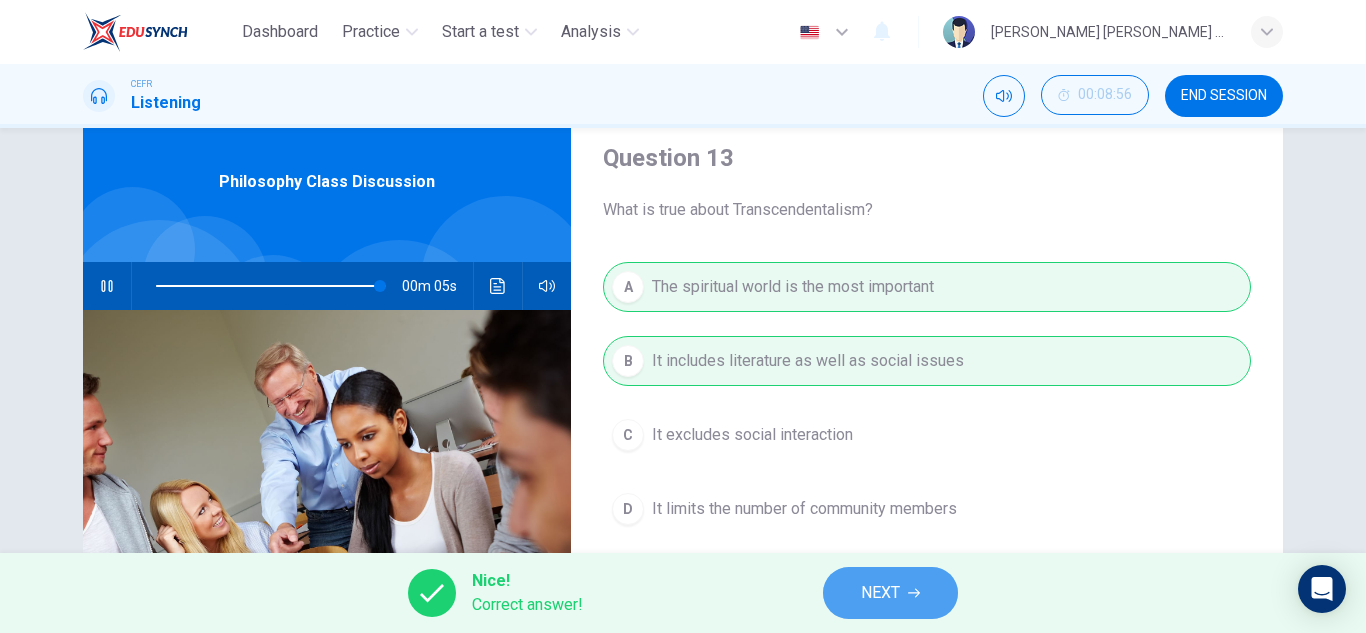 click on "NEXT" at bounding box center (890, 593) 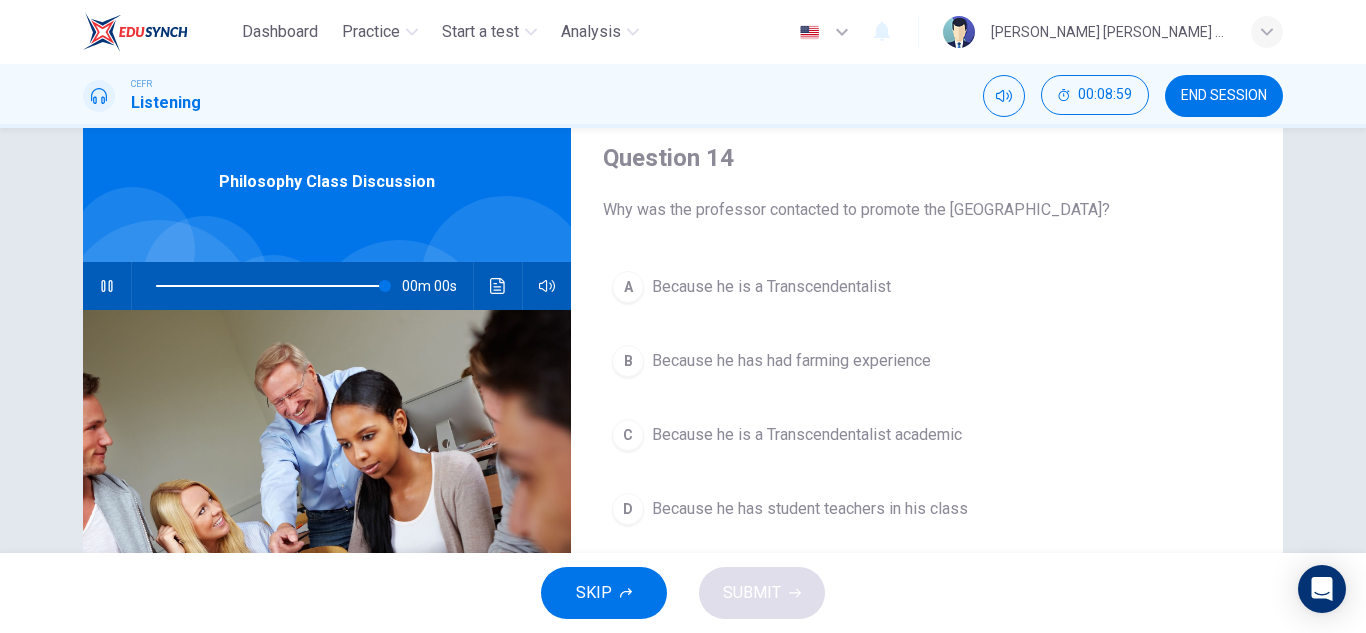 type on "0" 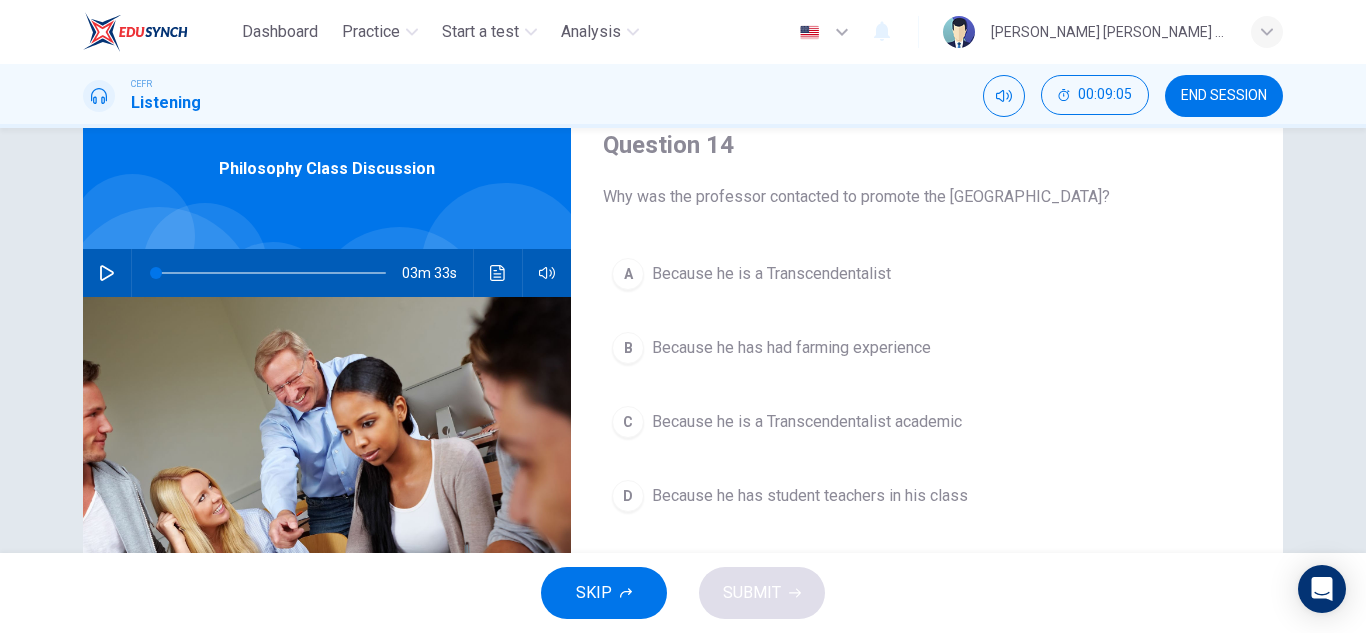 scroll, scrollTop: 78, scrollLeft: 0, axis: vertical 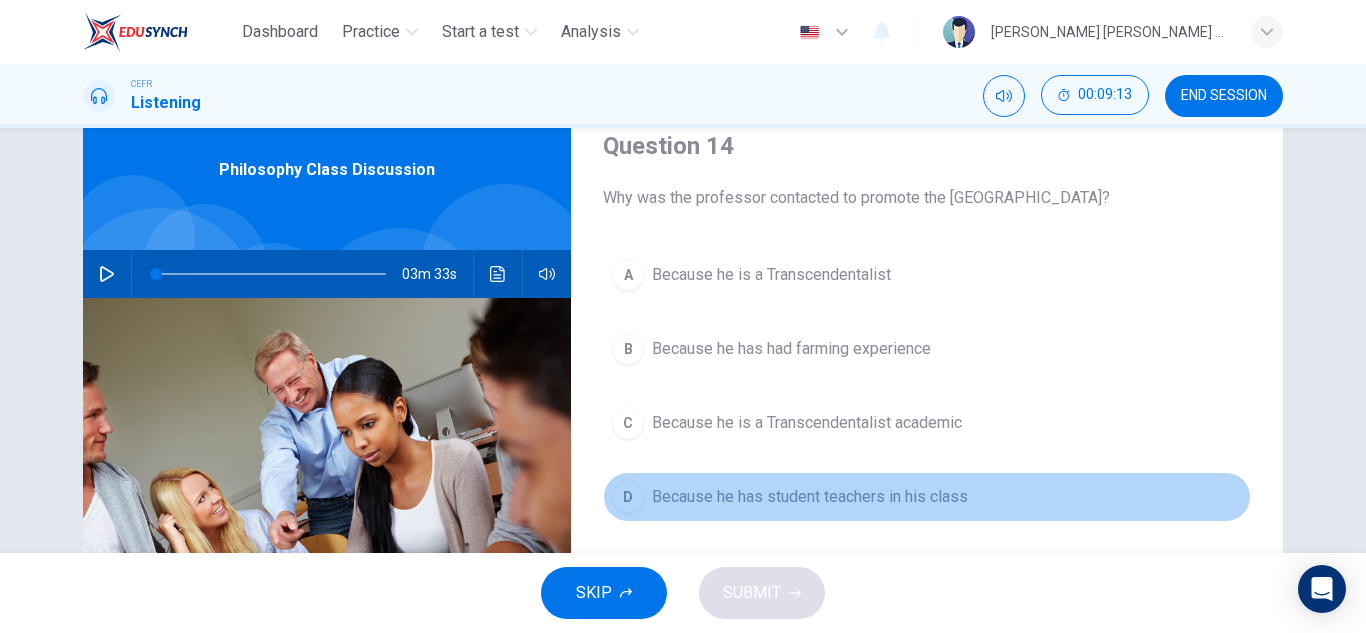 click on "Because he has student teachers in his class" at bounding box center [810, 497] 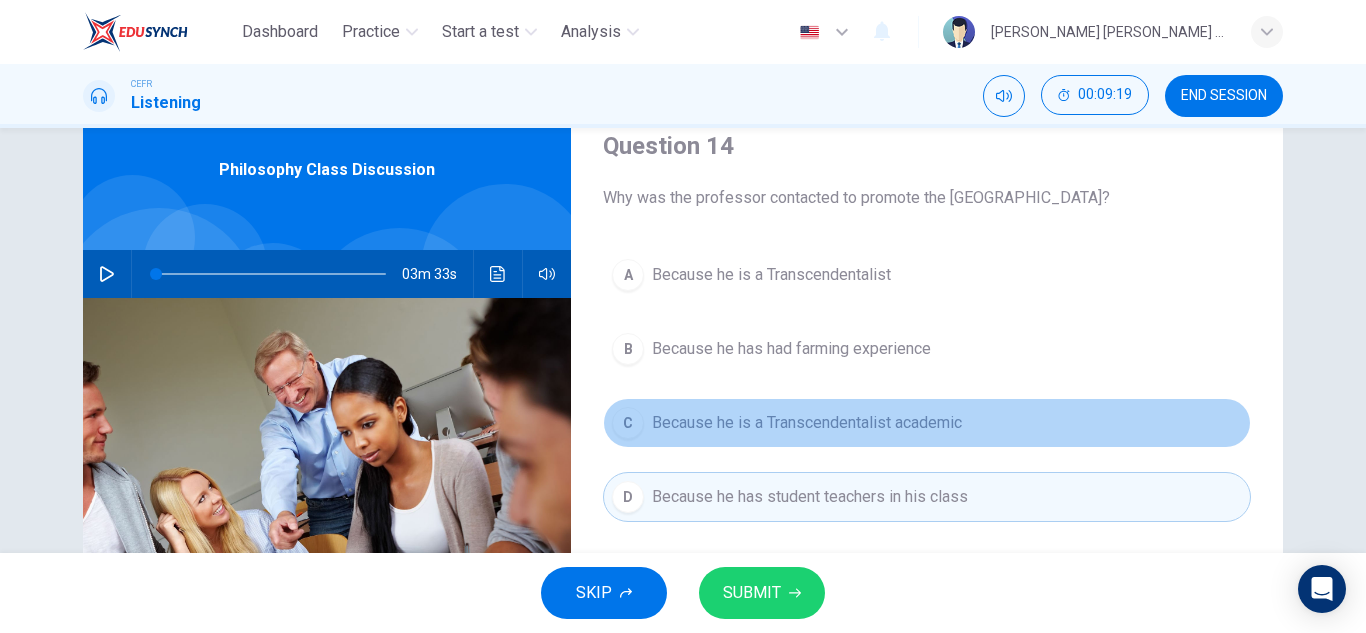 click on "C Because he is a Transcendentalist academic" at bounding box center [927, 423] 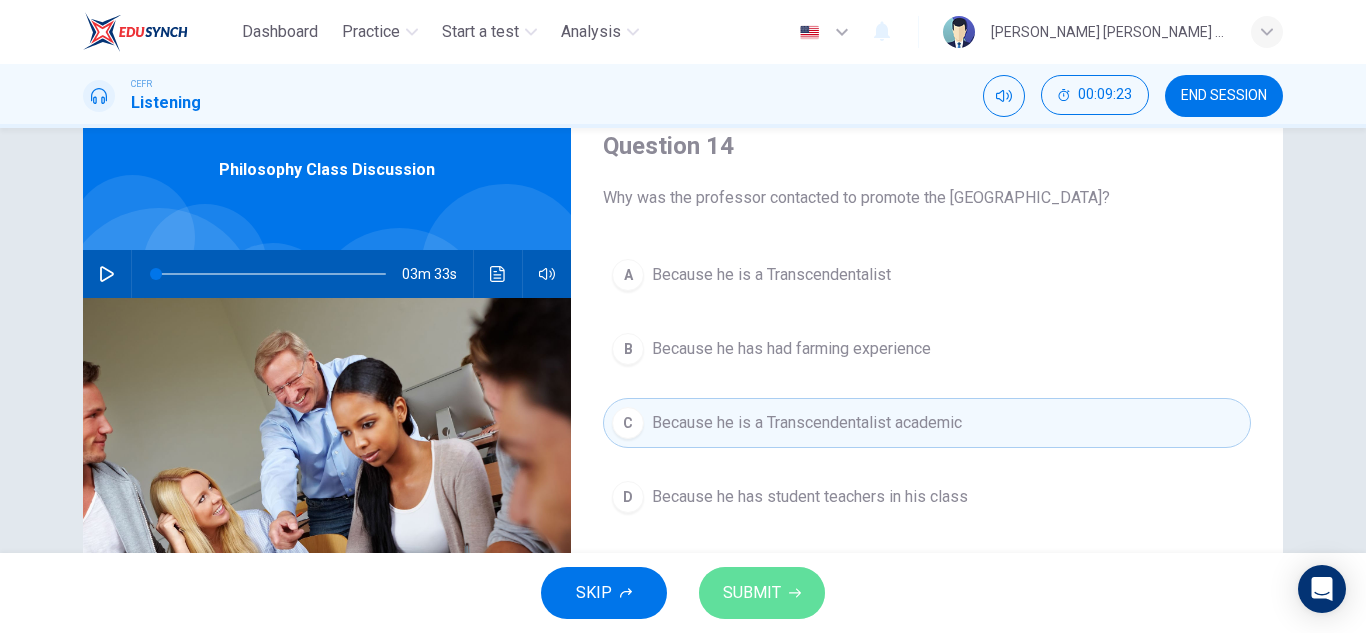 click on "SUBMIT" at bounding box center (752, 593) 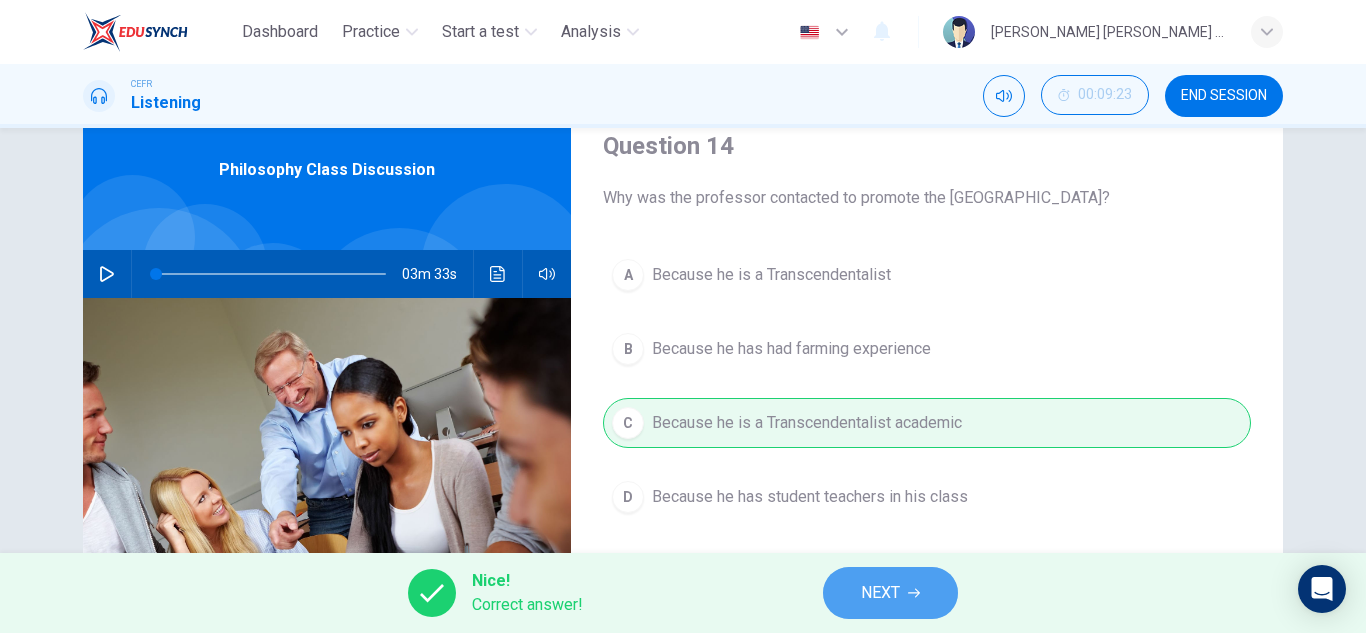 click on "NEXT" at bounding box center (890, 593) 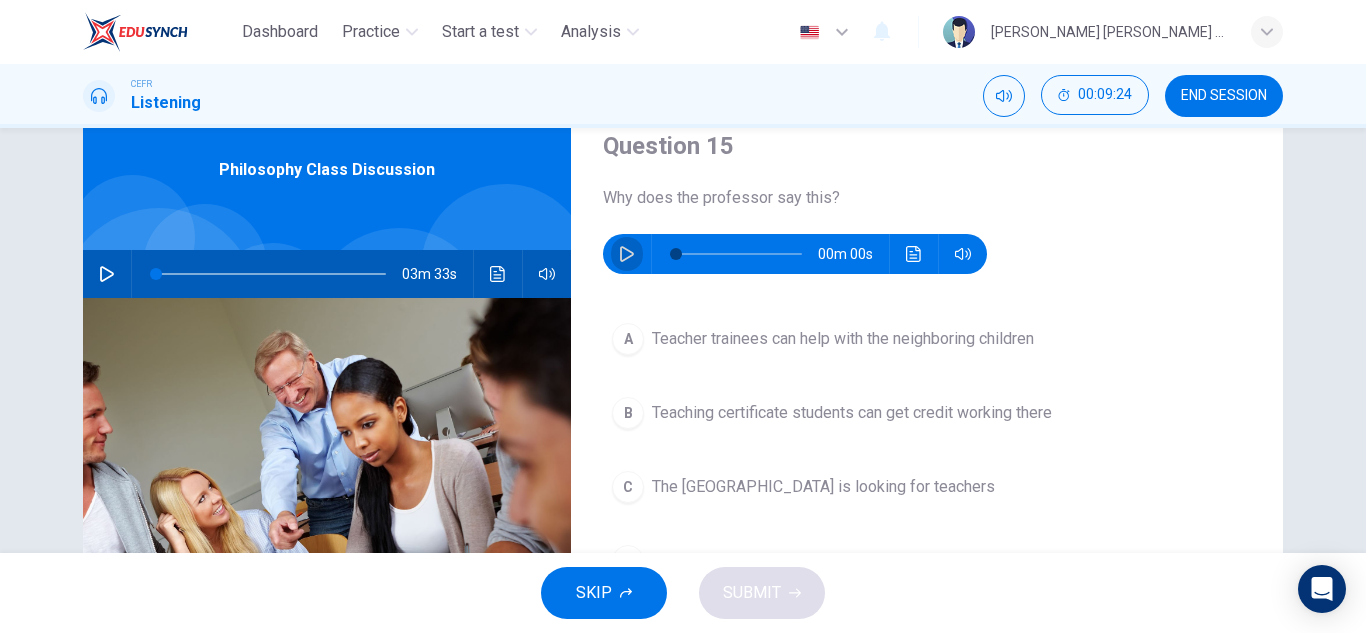 click at bounding box center (627, 254) 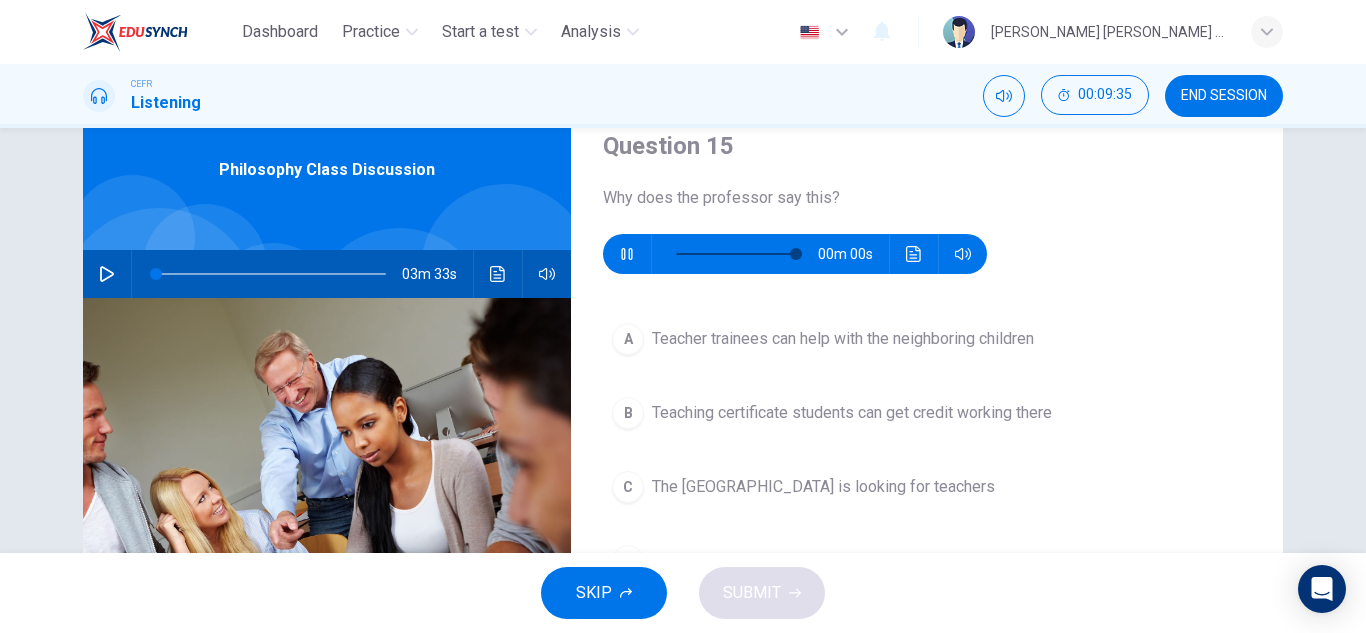 type on "0" 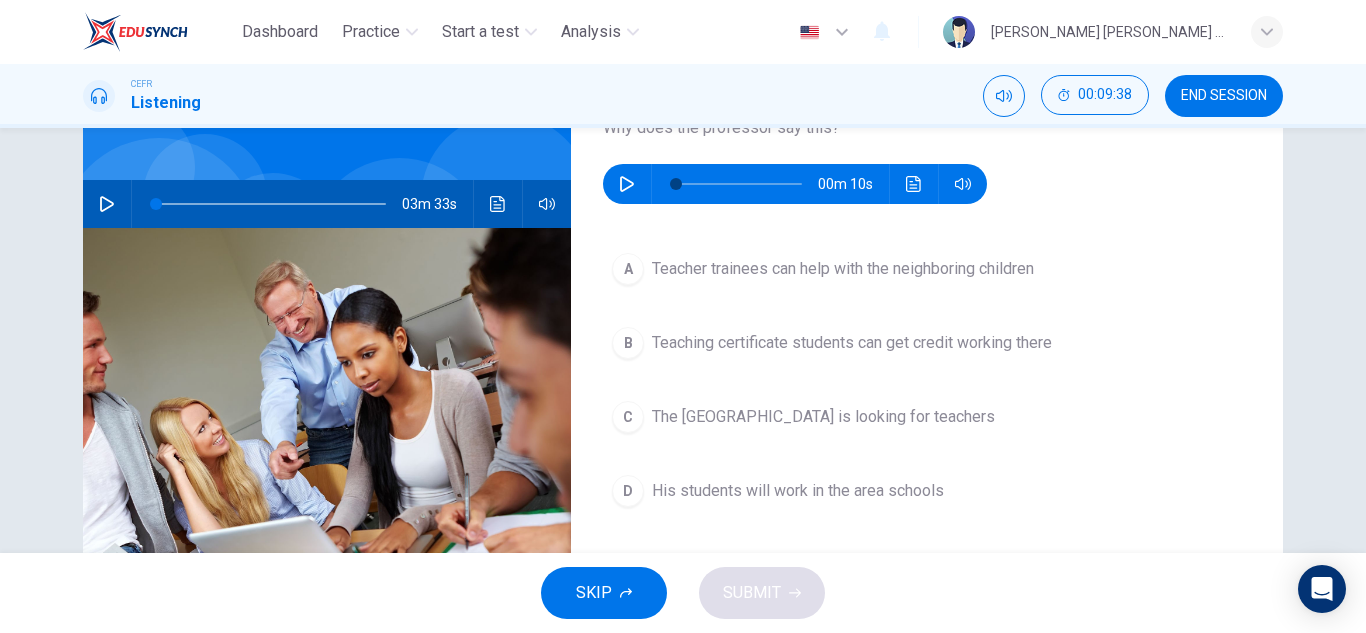 scroll, scrollTop: 151, scrollLeft: 0, axis: vertical 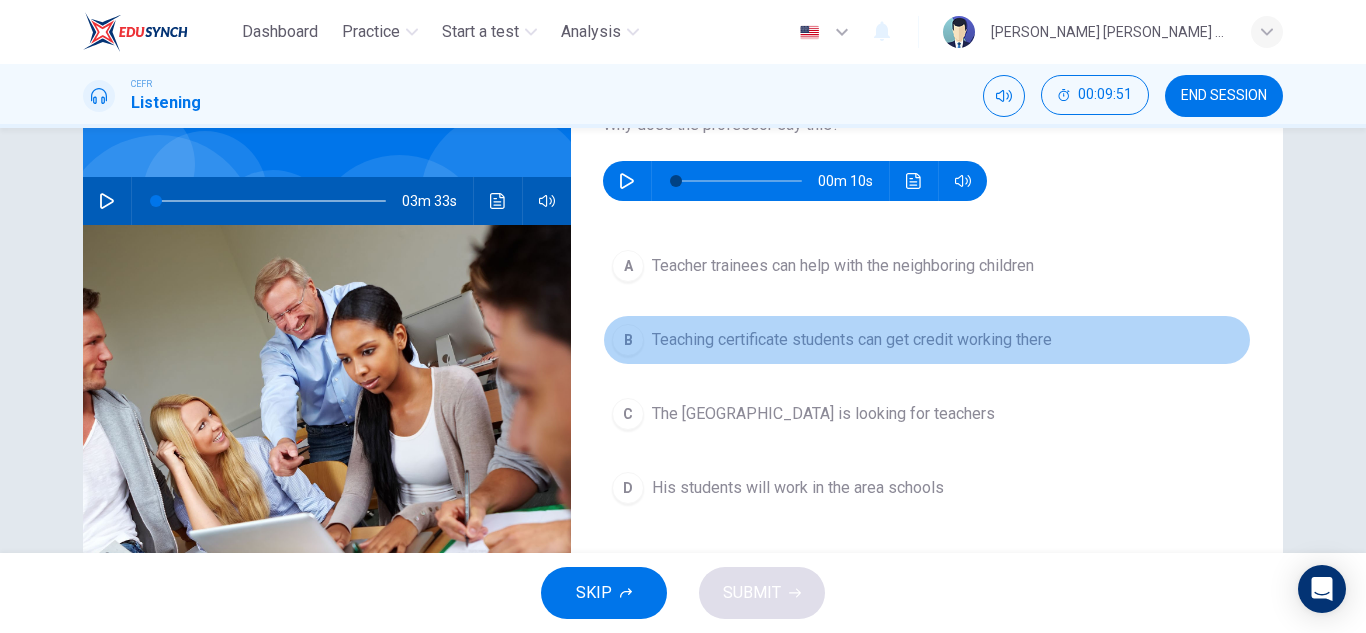 click on "Teaching certificate students can get credit working there" at bounding box center (852, 340) 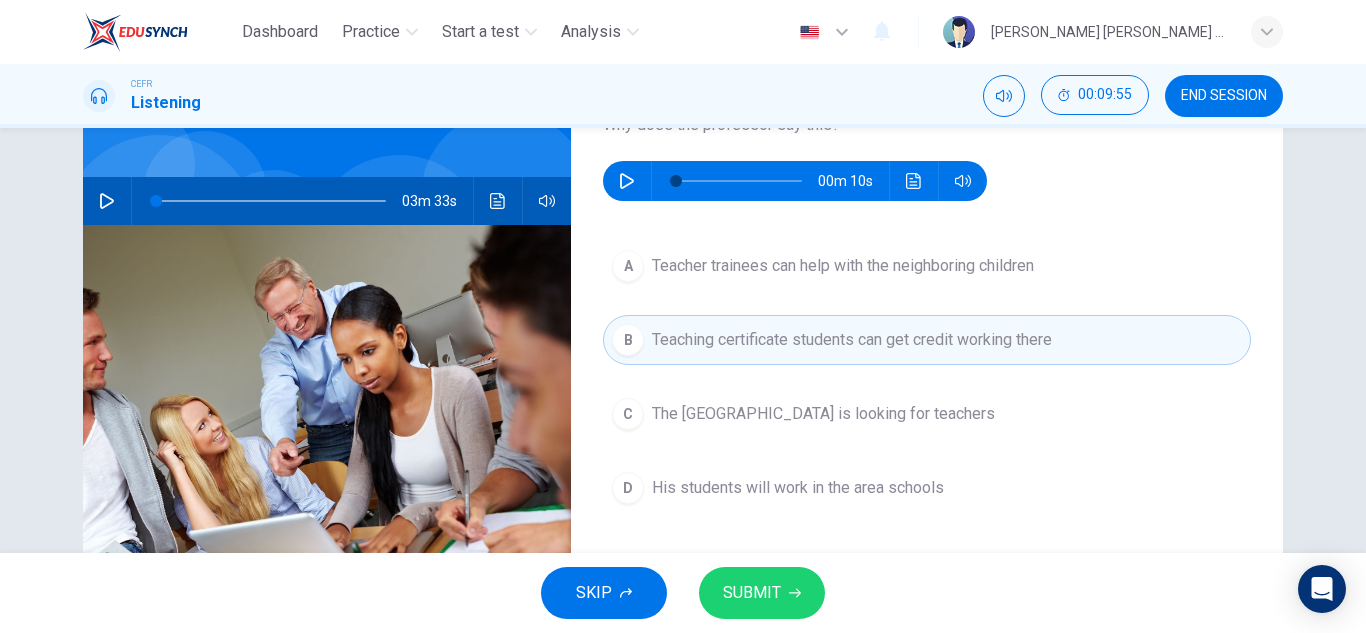 click on "A Teacher trainees can help with the neighboring children" at bounding box center [927, 266] 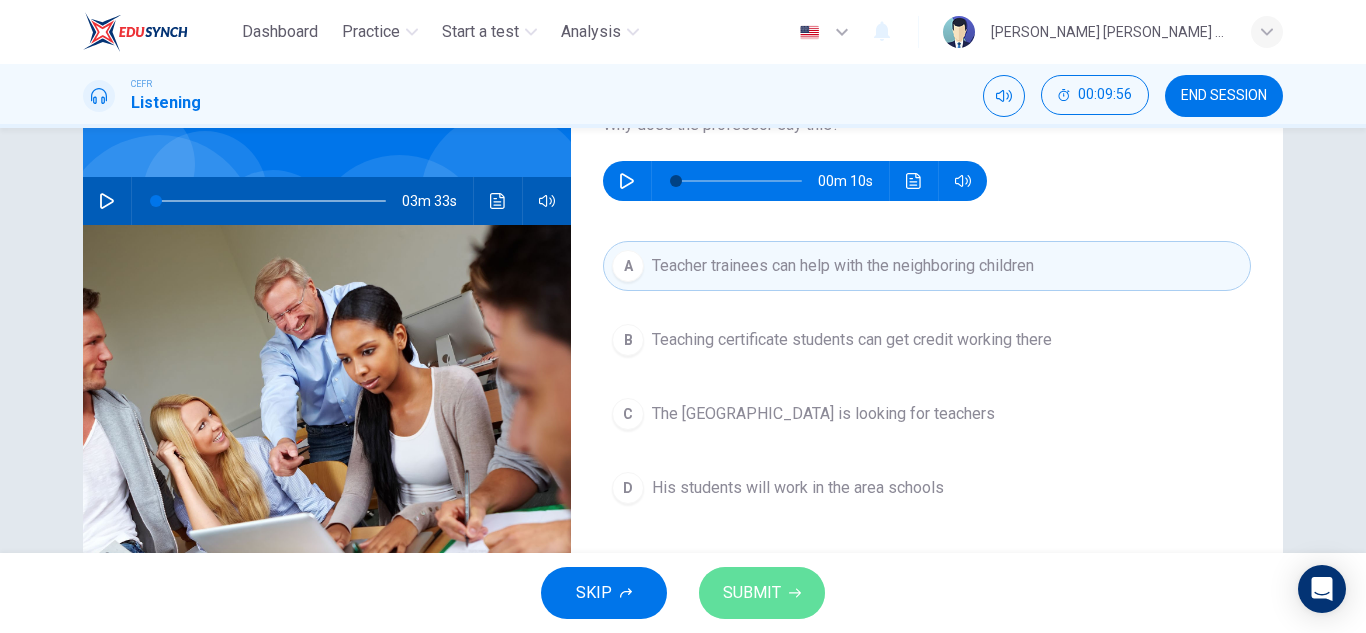 click on "SUBMIT" at bounding box center [762, 593] 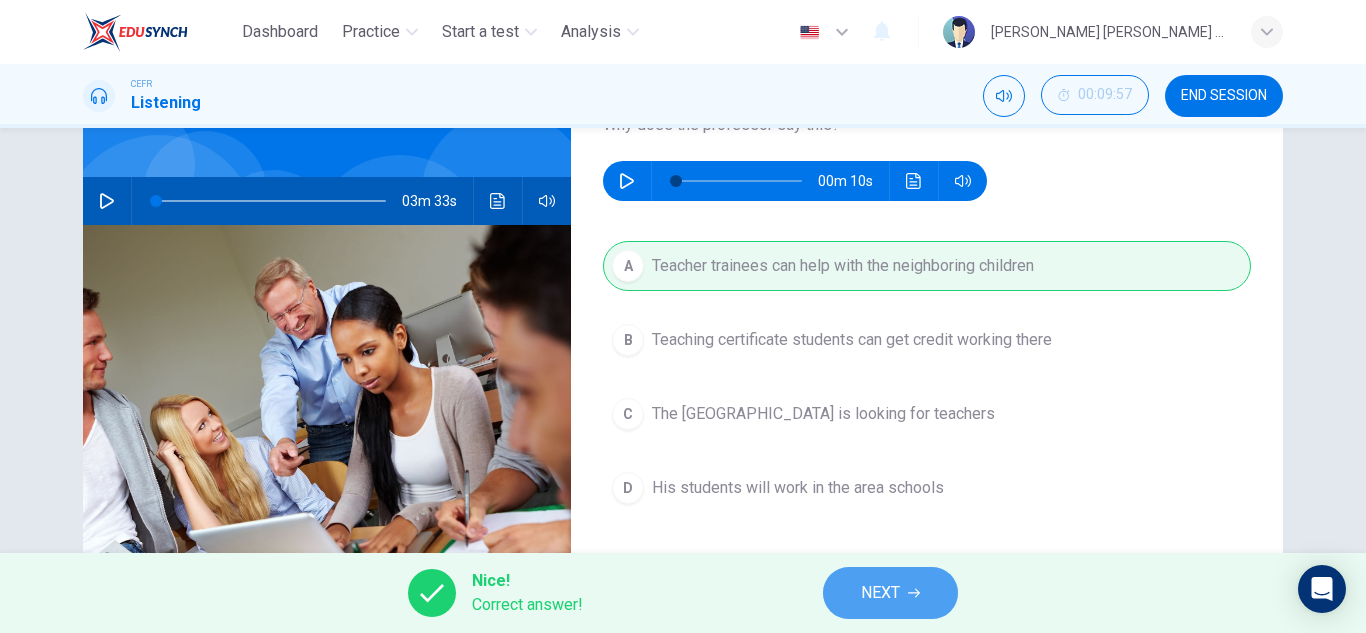 click on "NEXT" at bounding box center [890, 593] 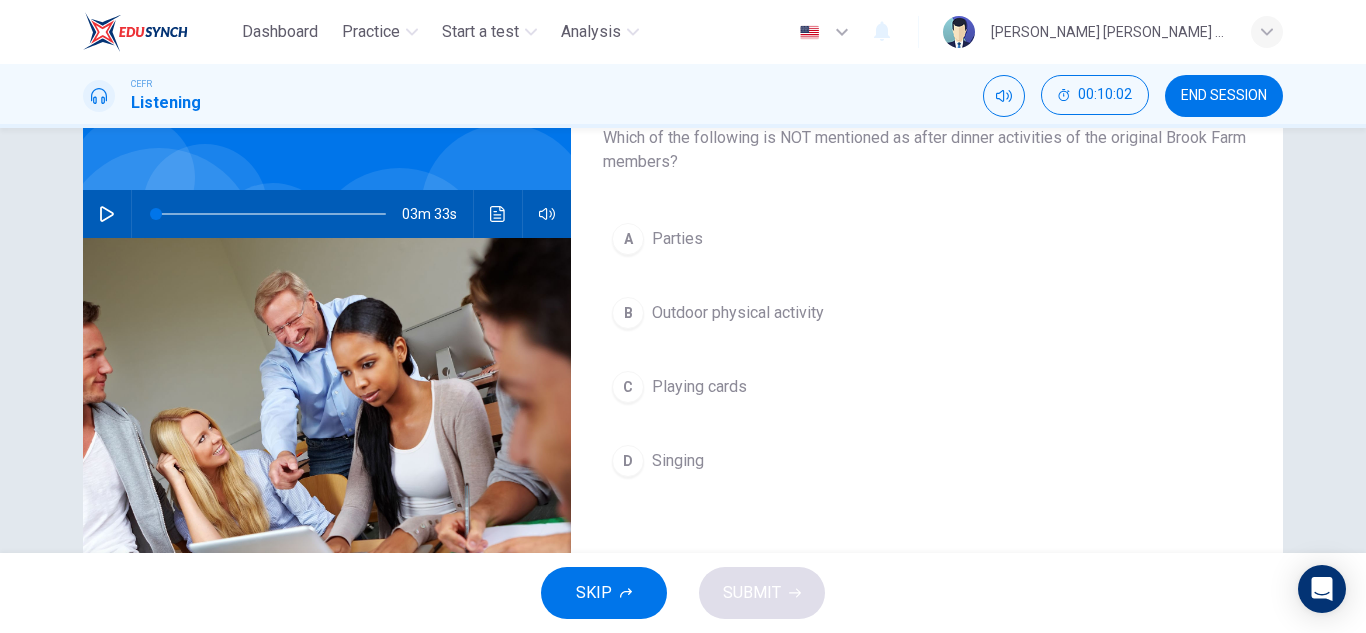 scroll, scrollTop: 132, scrollLeft: 0, axis: vertical 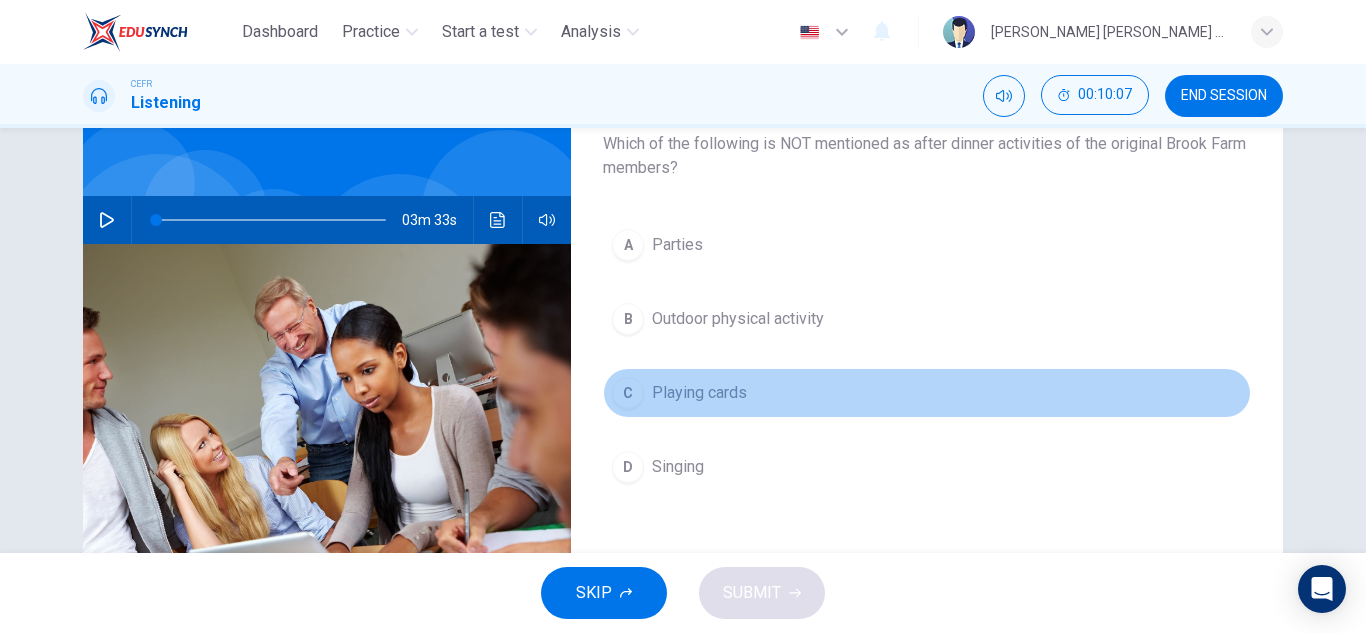 click on "C Playing cards" at bounding box center (927, 393) 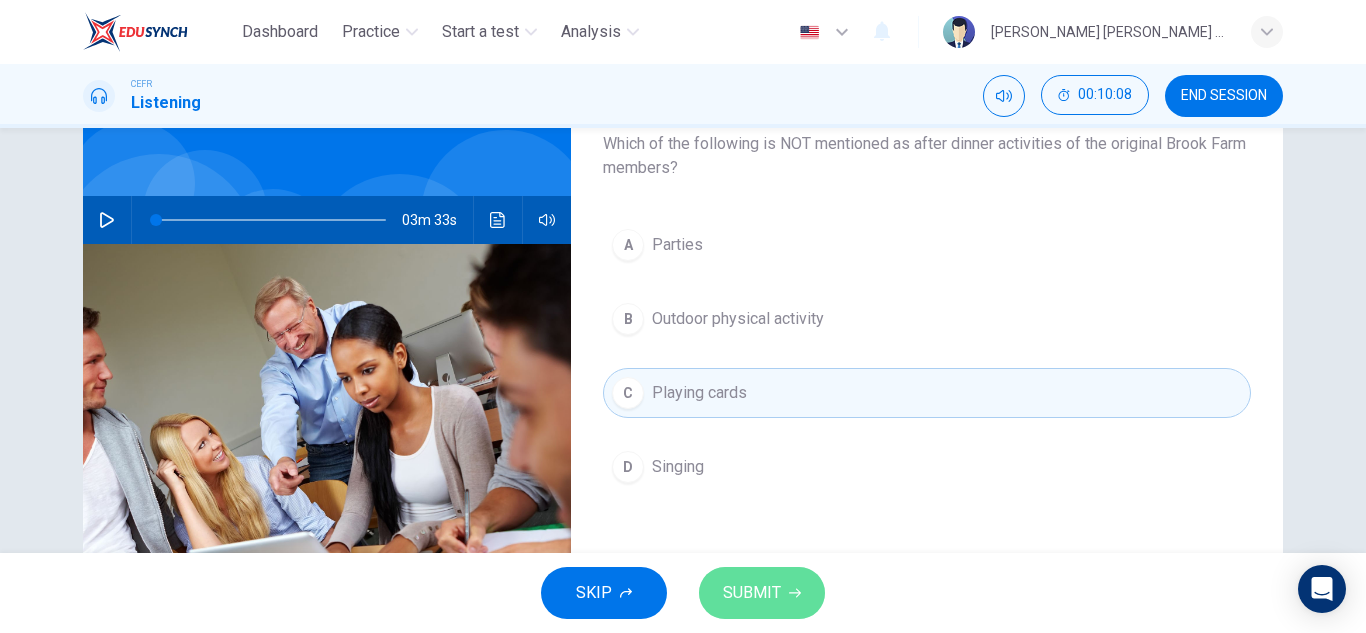 click on "SUBMIT" at bounding box center (752, 593) 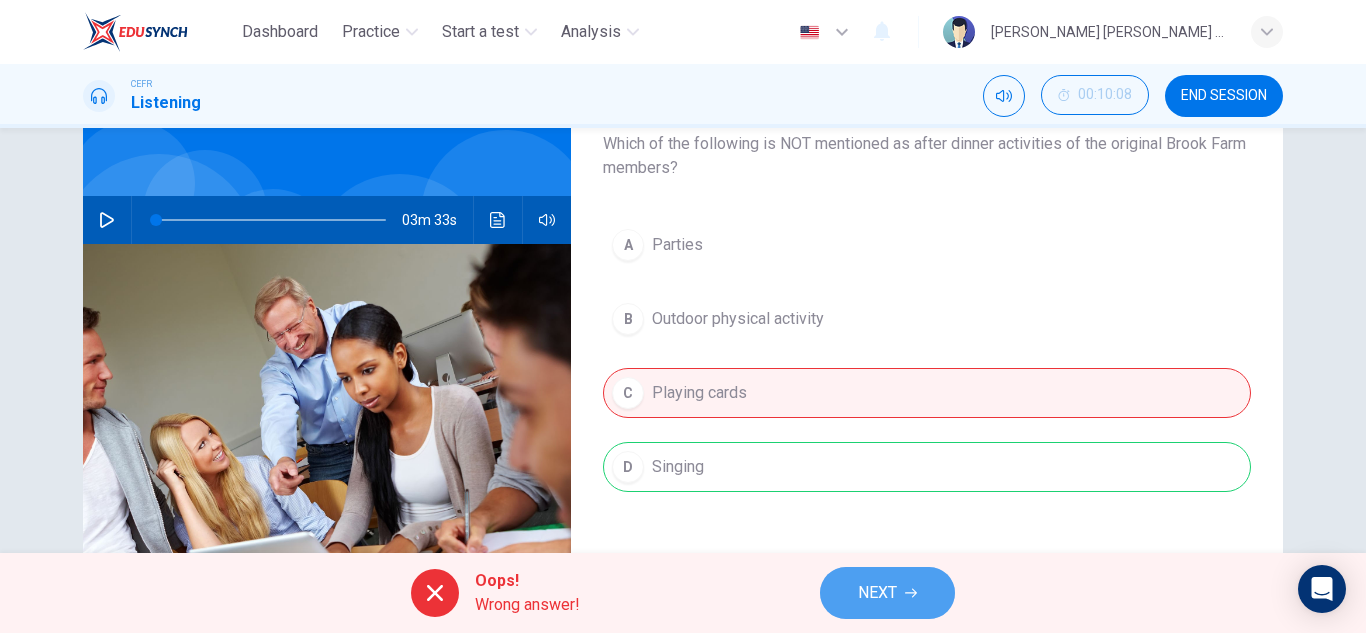 click on "NEXT" at bounding box center [887, 593] 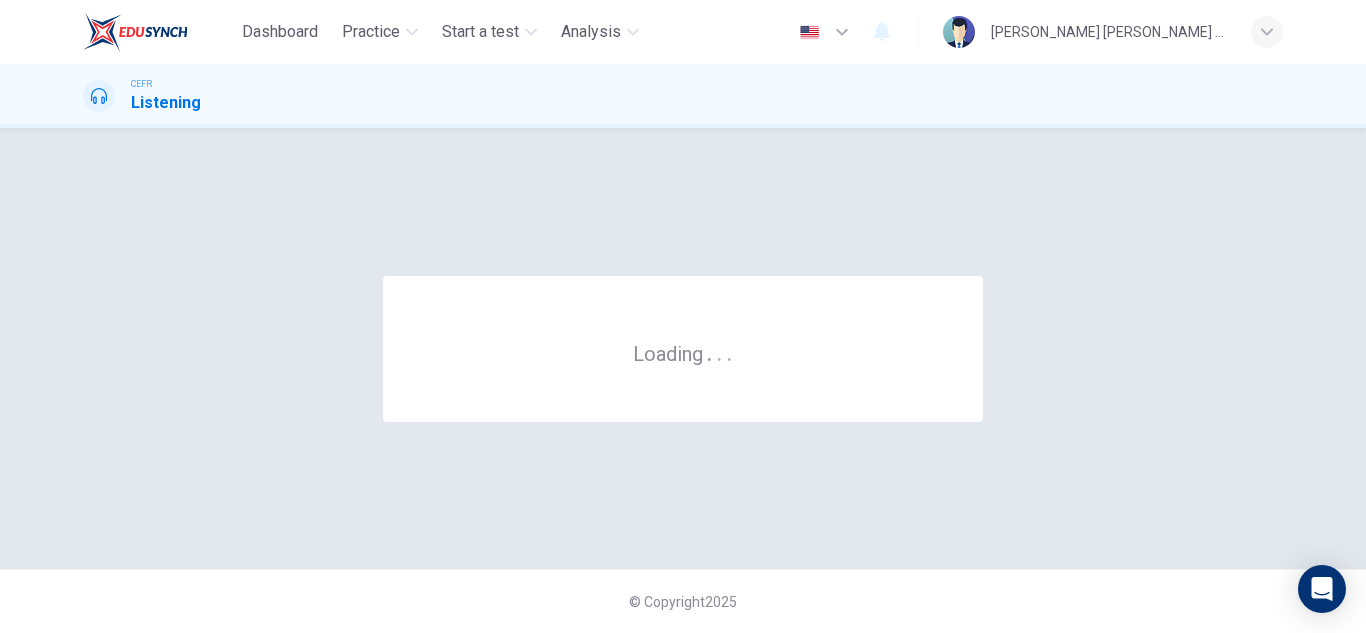 scroll, scrollTop: 0, scrollLeft: 0, axis: both 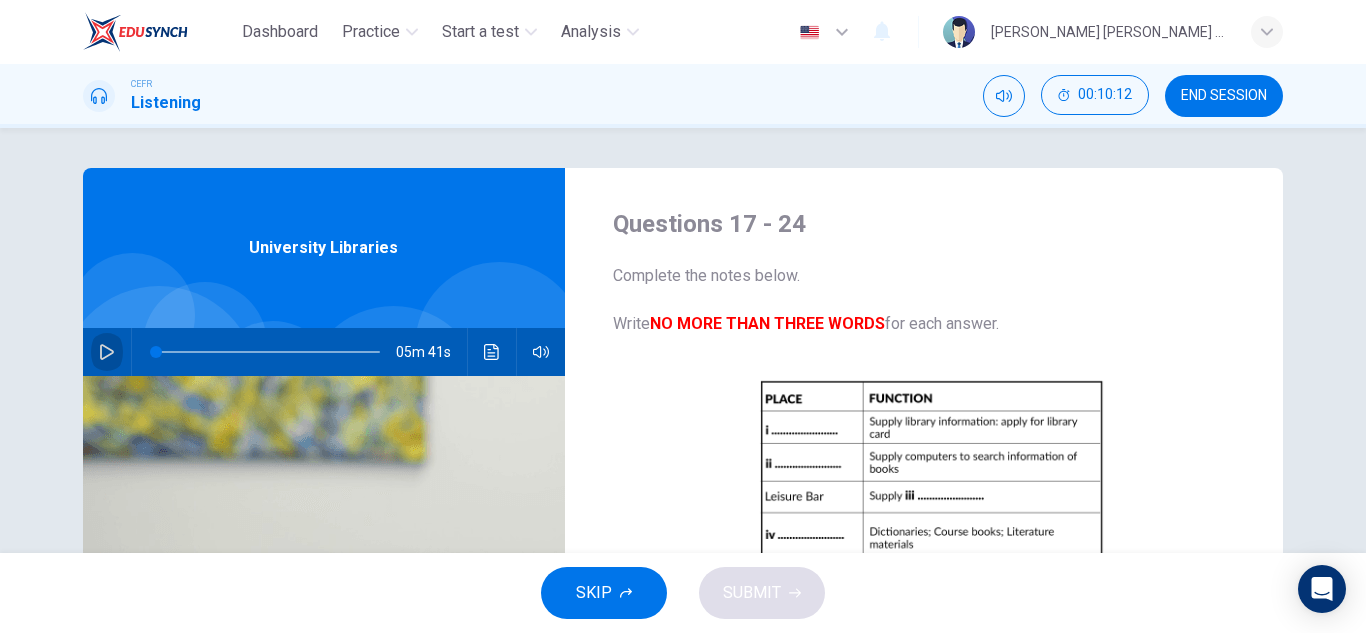 click at bounding box center (107, 352) 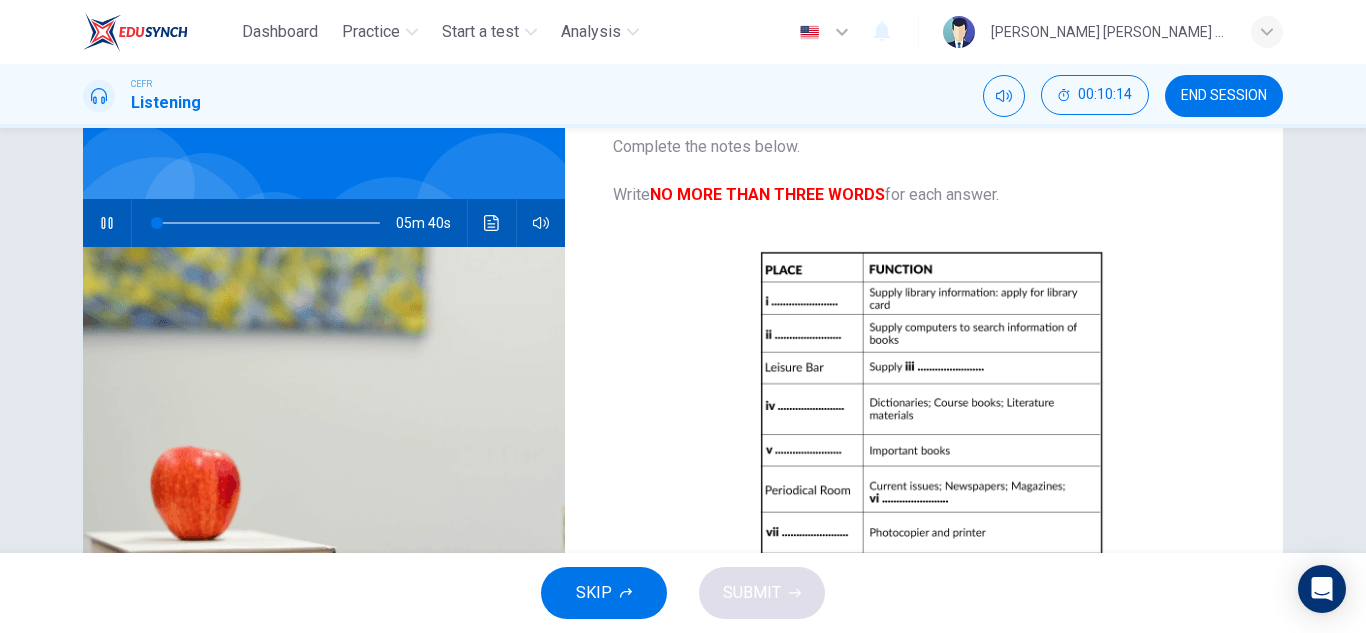 scroll, scrollTop: 150, scrollLeft: 0, axis: vertical 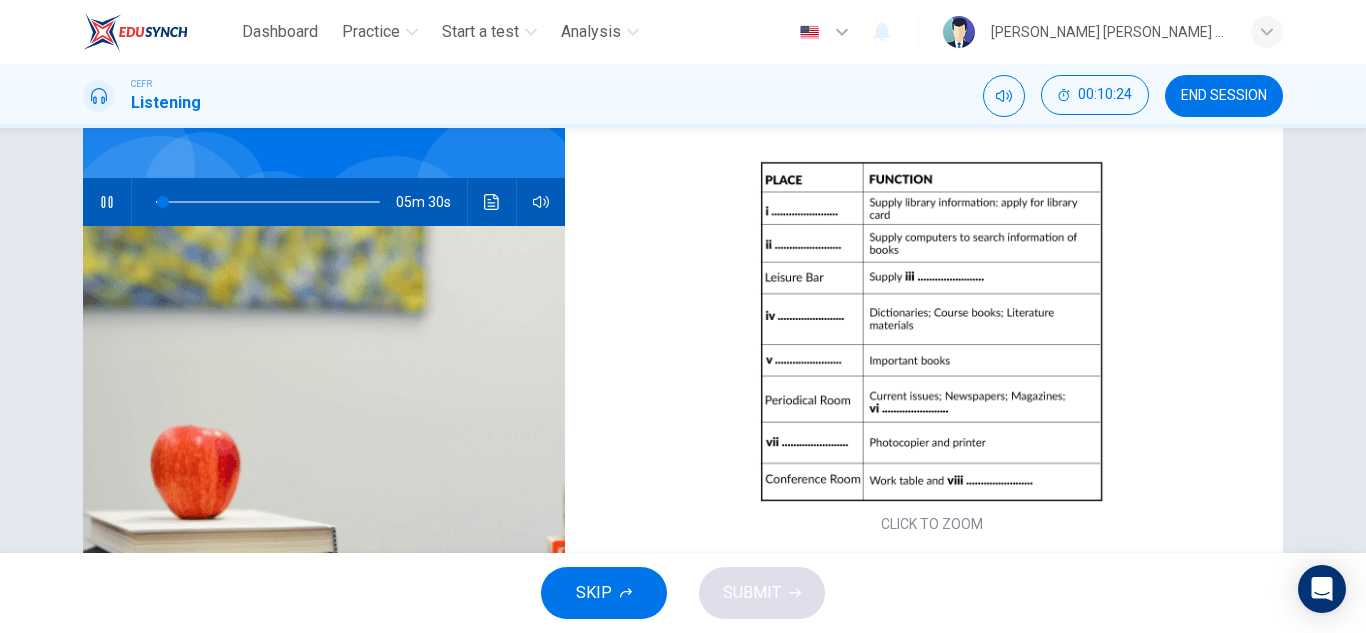 type on "4" 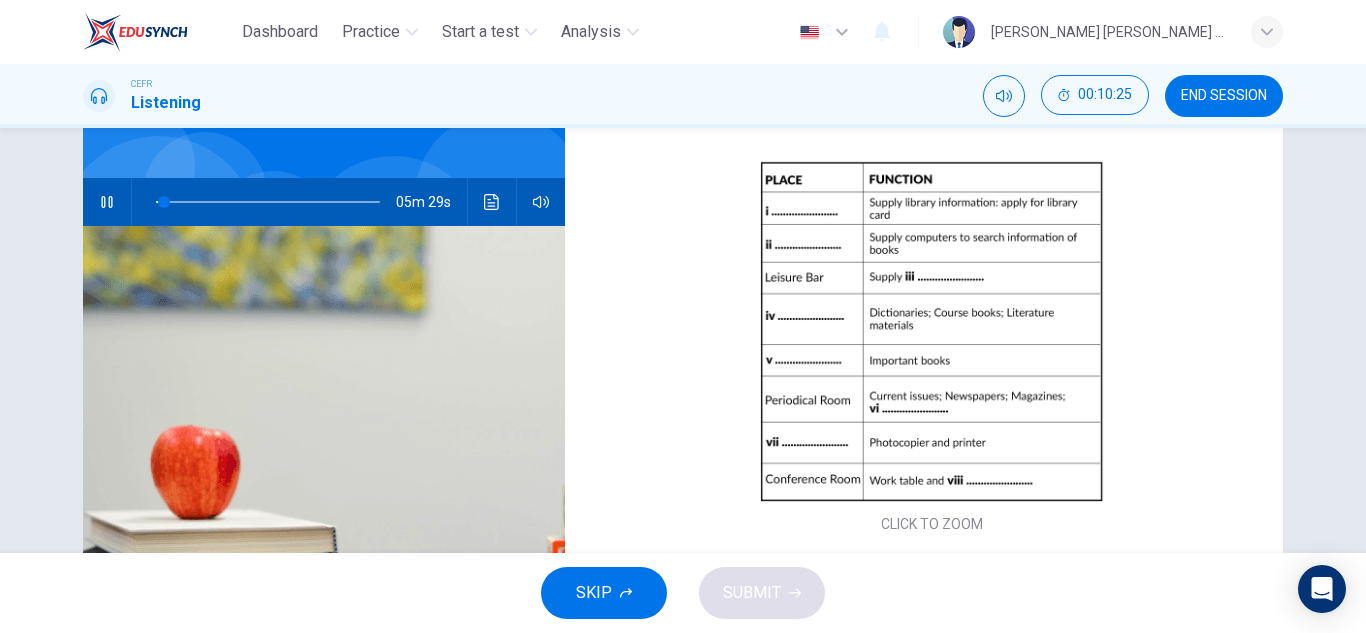 type 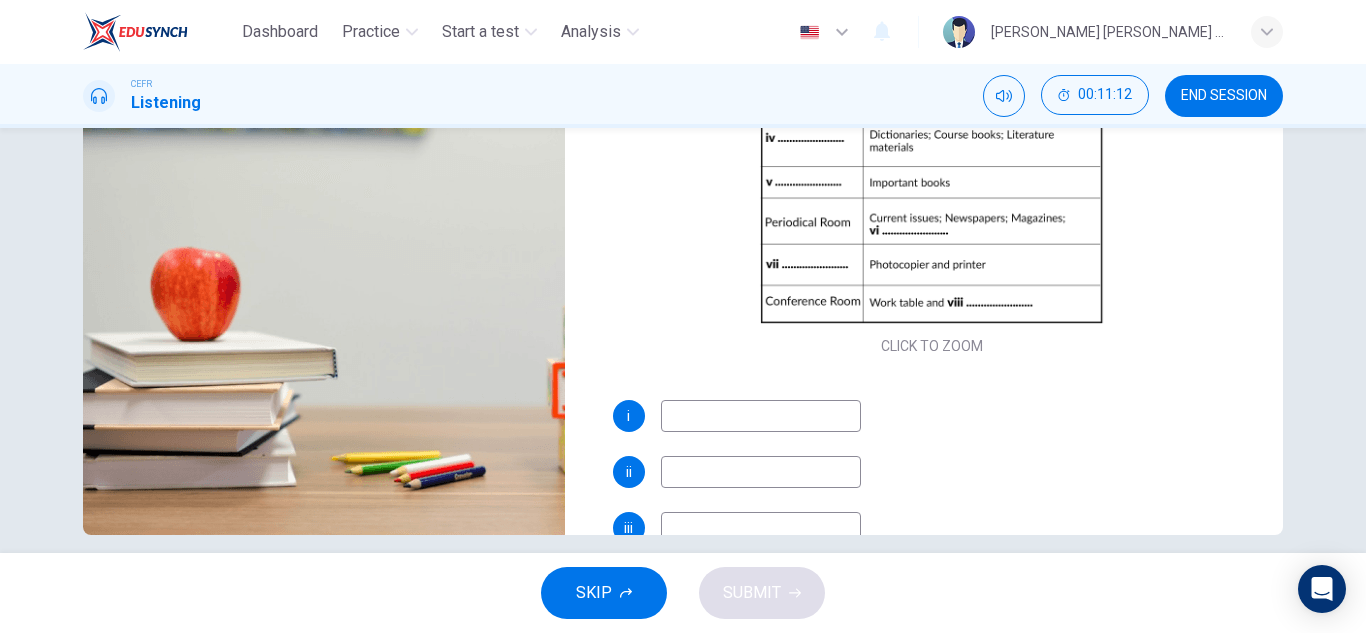 scroll, scrollTop: 329, scrollLeft: 0, axis: vertical 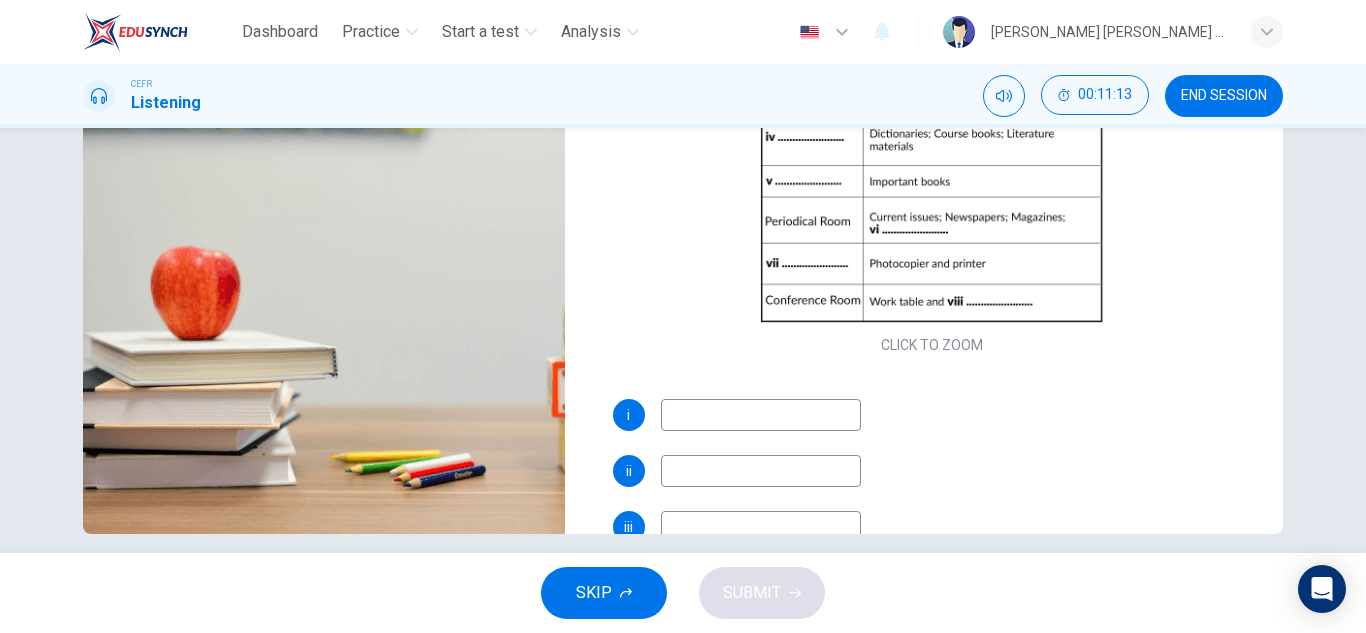 click at bounding box center [761, 415] 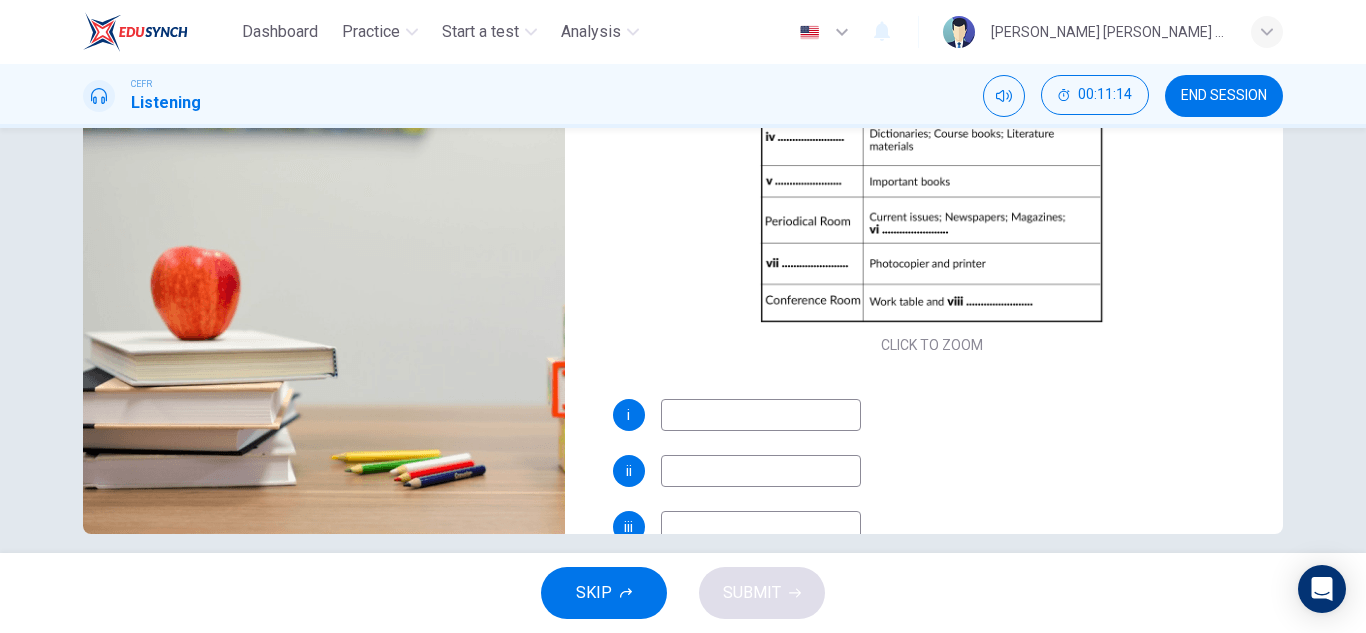 type on "18" 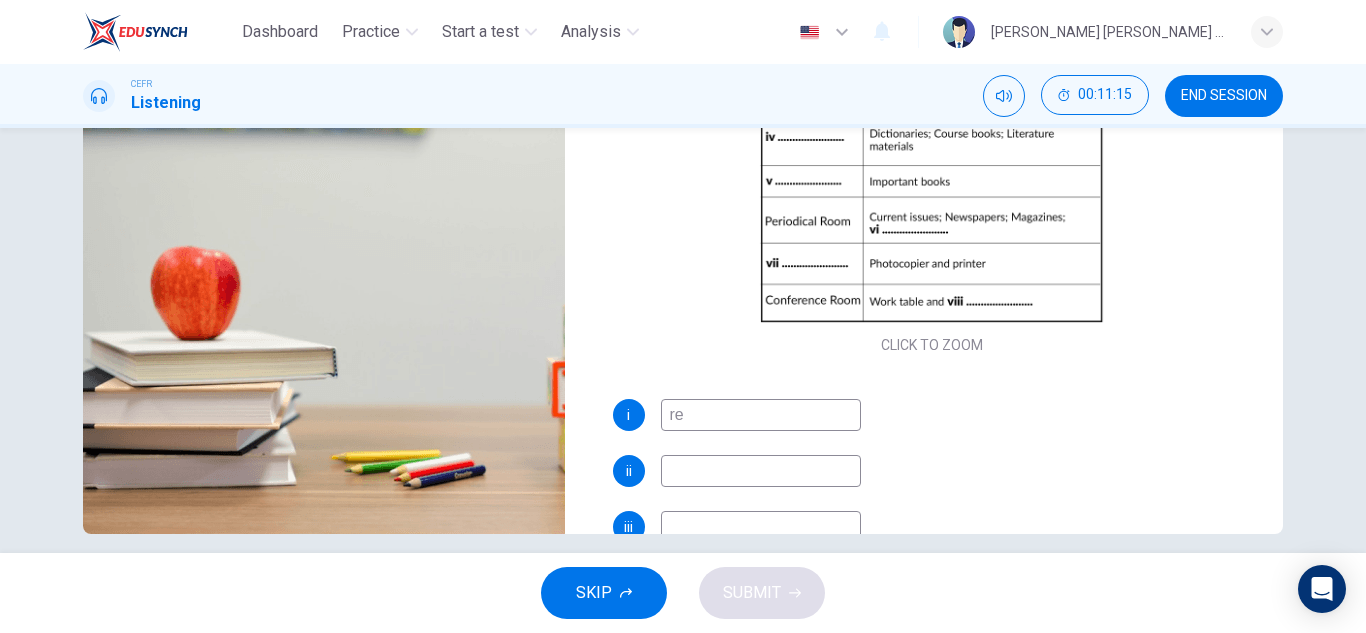 type on "[PERSON_NAME]" 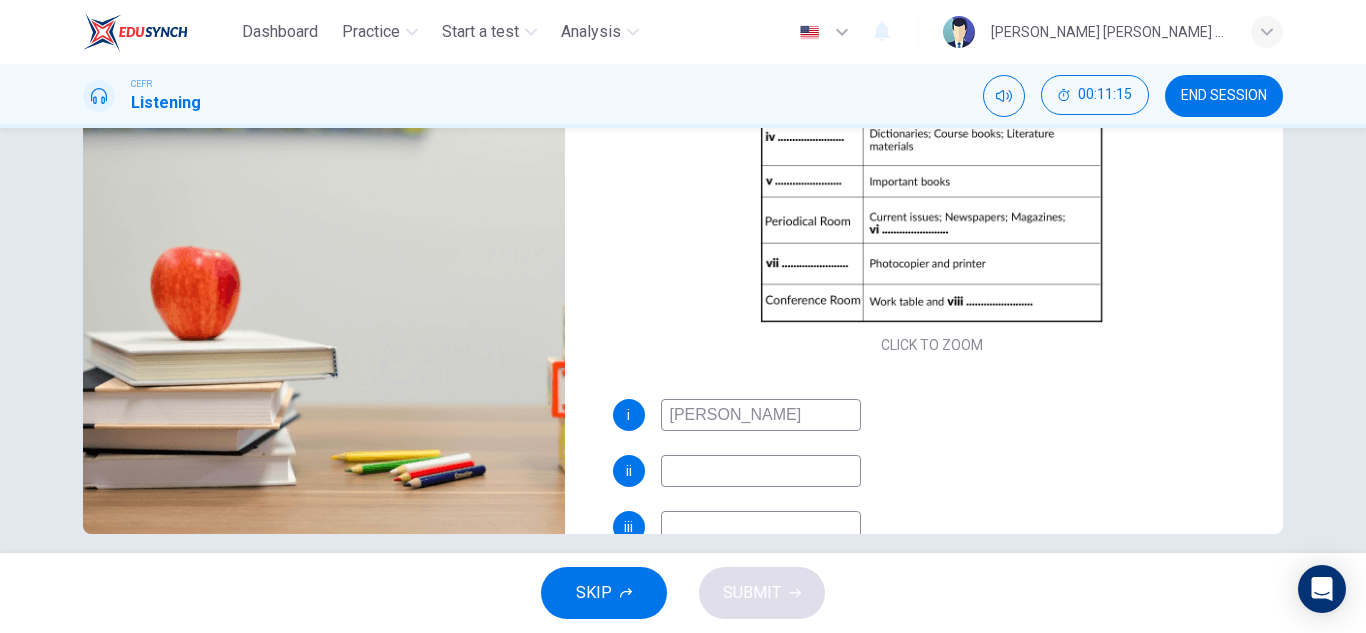 type on "18" 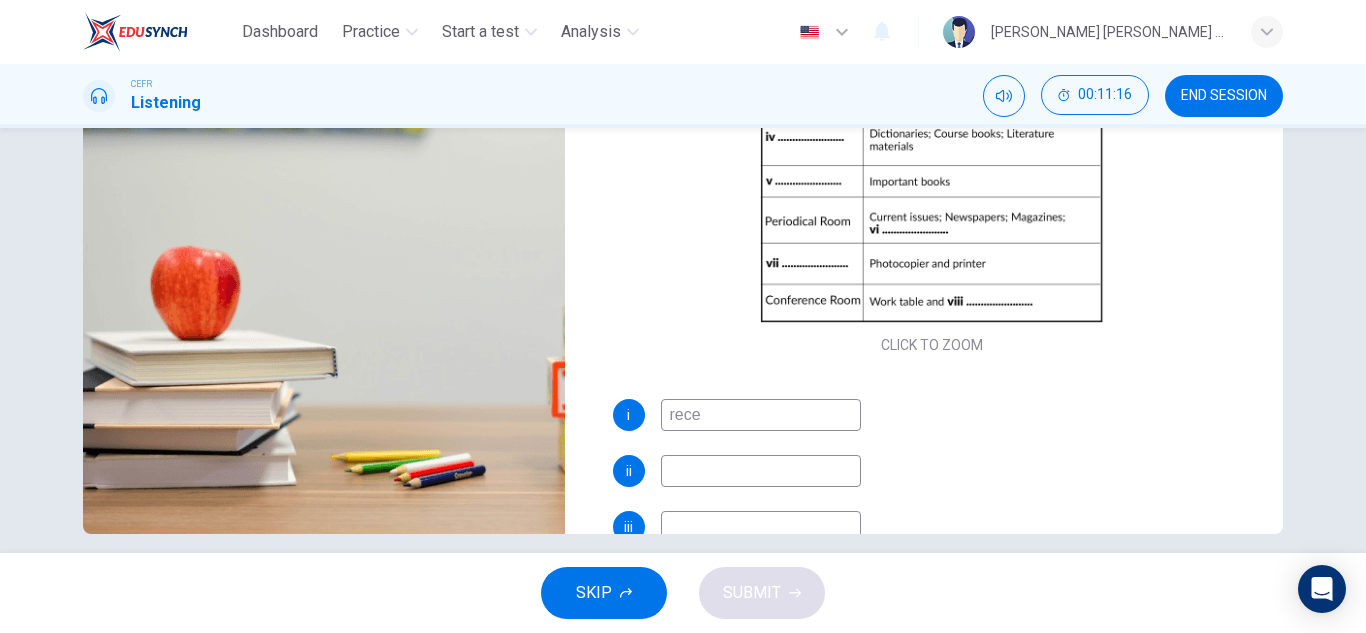 type on "recep" 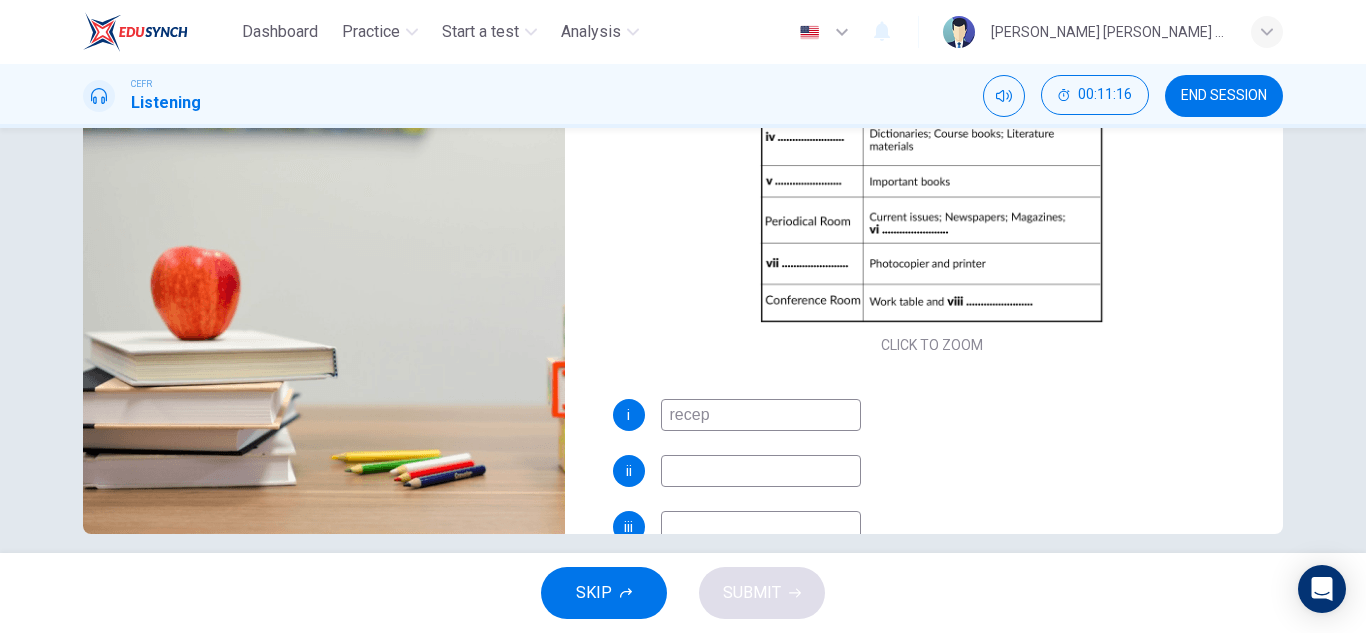 type on "19" 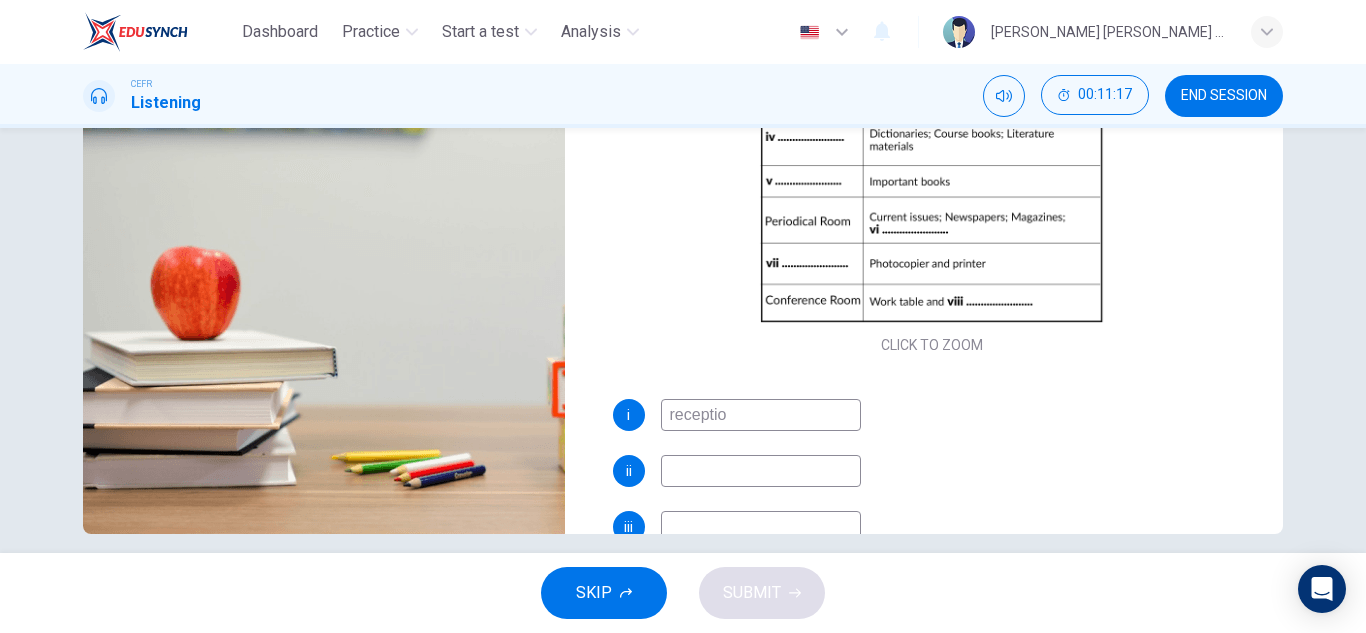 type on "reception" 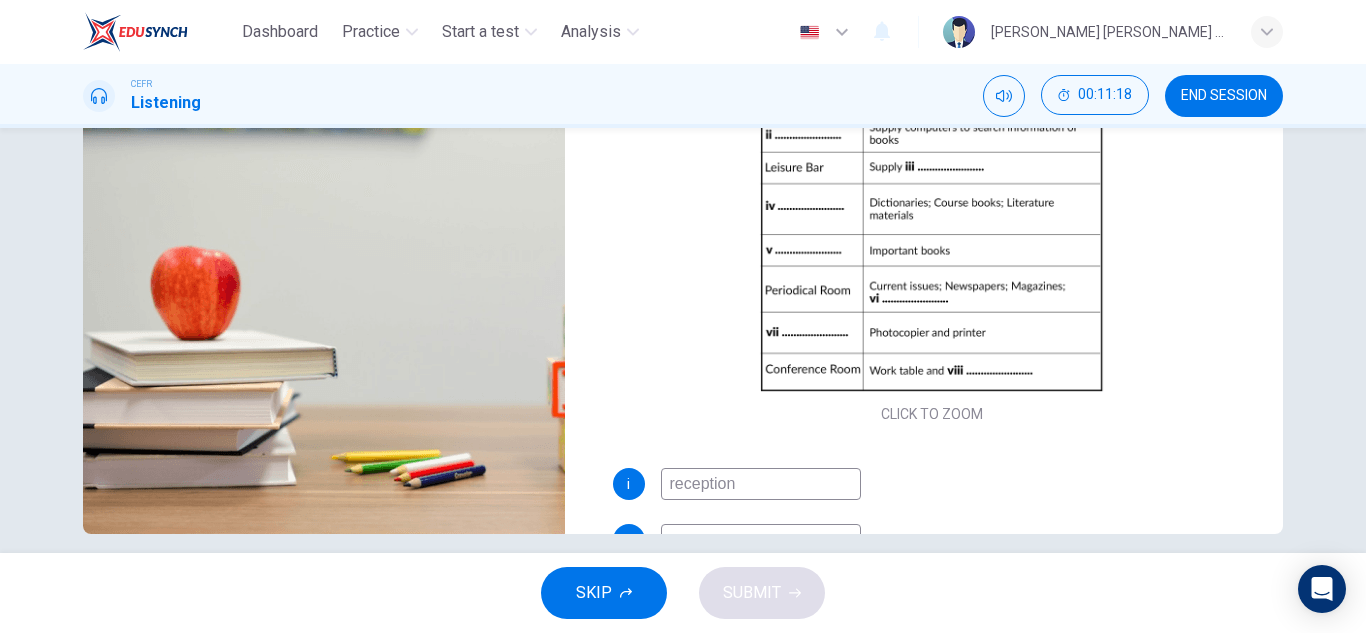 scroll, scrollTop: 0, scrollLeft: 0, axis: both 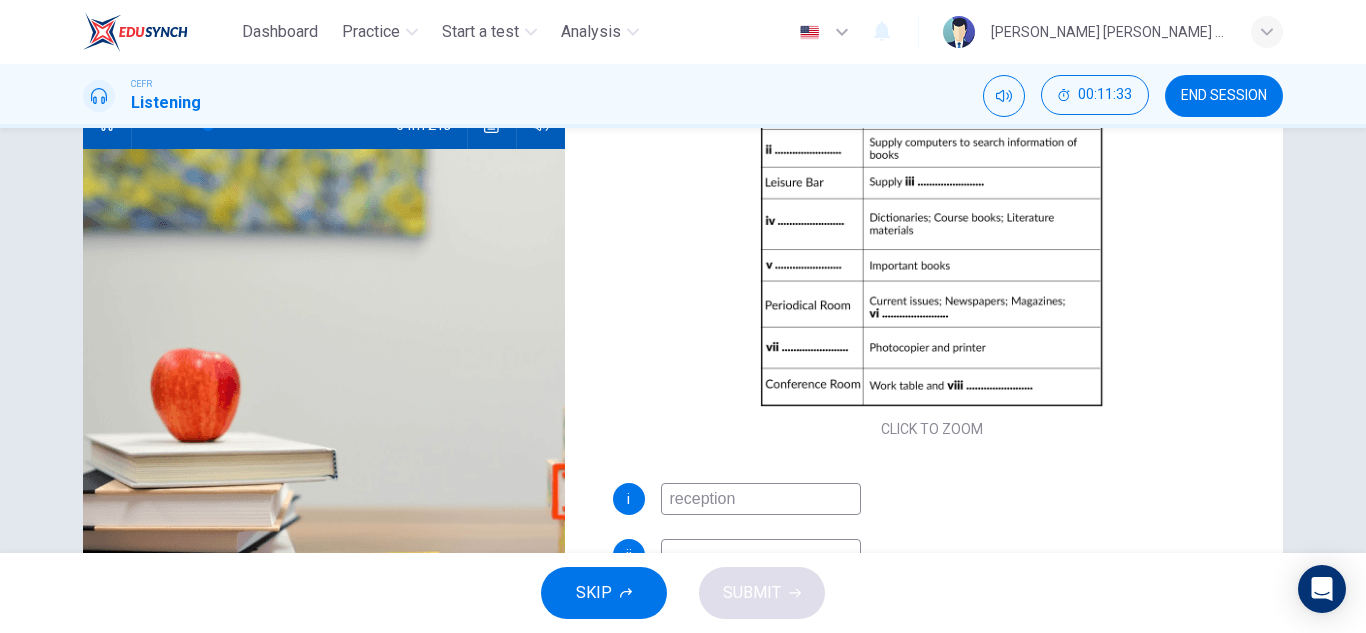 type on "24" 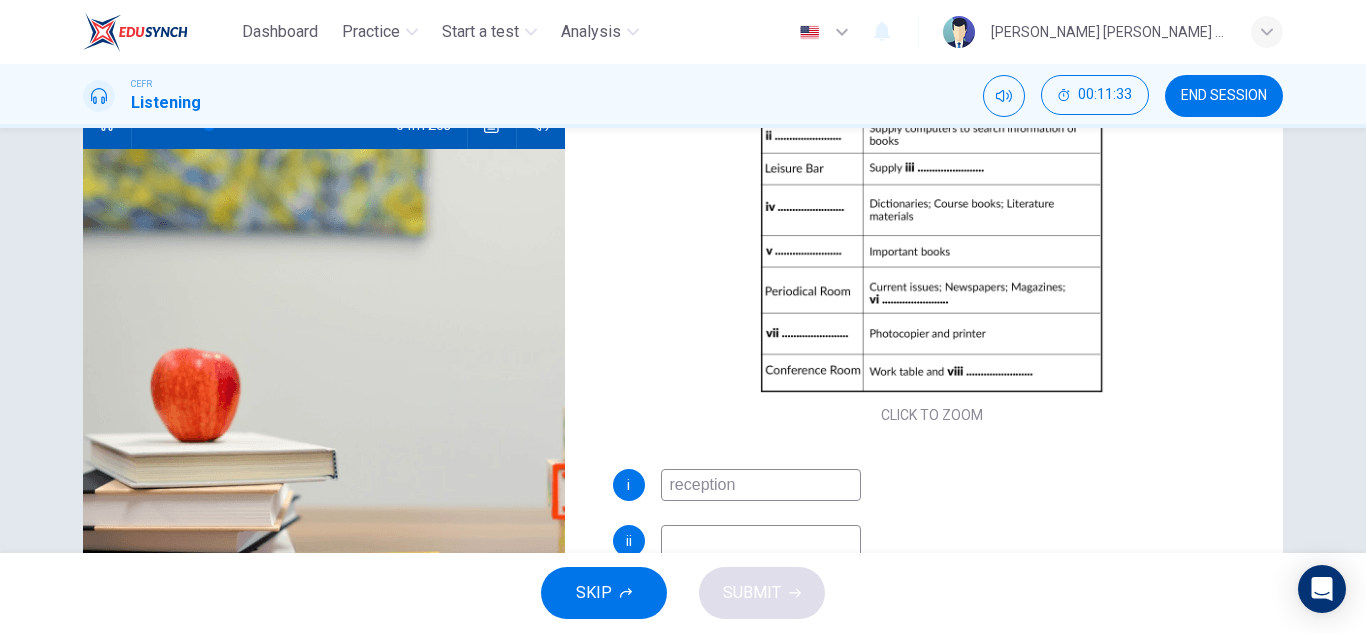 scroll, scrollTop: 102, scrollLeft: 0, axis: vertical 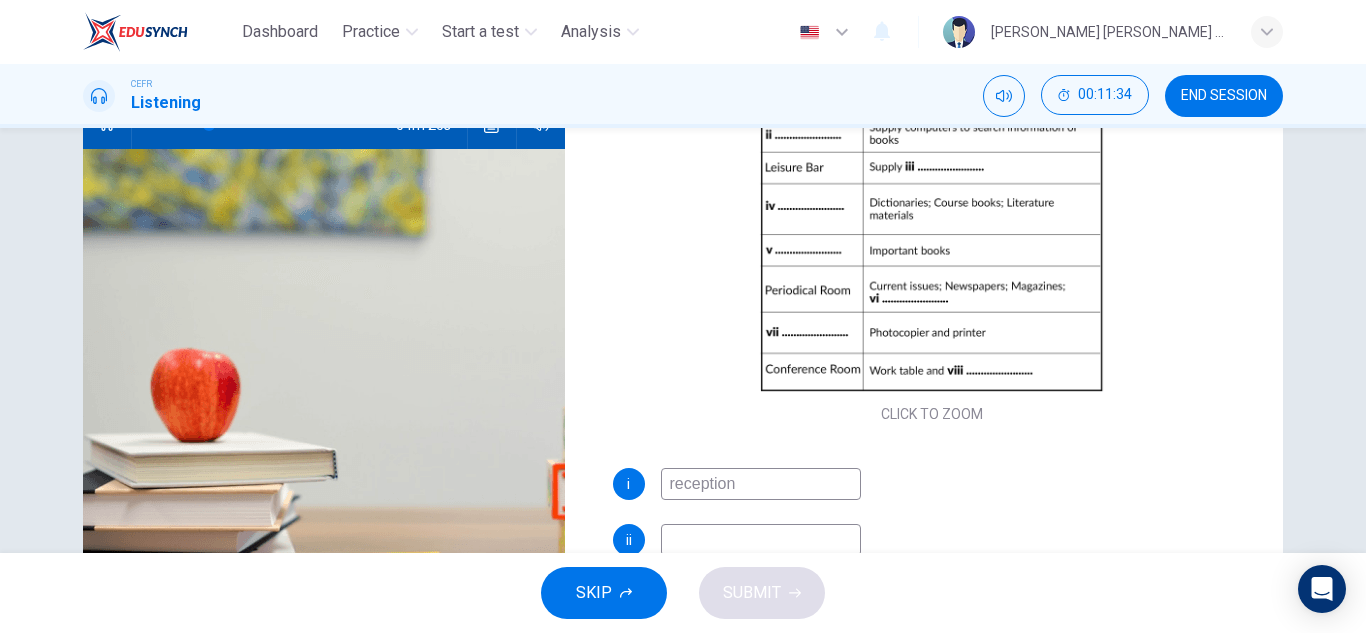 type on "reception" 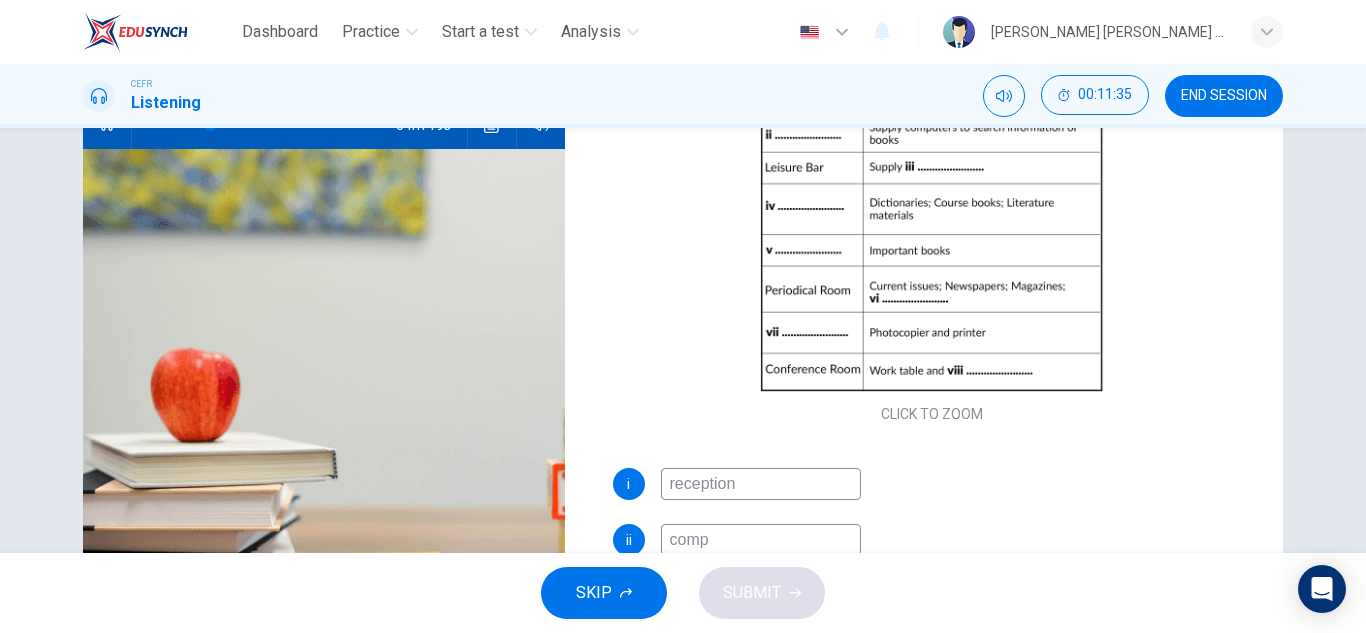 type on "compu" 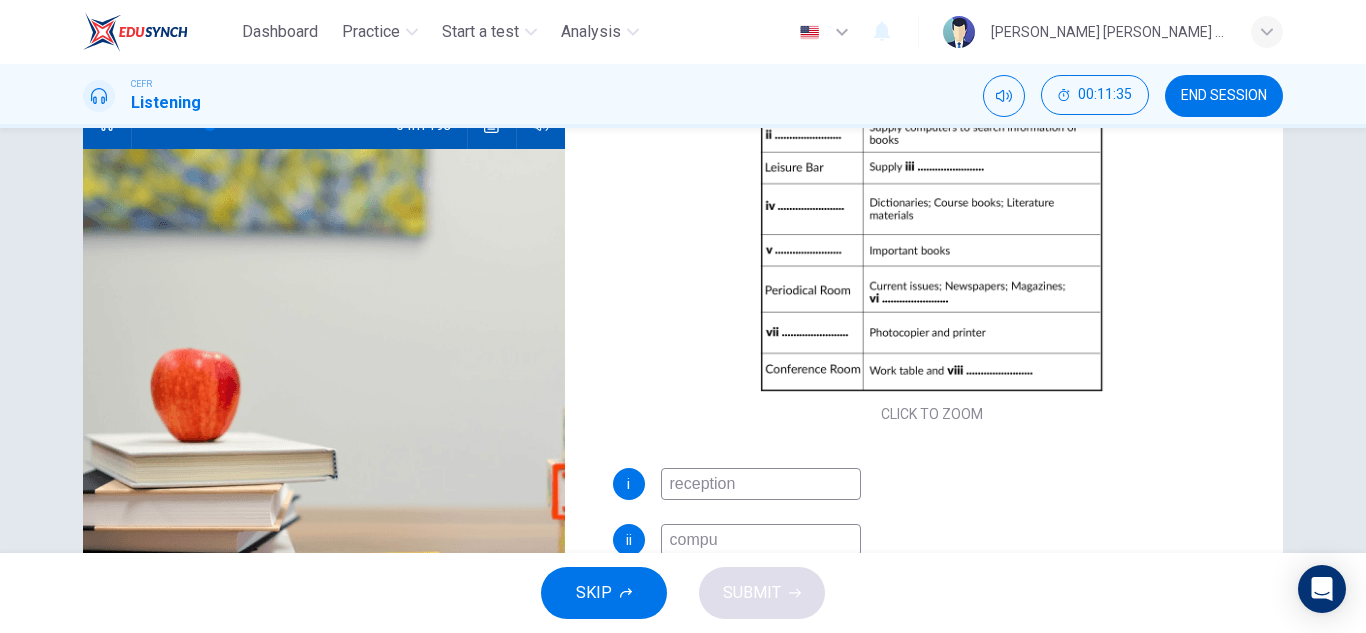 type on "24" 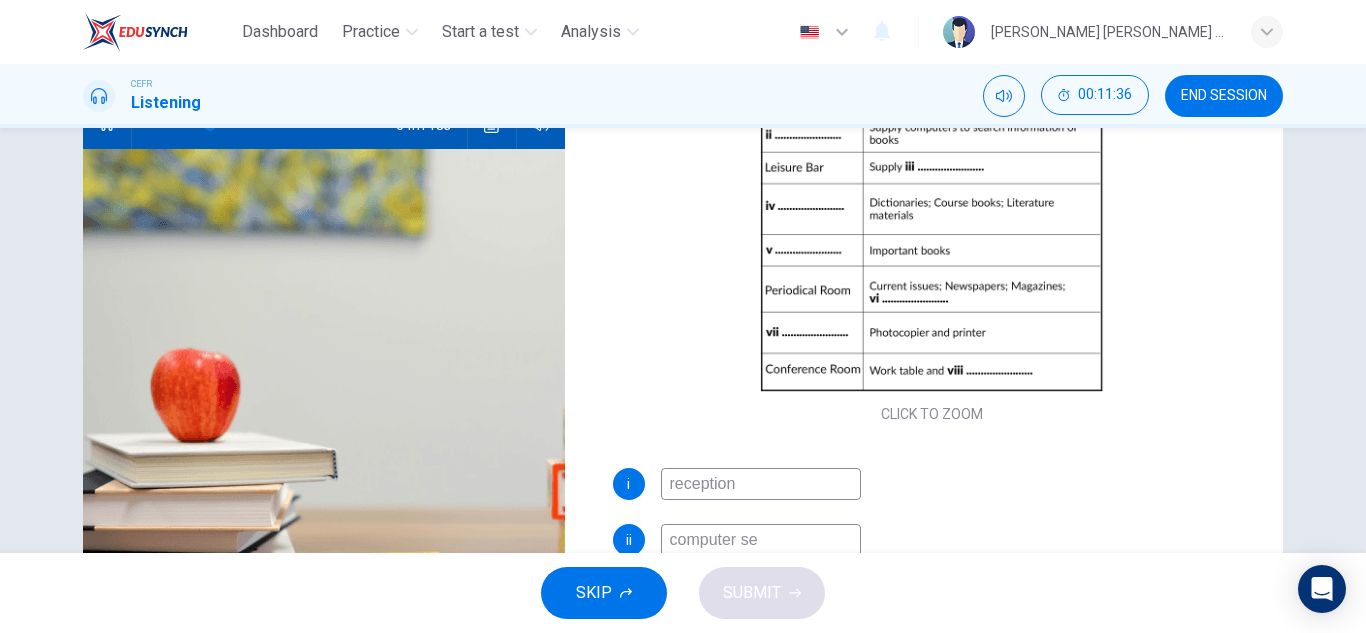 type on "computer sec" 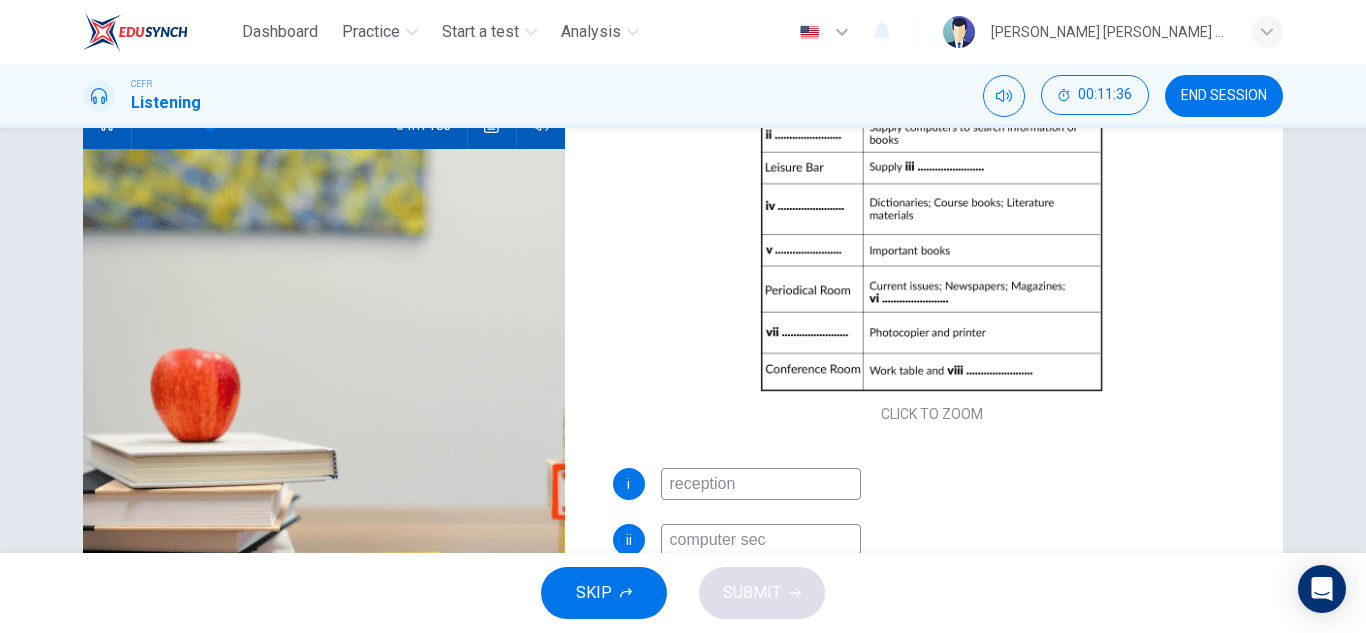type on "25" 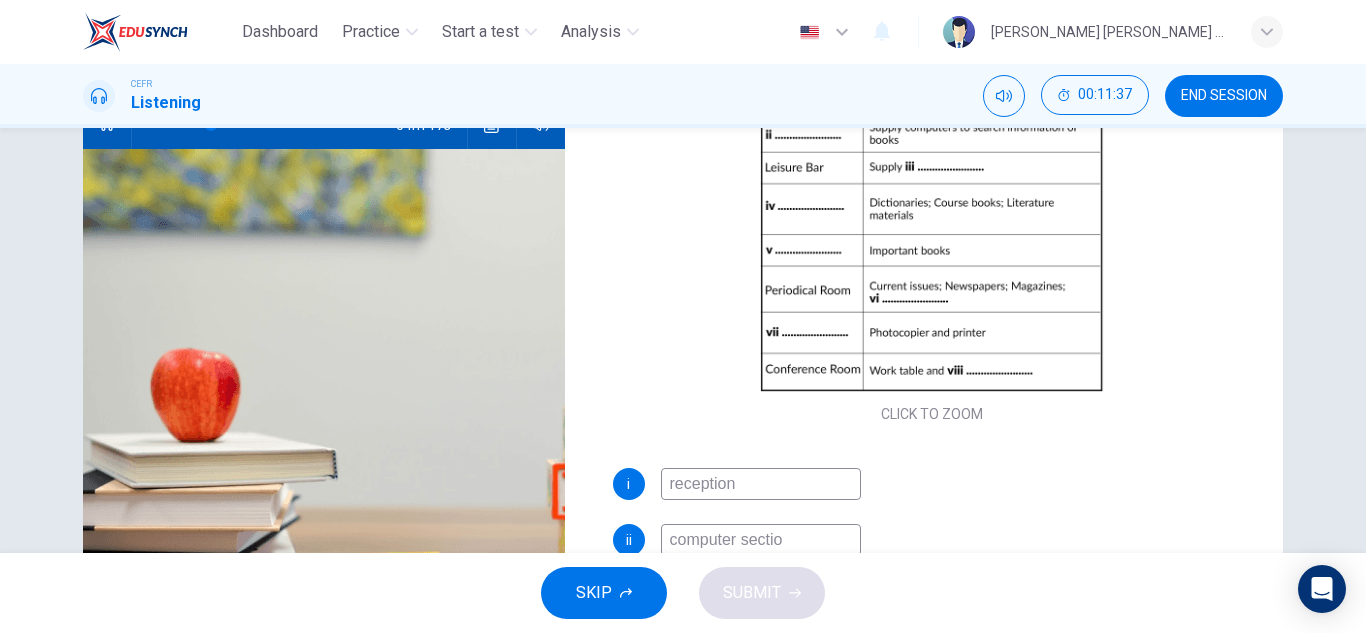 type on "computer section" 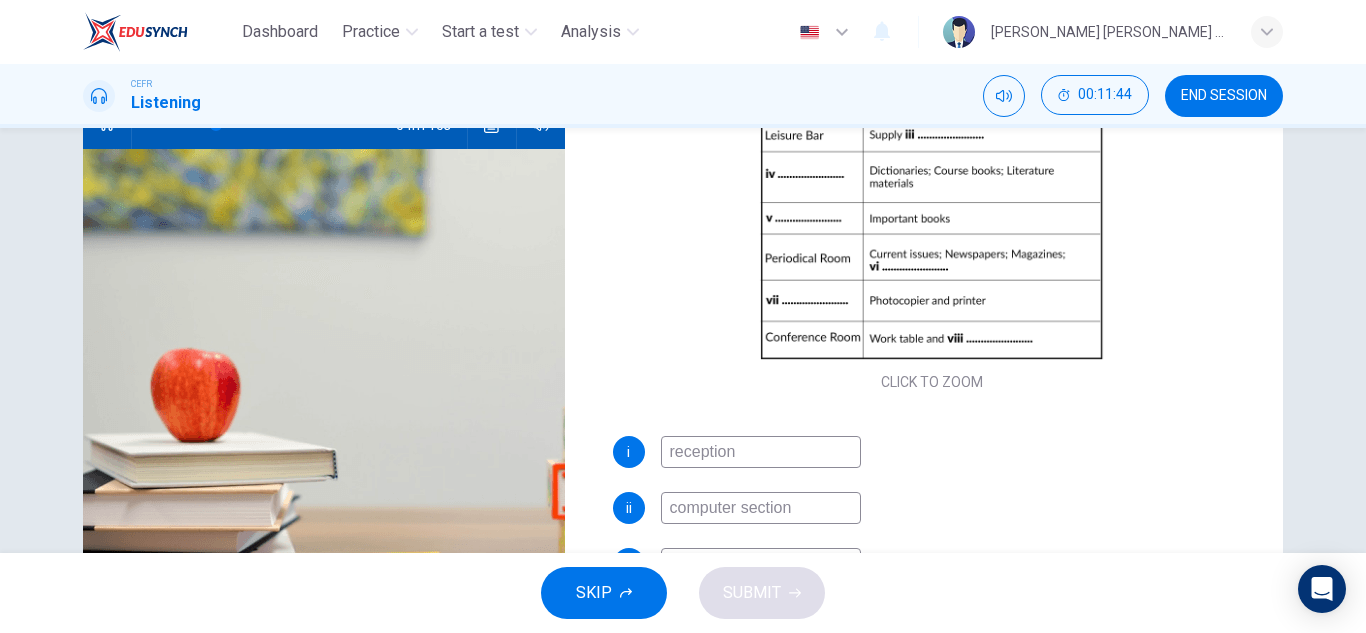 scroll, scrollTop: 135, scrollLeft: 0, axis: vertical 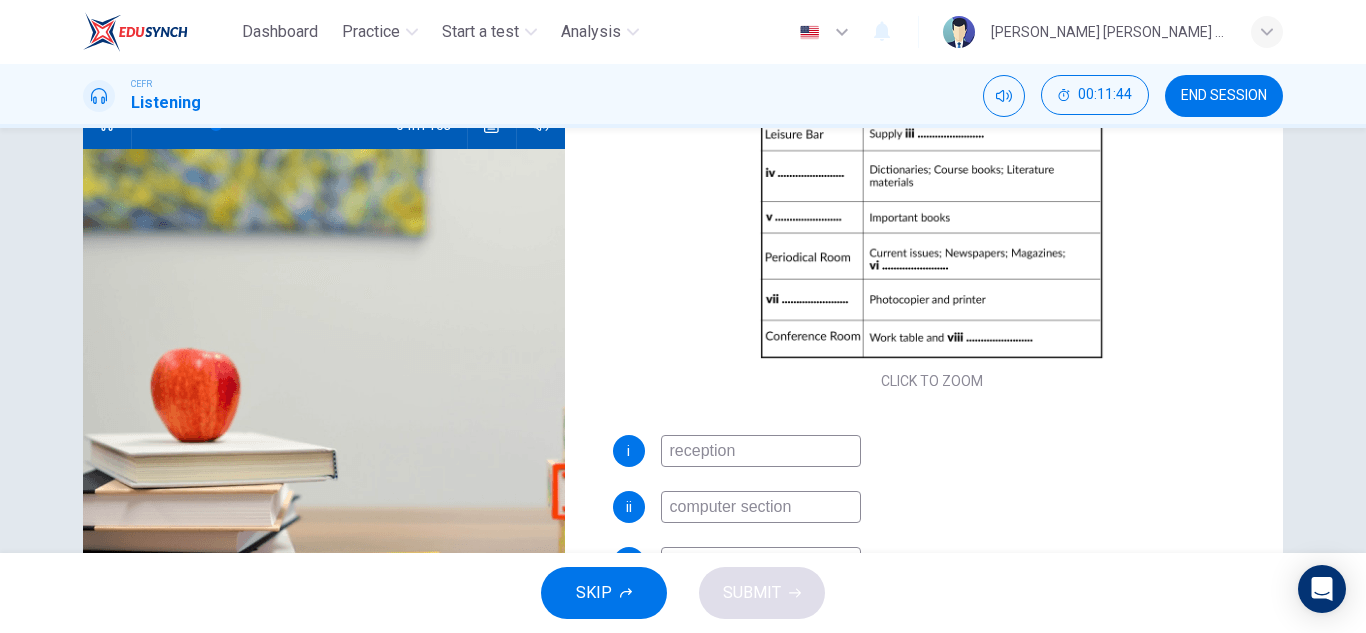 type on "27" 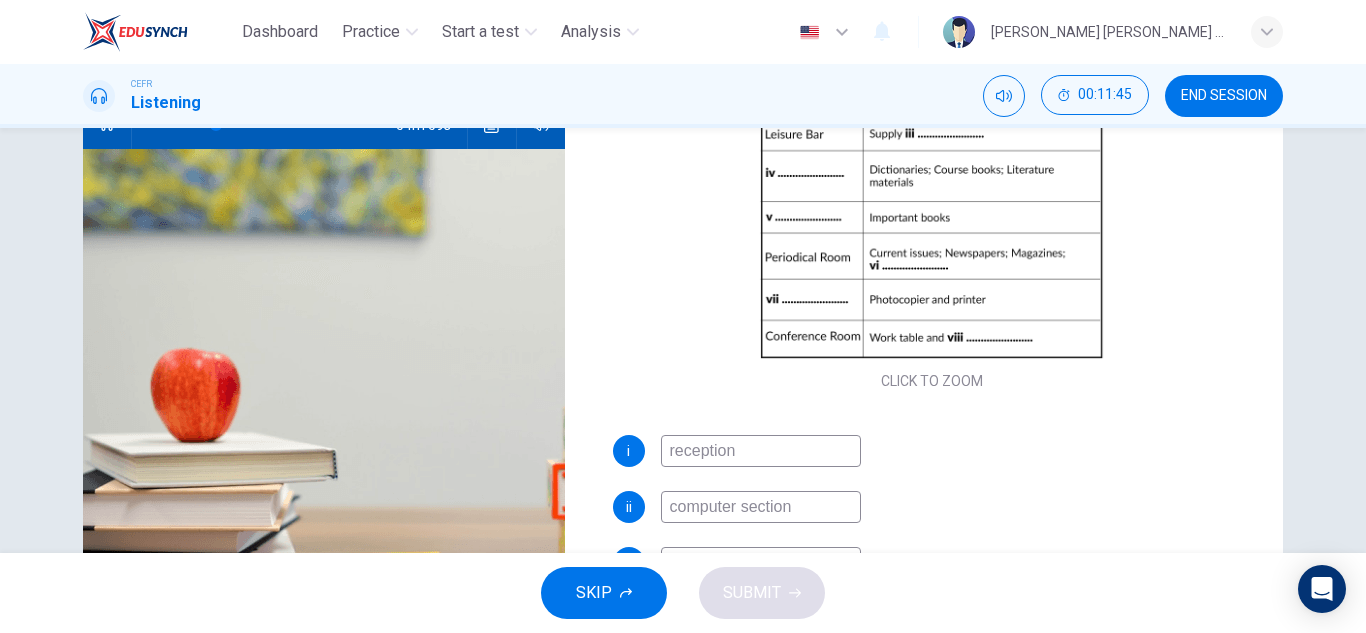 type on "computer section" 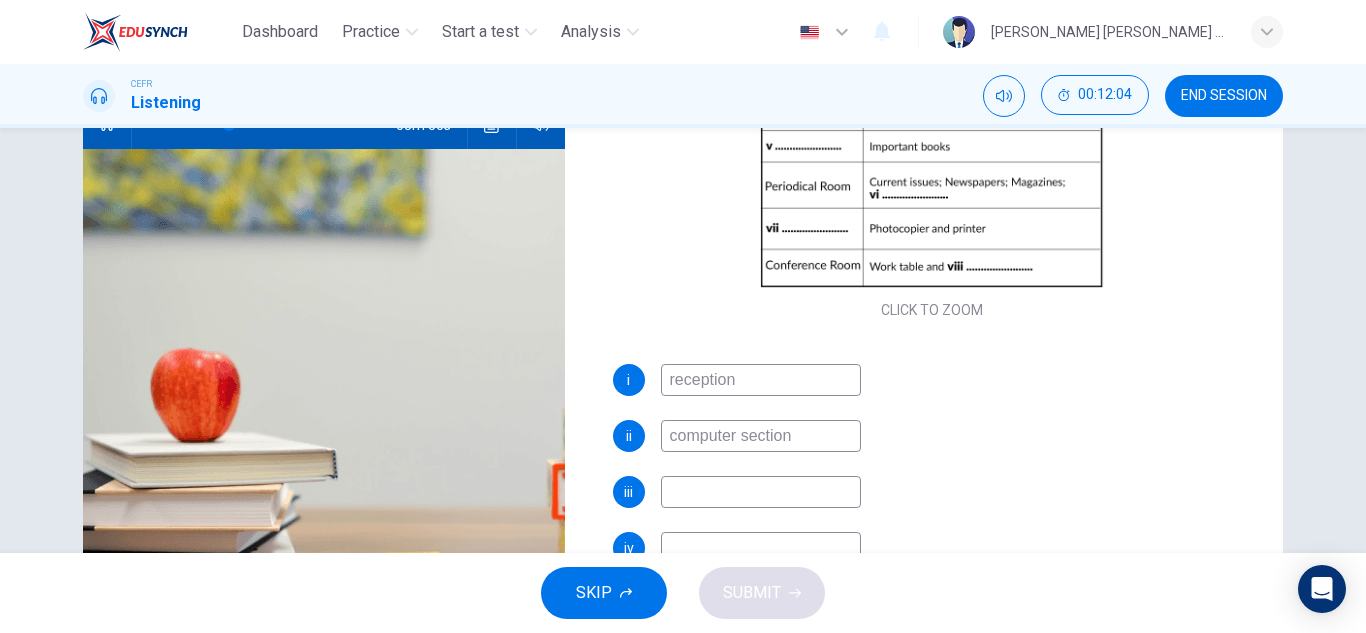scroll, scrollTop: 219, scrollLeft: 0, axis: vertical 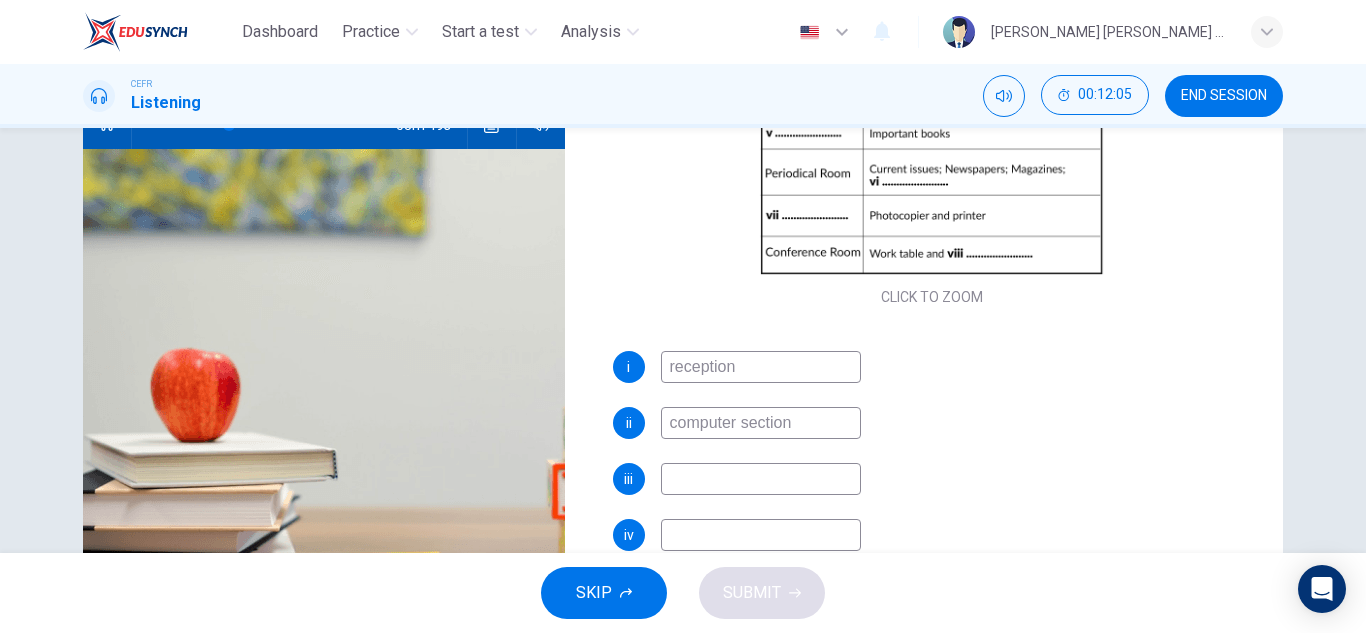 click at bounding box center (761, 479) 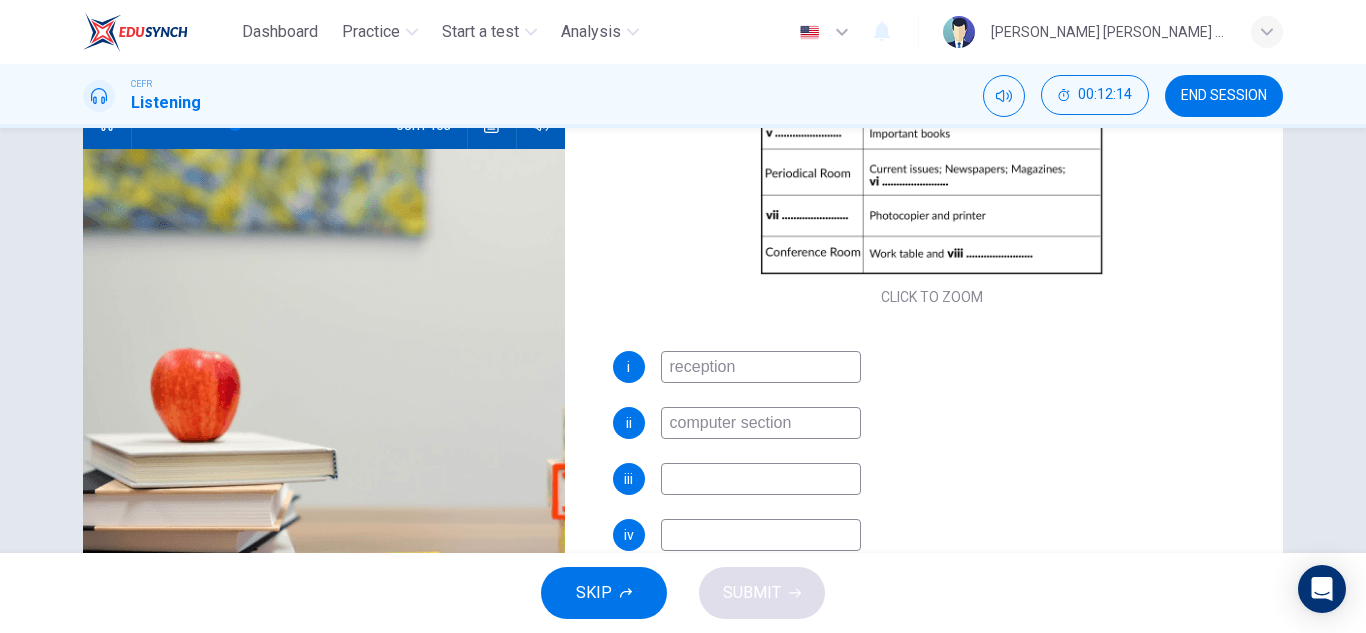 type on "36" 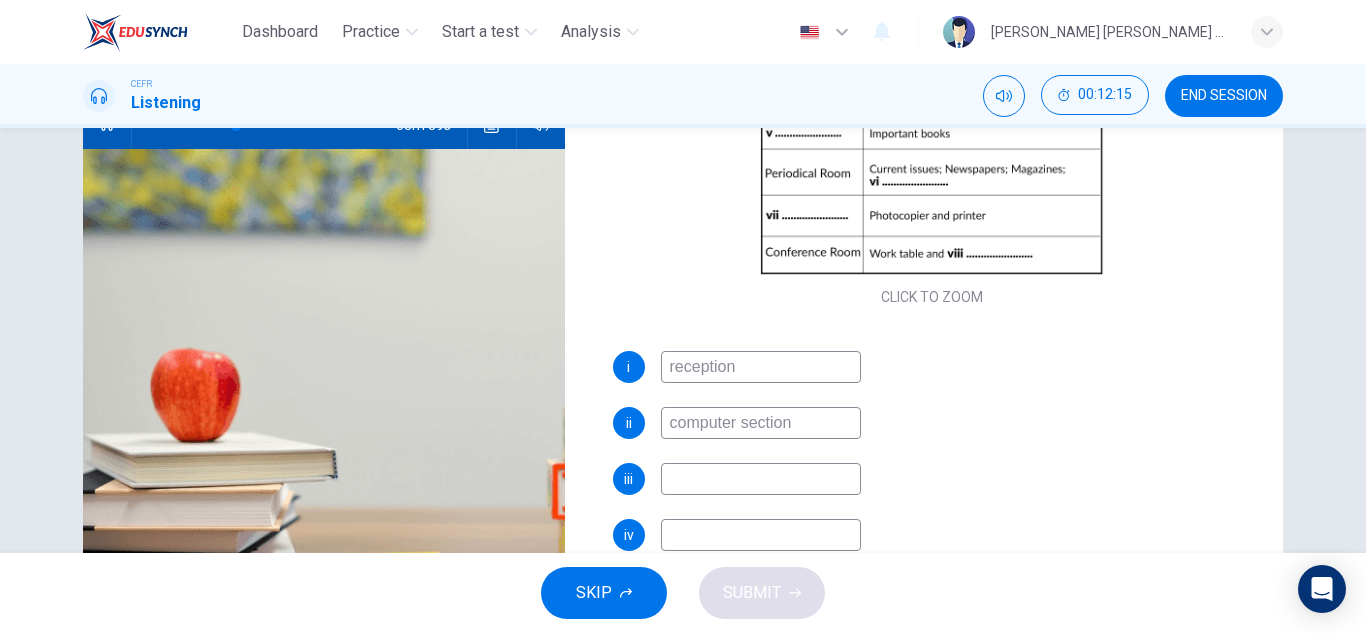 type on "r" 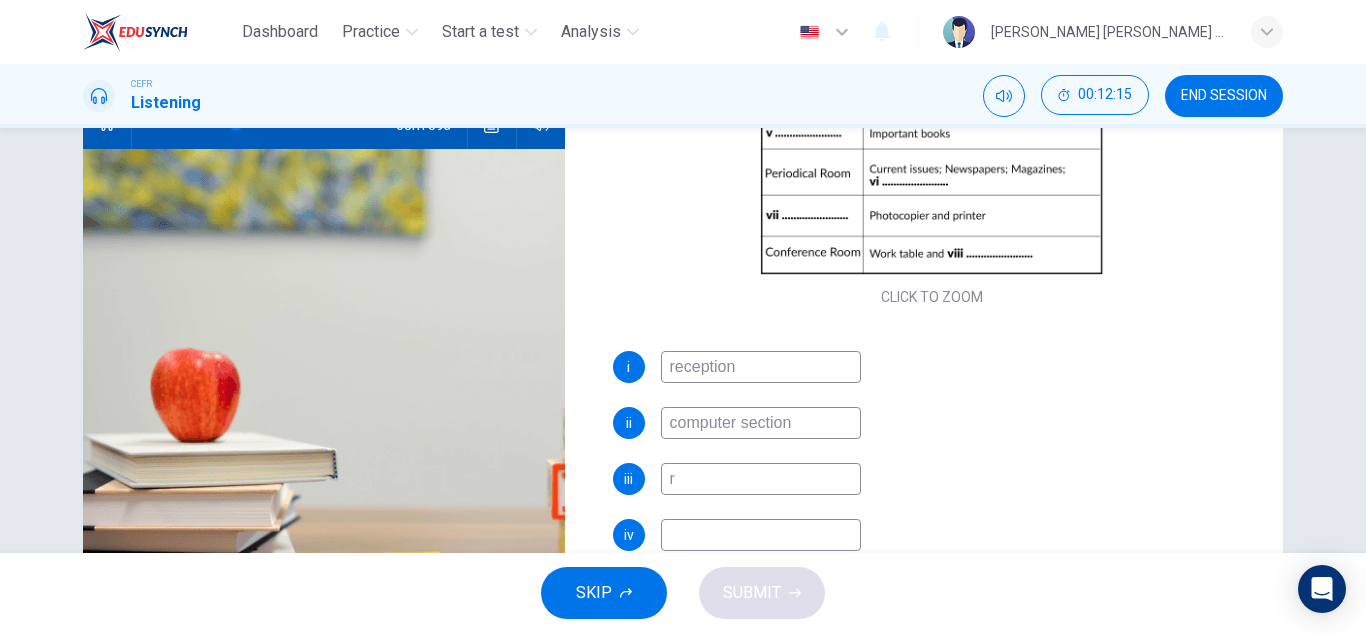 type on "36" 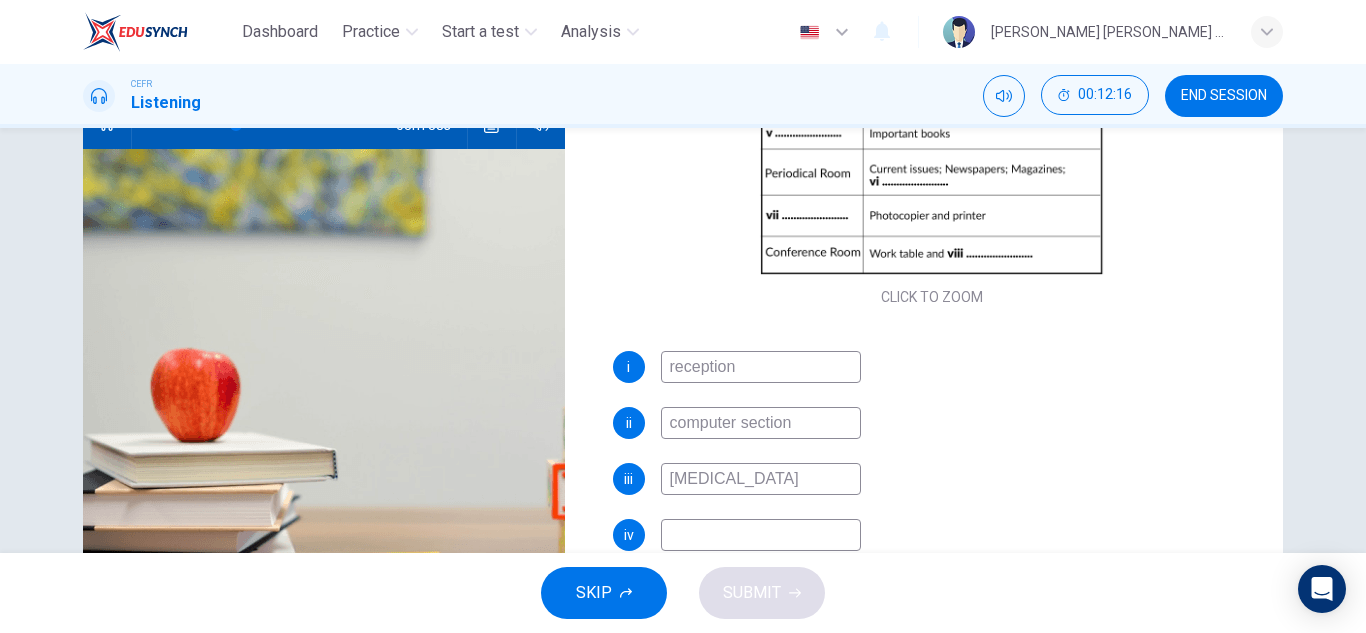 type on "relax" 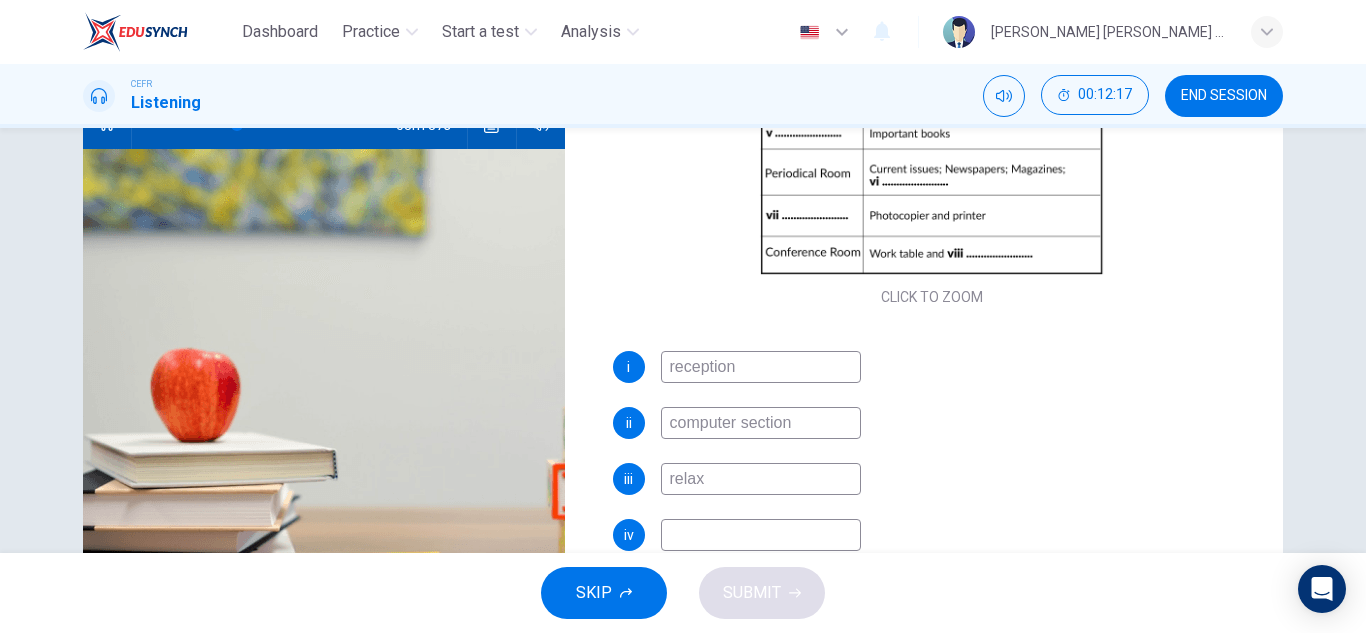 type on "37" 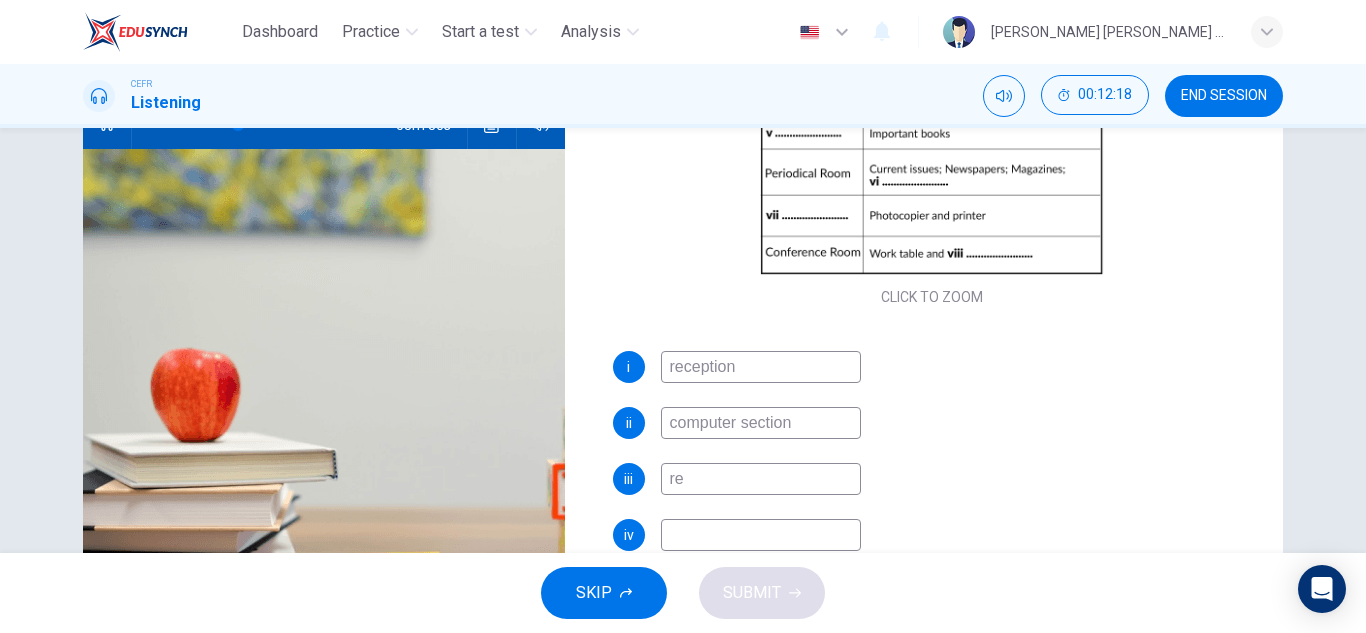type on "r" 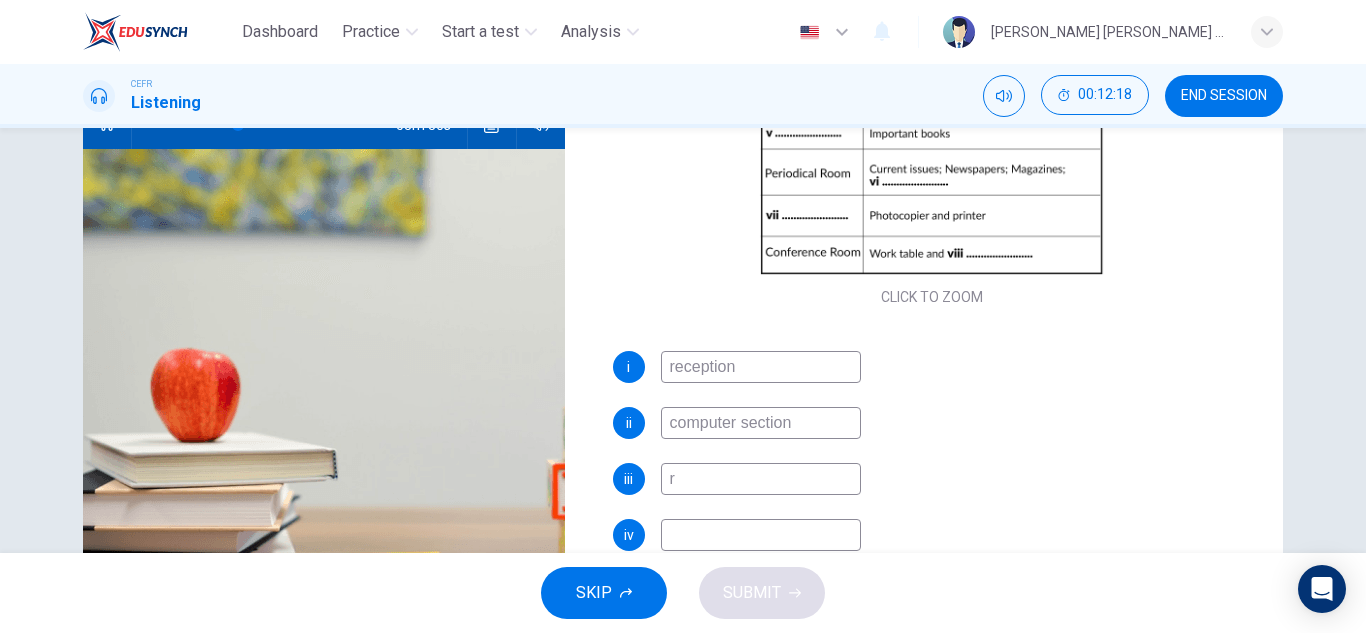 type 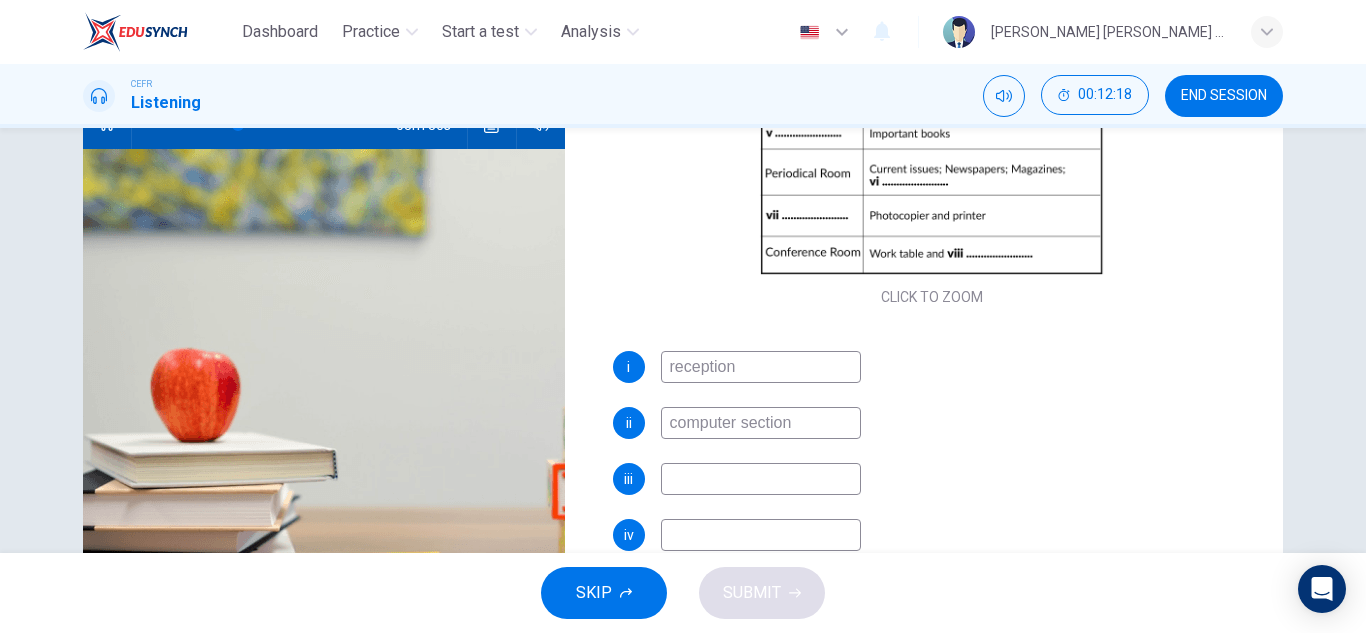 type on "37" 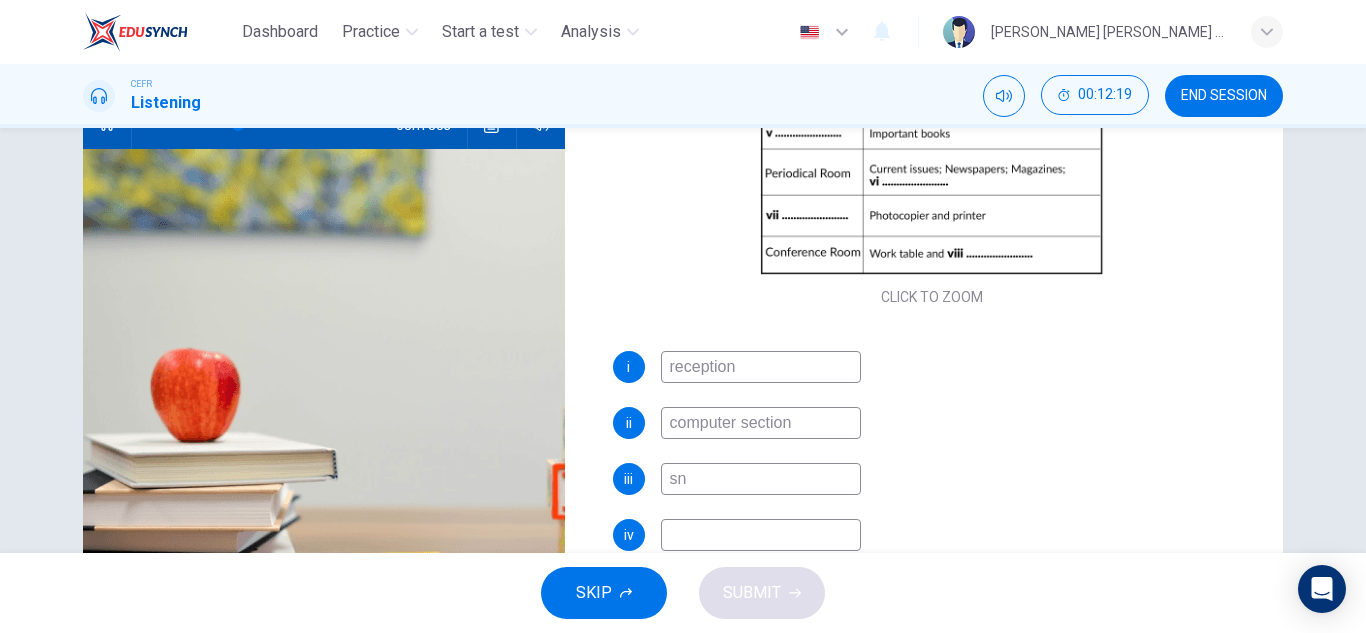 type on "sna" 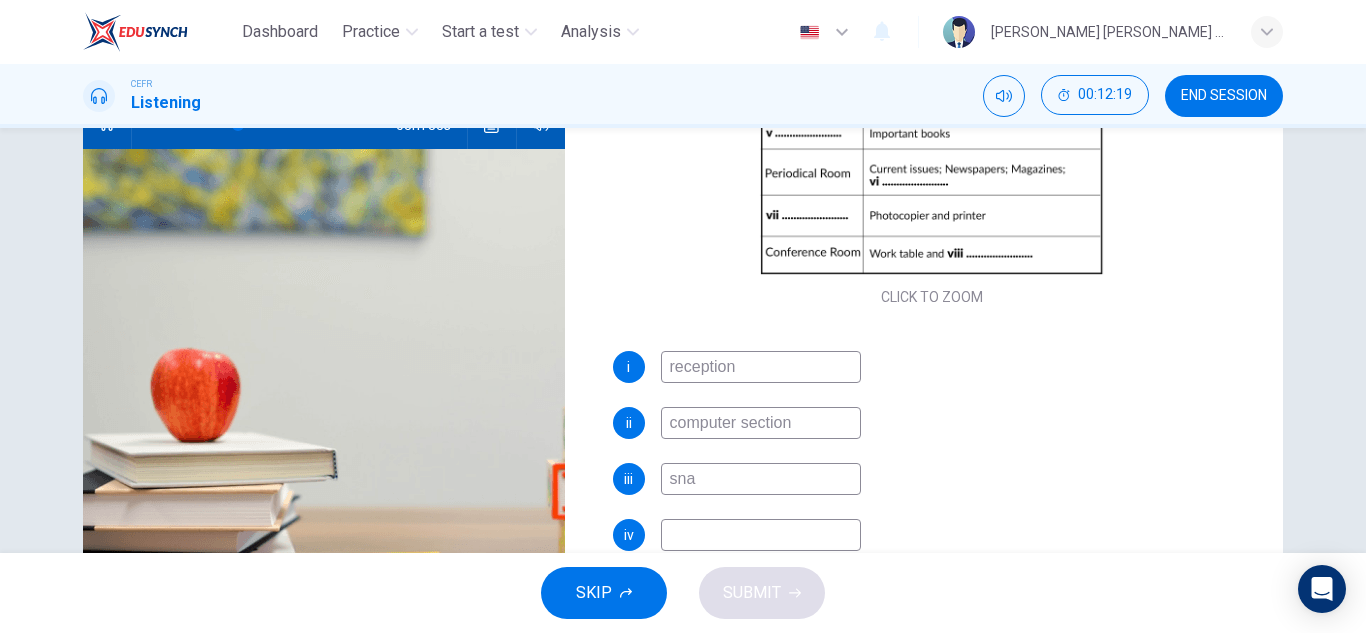 type on "37" 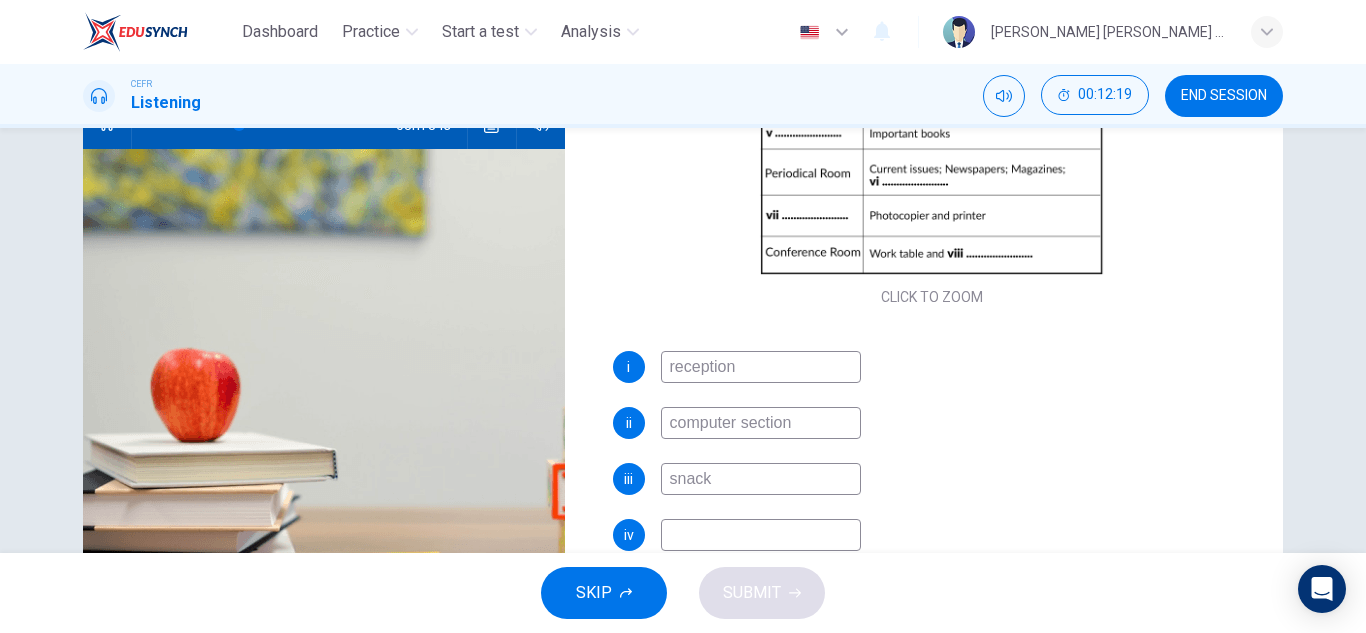type on "snacks" 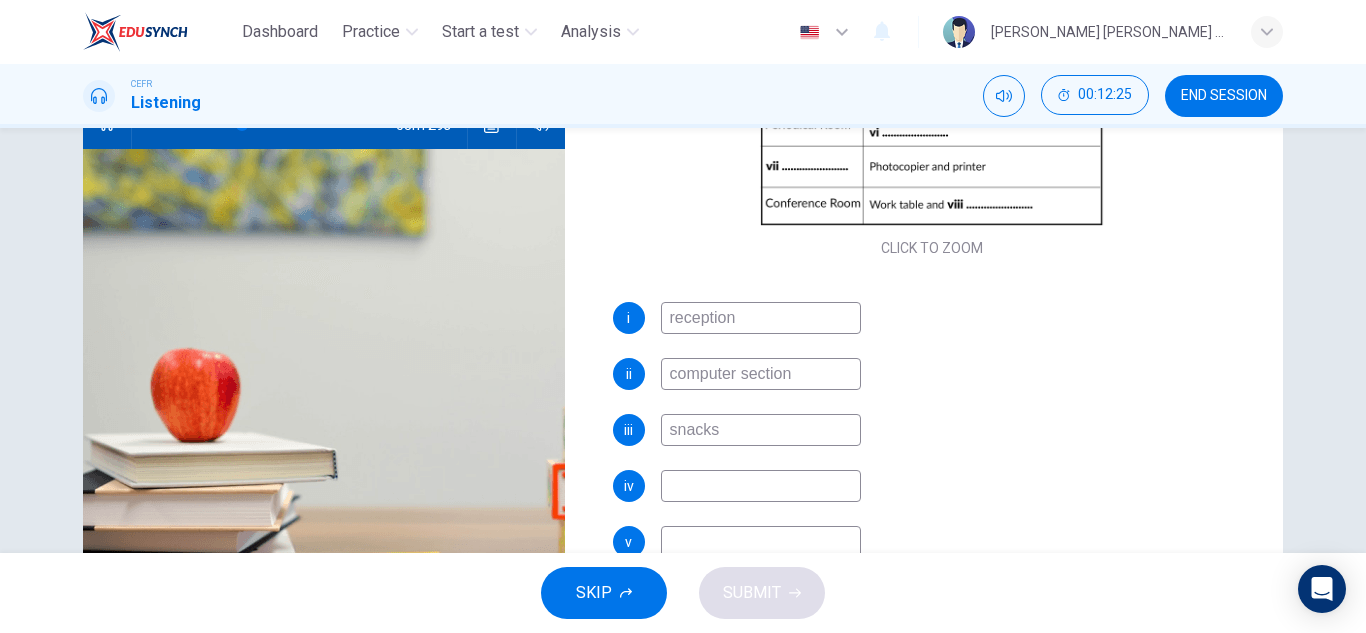 scroll, scrollTop: 281, scrollLeft: 0, axis: vertical 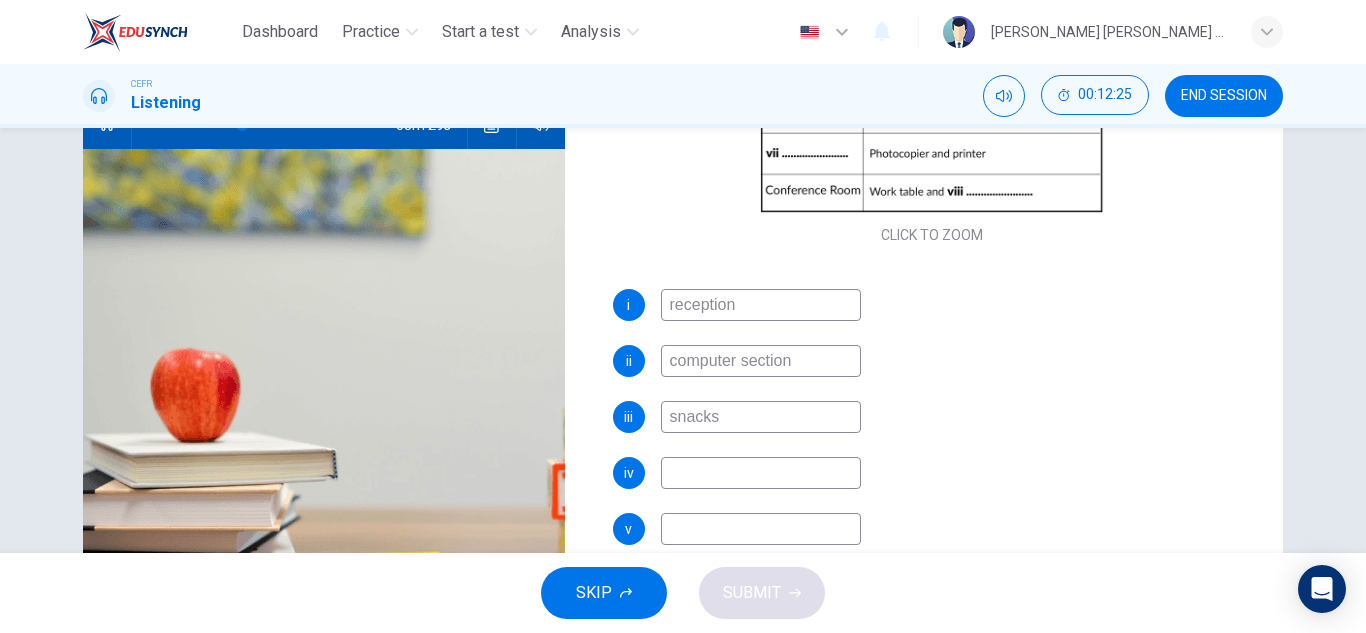 type on "39" 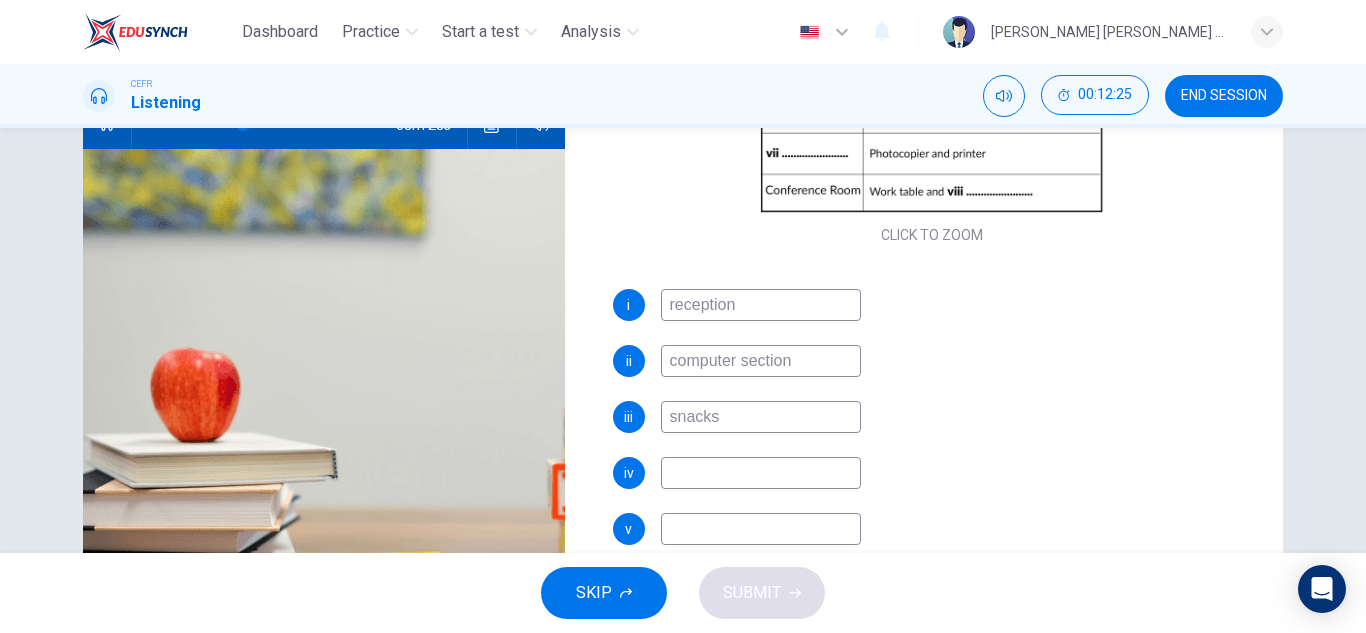 type on "snacks" 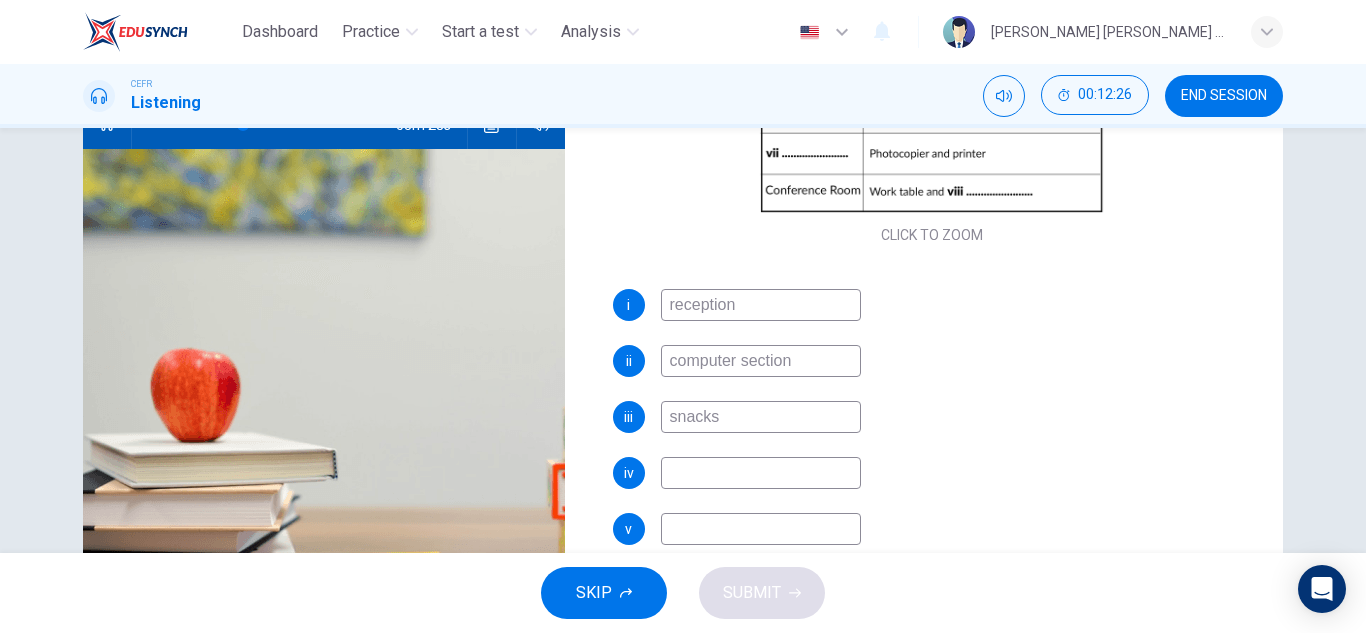 click at bounding box center [761, 473] 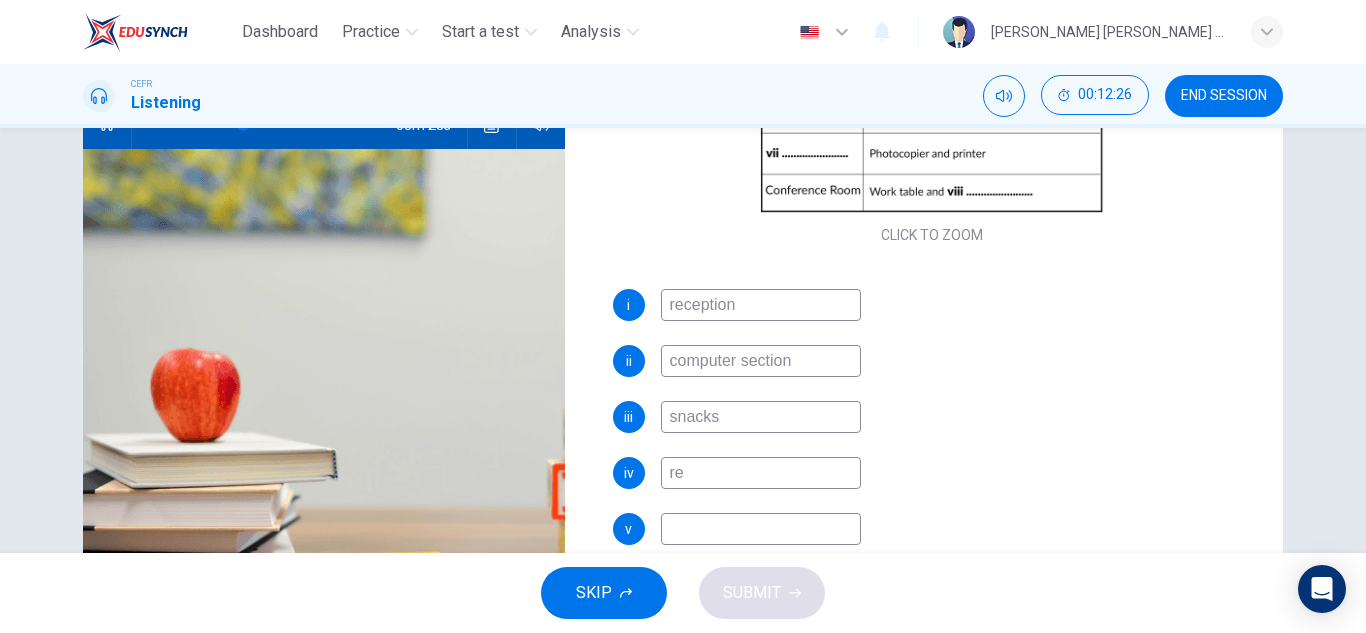 type on "ref" 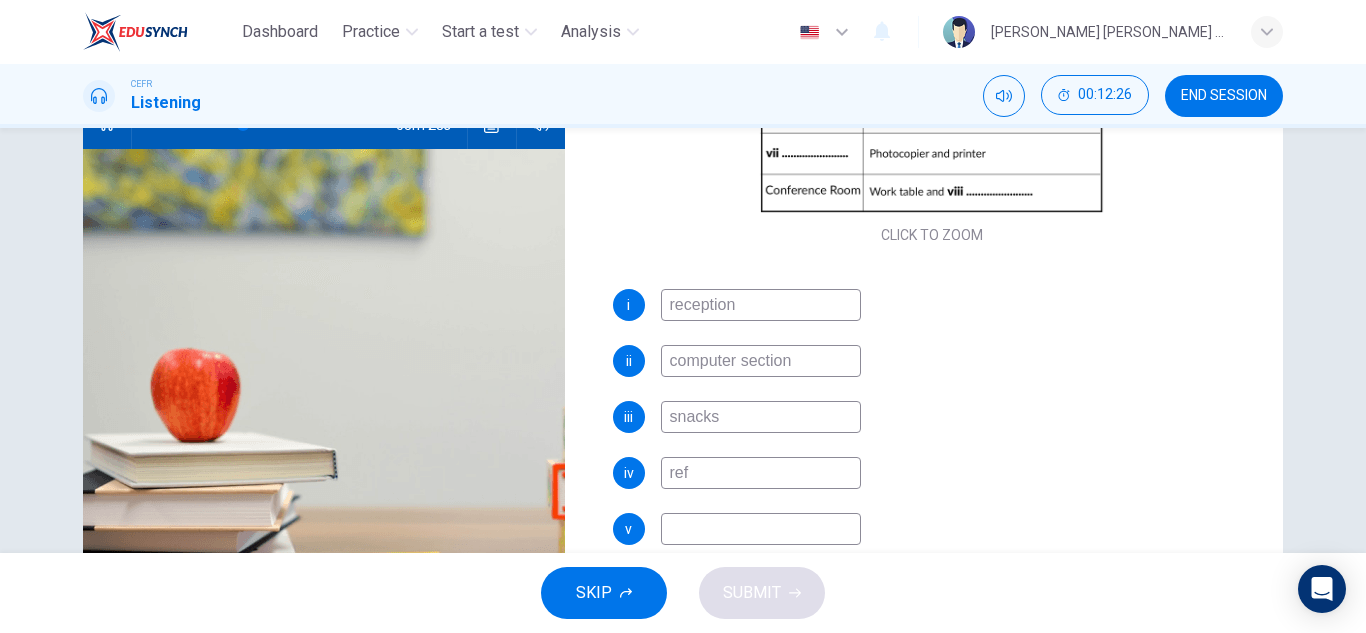 type on "39" 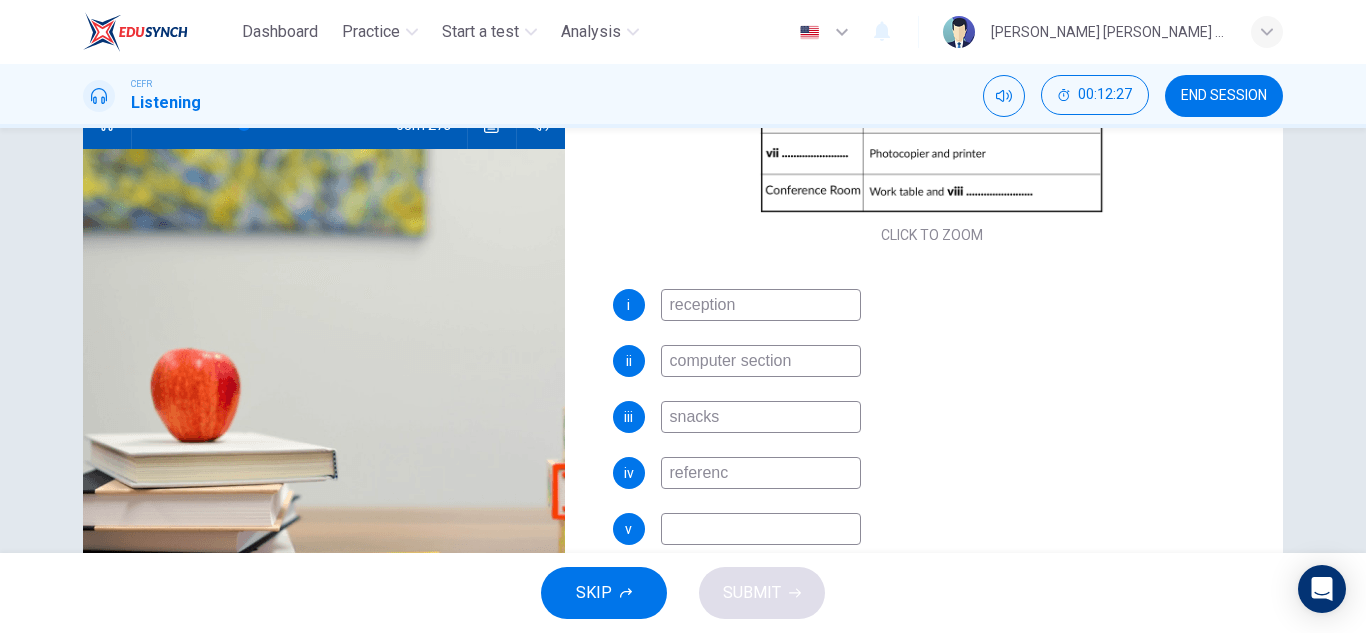 type on "reference" 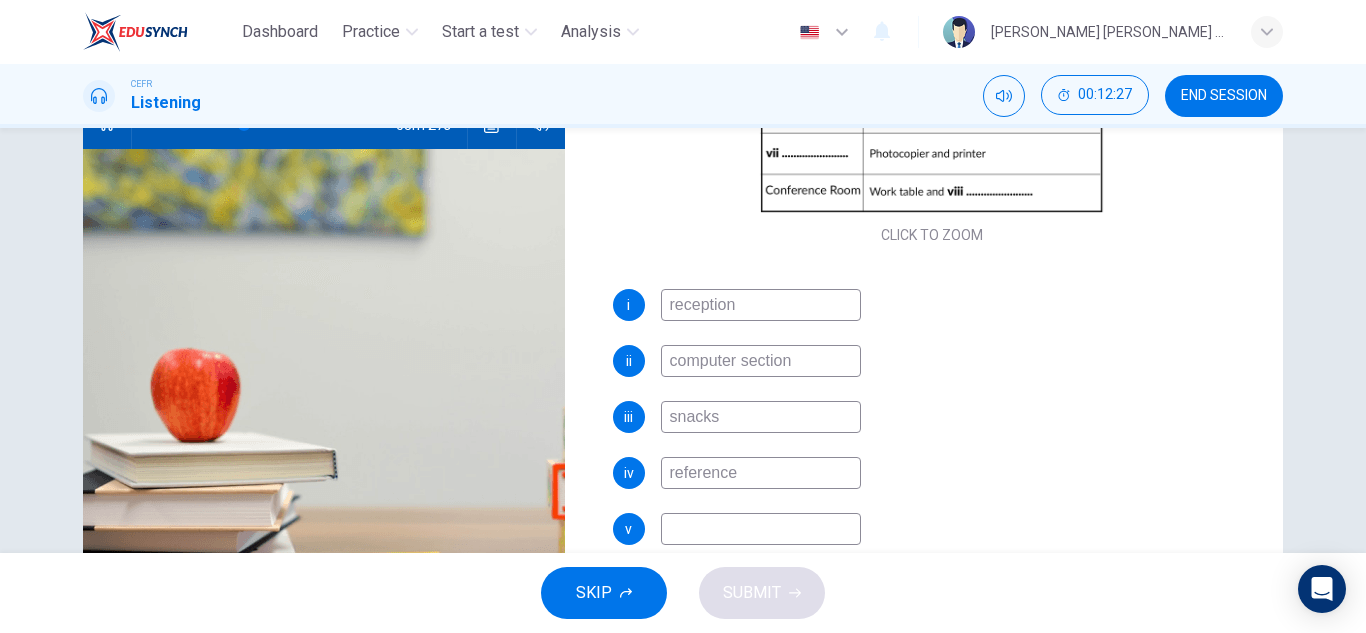 type on "40" 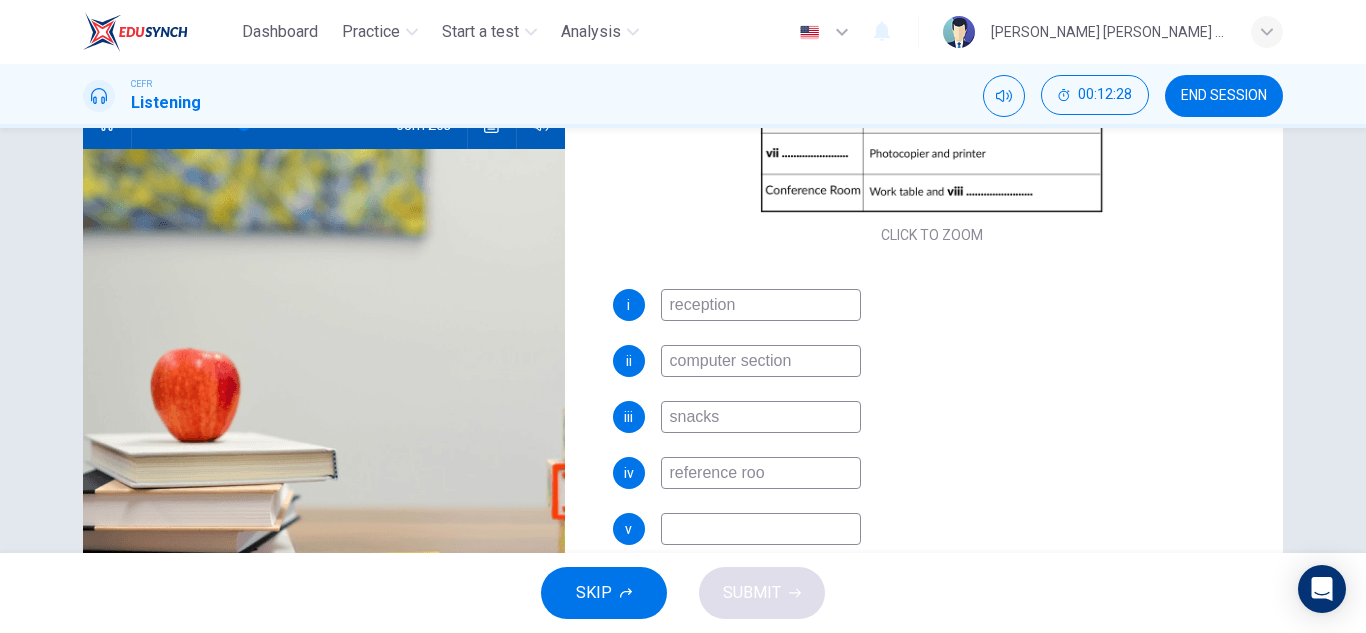 type on "reference room" 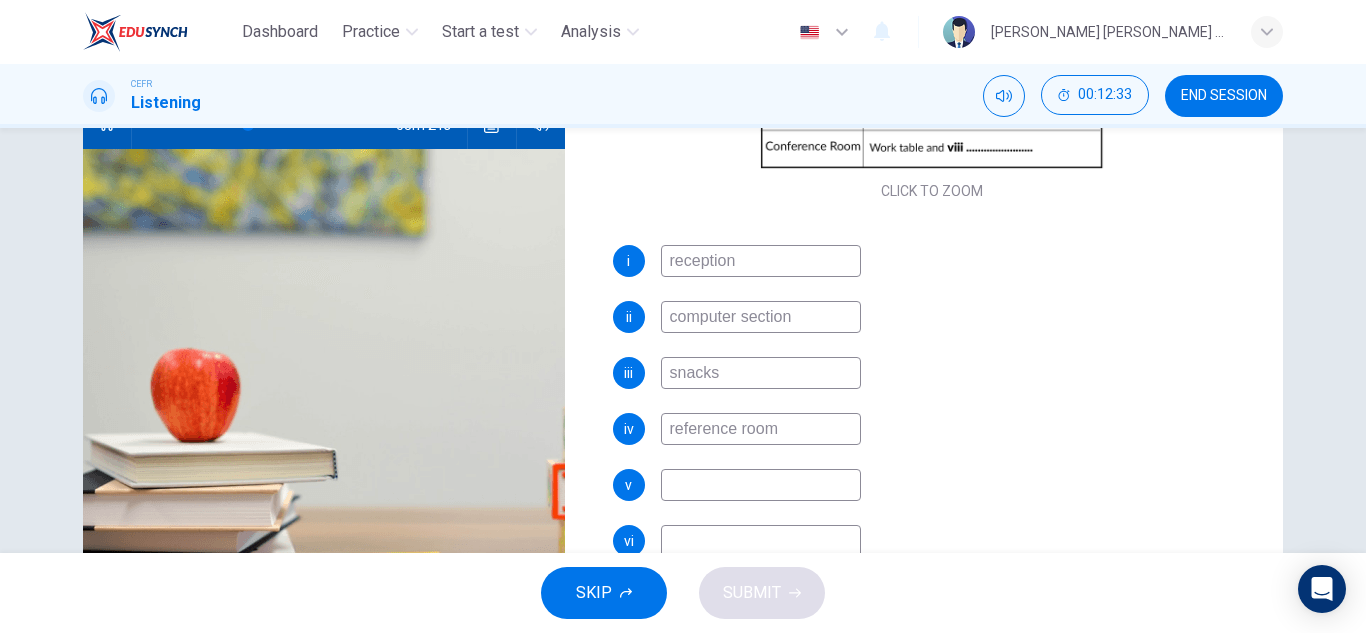 scroll, scrollTop: 326, scrollLeft: 0, axis: vertical 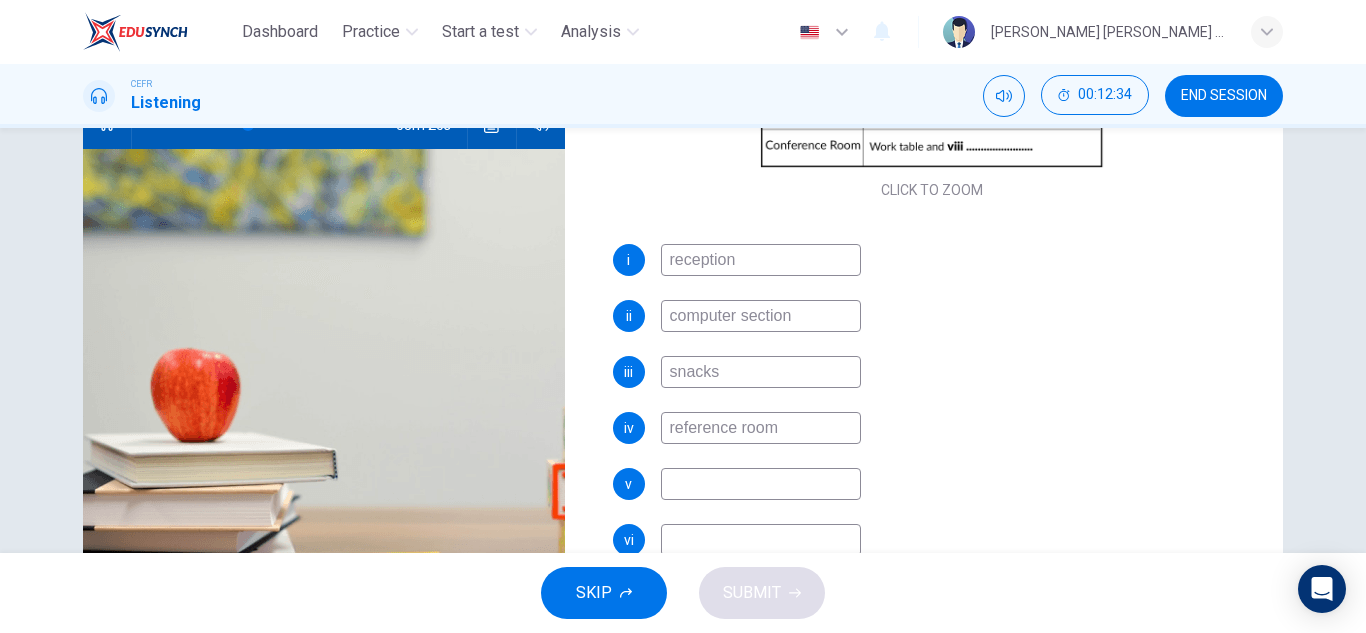 type on "42" 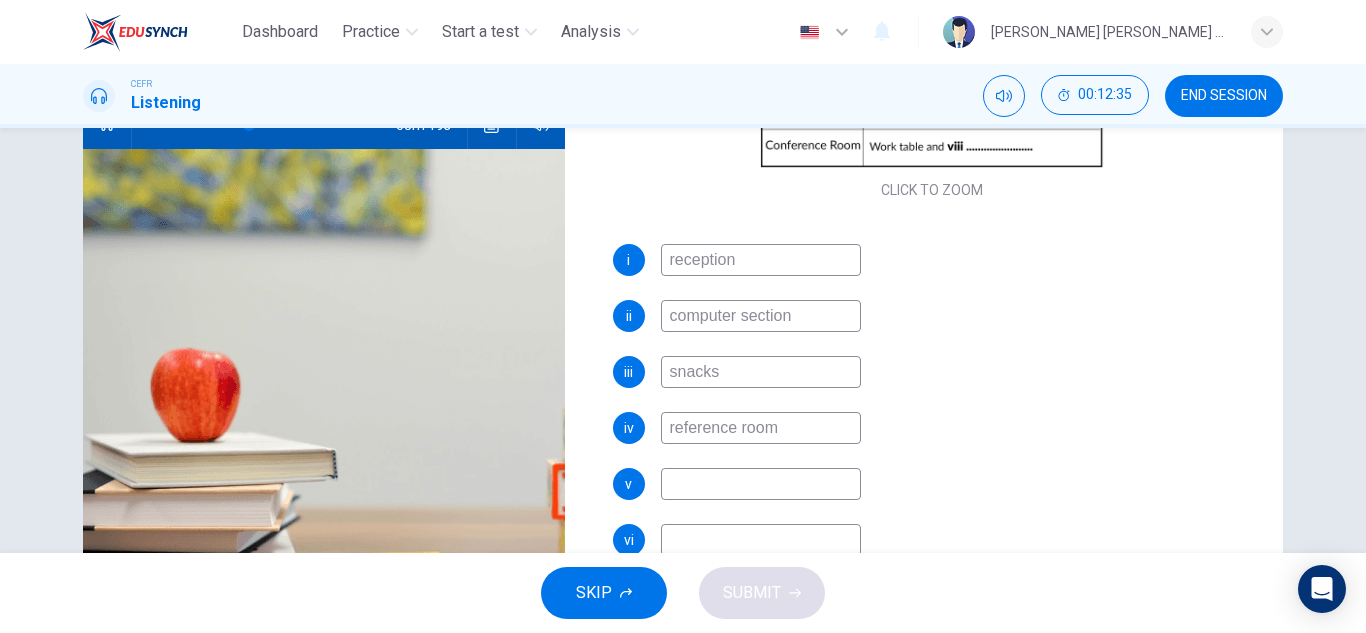 type on "reference room" 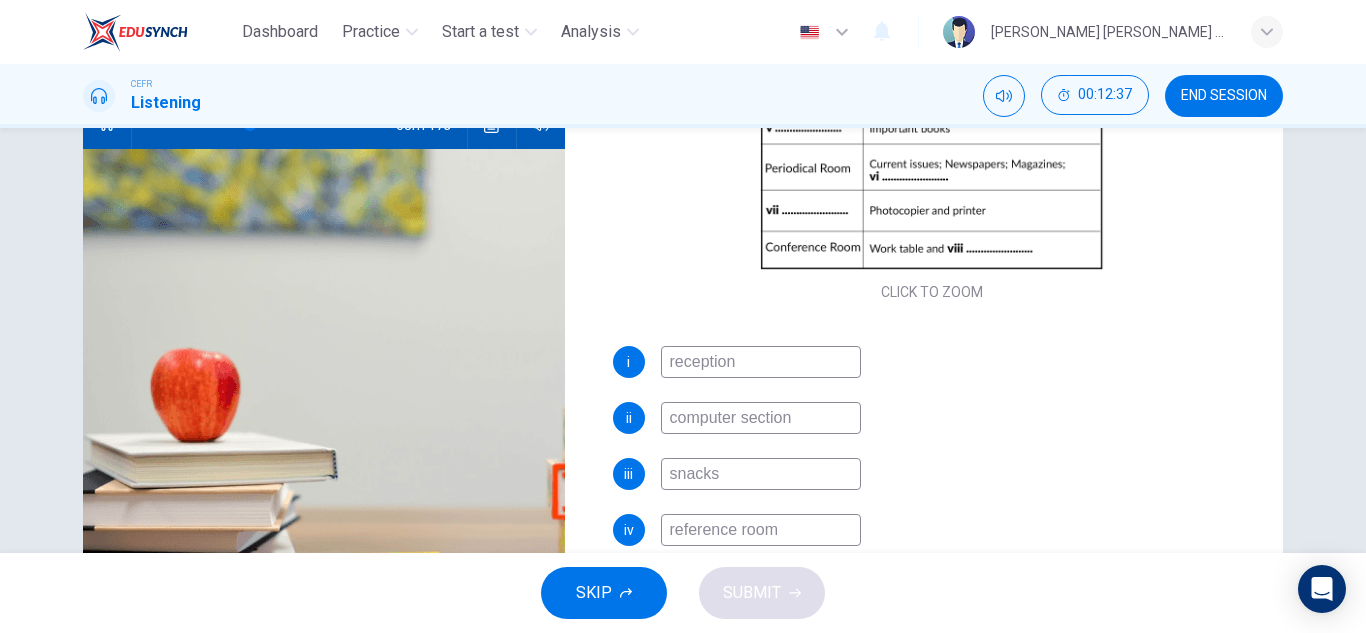 type on "42" 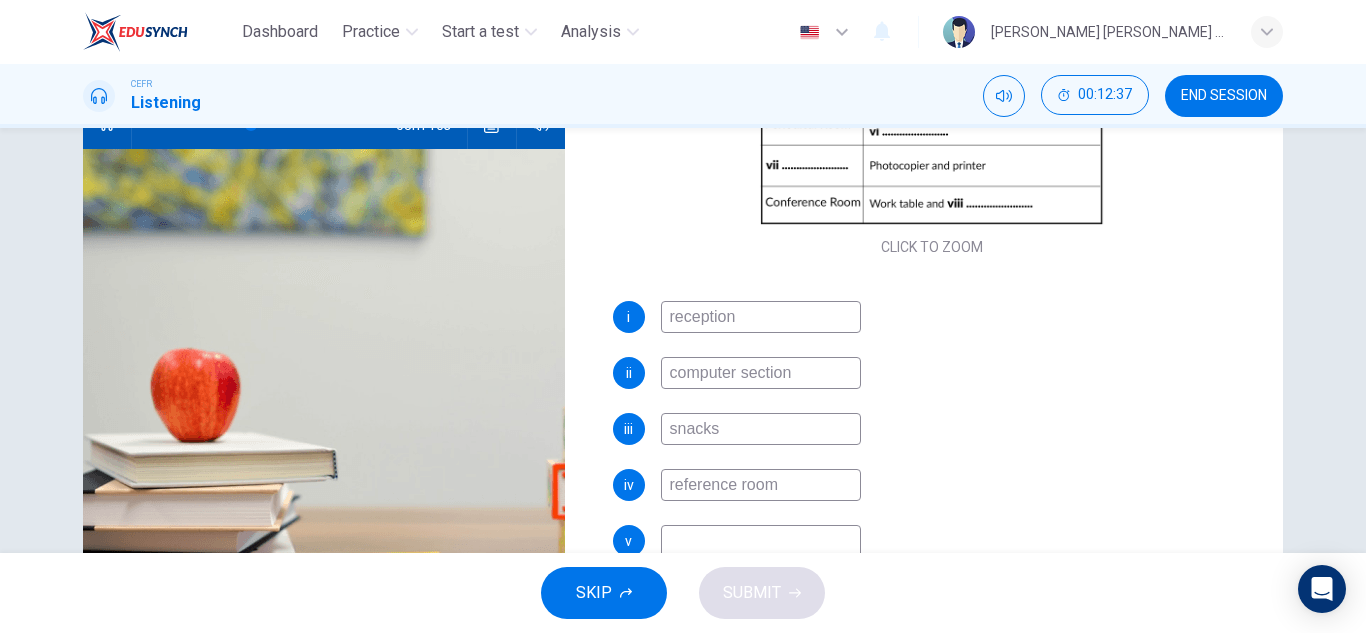 scroll, scrollTop: 398, scrollLeft: 0, axis: vertical 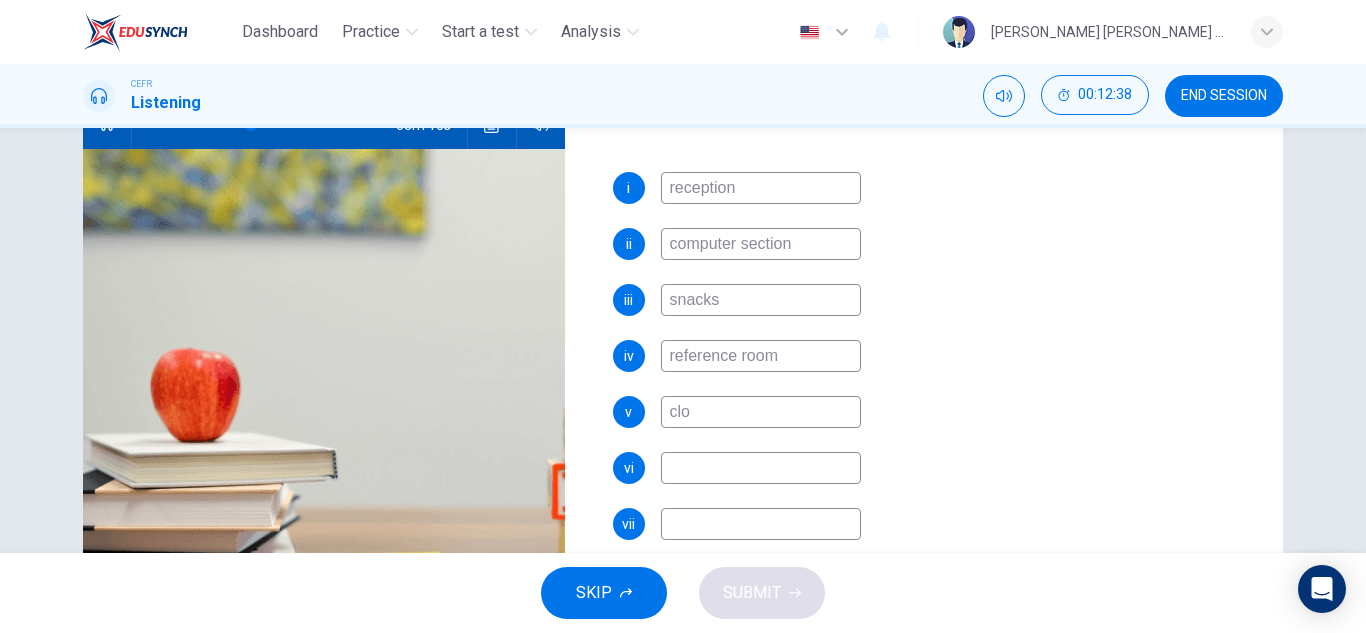 type on "clos" 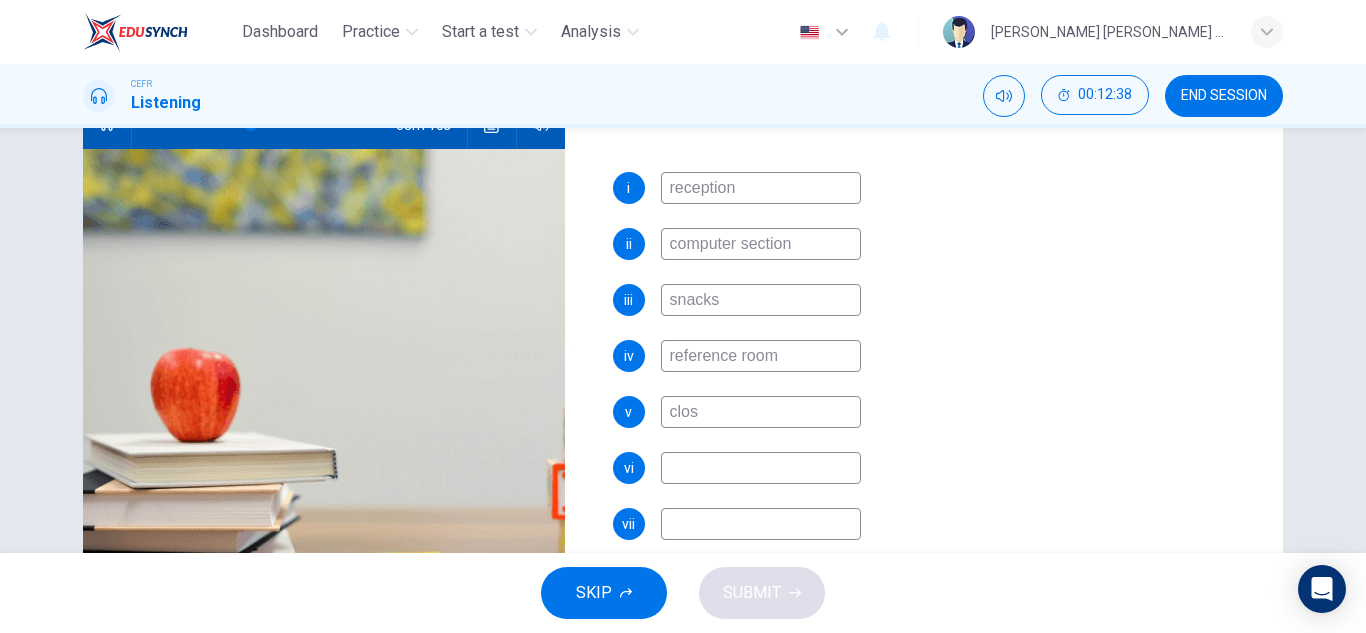 type on "43" 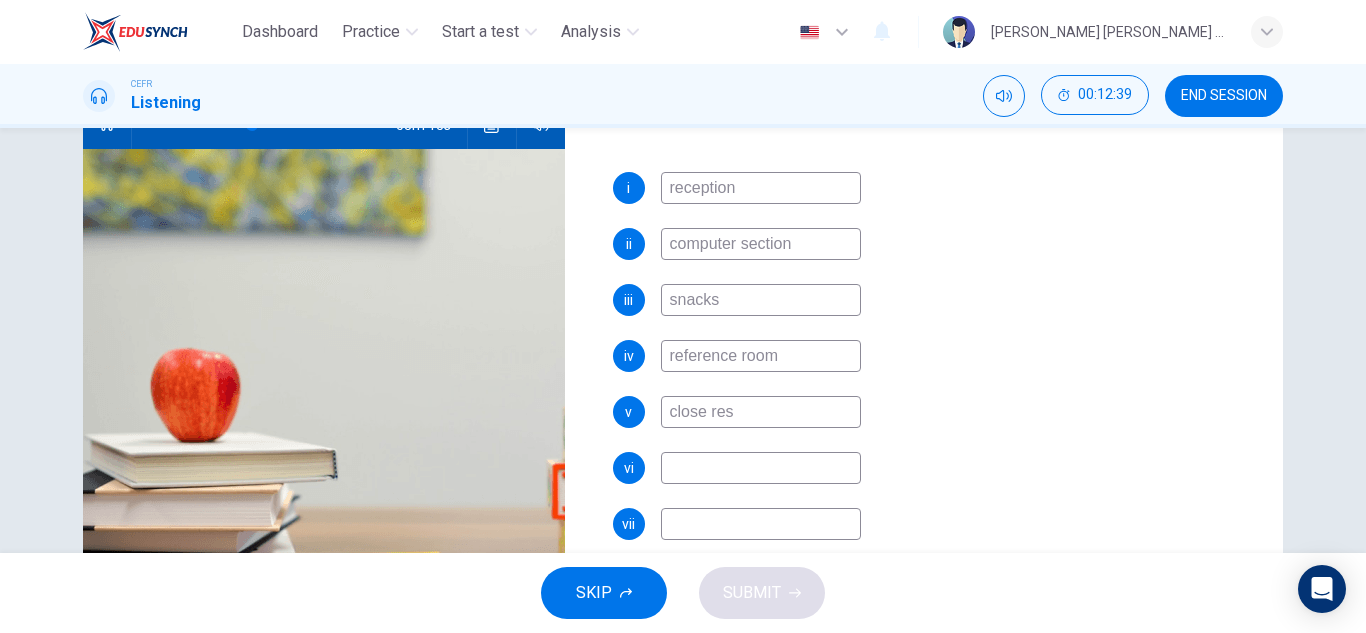 type on "close rese" 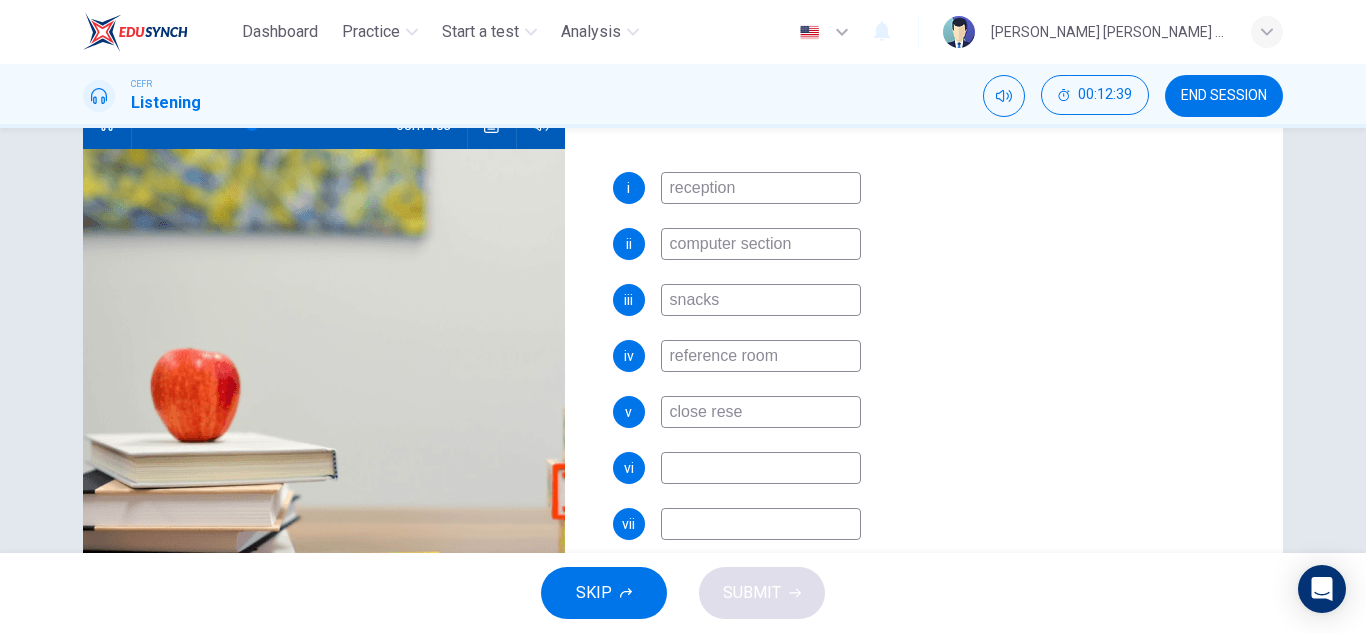 type on "43" 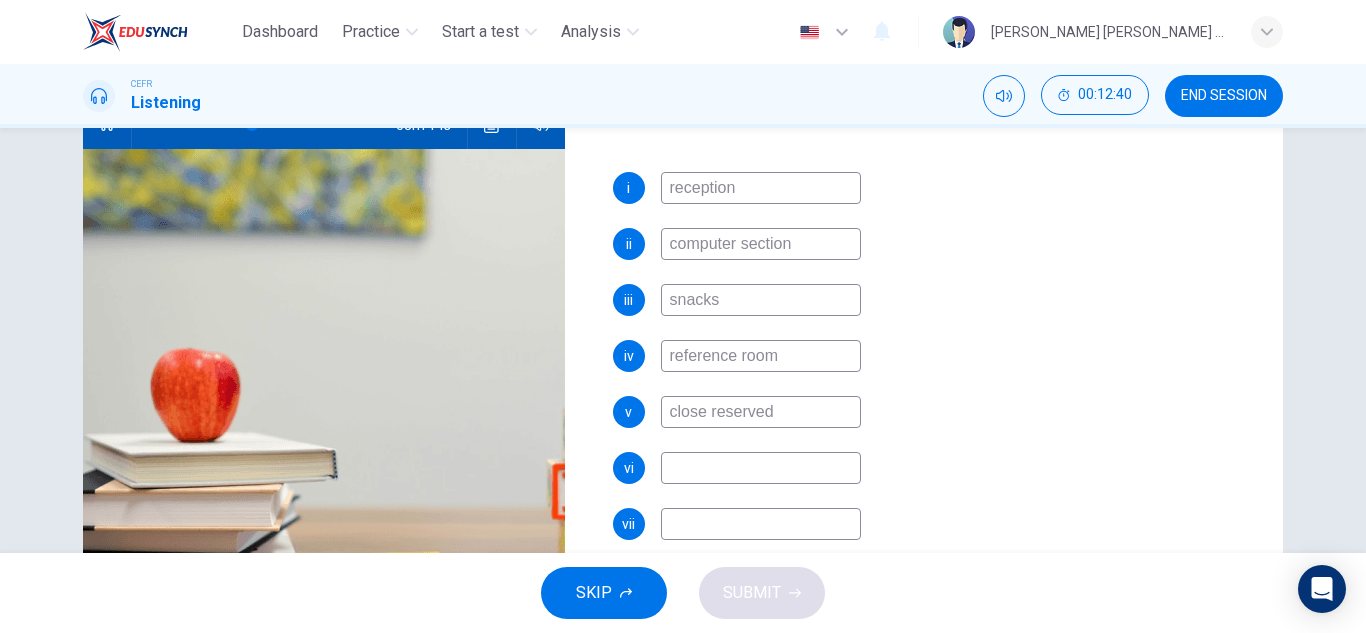 type on "close reserved" 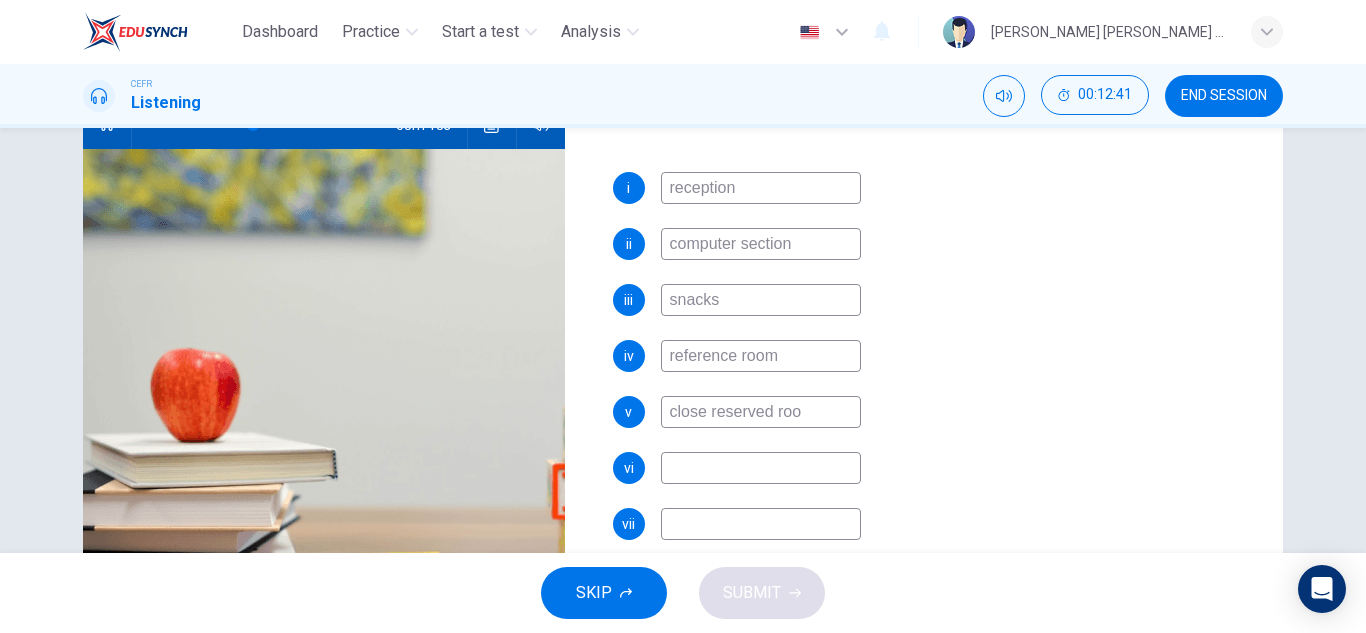 type on "close reserved room" 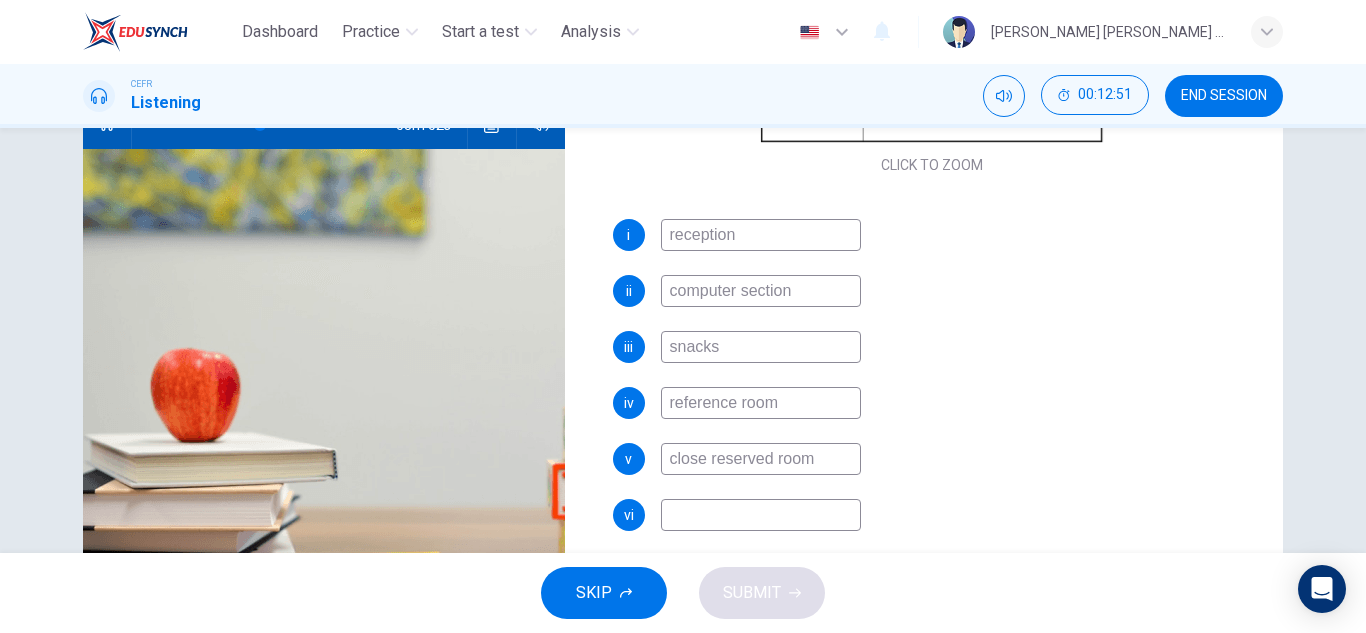 scroll, scrollTop: 353, scrollLeft: 0, axis: vertical 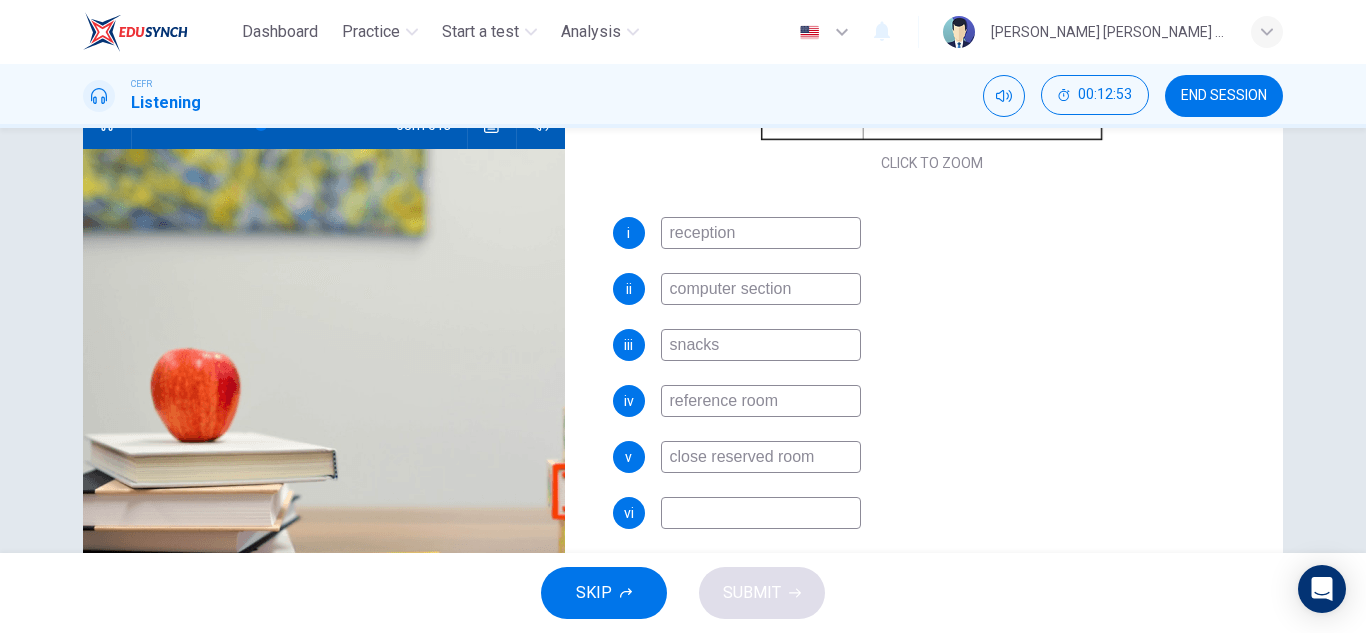 drag, startPoint x: 836, startPoint y: 459, endPoint x: 656, endPoint y: 458, distance: 180.00278 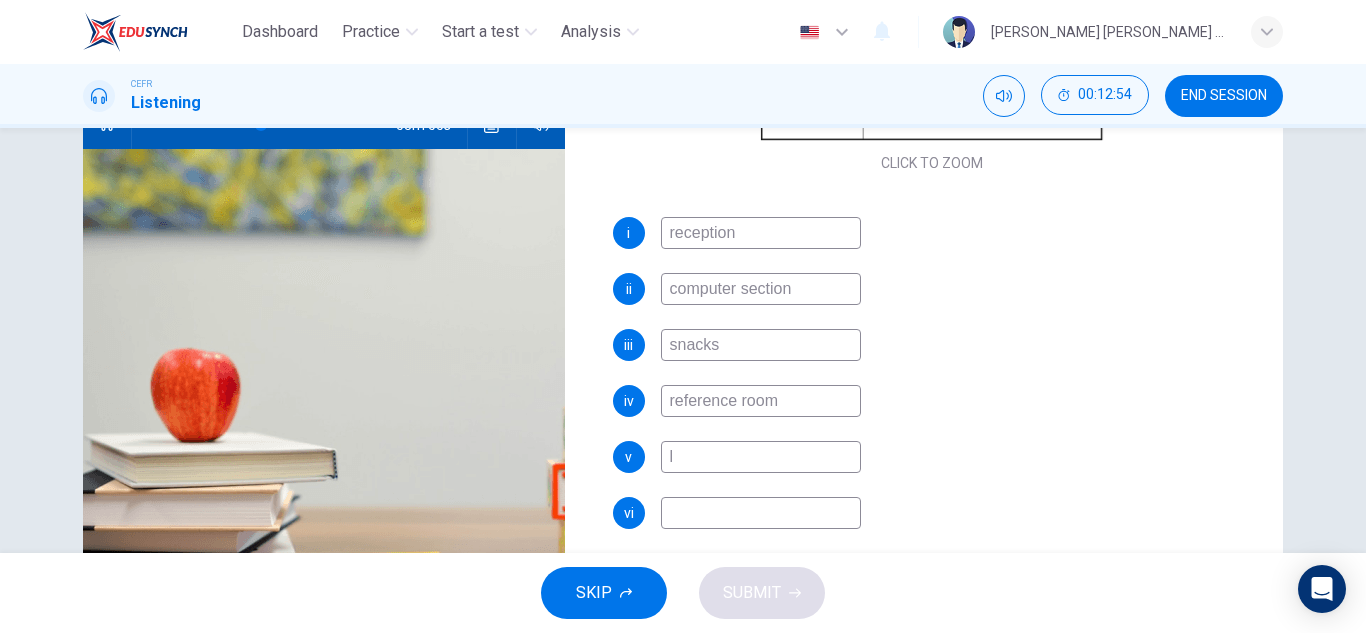 type on "li" 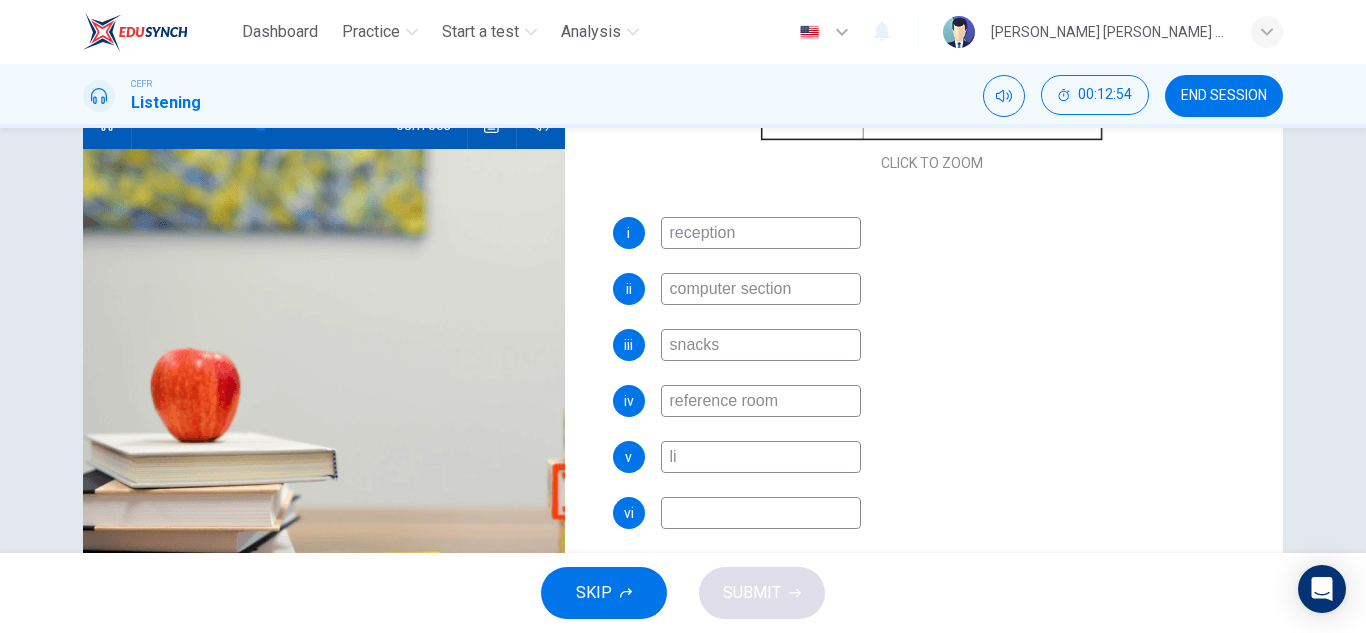 type on "47" 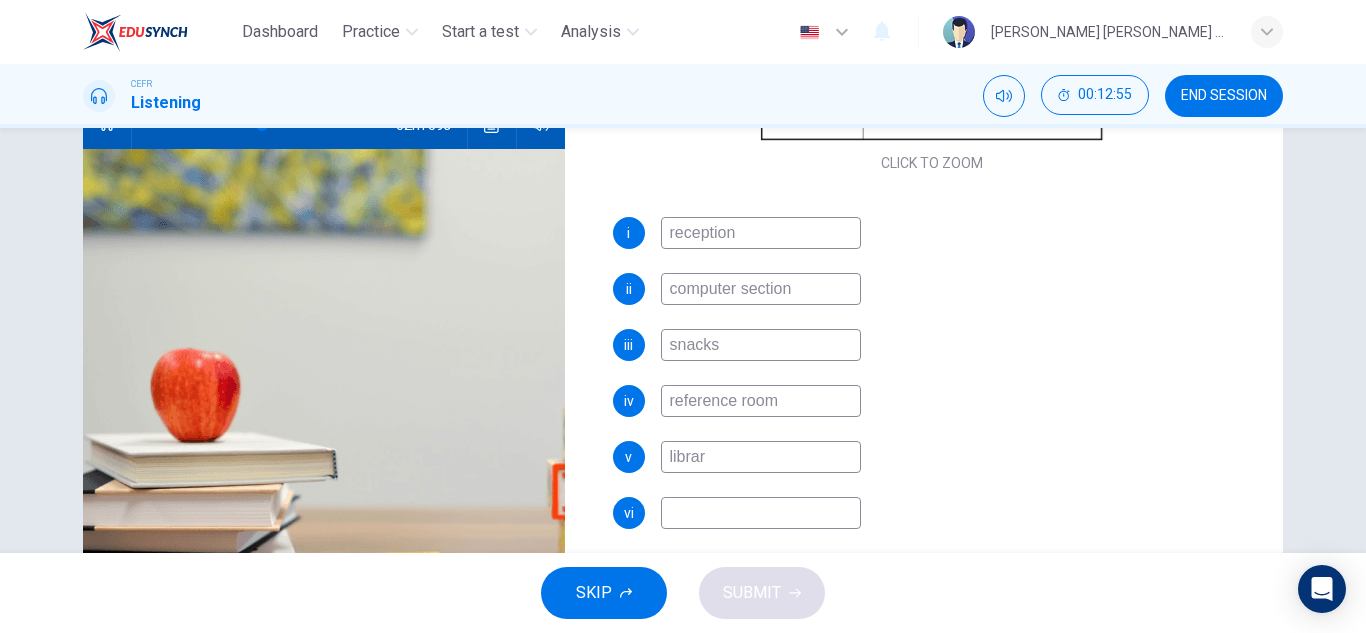 type on "library" 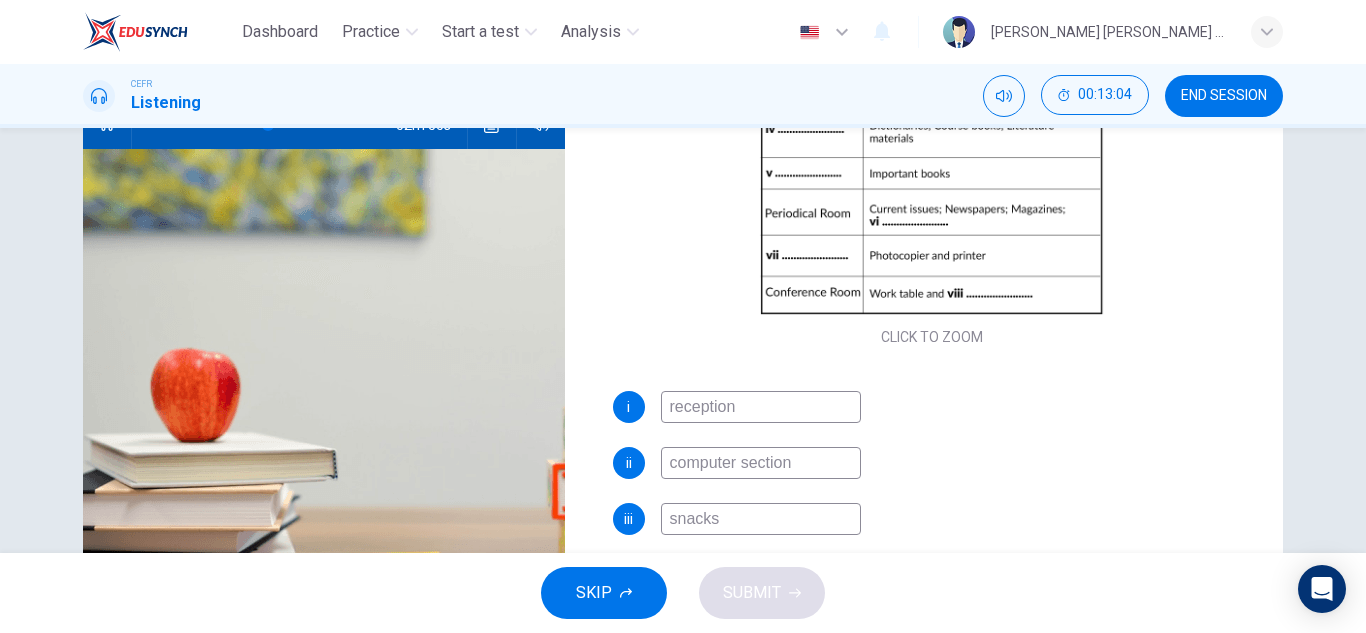 scroll, scrollTop: 182, scrollLeft: 0, axis: vertical 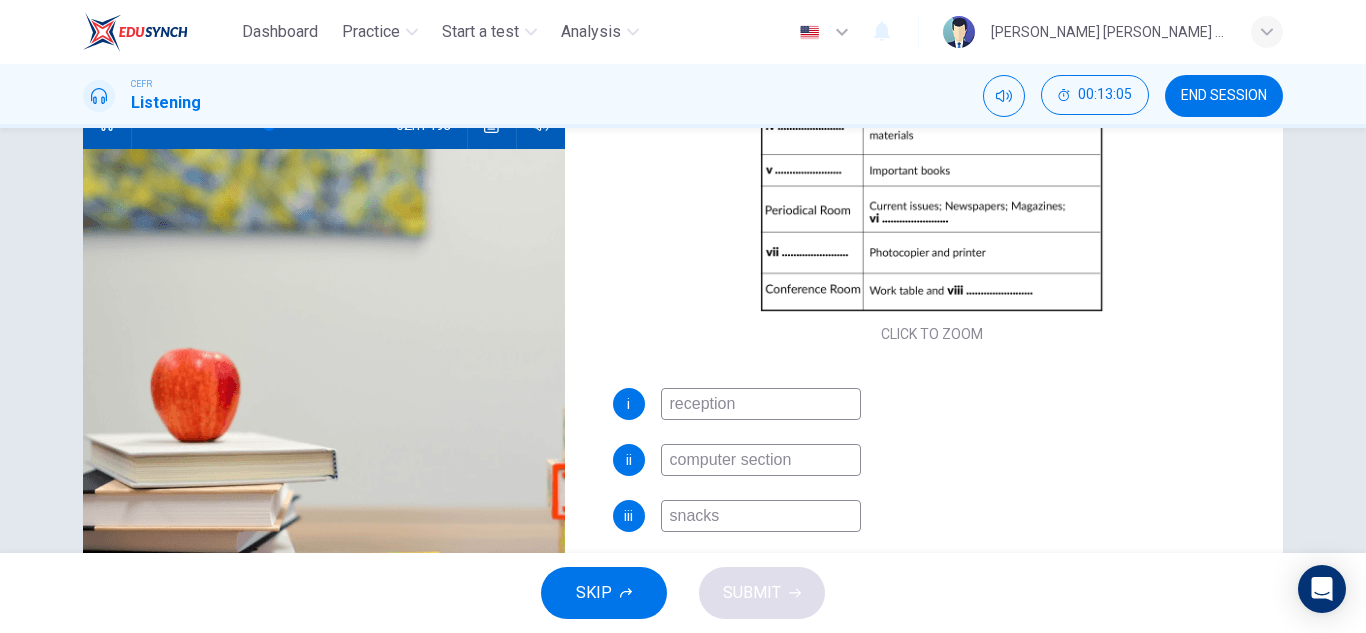 type on "51" 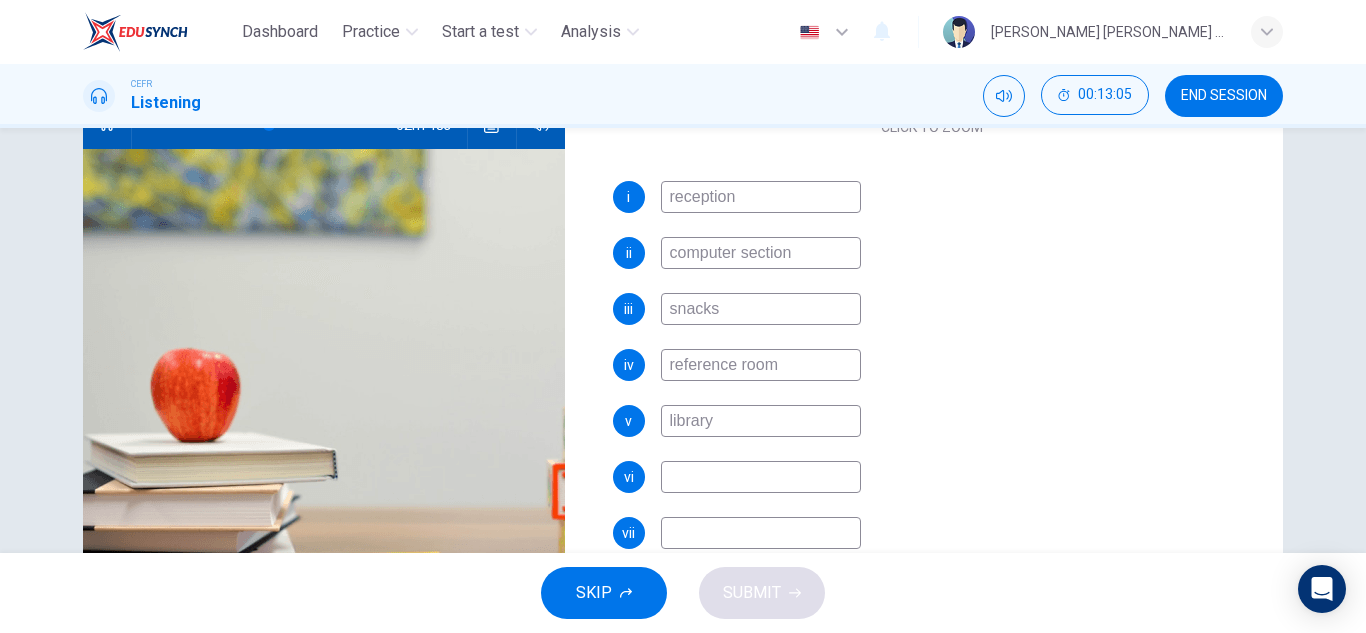 scroll, scrollTop: 392, scrollLeft: 0, axis: vertical 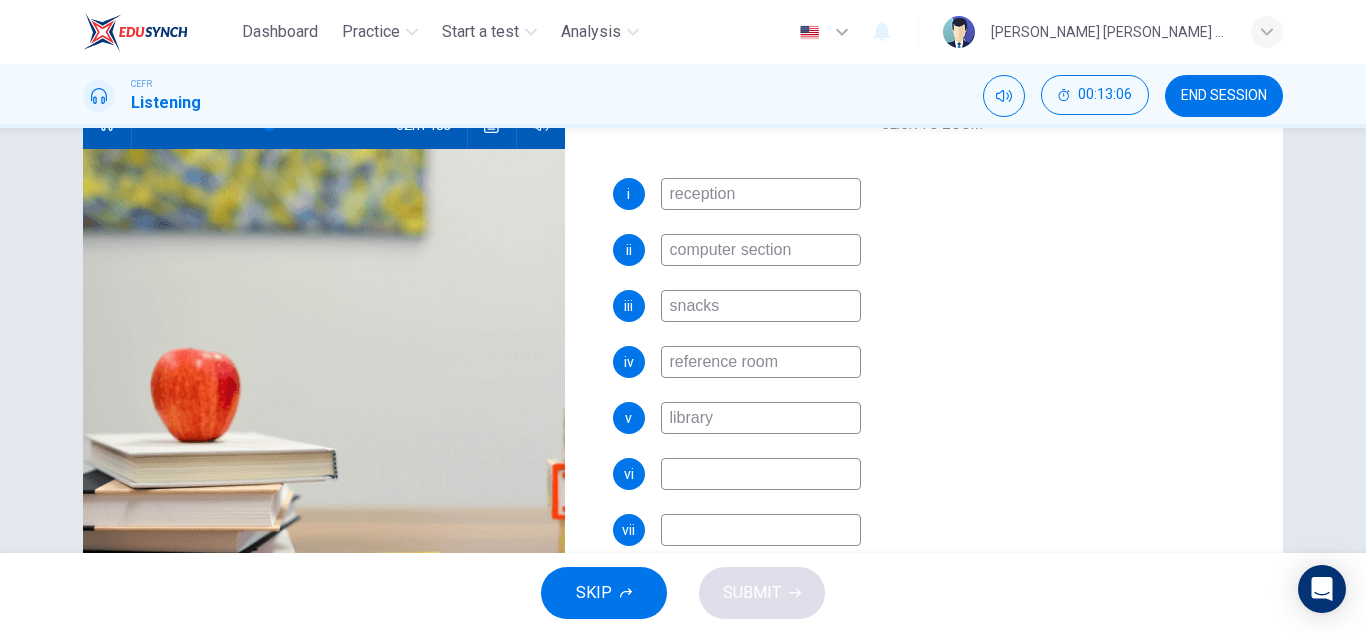 type on "library" 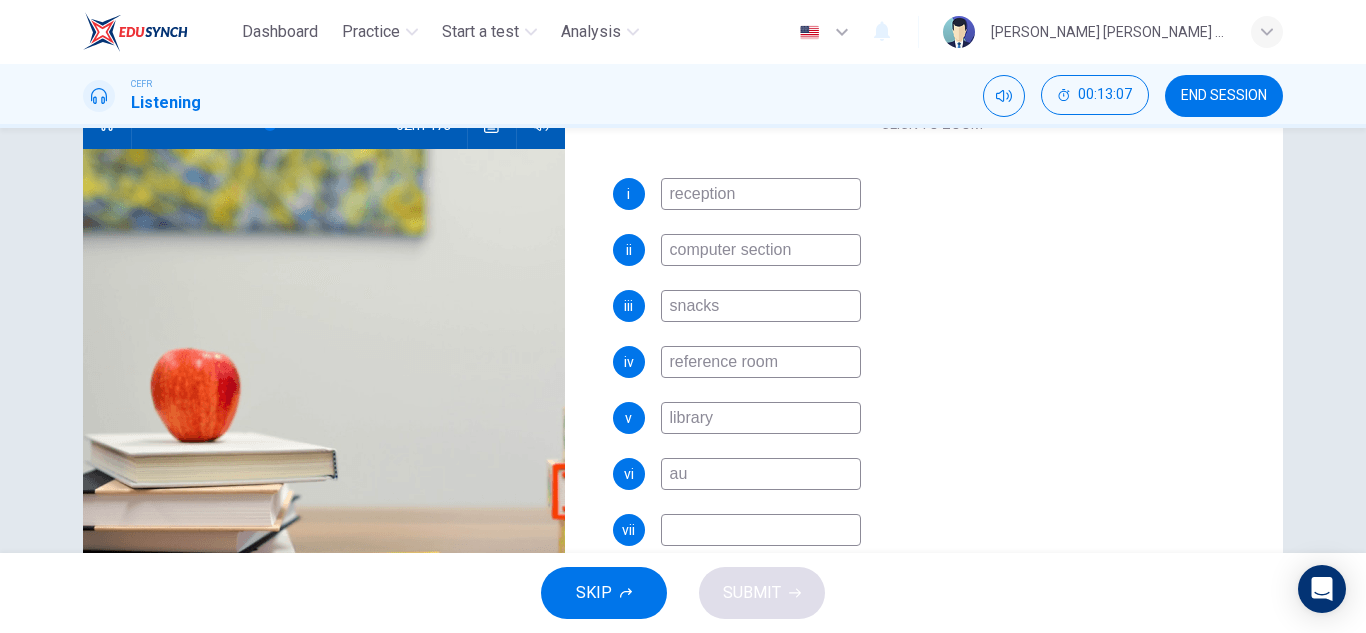 type on "a" 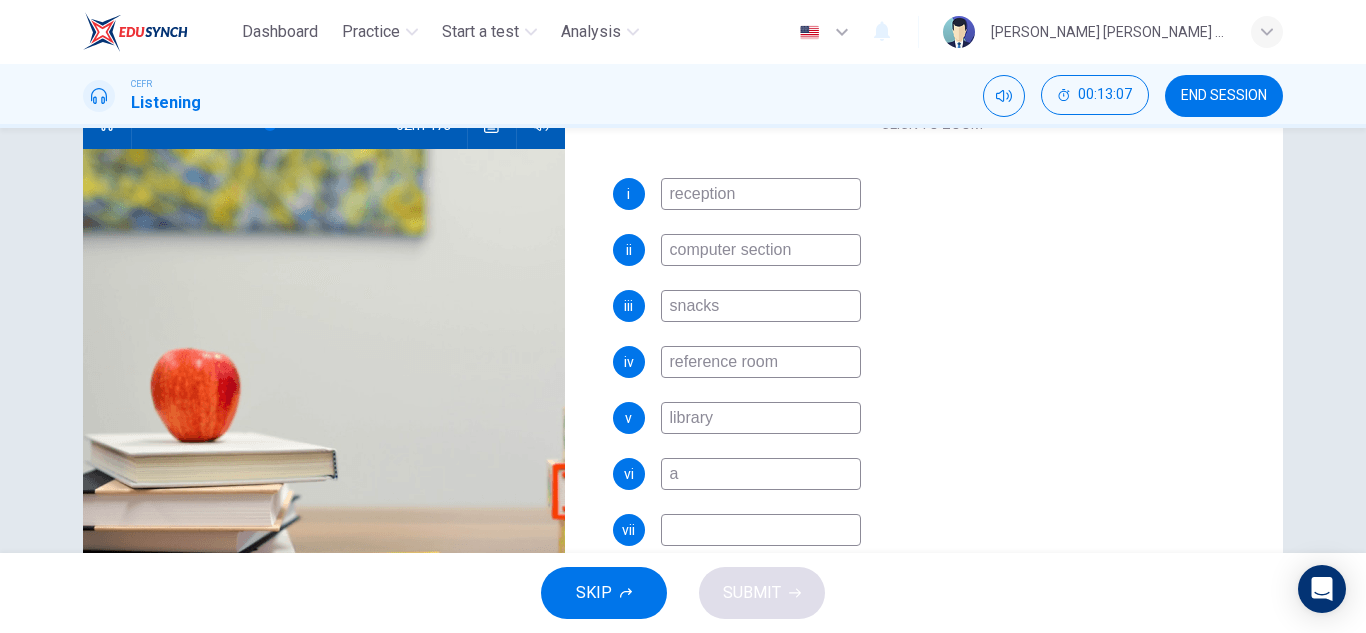 type on "51" 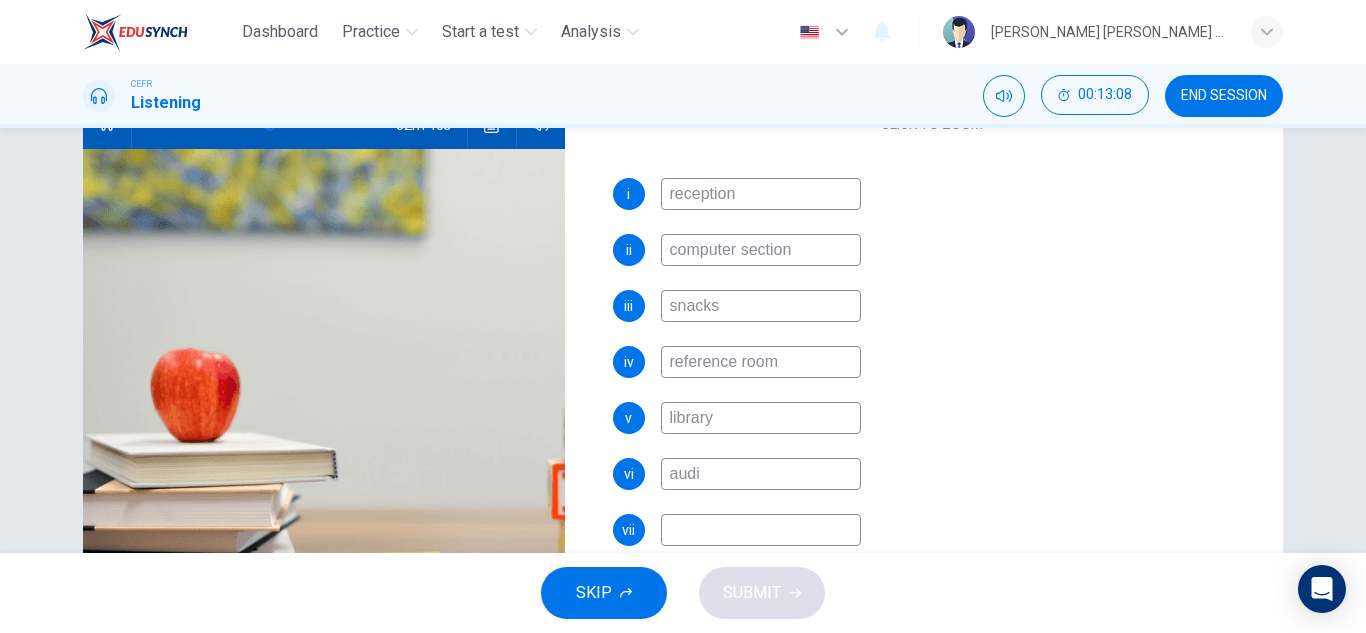 type on "audio" 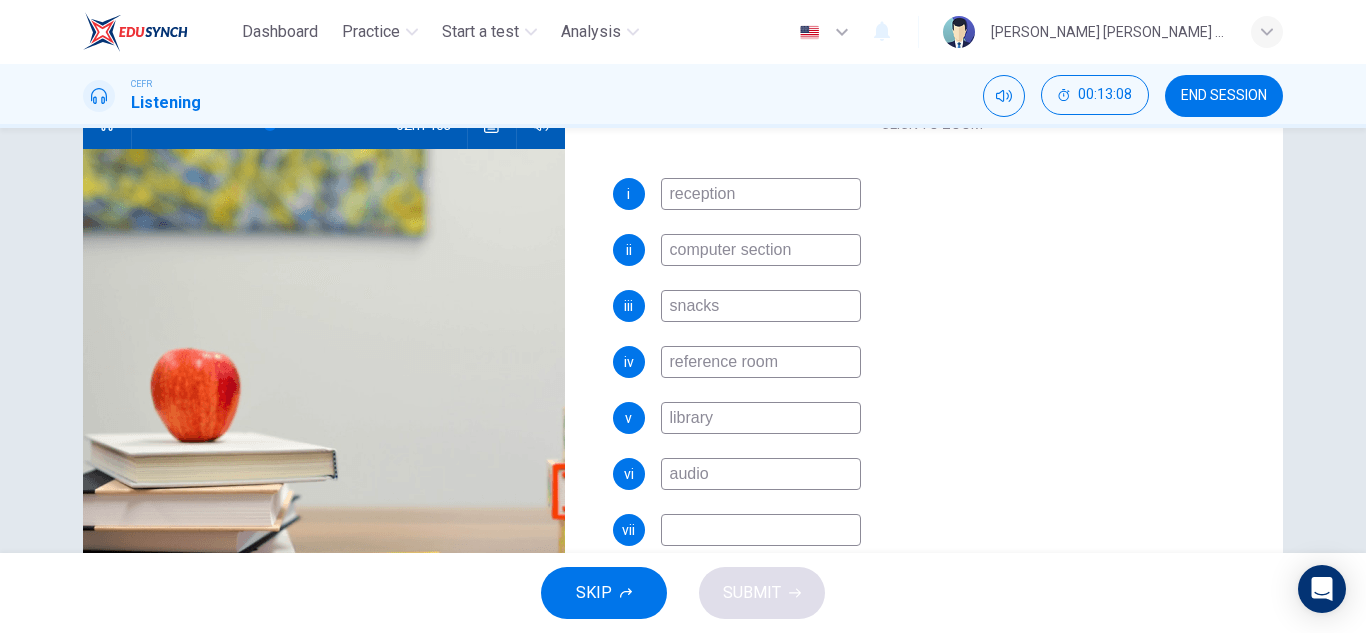 type on "52" 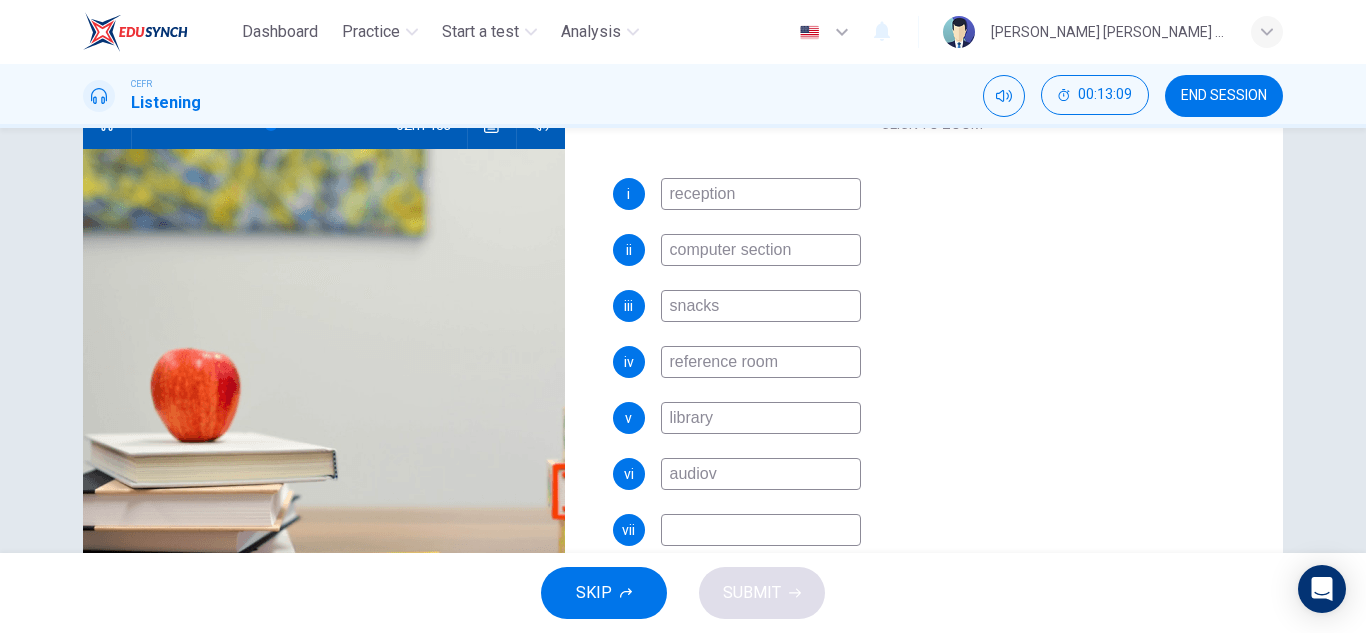 type on "audiovi" 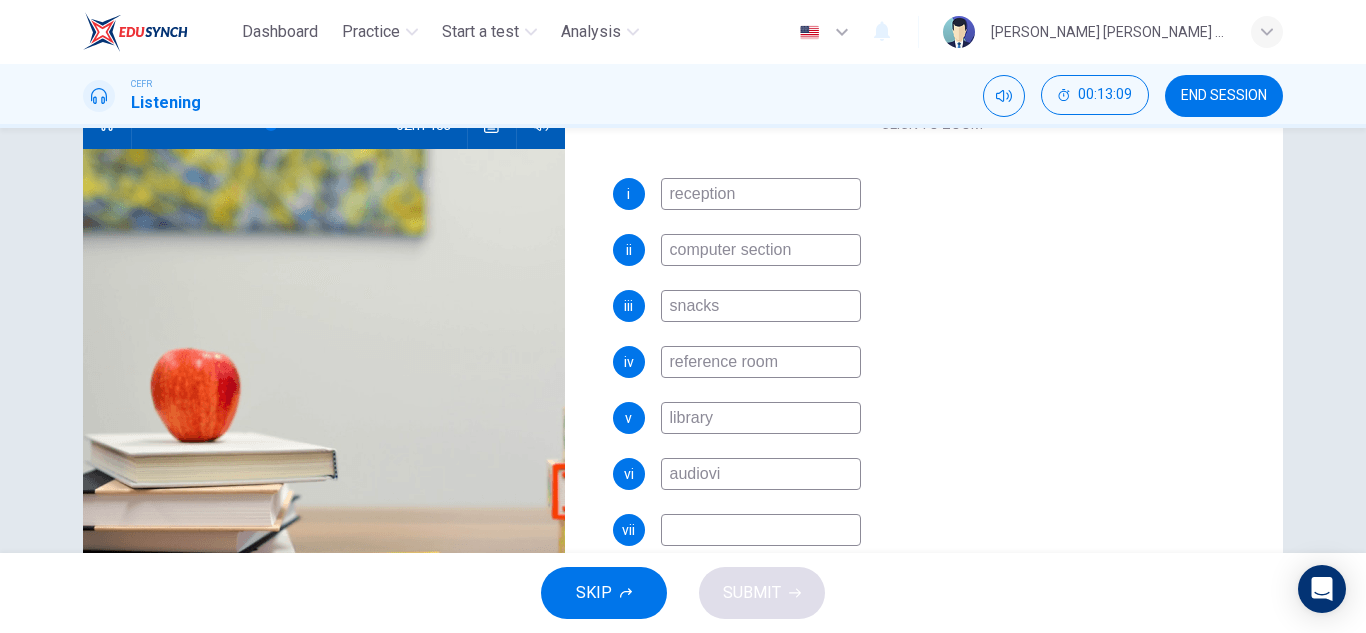 type on "52" 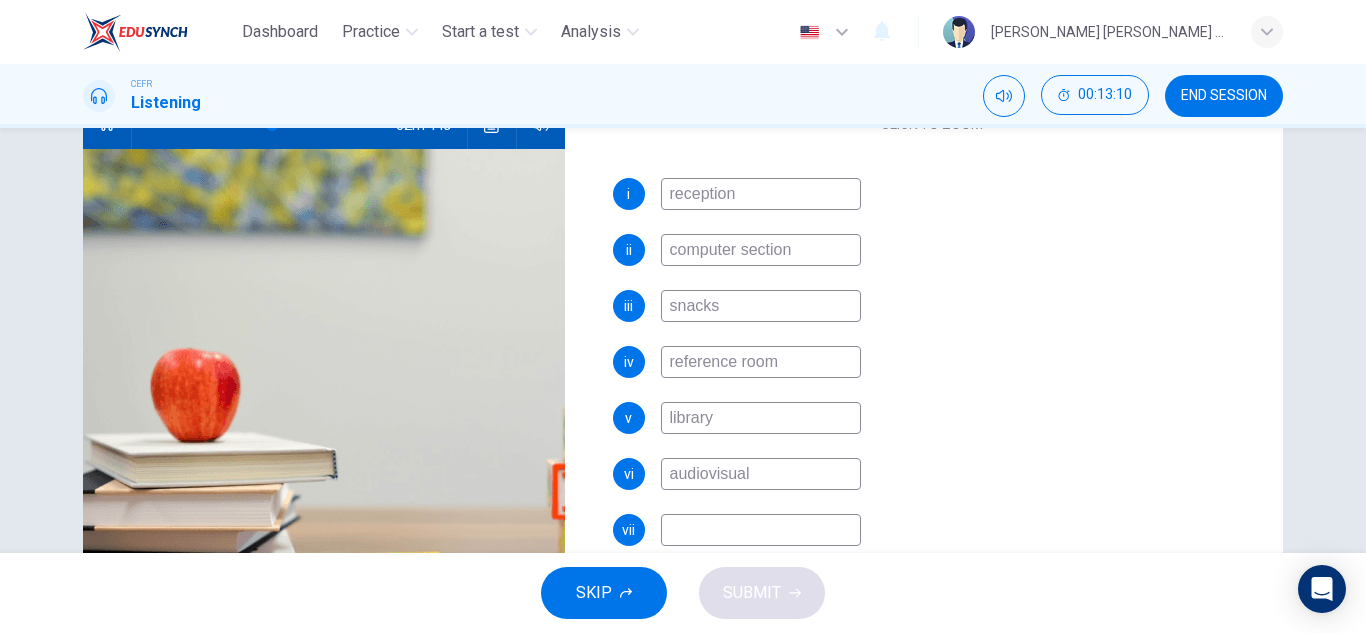type on "audiovisual" 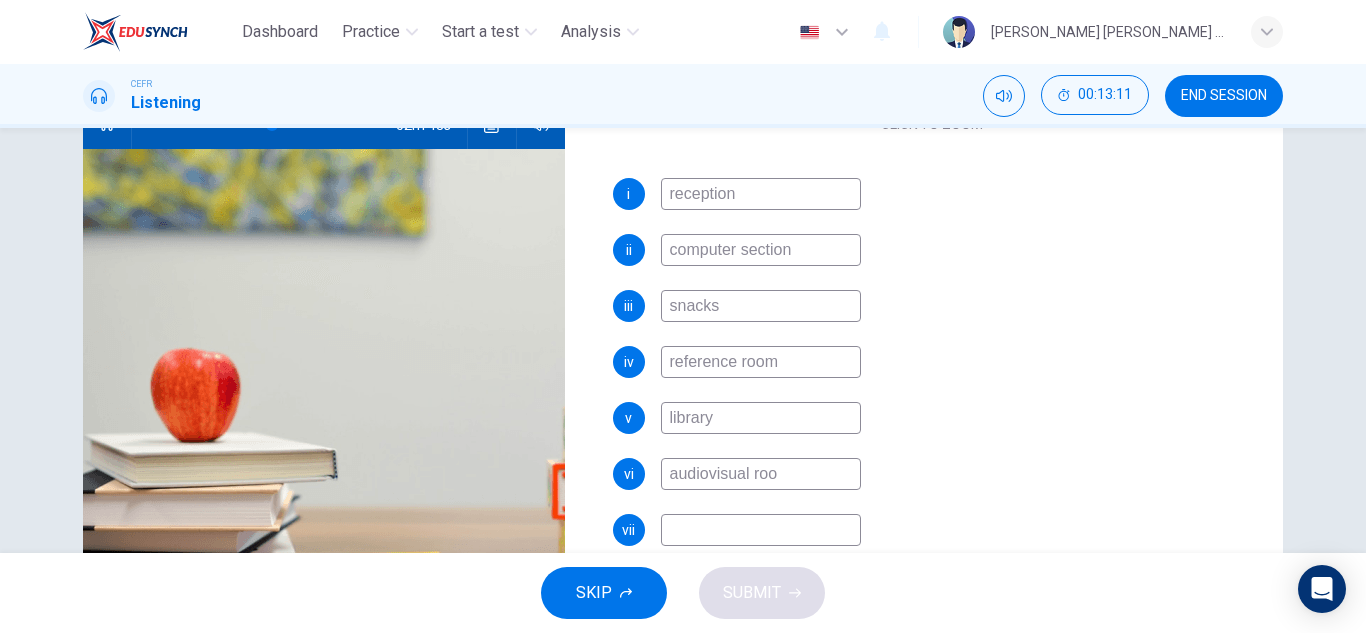 type on "audiovisual room" 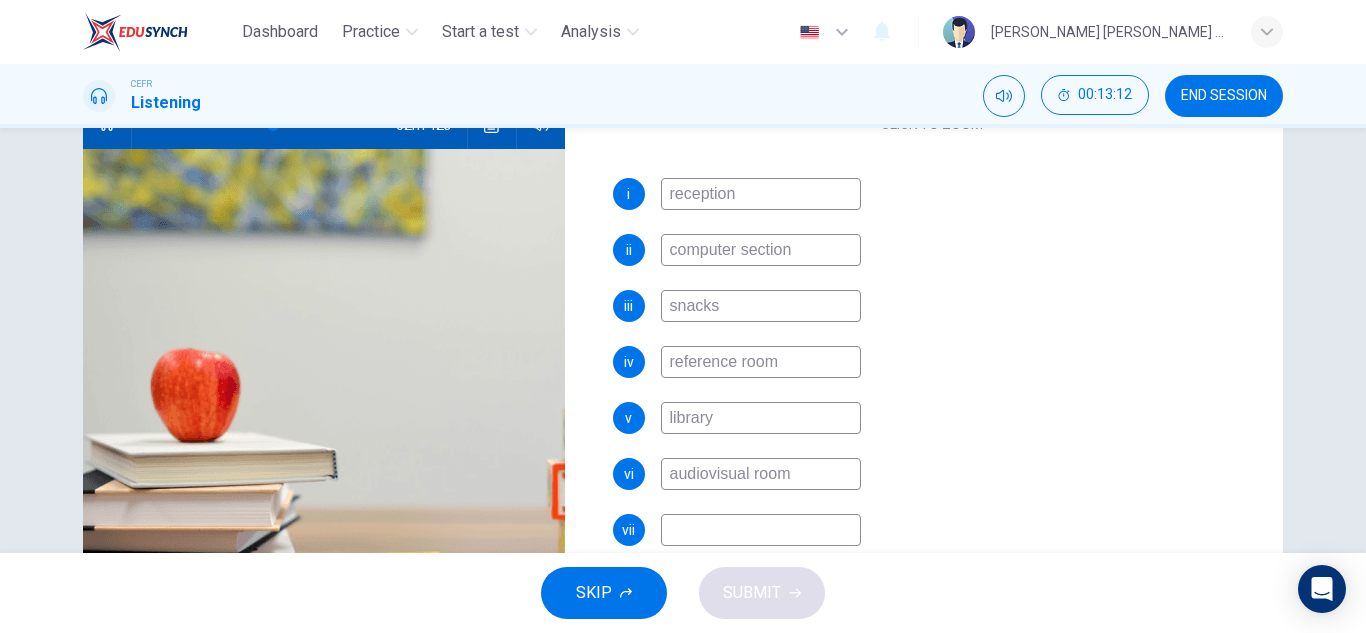 type on "53" 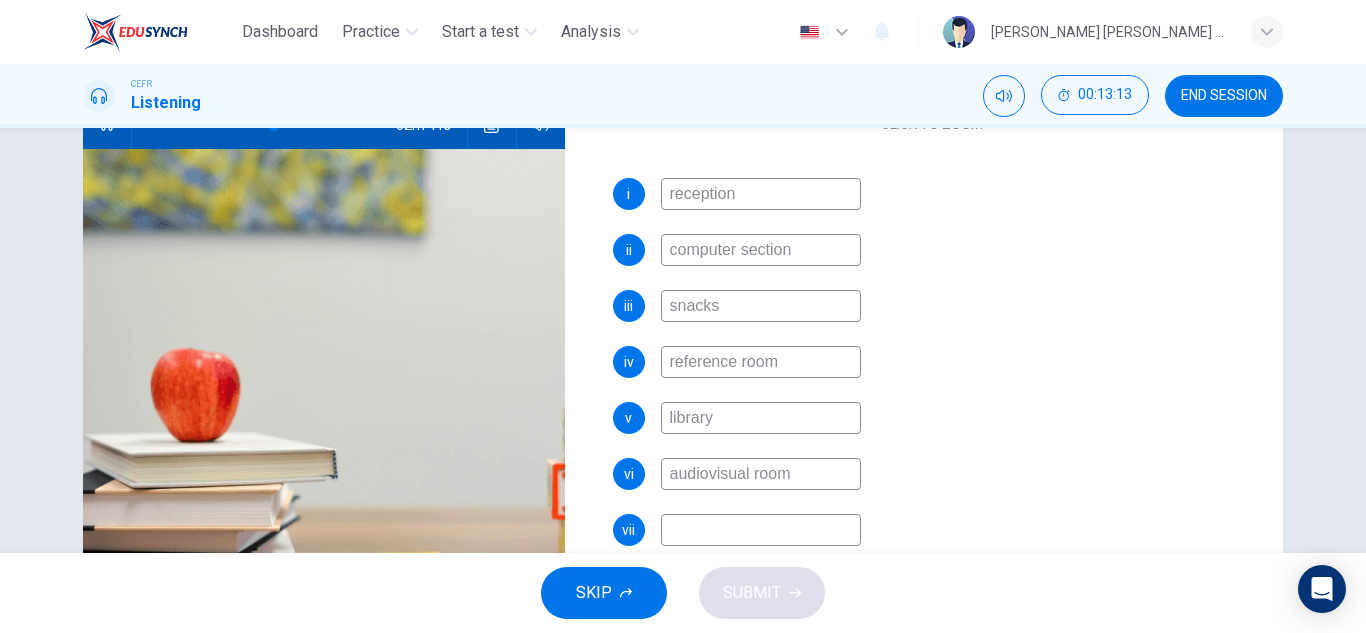 type on "audio visual room" 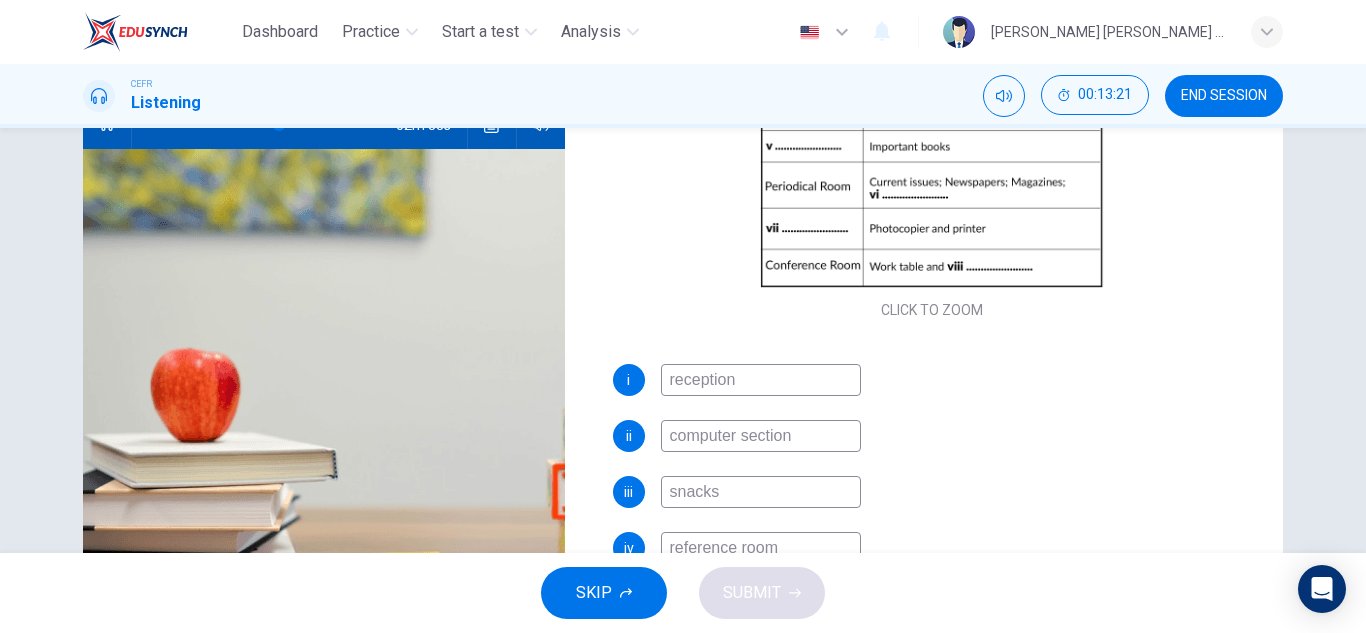 scroll, scrollTop: 398, scrollLeft: 0, axis: vertical 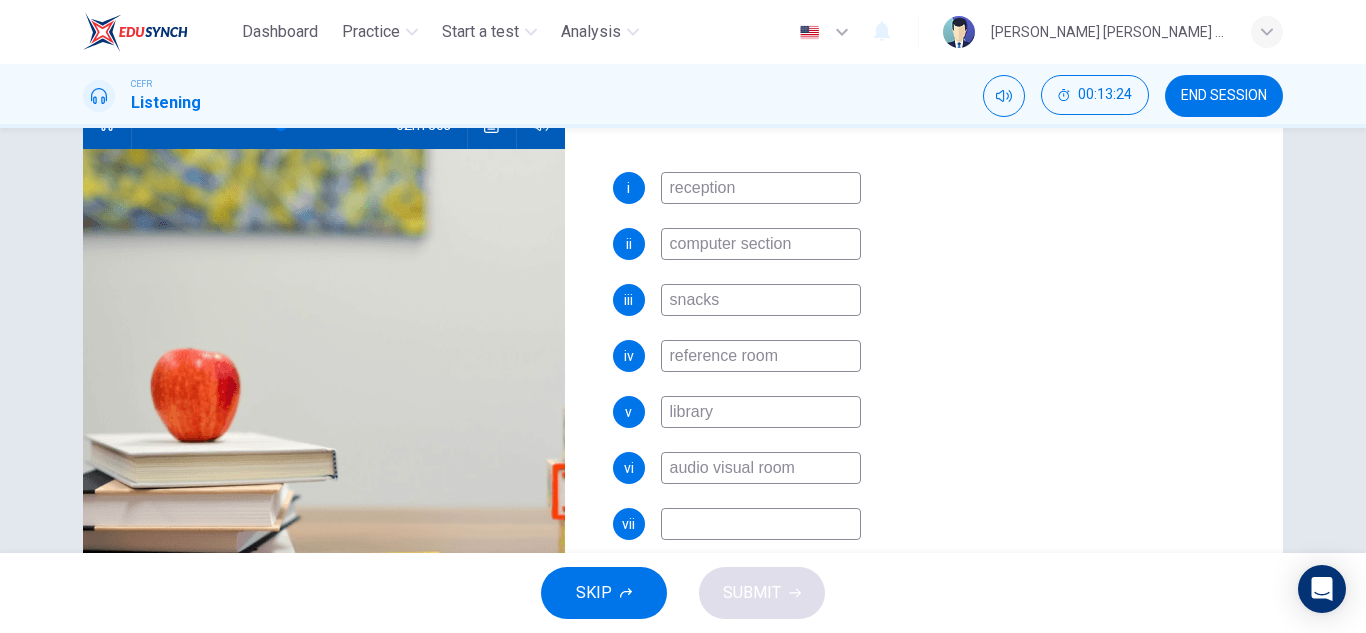 drag, startPoint x: 747, startPoint y: 468, endPoint x: 643, endPoint y: 477, distance: 104.388695 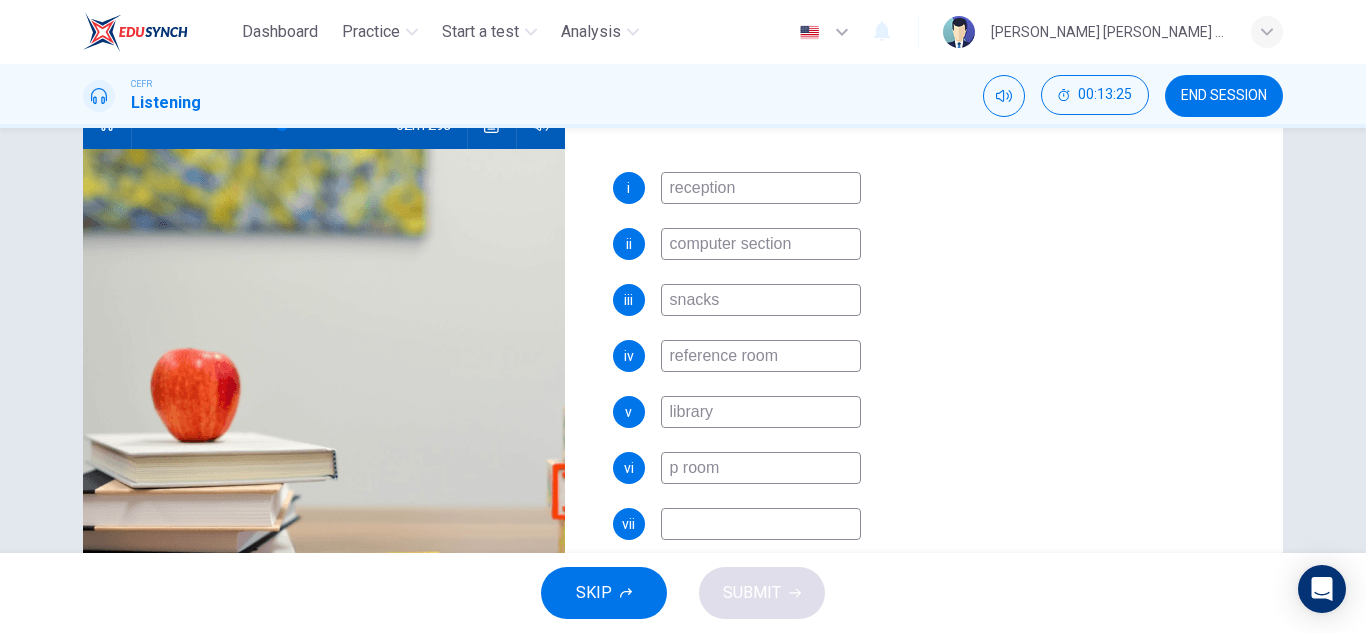 type on "pg room" 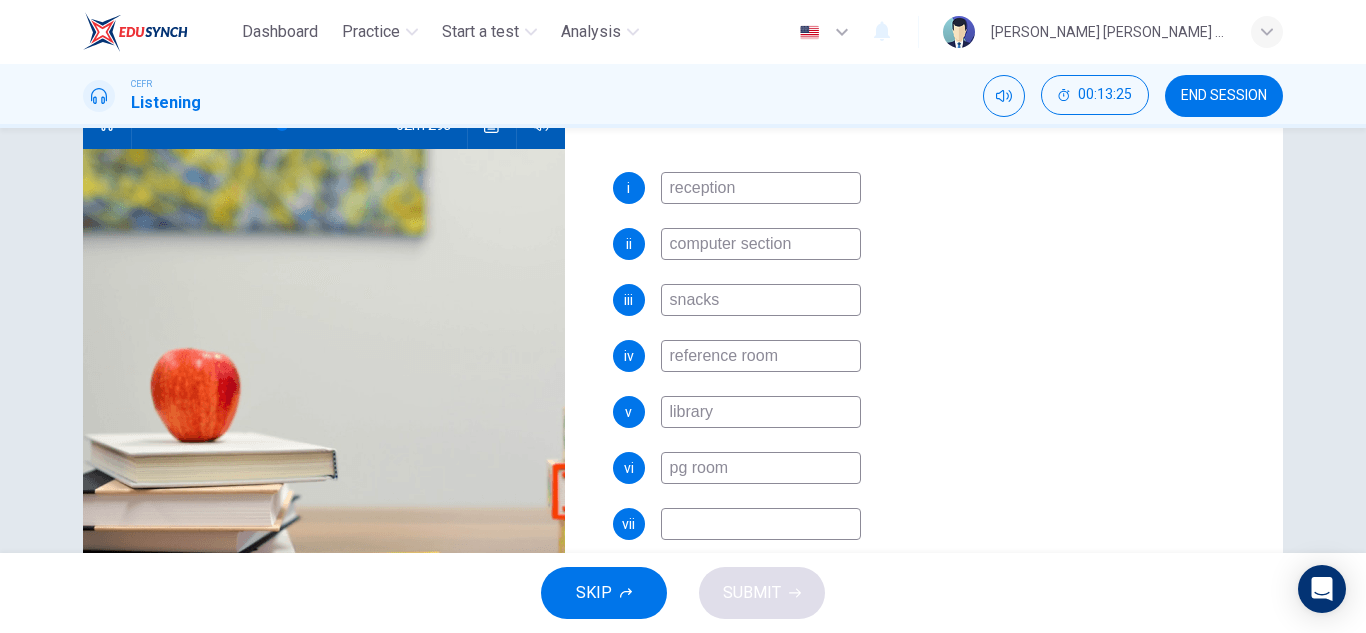 type on "56" 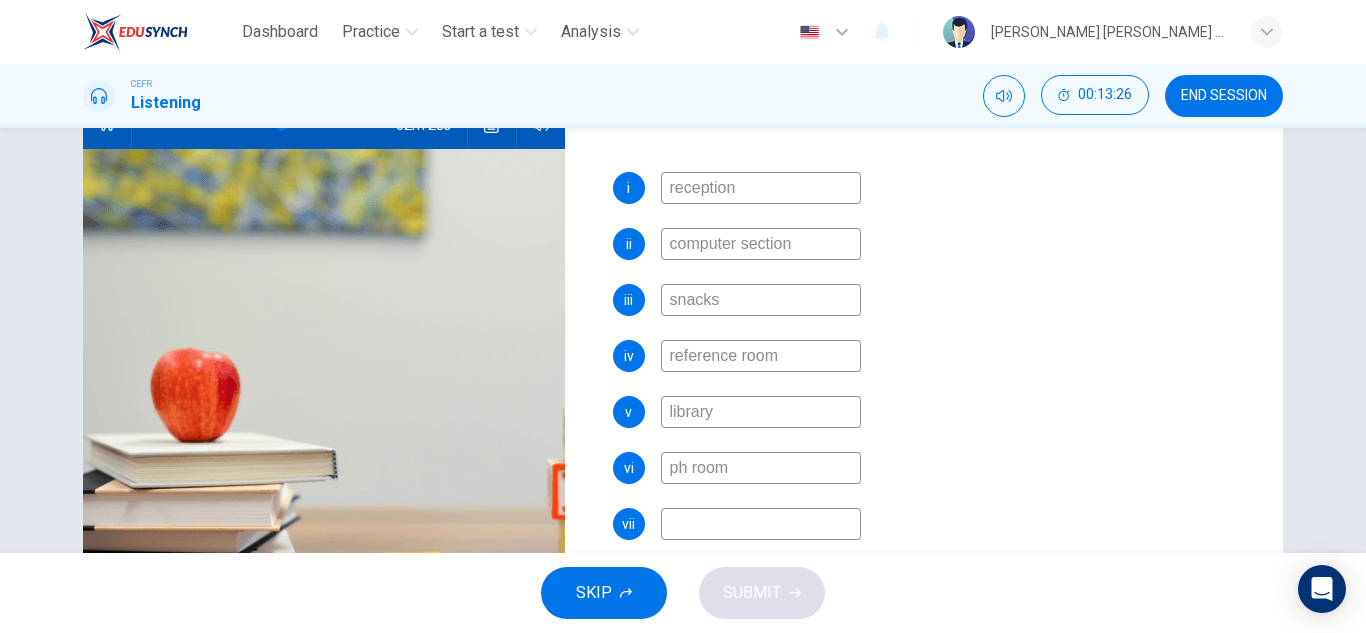 type on "pho room" 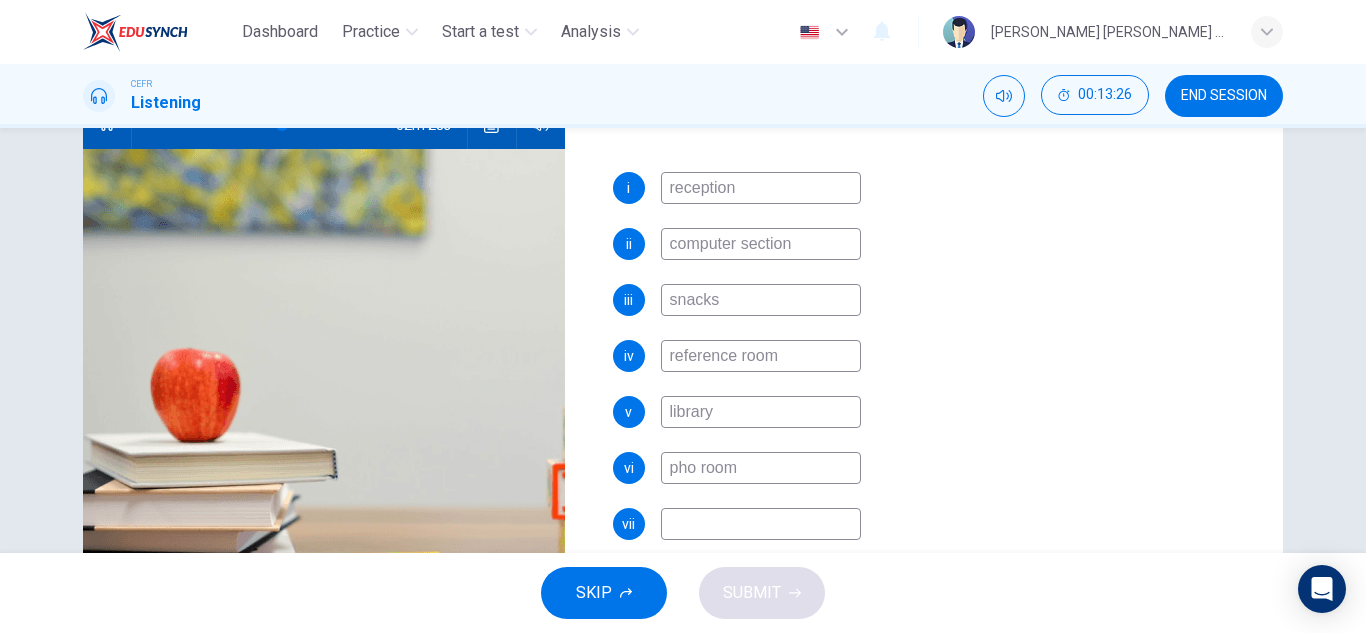 type on "57" 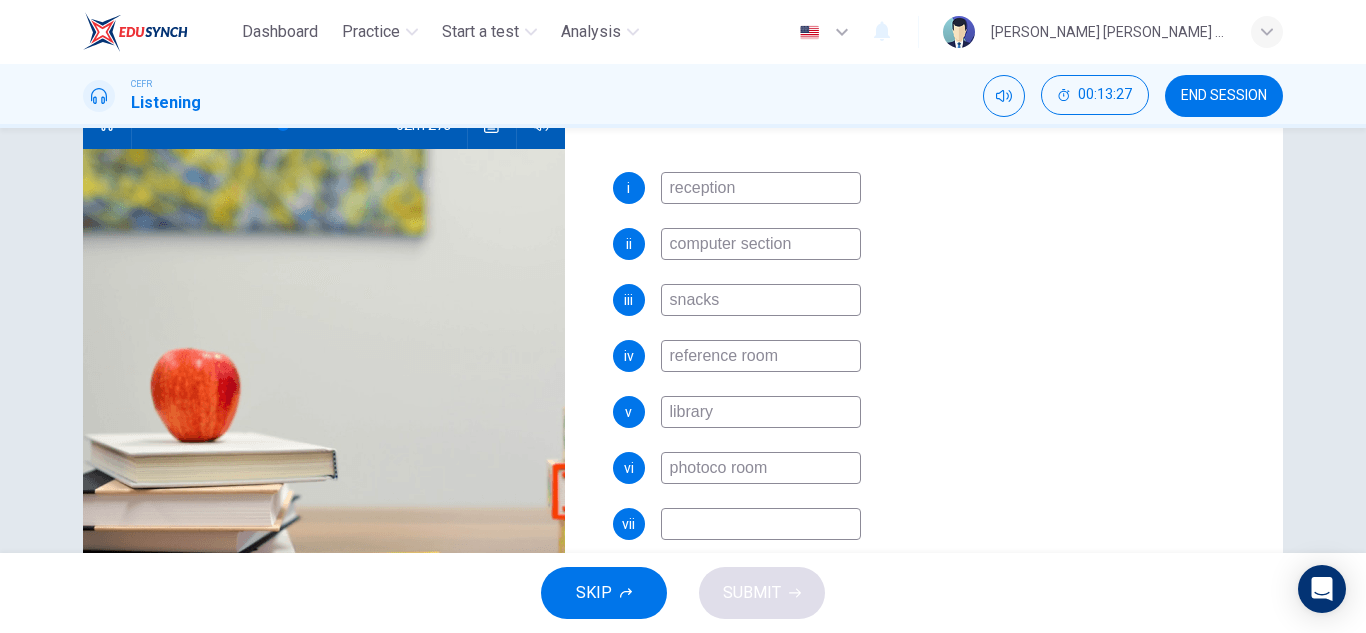 type on "photocop room" 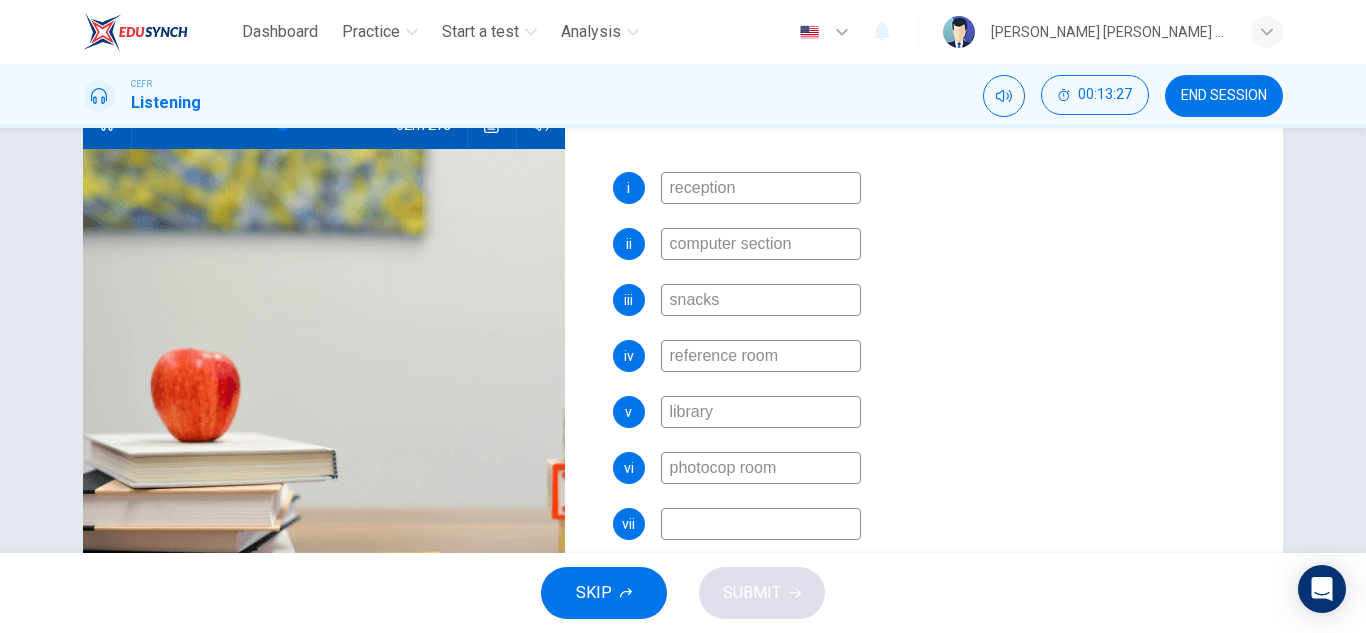 type on "57" 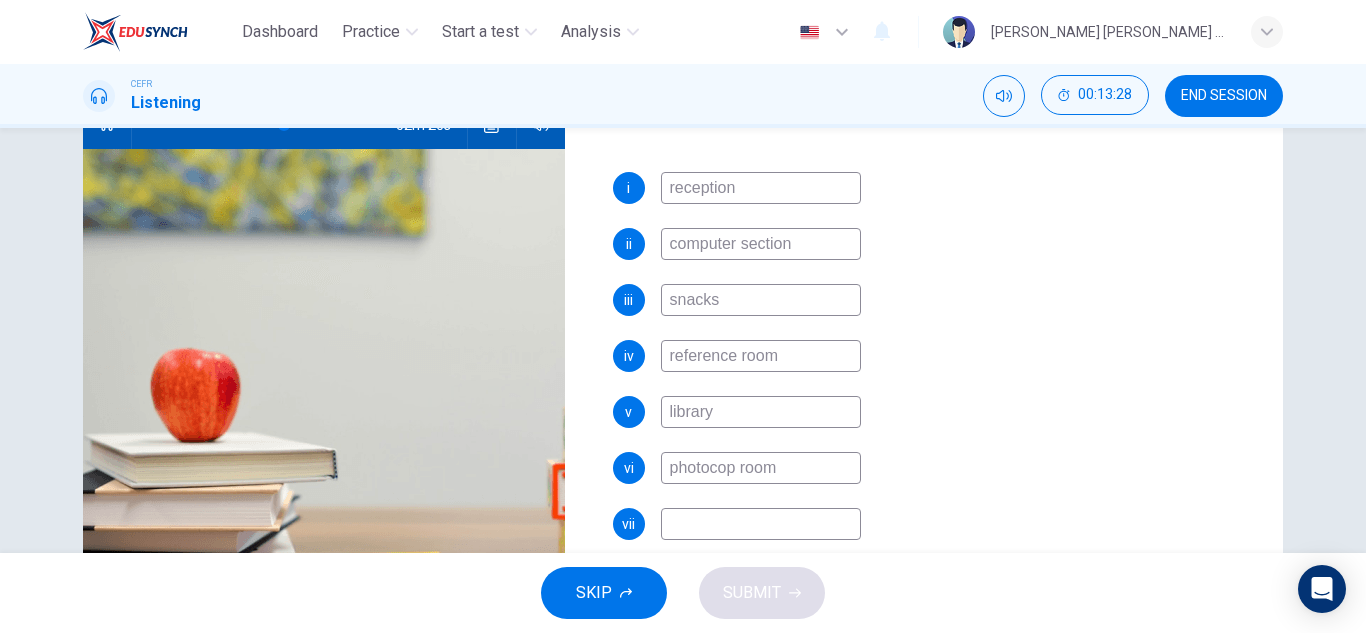 type on "photocopy room" 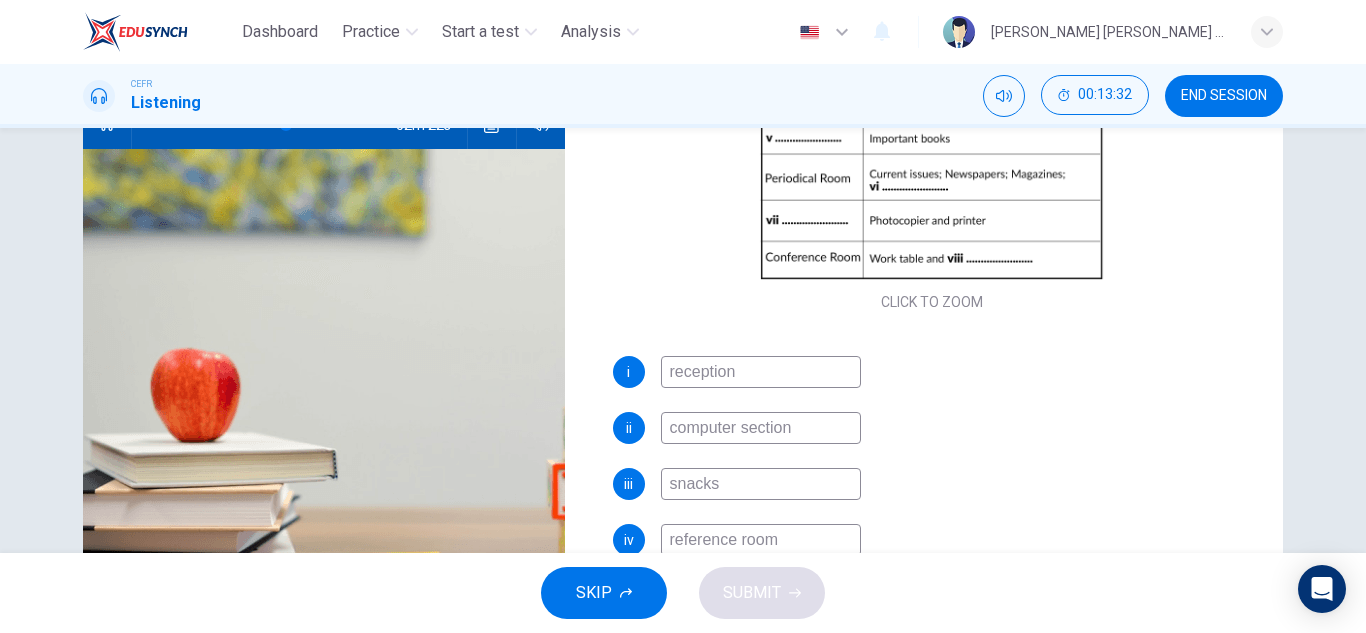 scroll, scrollTop: 155, scrollLeft: 0, axis: vertical 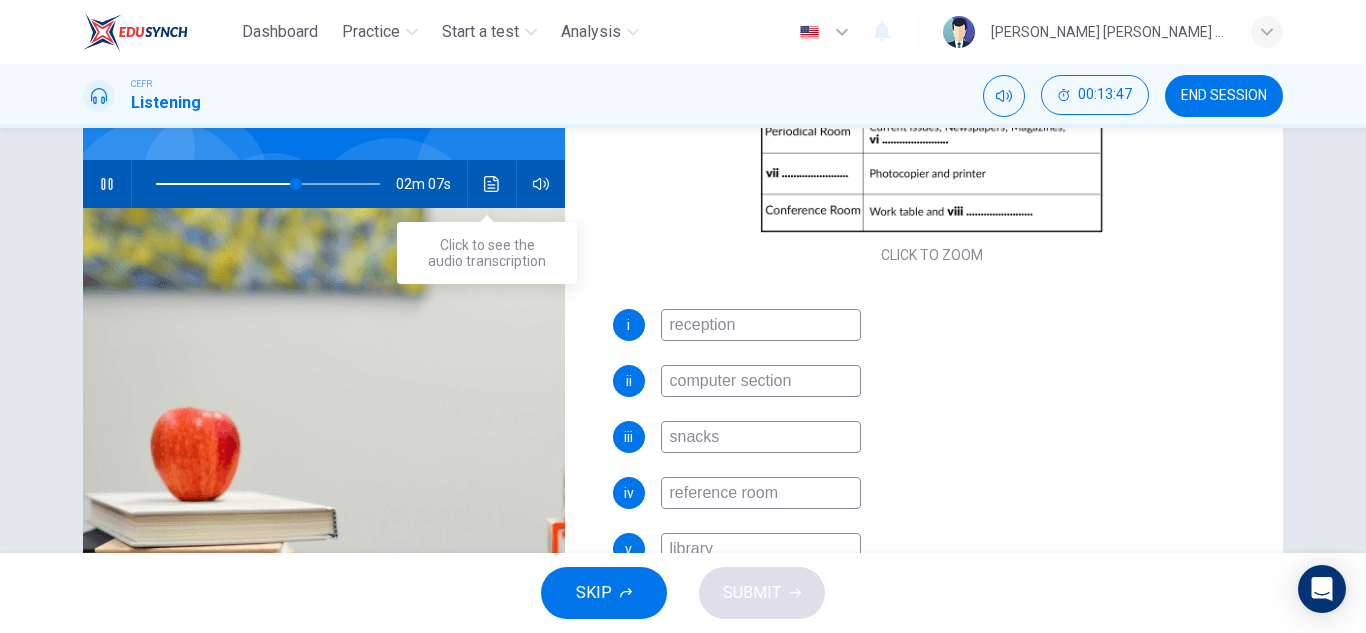 type on "63" 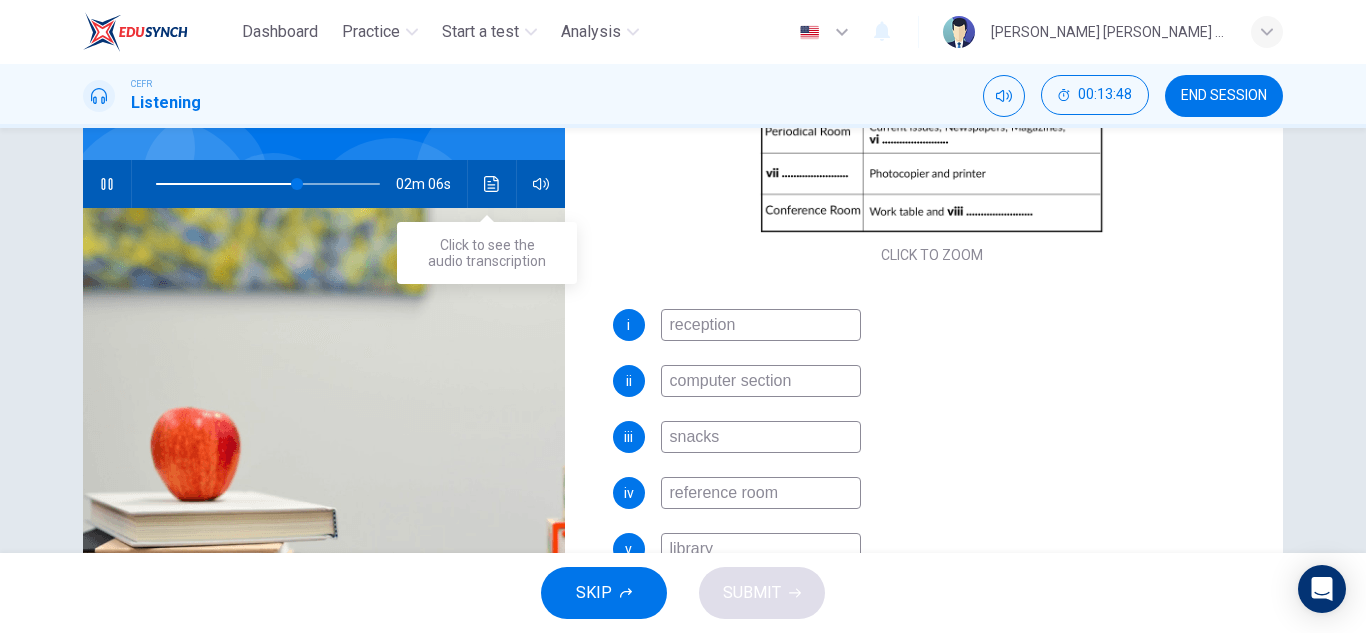 type on "photocopy room" 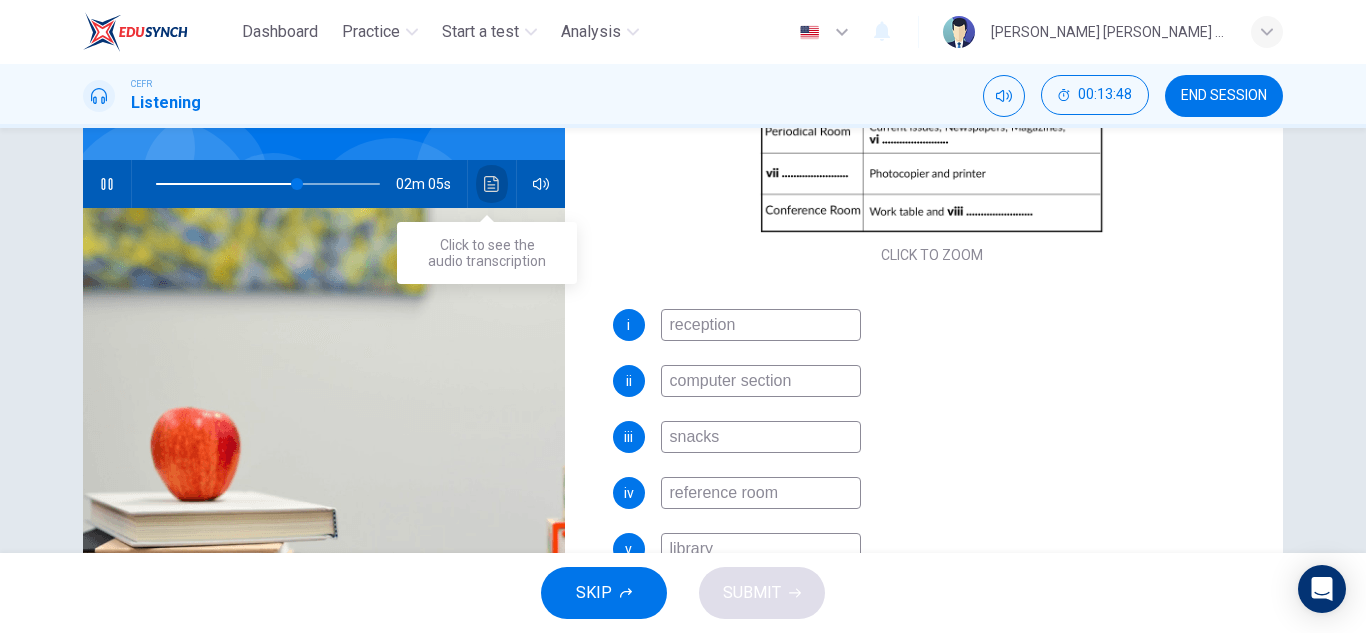 click at bounding box center (492, 184) 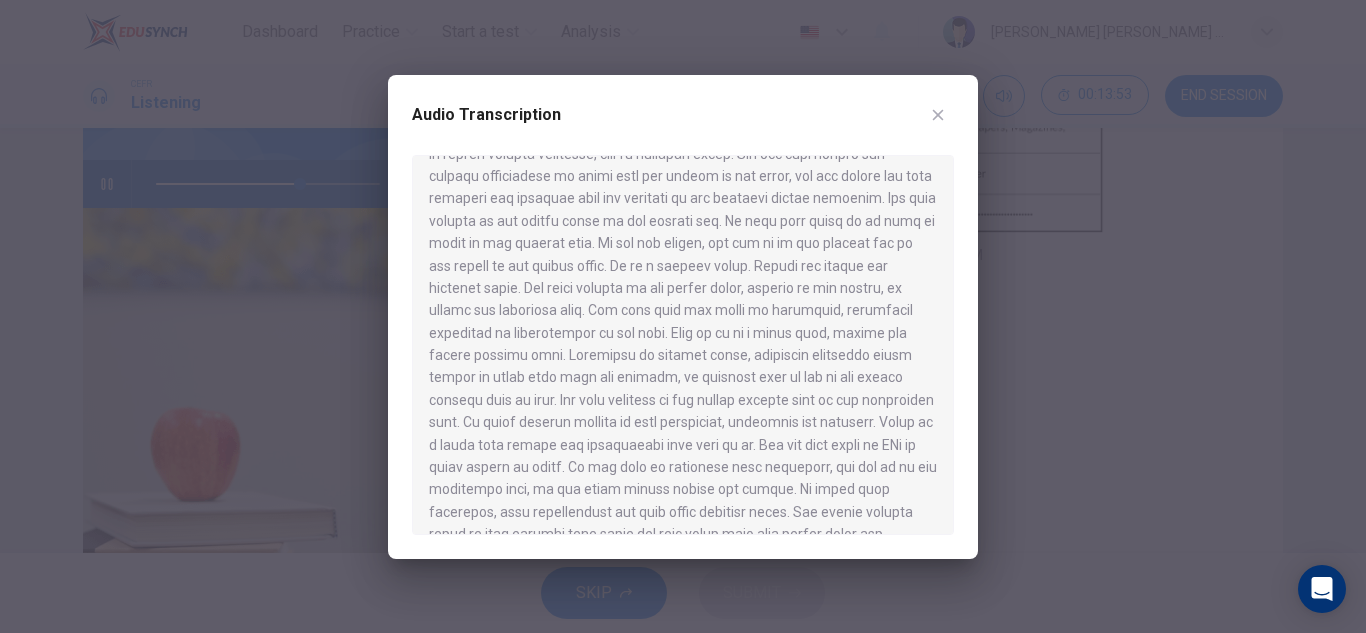 scroll, scrollTop: 321, scrollLeft: 0, axis: vertical 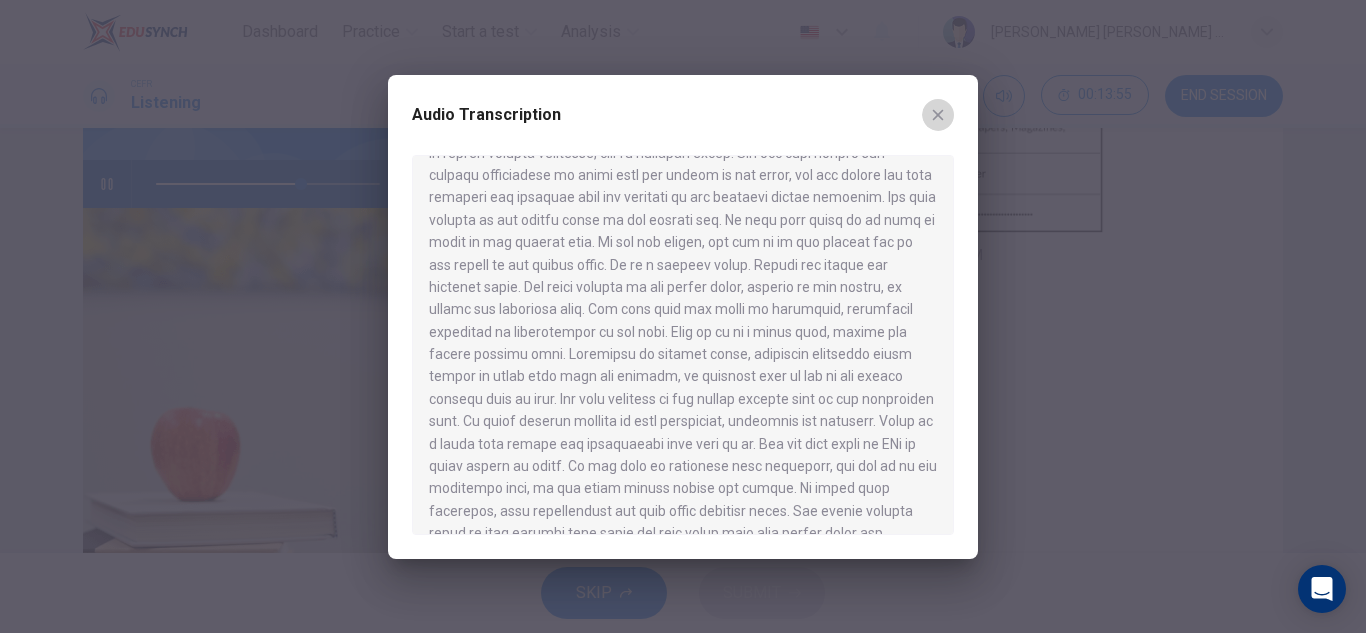 click 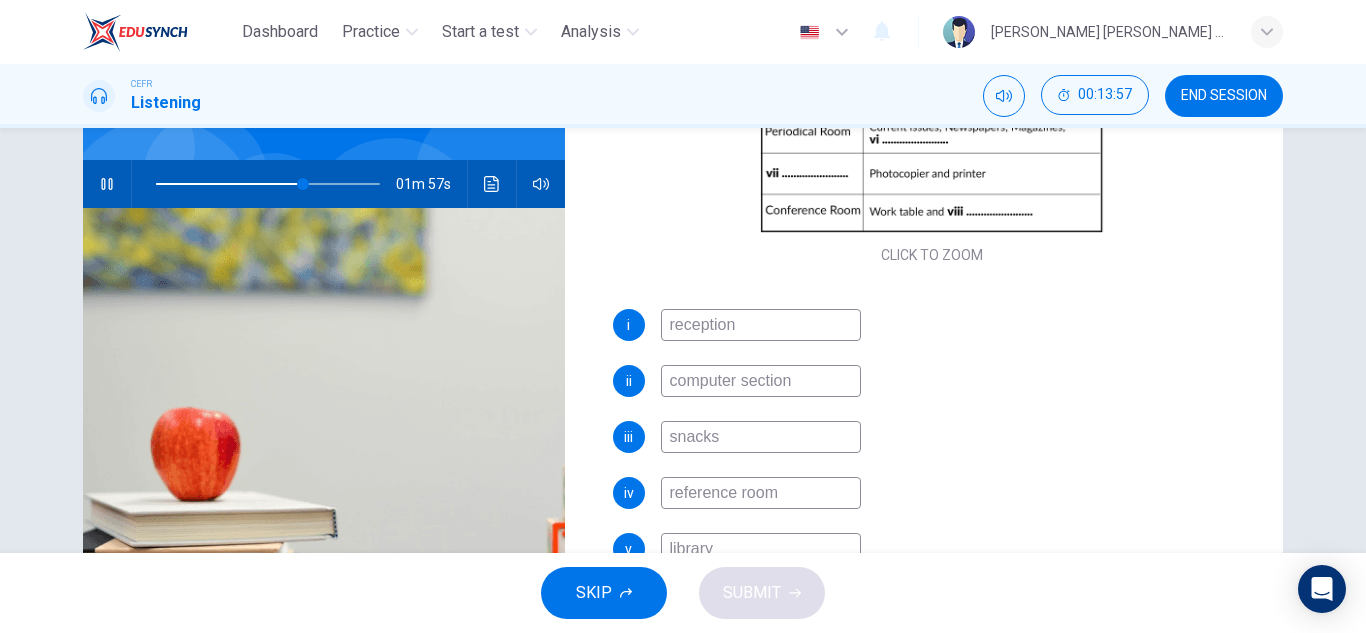 click on "snacks" at bounding box center (761, 437) 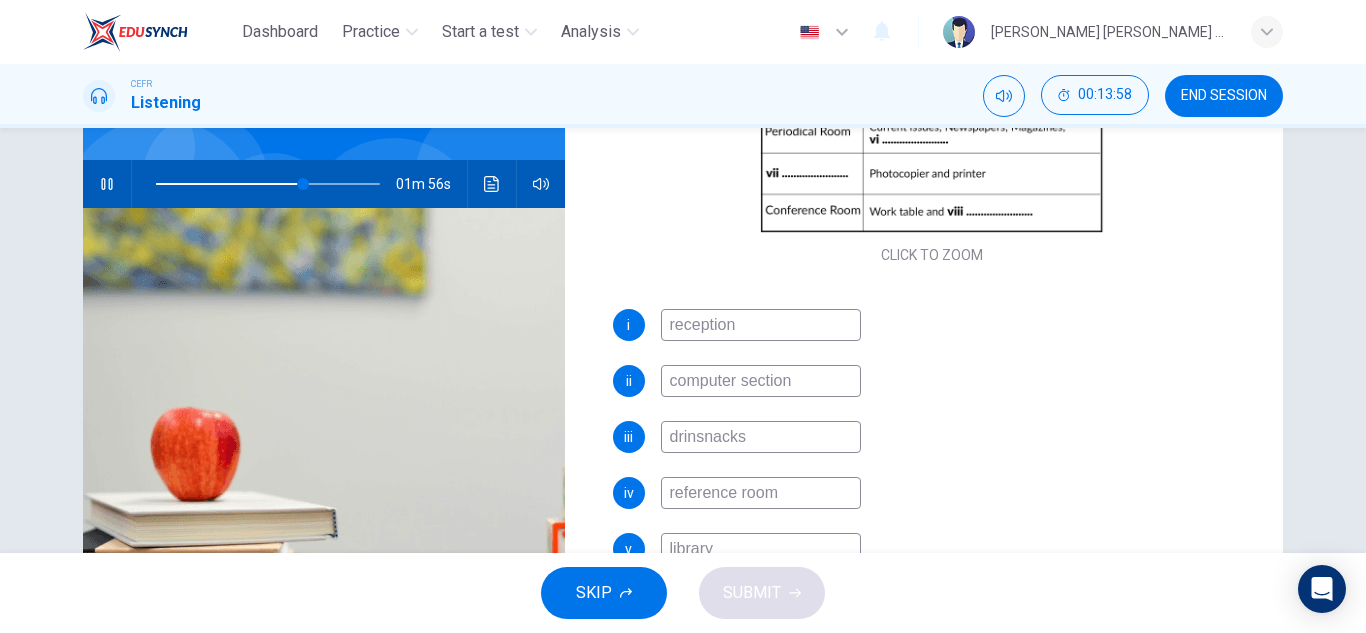 type on "drinksnacks" 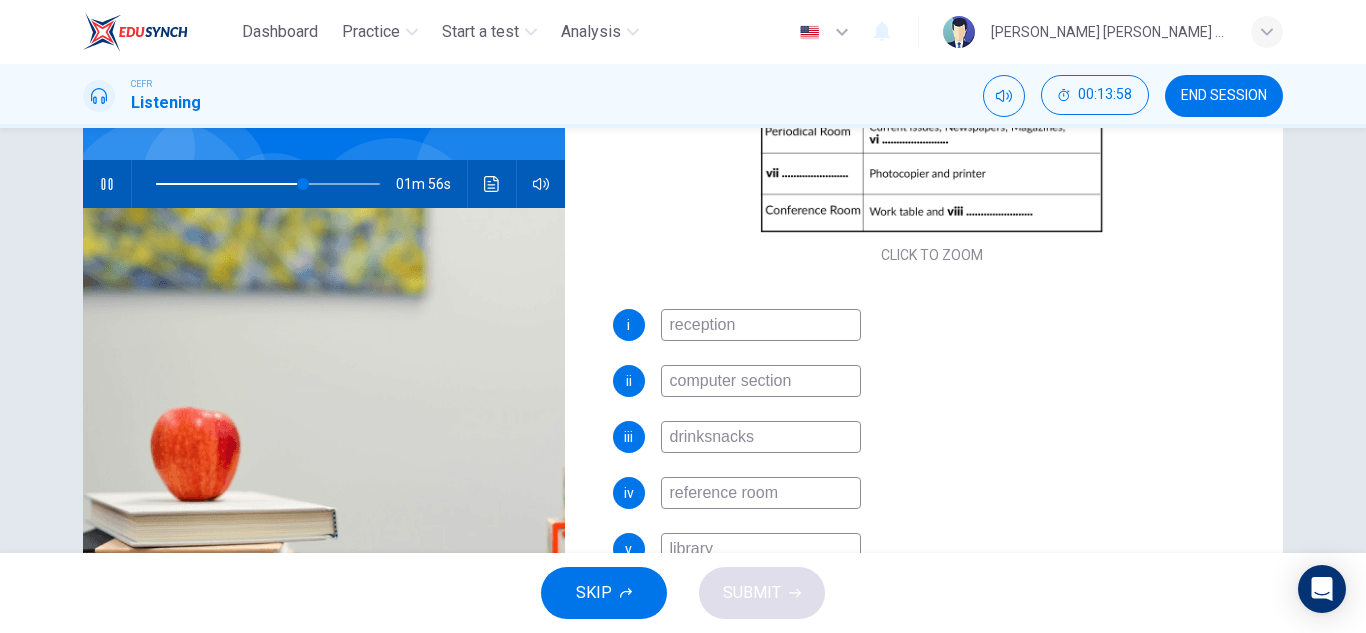 type on "66" 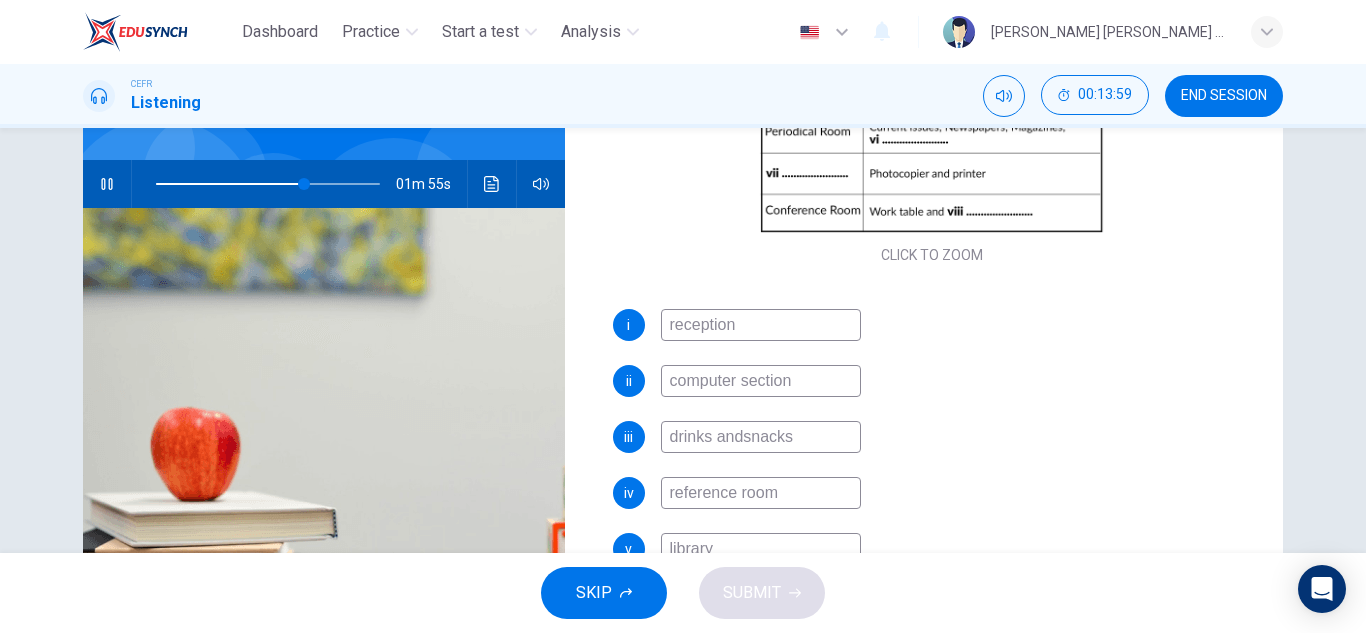 type on "drinks and snacks" 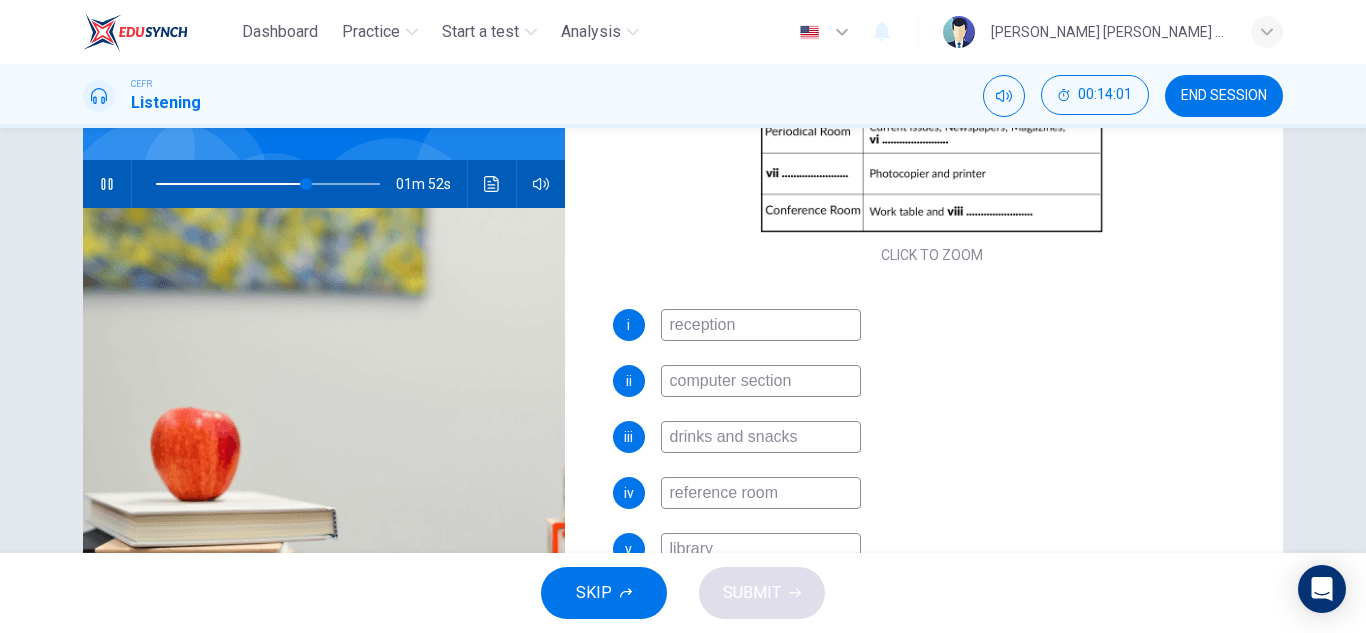 scroll, scrollTop: 338, scrollLeft: 0, axis: vertical 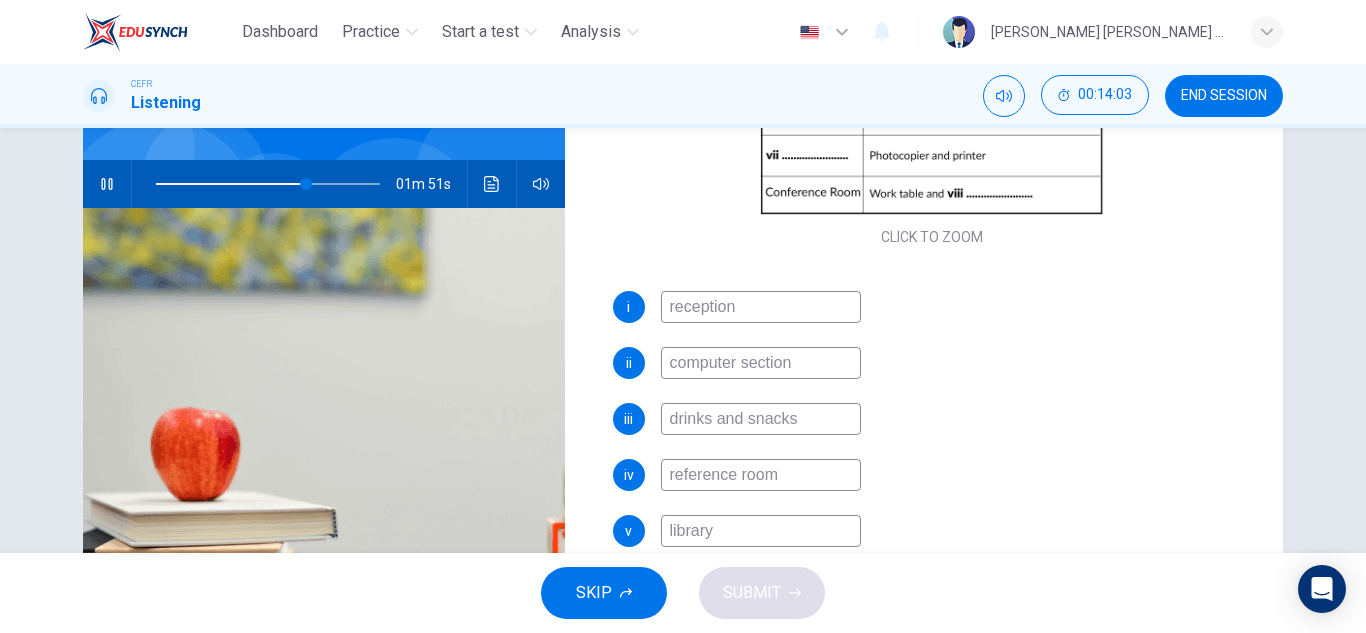 click on "drinks and snacks" at bounding box center (761, 419) 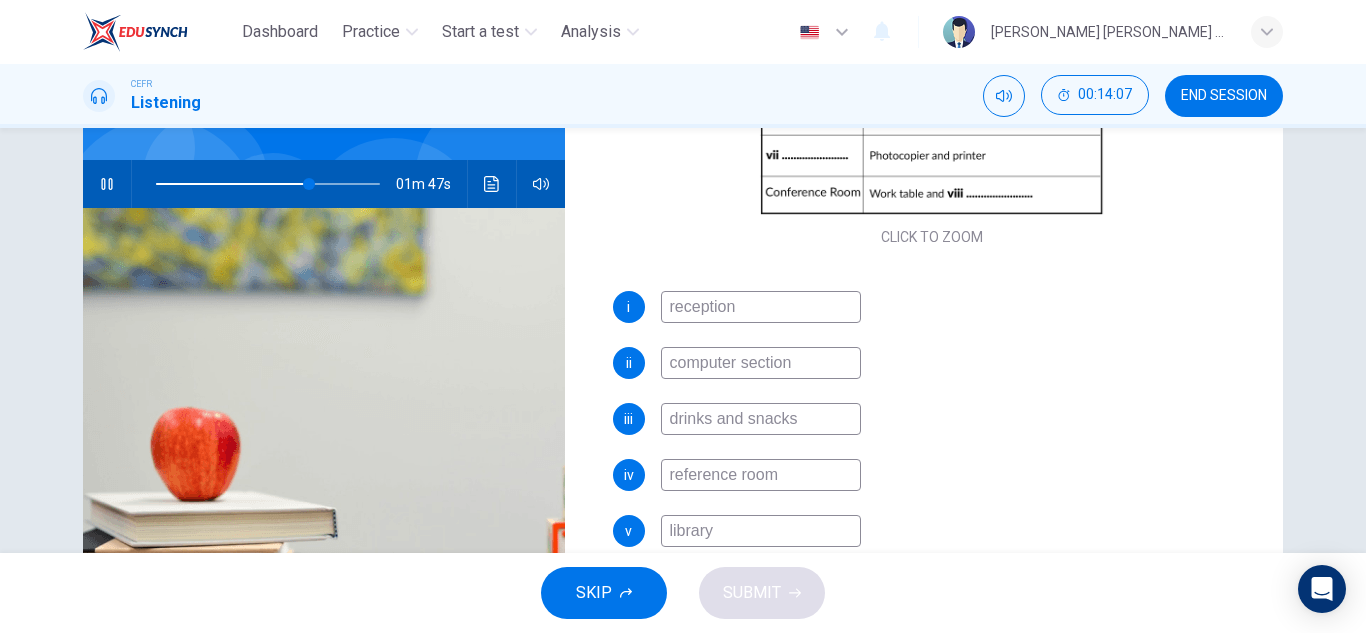 scroll, scrollTop: 344, scrollLeft: 0, axis: vertical 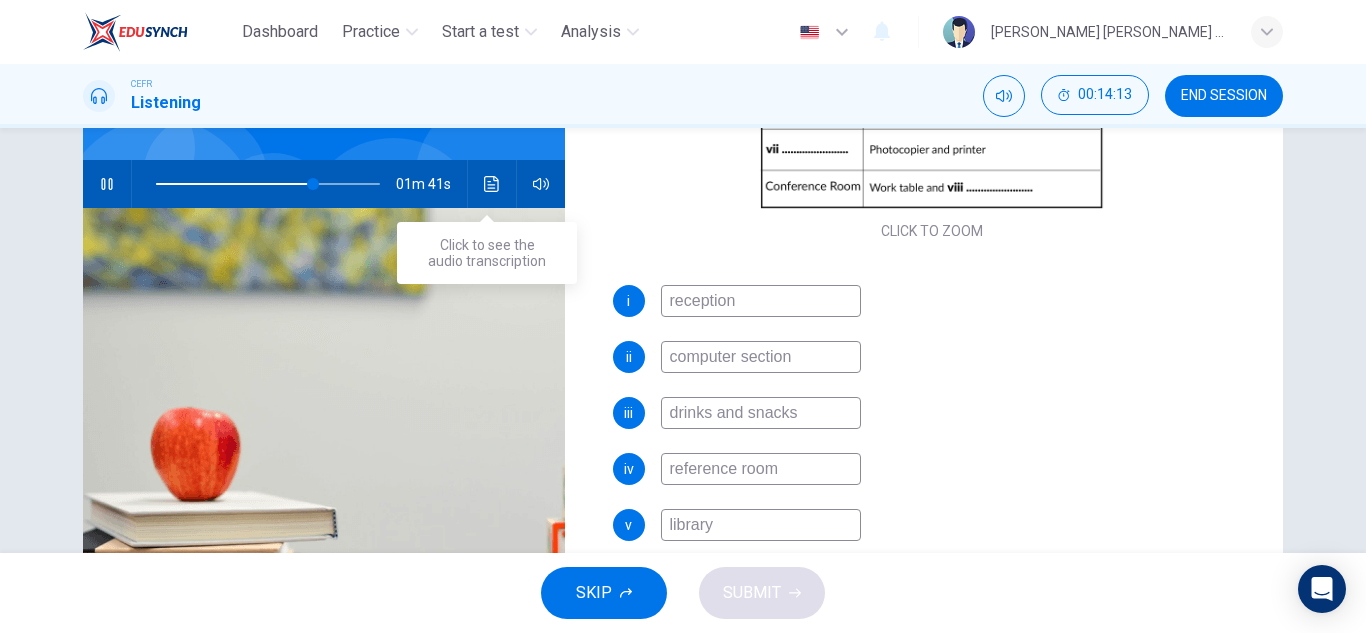 type on "71" 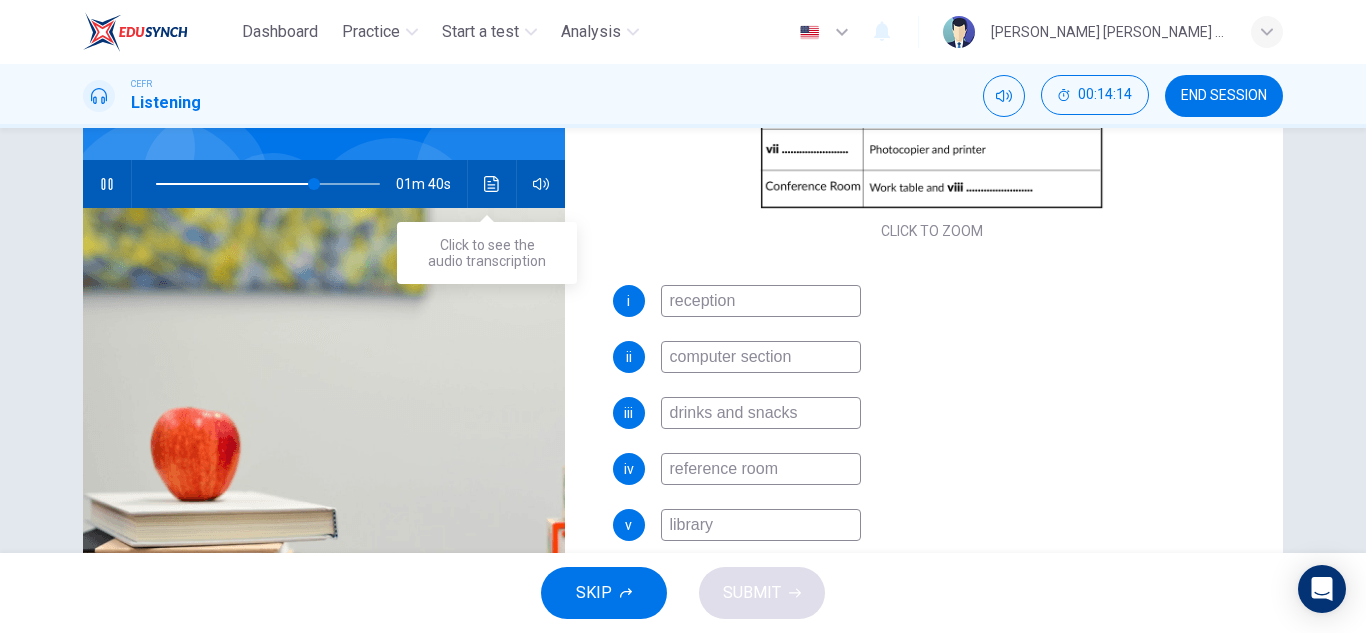 type on "drinks and snacks" 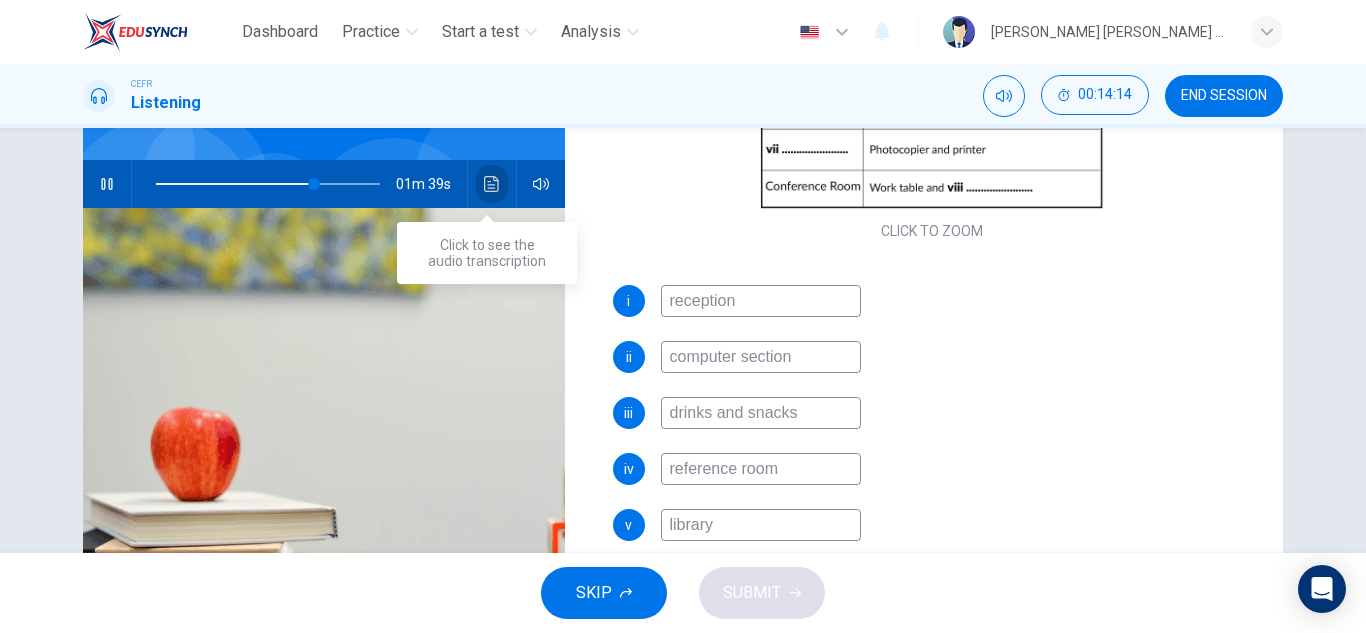 click at bounding box center (492, 184) 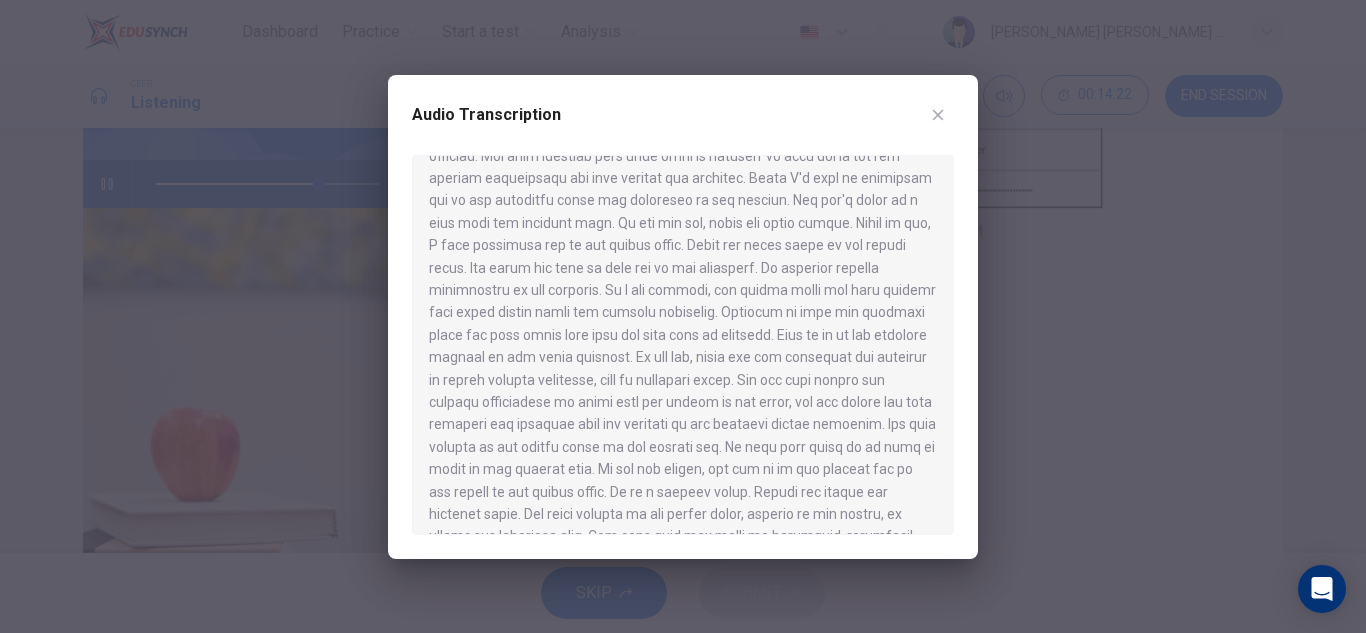 scroll, scrollTop: 98, scrollLeft: 0, axis: vertical 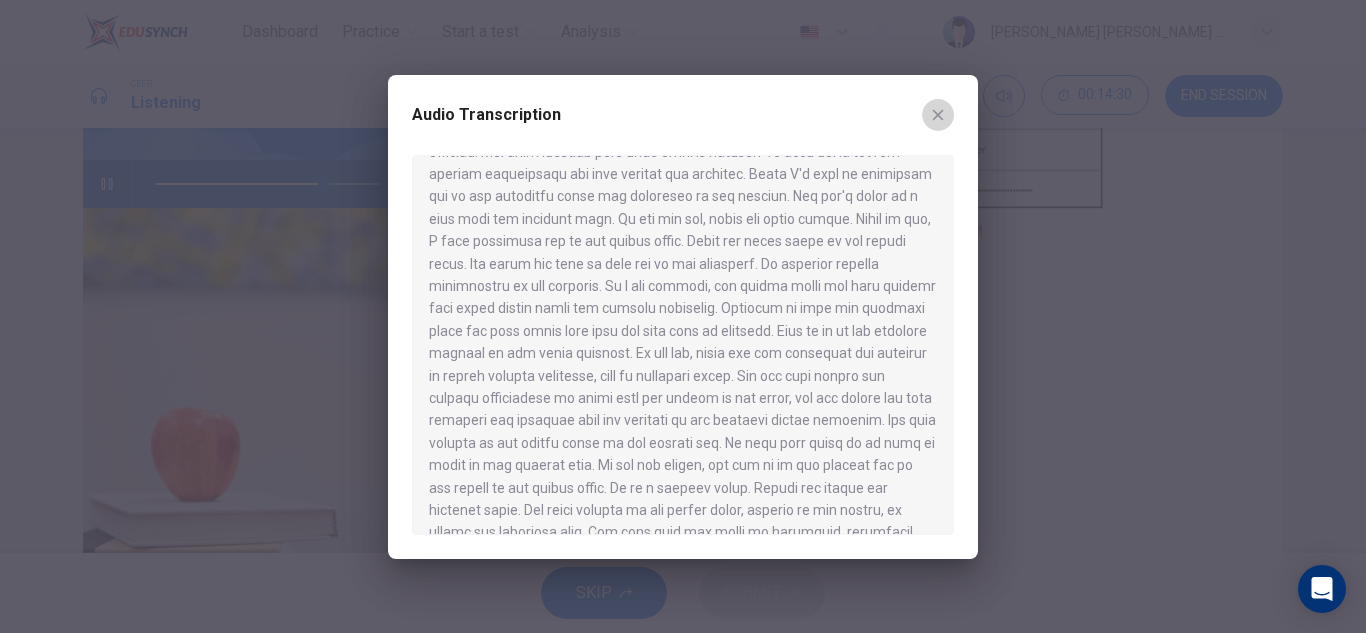 click 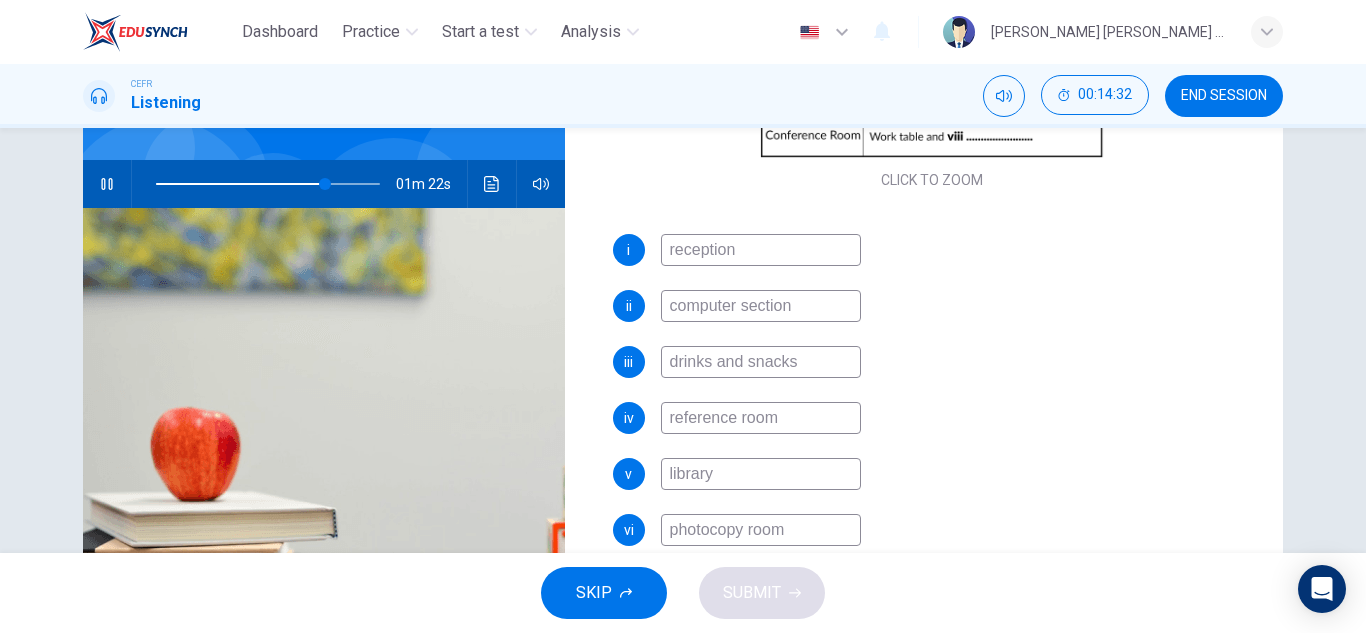 scroll, scrollTop: 398, scrollLeft: 0, axis: vertical 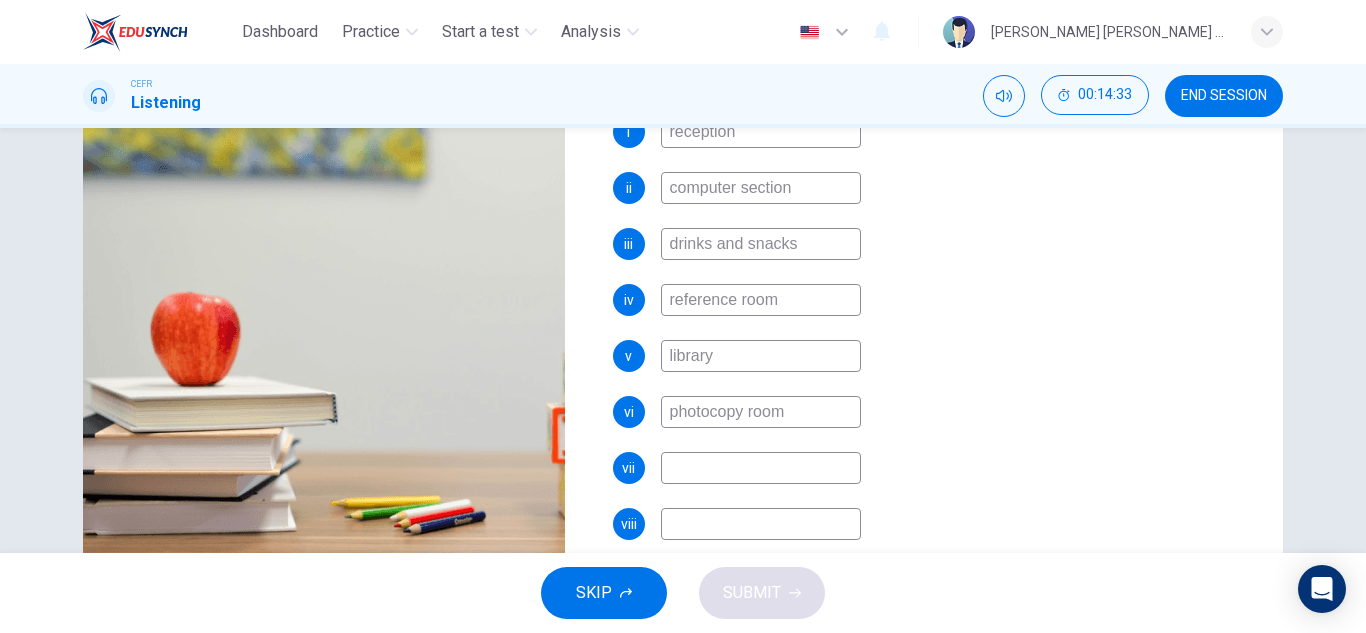 type on "76" 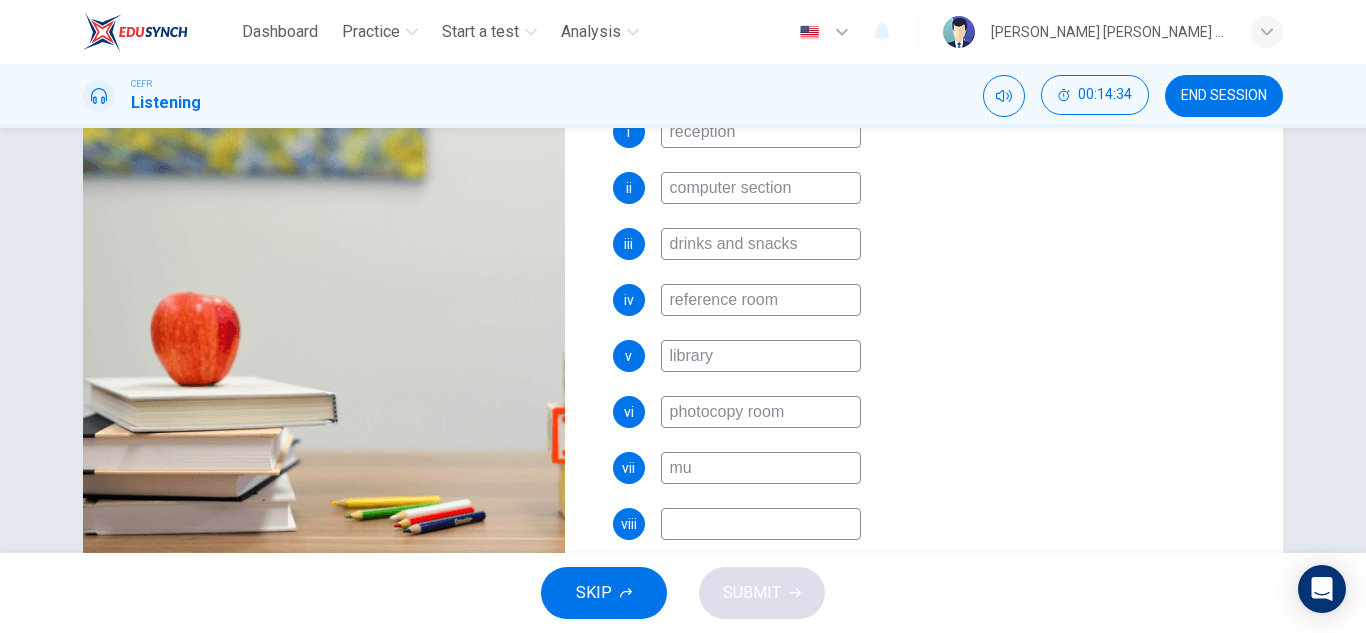 type on "mul" 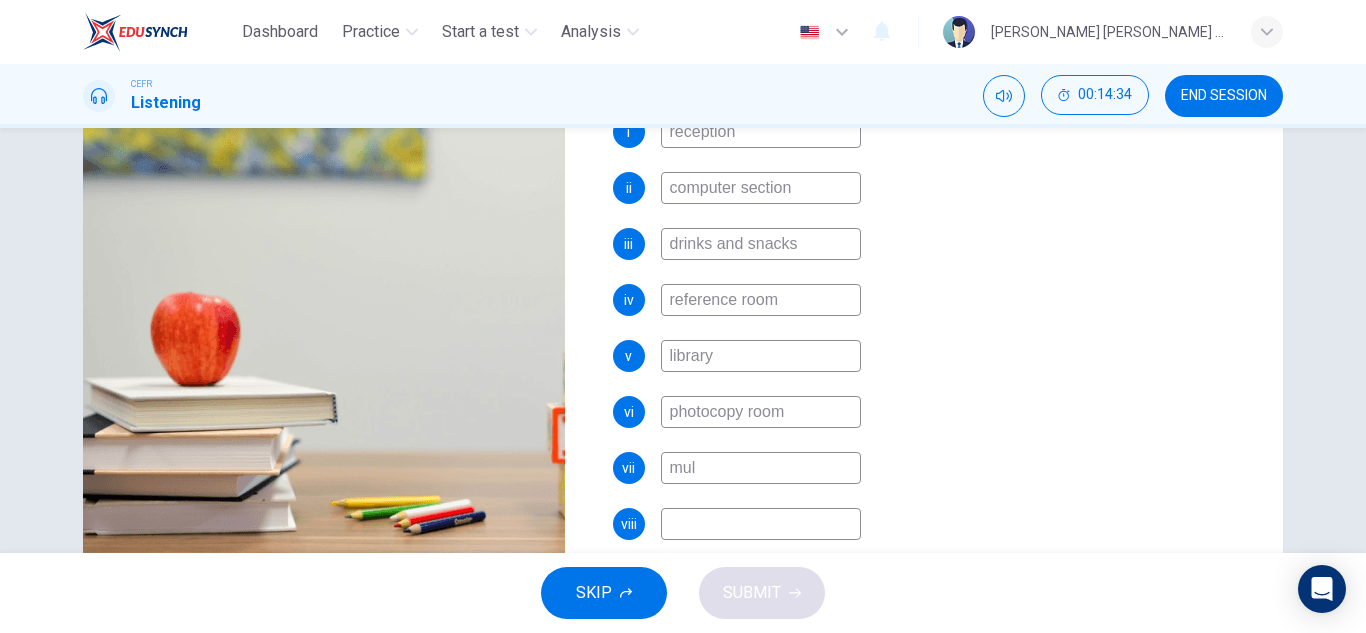 type on "77" 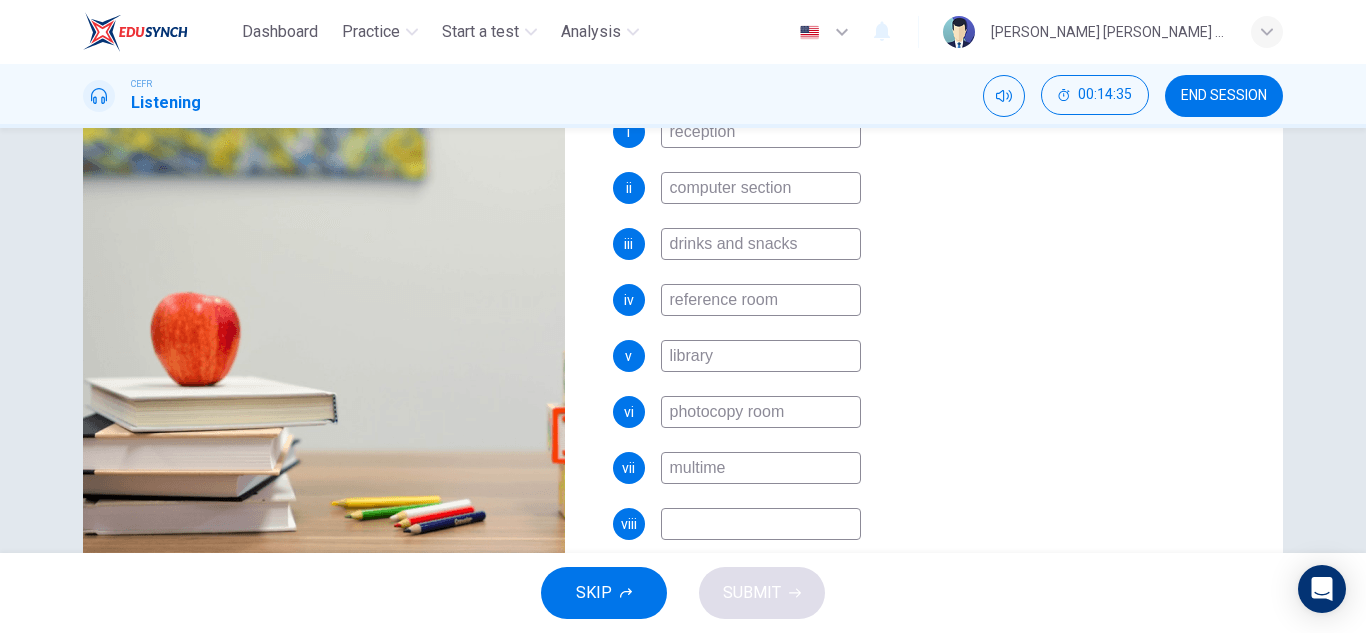 type on "multimed" 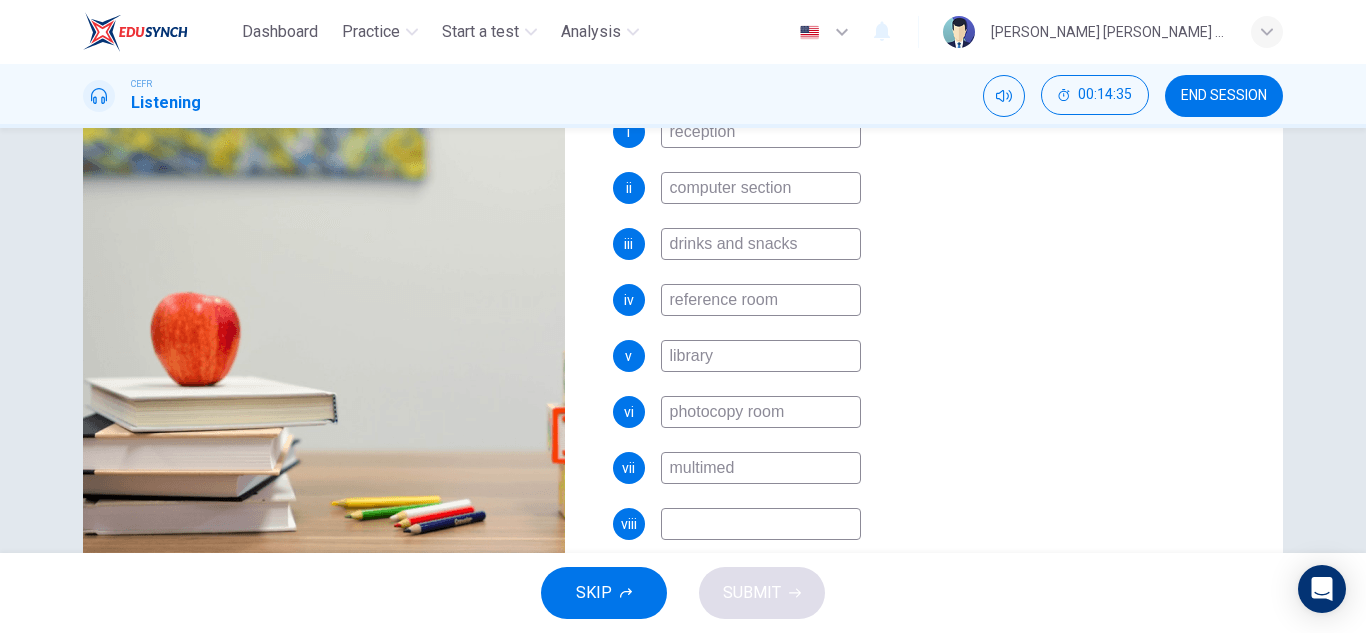 type on "77" 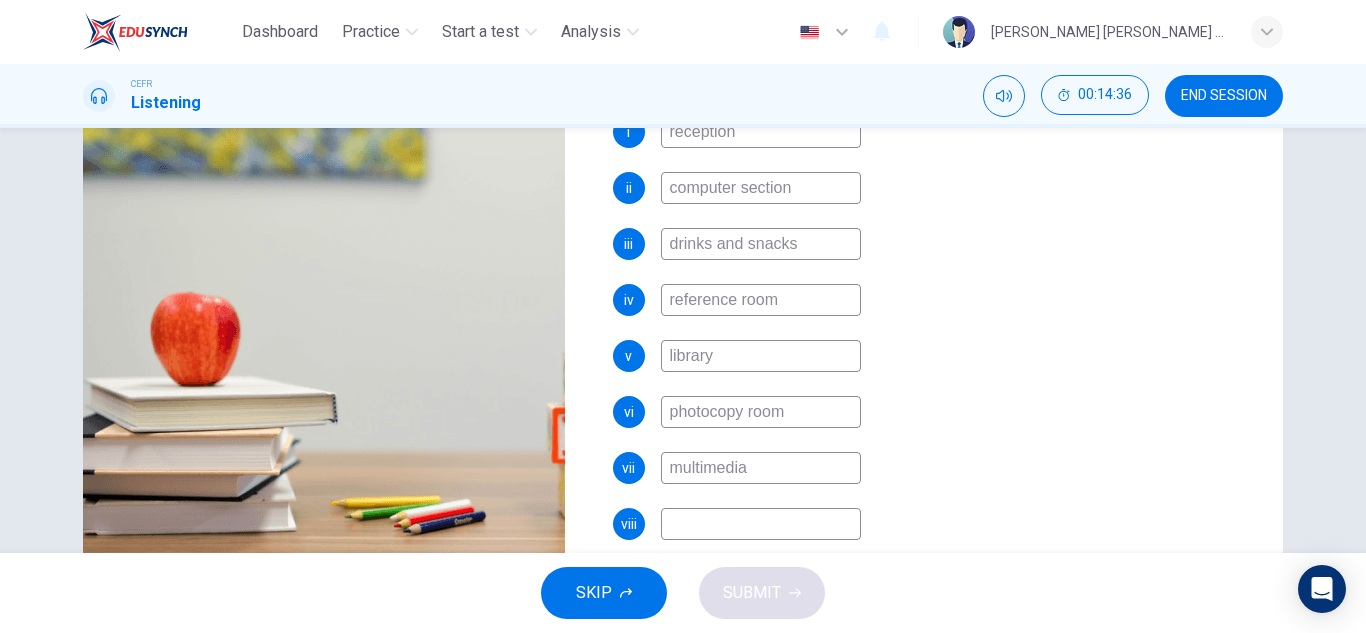 type on "multimedia e" 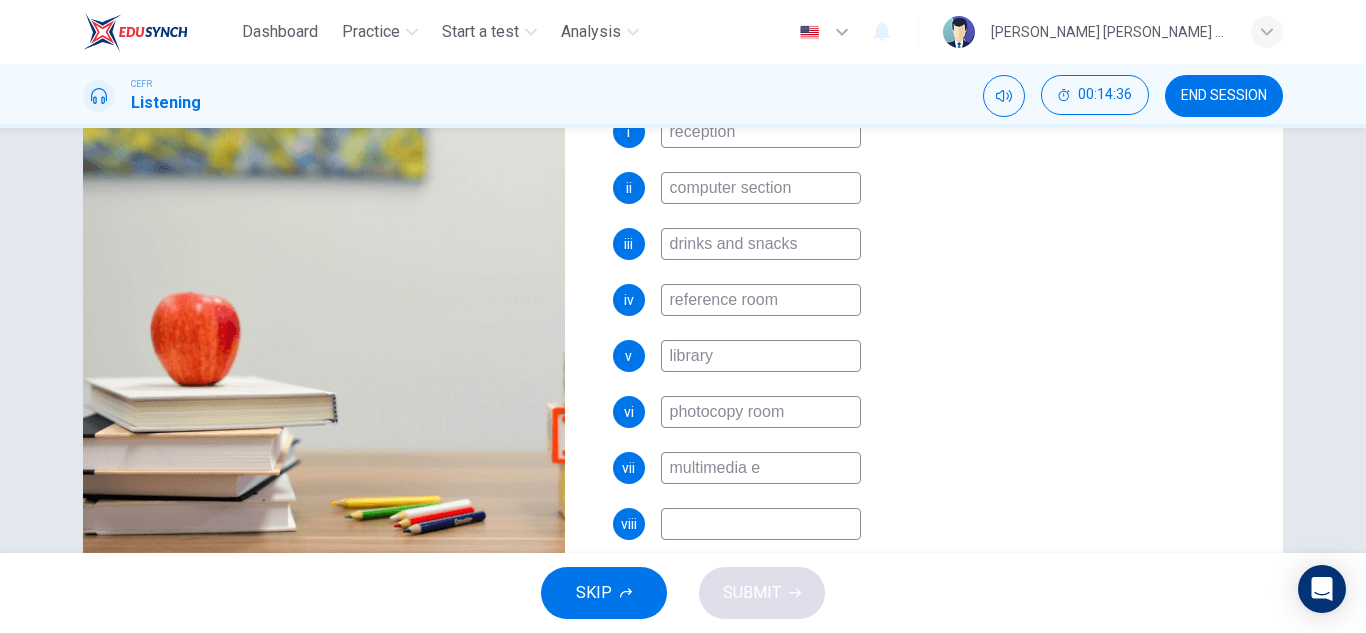 type on "77" 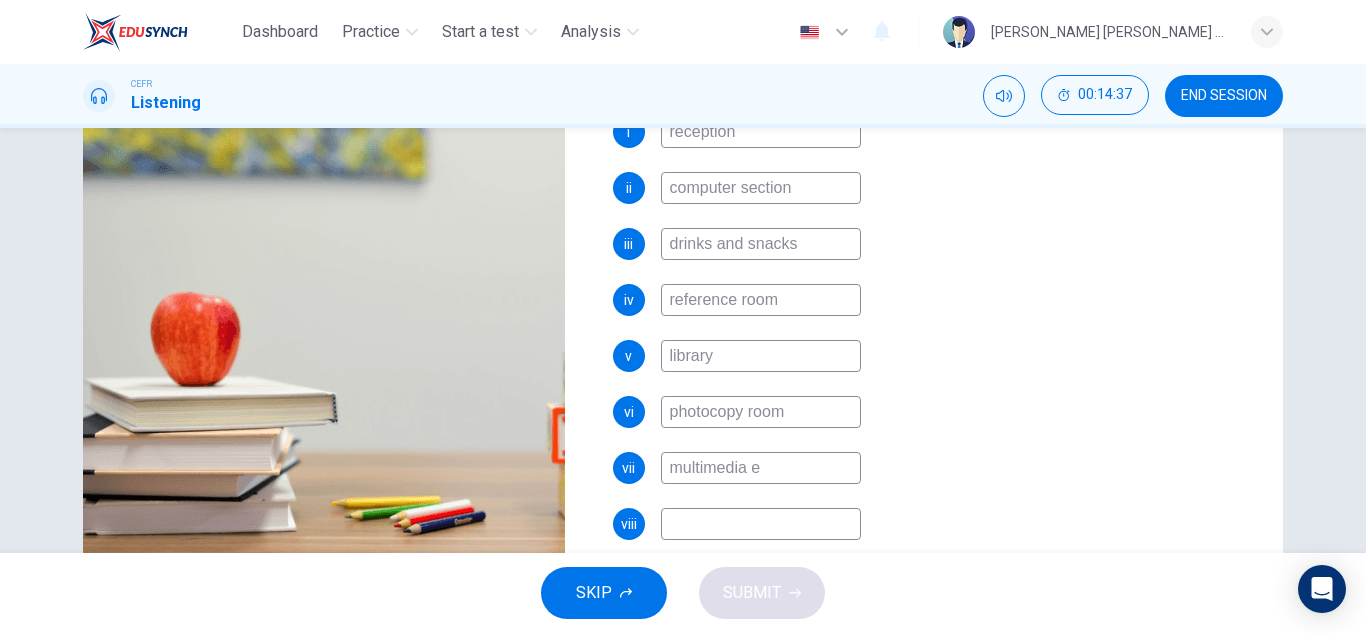 type on "multimedia eq" 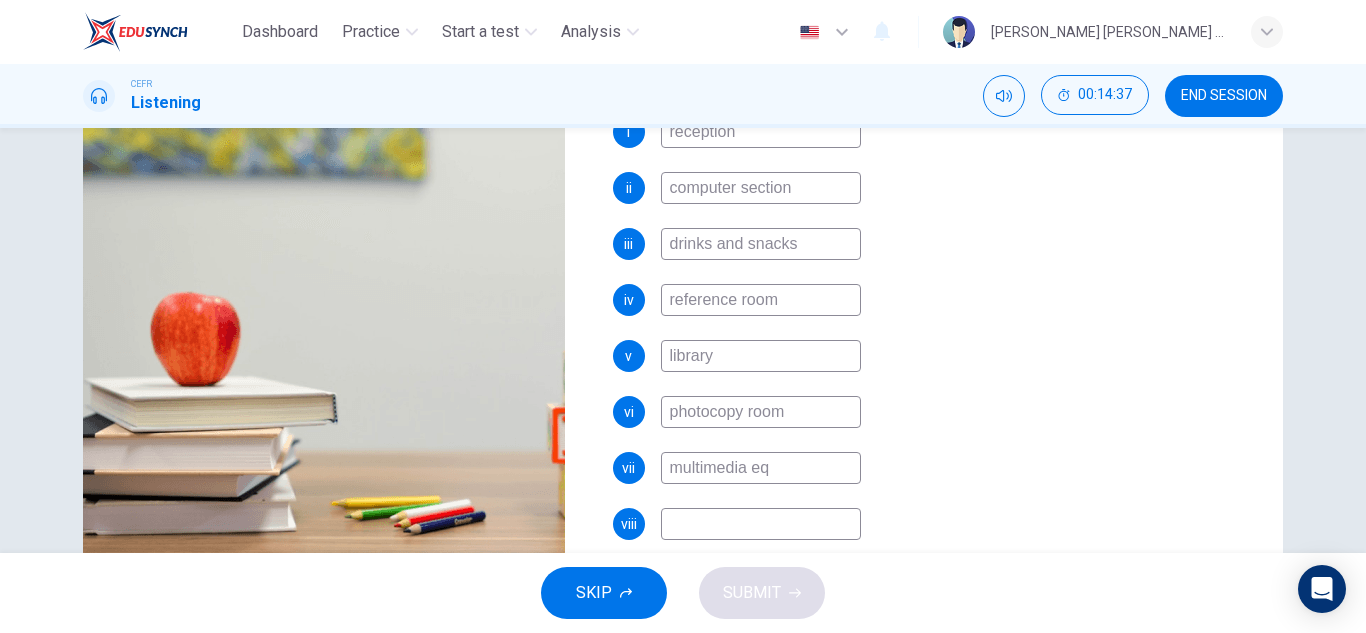 type on "78" 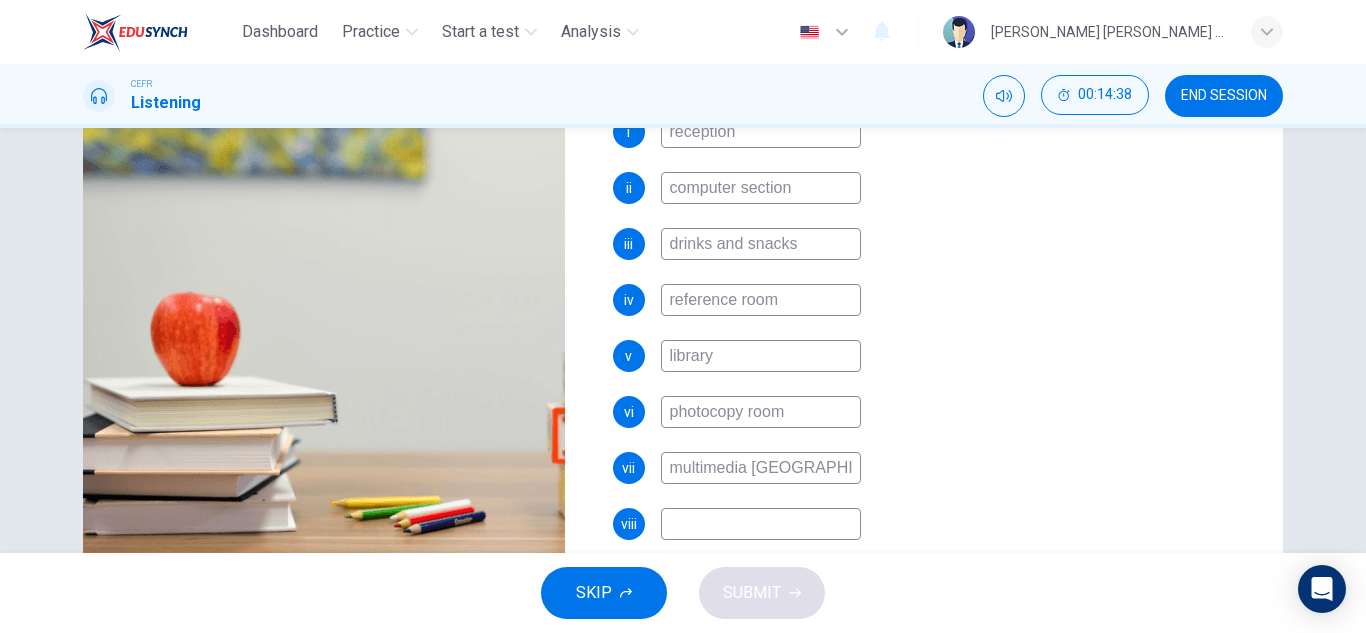 type on "multimedia equi" 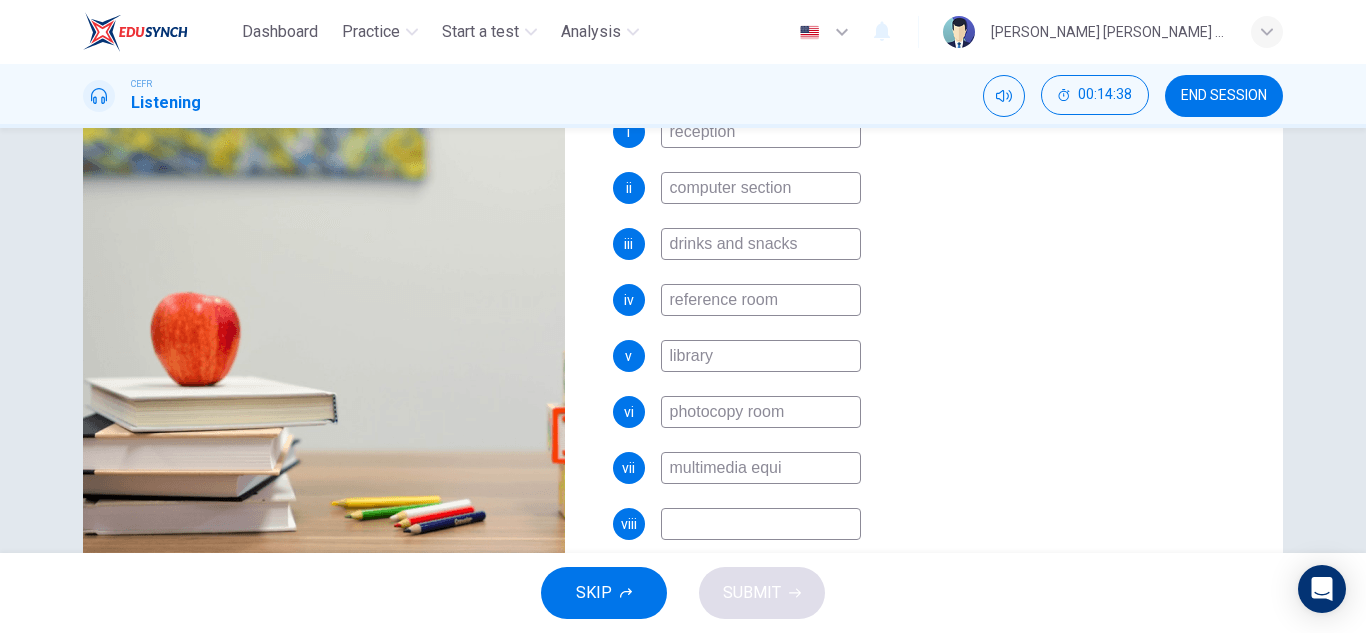 type on "78" 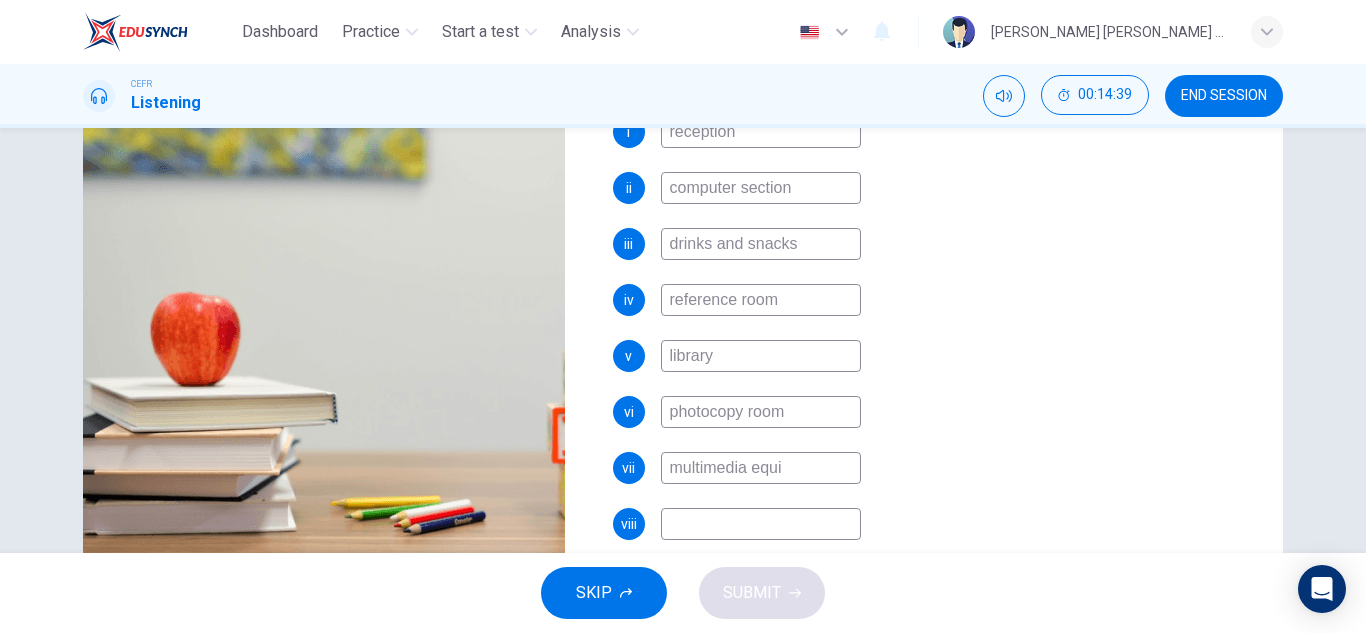 type on "multimedia equip" 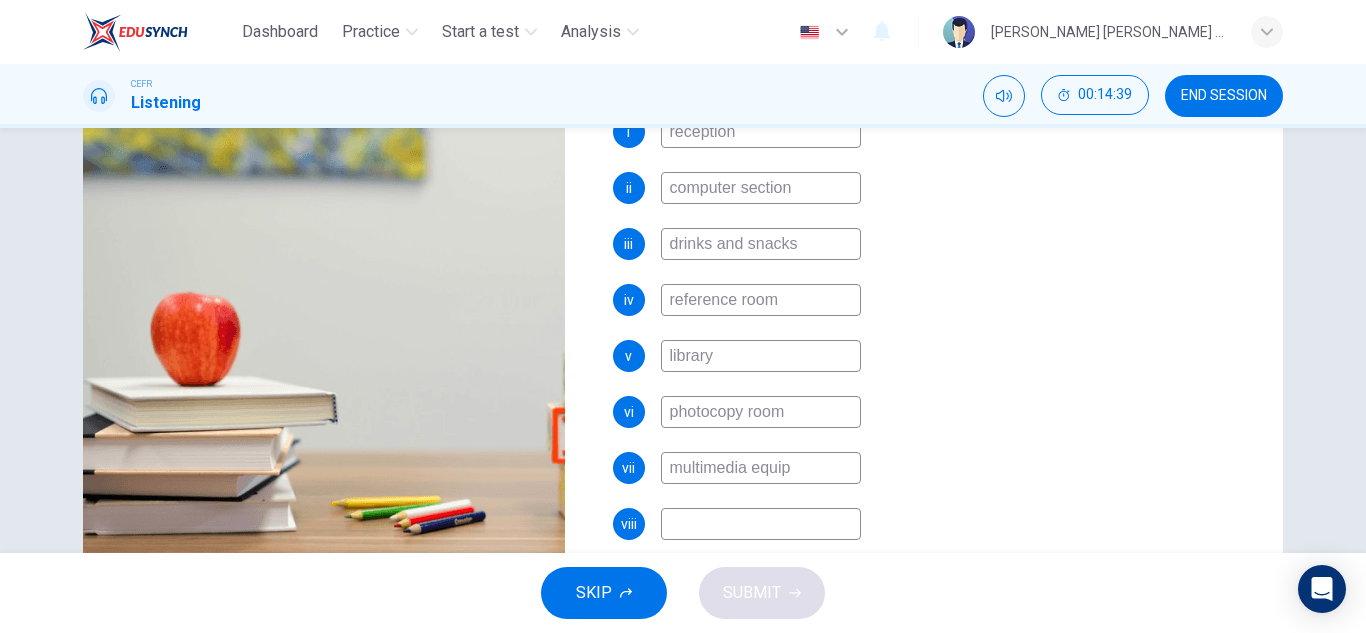 type on "78" 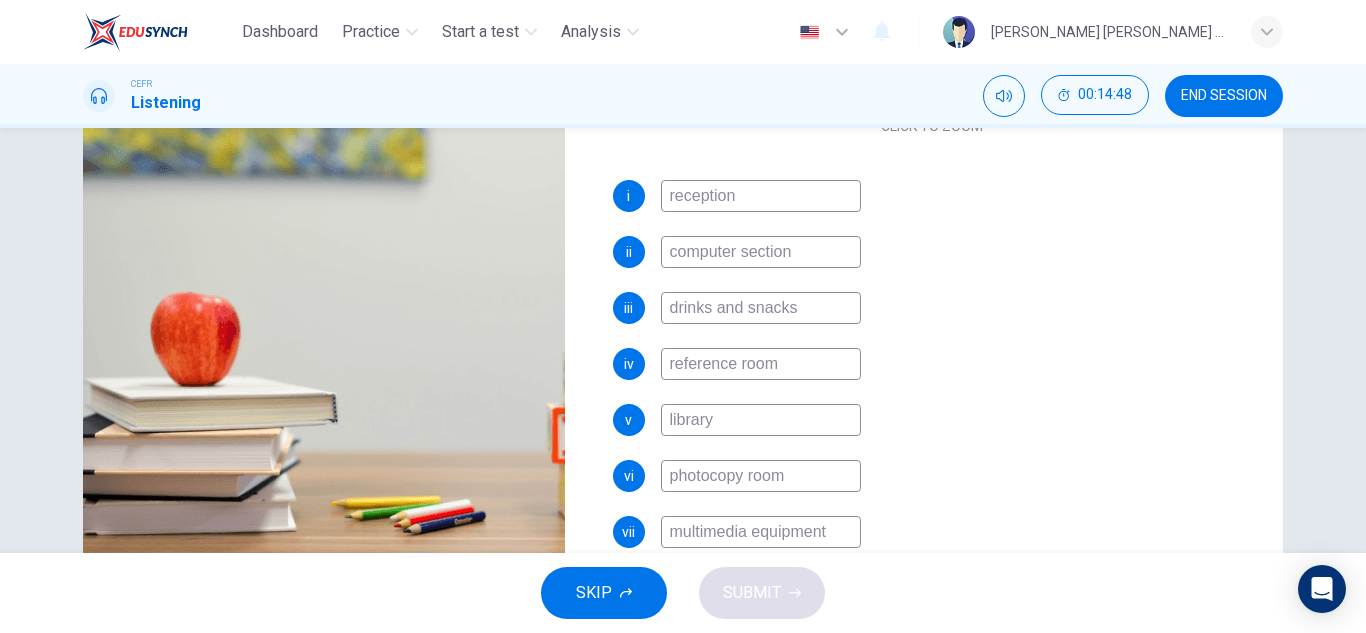 scroll, scrollTop: 398, scrollLeft: 0, axis: vertical 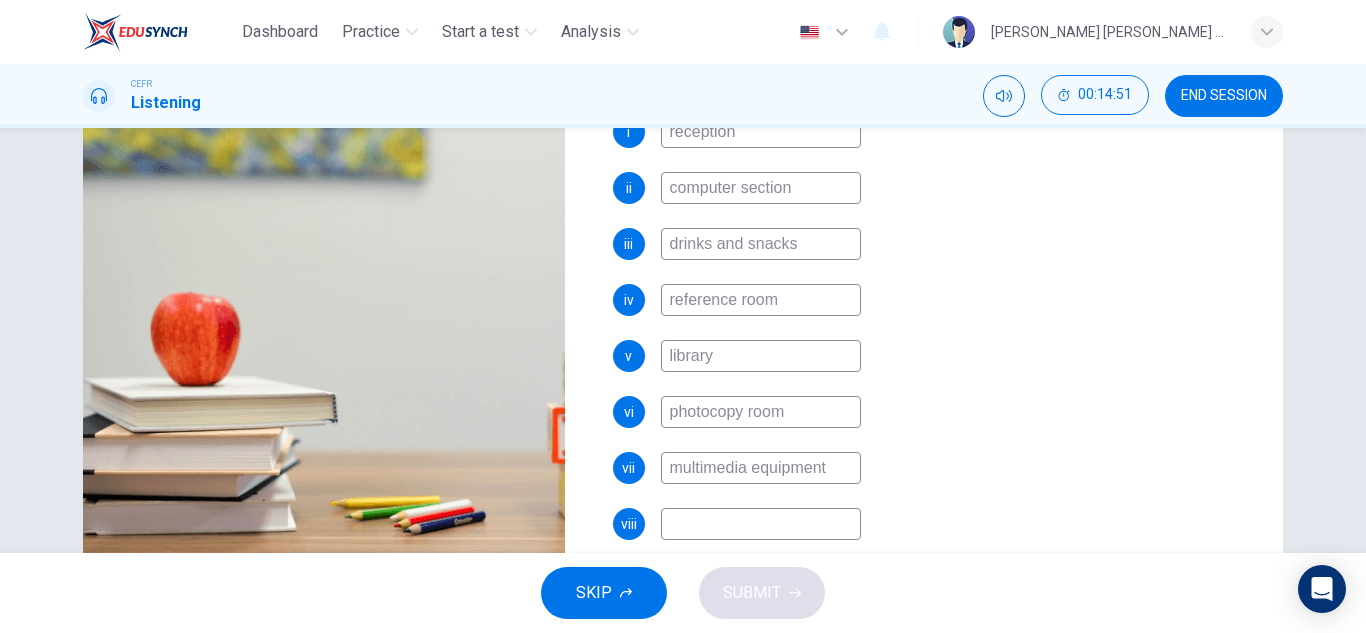 drag, startPoint x: 833, startPoint y: 467, endPoint x: 661, endPoint y: 451, distance: 172.74258 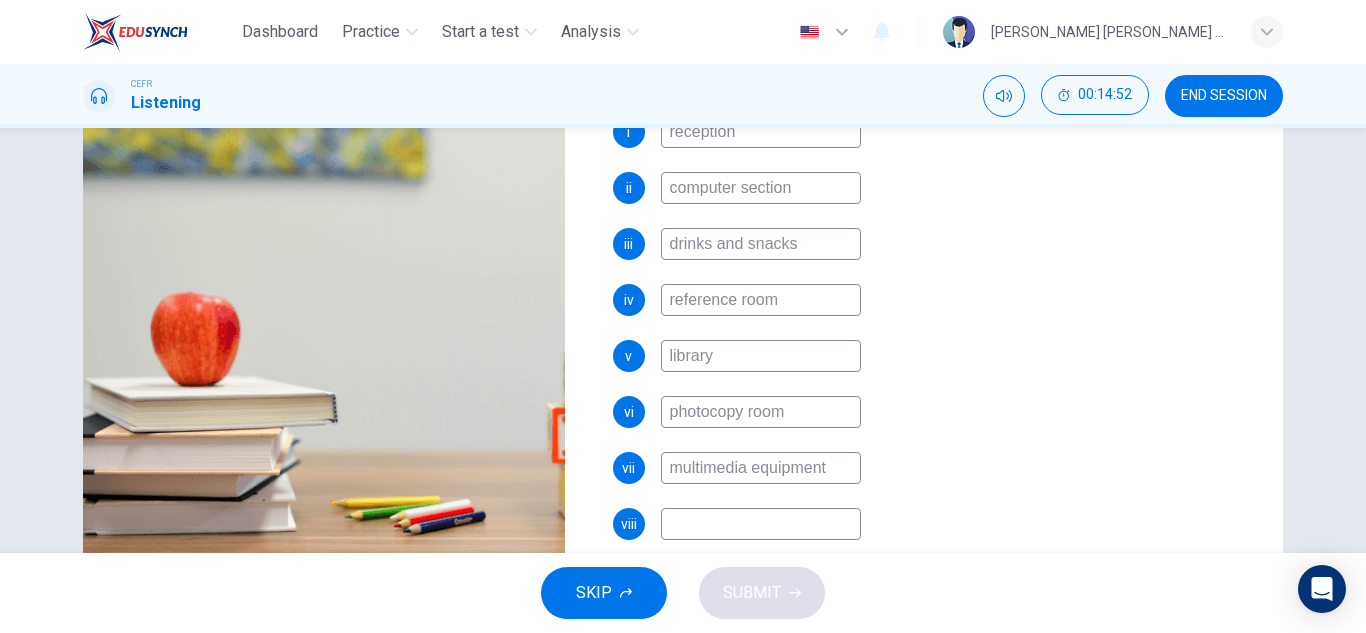 type 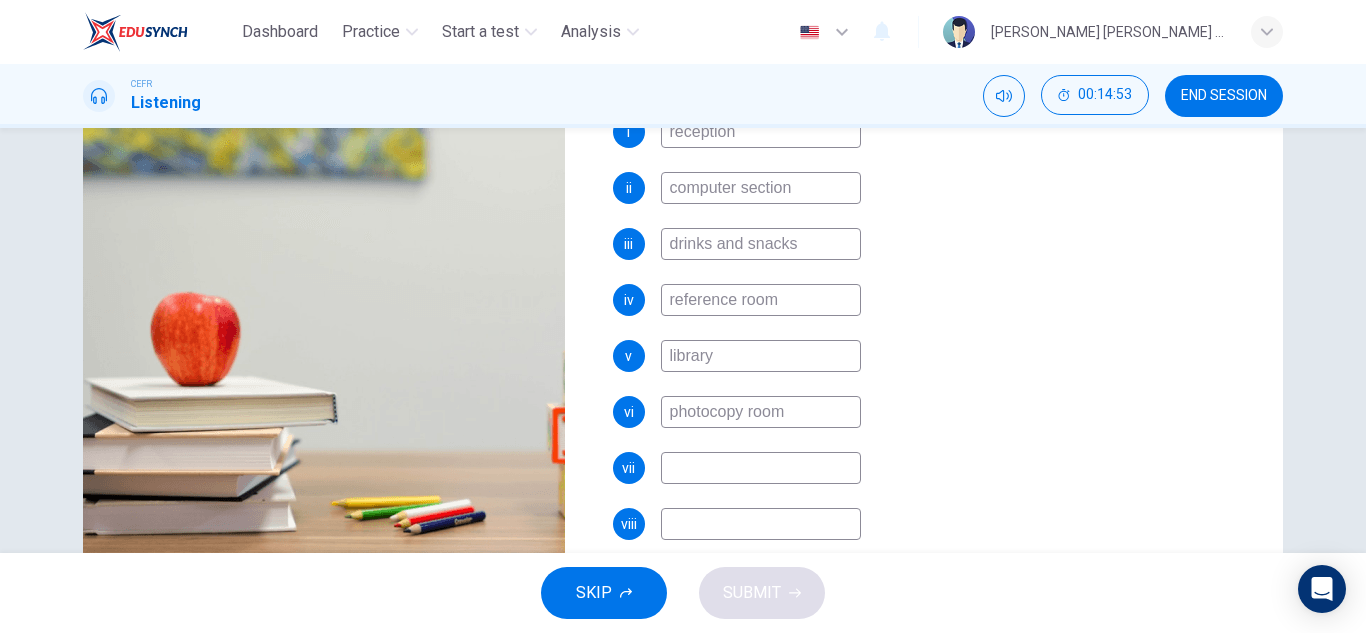 click at bounding box center (761, 524) 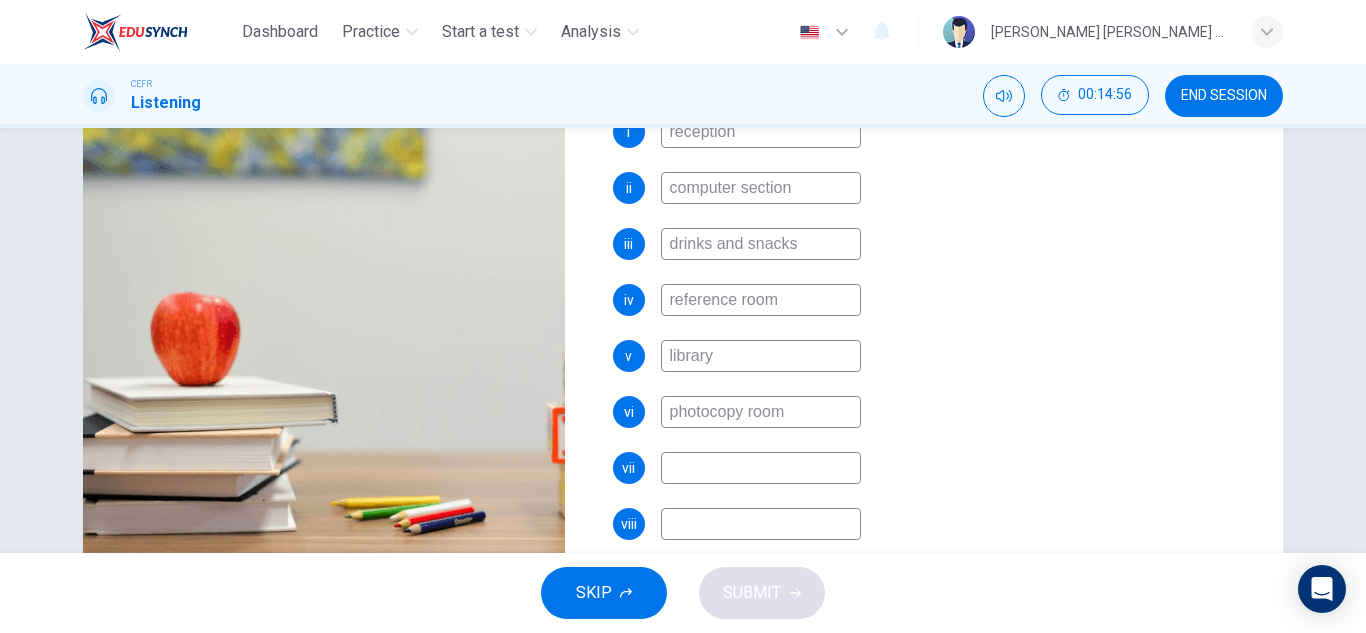 click at bounding box center (761, 524) 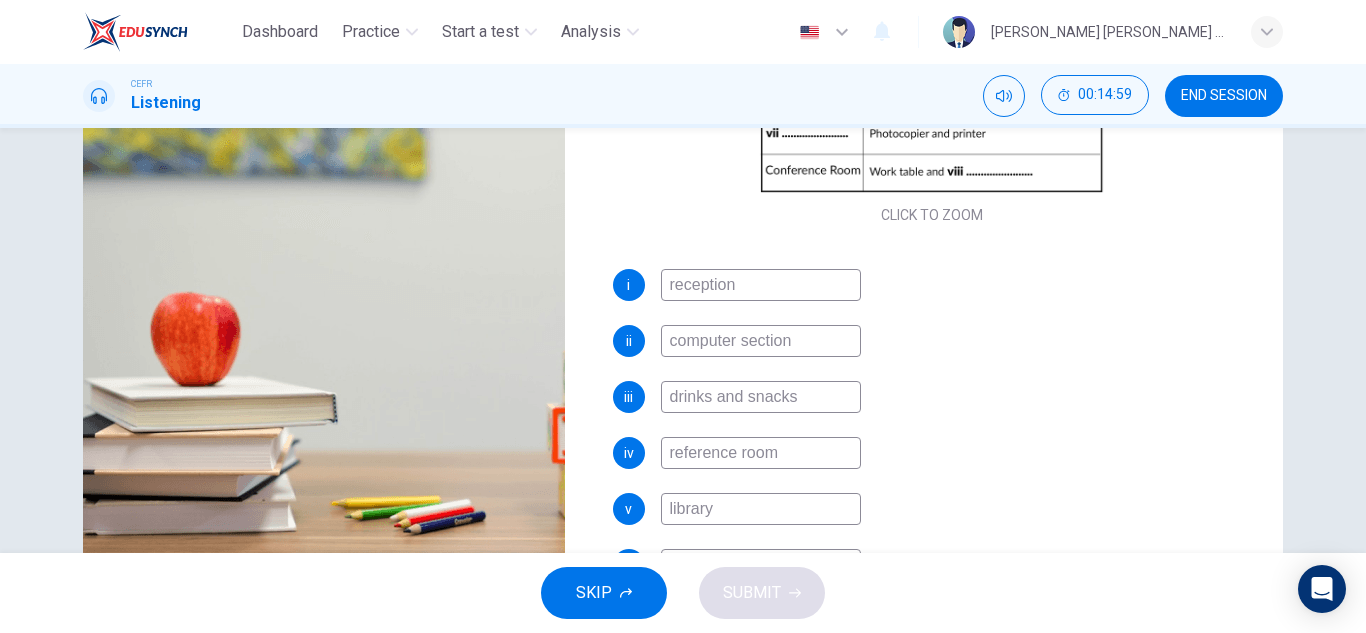 scroll, scrollTop: 398, scrollLeft: 0, axis: vertical 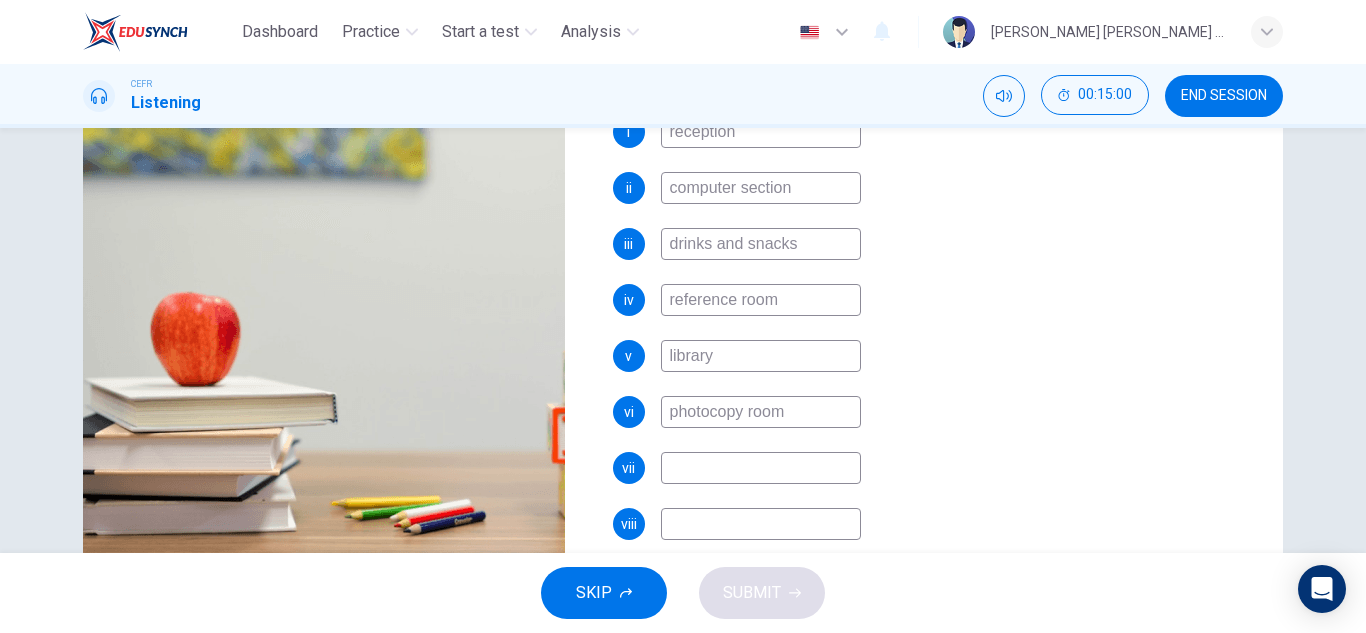 click at bounding box center [761, 524] 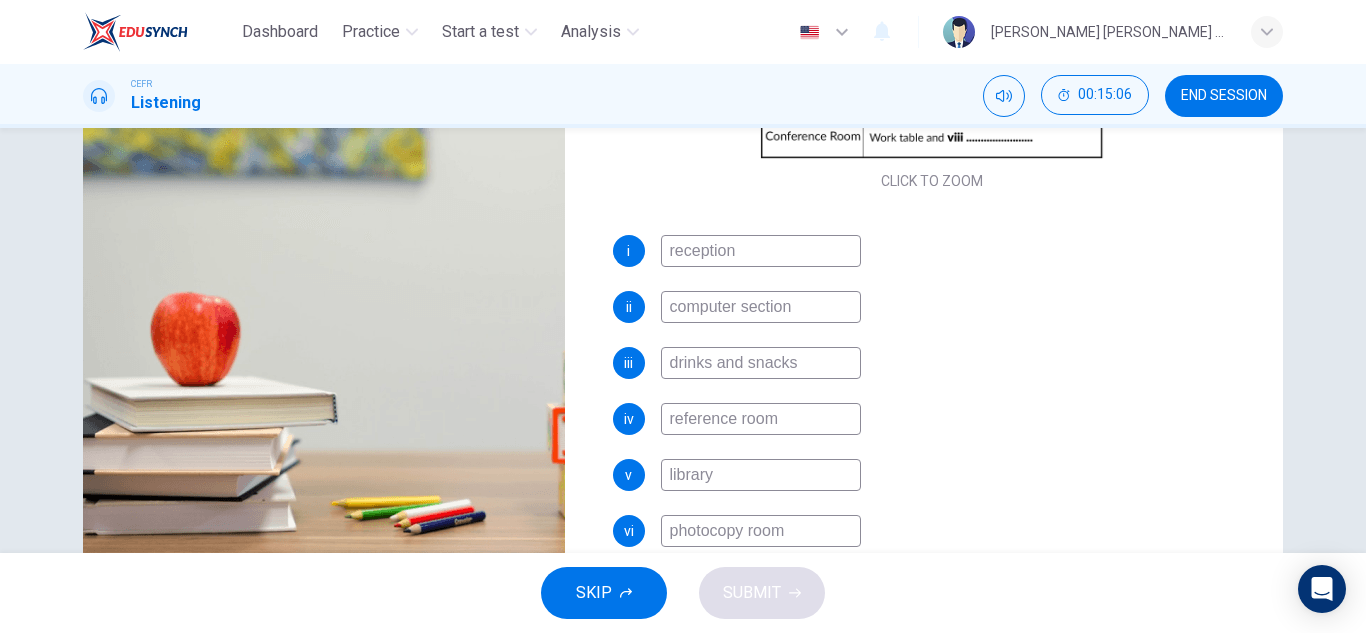 scroll, scrollTop: 278, scrollLeft: 0, axis: vertical 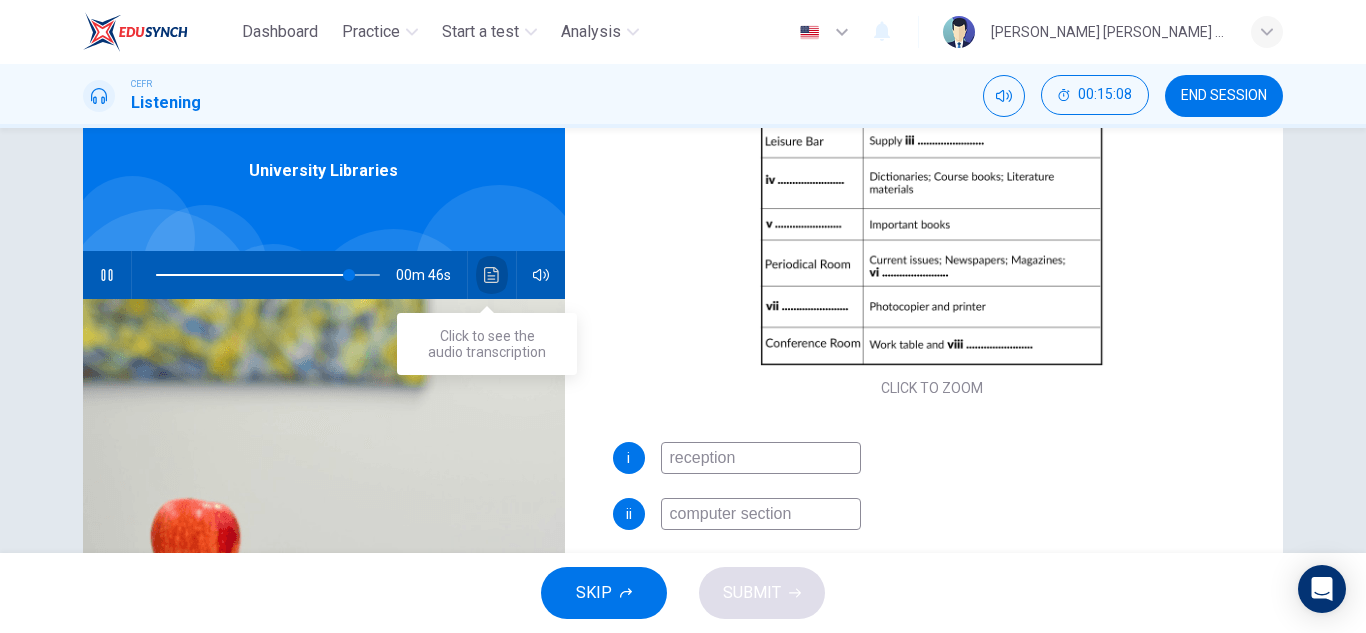click at bounding box center (492, 275) 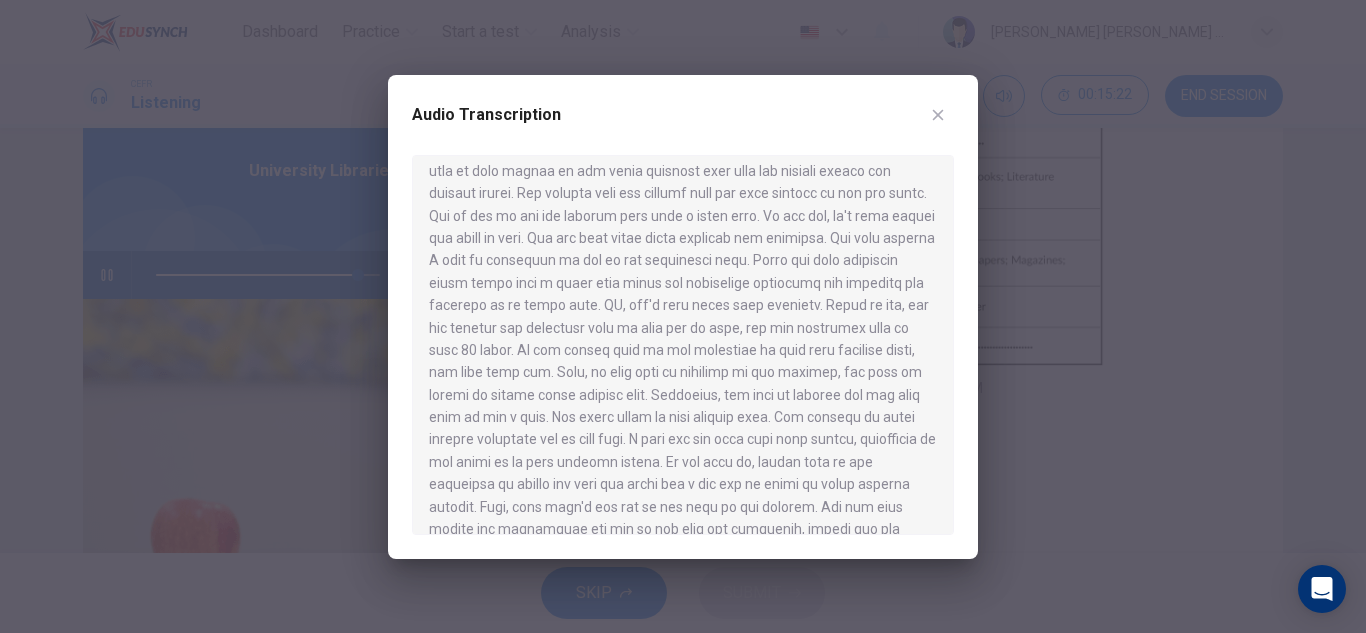 scroll, scrollTop: 768, scrollLeft: 0, axis: vertical 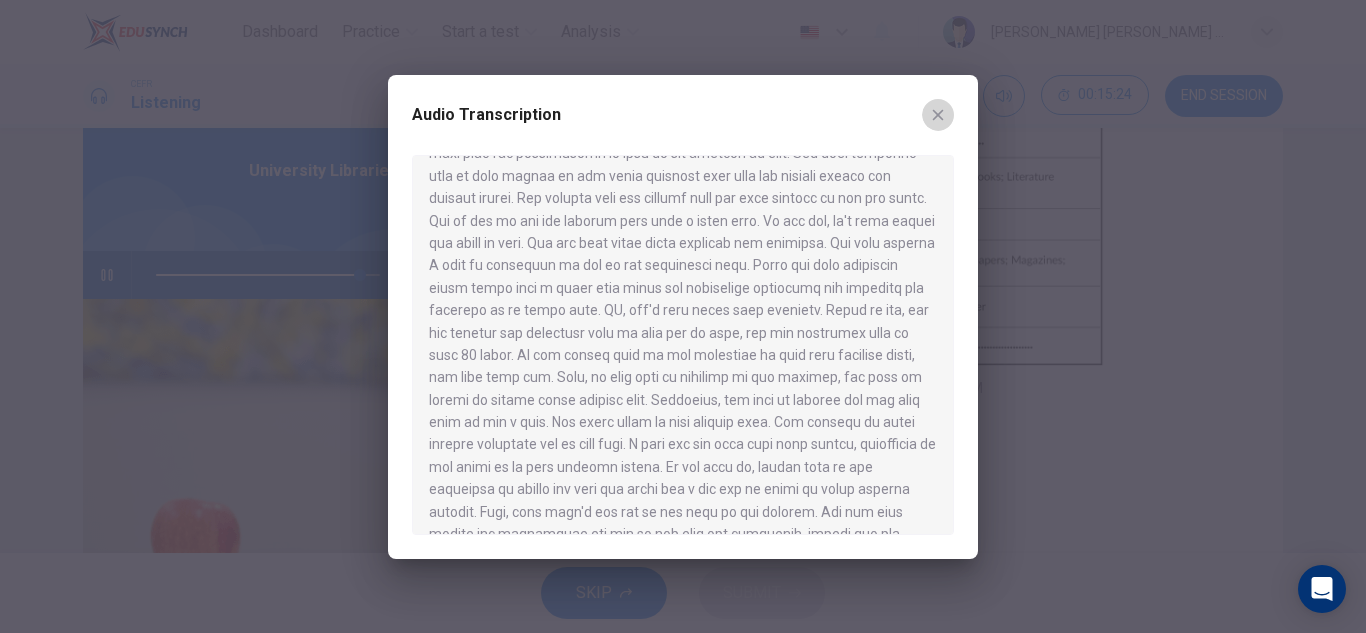 click 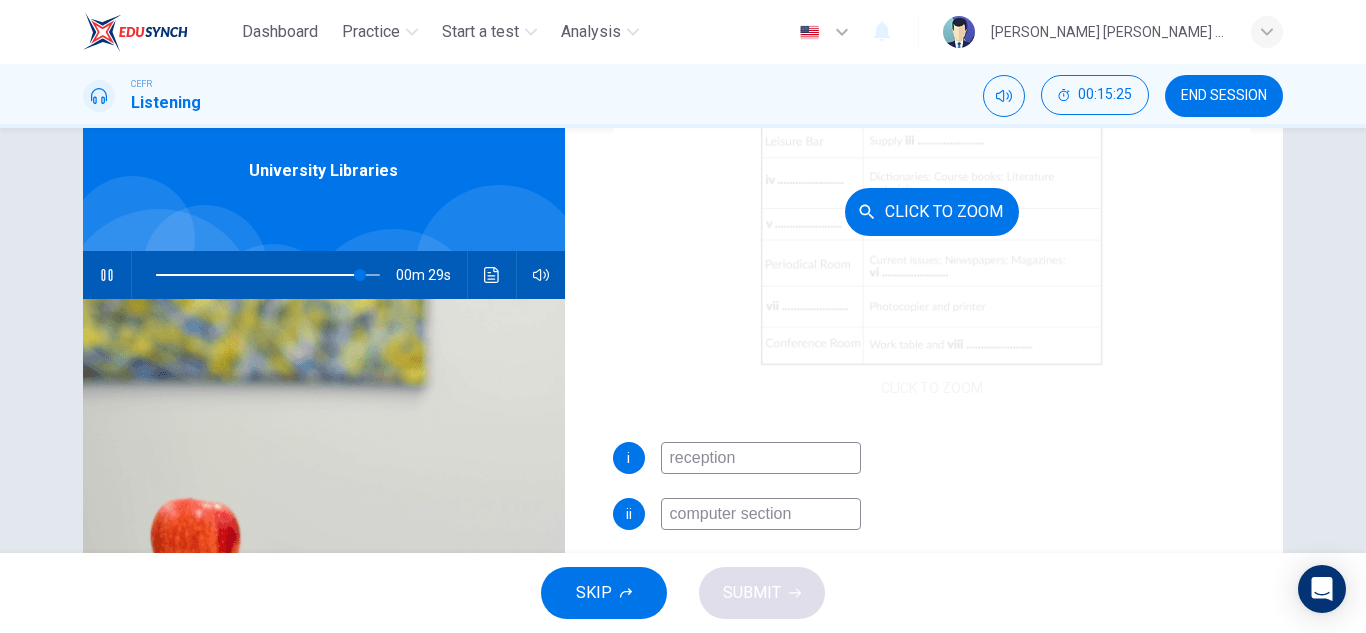 scroll, scrollTop: 398, scrollLeft: 0, axis: vertical 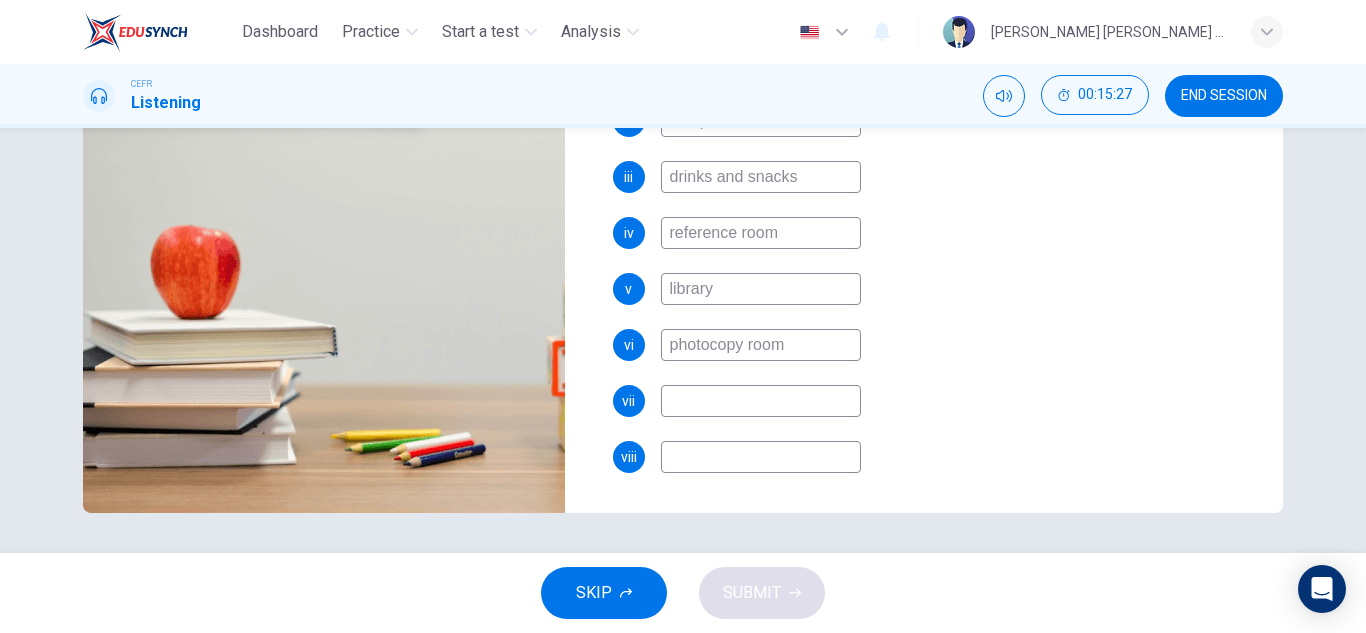 click at bounding box center (761, 457) 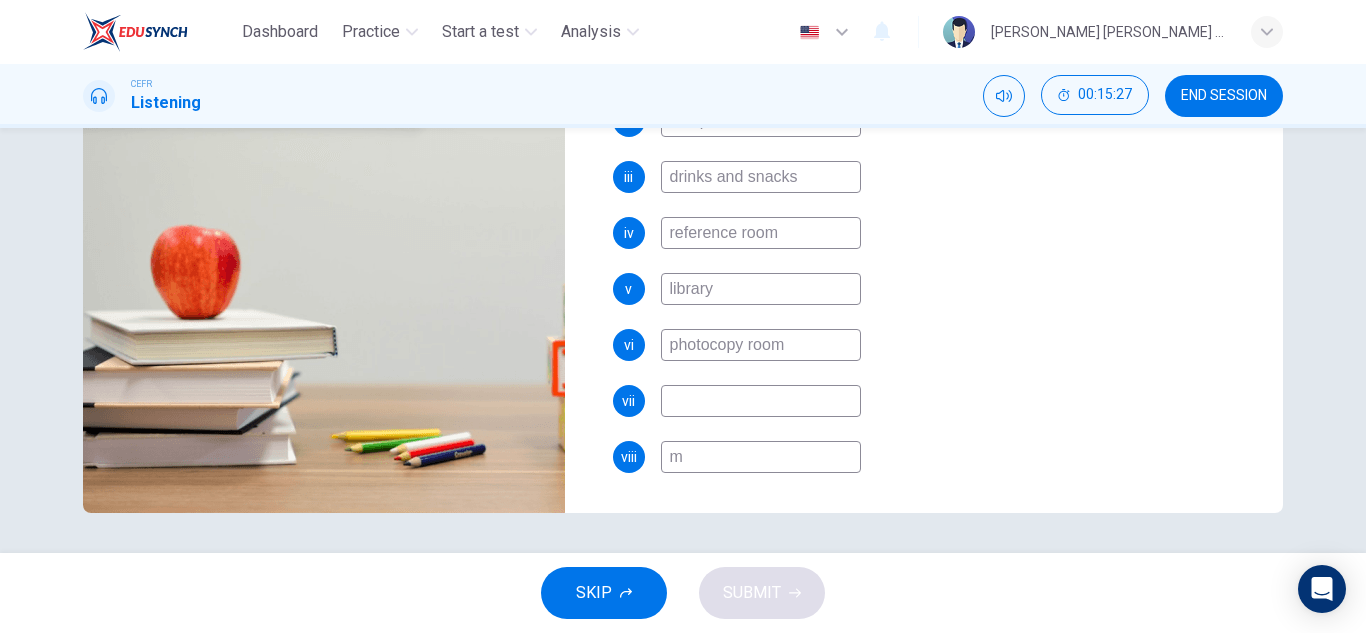 type on "92" 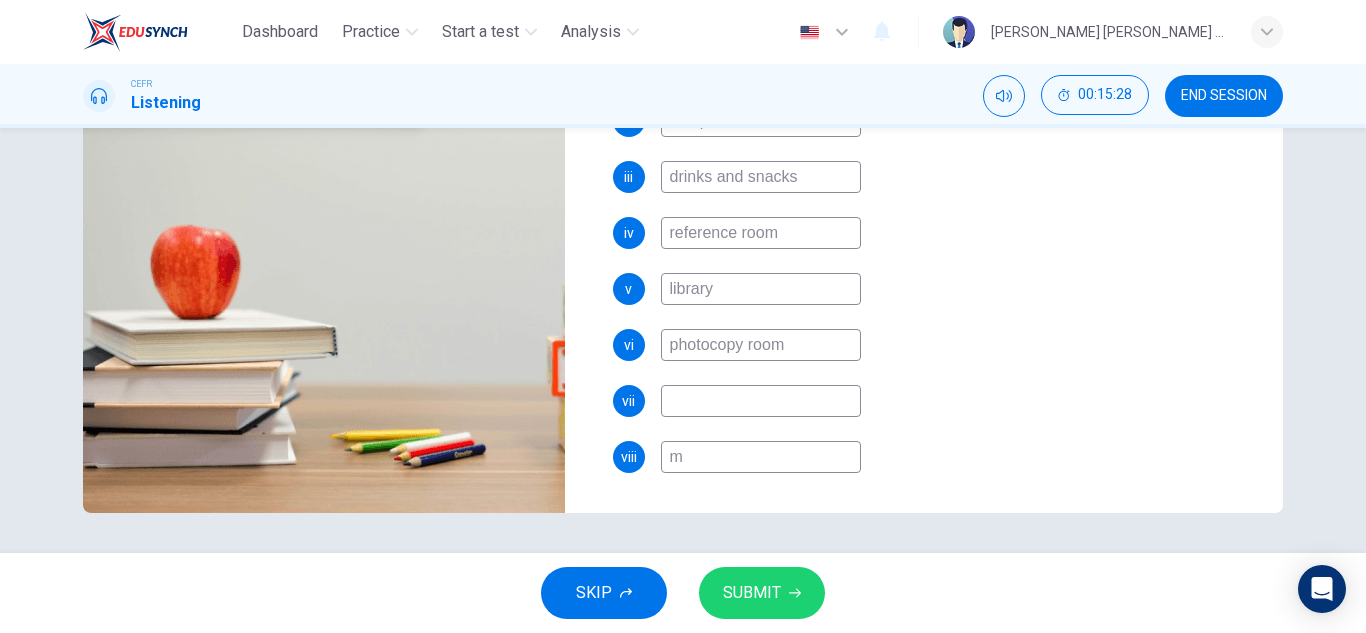 type on "mu" 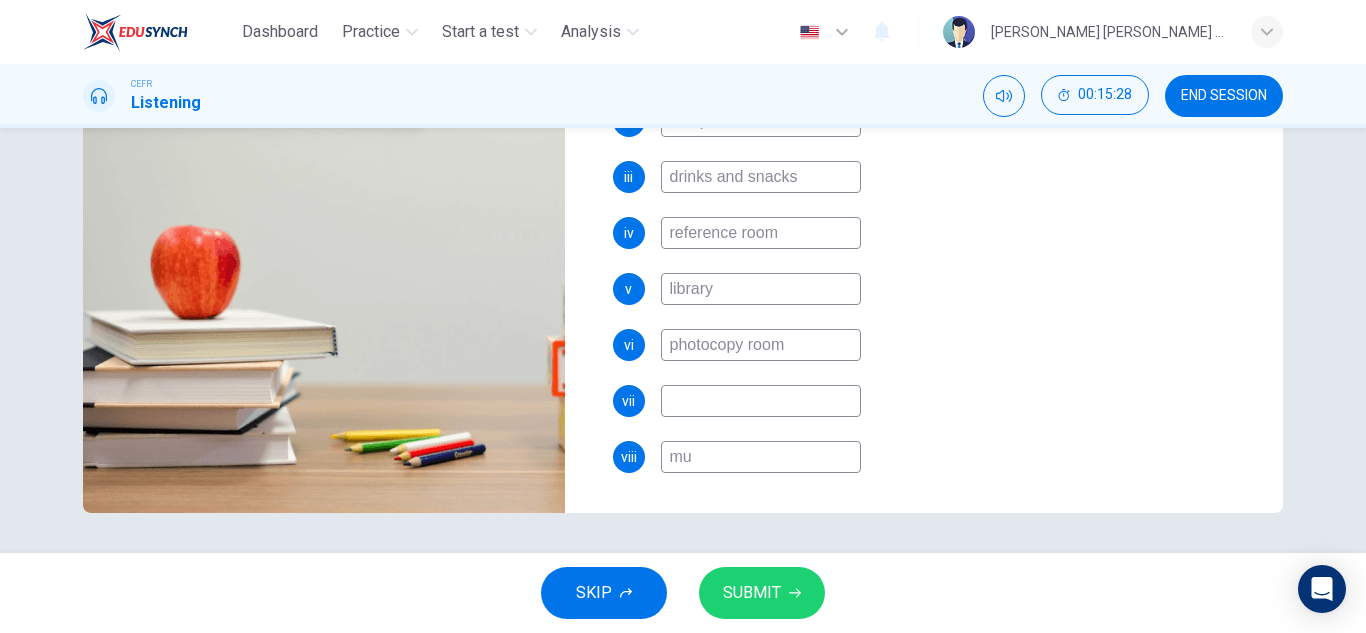 type on "92" 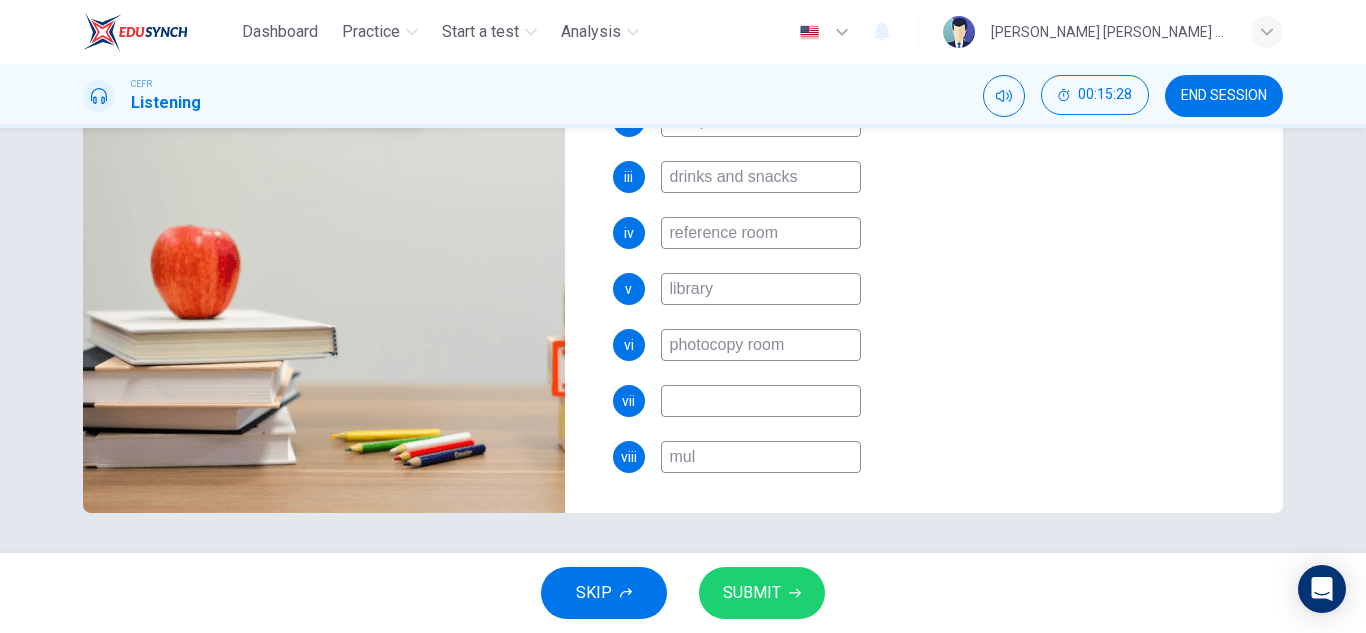type on "92" 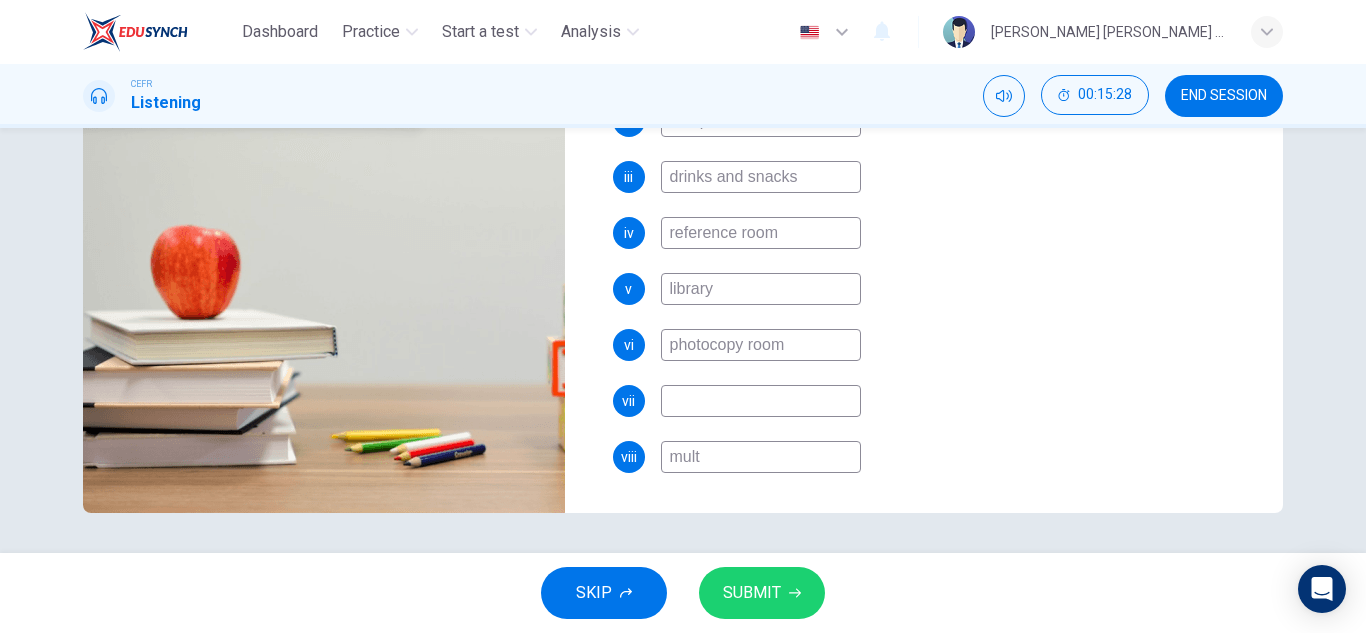 type on "93" 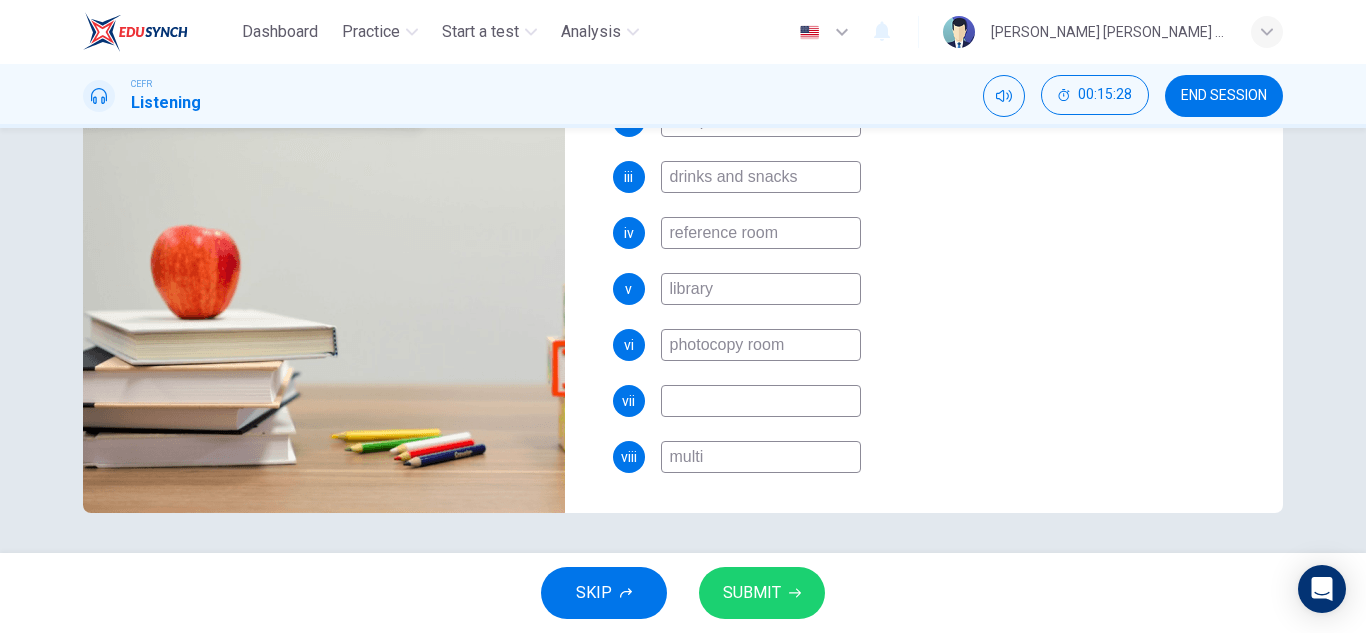 type on "93" 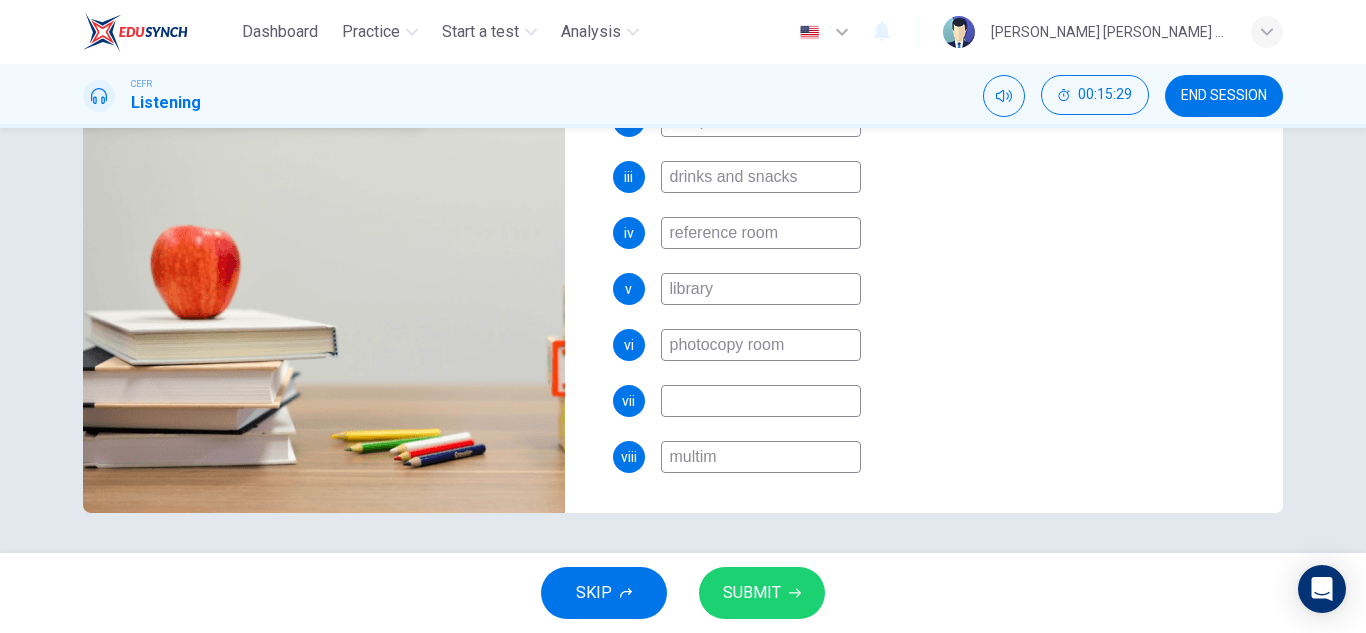 type on "multime" 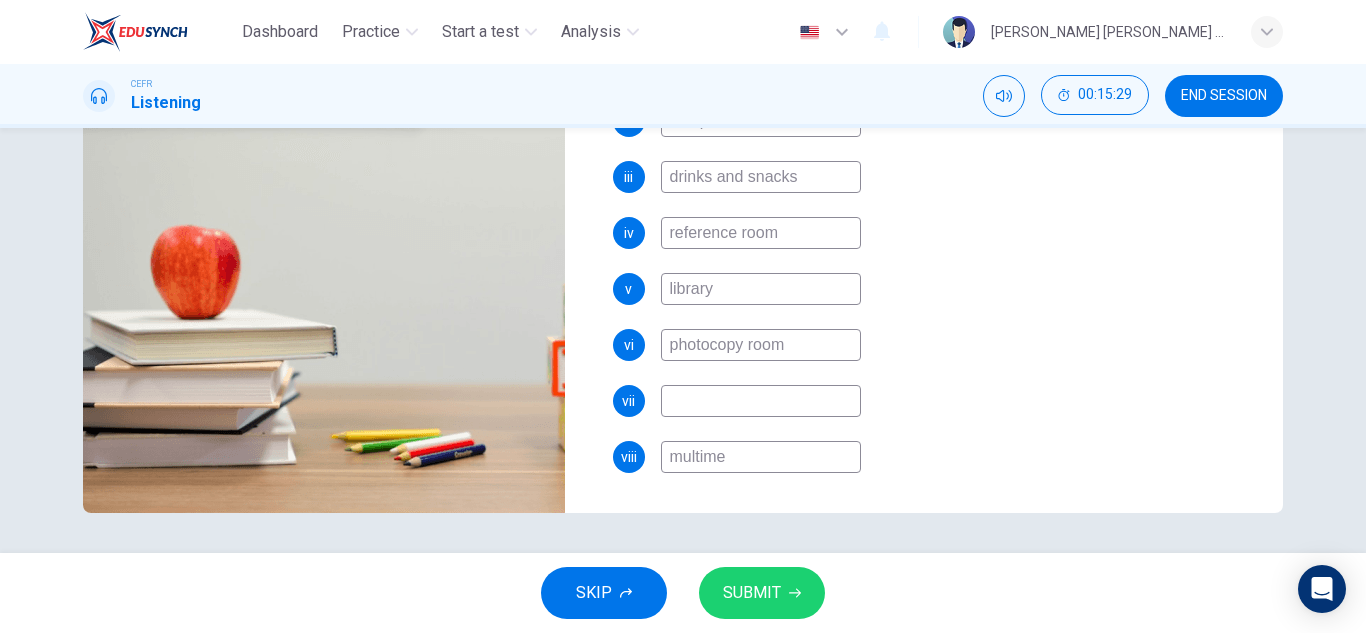 type on "93" 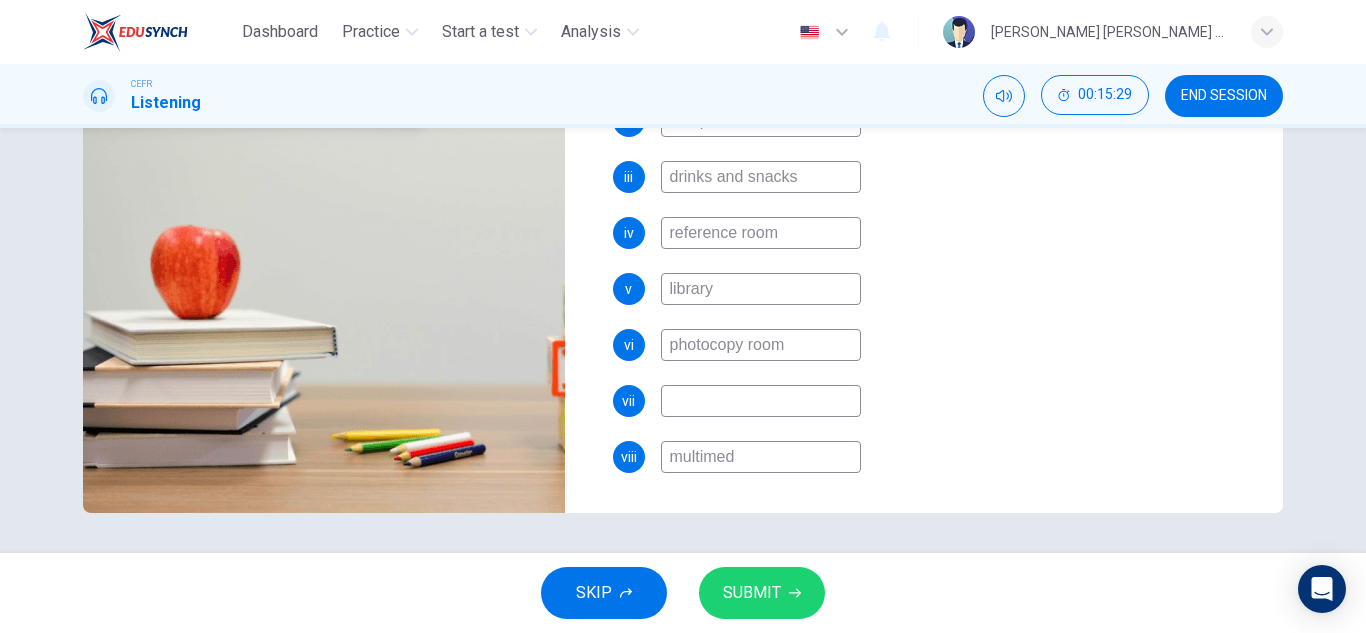 type on "93" 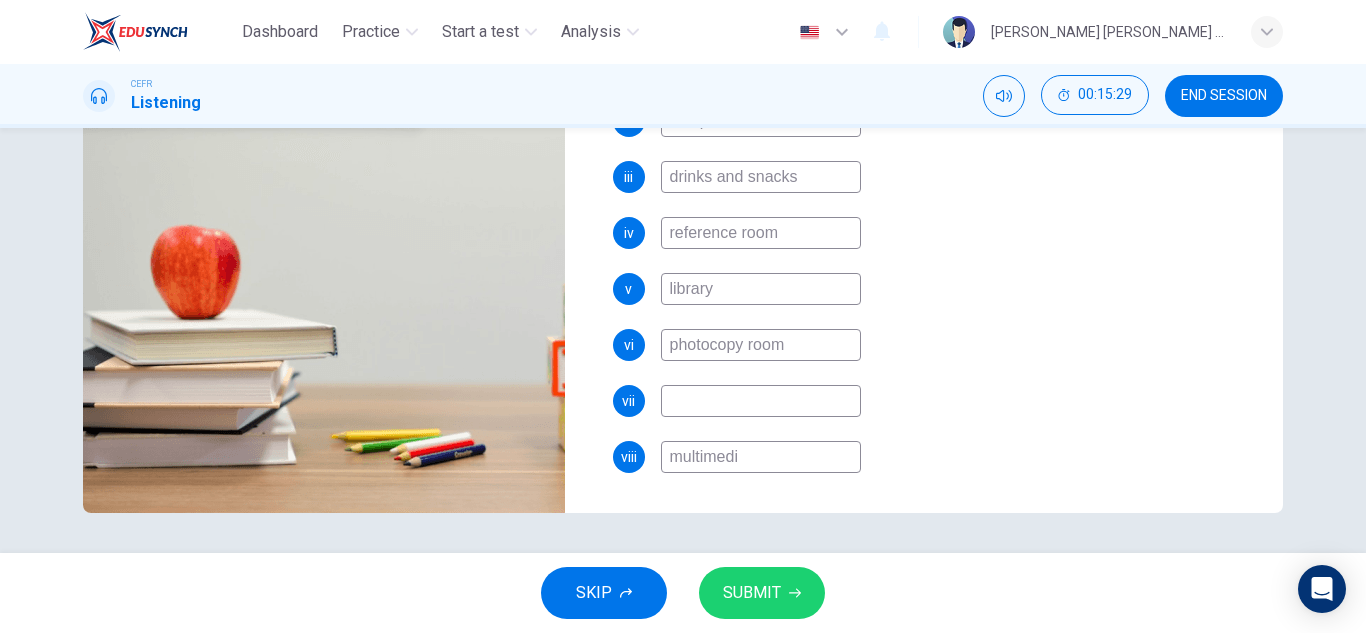 type on "93" 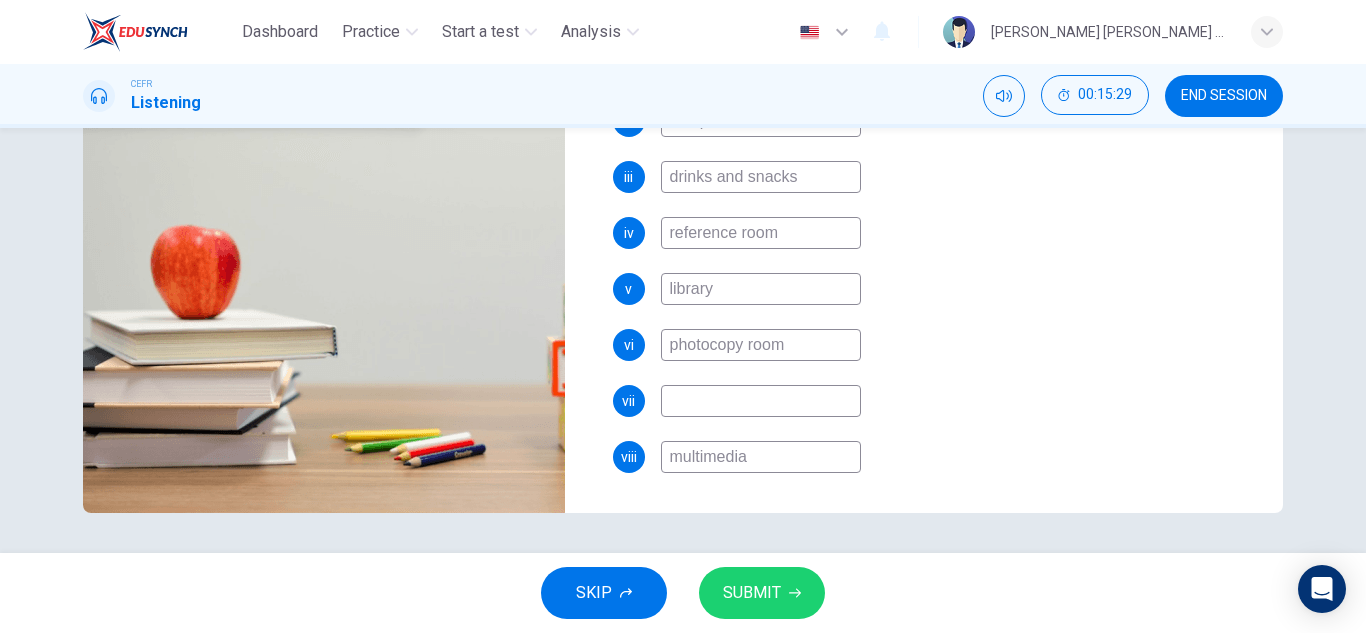 type on "93" 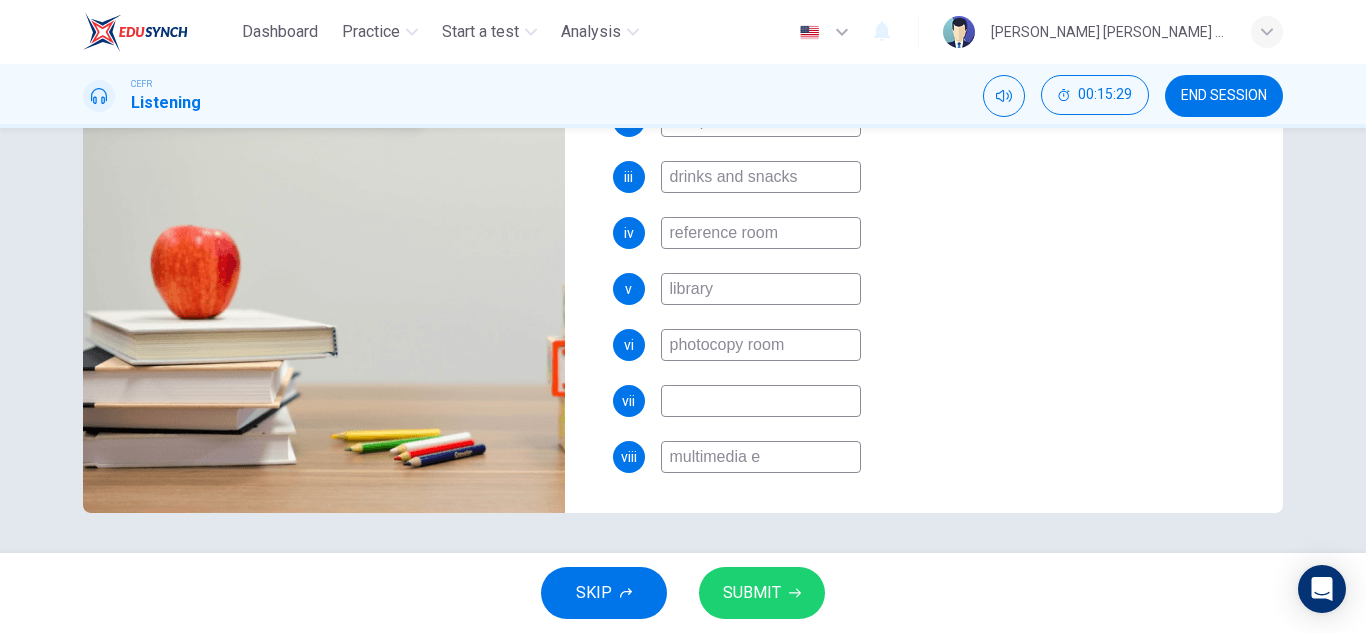 type on "93" 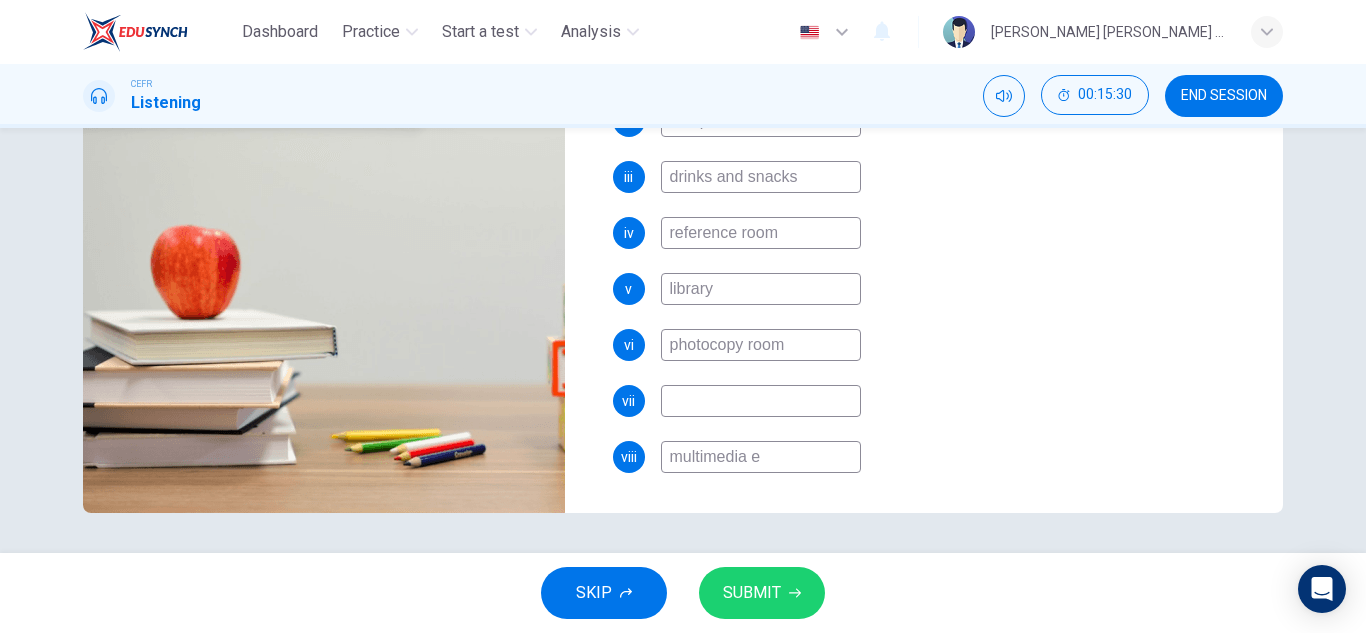 type on "multimedia eq" 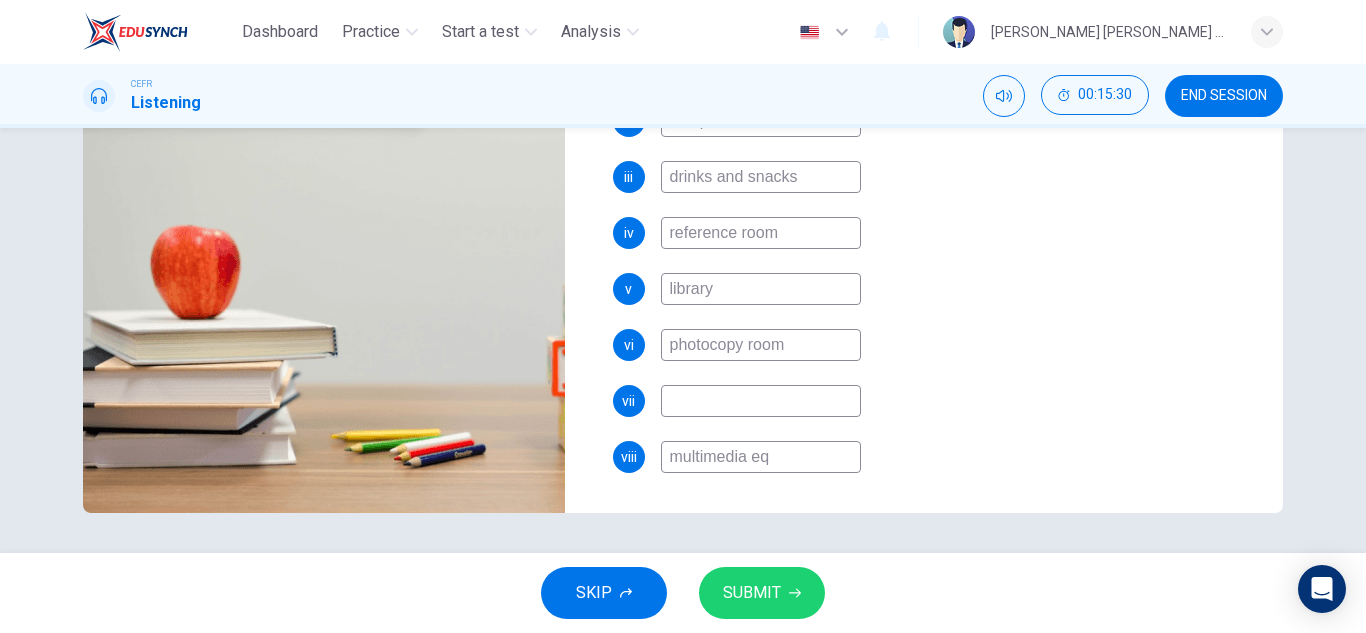 type on "93" 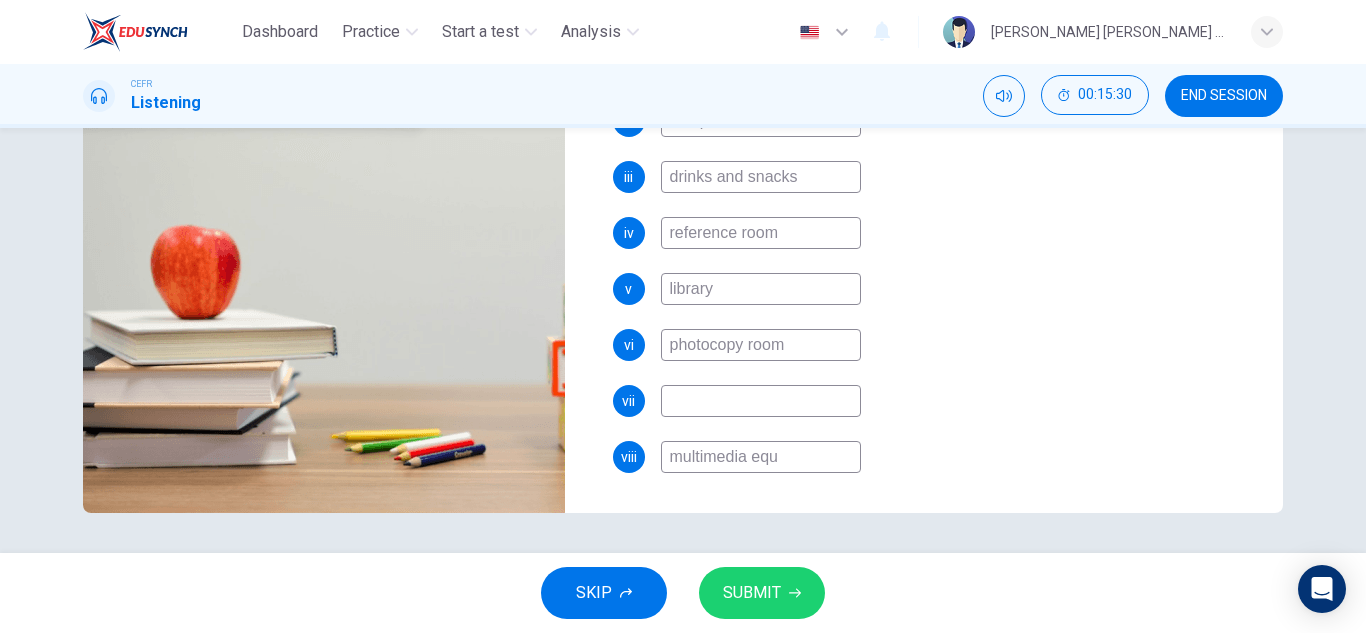 type on "93" 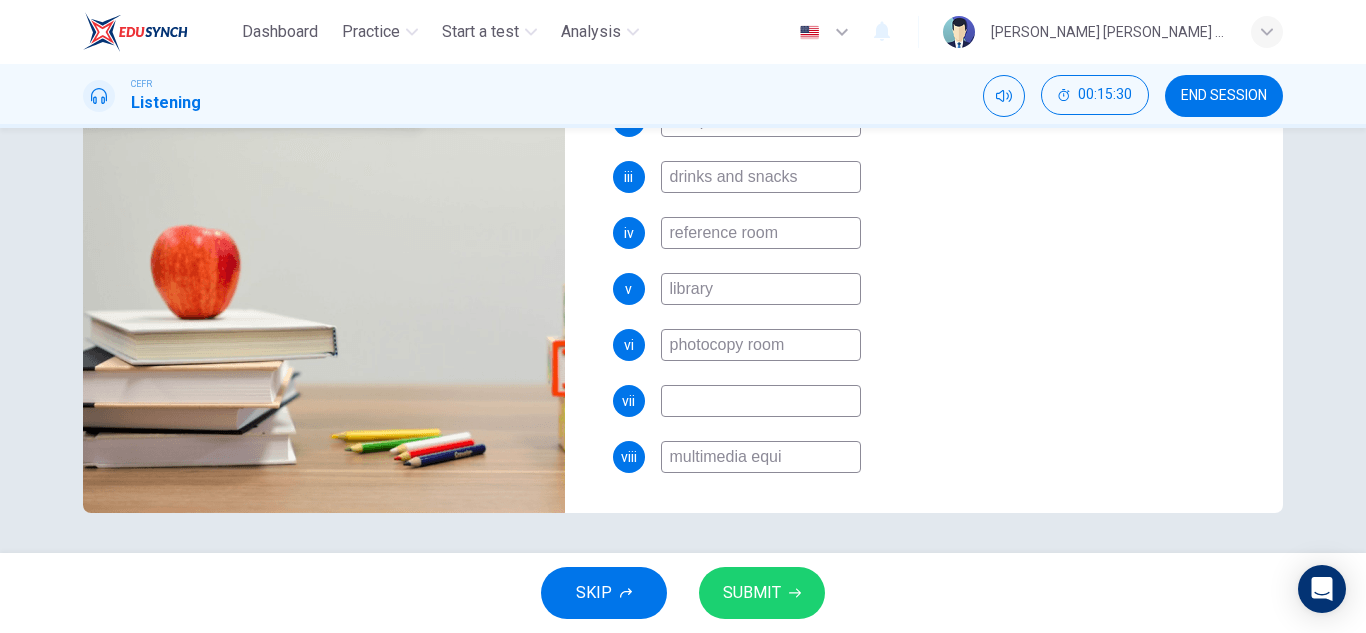 type on "93" 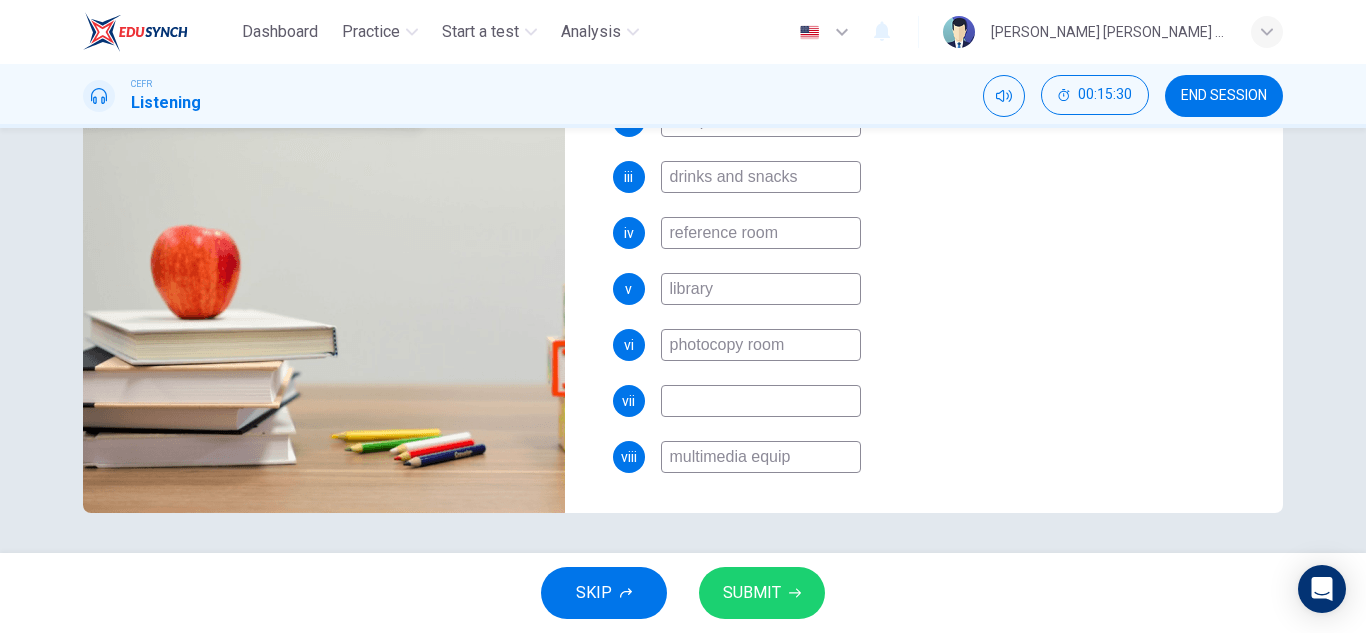 type on "93" 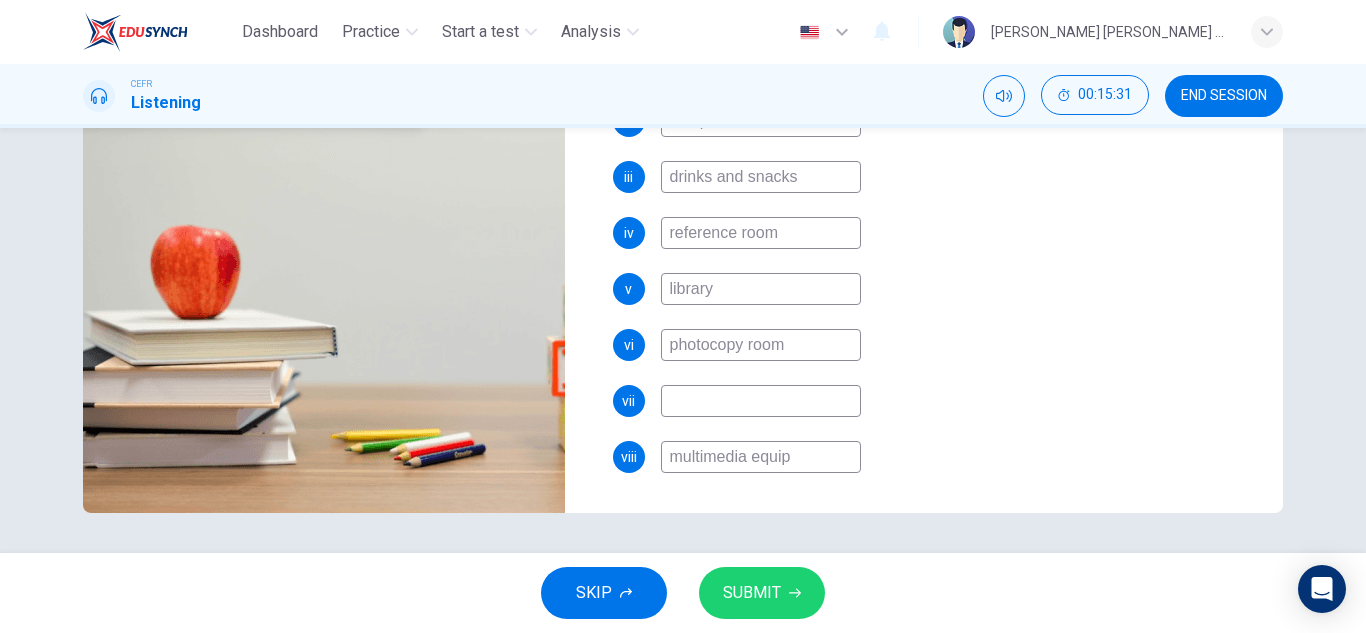 type on "multimedia equipm" 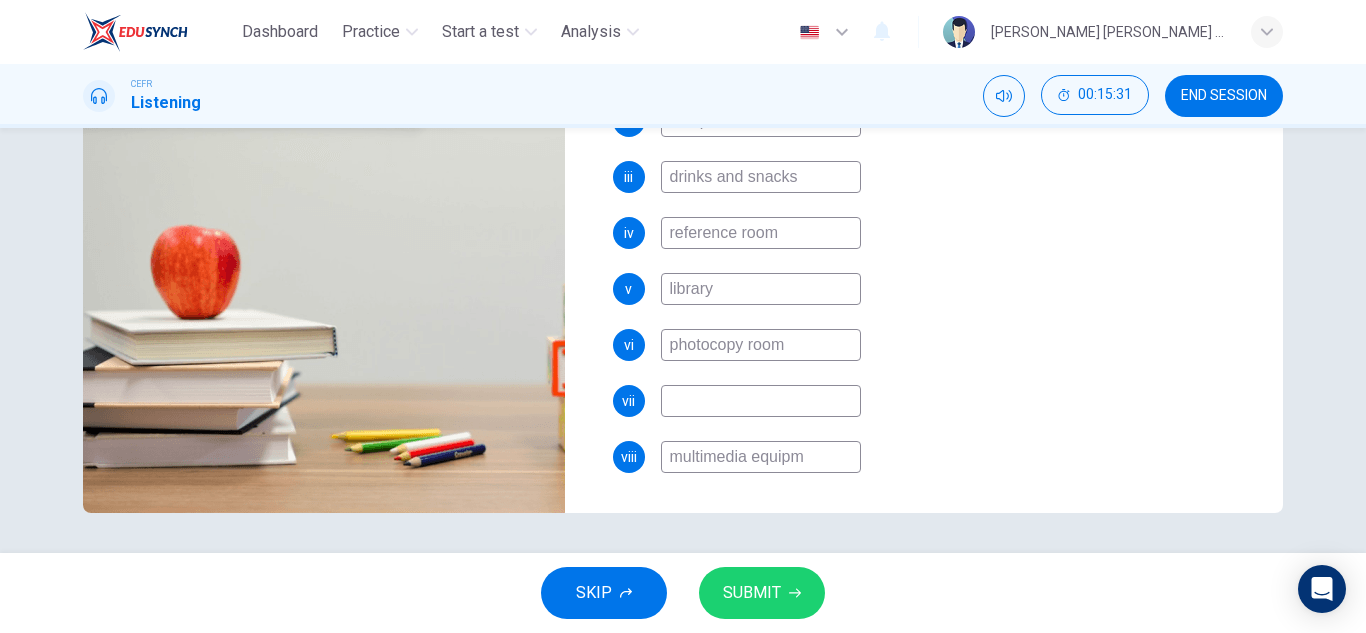 type on "93" 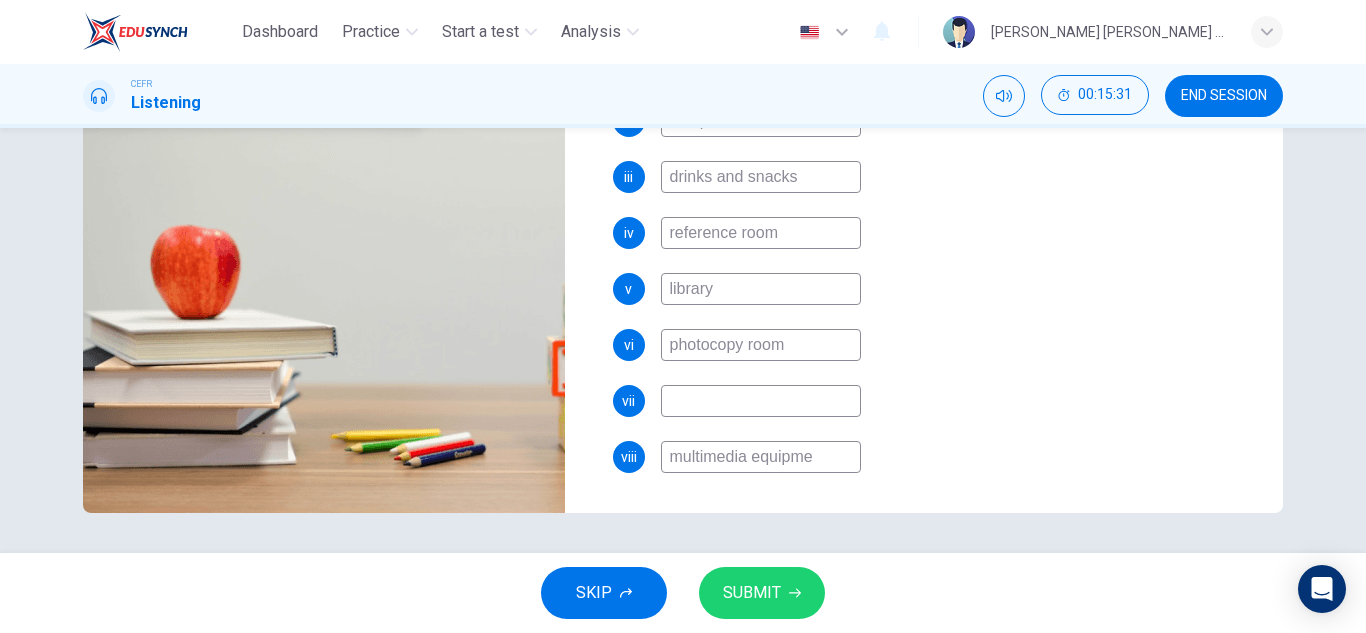 type on "93" 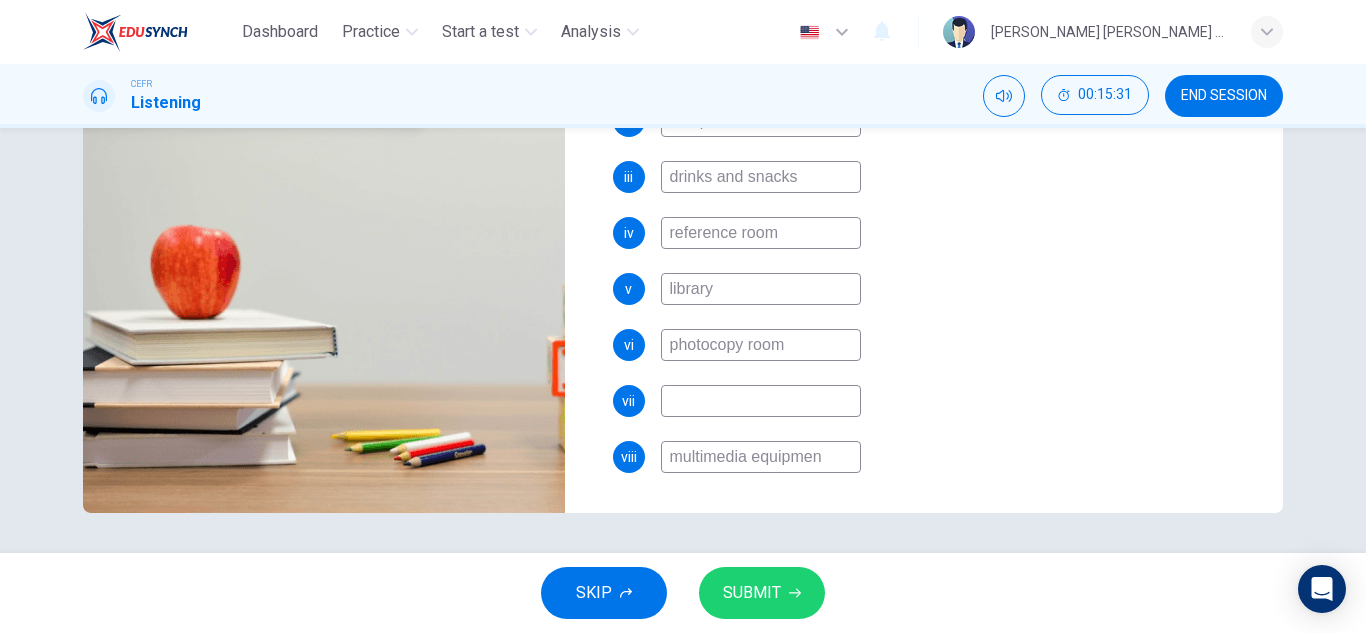 type on "93" 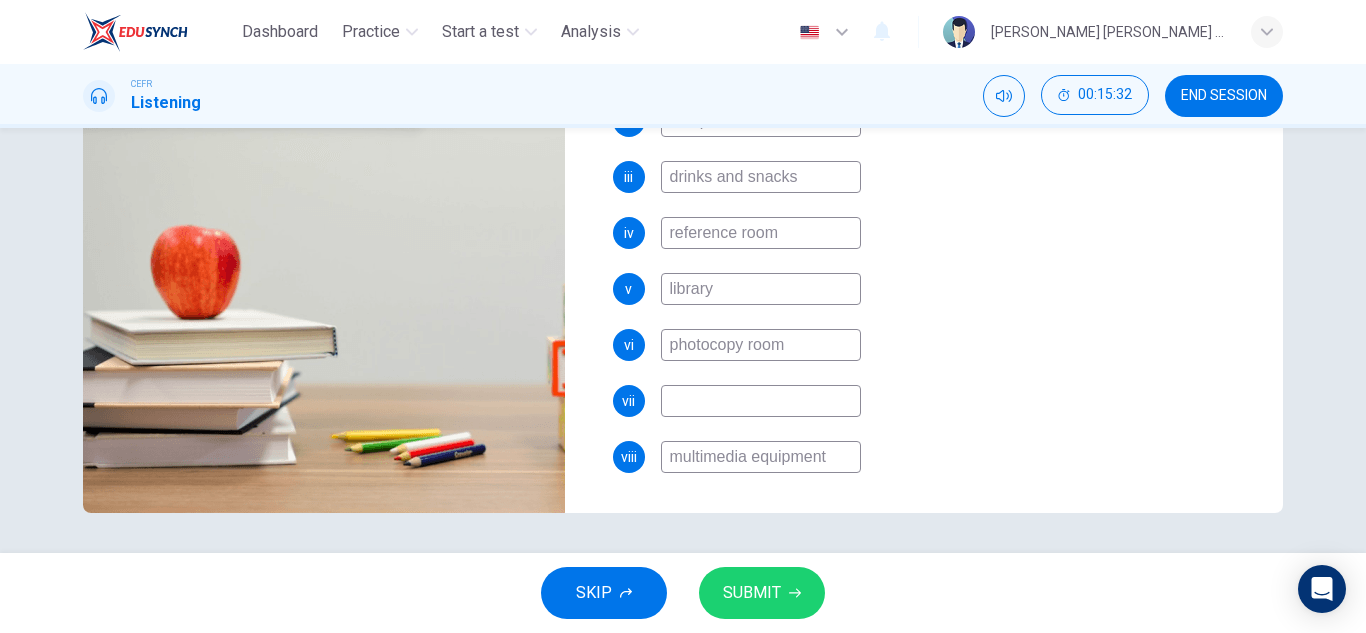type on "94" 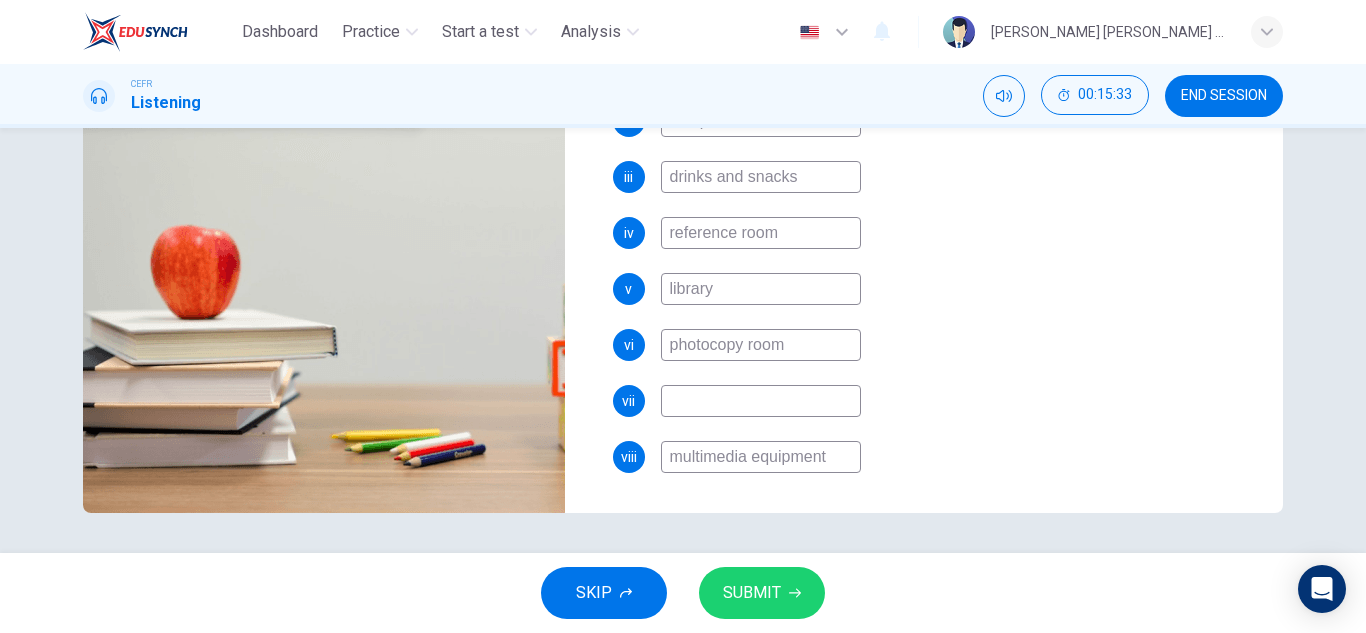 click at bounding box center [761, 401] 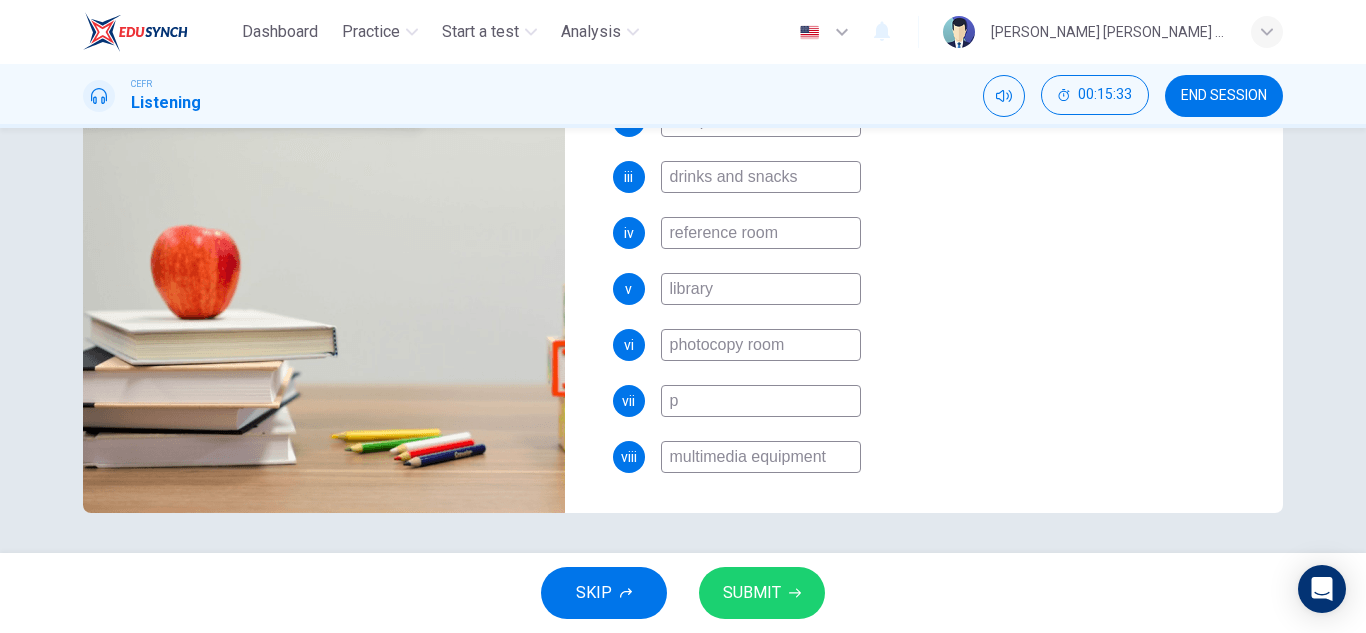 type on "94" 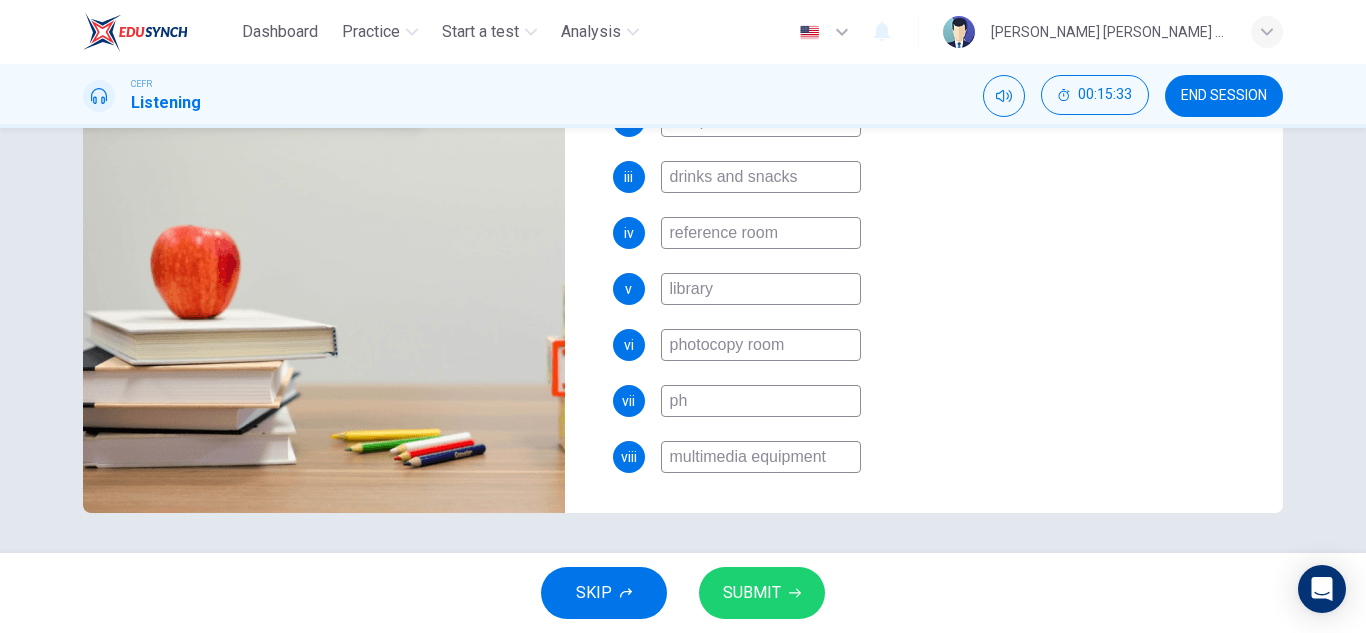 type on "94" 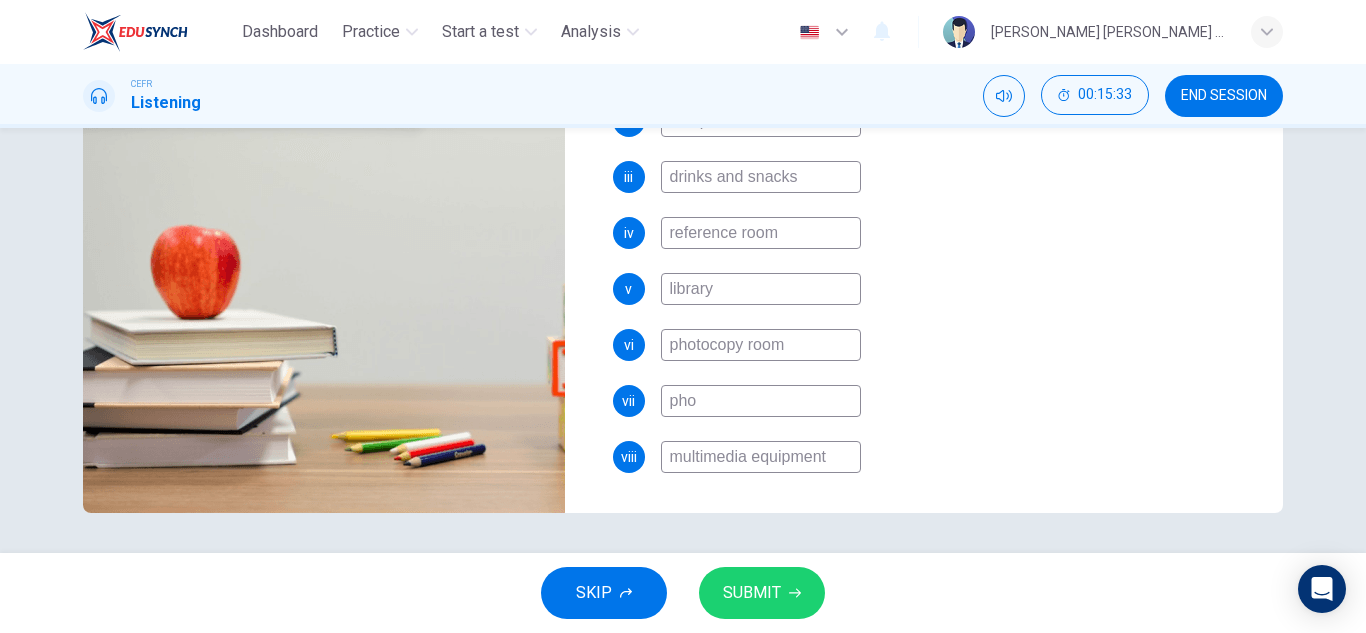 type on "94" 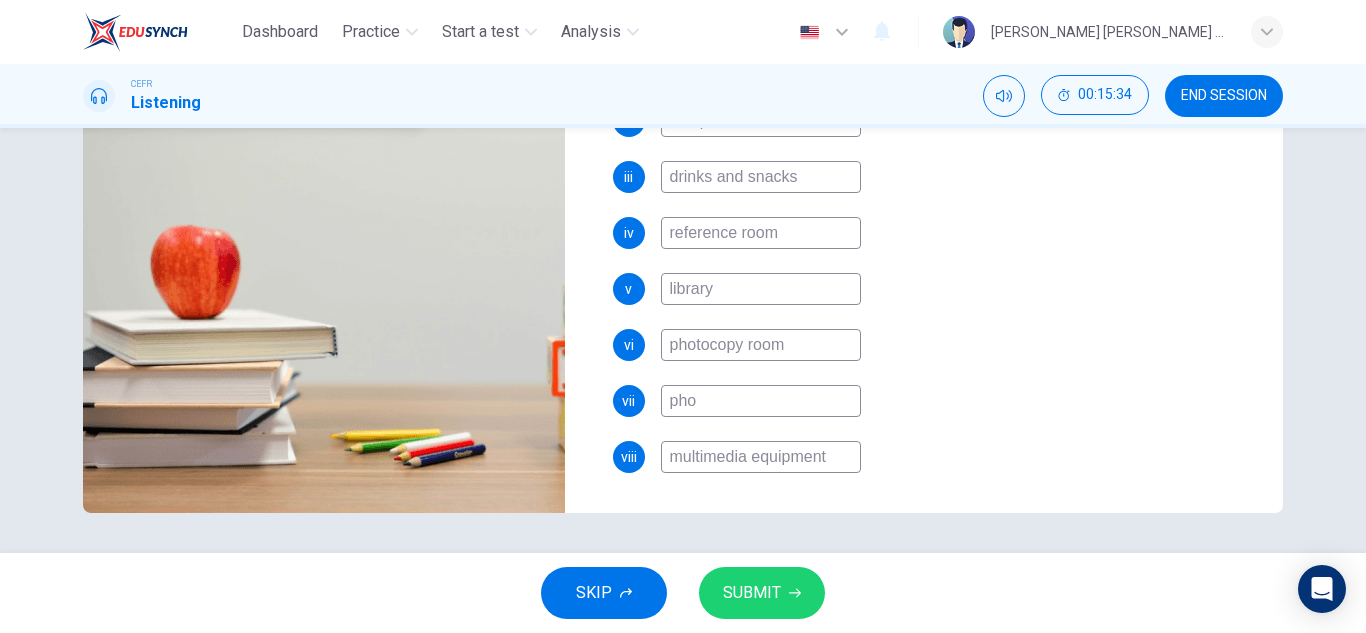 type on "phot" 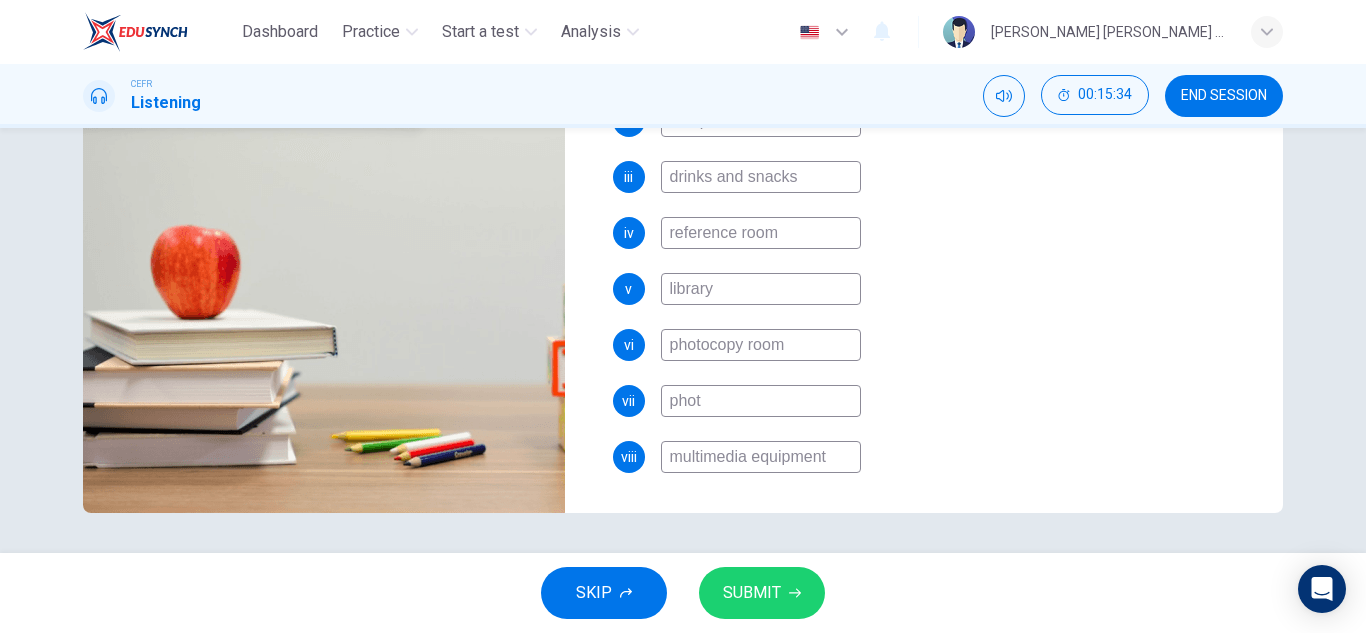 type on "94" 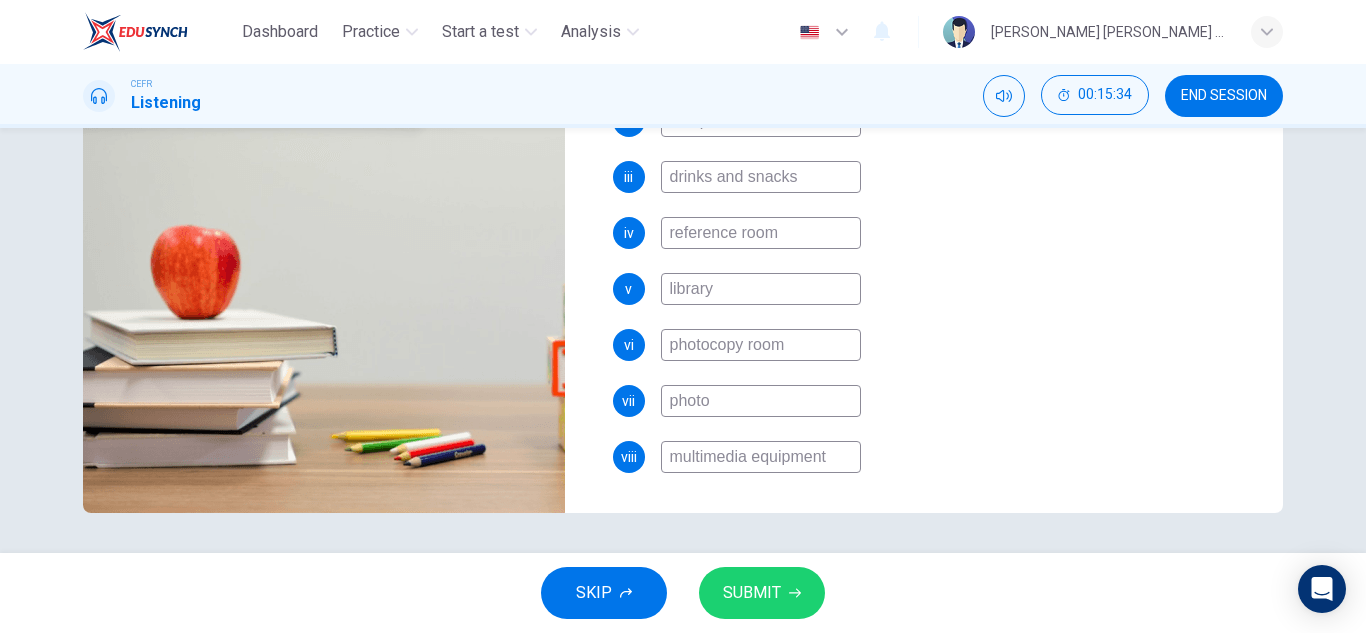 type on "94" 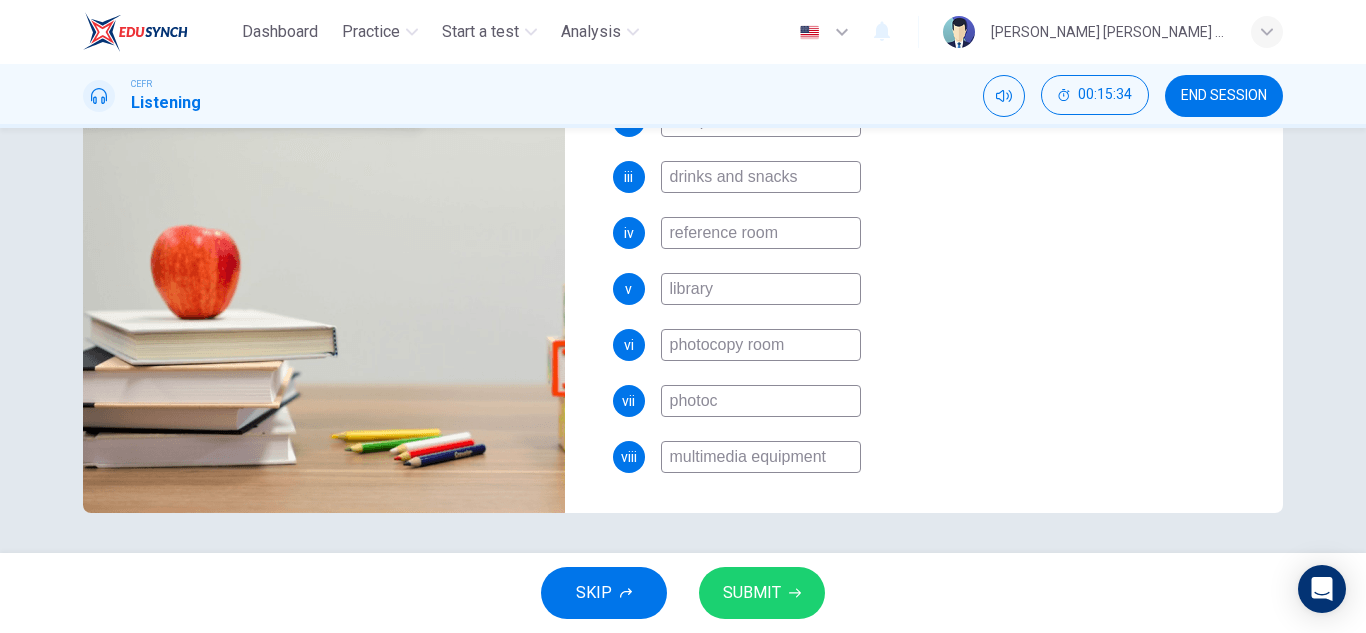 type on "94" 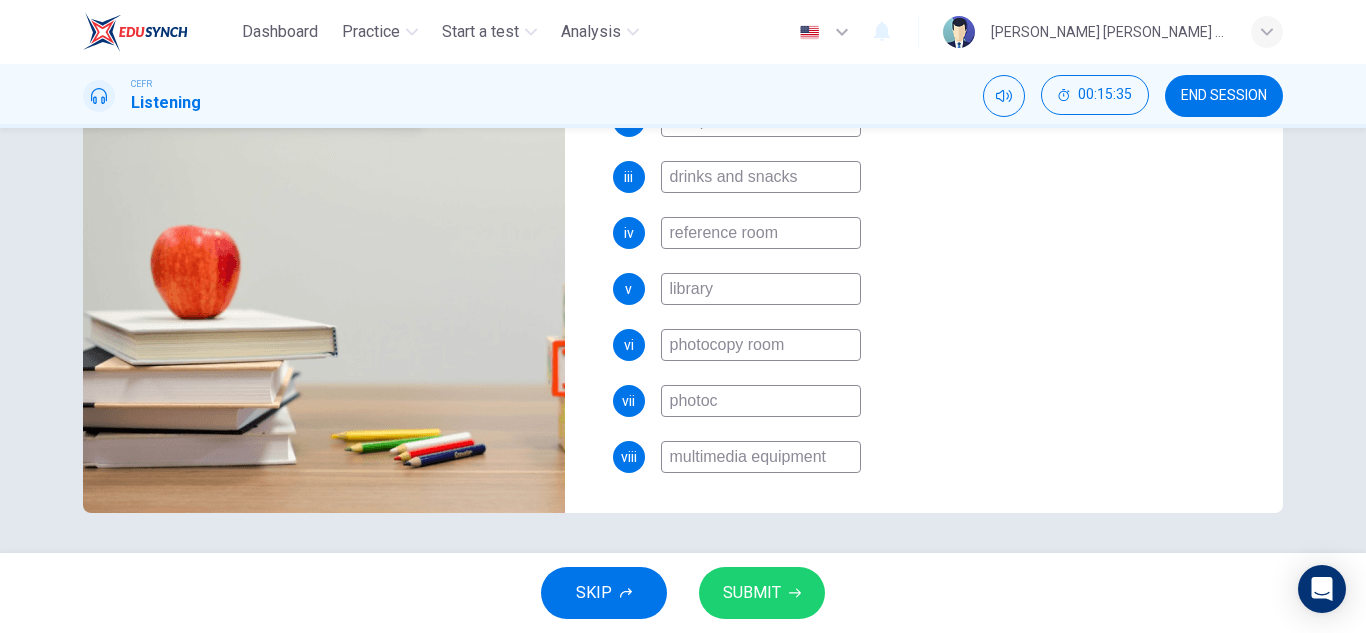 type on "photoco" 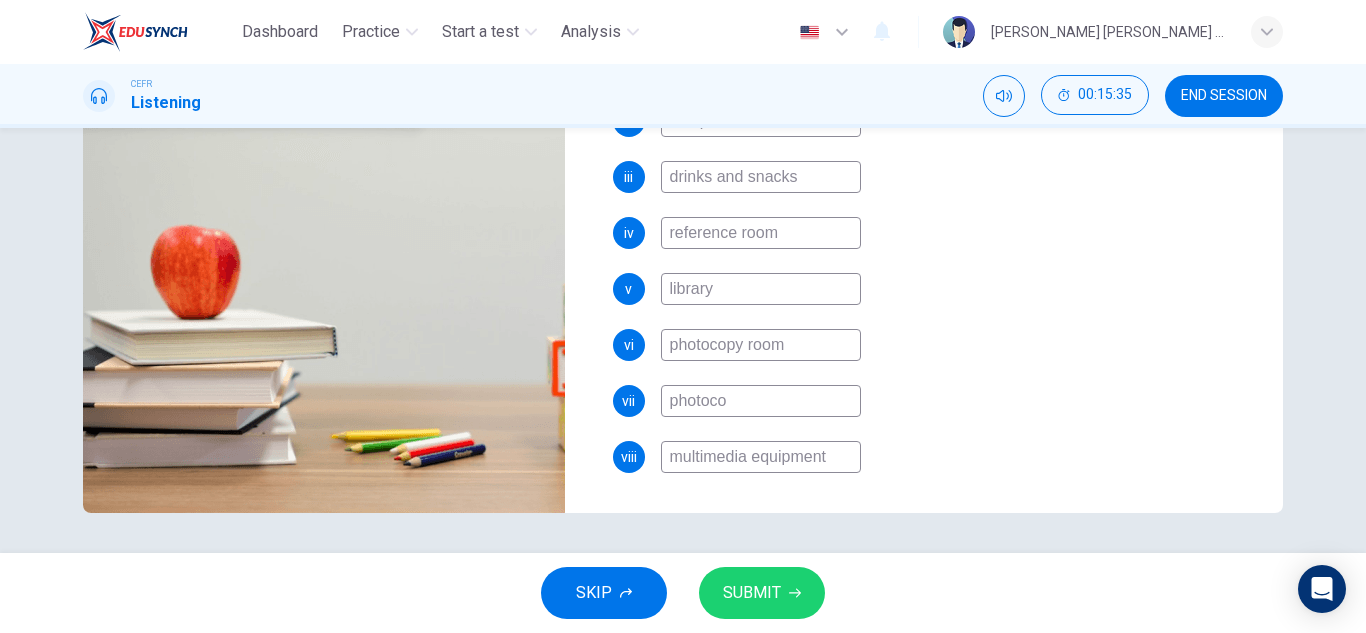 type on "94" 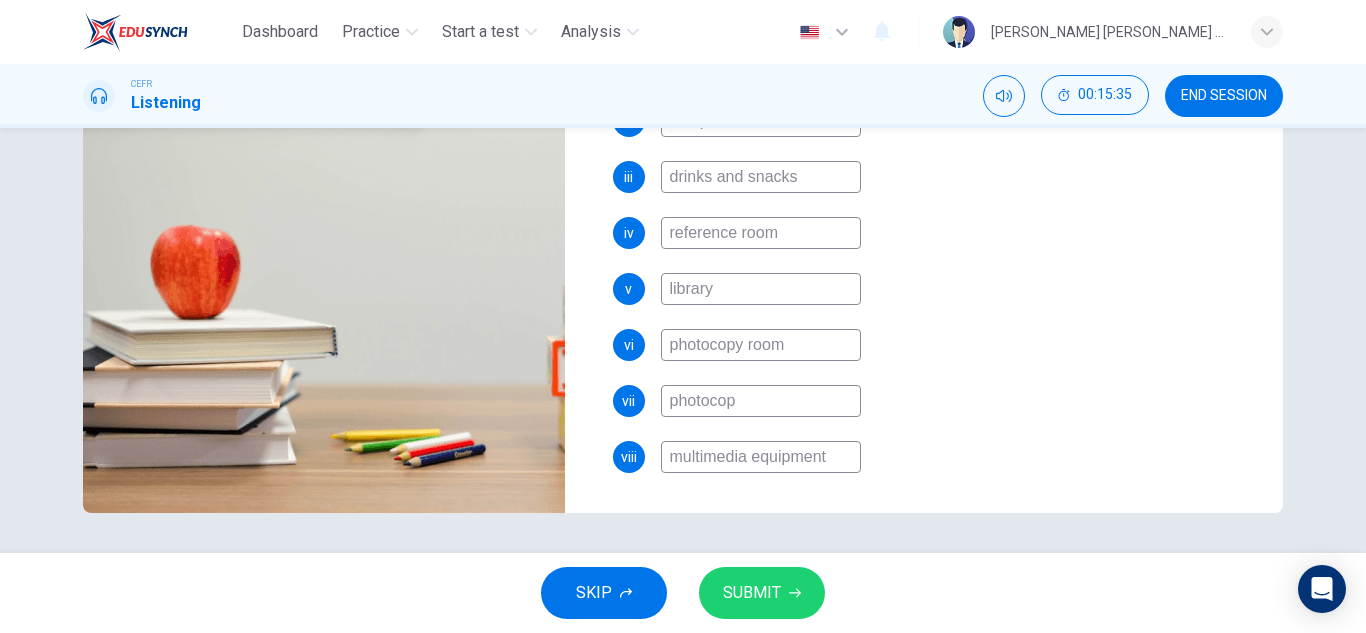 type on "95" 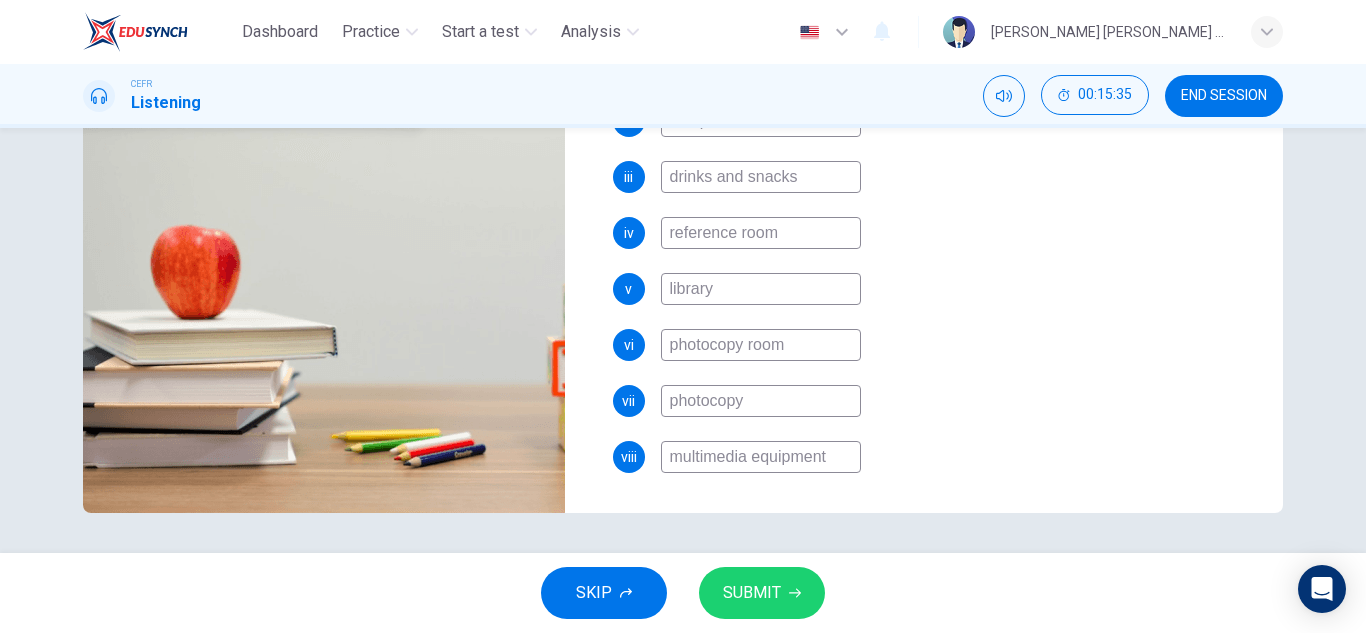 type on "95" 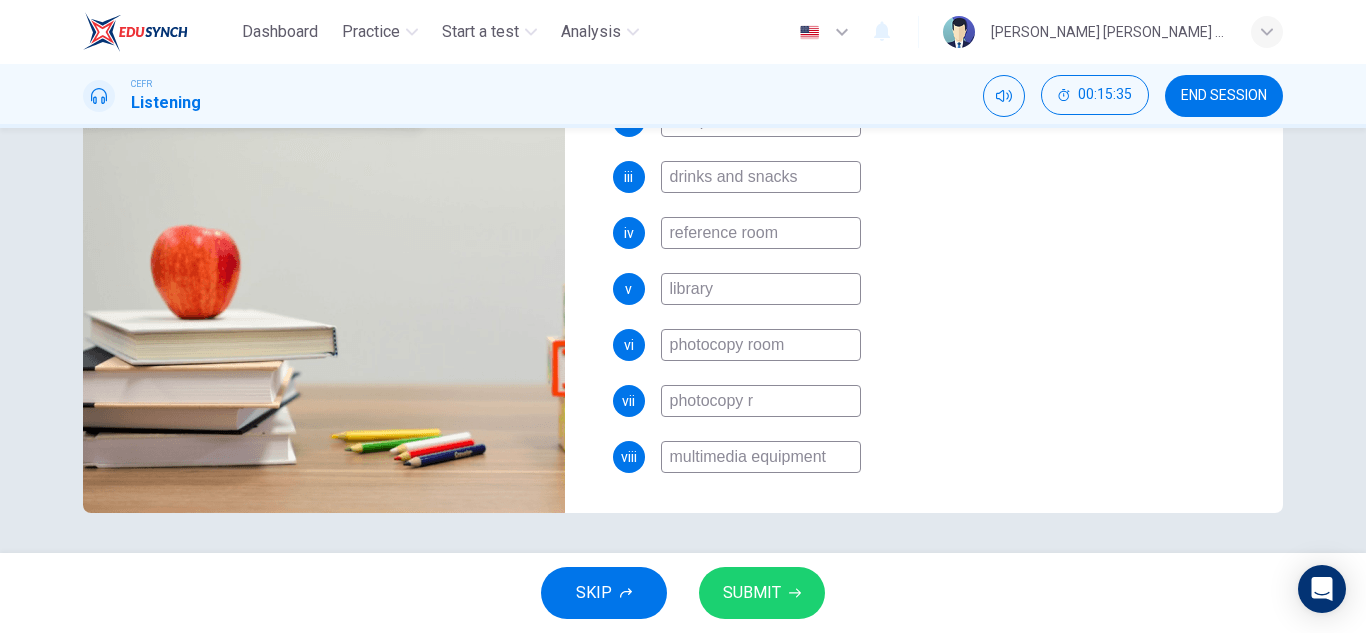 type on "95" 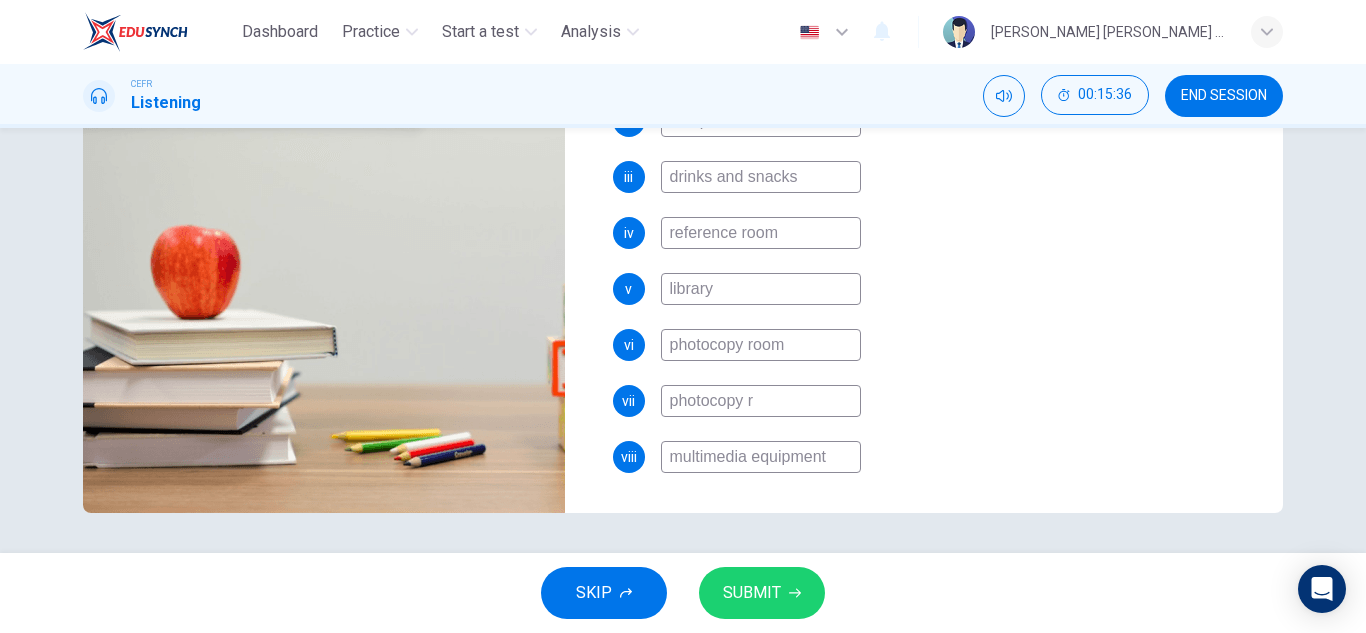 type on "photocopy ro" 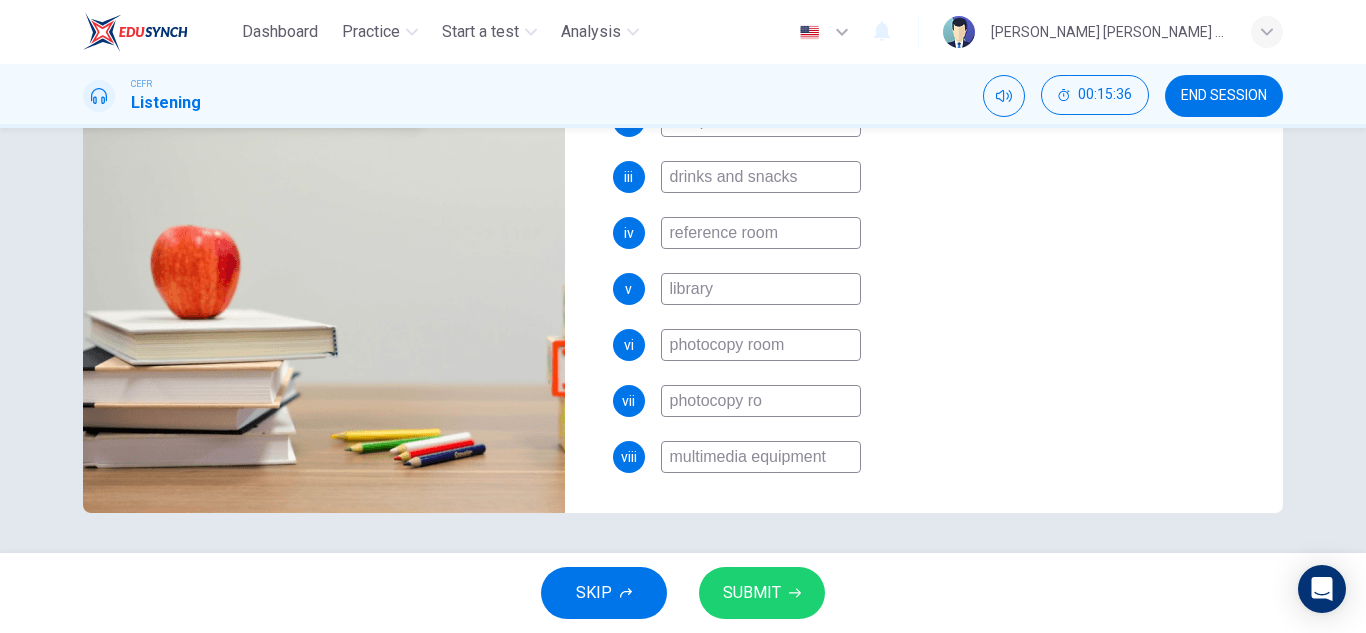 type on "95" 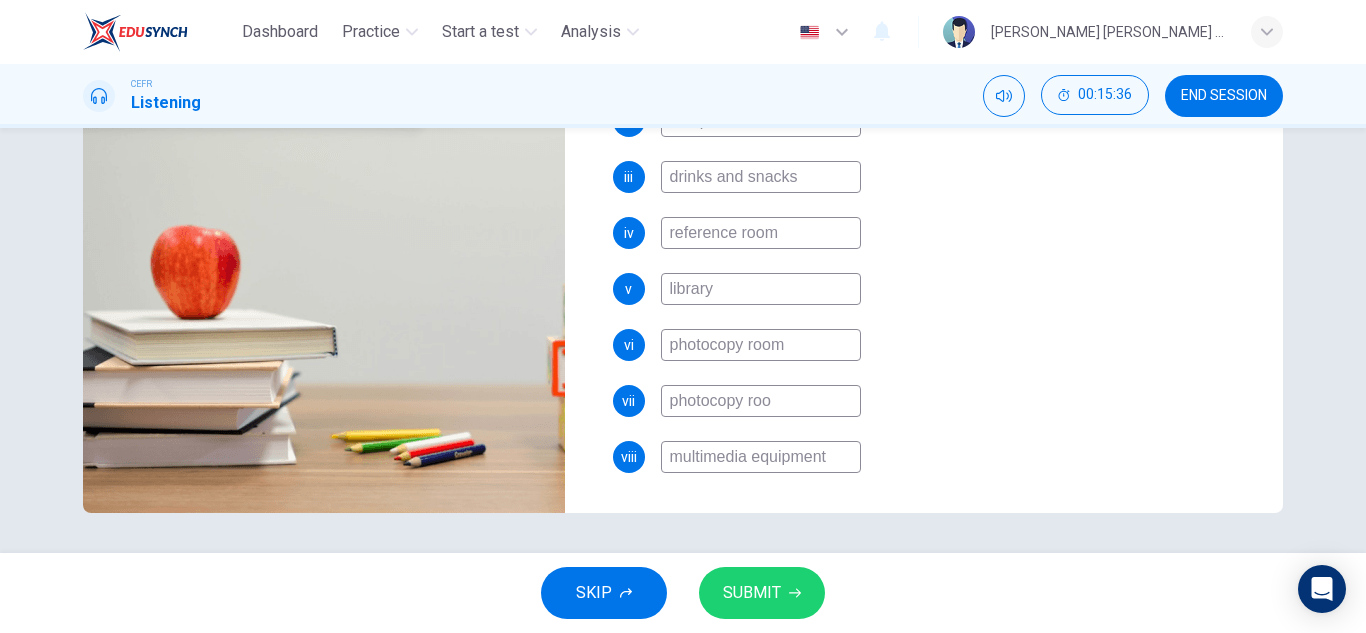 type on "95" 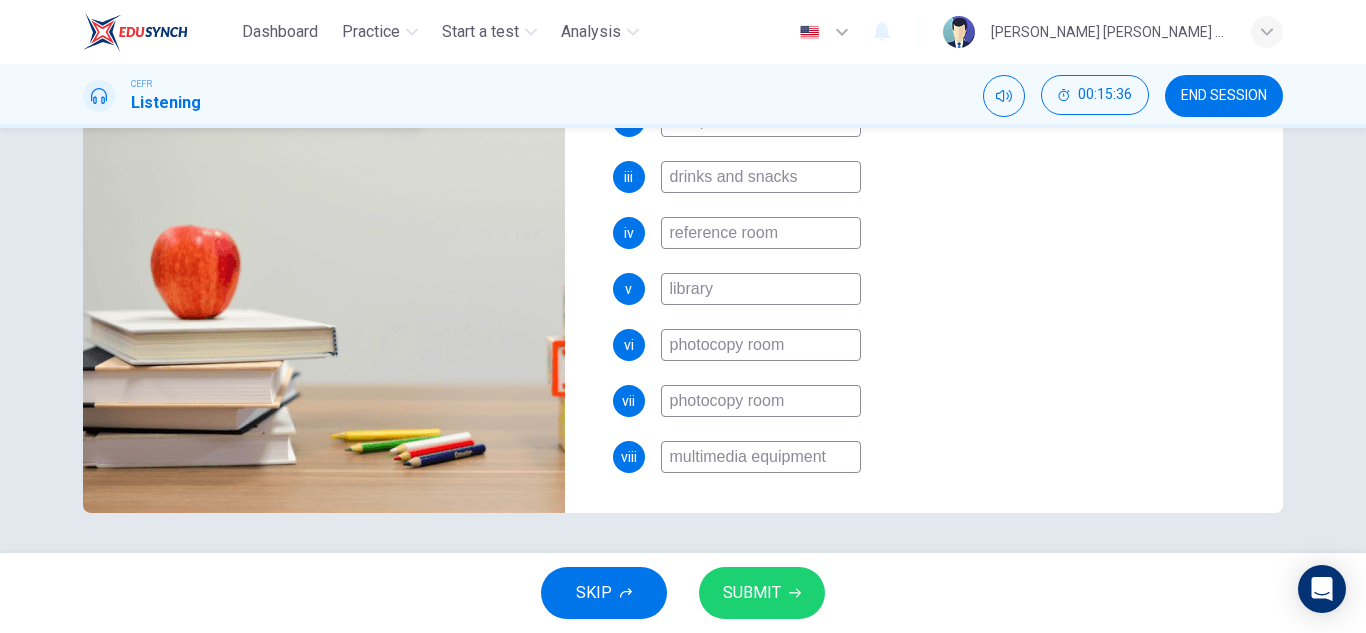 type on "95" 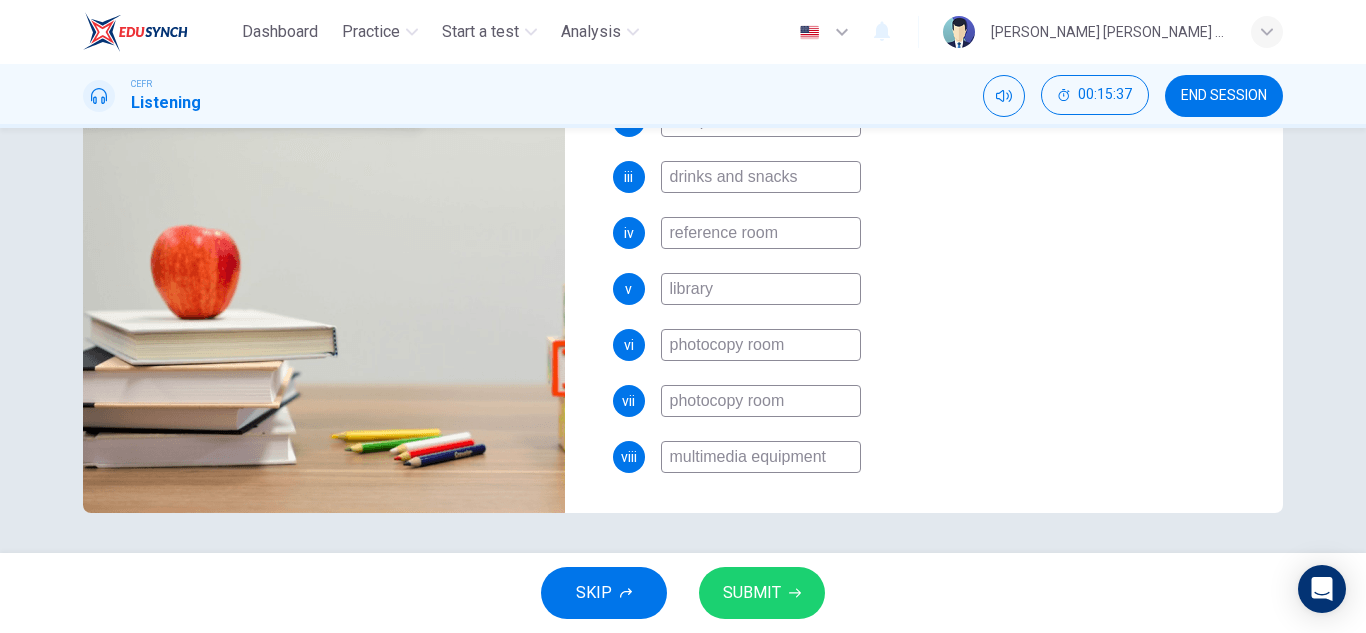 type on "photocopy room" 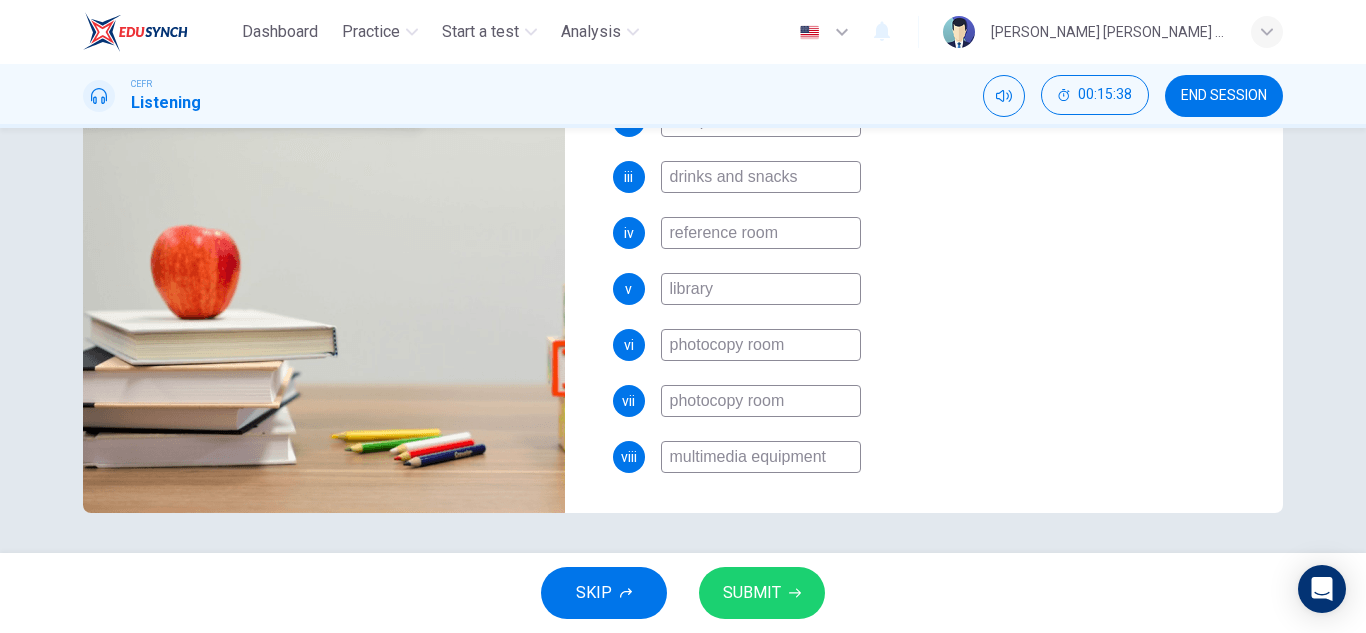 type 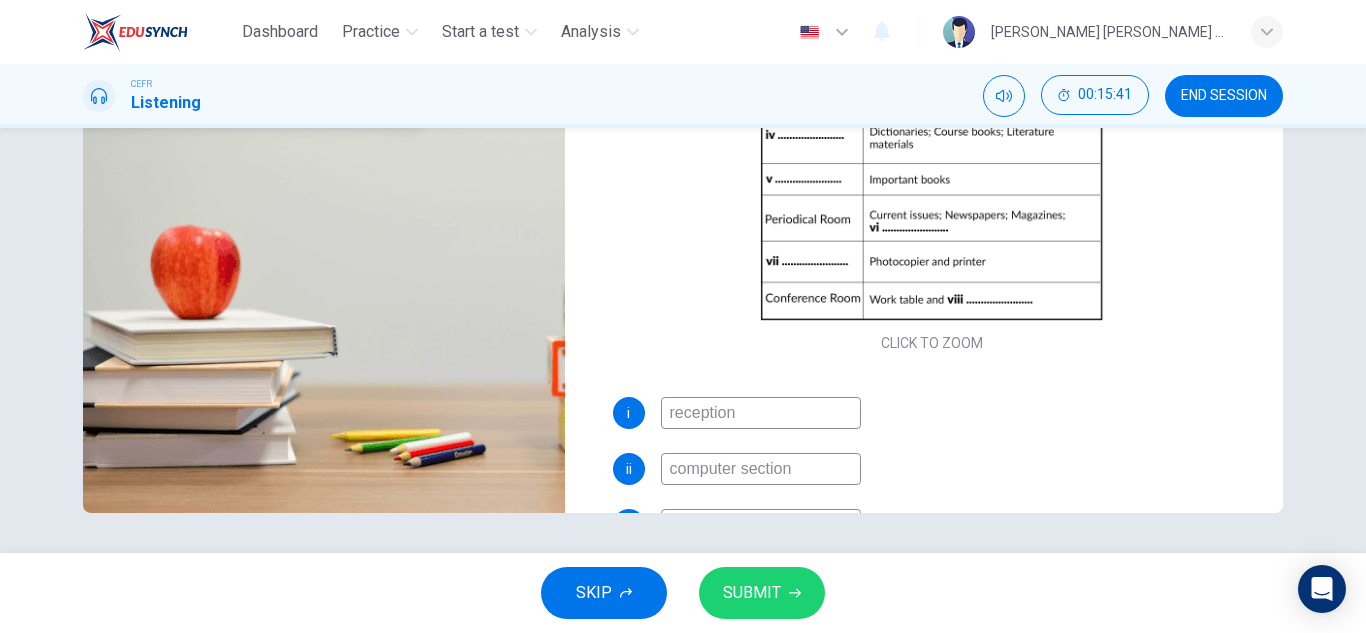 scroll, scrollTop: 41, scrollLeft: 0, axis: vertical 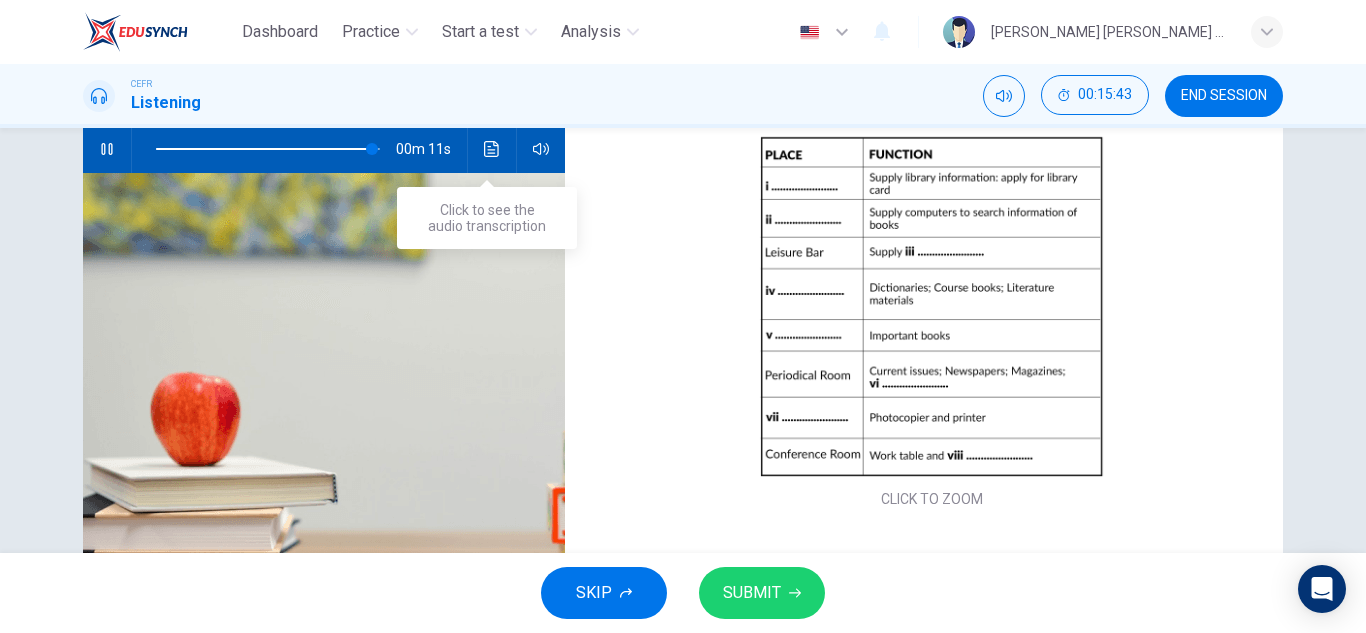 type on "97" 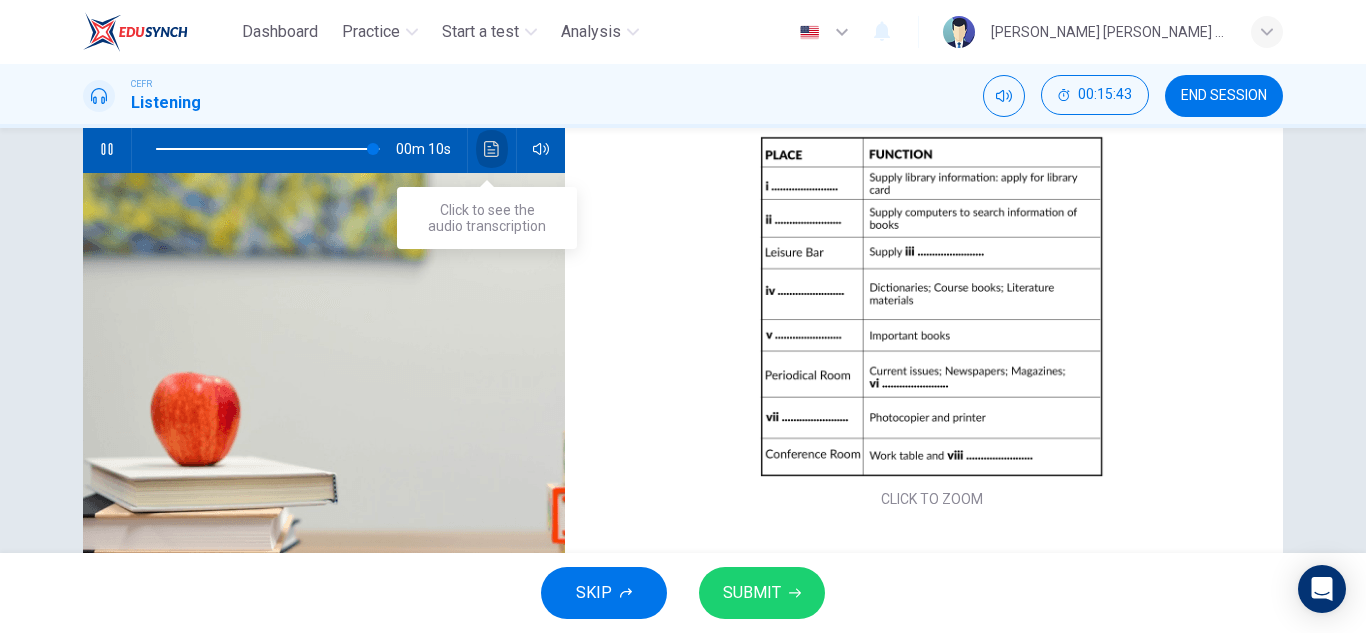 click 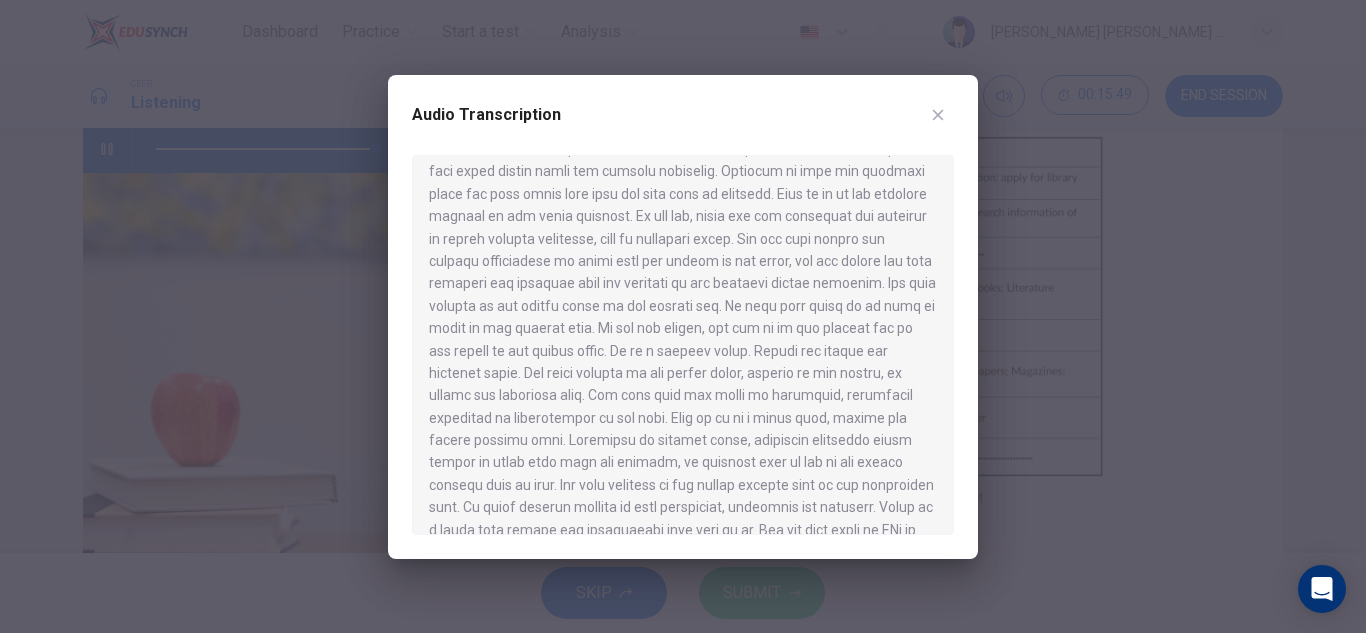 scroll, scrollTop: 236, scrollLeft: 0, axis: vertical 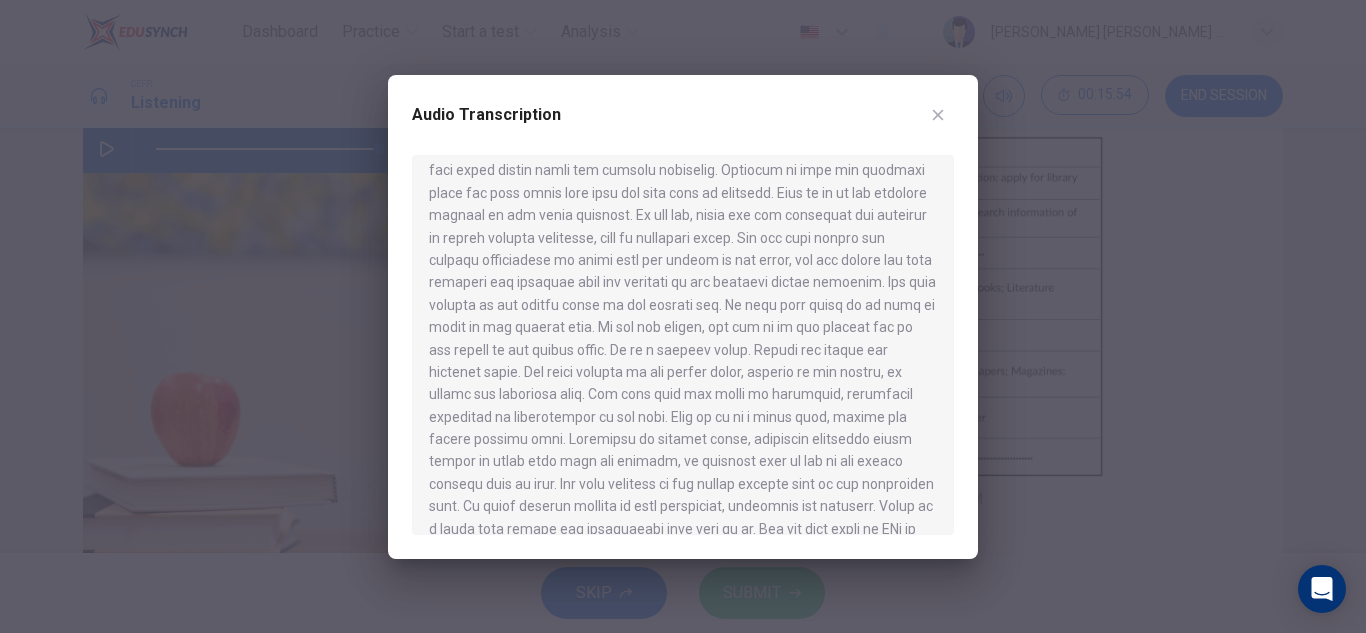 type on "0" 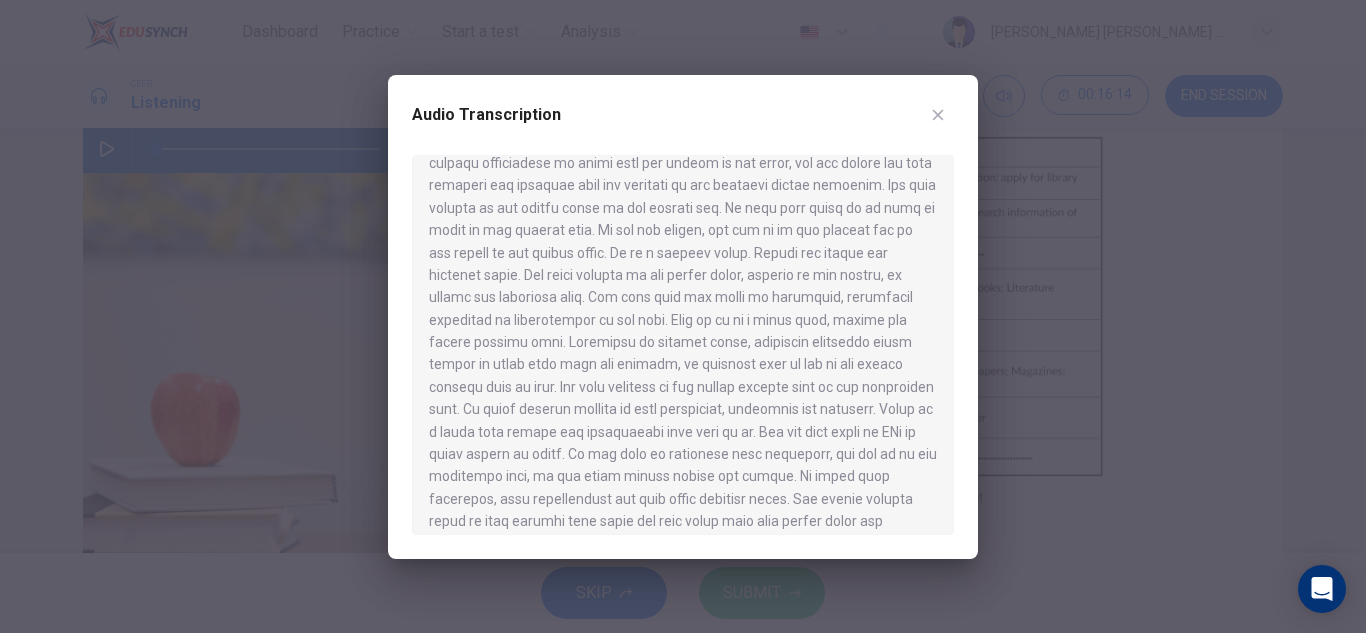 scroll, scrollTop: 334, scrollLeft: 0, axis: vertical 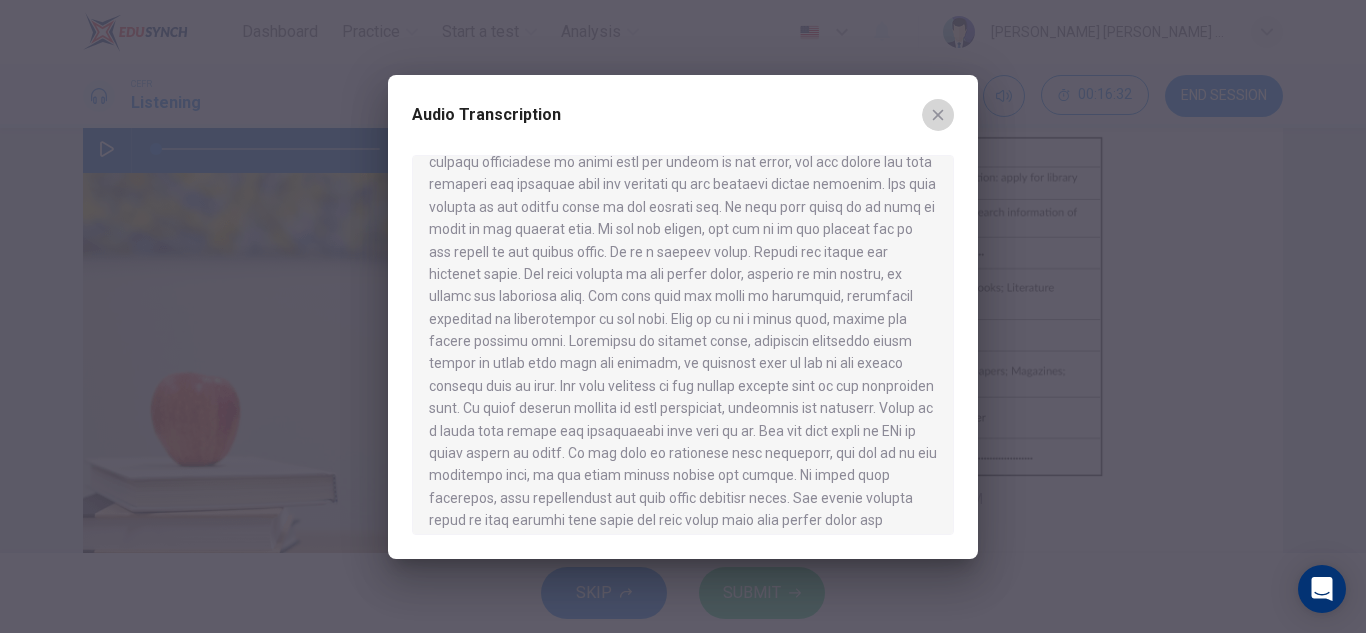click at bounding box center (938, 115) 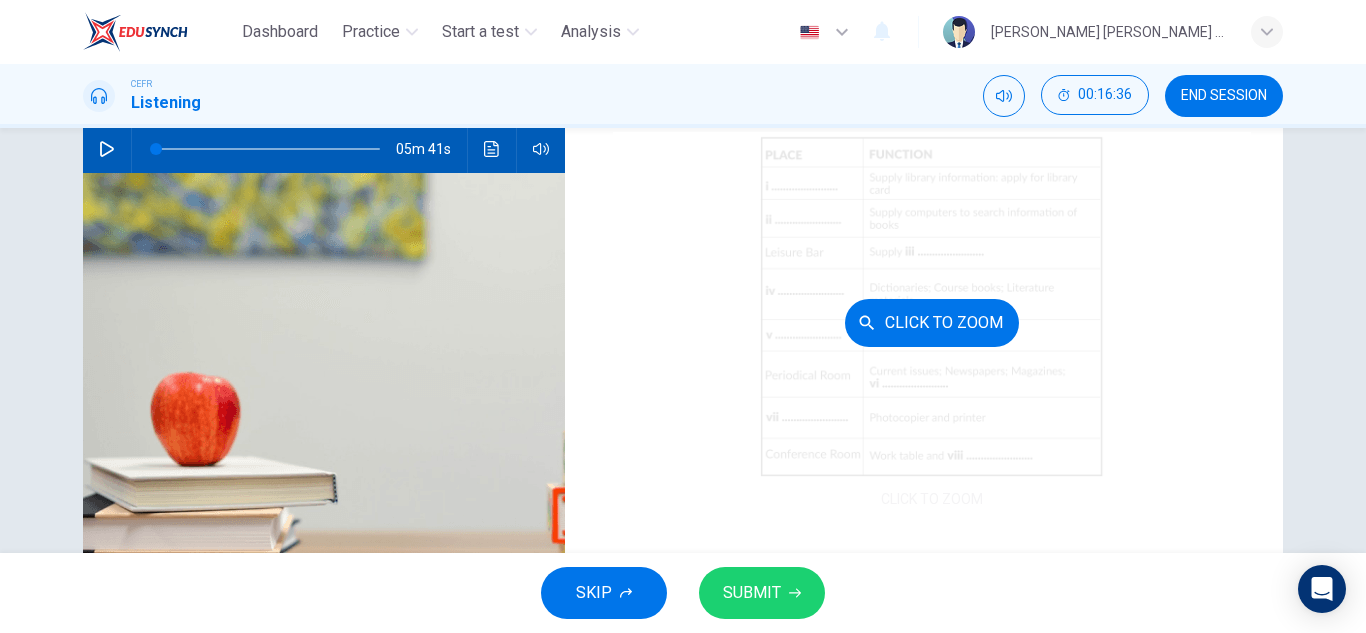 scroll, scrollTop: 398, scrollLeft: 0, axis: vertical 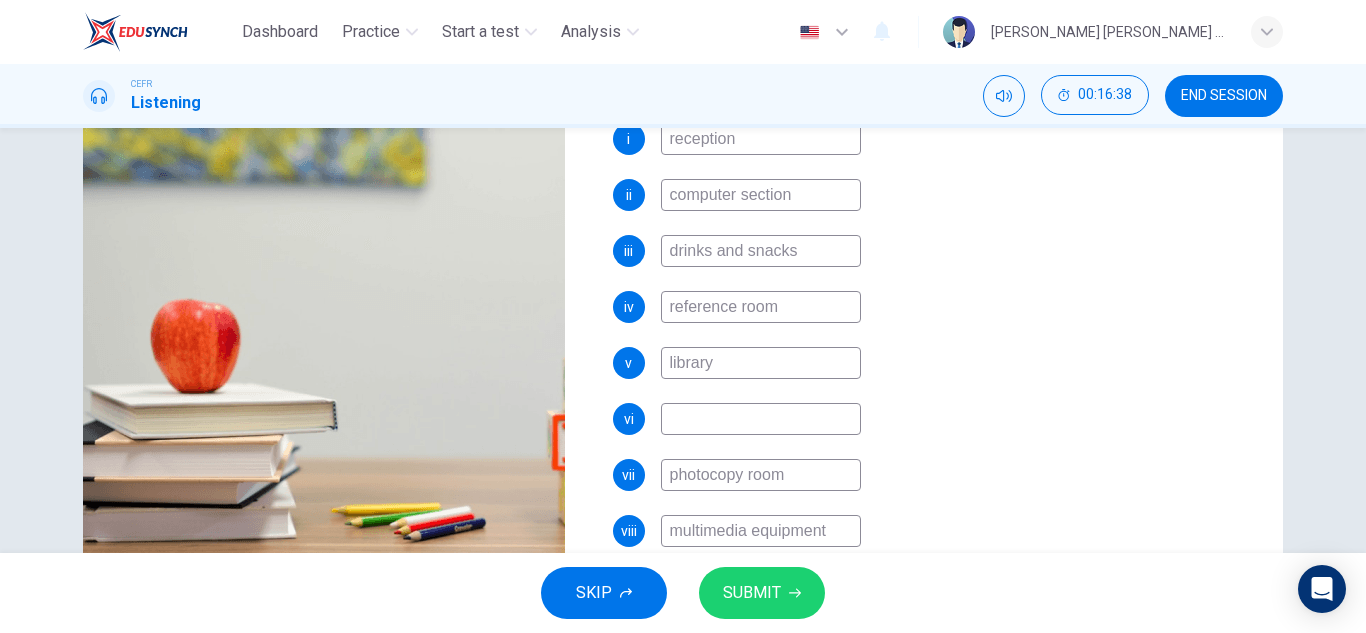 click at bounding box center (761, 419) 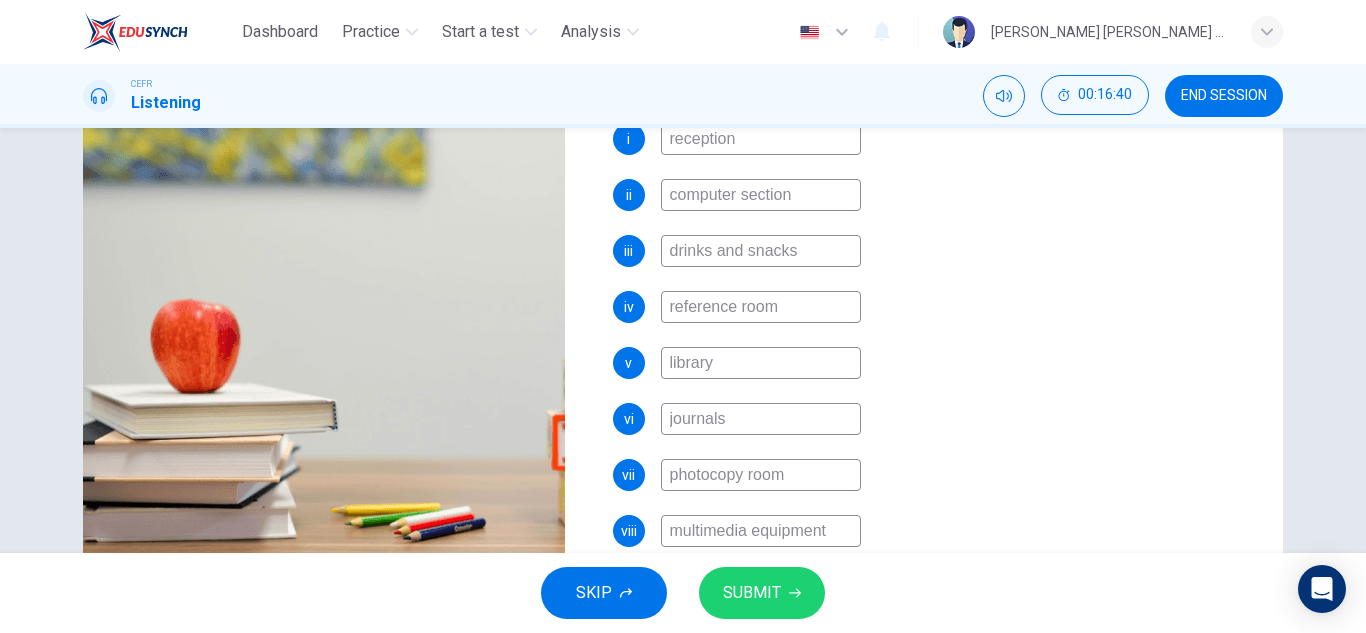 type on "journals" 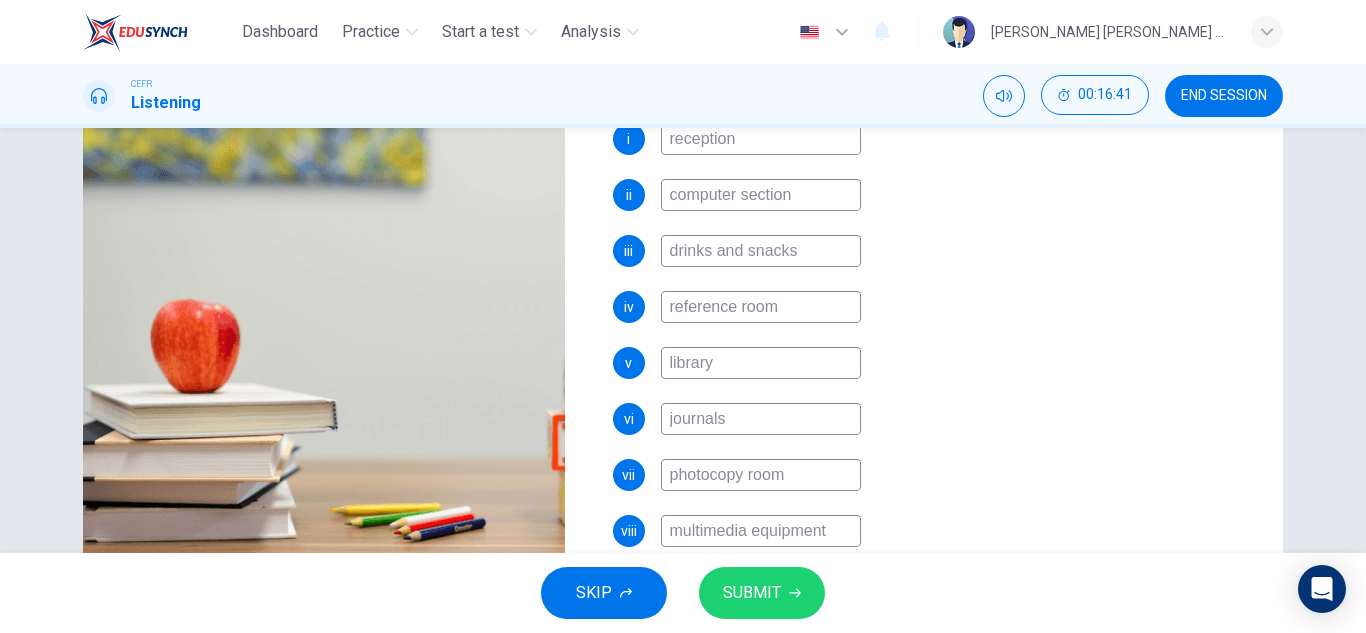 drag, startPoint x: 778, startPoint y: 363, endPoint x: 646, endPoint y: 365, distance: 132.01515 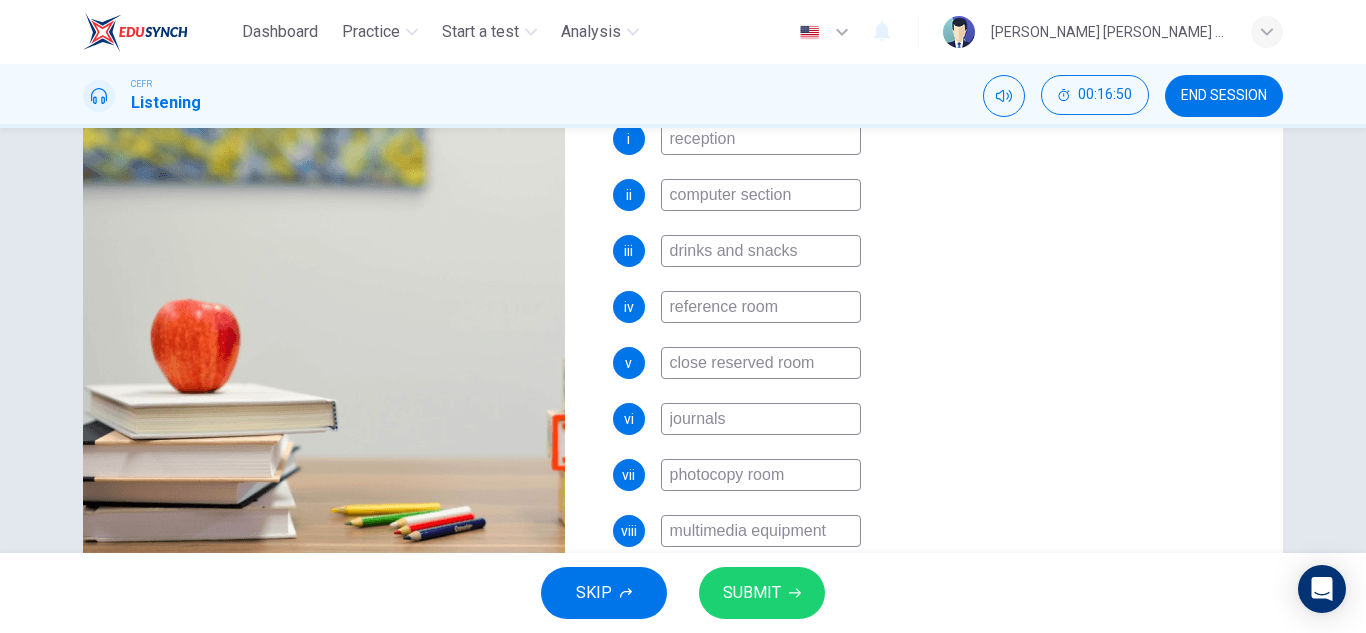 type on "close reserved room" 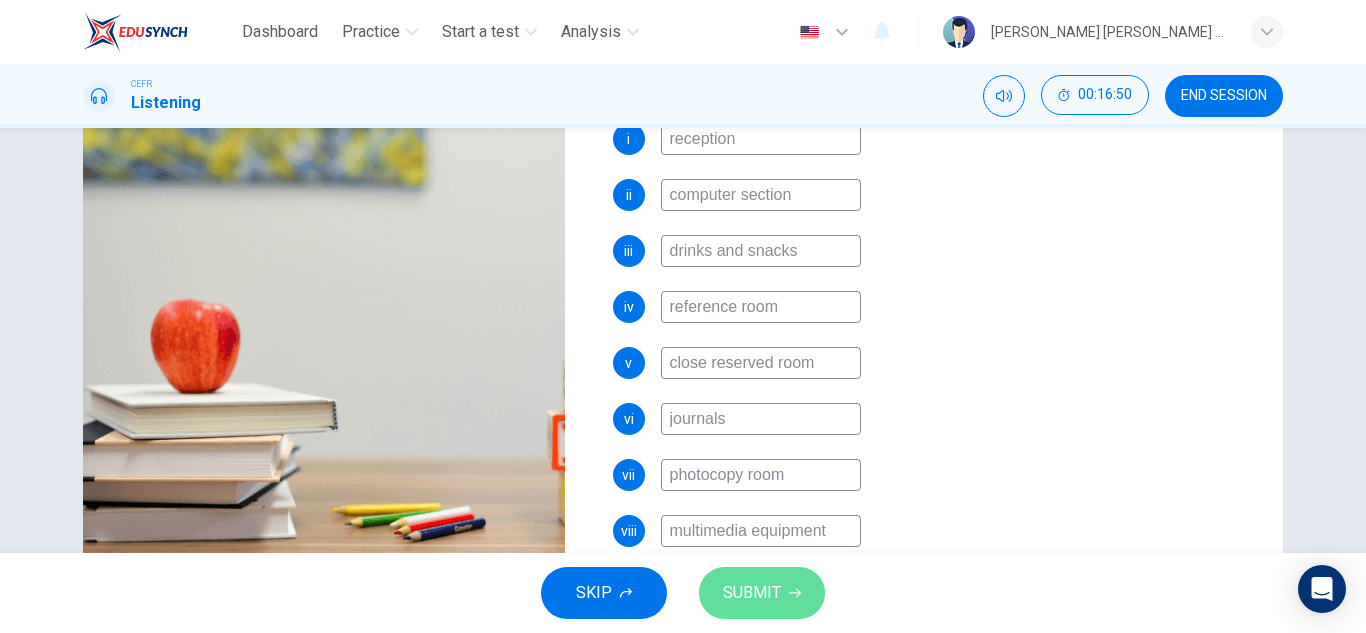 click on "SUBMIT" at bounding box center [762, 593] 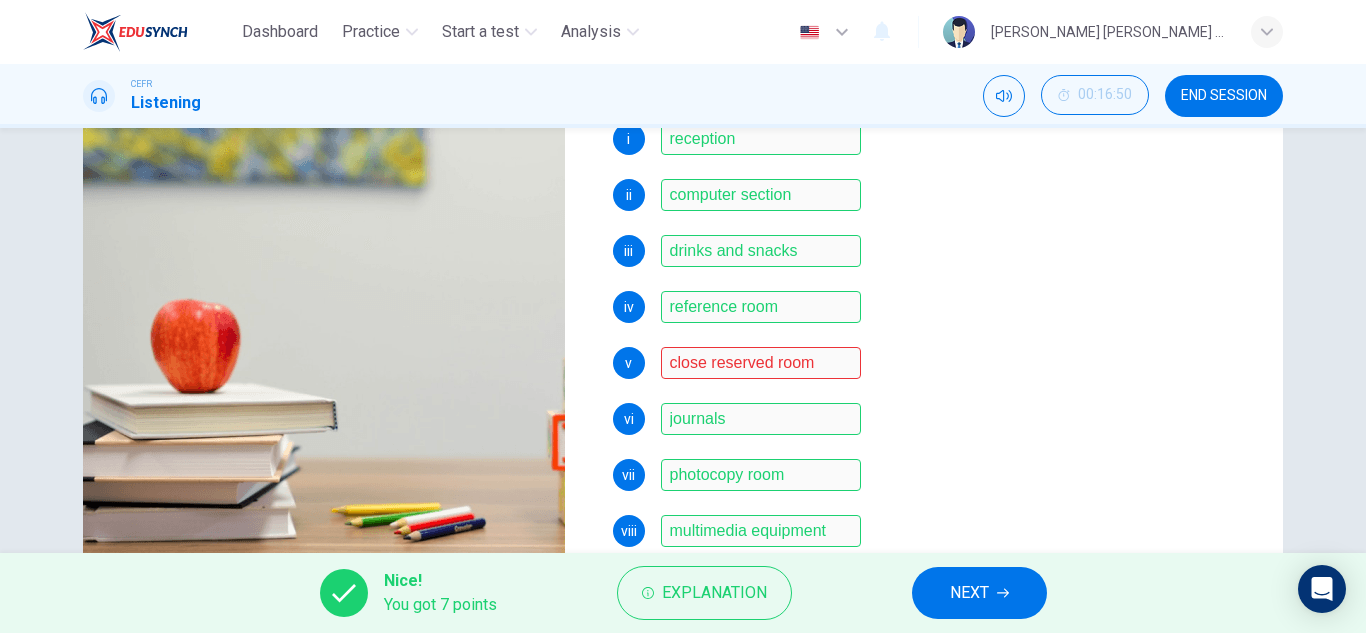 scroll, scrollTop: 285, scrollLeft: 0, axis: vertical 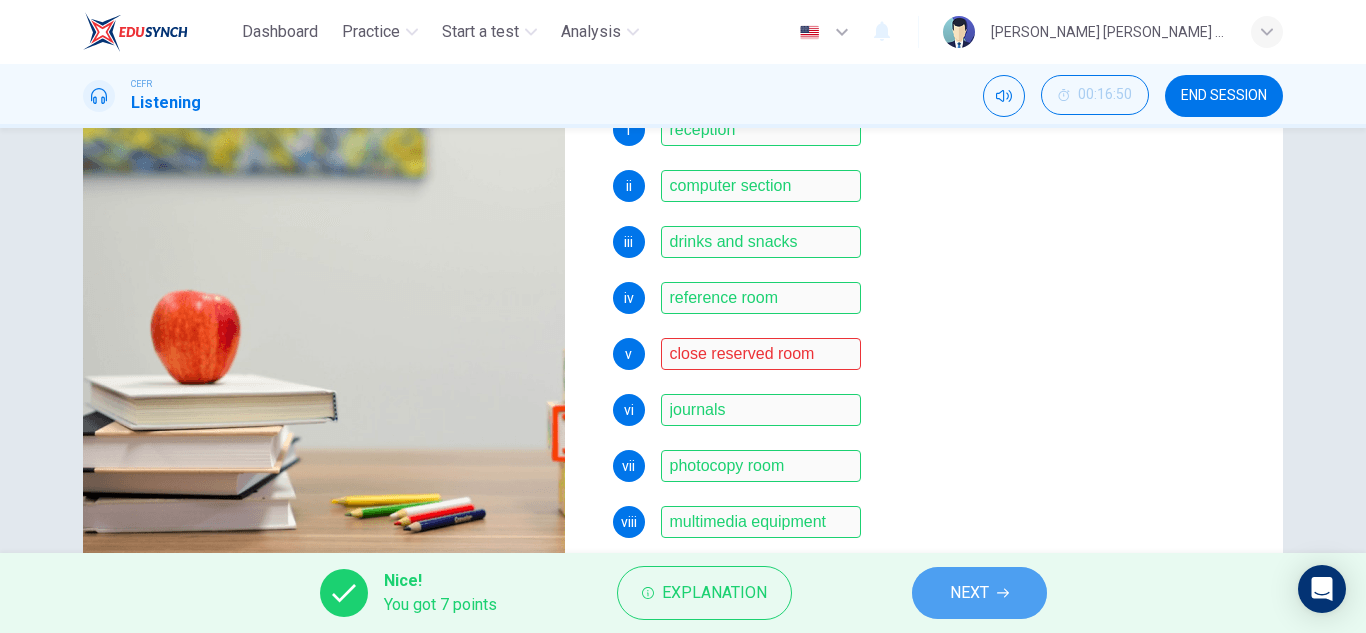 click on "NEXT" at bounding box center (969, 593) 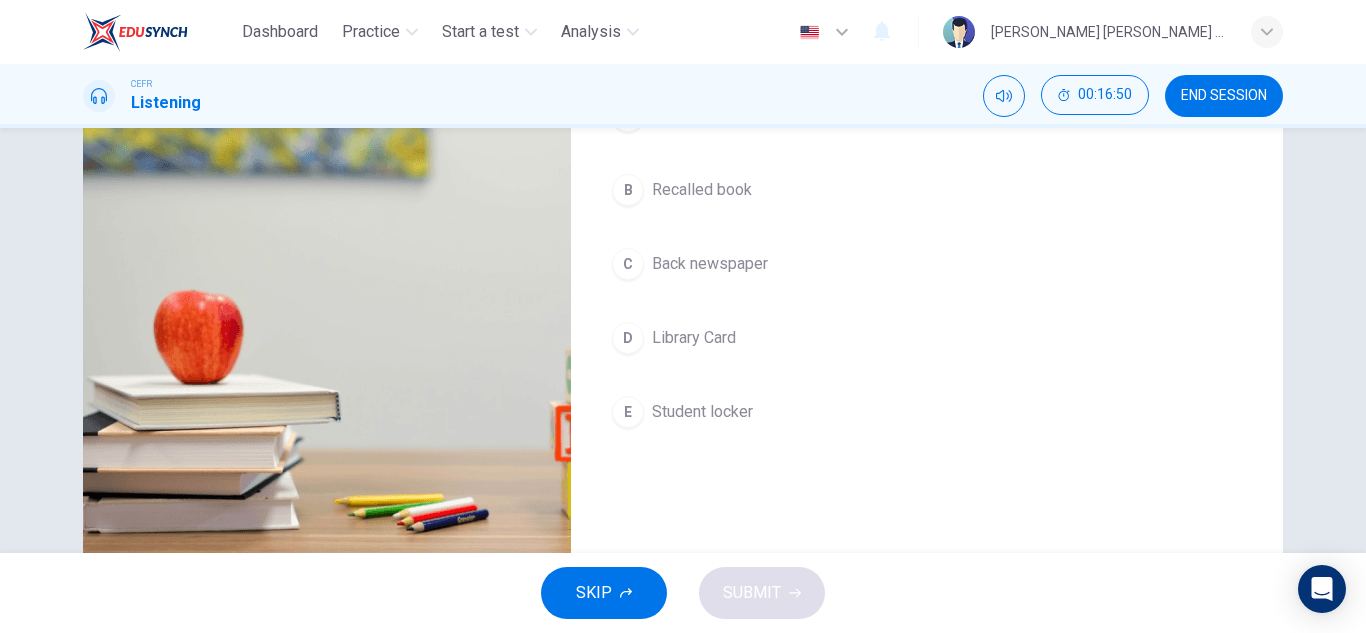 scroll, scrollTop: 0, scrollLeft: 0, axis: both 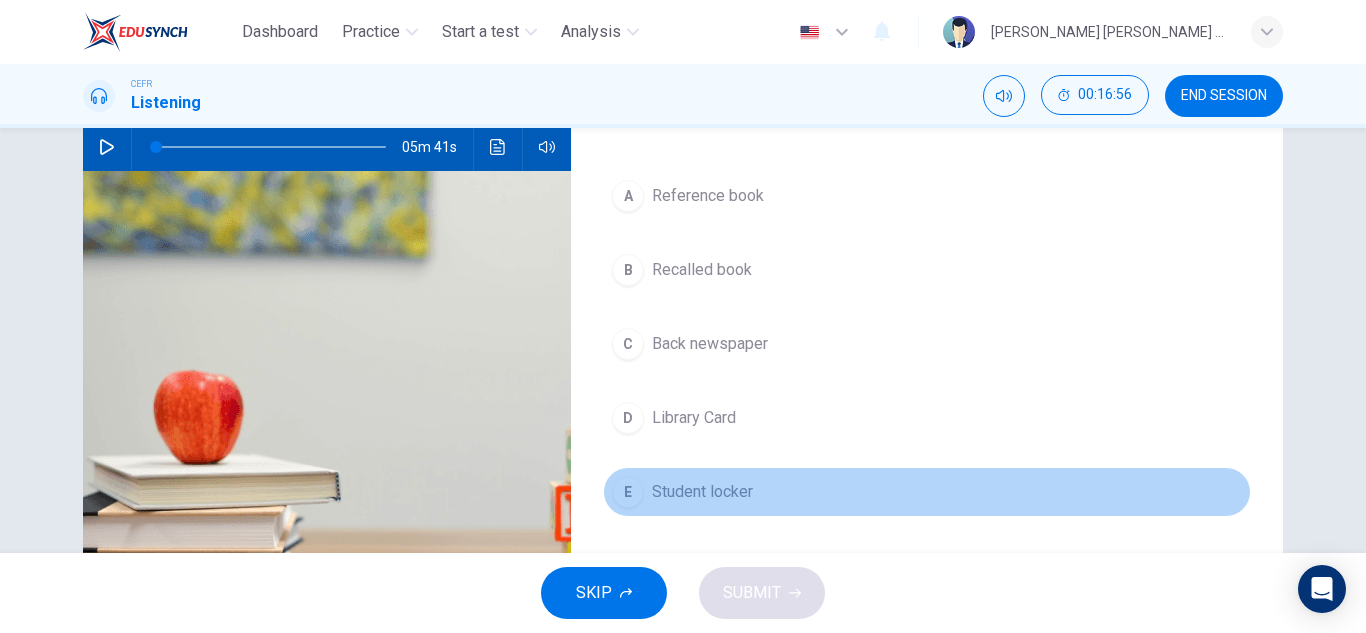 click on "Student locker" at bounding box center (702, 492) 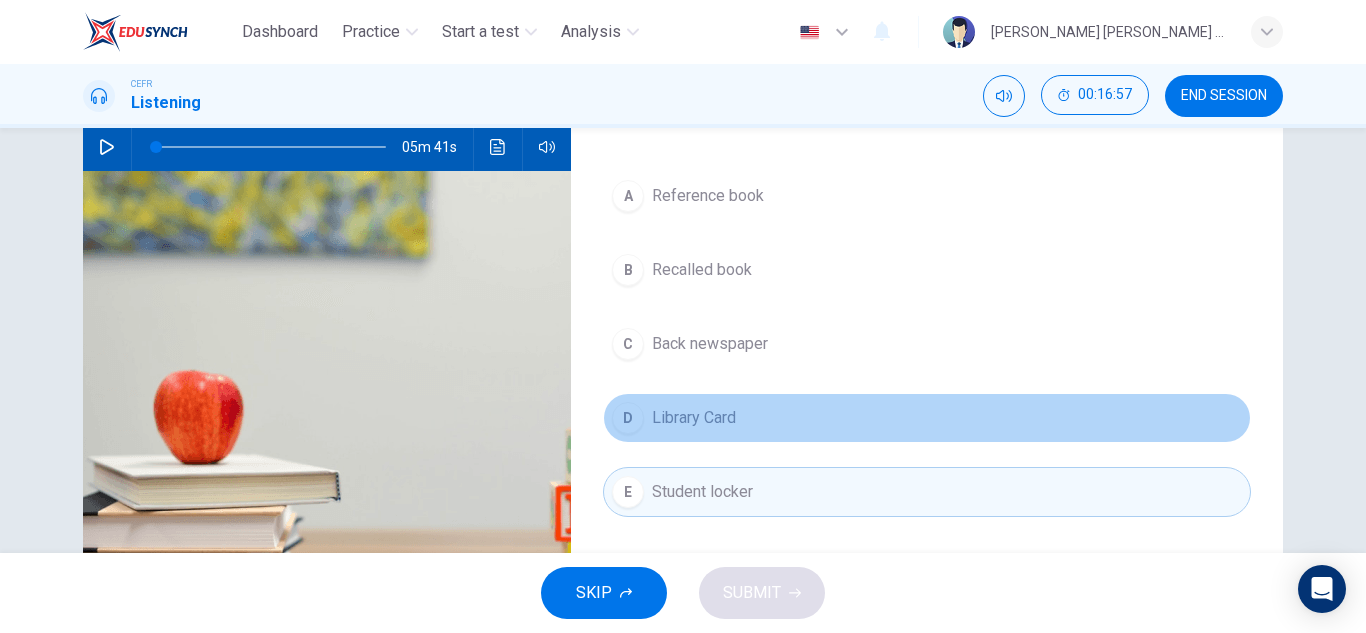 click on "Library Card" at bounding box center [694, 418] 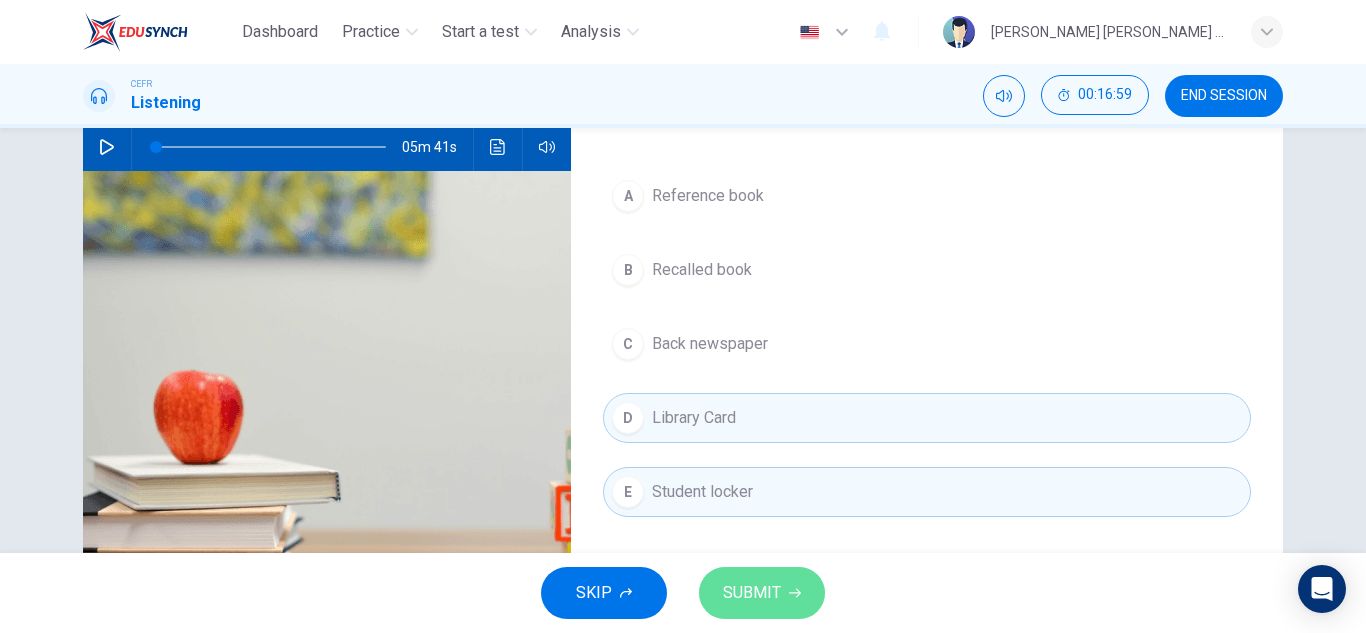 click on "SUBMIT" at bounding box center (752, 593) 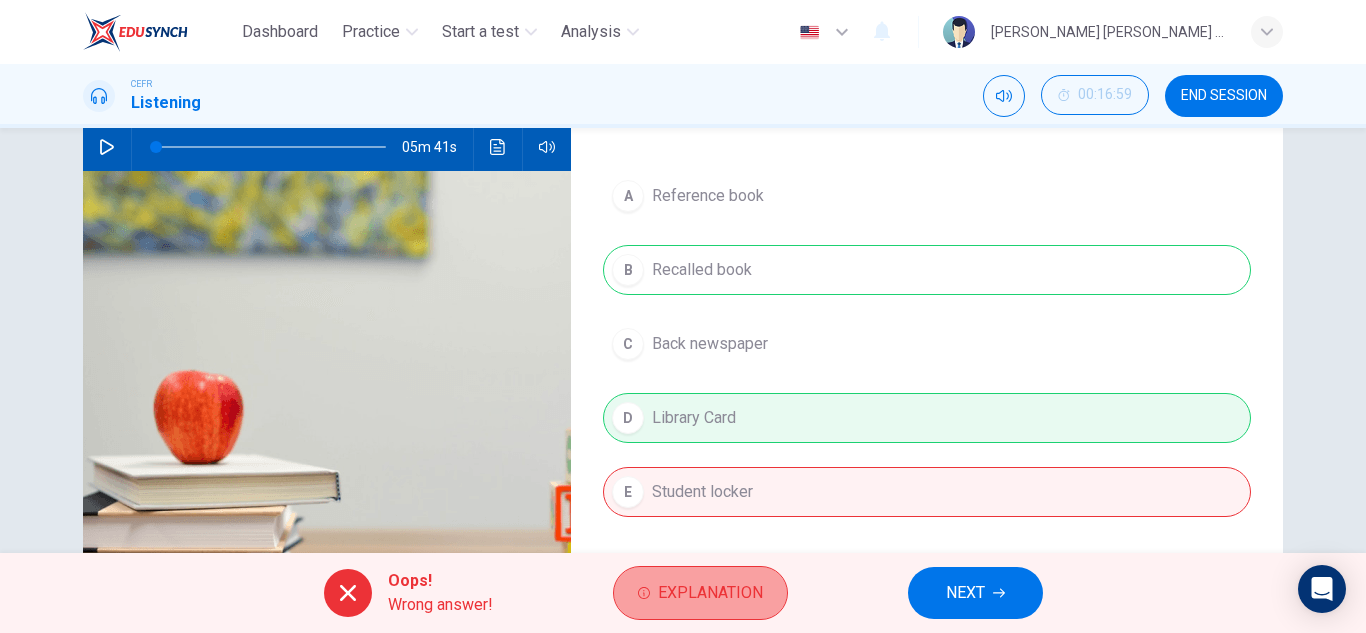 click on "Explanation" at bounding box center (710, 593) 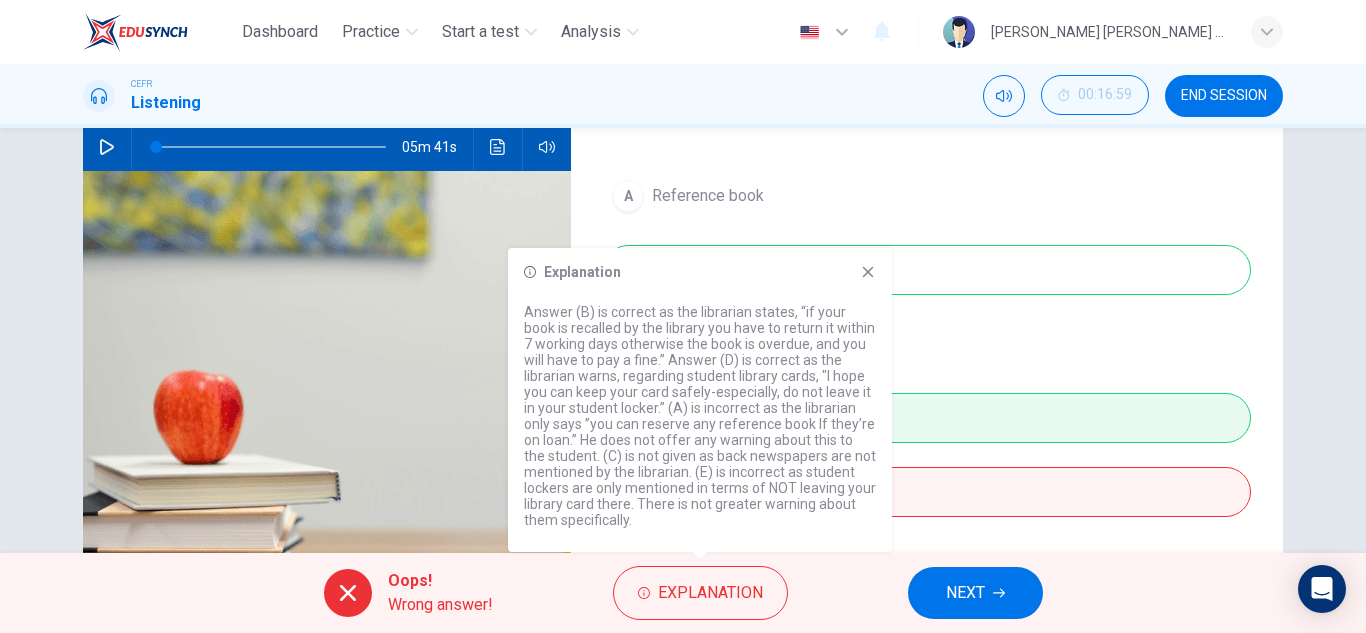 click on "Explanation Answer (B) is correct as the librarian states, “if your book is recalled by the library you have to return it within 7 working days otherwise the book is overdue, and you will have to pay a fine.”
Answer (D) is correct as the librarian warns, regarding student library cards, "I hope you can keep your card safely-especially, do not leave it in your student locker.”
(A) is incorrect as the librarian only says ”you can reserve any reference book If they’re on loan.” He does not offer any warning about this to the student.
(C) is not given as back newspapers are not mentioned by the librarian.
(E) is incorrect as student lockers are only mentioned in terms of NOT leaving your library card there. There is not greater warning about them specifically." at bounding box center (700, 400) 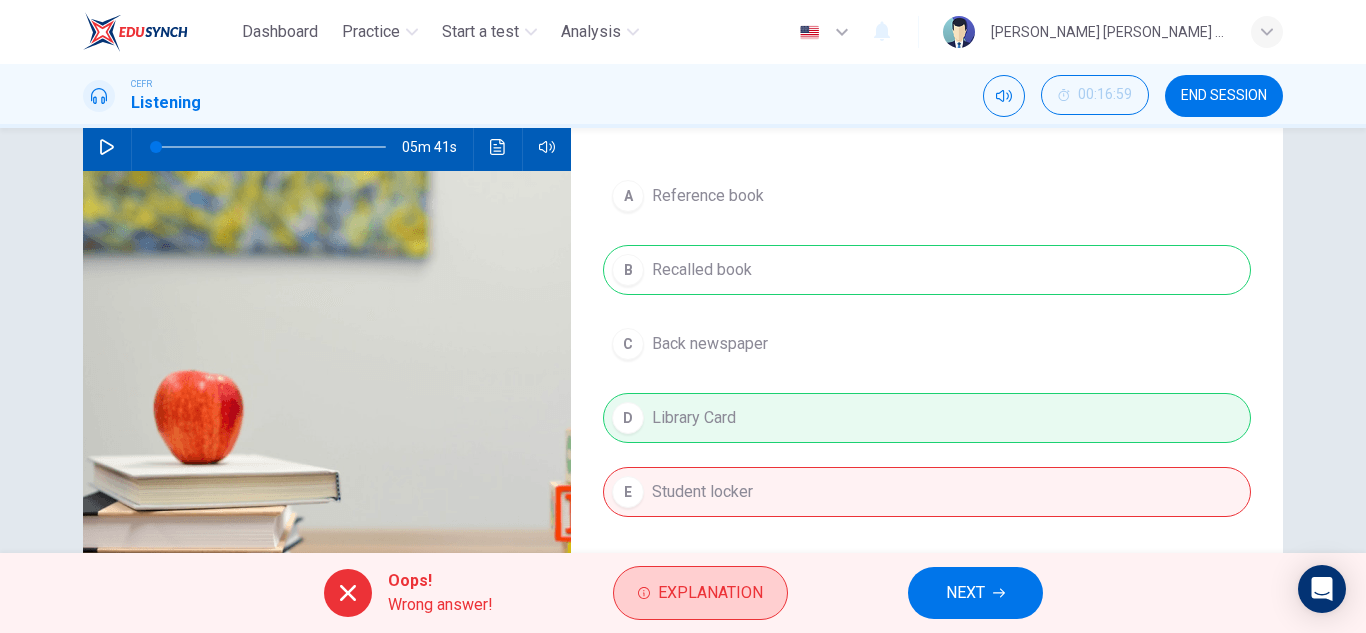 click on "Explanation" at bounding box center [700, 593] 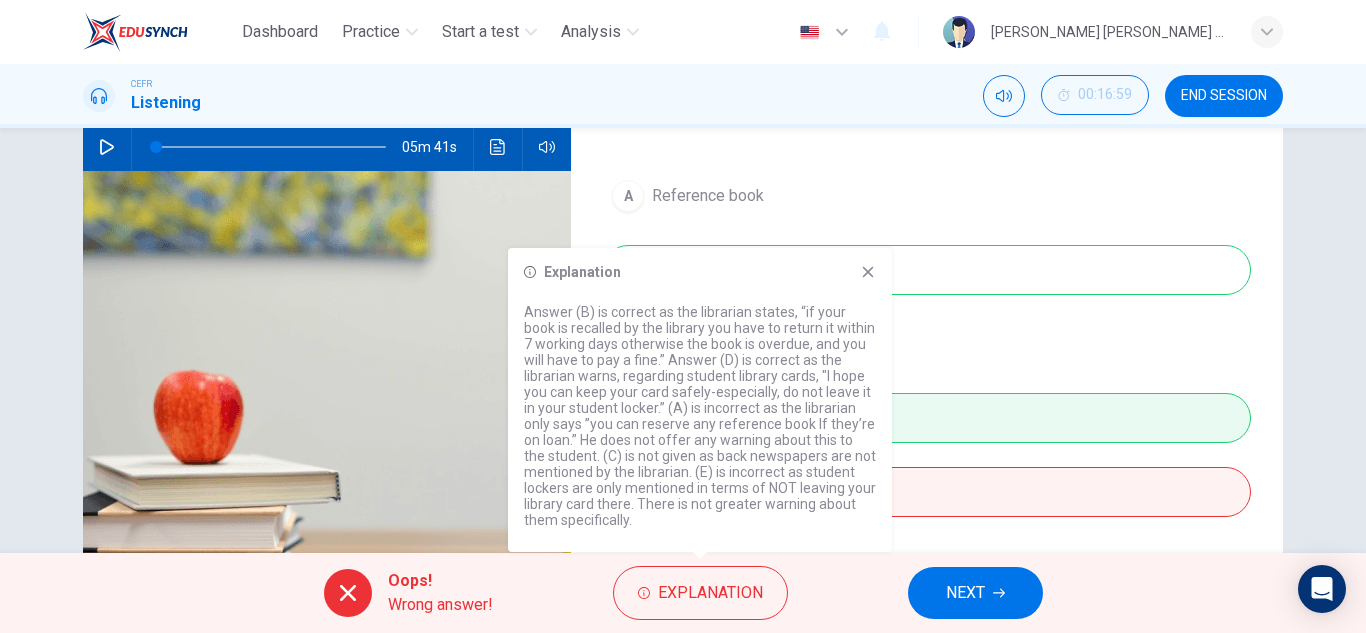 click on "Explanation Answer (B) is correct as the librarian states, “if your book is recalled by the library you have to return it within 7 working days otherwise the book is overdue, and you will have to pay a fine.”
Answer (D) is correct as the librarian warns, regarding student library cards, "I hope you can keep your card safely-especially, do not leave it in your student locker.”
(A) is incorrect as the librarian only says ”you can reserve any reference book If they’re on loan.” He does not offer any warning about this to the student.
(C) is not given as back newspapers are not mentioned by the librarian.
(E) is incorrect as student lockers are only mentioned in terms of NOT leaving your library card there. There is not greater warning about them specifically." at bounding box center [700, 400] 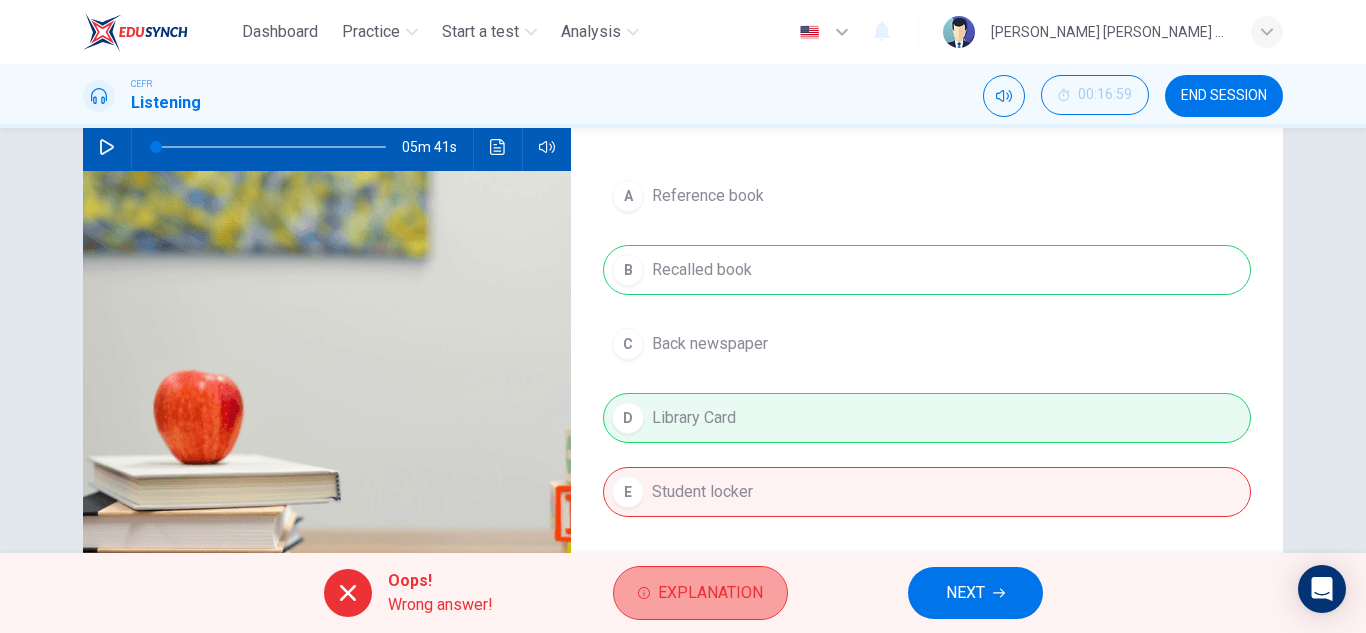 click on "Explanation" at bounding box center [700, 593] 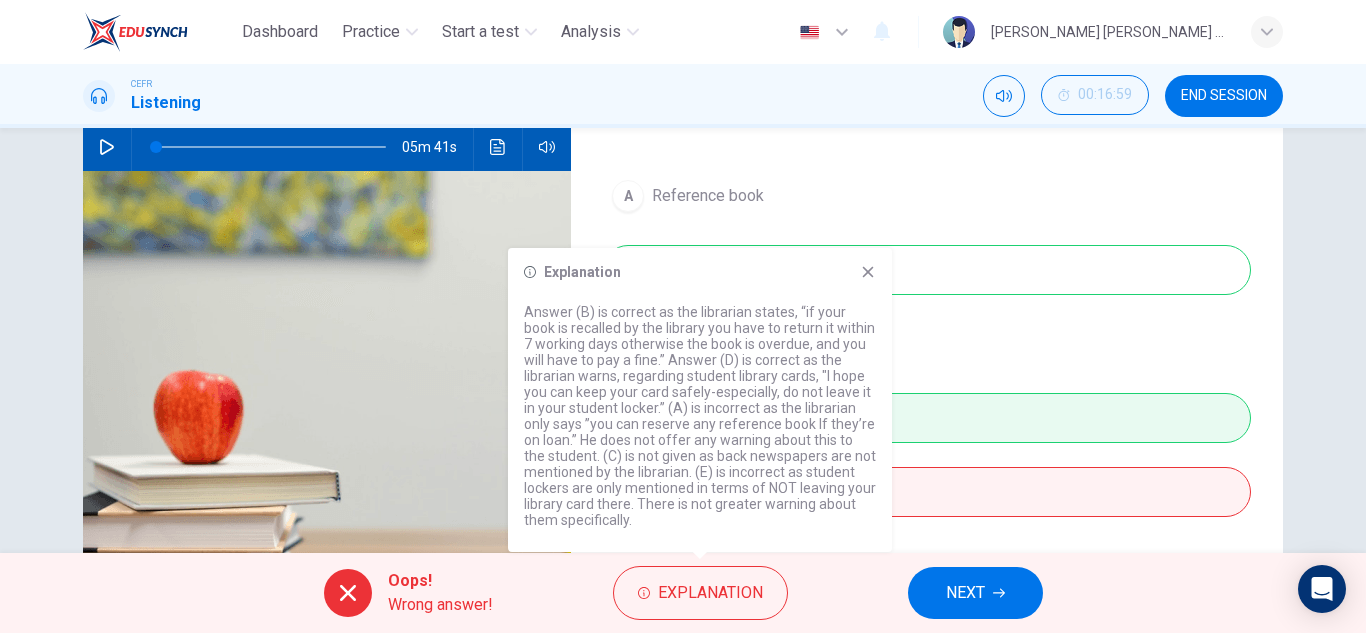 click on "Explanation Answer (B) is correct as the librarian states, “if your book is recalled by the library you have to return it within 7 working days otherwise the book is overdue, and you will have to pay a fine.”
Answer (D) is correct as the librarian warns, regarding student library cards, "I hope you can keep your card safely-especially, do not leave it in your student locker.”
(A) is incorrect as the librarian only says ”you can reserve any reference book If they’re on loan.” He does not offer any warning about this to the student.
(C) is not given as back newspapers are not mentioned by the librarian.
(E) is incorrect as student lockers are only mentioned in terms of NOT leaving your library card there. There is not greater warning about them specifically." at bounding box center (700, 400) 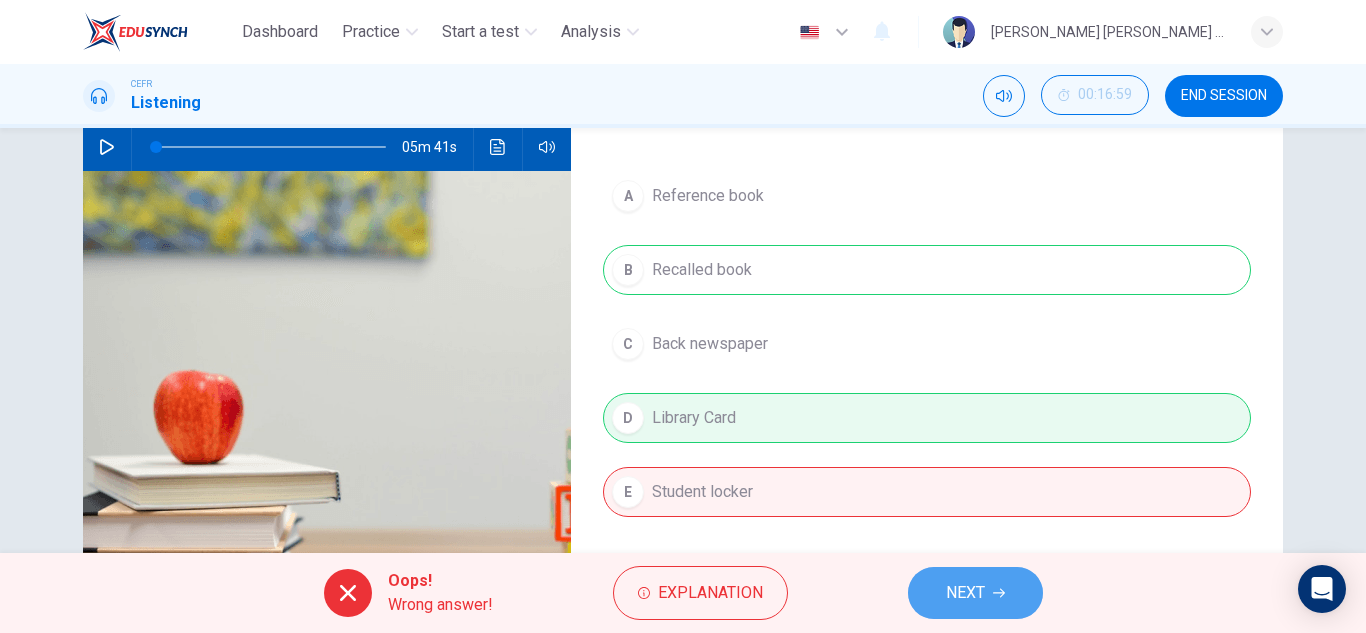 click on "NEXT" at bounding box center [965, 593] 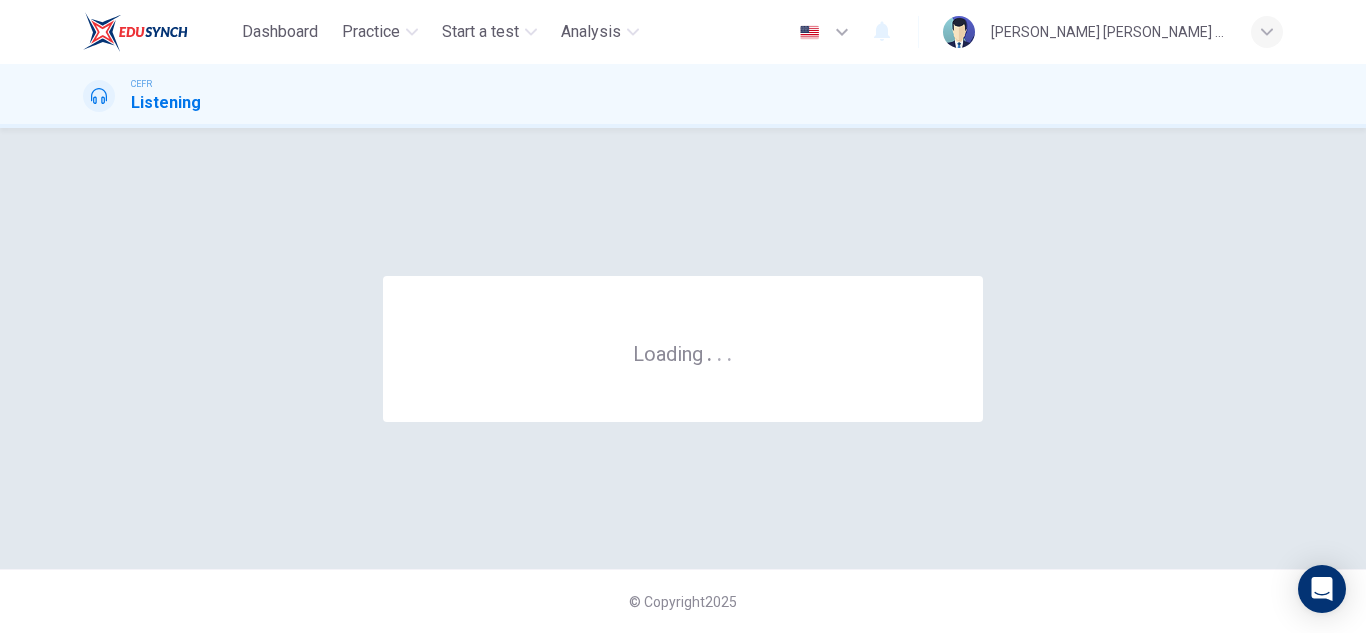scroll, scrollTop: 0, scrollLeft: 0, axis: both 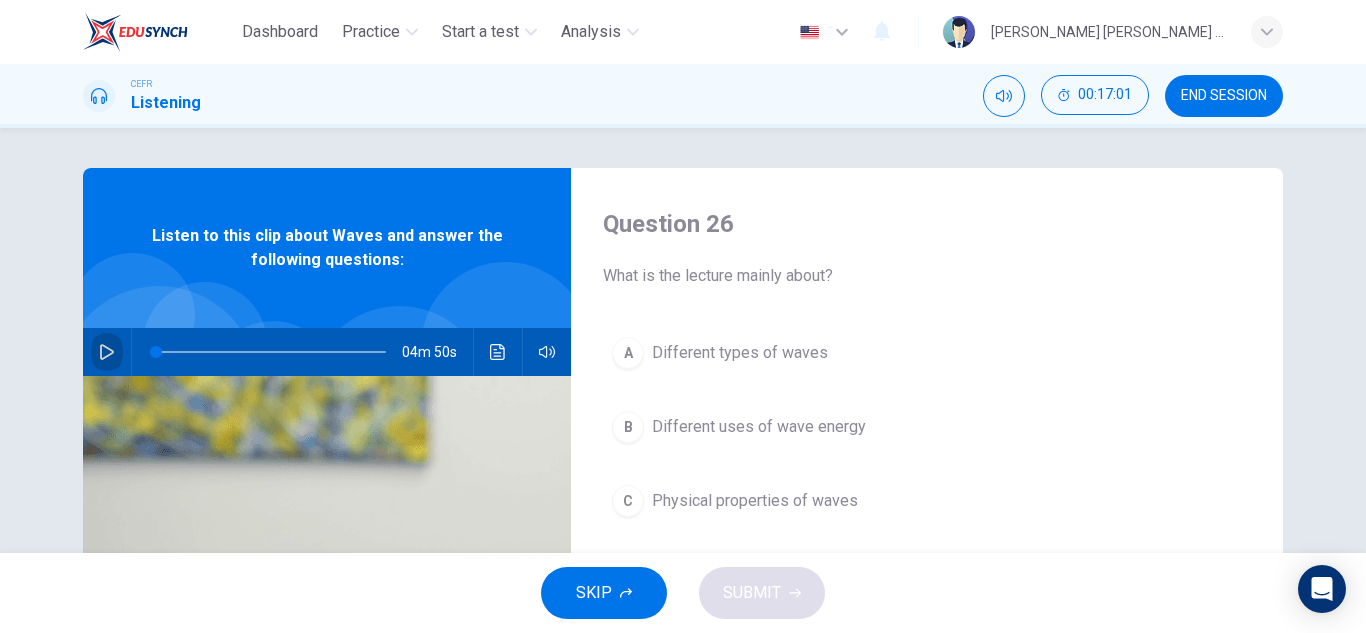 click 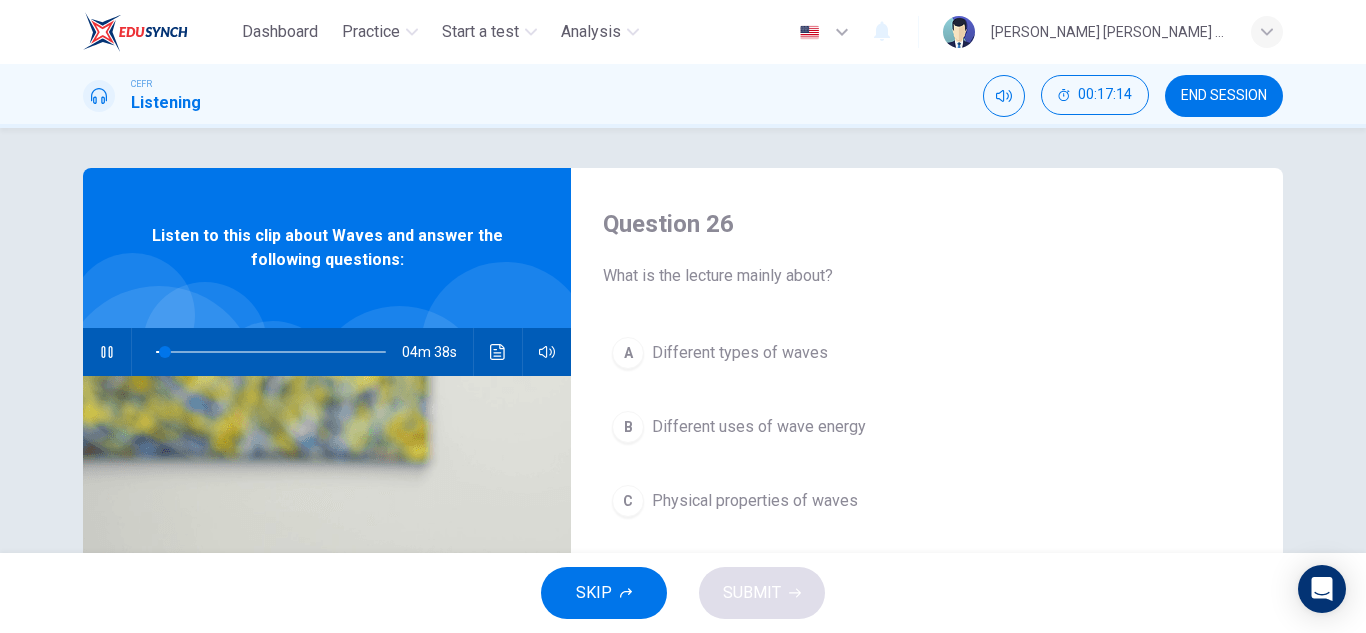 type on "4" 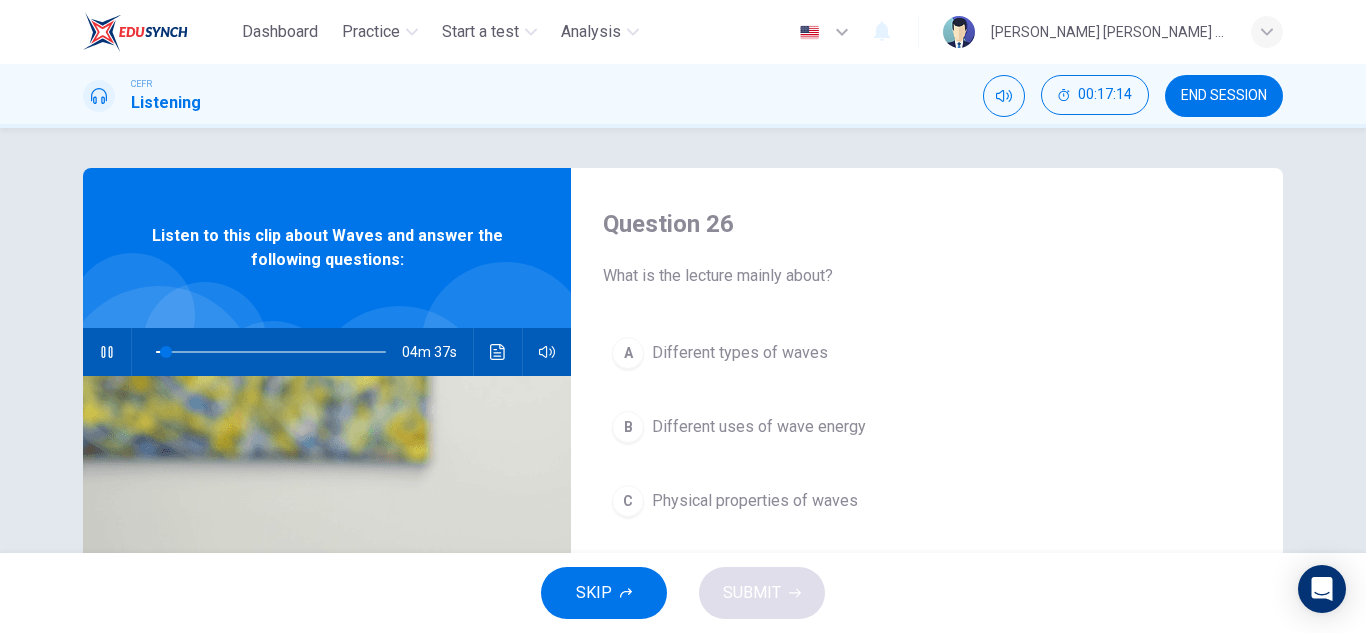 type 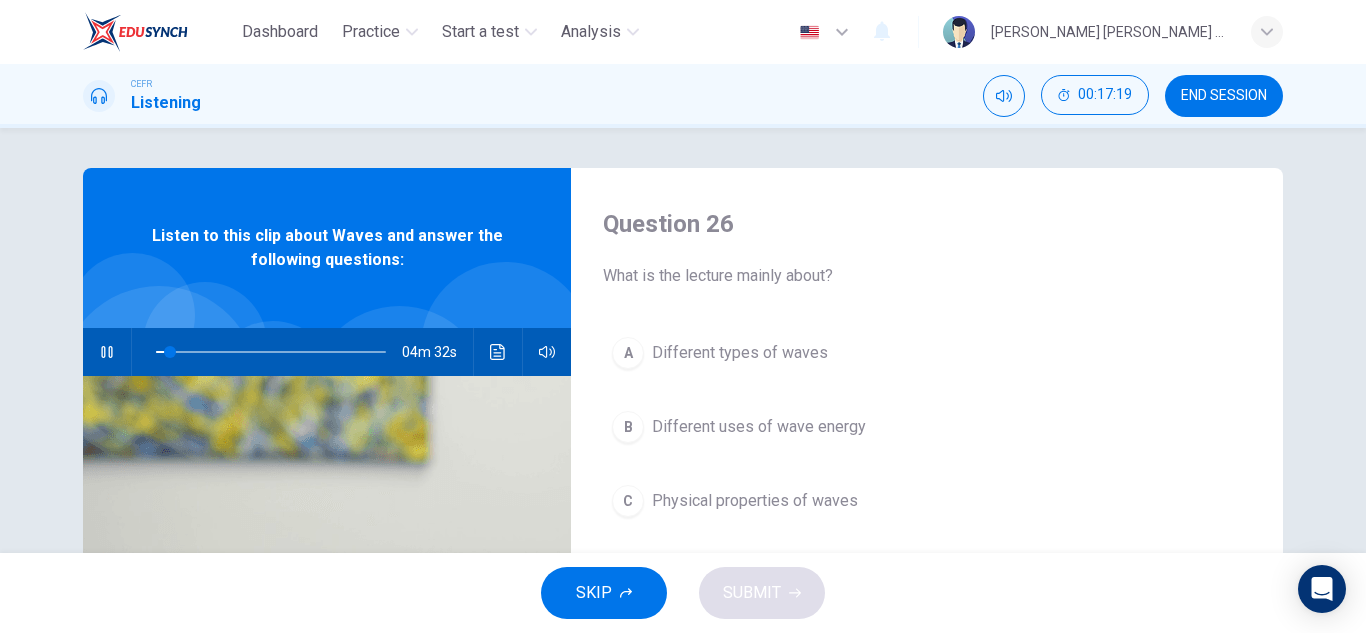 click on "A Different types of waves" at bounding box center (927, 353) 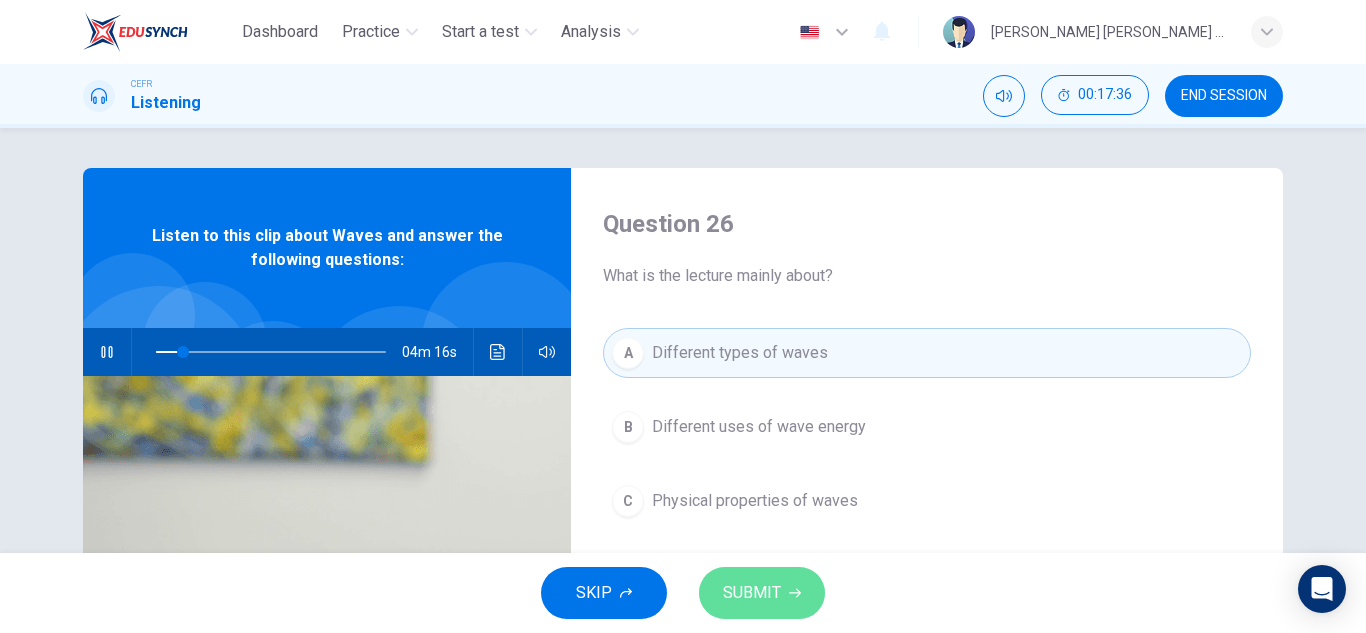 click 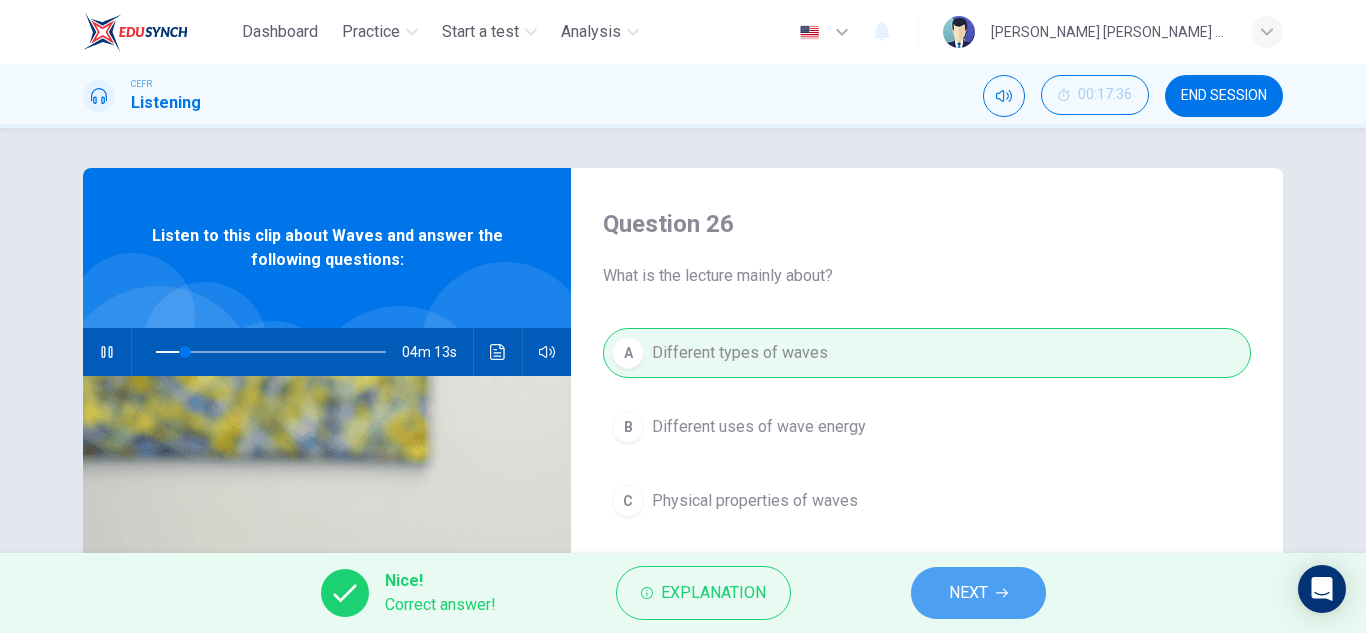 click on "NEXT" at bounding box center (968, 593) 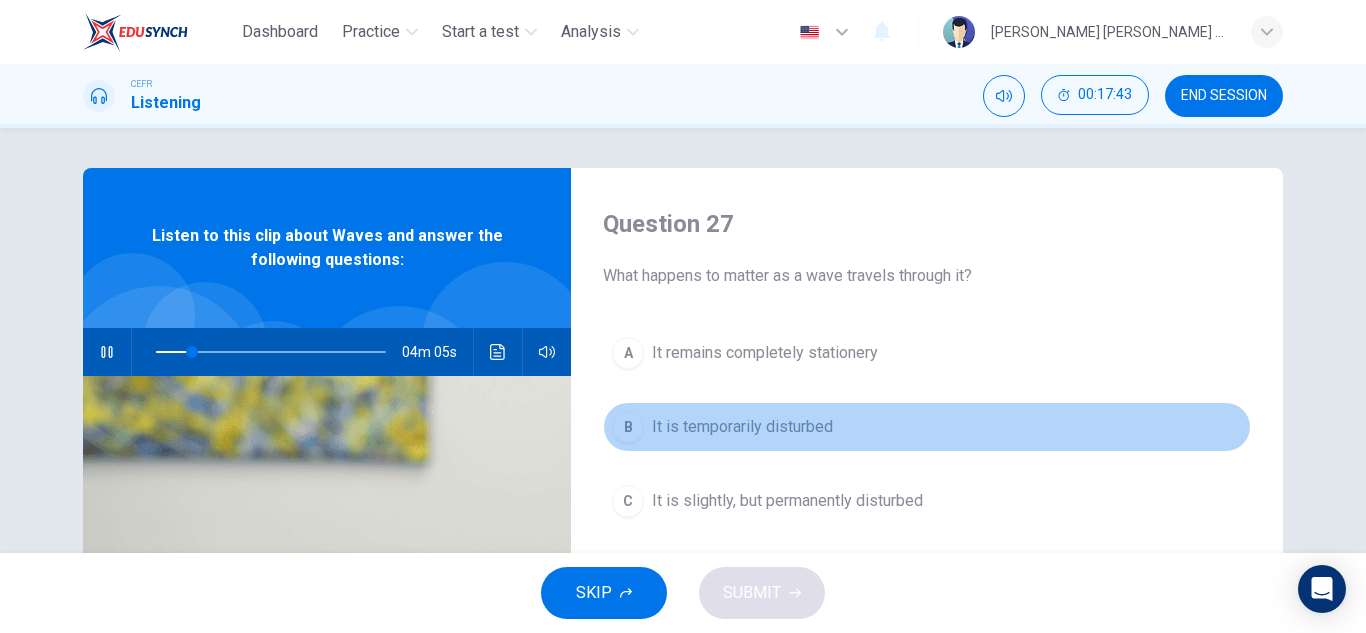 click on "B It is temporarily disturbed" at bounding box center [927, 427] 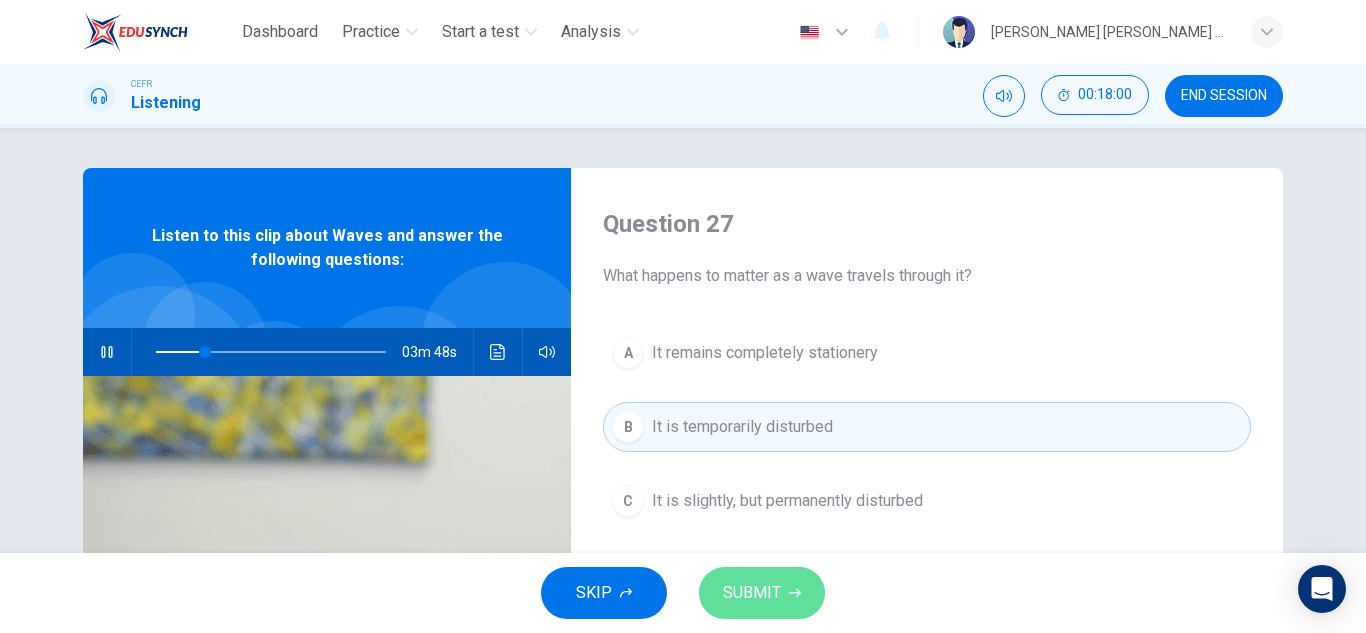 click on "SUBMIT" at bounding box center [762, 593] 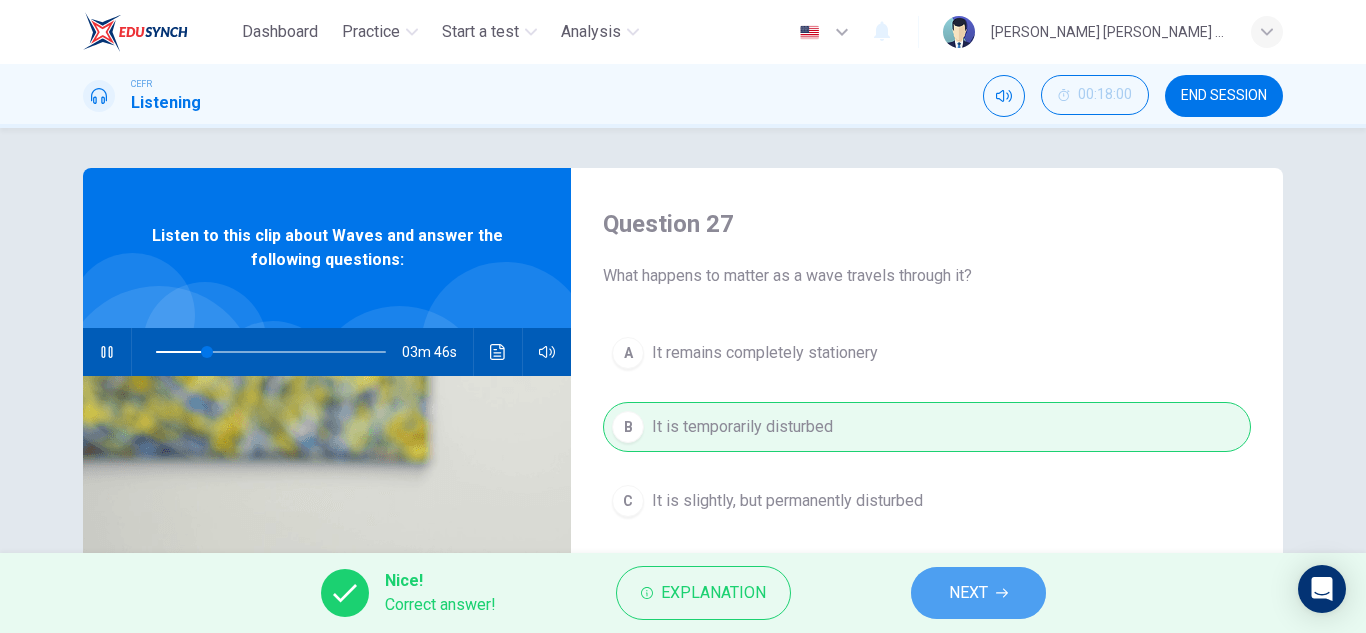 click on "NEXT" at bounding box center (978, 593) 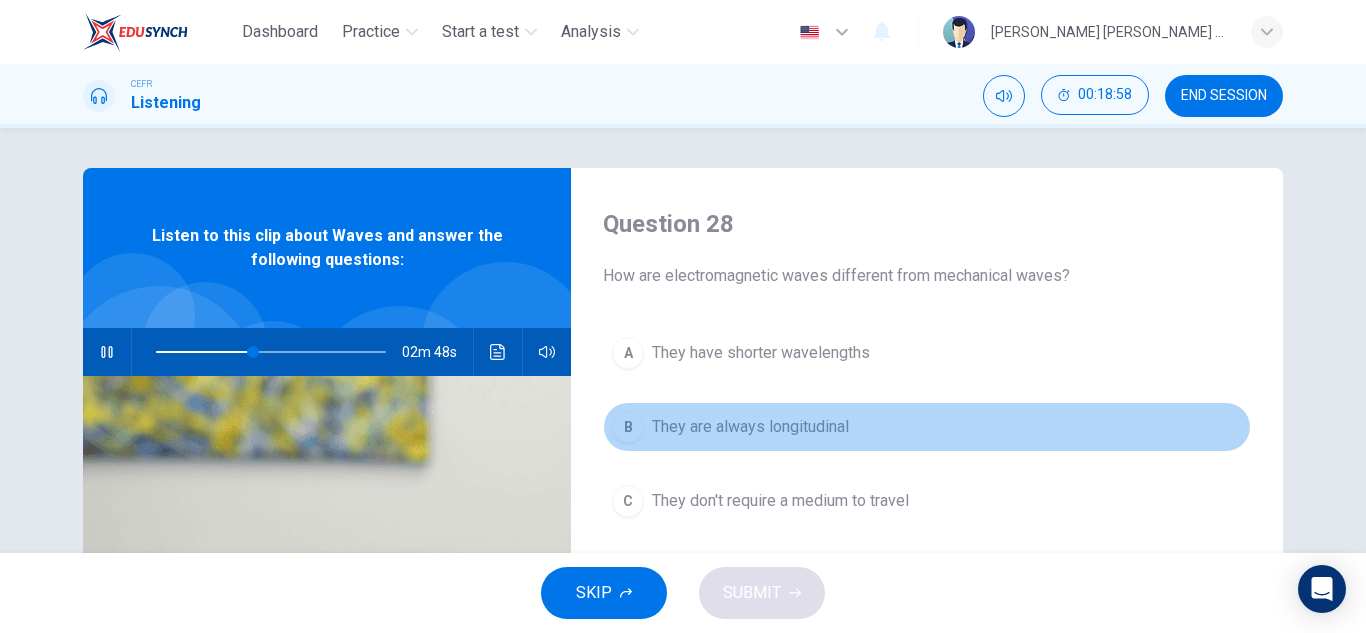 click on "They are always longitudinal" at bounding box center (750, 427) 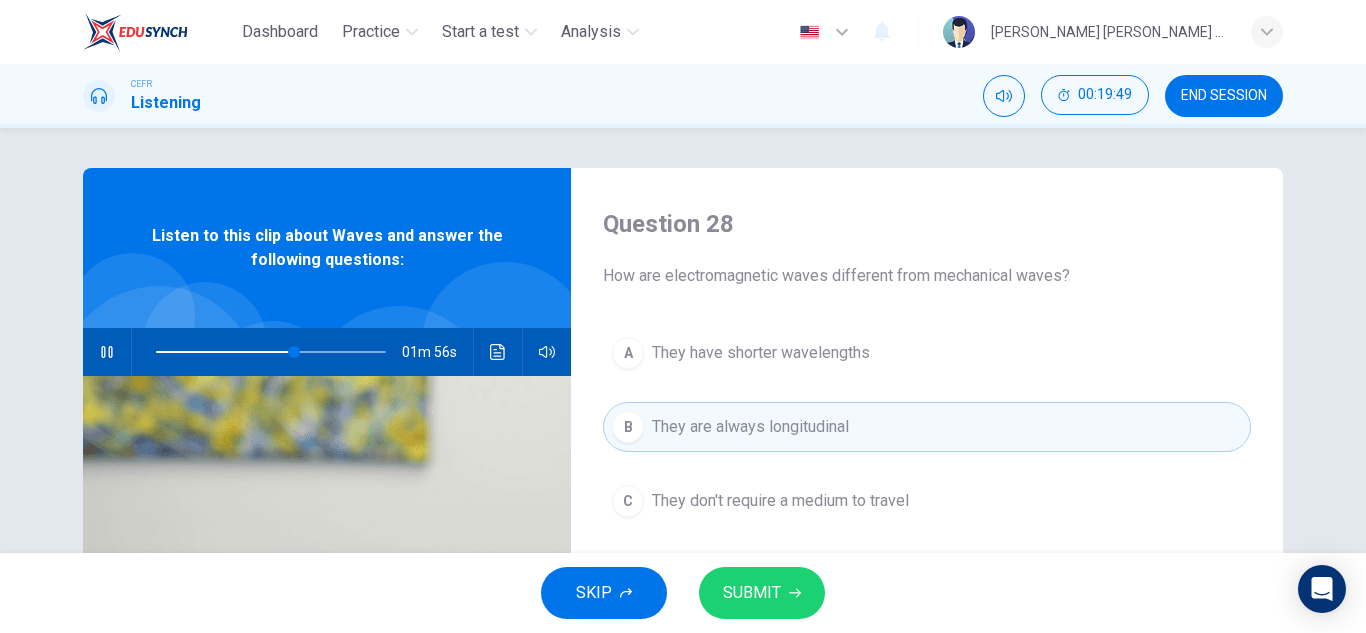 click on "They don't require a medium to travel" at bounding box center (780, 501) 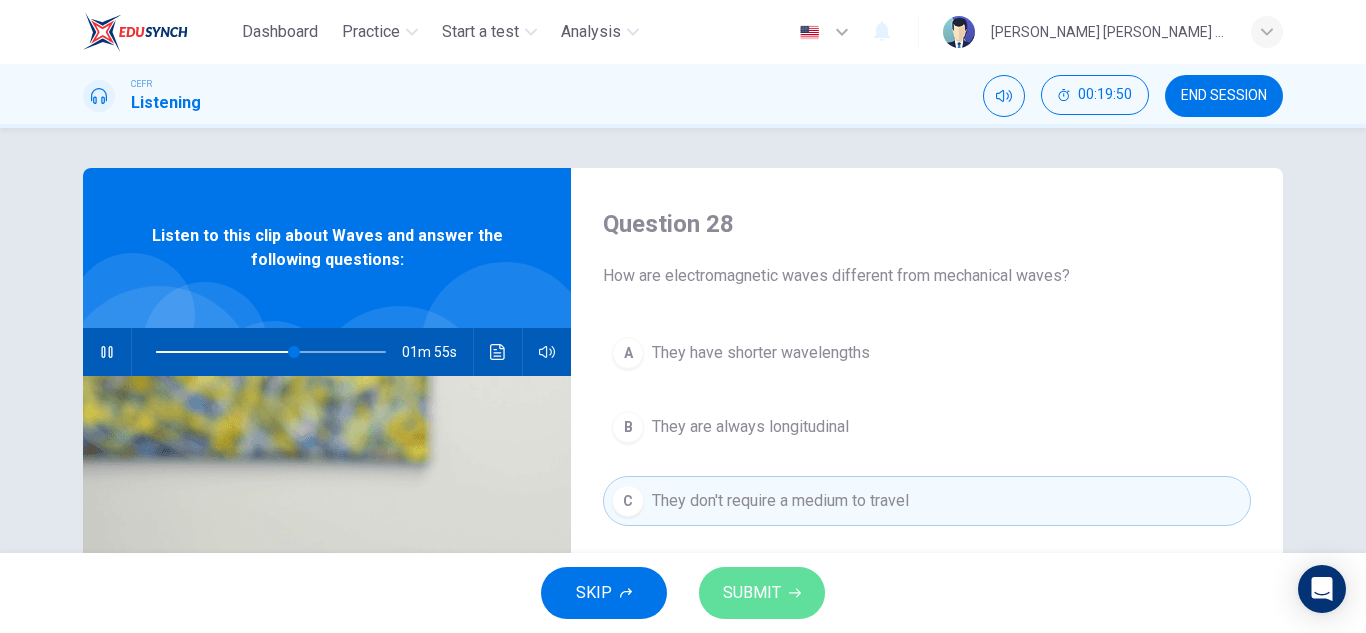 click on "SUBMIT" at bounding box center (752, 593) 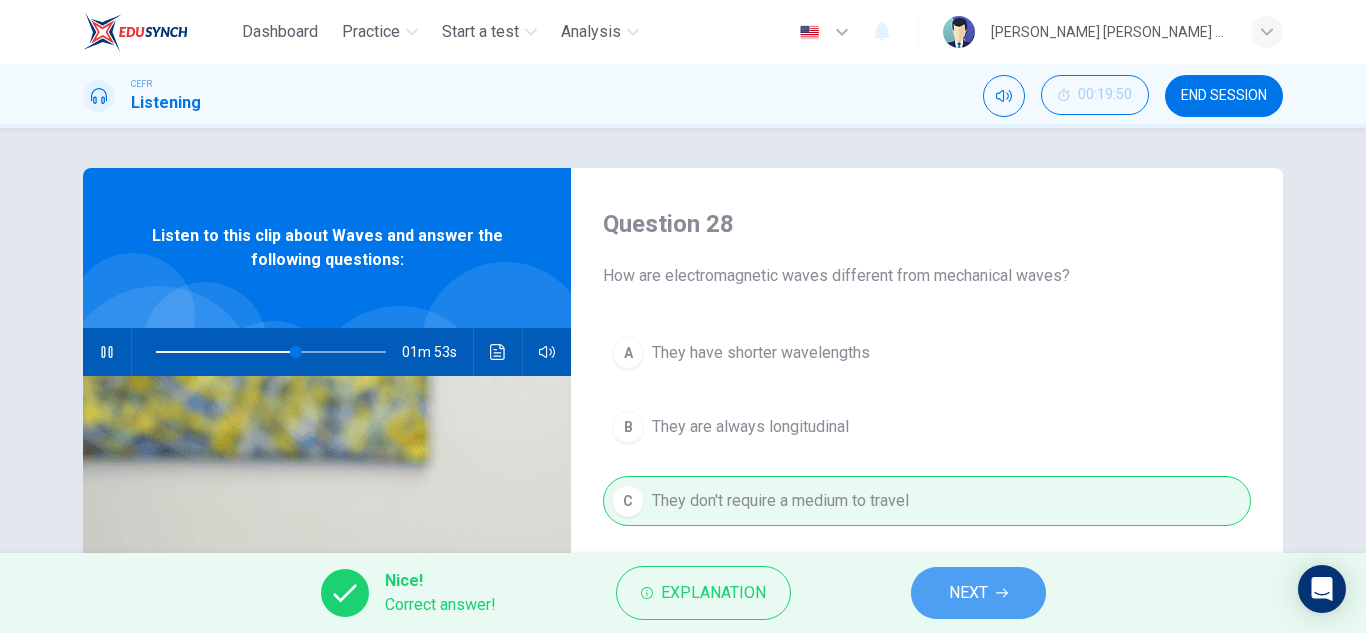 click on "NEXT" at bounding box center [968, 593] 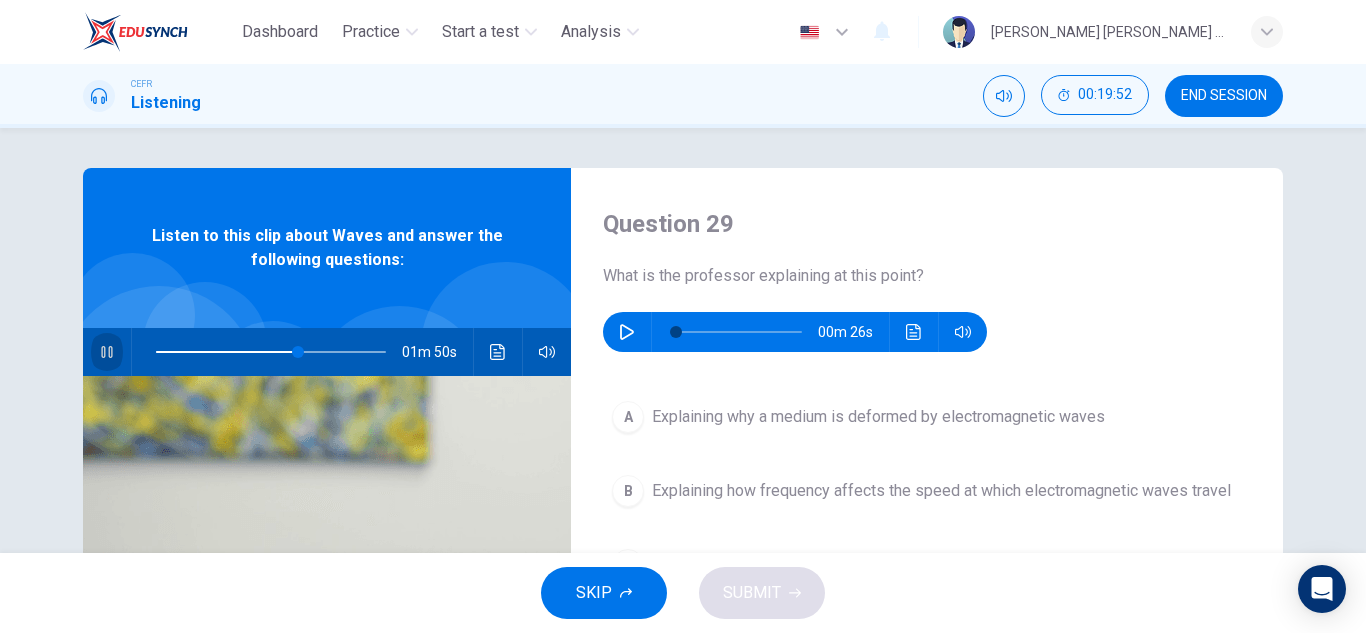 click 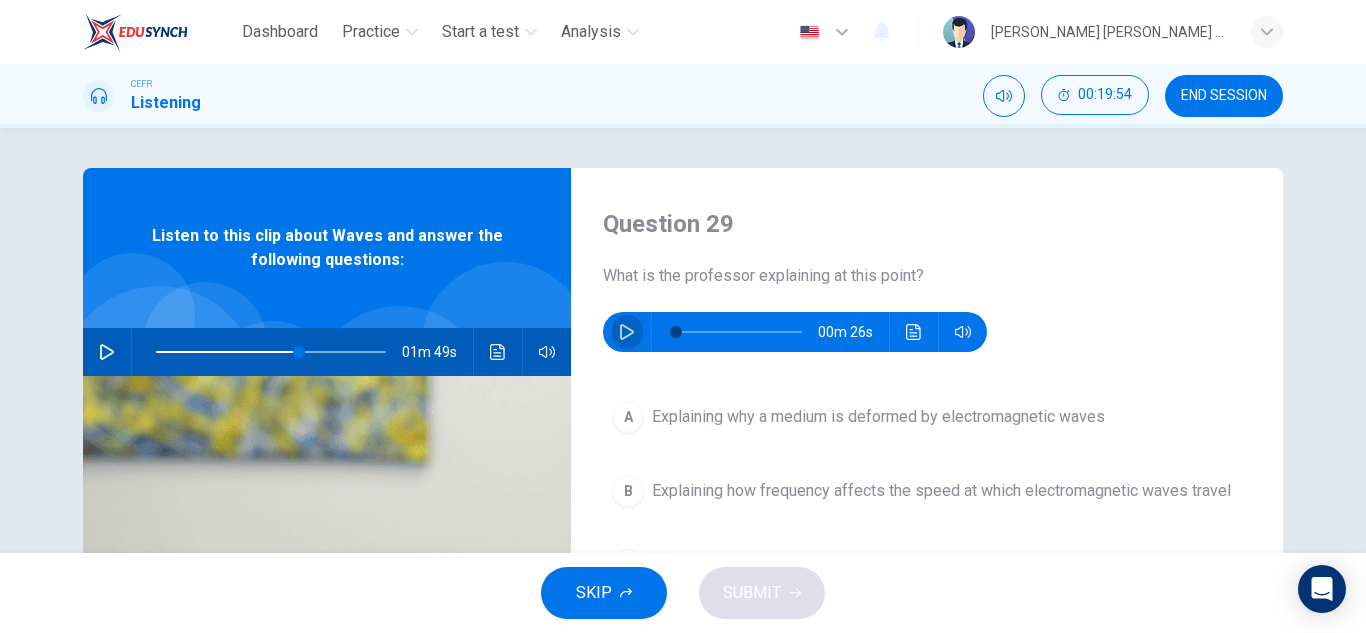 click 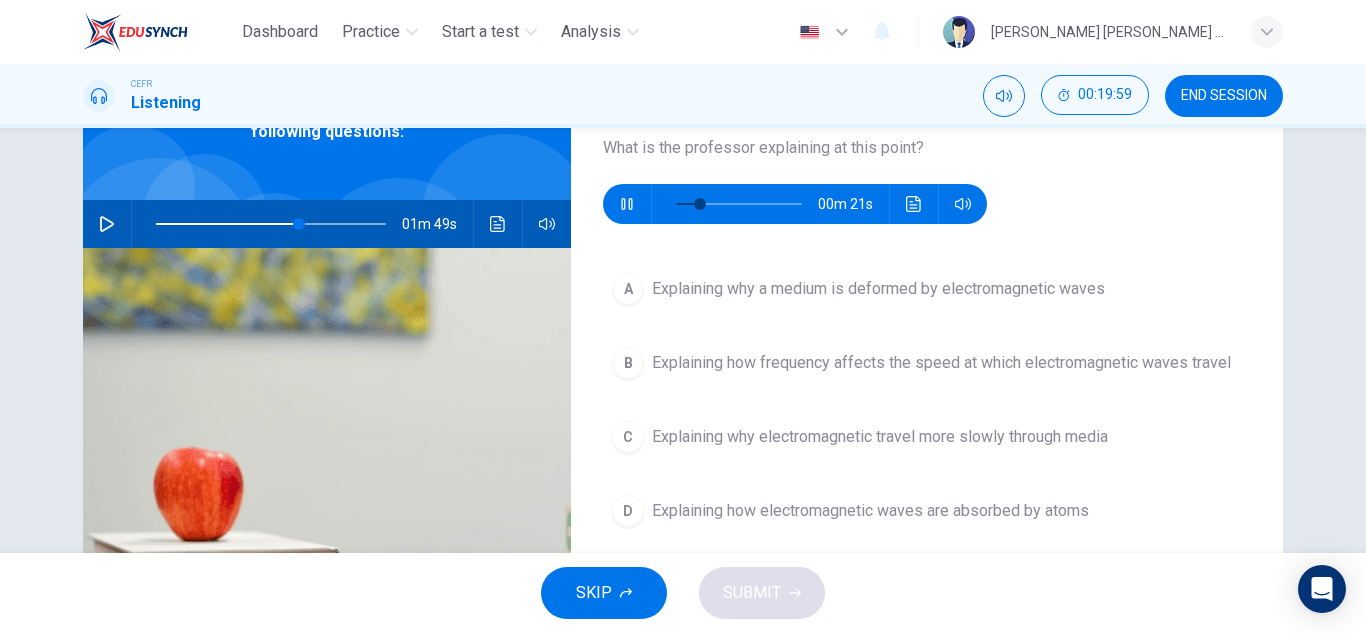 scroll, scrollTop: 129, scrollLeft: 0, axis: vertical 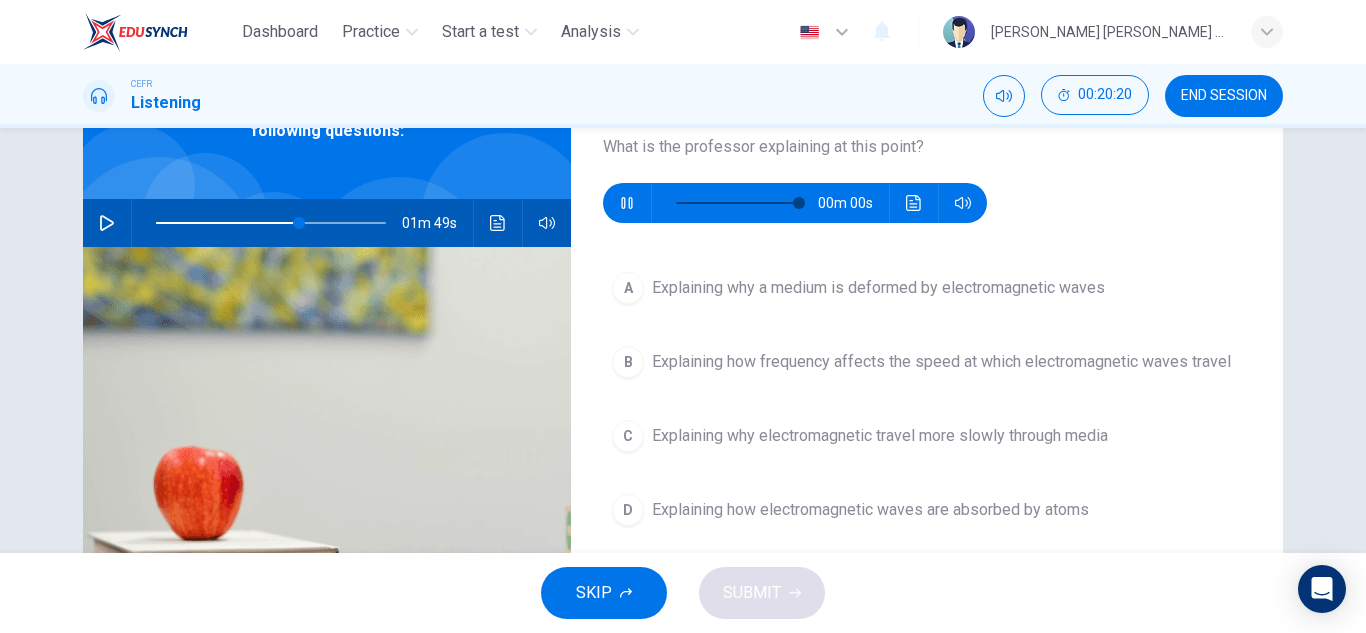 type on "0" 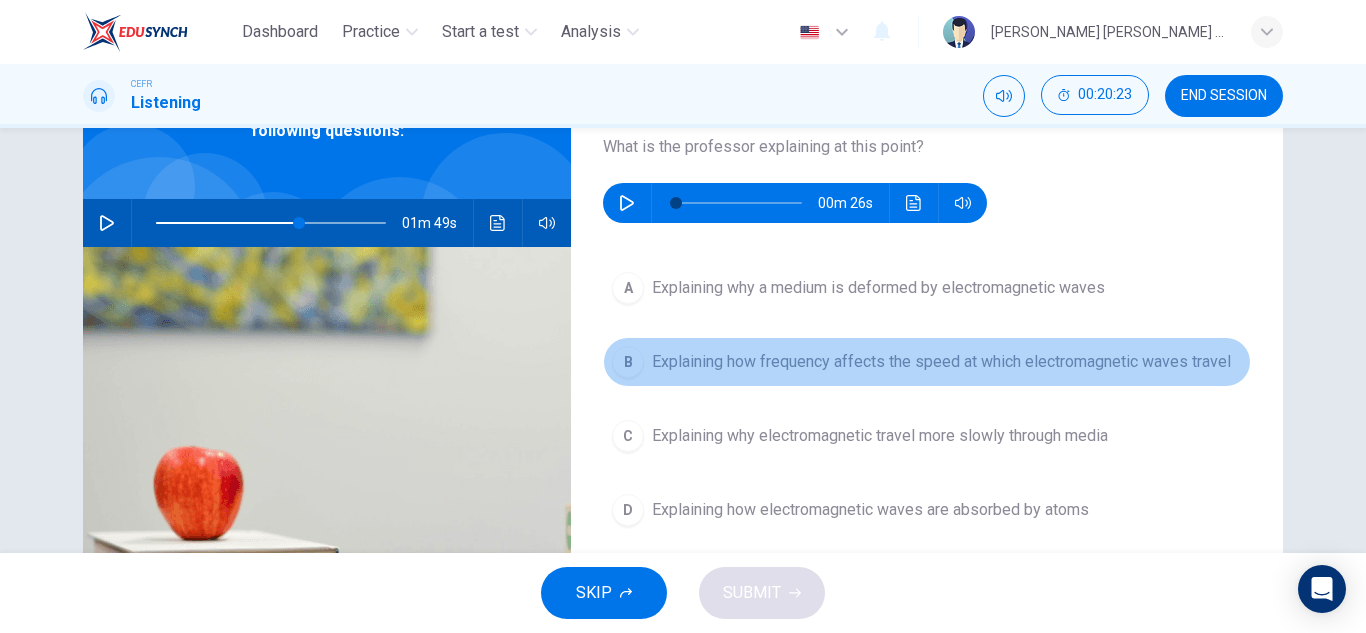 click on "Explaining how frequency affects the speed at which electromagnetic waves travel" at bounding box center [941, 362] 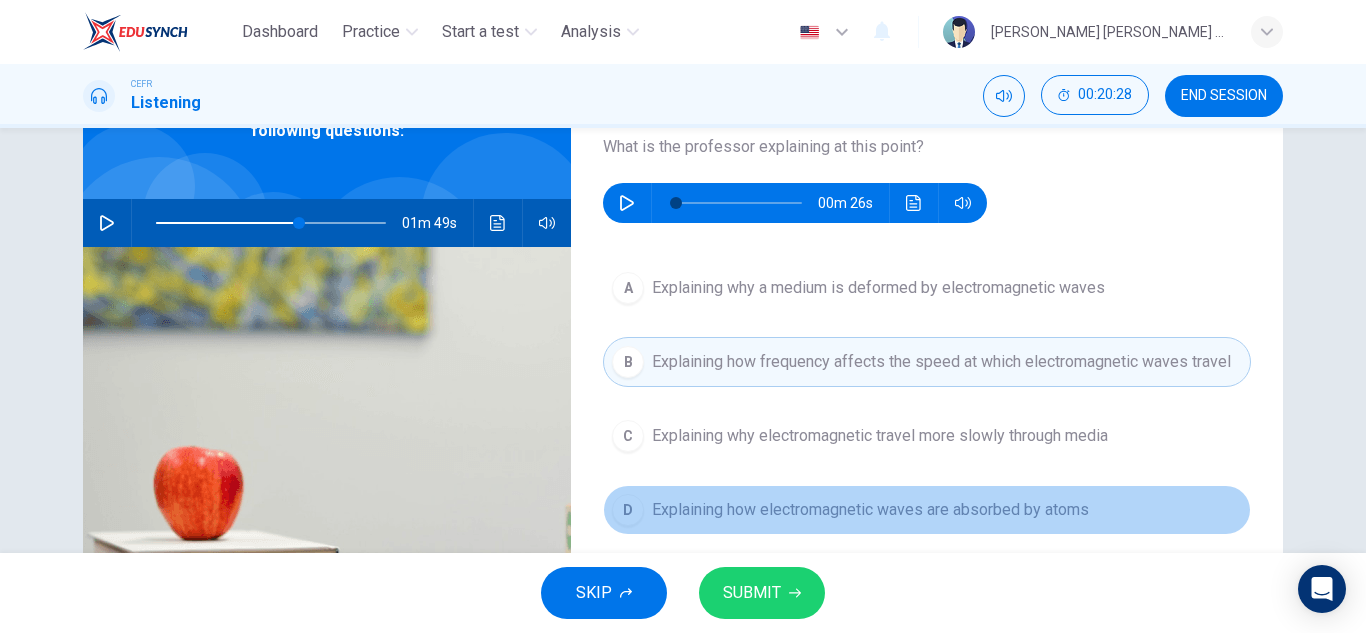 click on "Explaining how electromagnetic waves are absorbed by atoms" at bounding box center (870, 510) 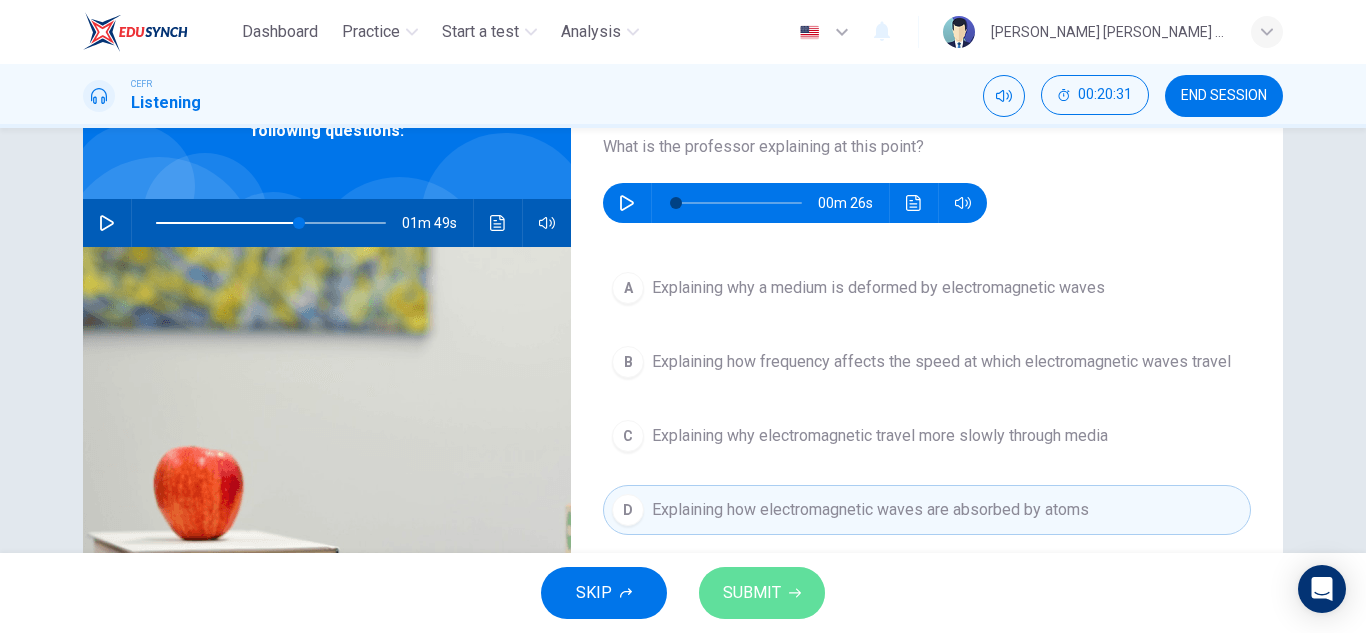 click on "SUBMIT" at bounding box center (762, 593) 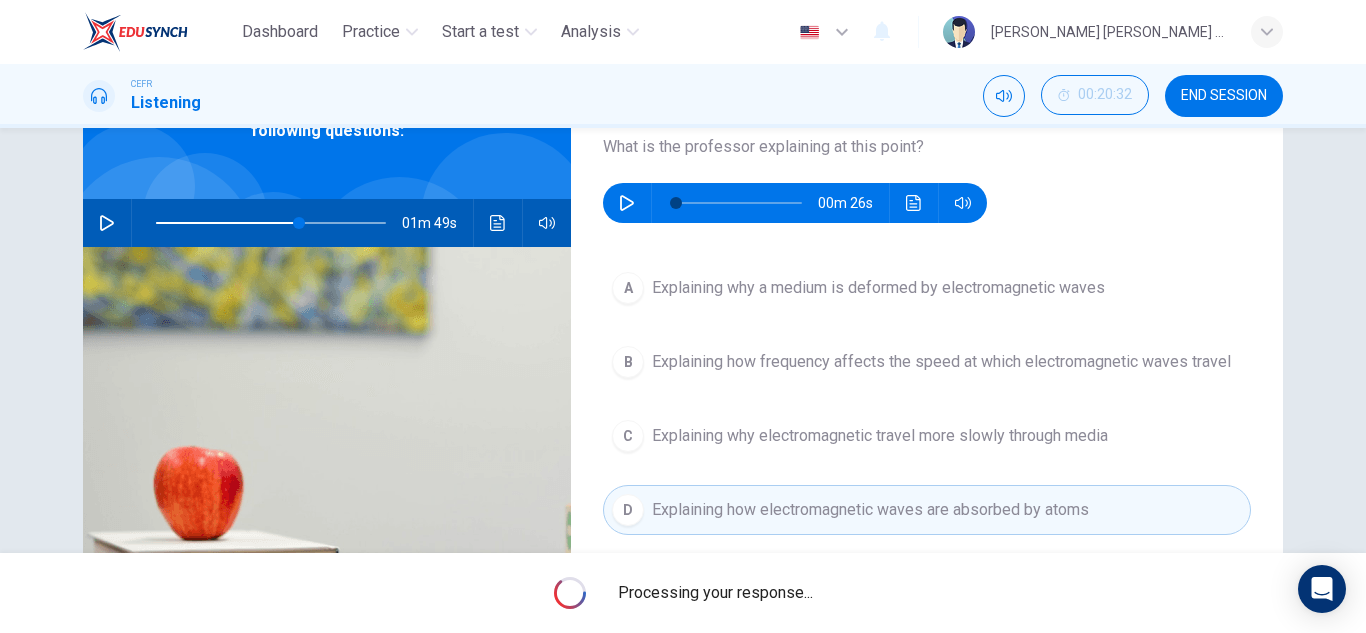 type on "62" 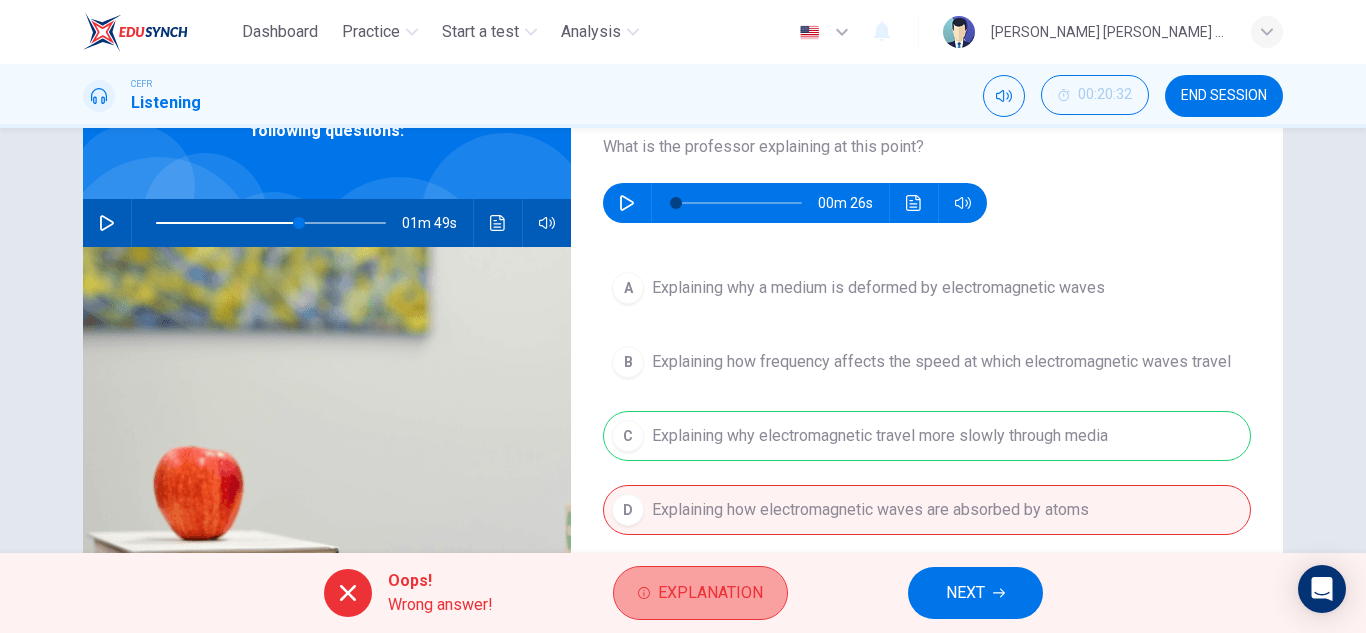 click on "Explanation" at bounding box center (710, 593) 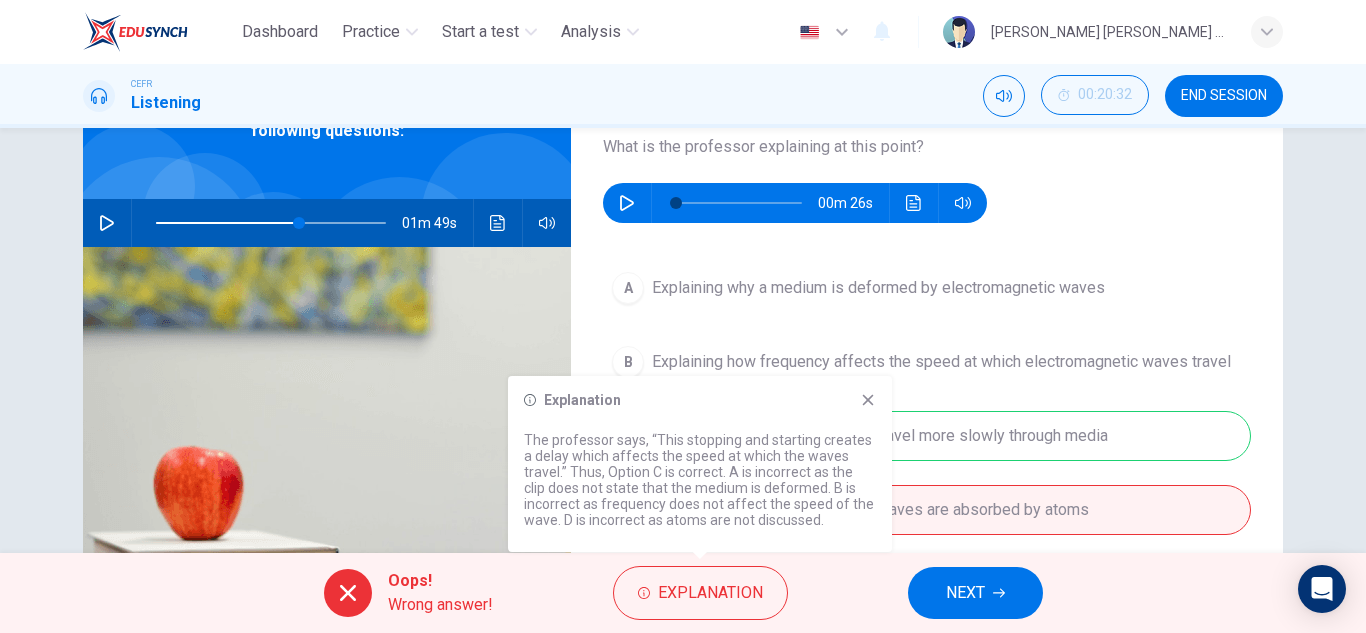 click 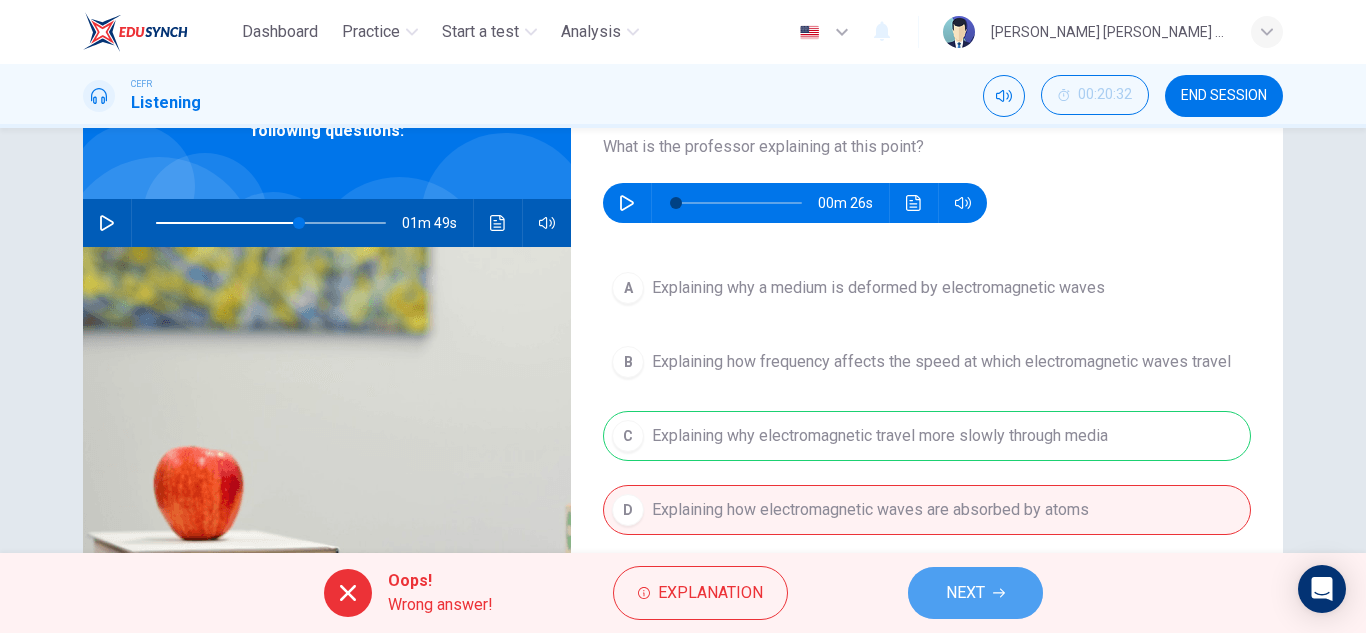click on "NEXT" at bounding box center (965, 593) 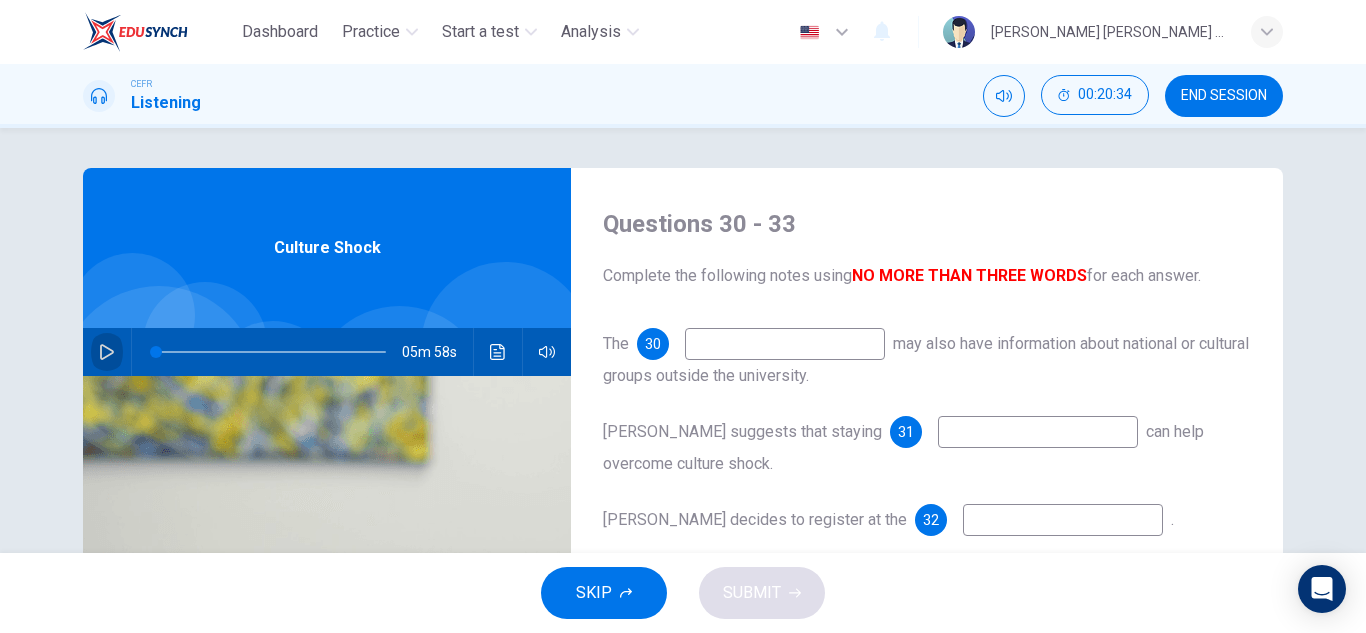 click 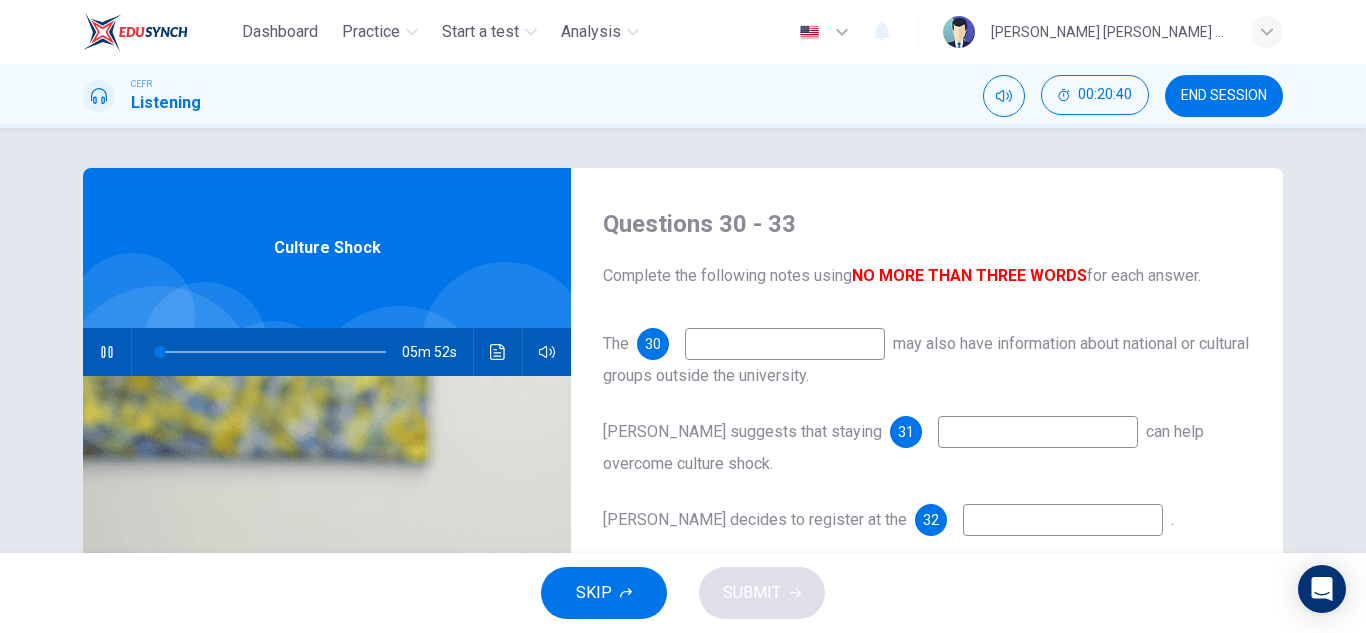 click at bounding box center [785, 344] 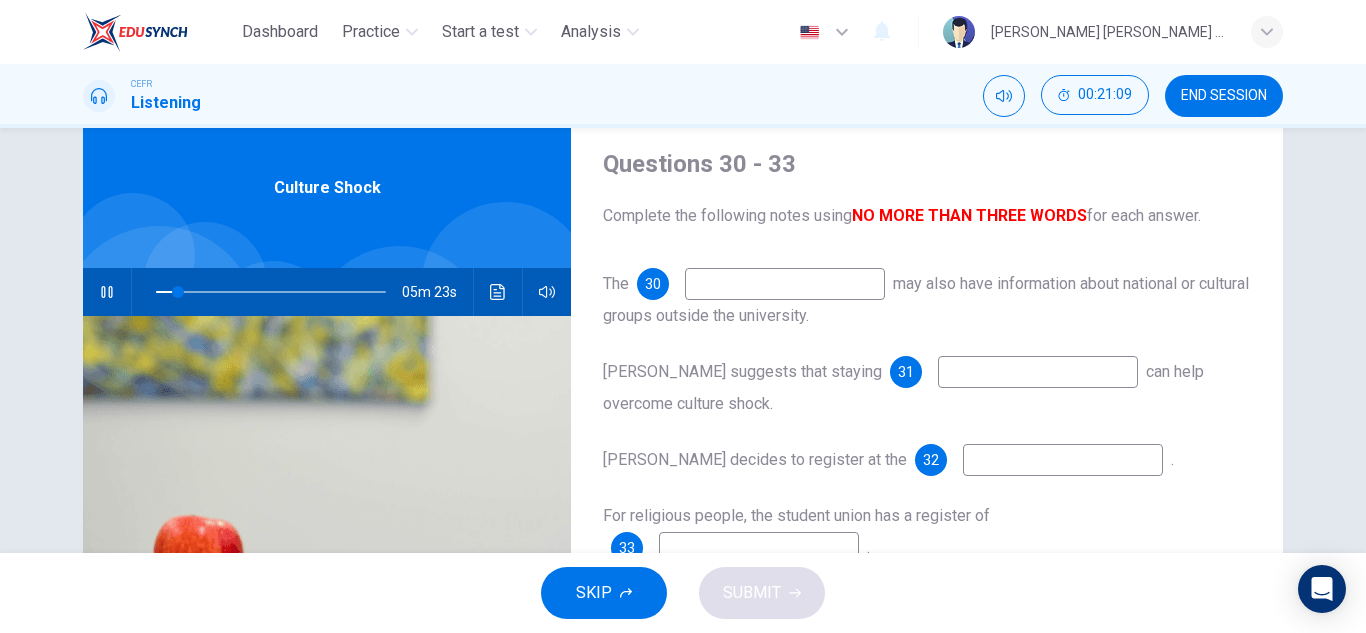scroll, scrollTop: 66, scrollLeft: 0, axis: vertical 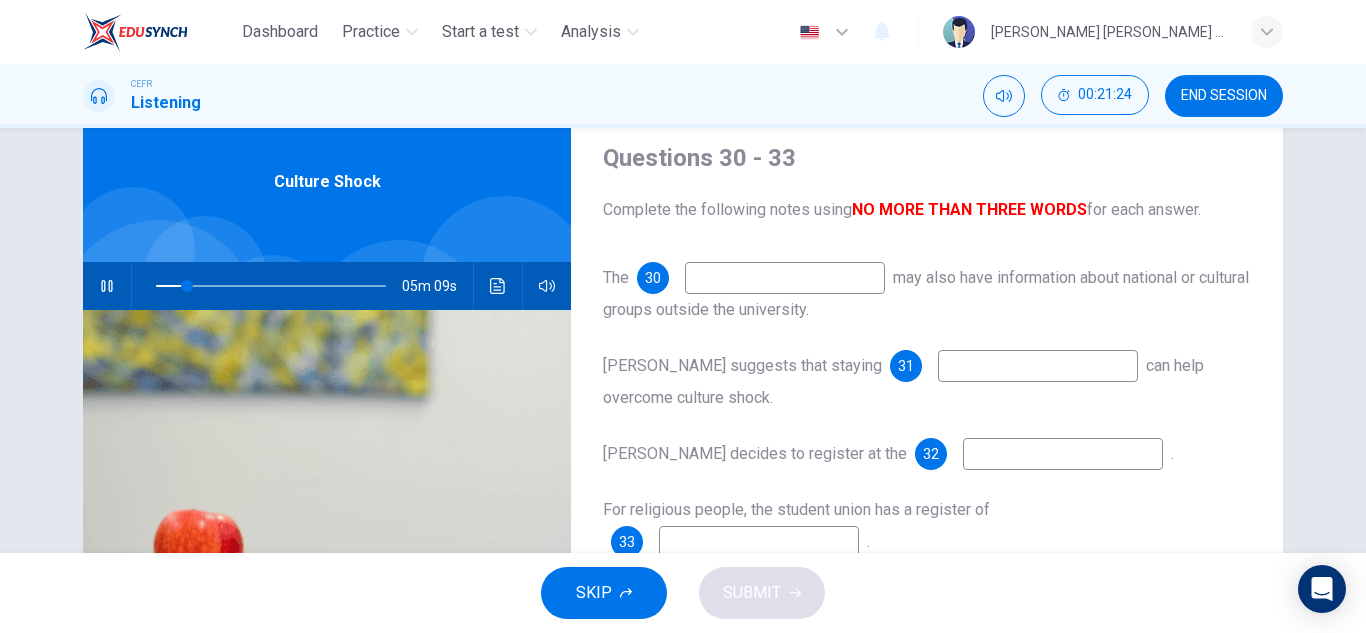 click at bounding box center [1038, 366] 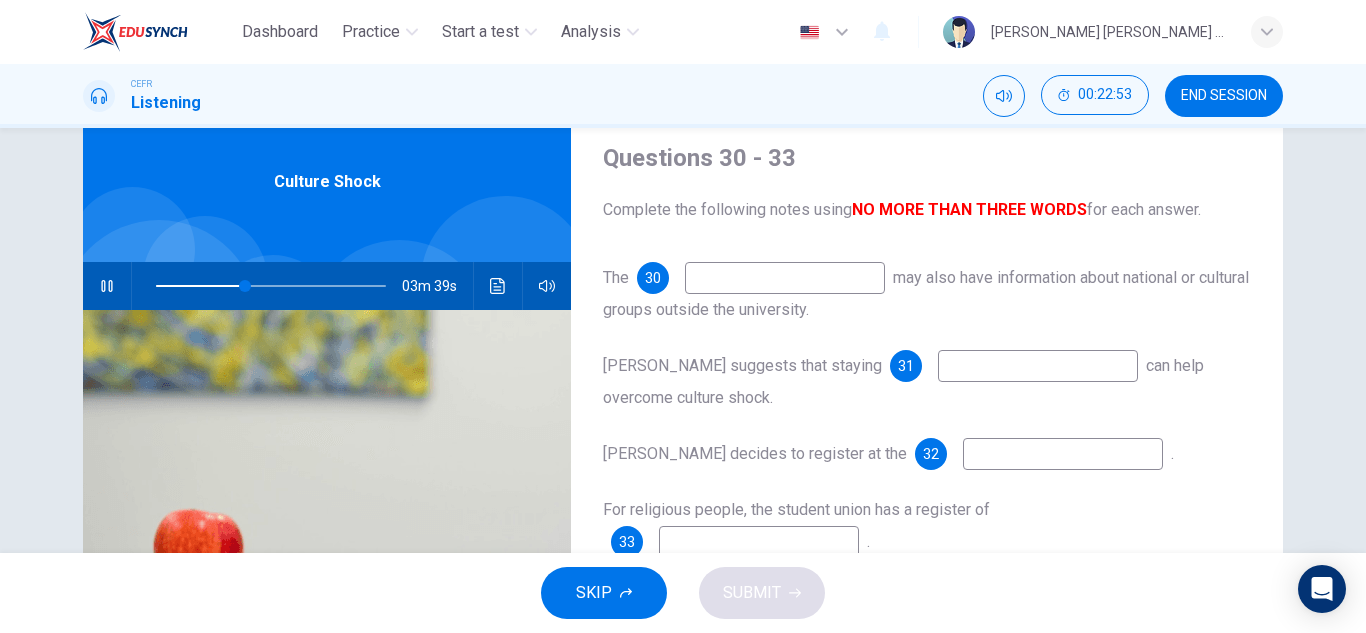 scroll, scrollTop: 111, scrollLeft: 0, axis: vertical 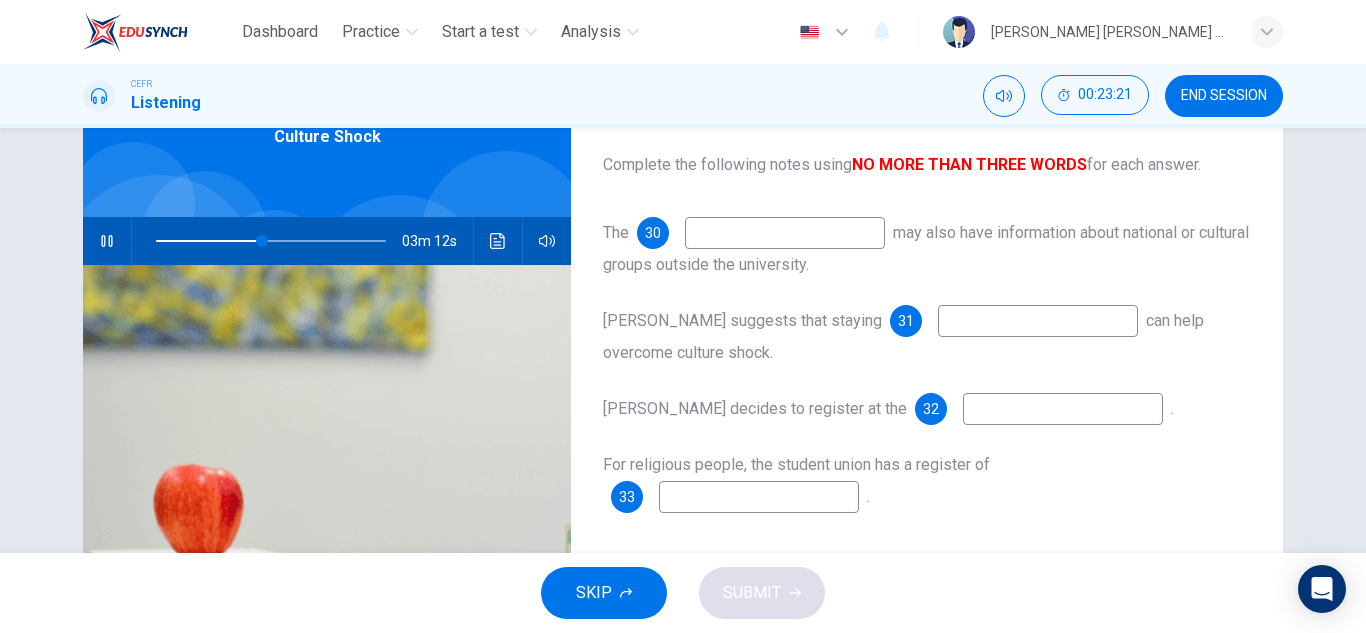 click at bounding box center [785, 233] 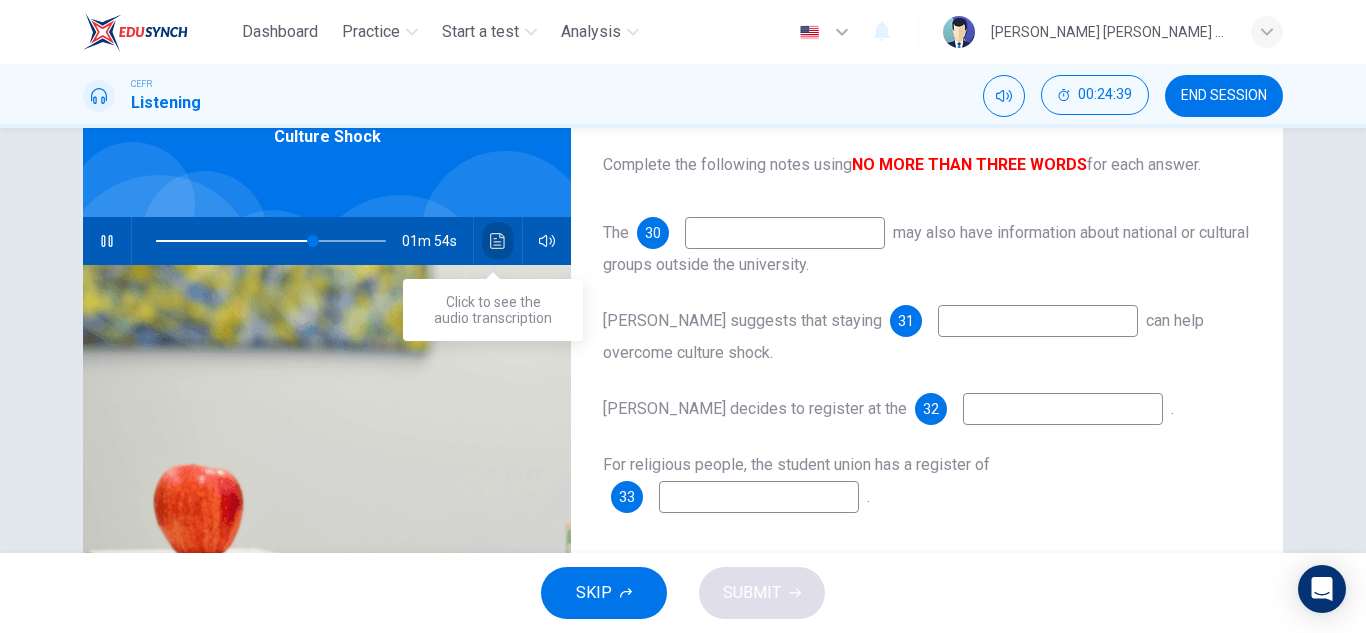 click 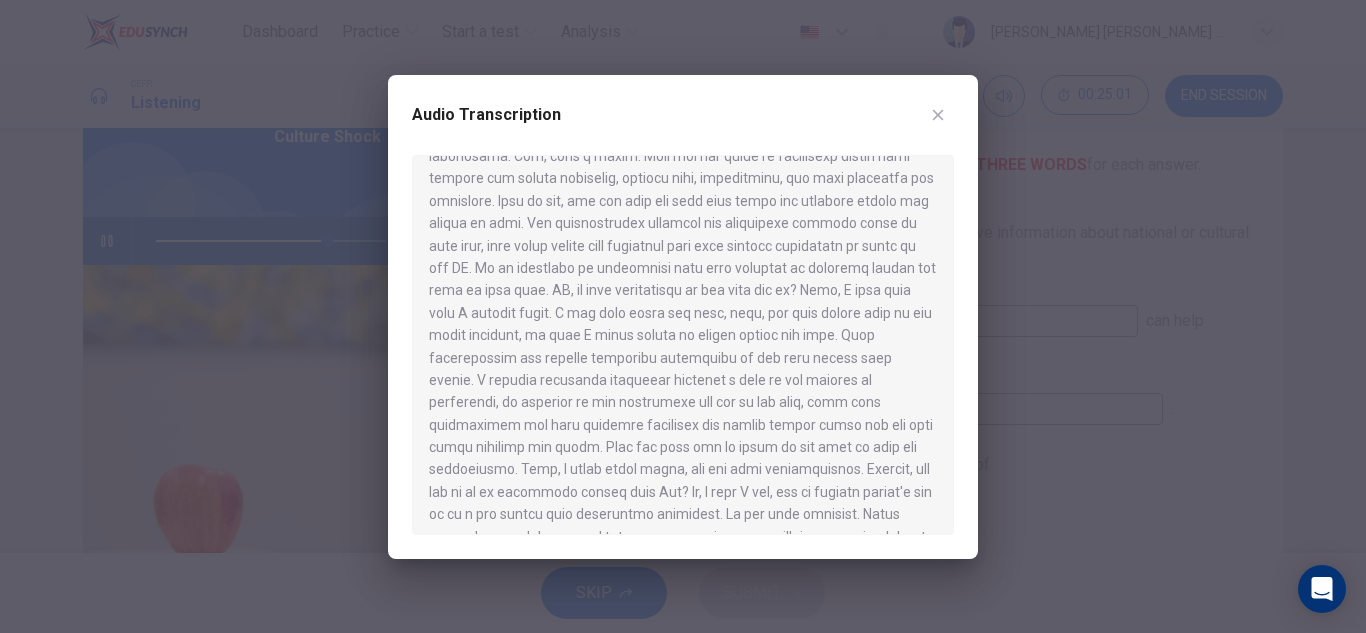 scroll, scrollTop: 229, scrollLeft: 0, axis: vertical 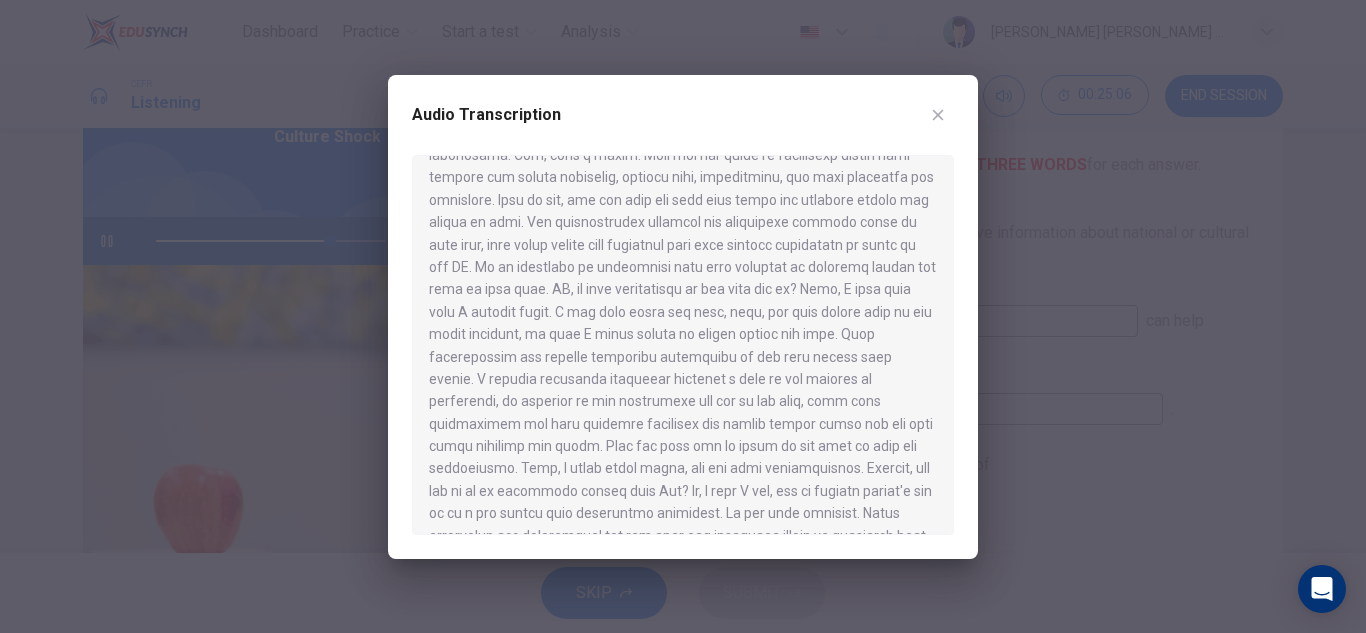 click 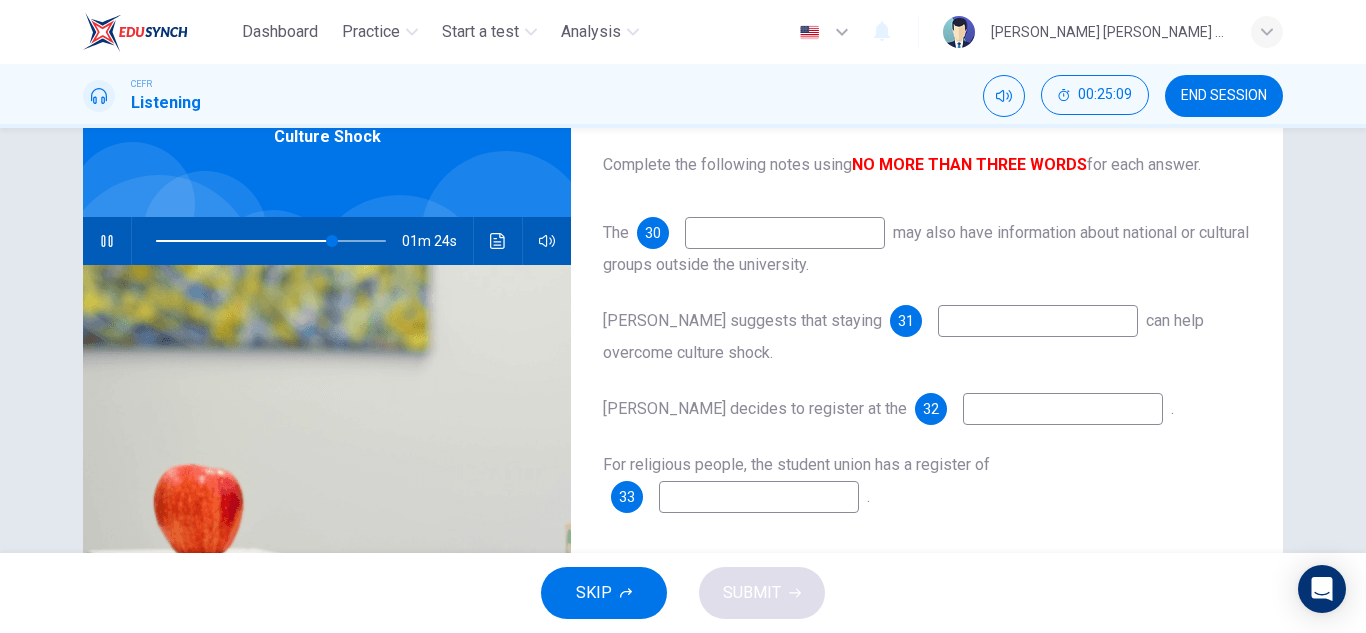 click at bounding box center (785, 233) 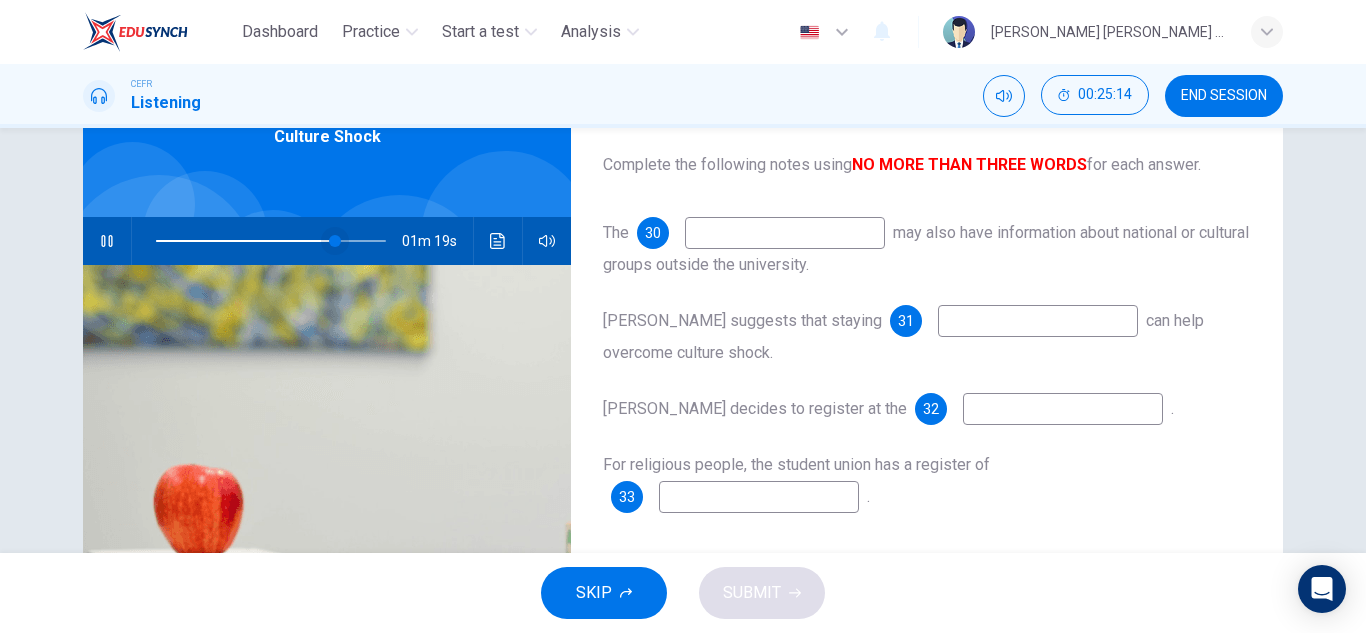 click at bounding box center (335, 241) 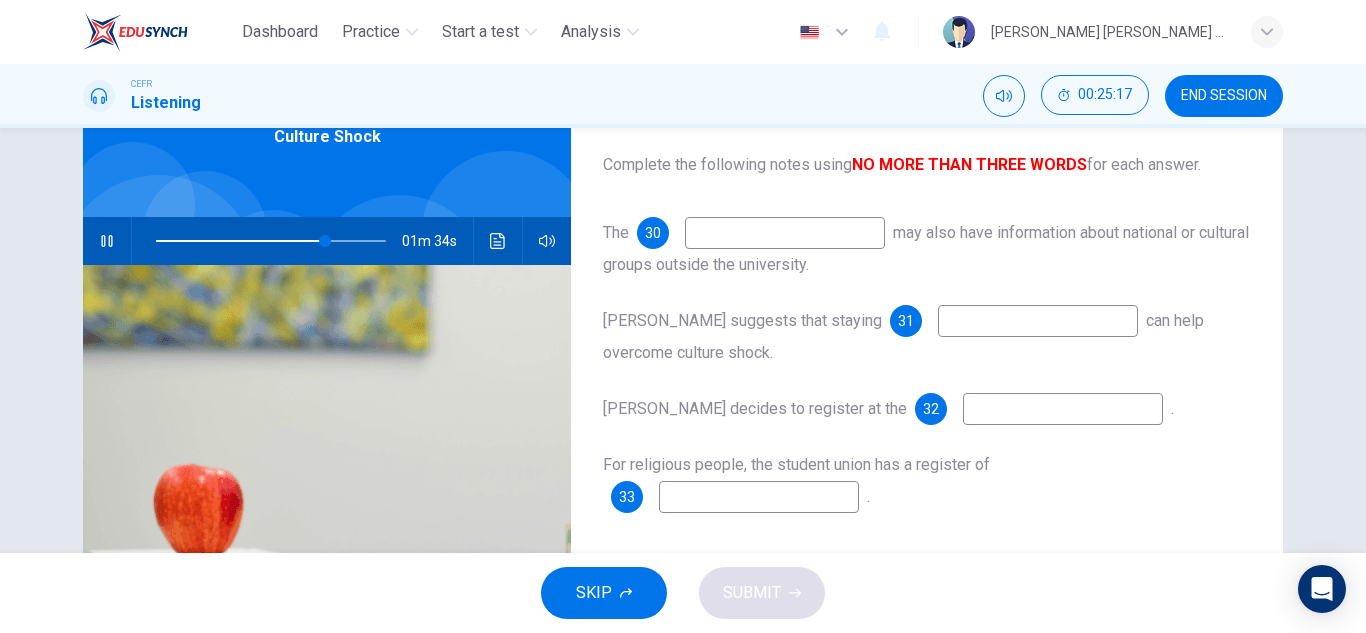 click at bounding box center (785, 233) 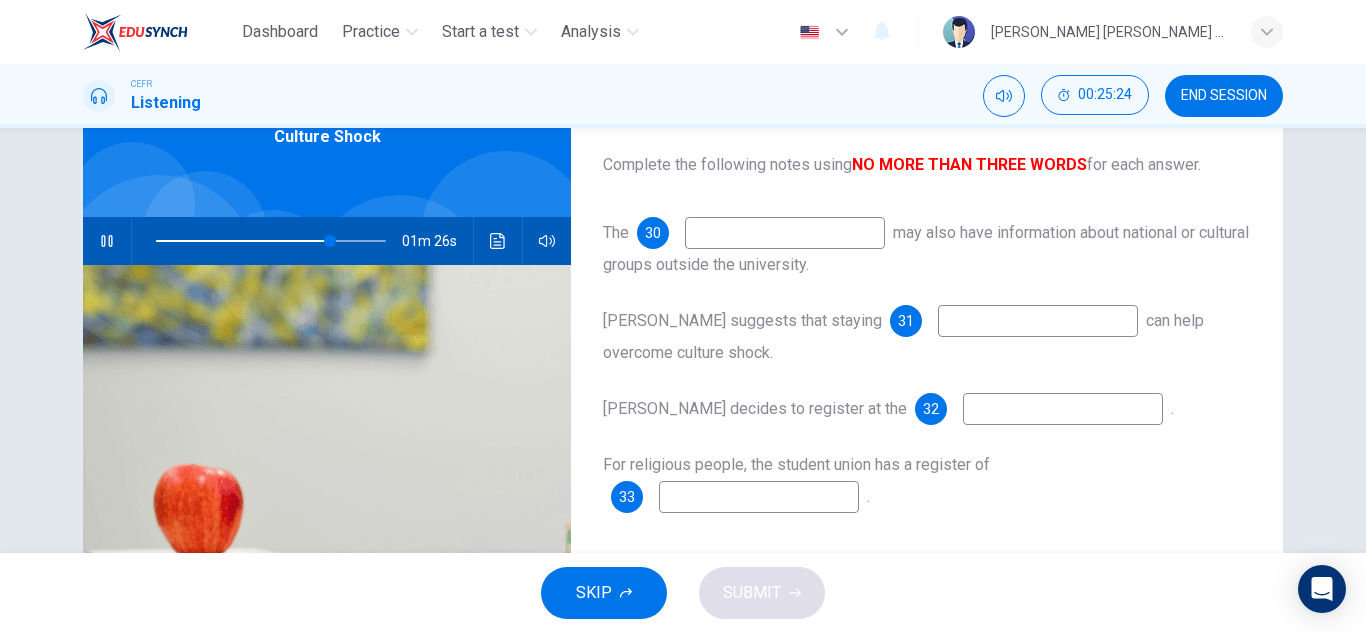 type on "76" 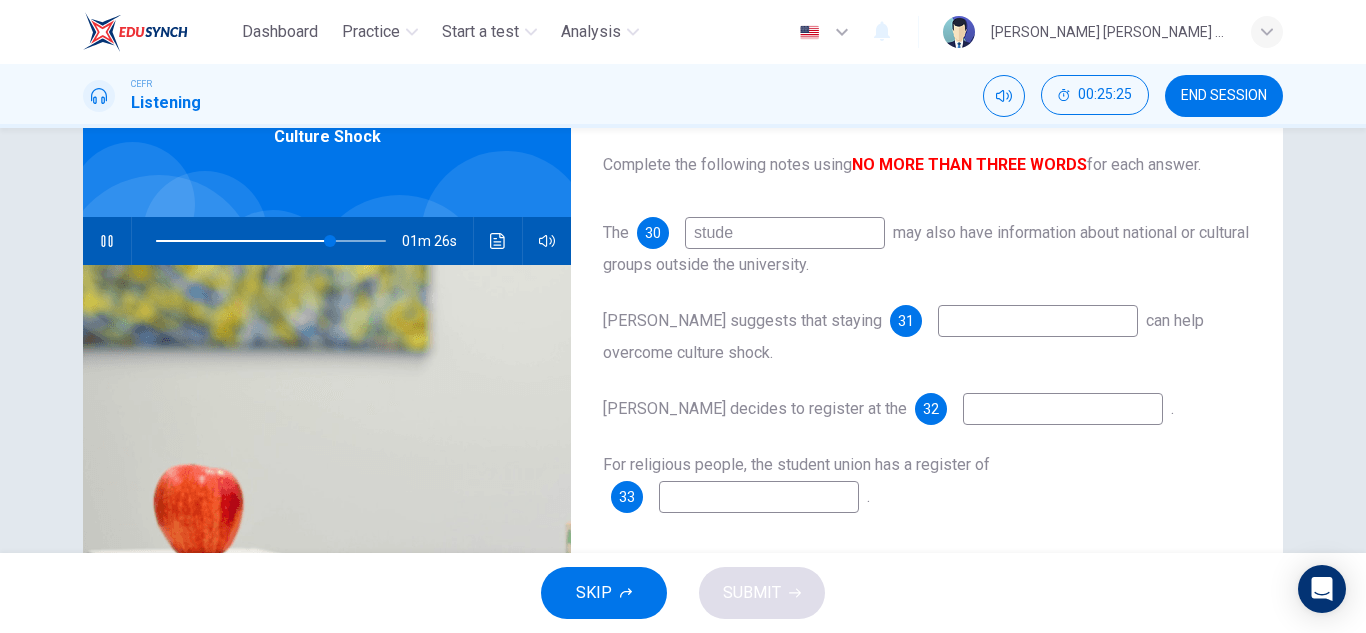 type on "studen" 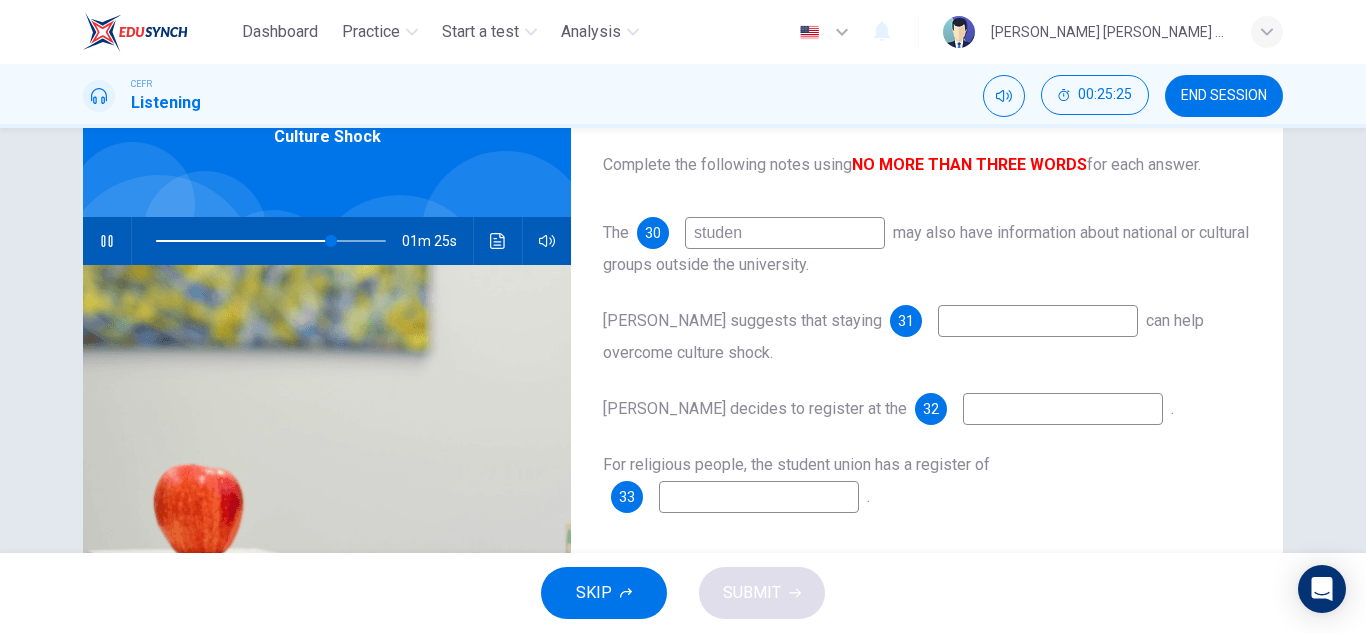type on "76" 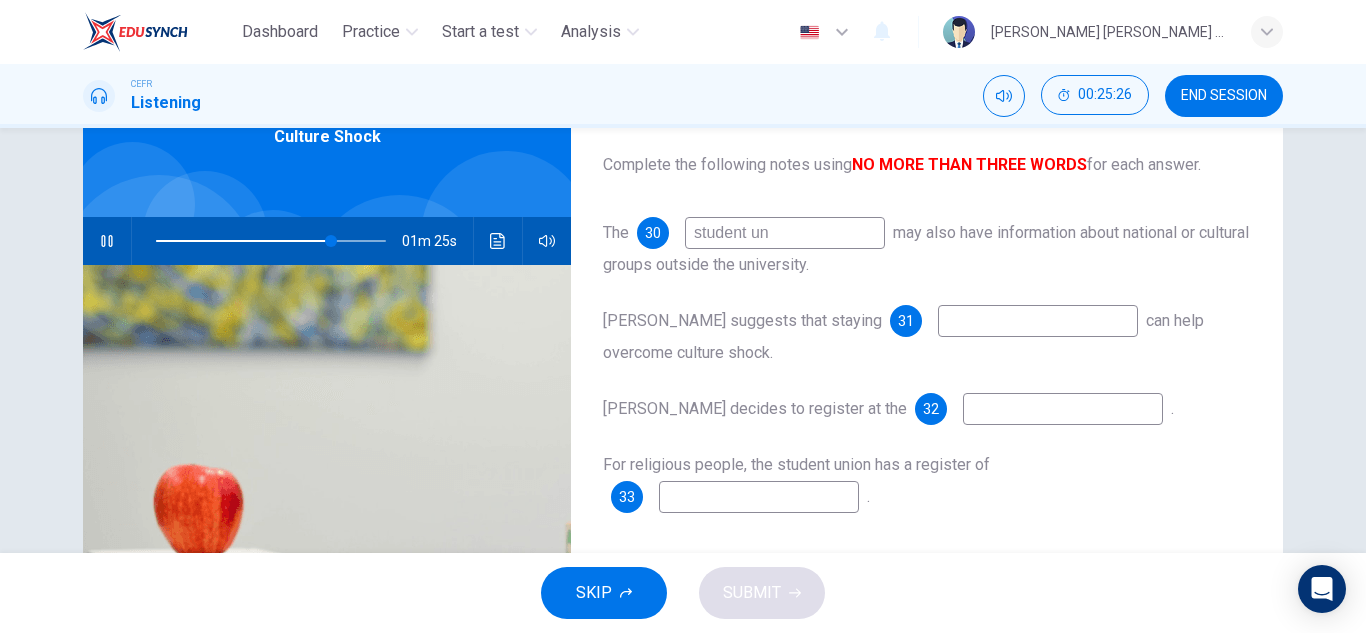 type on "student uni" 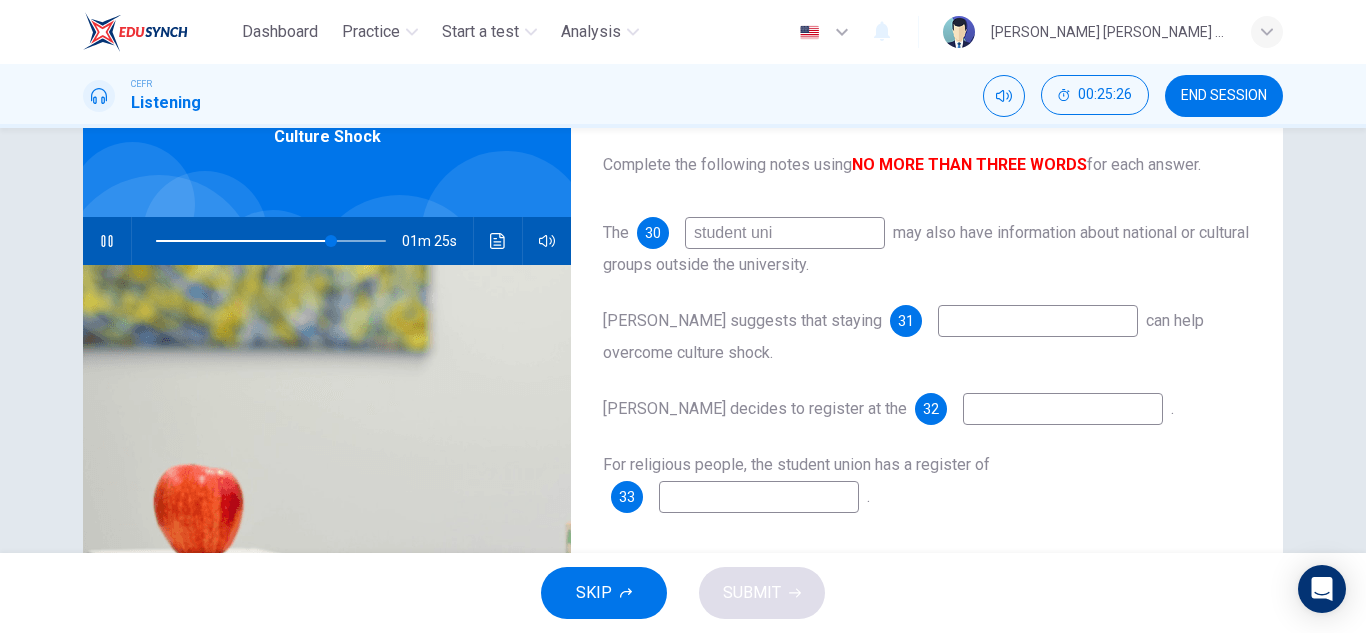 type on "76" 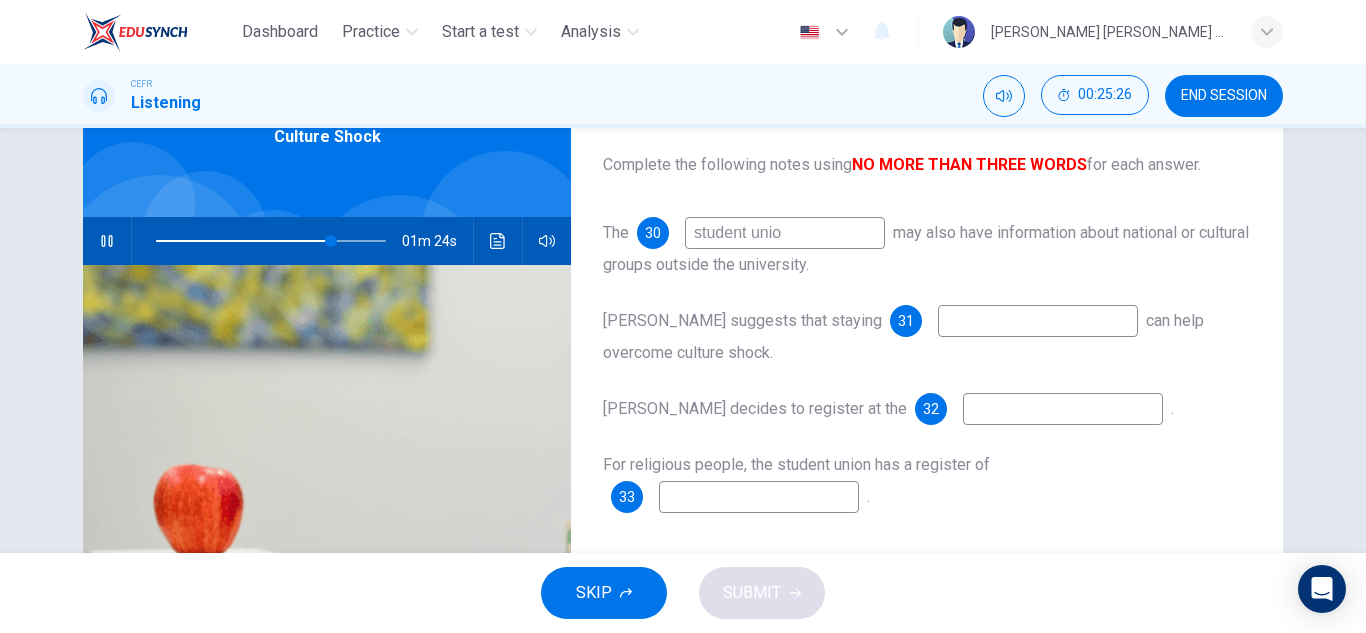 type on "student union" 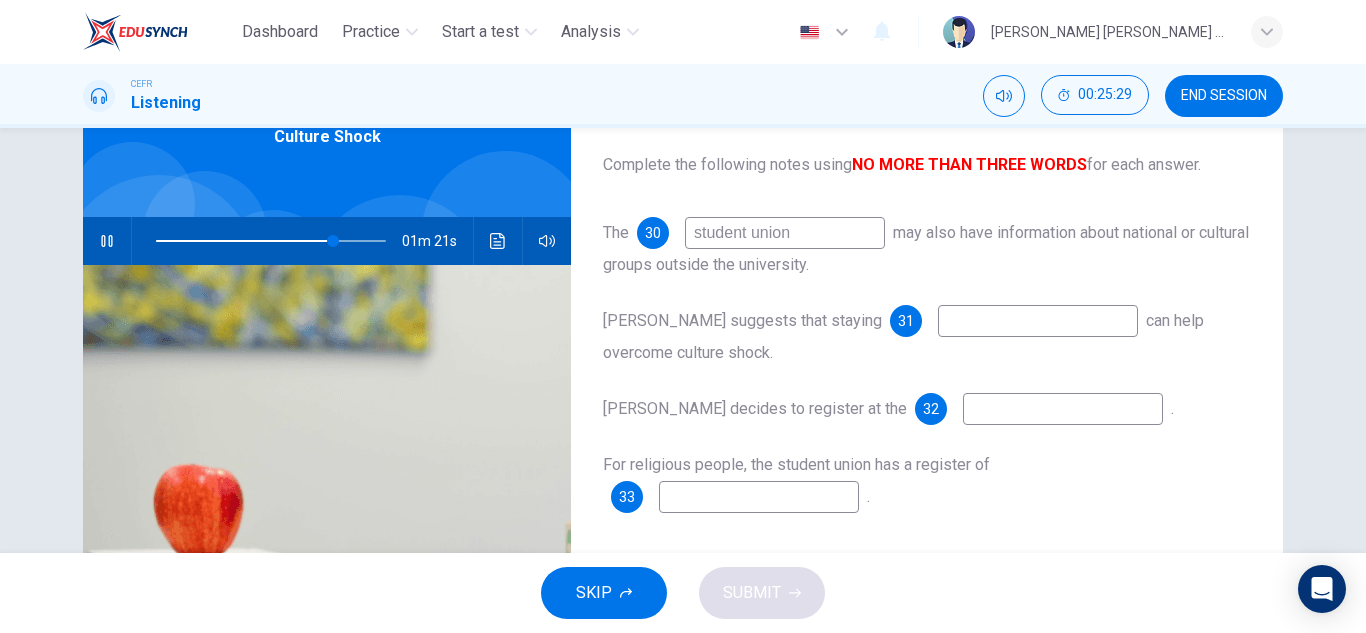 type on "77" 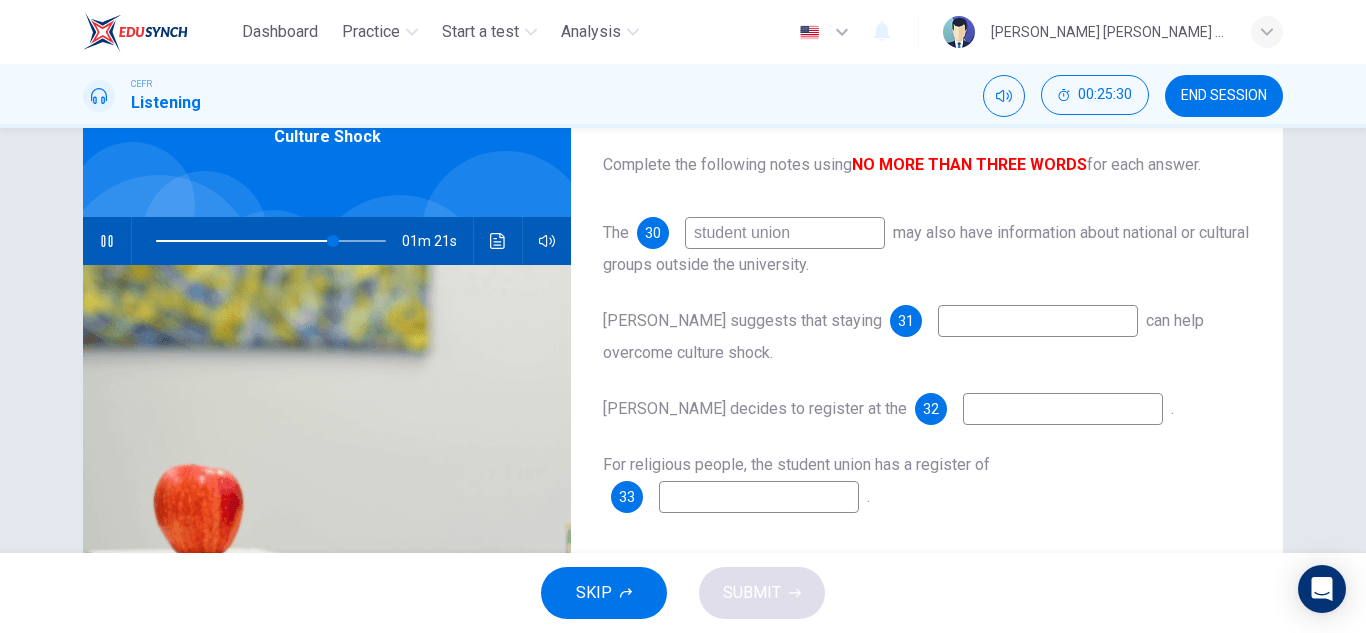 type on "student union" 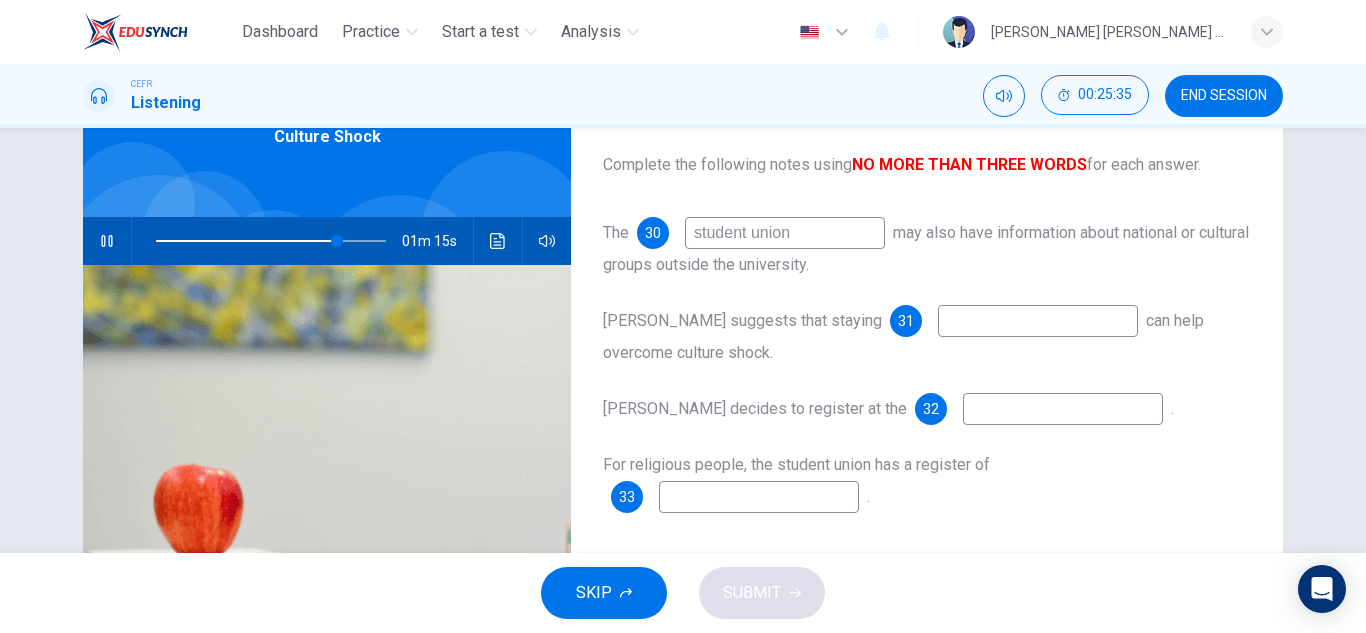 type on "79" 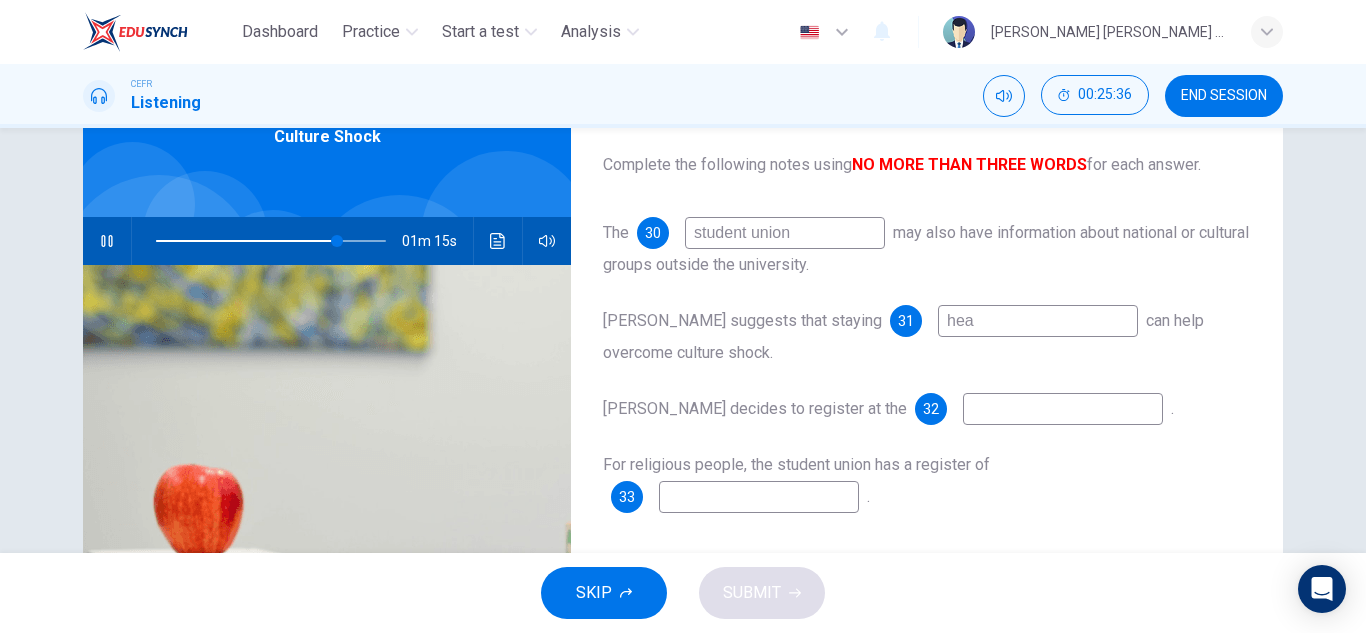 type on "heal" 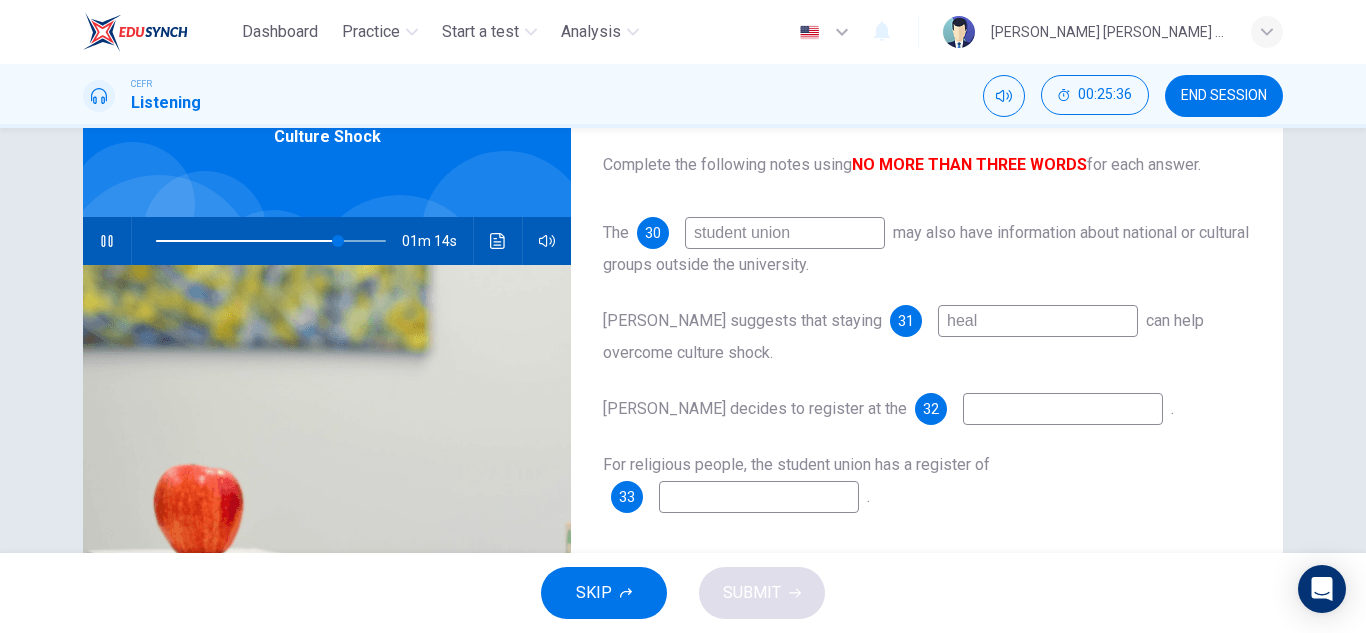 type 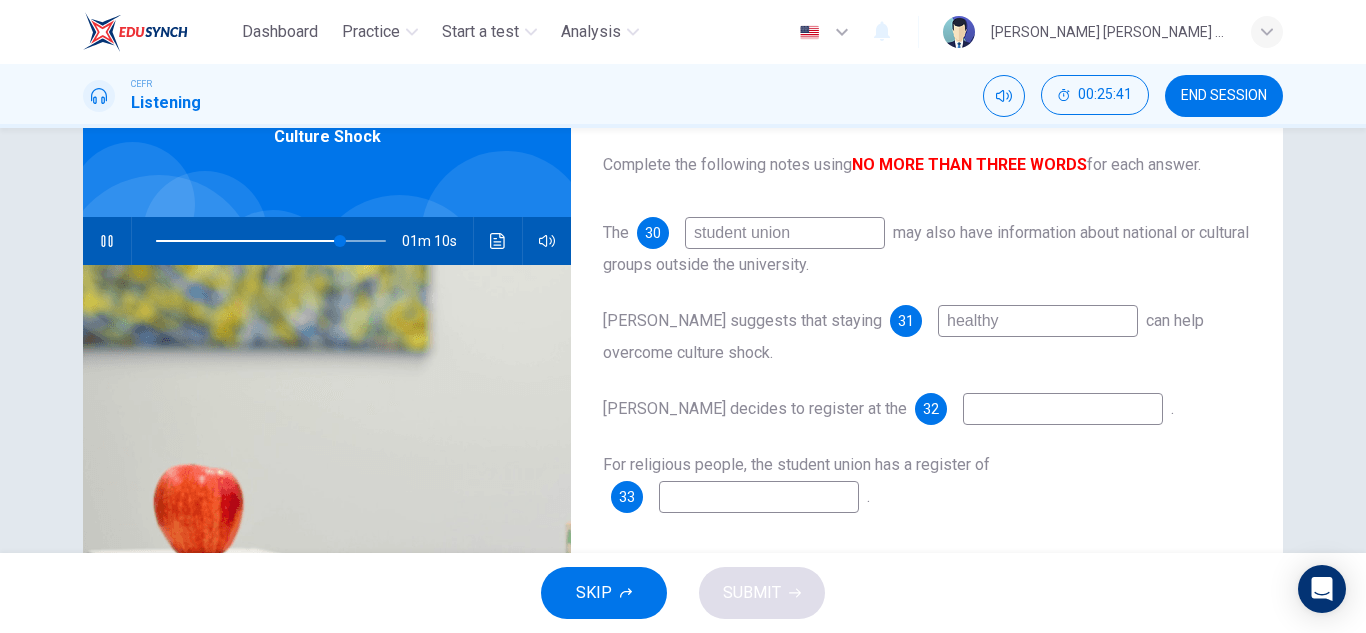 click at bounding box center (1063, 409) 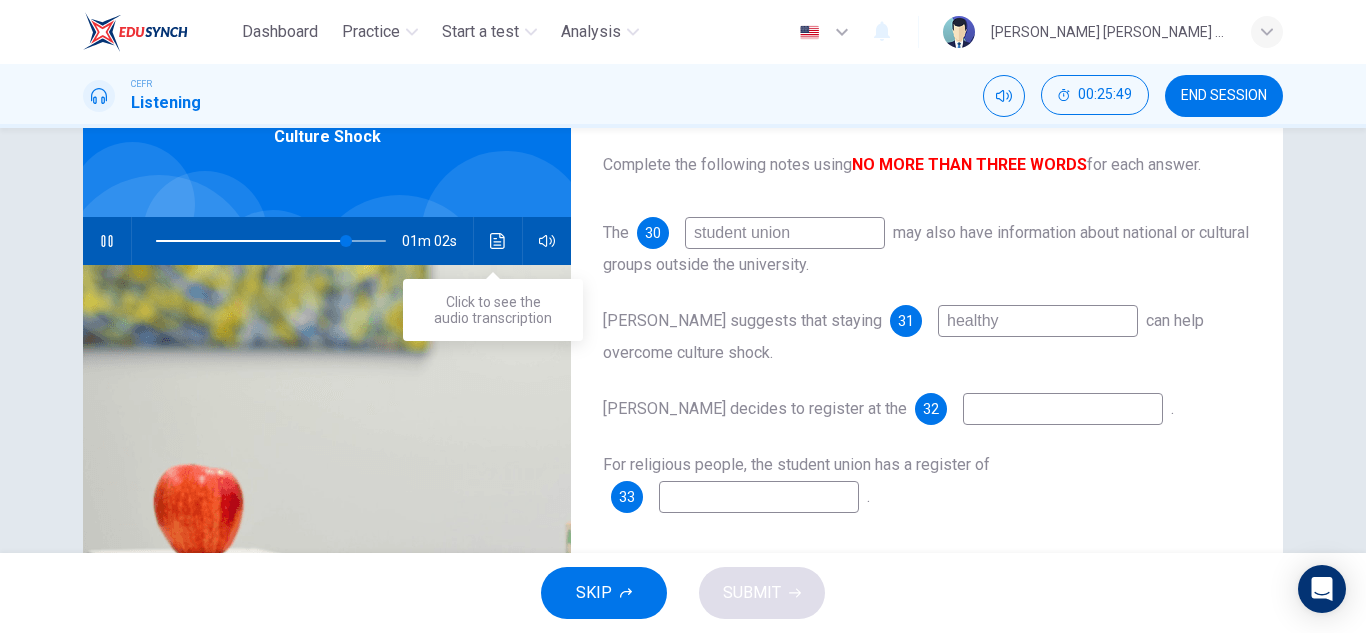 click 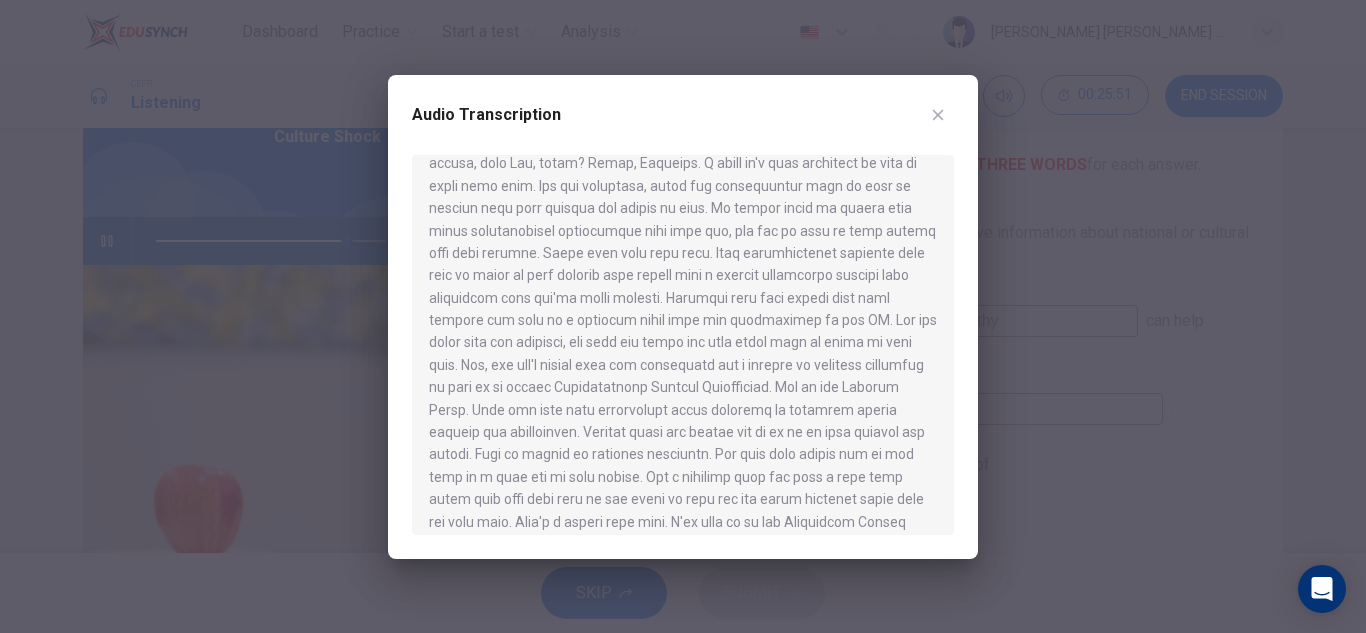 scroll, scrollTop: 1087, scrollLeft: 0, axis: vertical 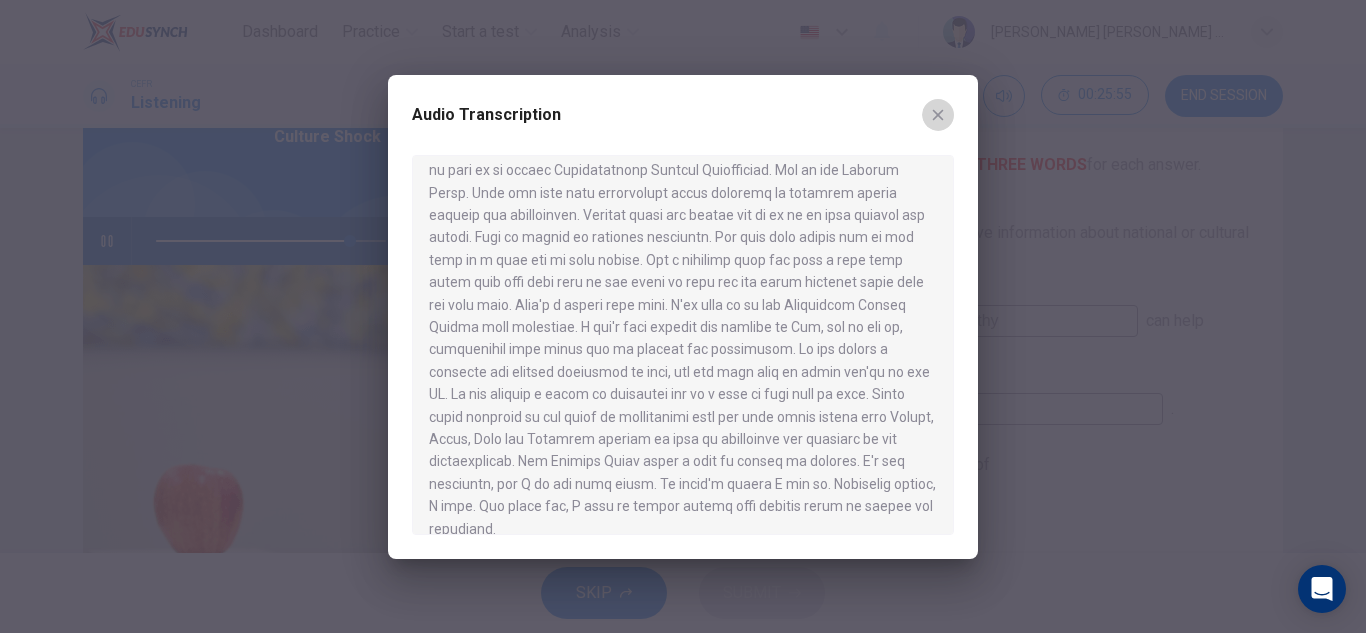 click 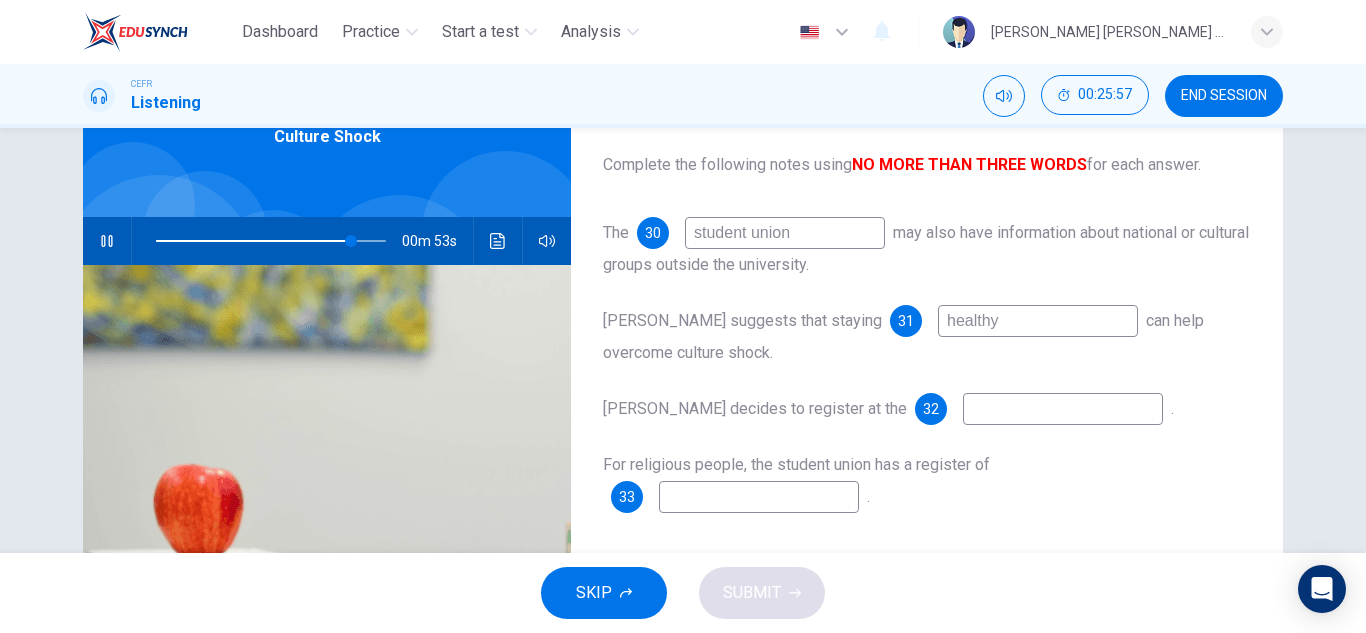 click at bounding box center [1063, 409] 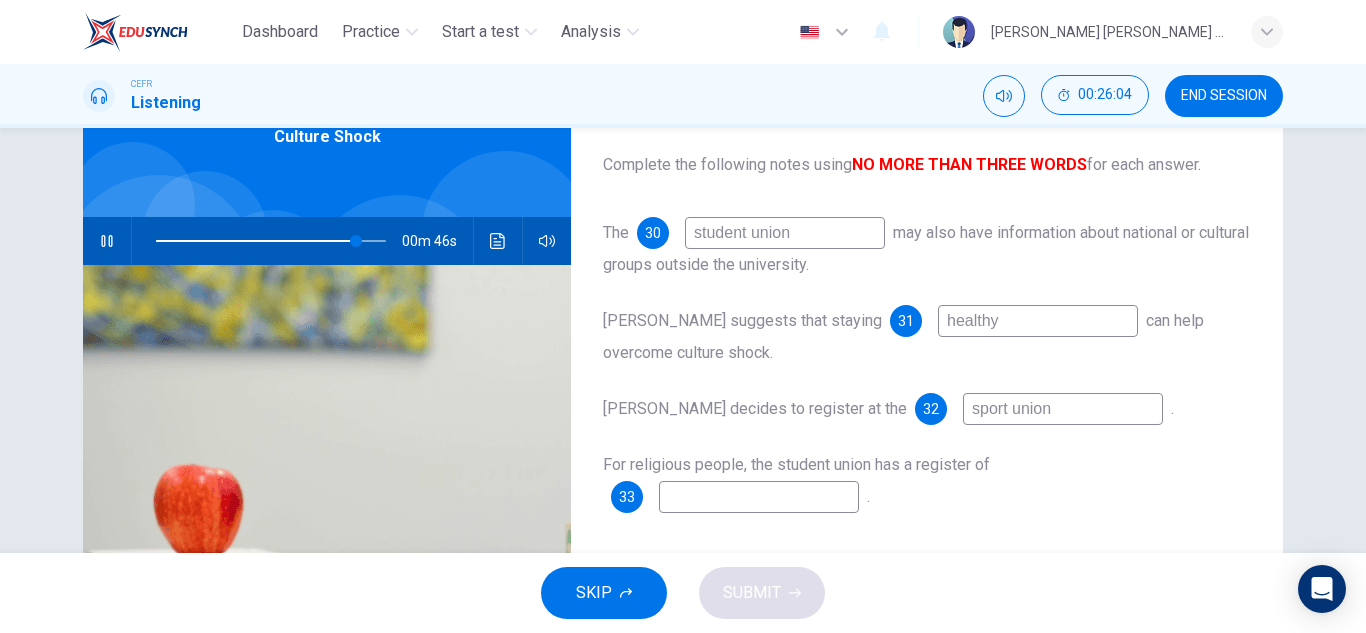 click at bounding box center [759, 497] 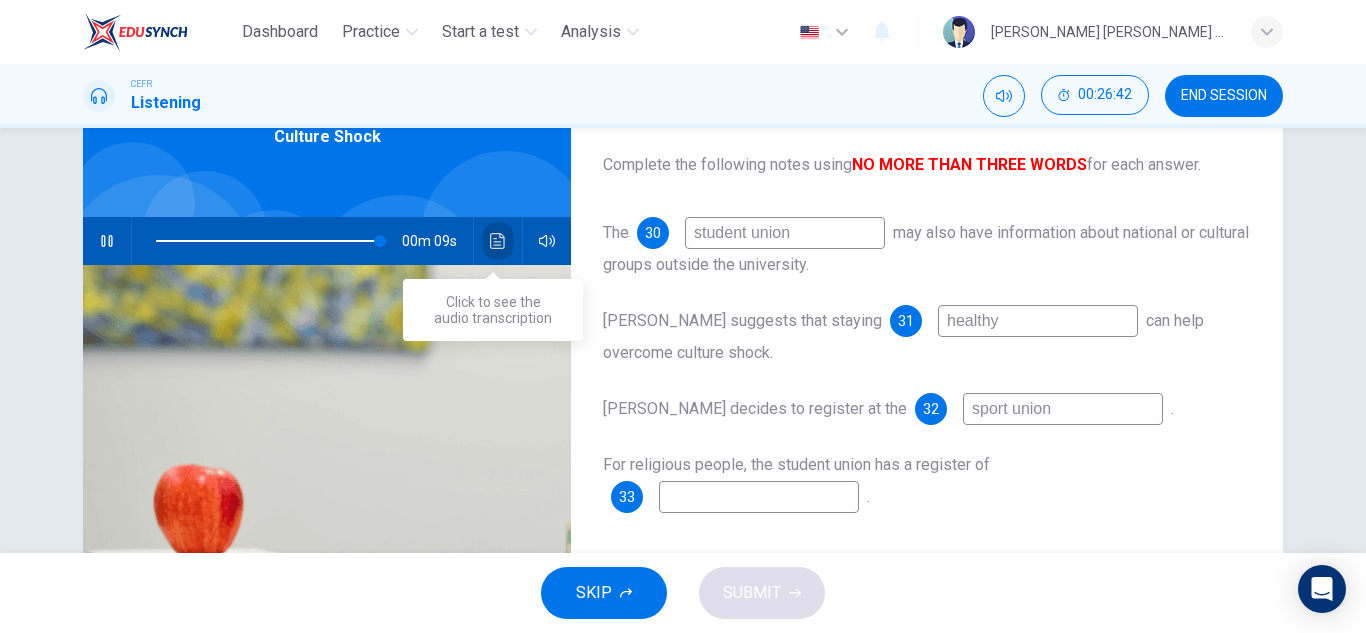 click at bounding box center (498, 241) 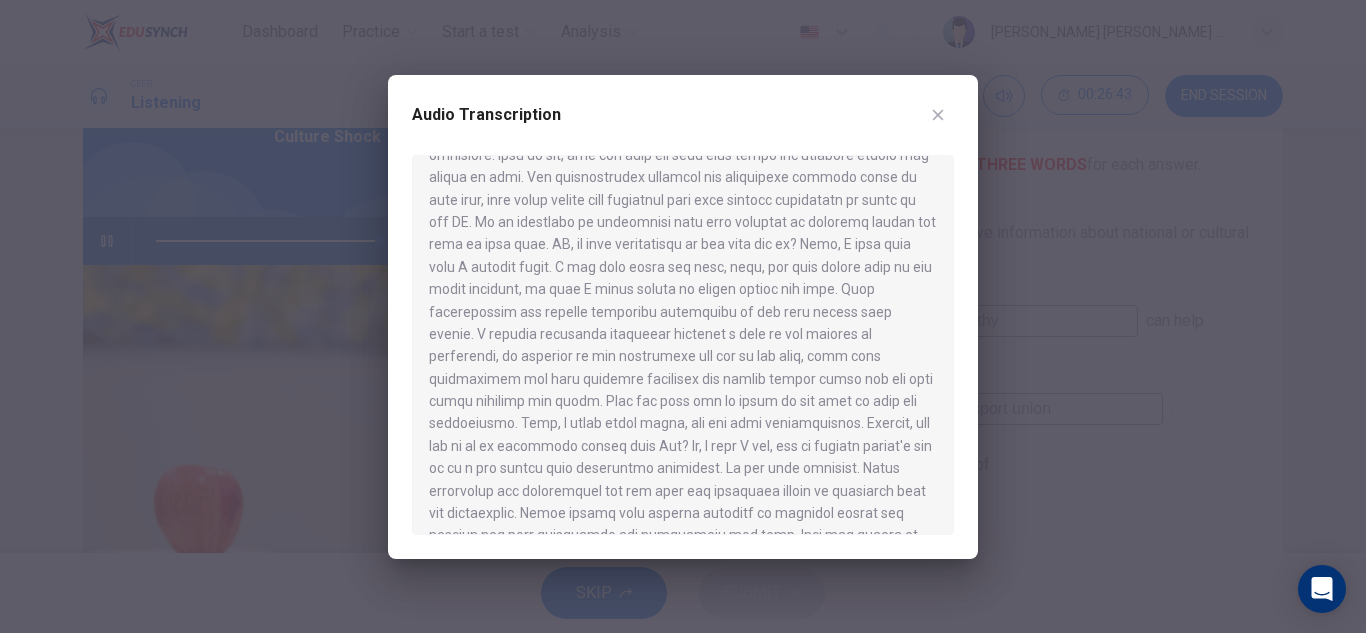 scroll, scrollTop: 1087, scrollLeft: 0, axis: vertical 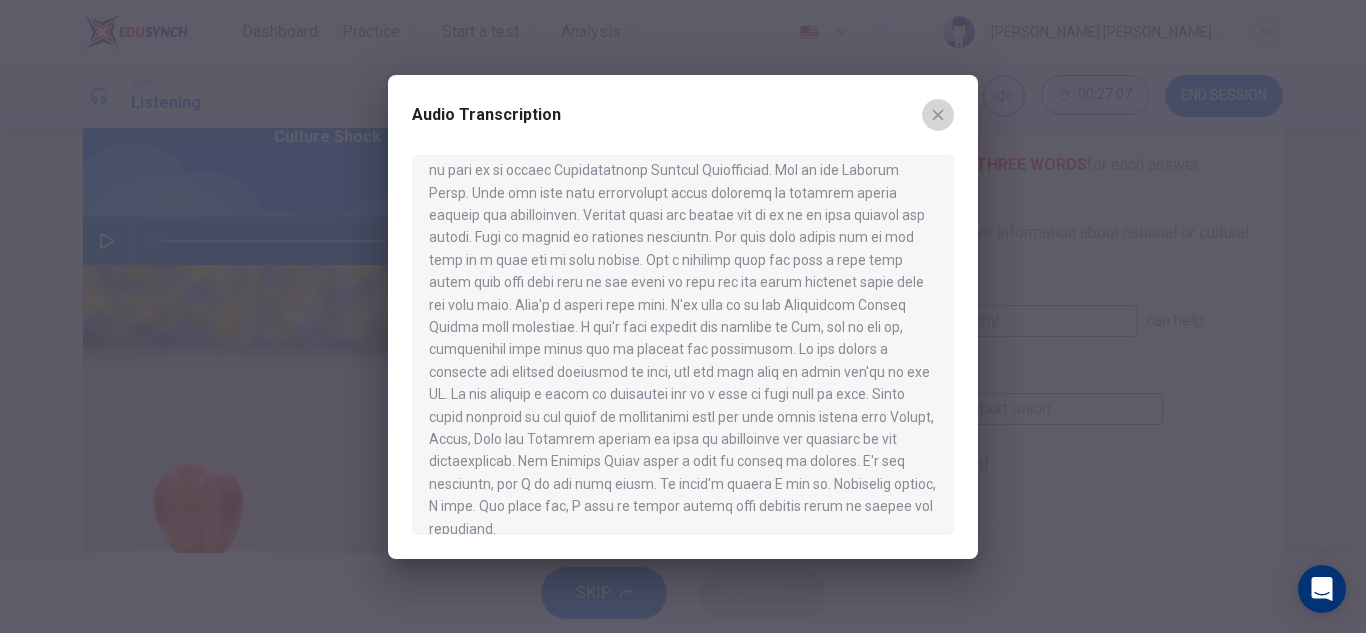 click 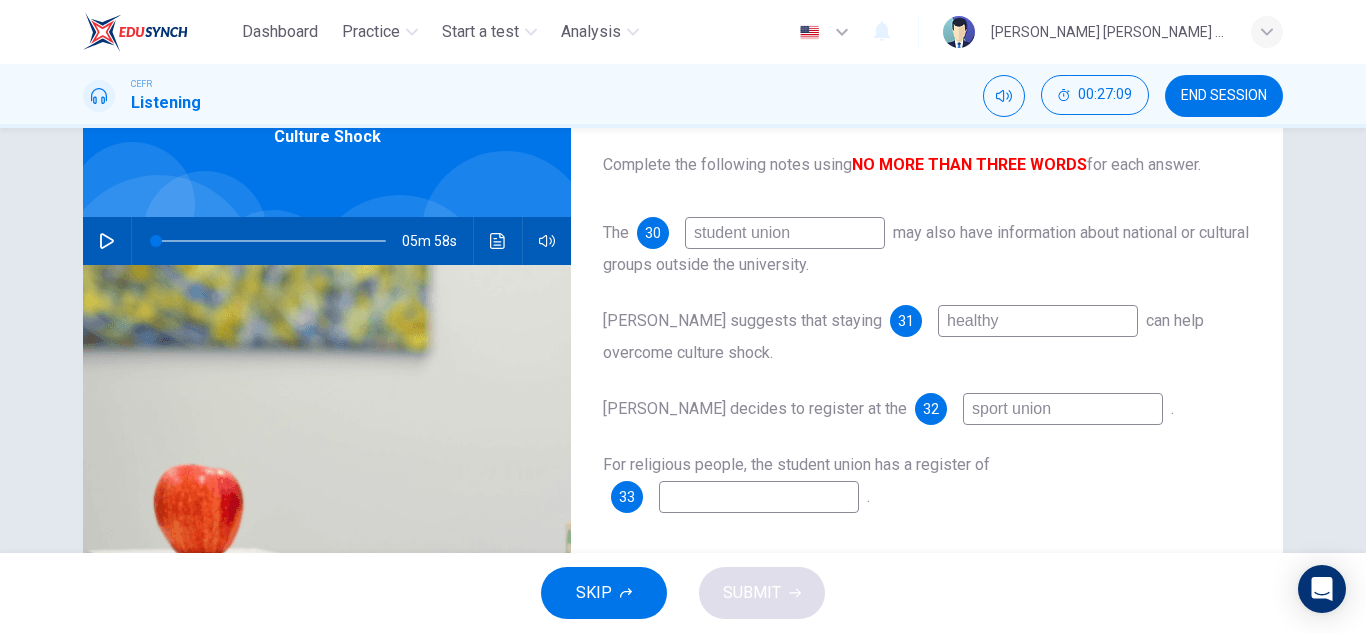 drag, startPoint x: 993, startPoint y: 410, endPoint x: 831, endPoint y: 409, distance: 162.00308 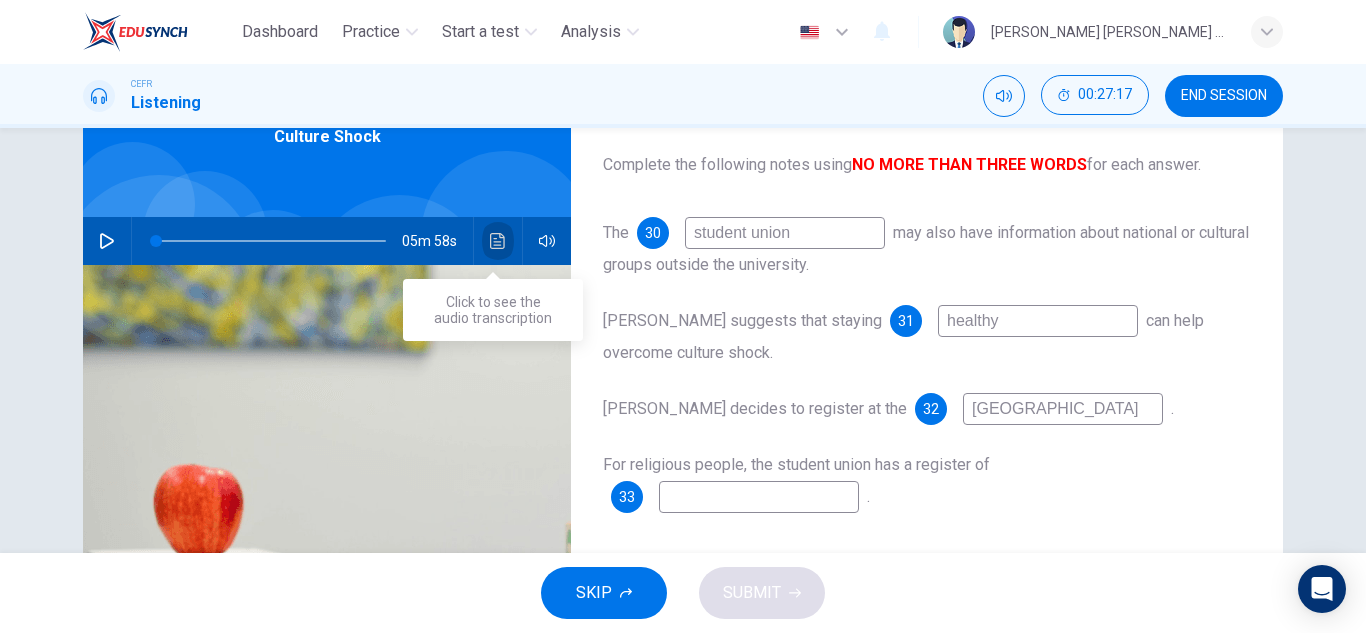 click at bounding box center (498, 241) 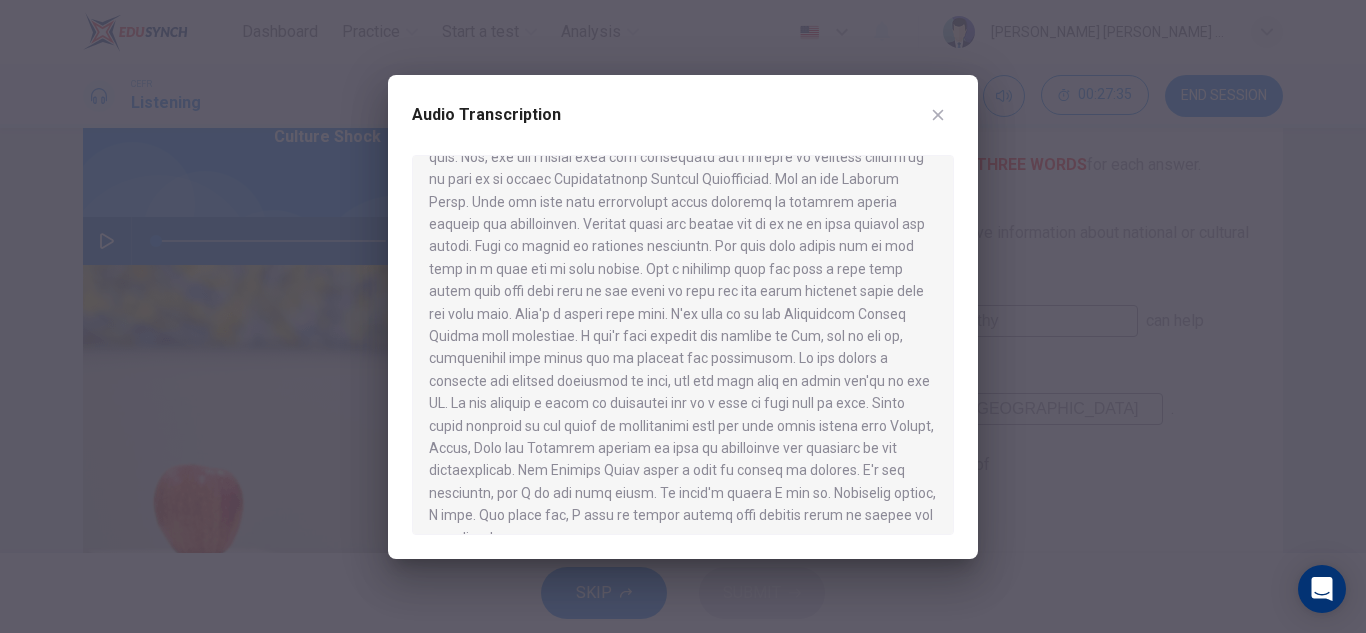 scroll, scrollTop: 1087, scrollLeft: 0, axis: vertical 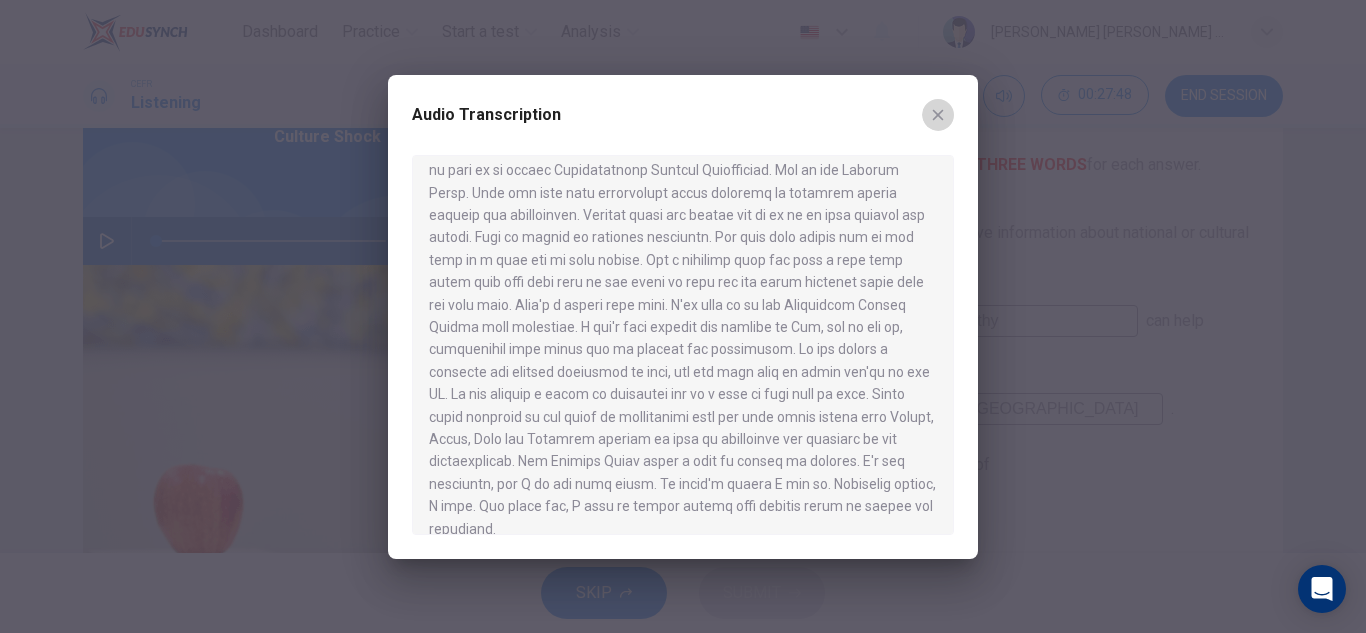click 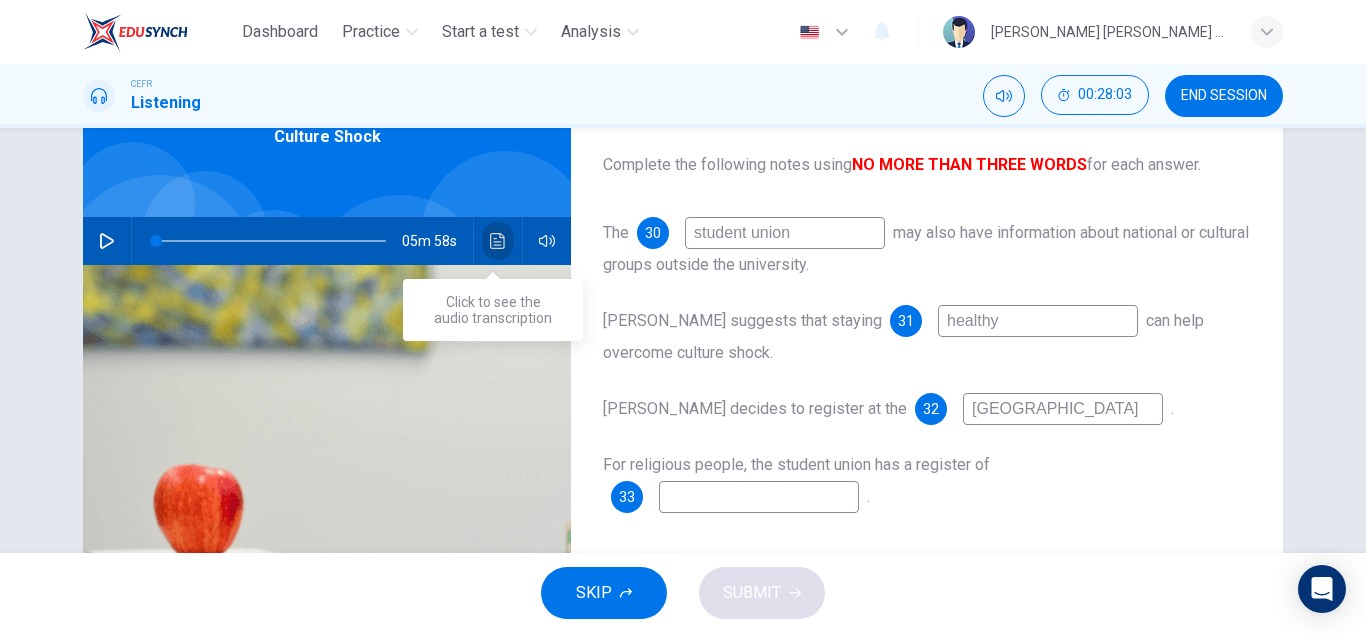 click 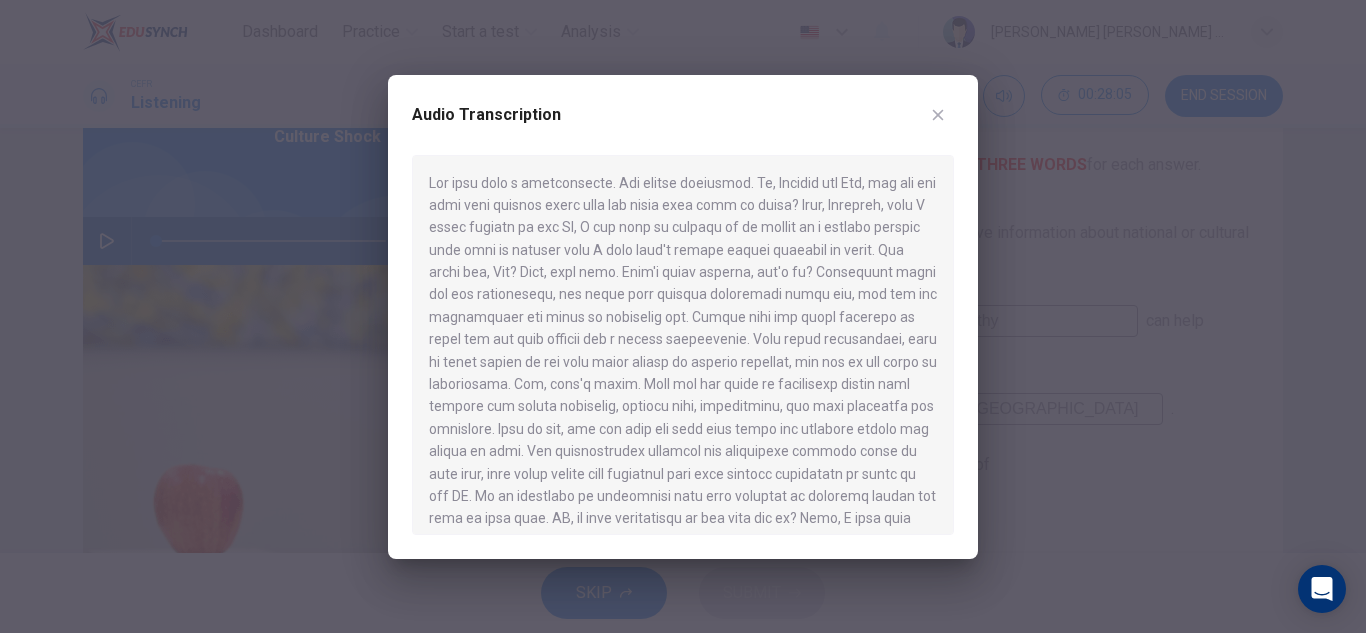 scroll, scrollTop: 1087, scrollLeft: 0, axis: vertical 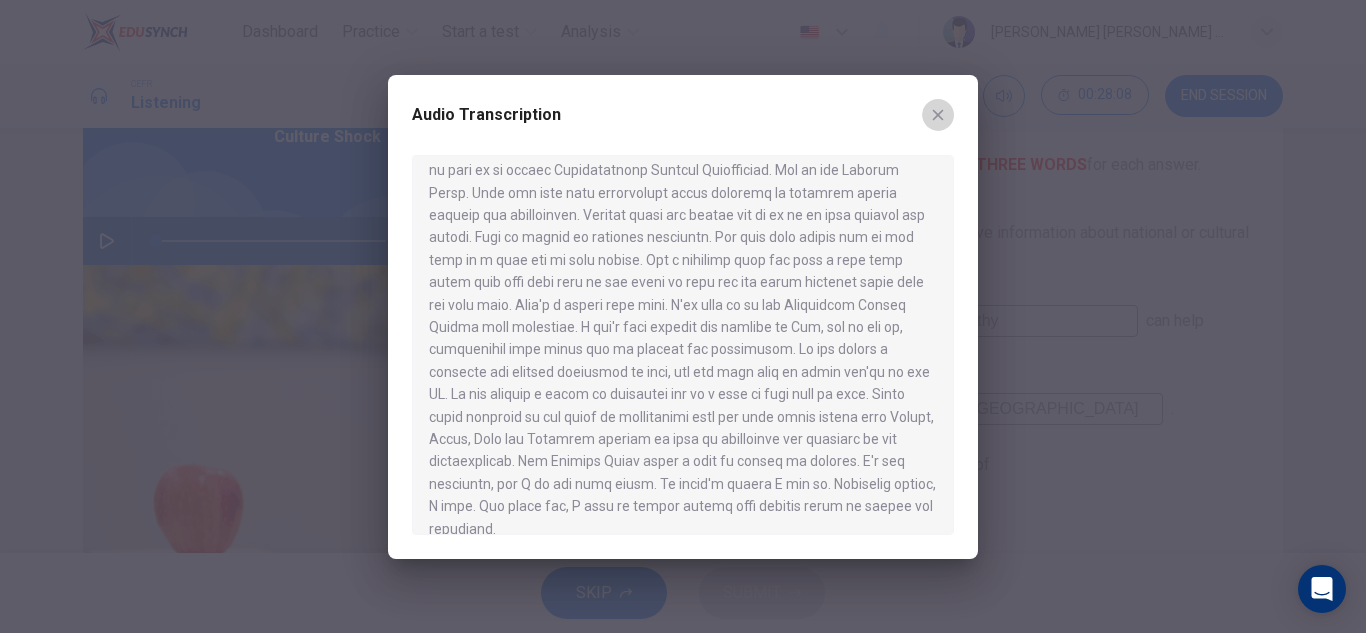 click 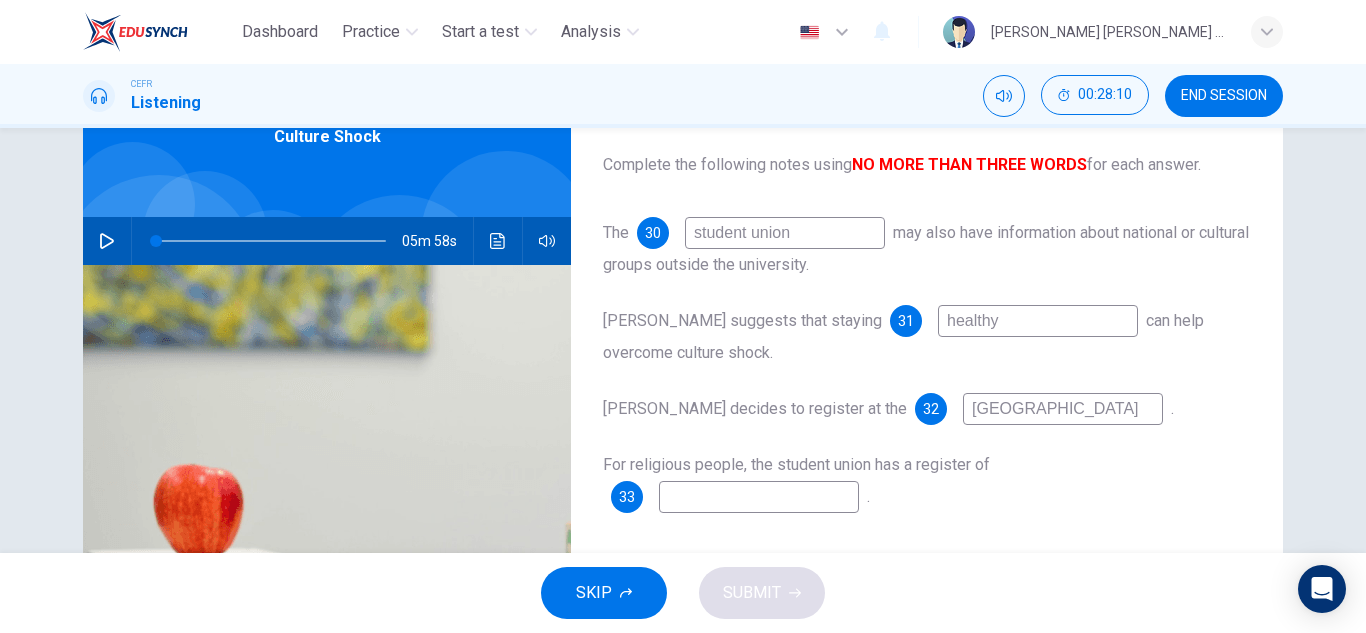 click at bounding box center [759, 497] 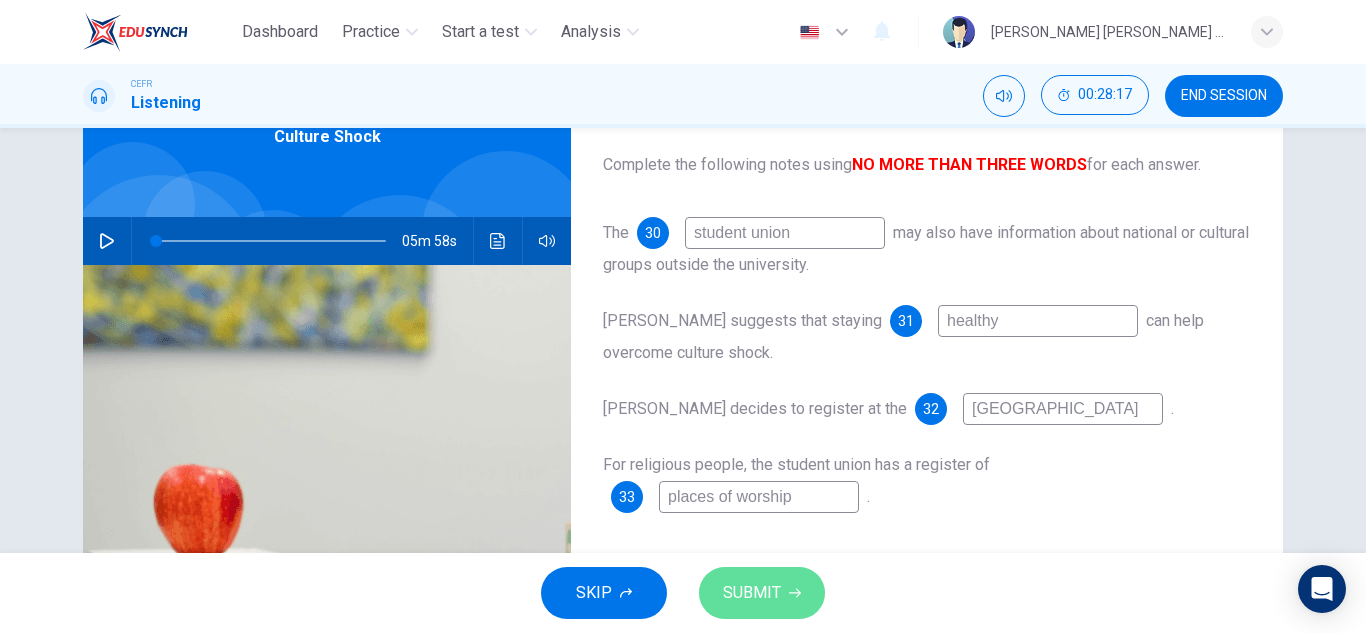 click on "SUBMIT" at bounding box center [752, 593] 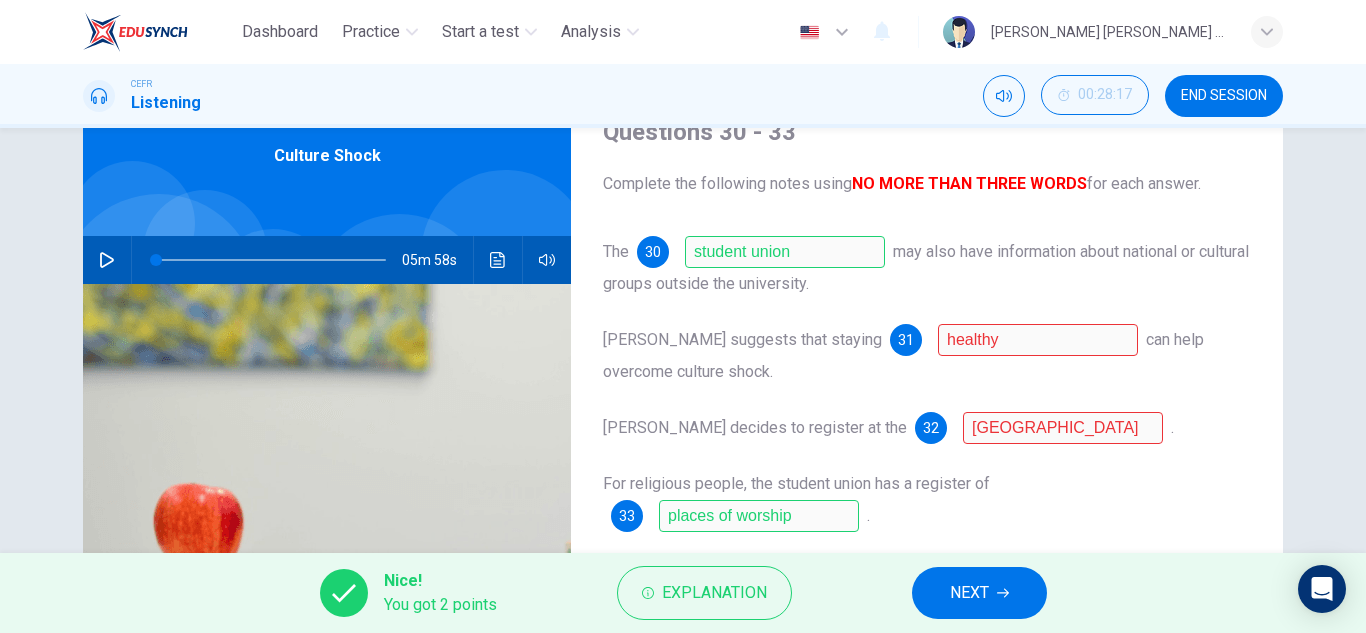 scroll, scrollTop: 121, scrollLeft: 0, axis: vertical 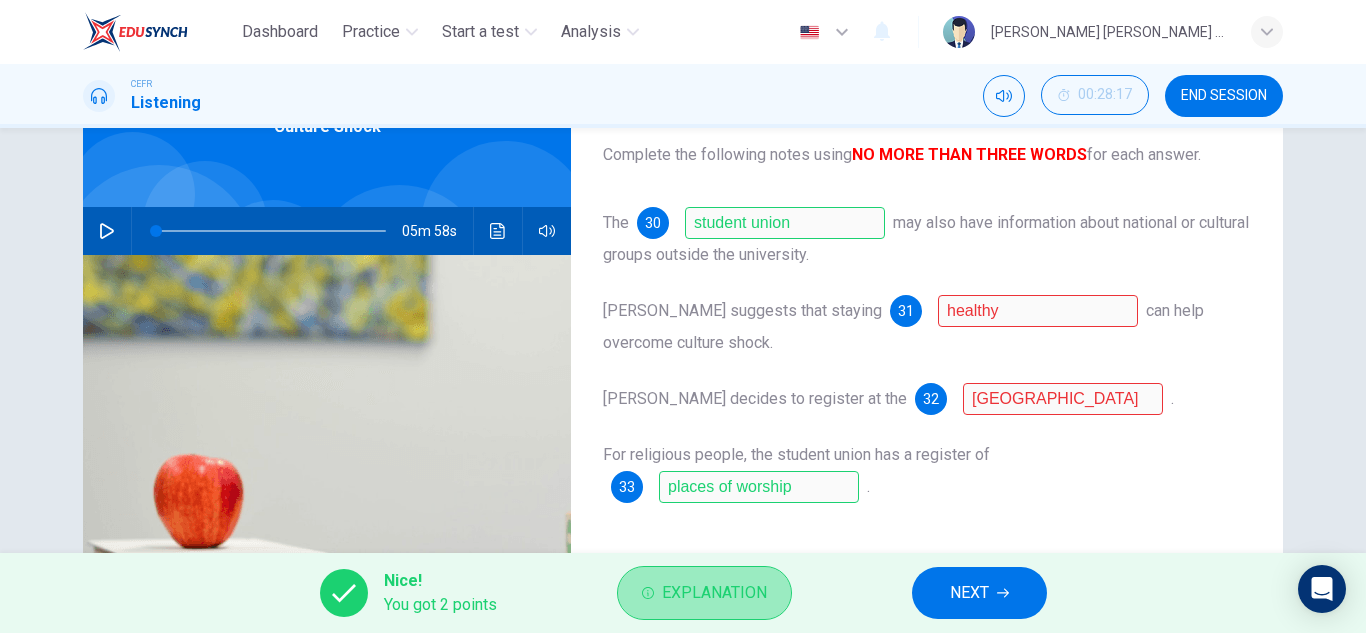 click on "Explanation" at bounding box center (714, 593) 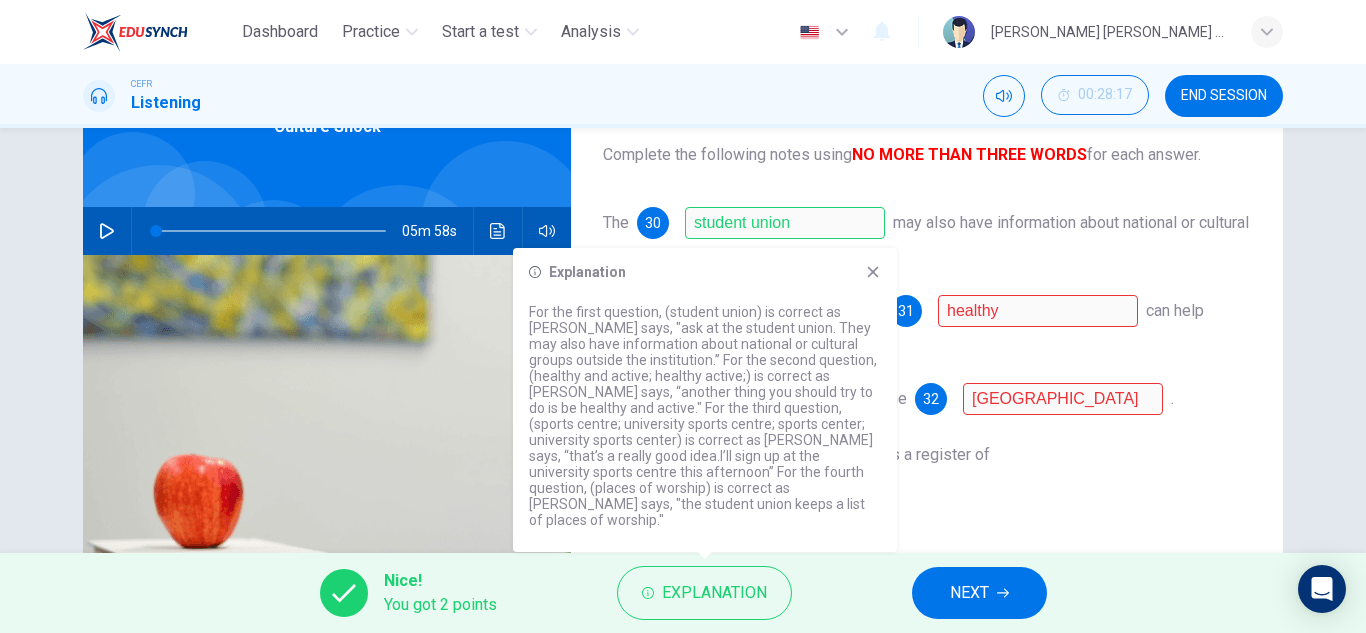 click 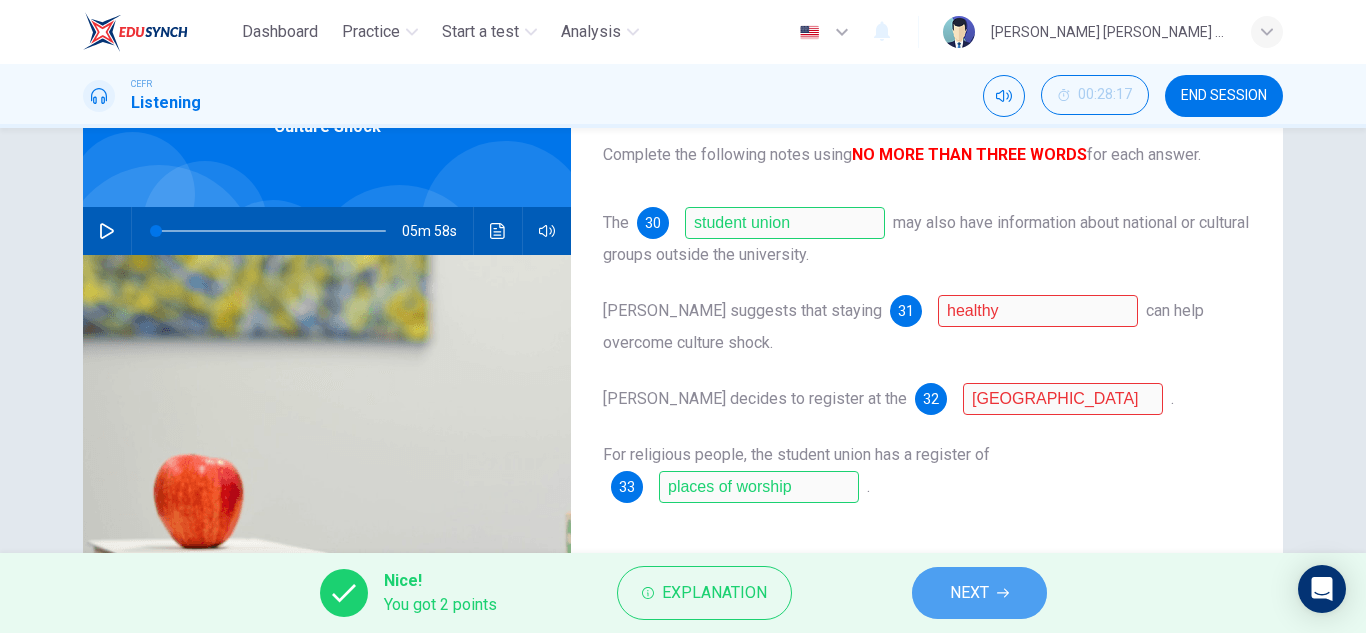 click on "NEXT" at bounding box center (969, 593) 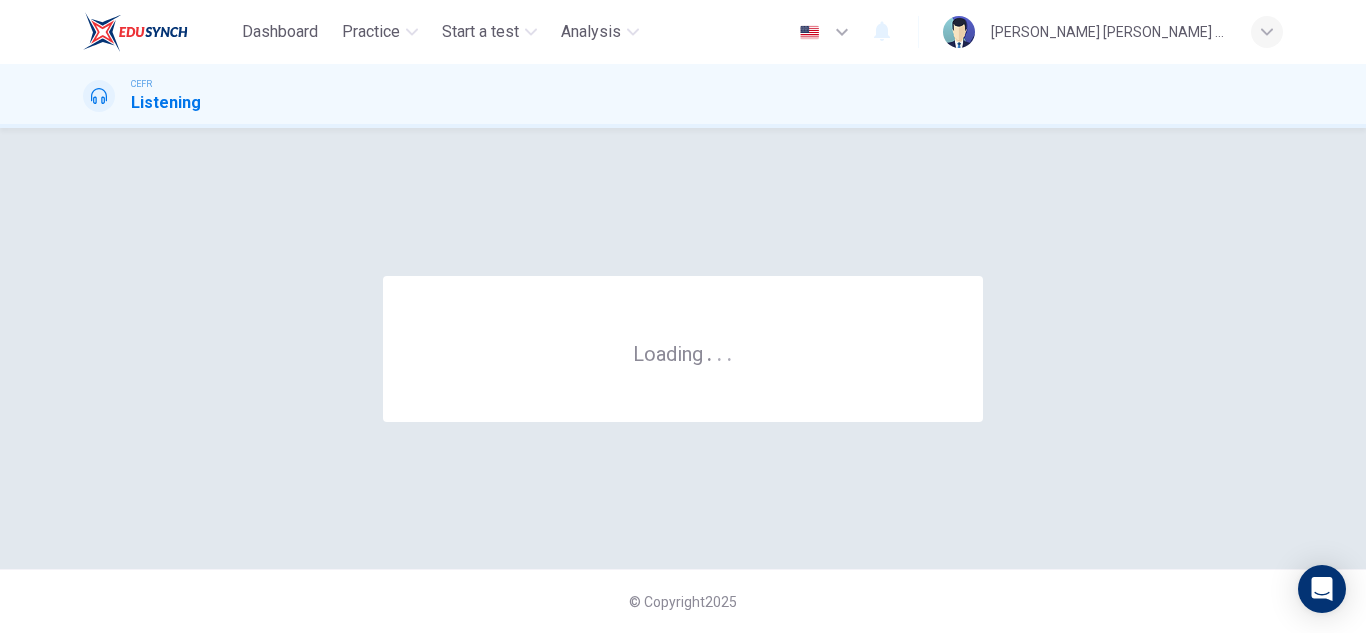 scroll, scrollTop: 0, scrollLeft: 0, axis: both 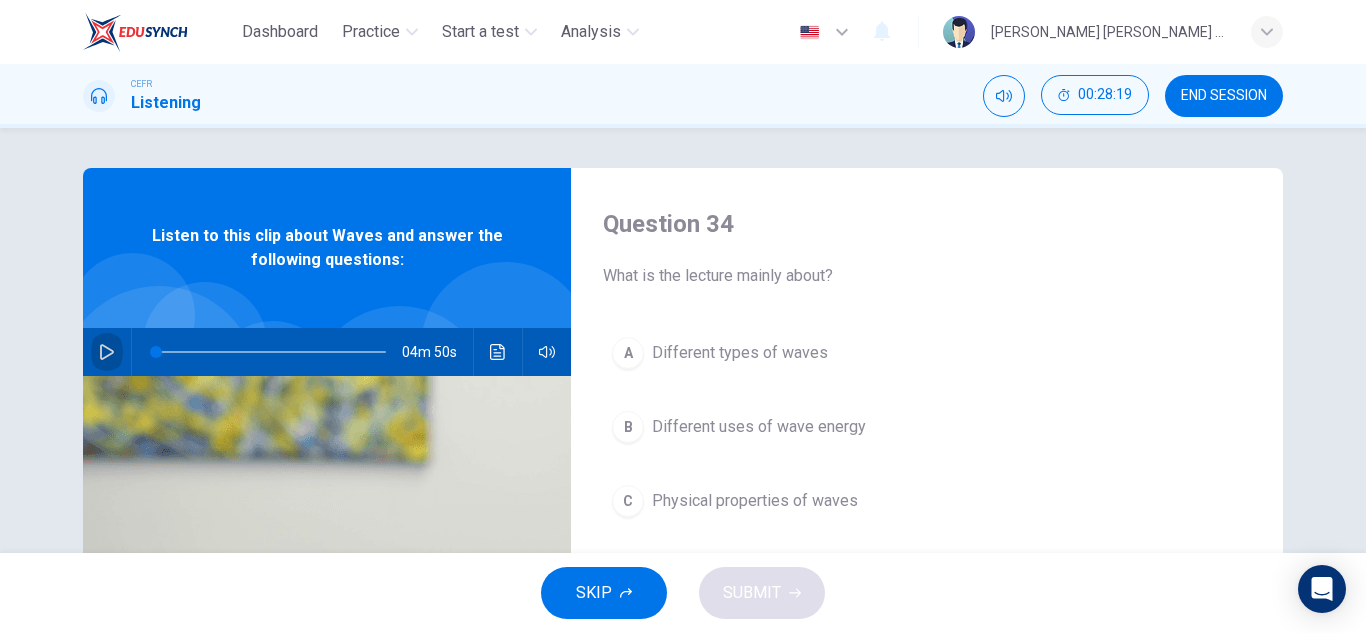 click 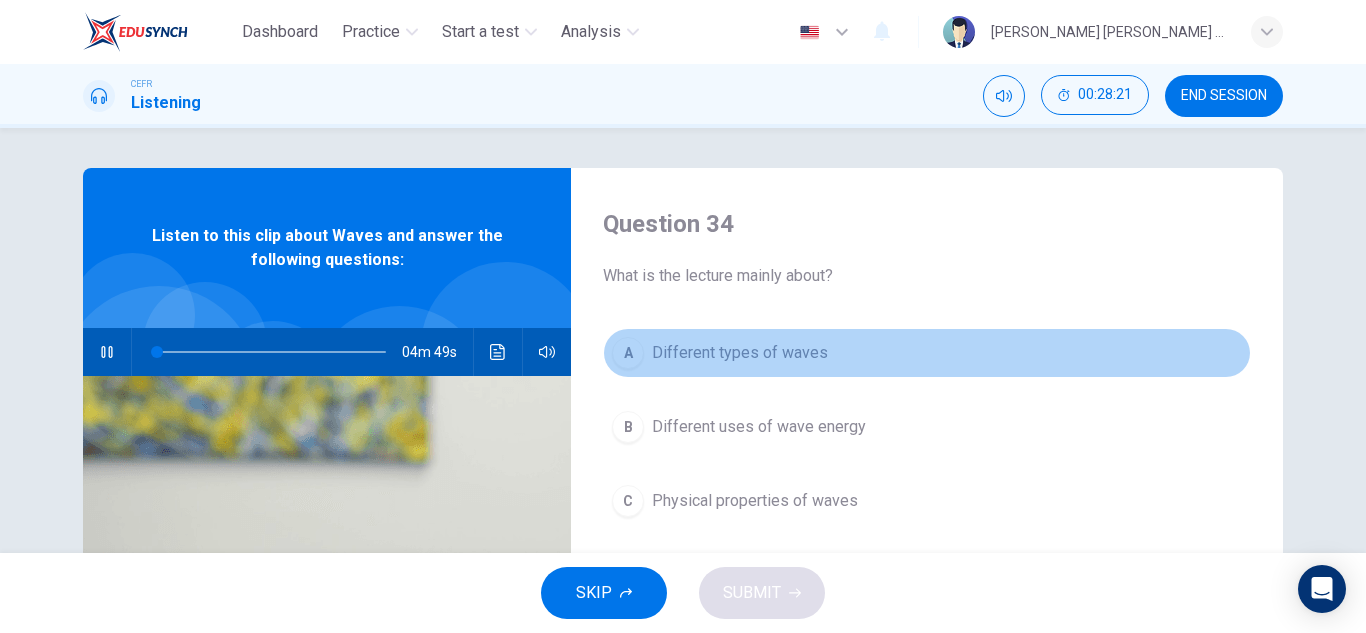 click on "Different types of waves" at bounding box center (740, 353) 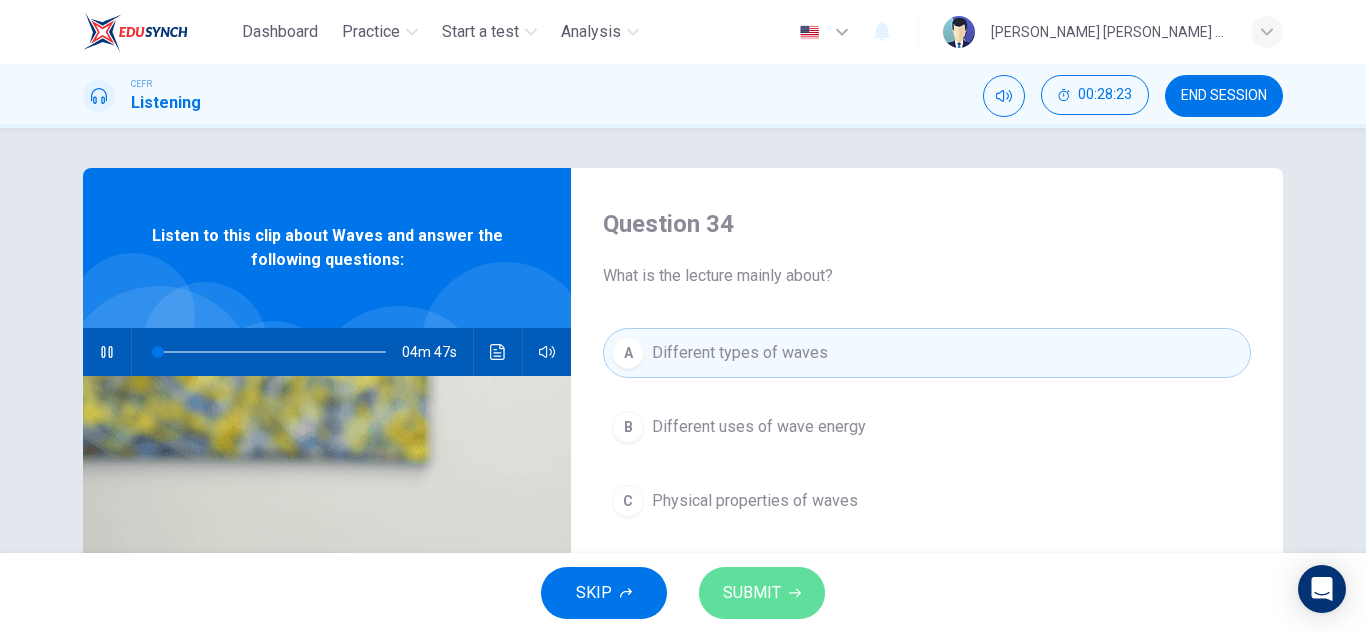 click on "SUBMIT" at bounding box center [752, 593] 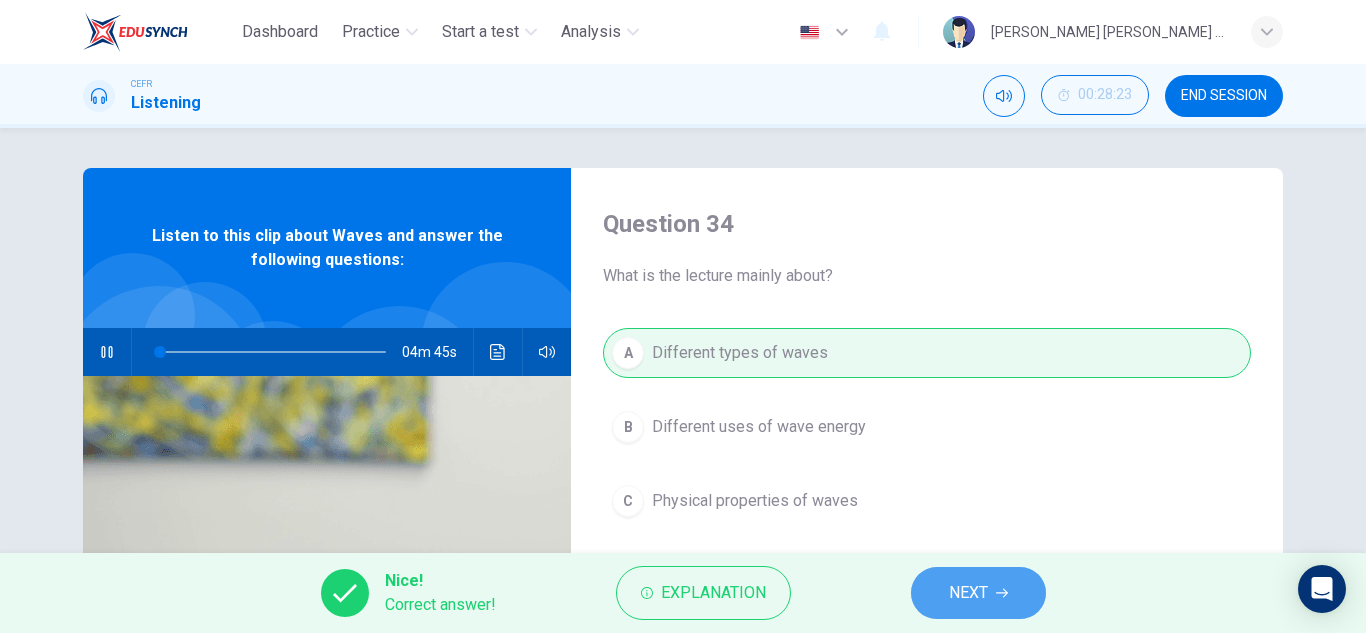 click on "NEXT" at bounding box center (978, 593) 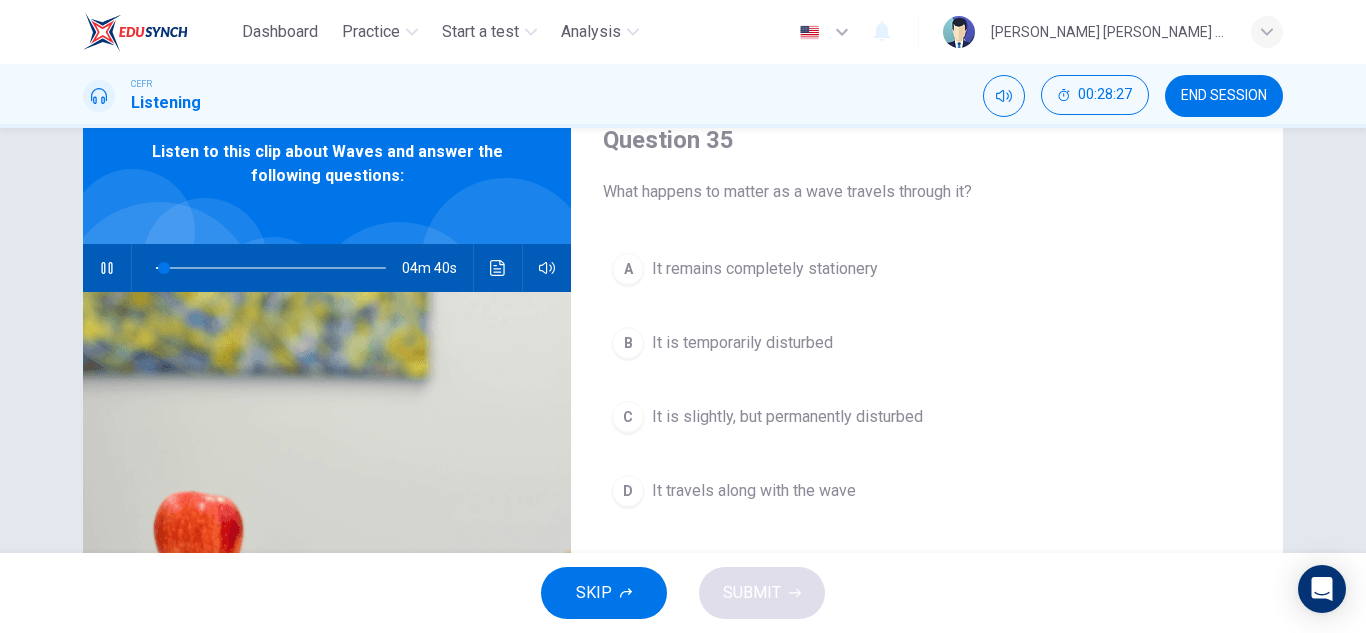 scroll, scrollTop: 85, scrollLeft: 0, axis: vertical 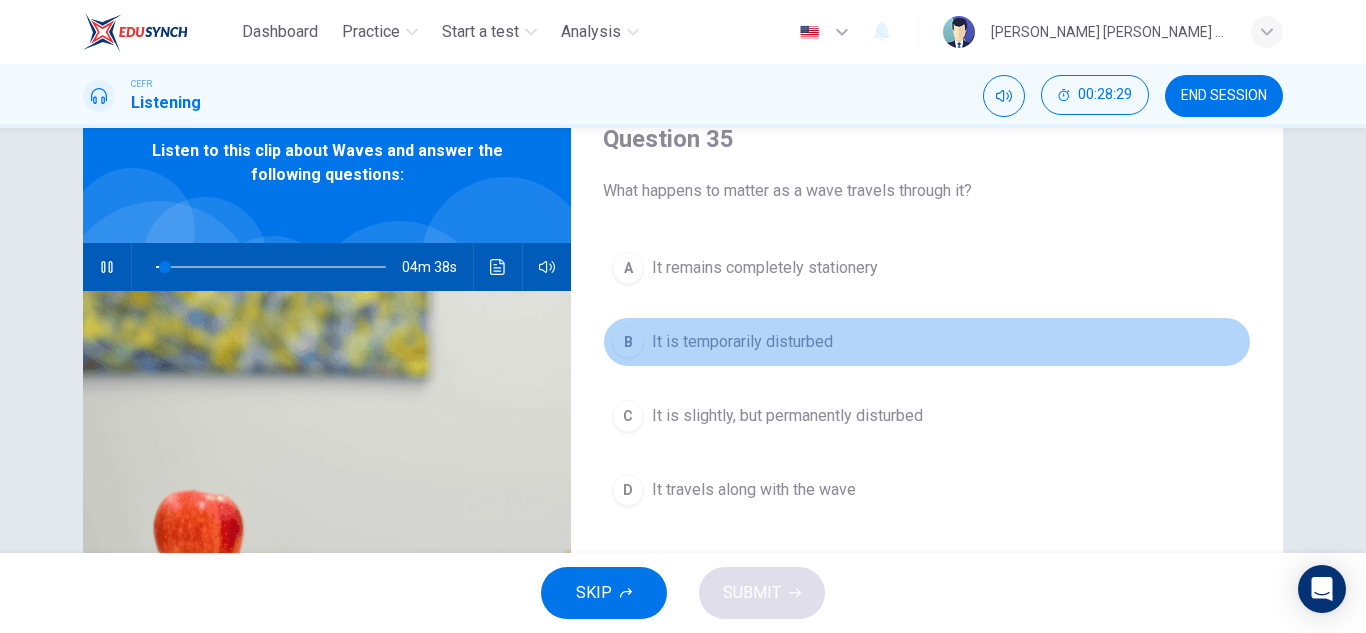 click on "It is temporarily disturbed" at bounding box center [742, 342] 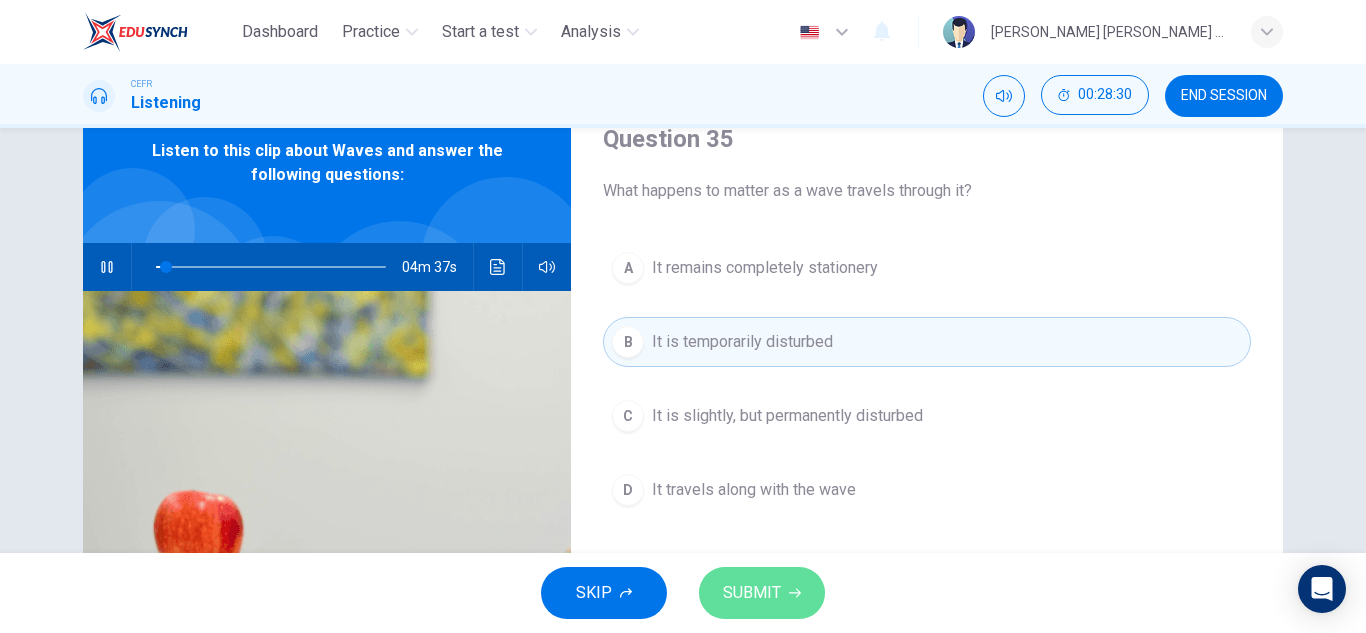 click on "SUBMIT" at bounding box center [752, 593] 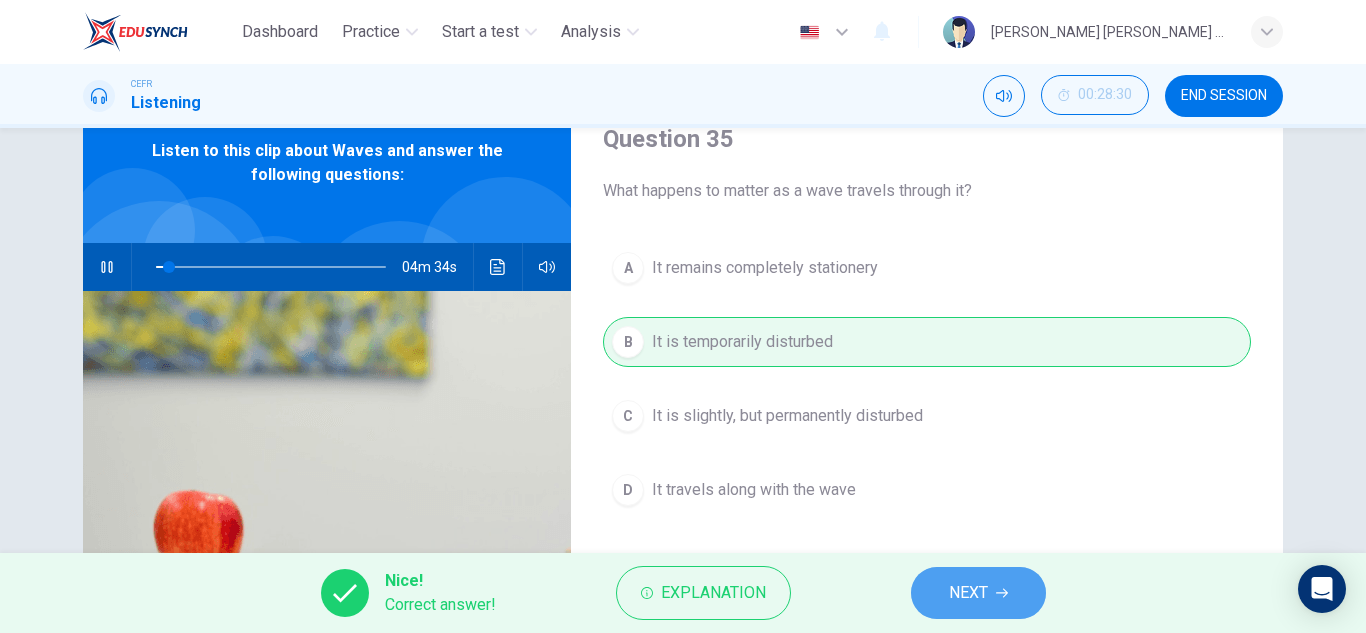 click on "NEXT" at bounding box center [978, 593] 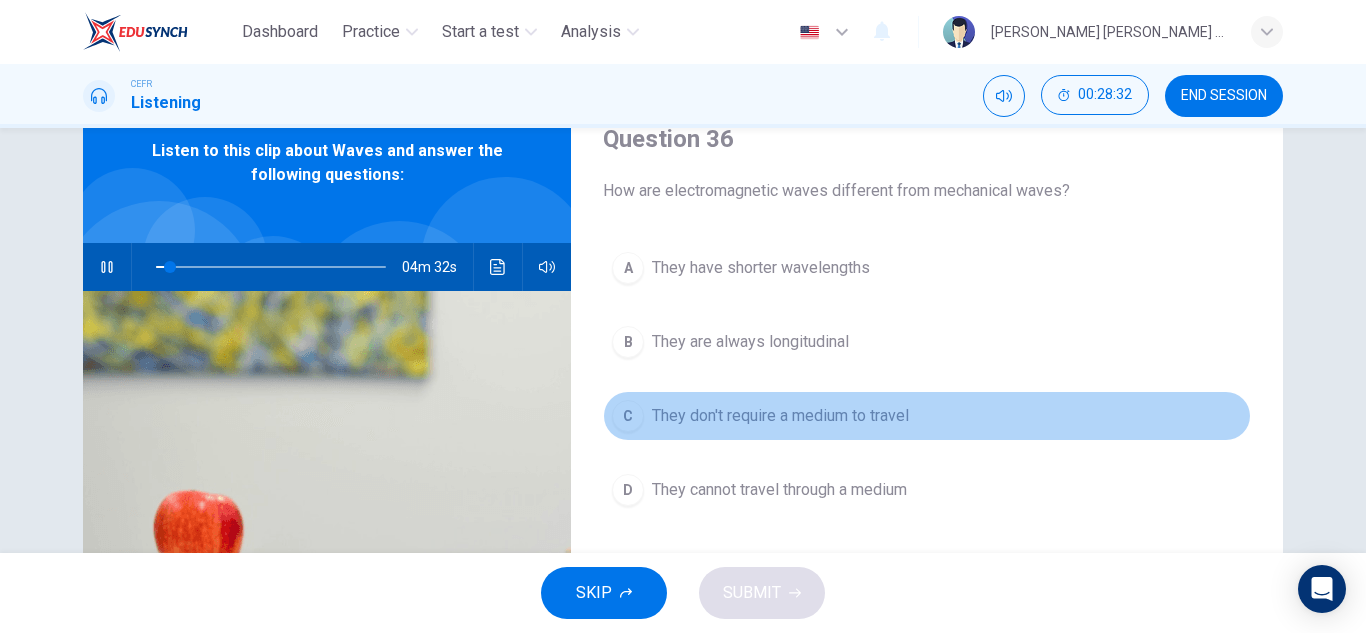 click on "C They don't require a medium to travel" at bounding box center (927, 416) 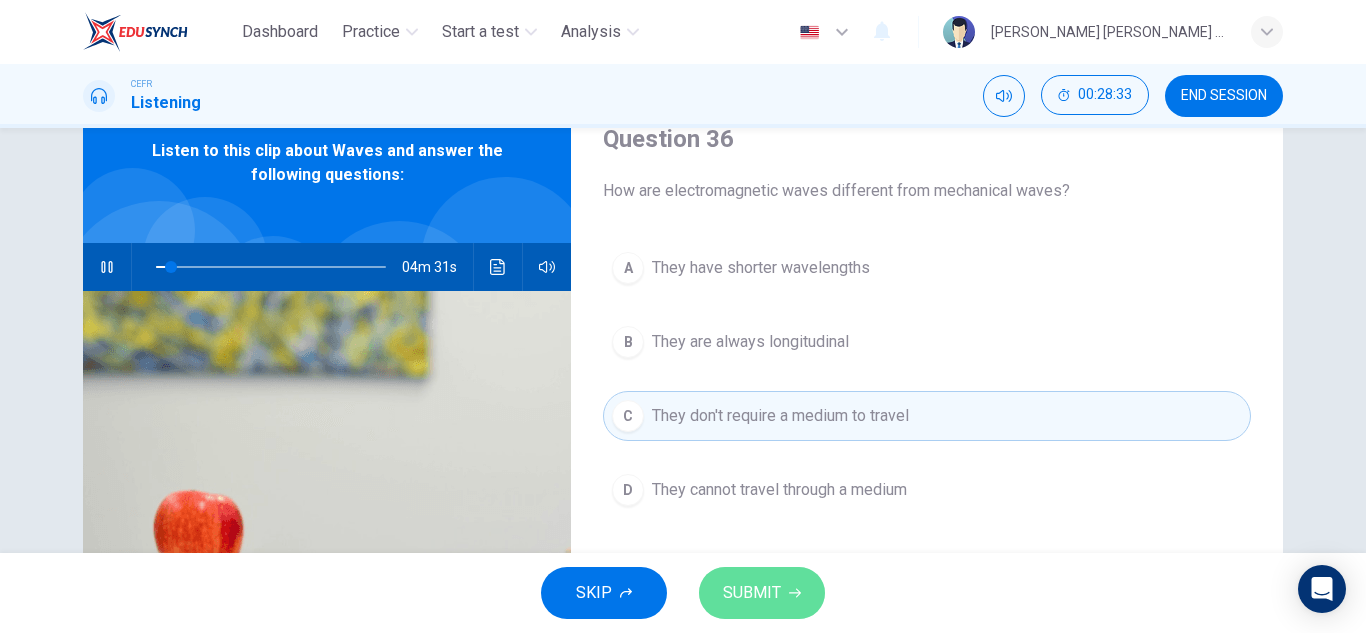 click on "SUBMIT" at bounding box center [762, 593] 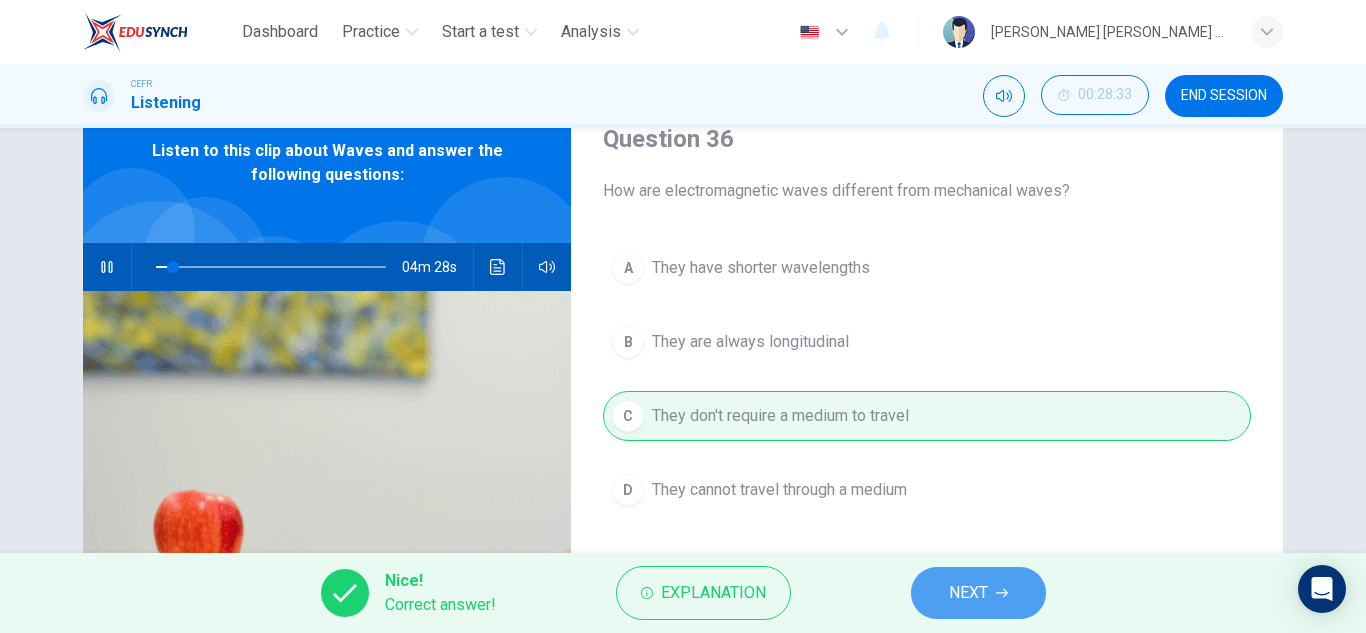click on "NEXT" at bounding box center (978, 593) 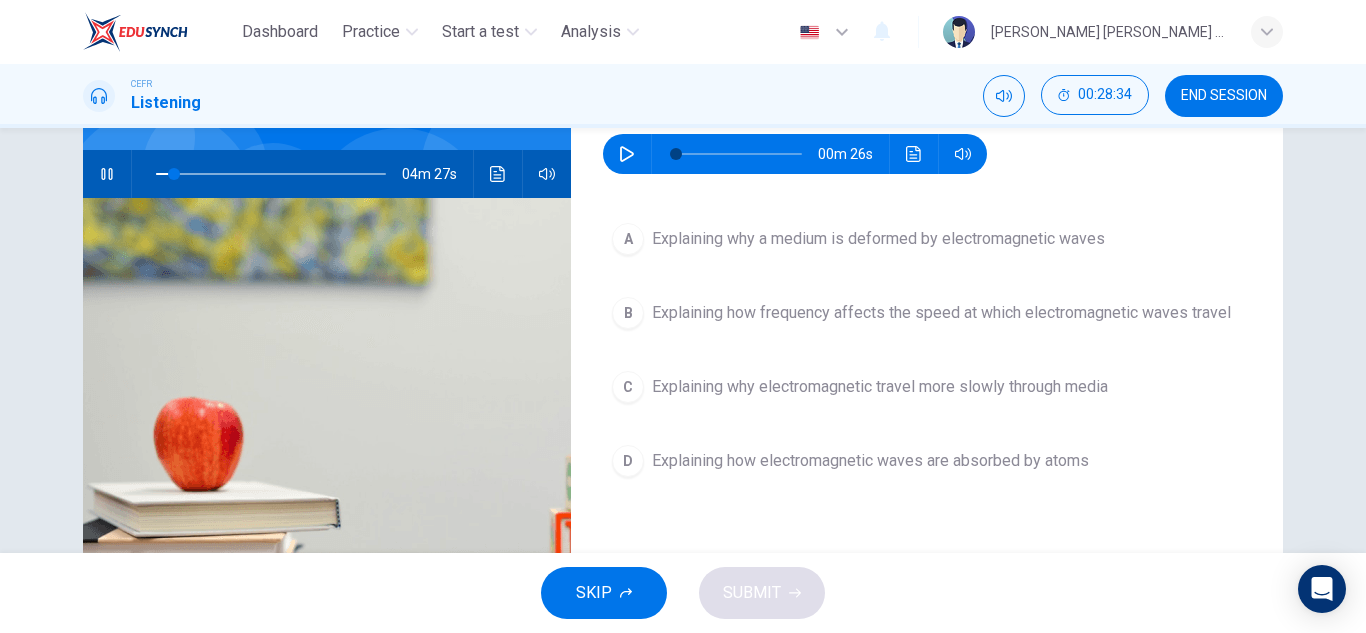 scroll, scrollTop: 179, scrollLeft: 0, axis: vertical 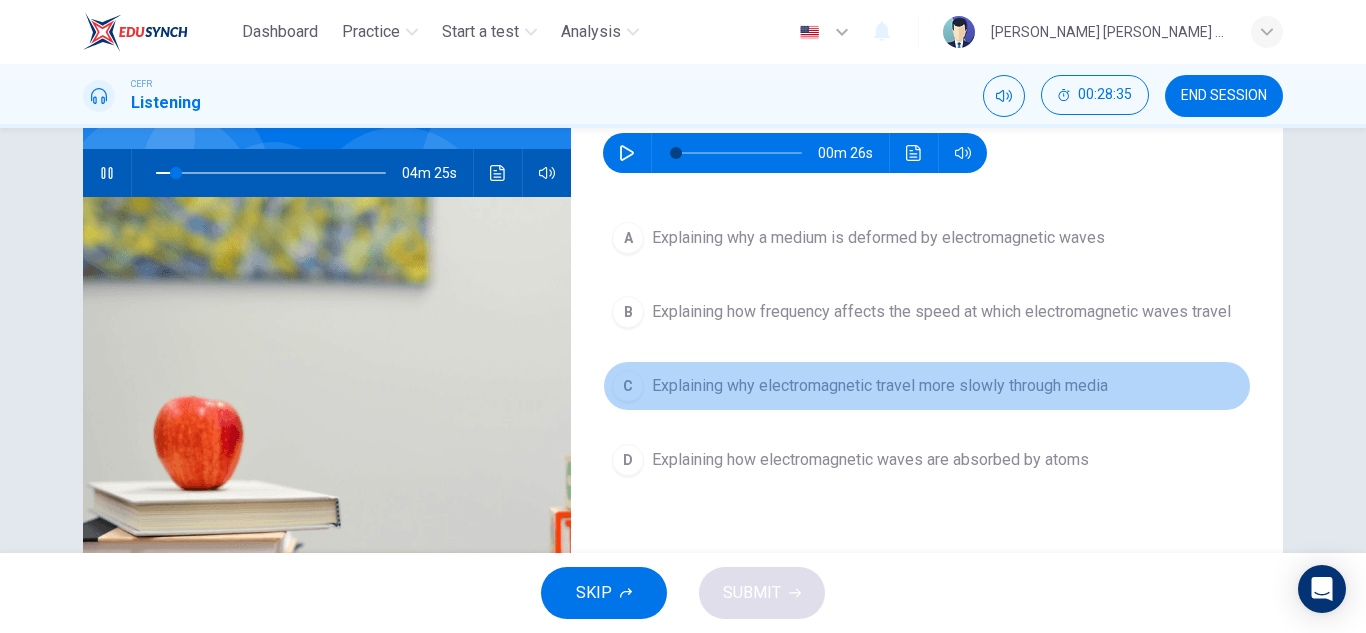 click on "Explaining why electromagnetic travel more slowly through media" at bounding box center [880, 386] 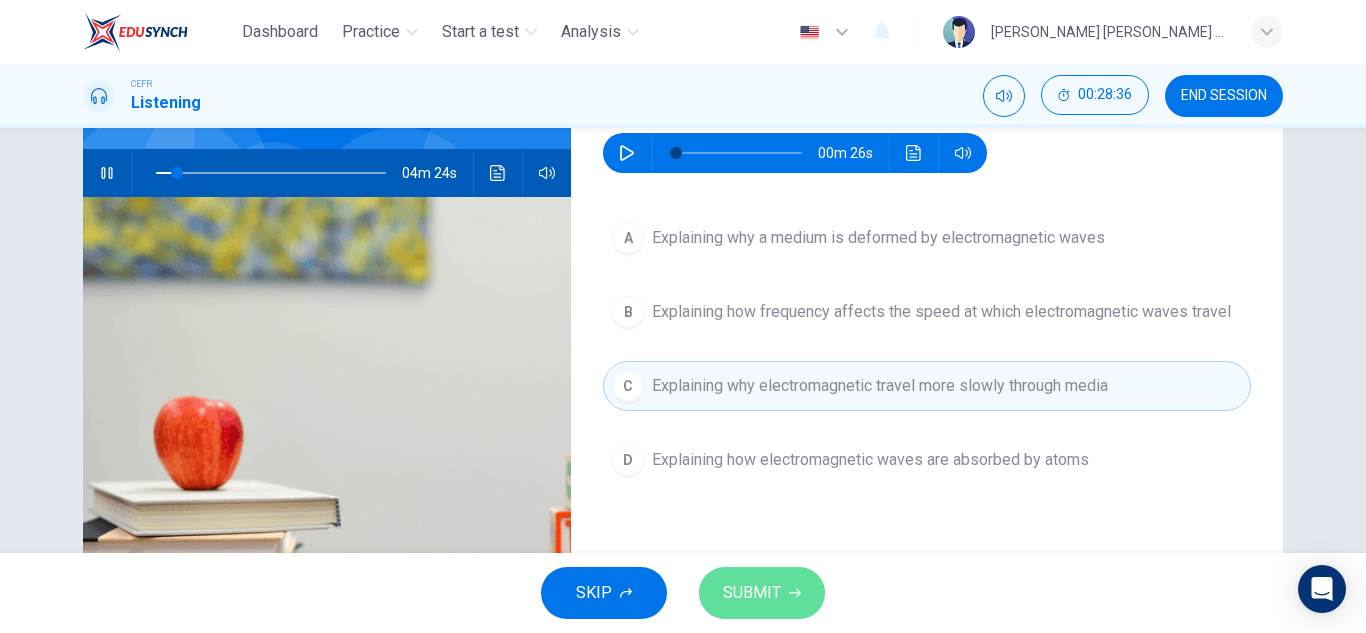 click on "SUBMIT" at bounding box center (762, 593) 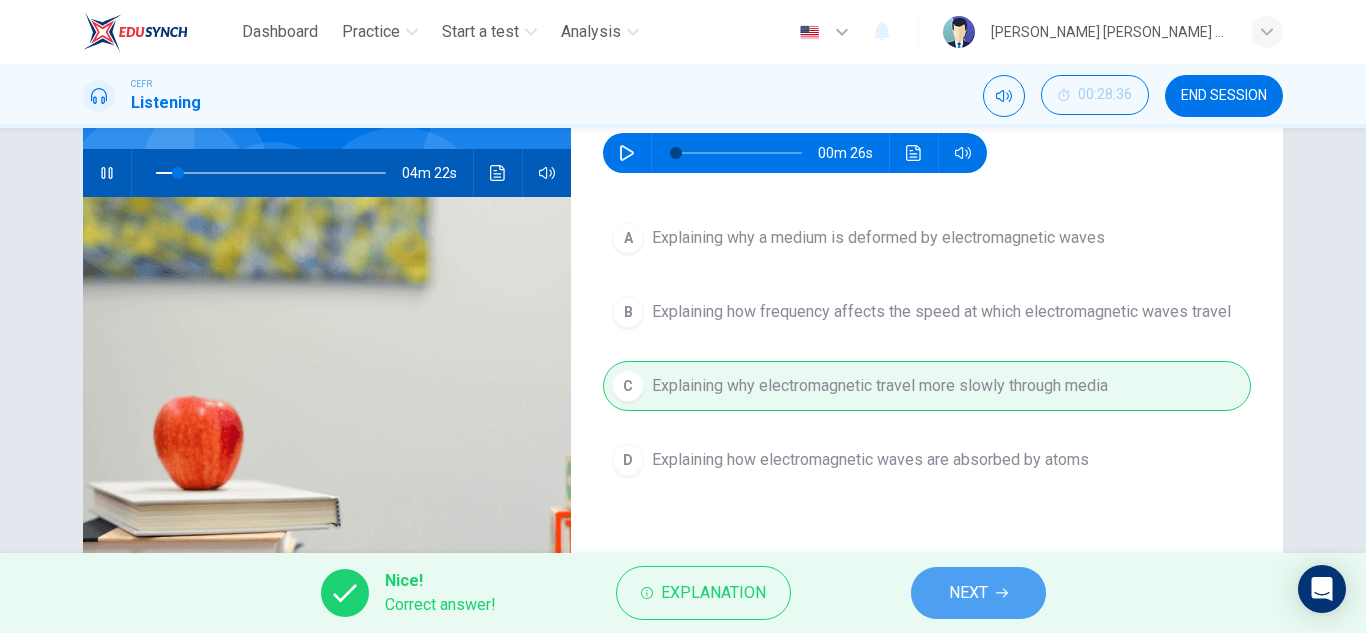 click on "NEXT" at bounding box center [978, 593] 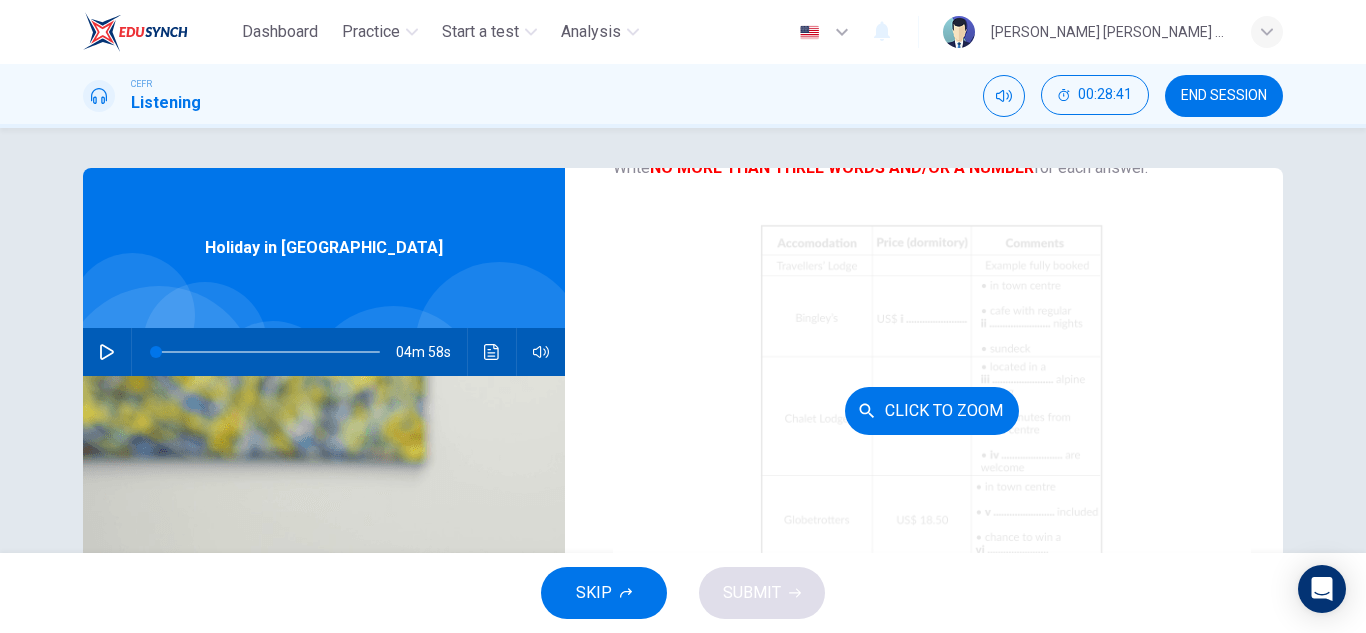 scroll, scrollTop: 158, scrollLeft: 0, axis: vertical 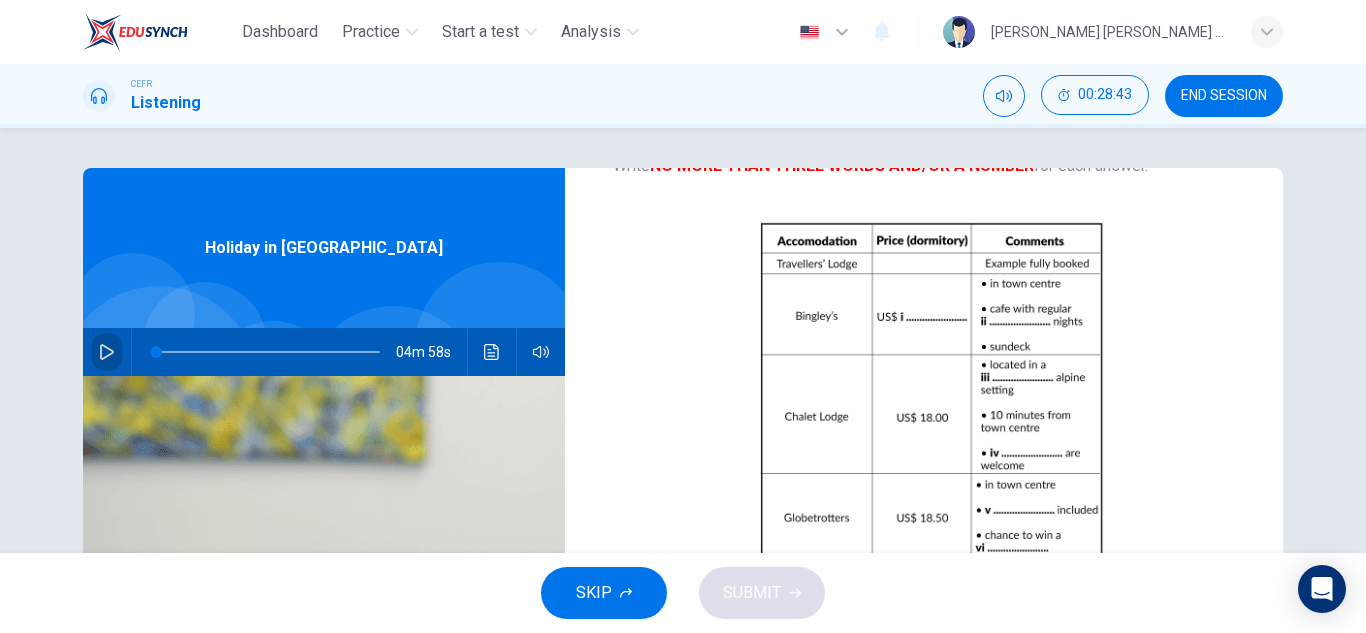 click at bounding box center (107, 352) 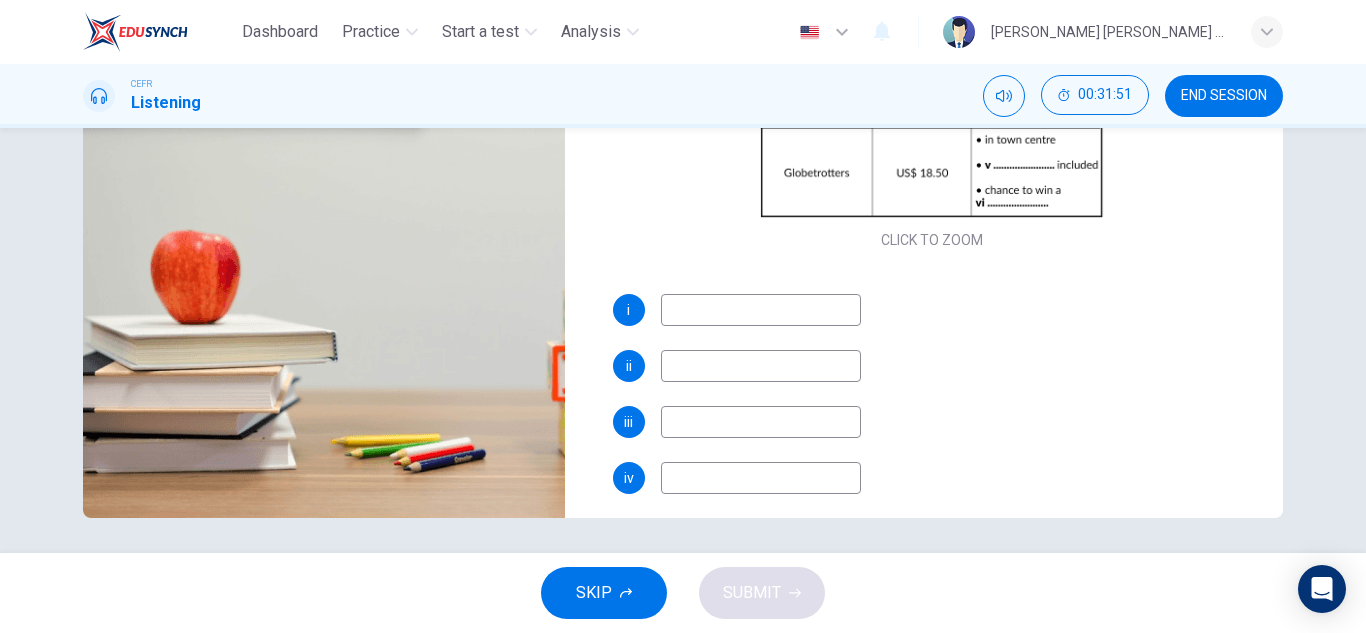 scroll, scrollTop: 350, scrollLeft: 0, axis: vertical 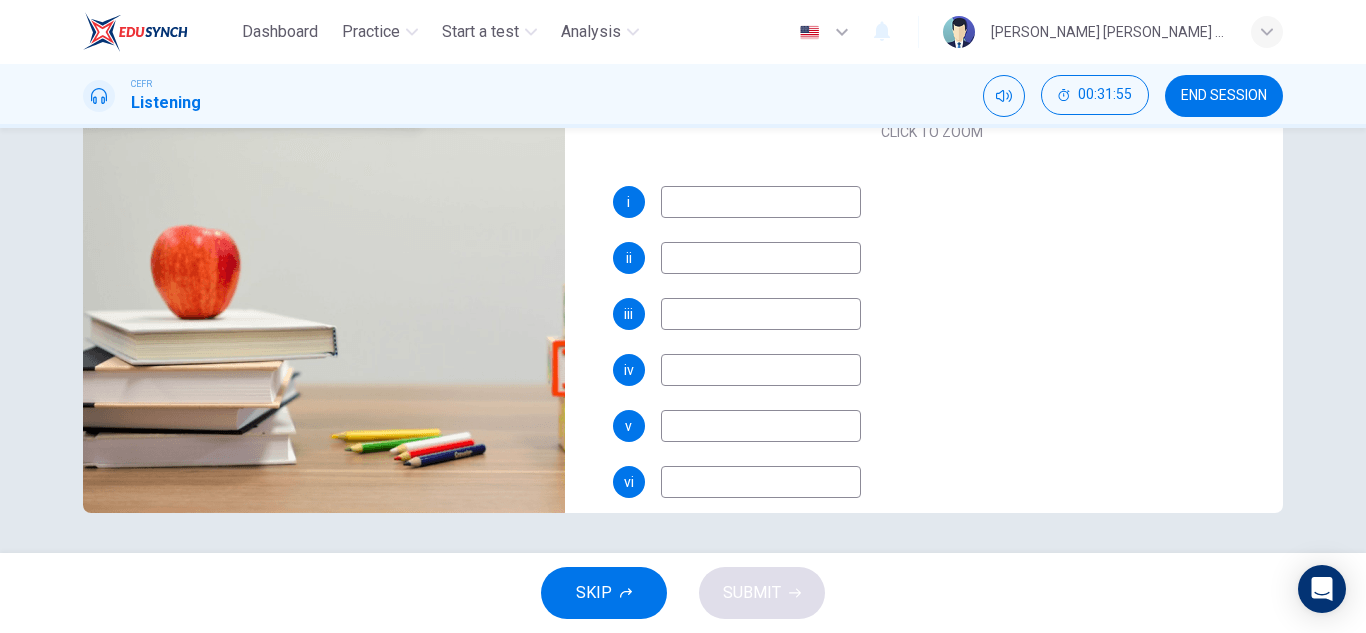 click at bounding box center [761, 202] 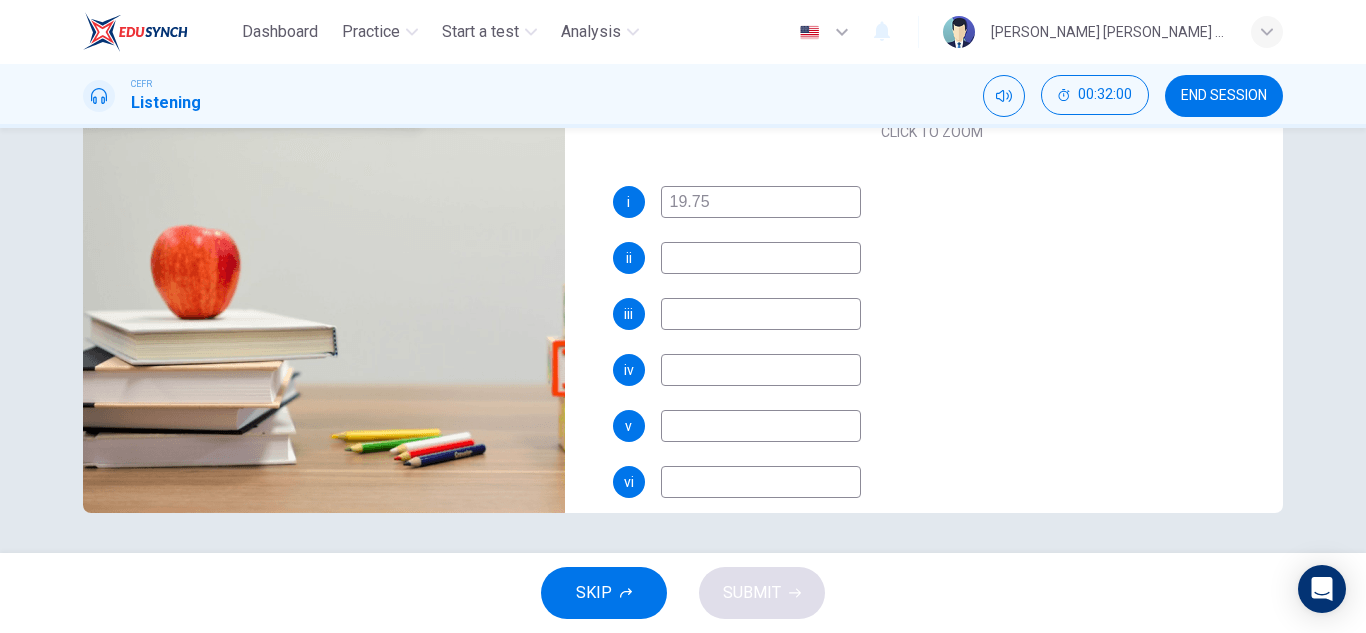 click at bounding box center [761, 258] 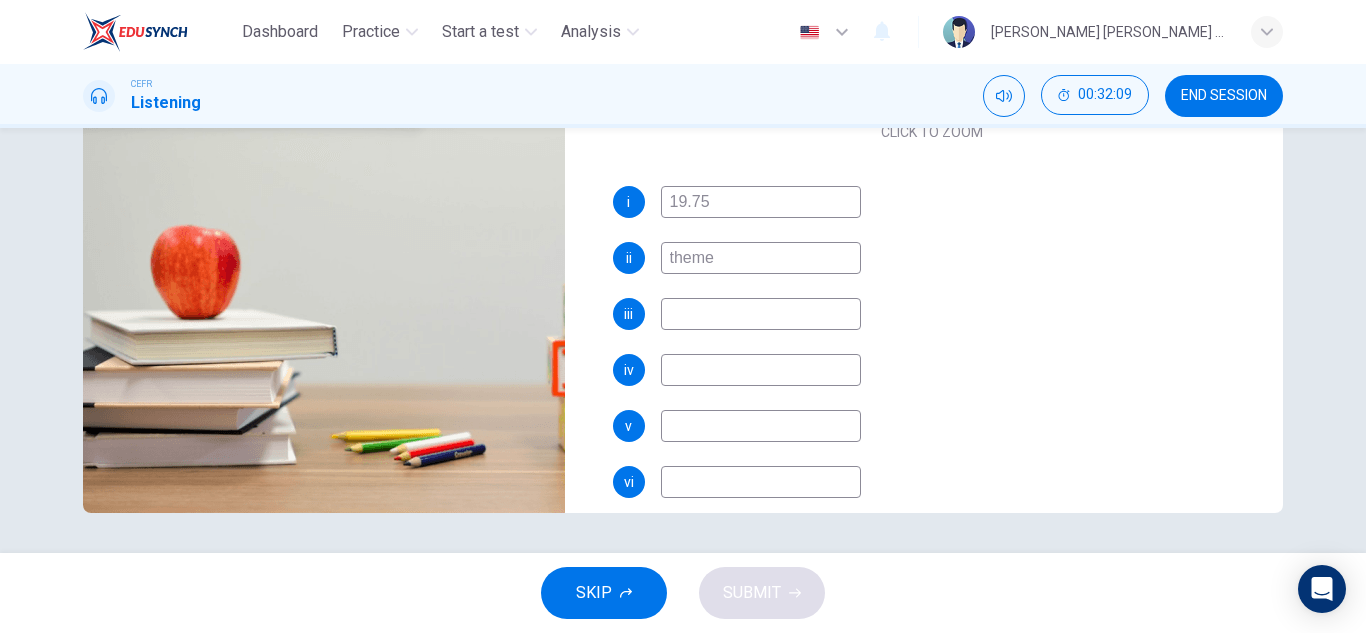 click at bounding box center [761, 314] 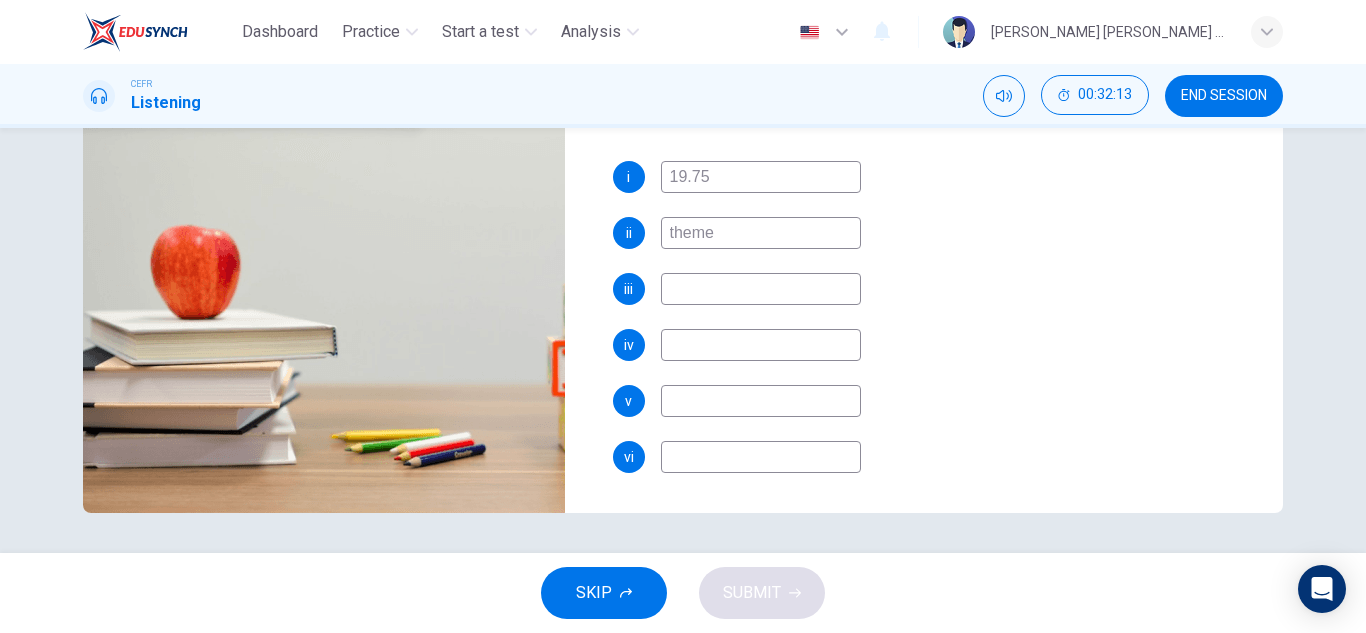 scroll, scrollTop: 285, scrollLeft: 0, axis: vertical 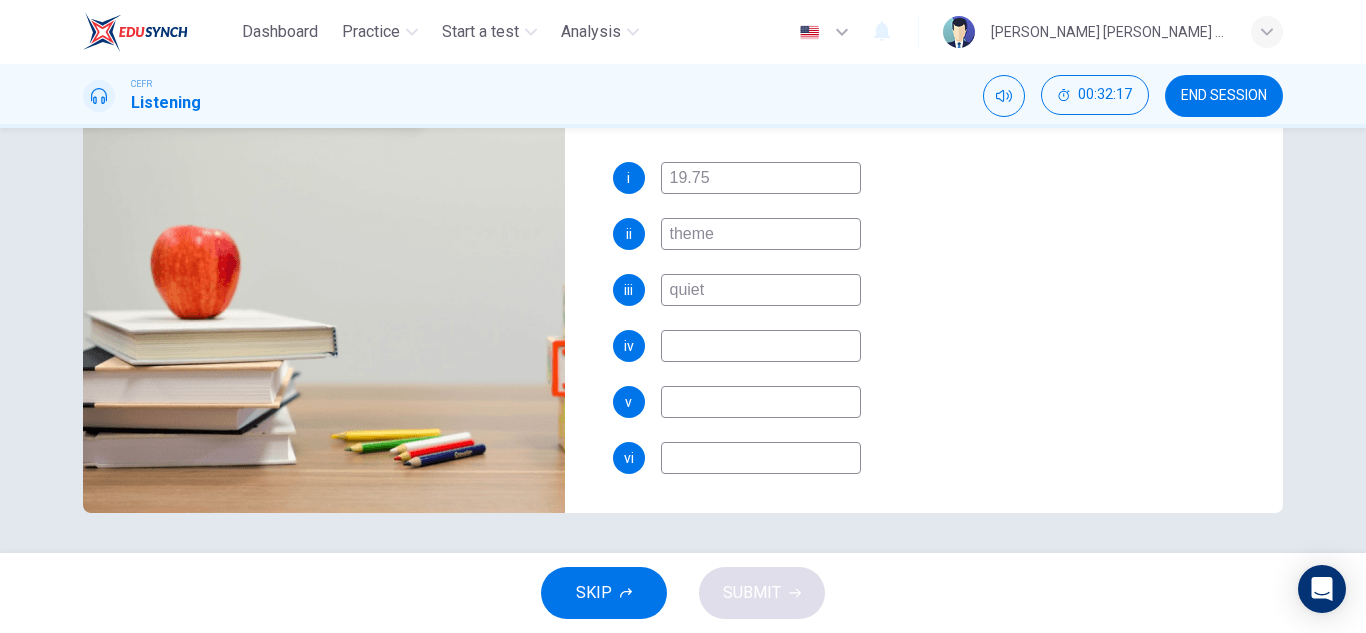 click at bounding box center (761, 346) 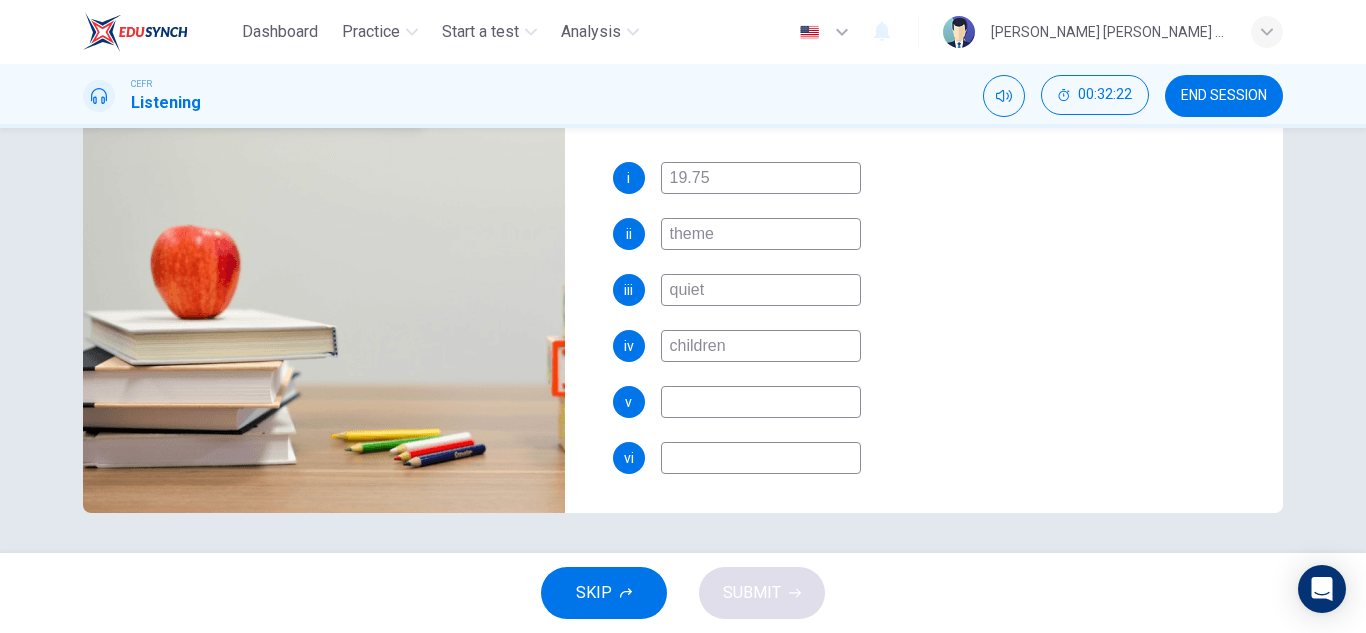 click at bounding box center [761, 402] 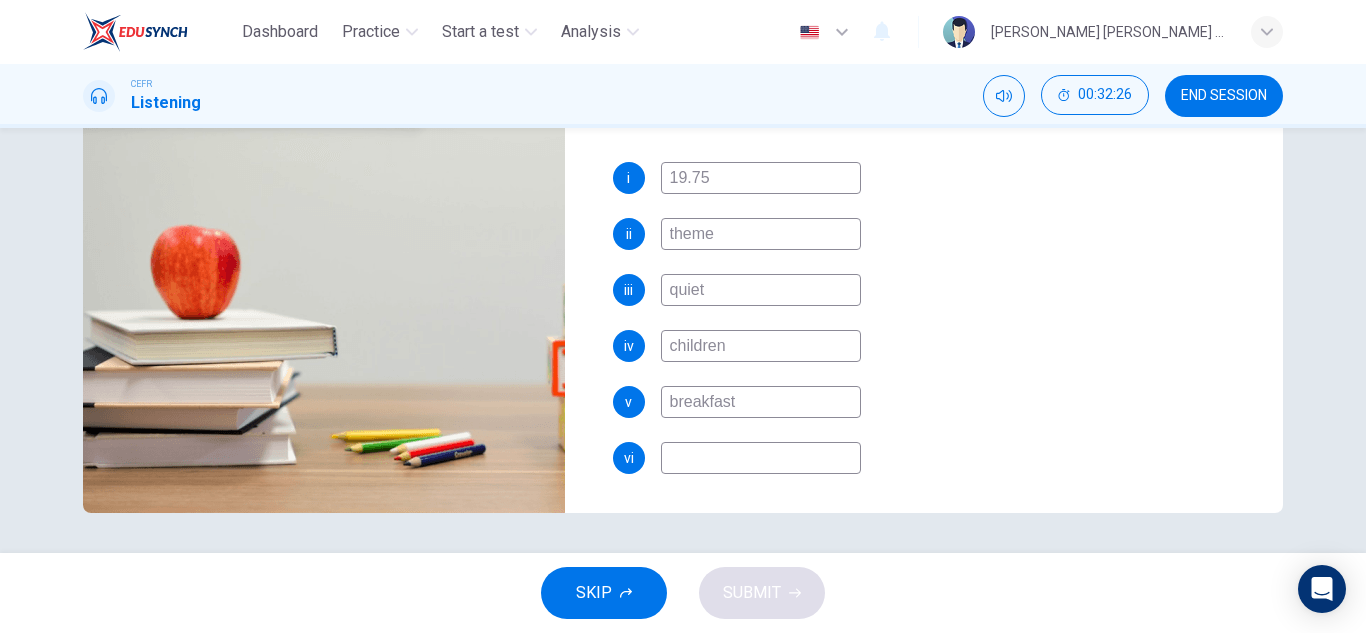 click at bounding box center [761, 458] 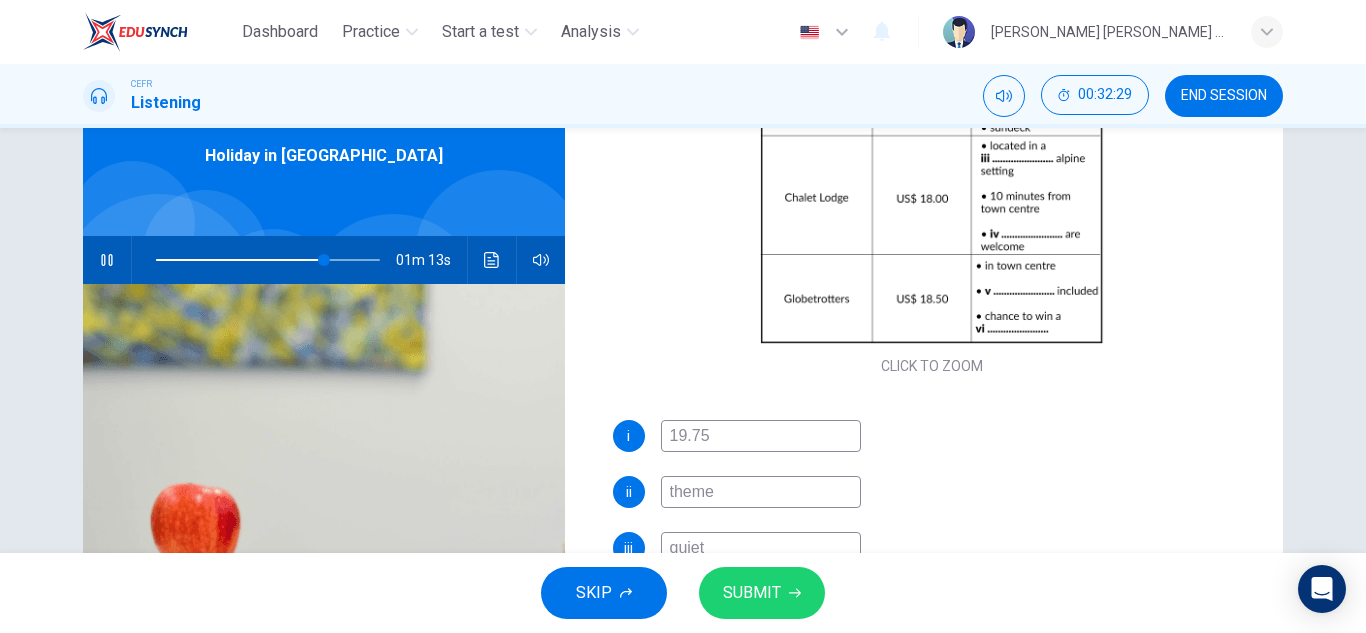 scroll, scrollTop: 83, scrollLeft: 0, axis: vertical 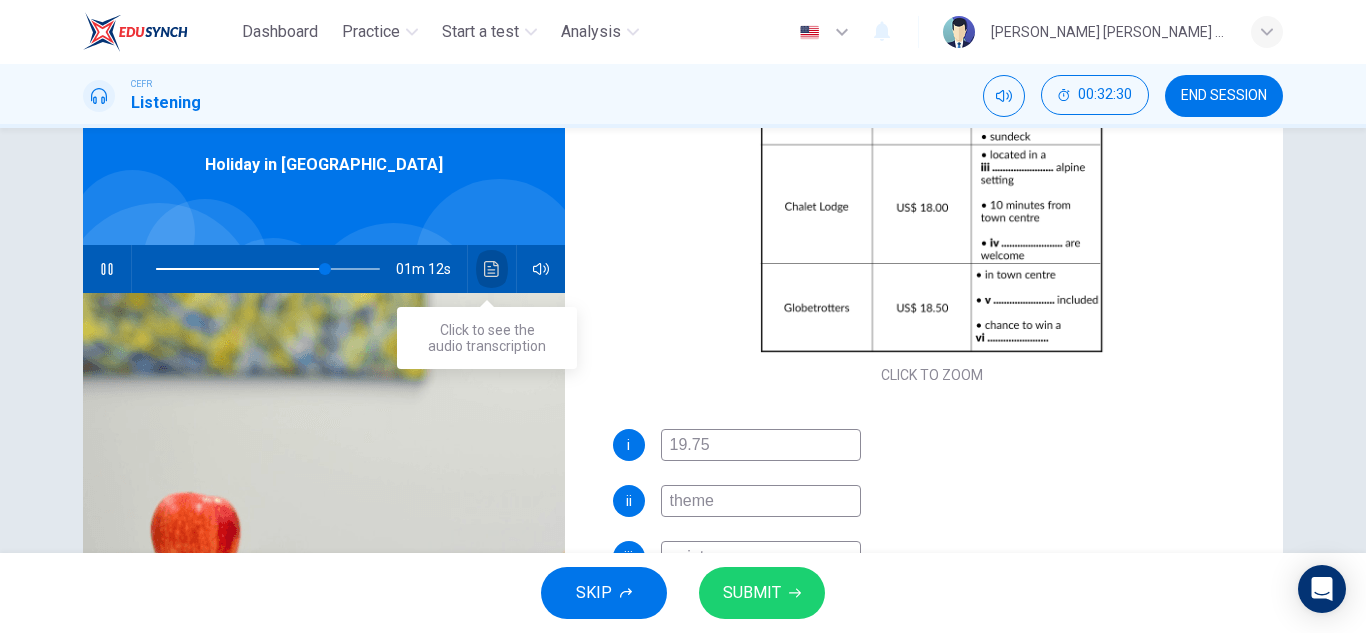 click at bounding box center (492, 269) 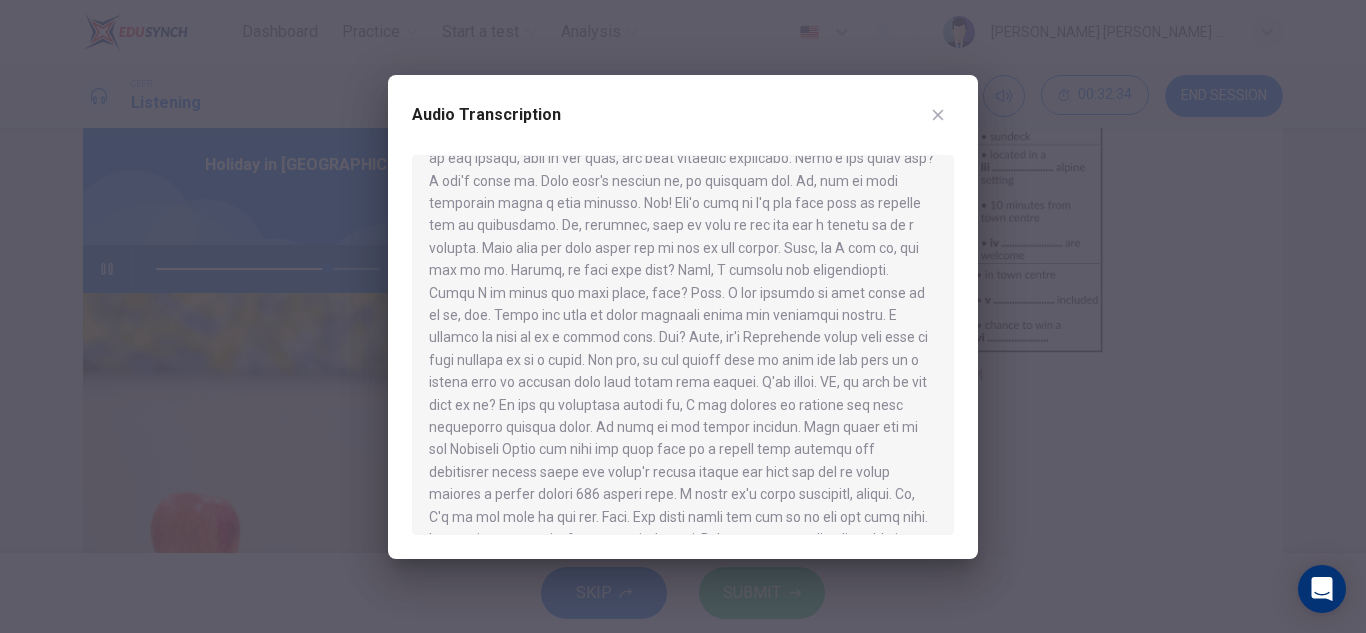 scroll, scrollTop: 583, scrollLeft: 0, axis: vertical 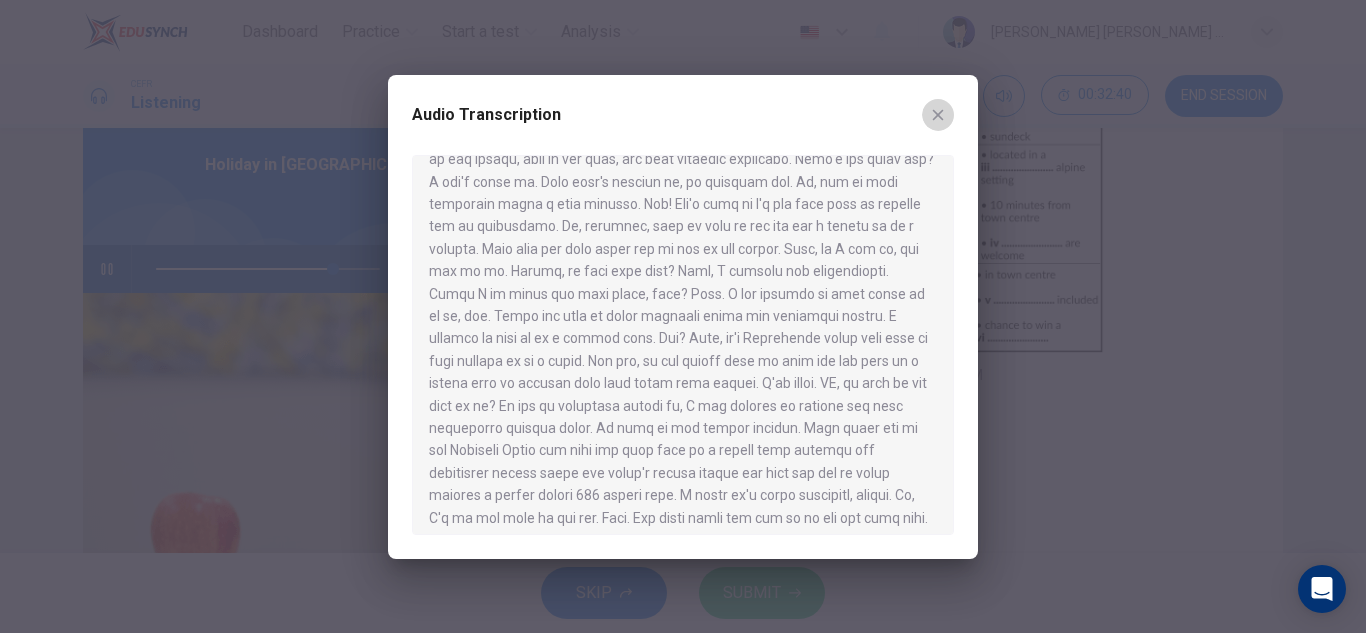 click at bounding box center (938, 115) 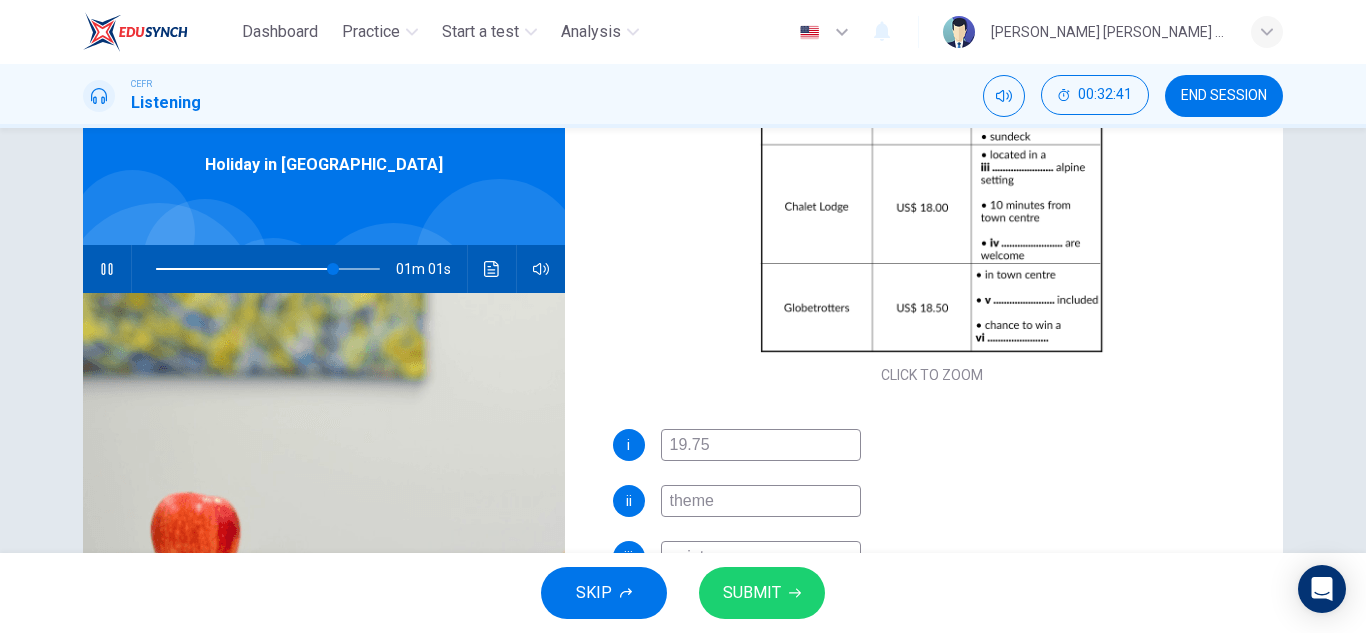 scroll, scrollTop: 286, scrollLeft: 0, axis: vertical 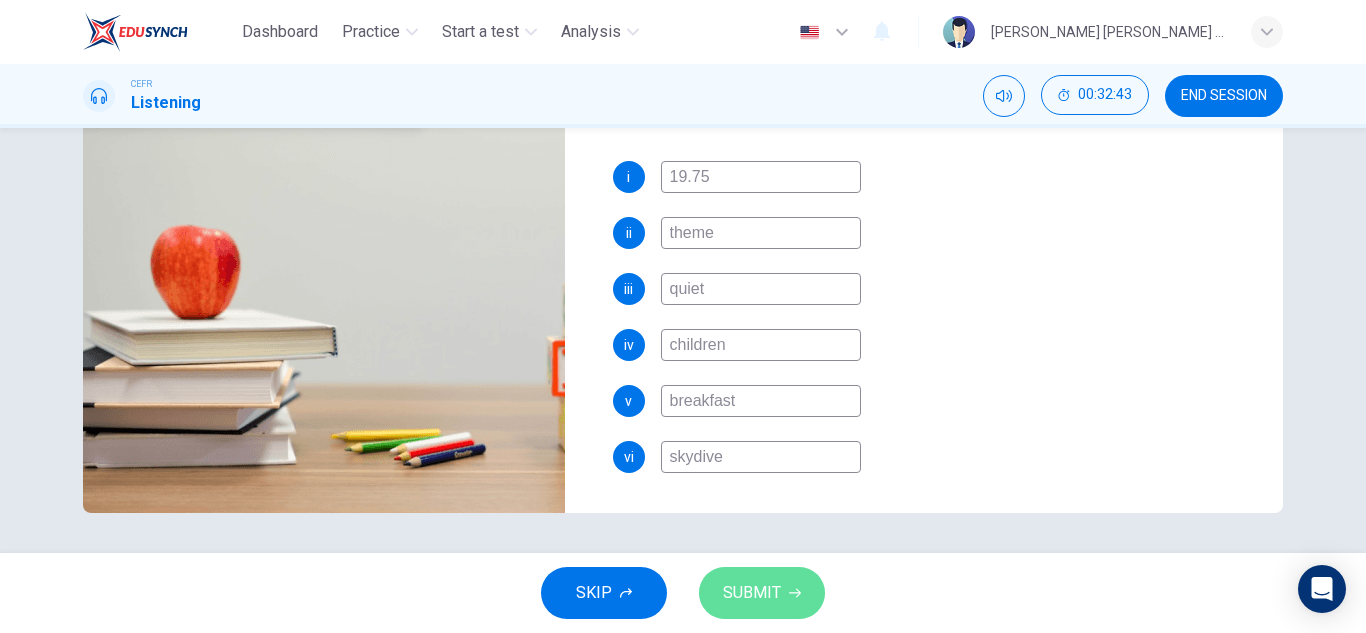 click on "SUBMIT" at bounding box center [762, 593] 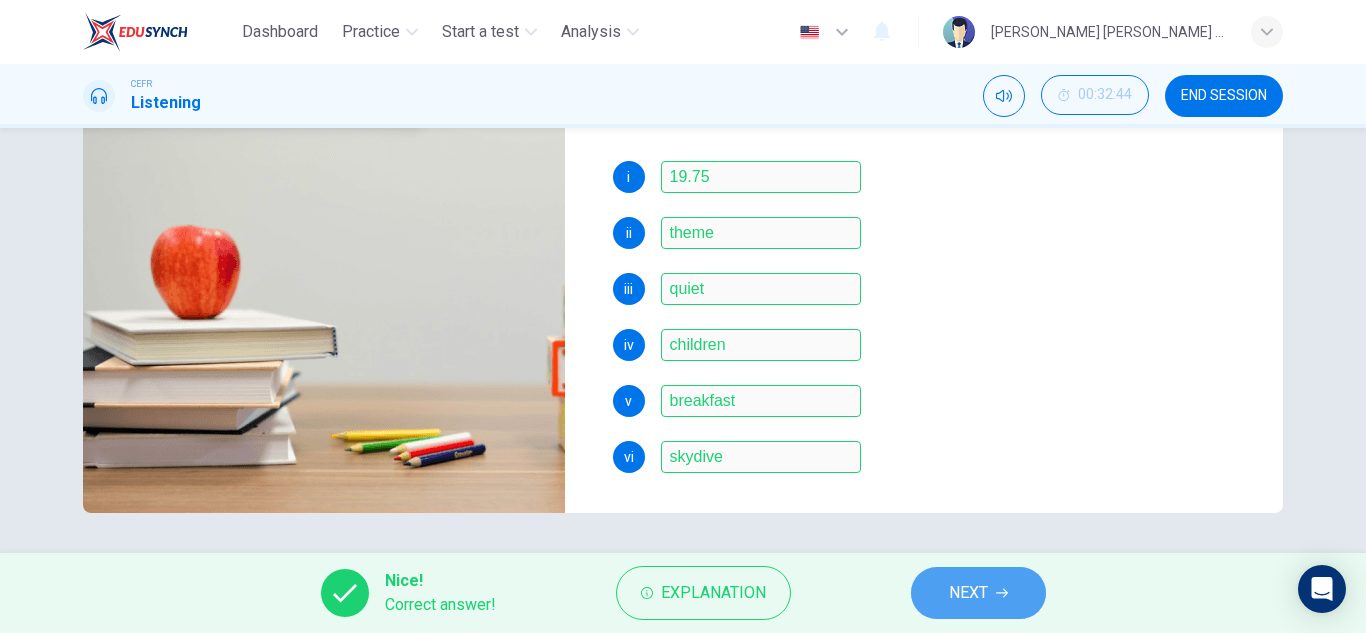 click on "NEXT" at bounding box center [968, 593] 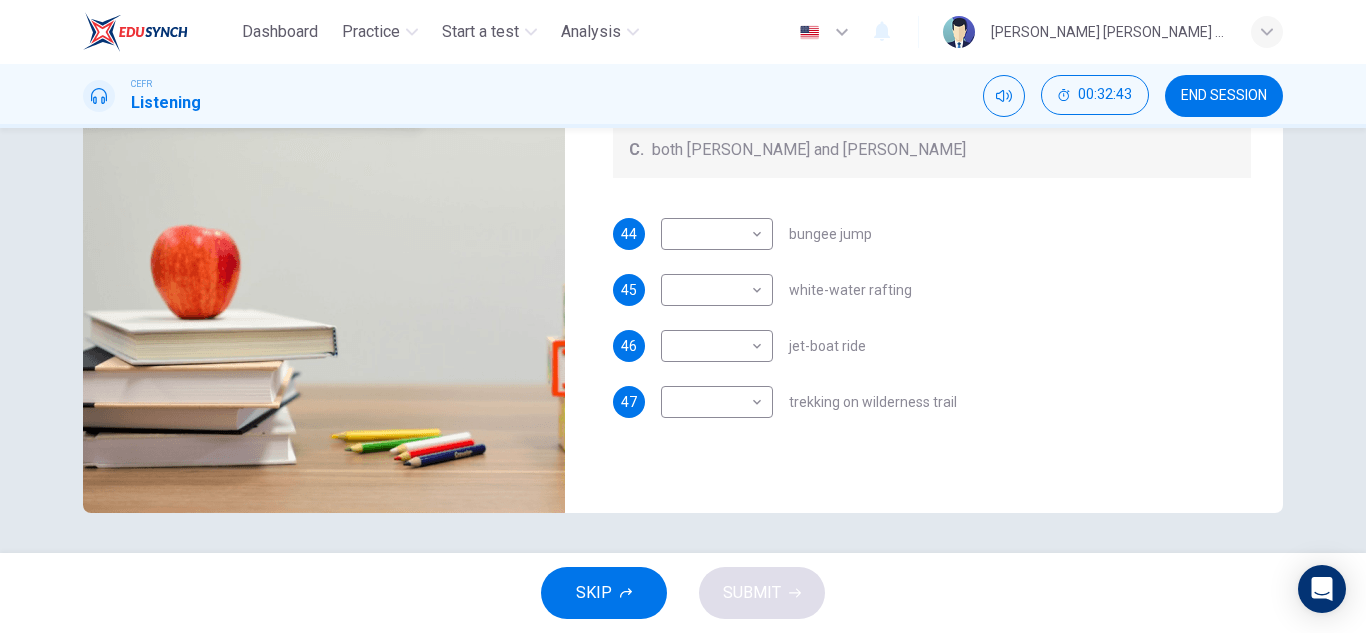 scroll, scrollTop: 0, scrollLeft: 0, axis: both 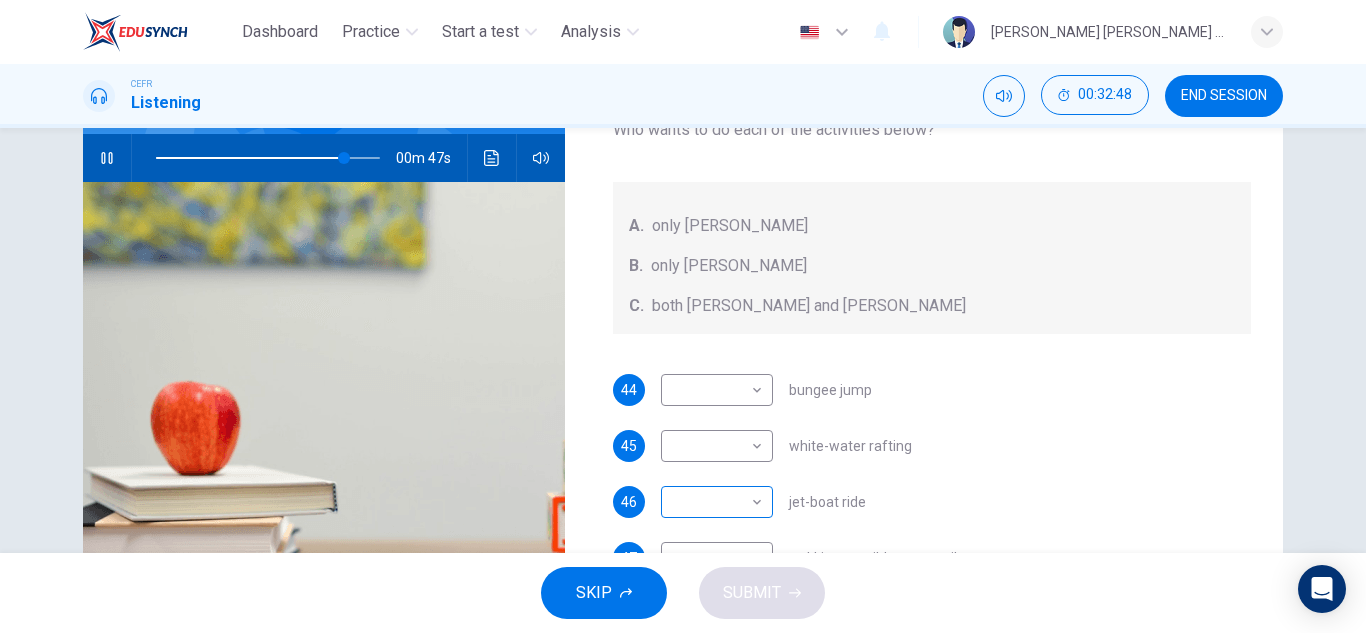 click on "Dashboard Practice Start a test Analysis English en ​ [PERSON_NAME] [PERSON_NAME] [PERSON_NAME] CEFR Listening 00:32:48 END SESSION Questions 44 - 47 Write the correct letter,  A ,  B , or  C  next to the questions below.
Who wants to do each of the activities below? A. only [PERSON_NAME] only [PERSON_NAME] both [PERSON_NAME] and [PERSON_NAME] 44 ​ ​ bungee jump 45 ​ ​ white-water rafting 46 ​ ​ jet-boat ride 47 ​ ​ trekking on wilderness trail Holiday in [GEOGRAPHIC_DATA] 00m 47s SKIP SUBMIT Dashboard Practice Start a test Analysis Notifications © Copyright  2025" at bounding box center (683, 316) 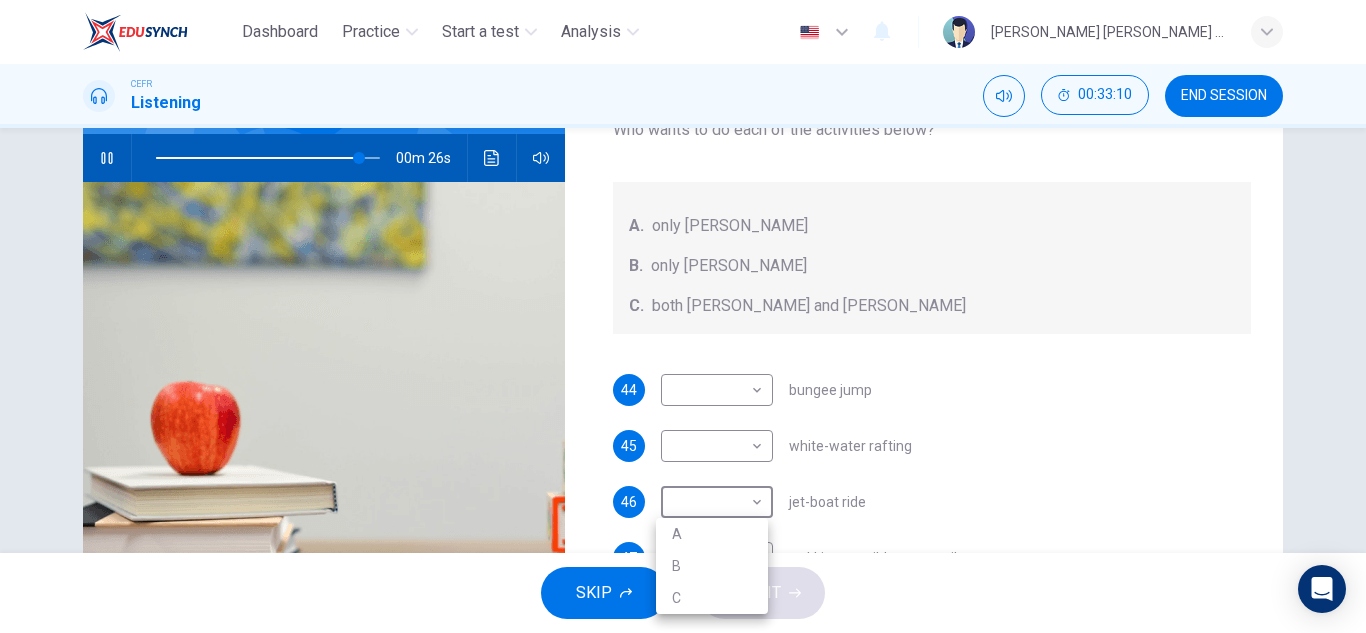click on "B" at bounding box center (712, 566) 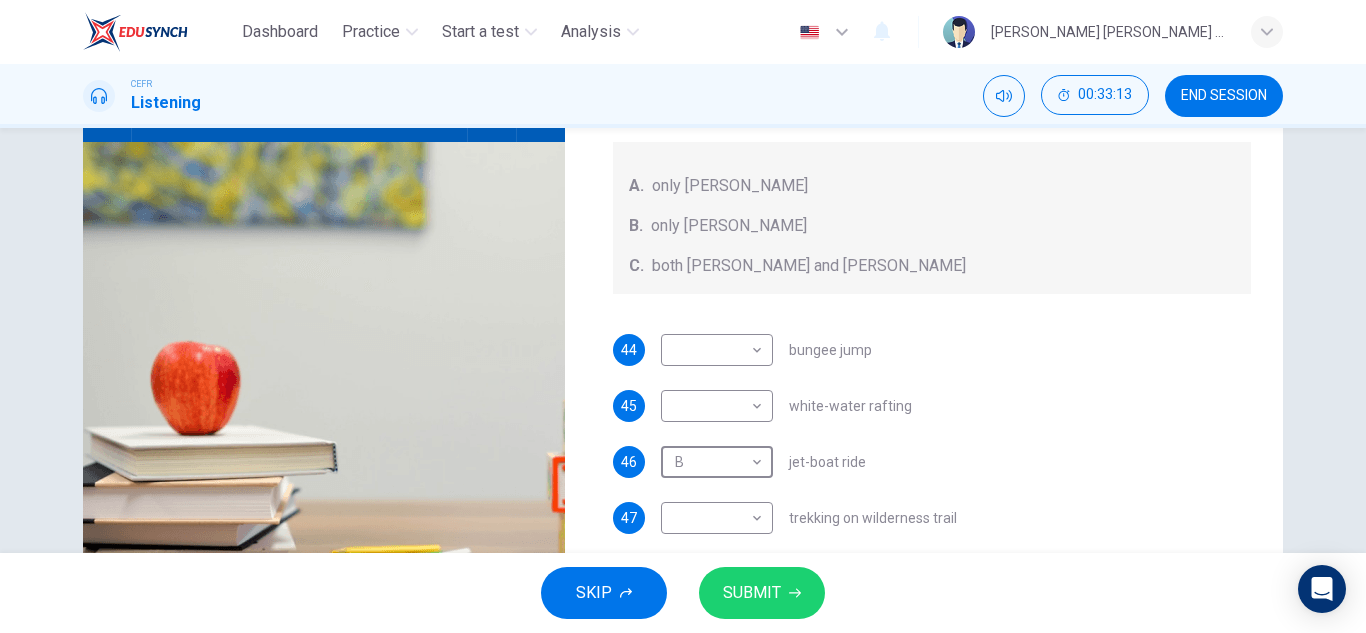 scroll, scrollTop: 235, scrollLeft: 0, axis: vertical 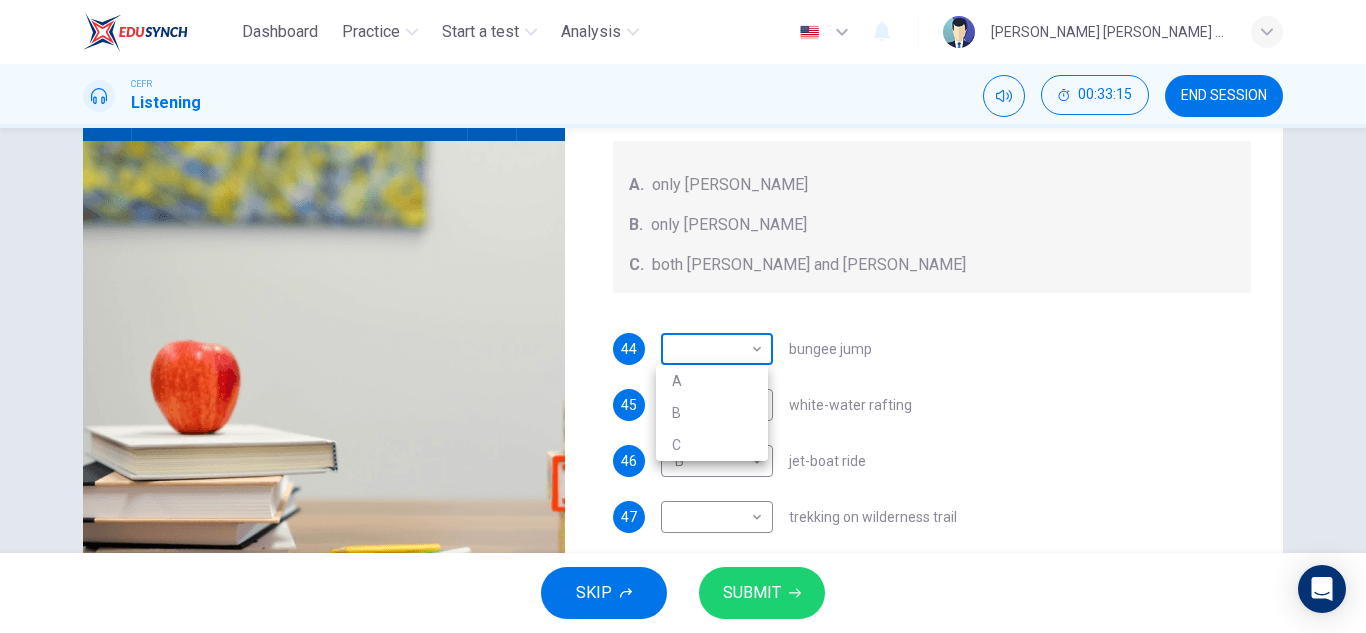 click on "Dashboard Practice Start a test Analysis English en ​ [PERSON_NAME] [PERSON_NAME] [PERSON_NAME] CEFR Listening 00:33:15 END SESSION Questions 44 - 47 Write the correct letter,  A ,  B , or  C  next to the questions below.
Who wants to do each of the activities below? A. only [PERSON_NAME] only [PERSON_NAME] both [PERSON_NAME] and [PERSON_NAME] 44 ​ ​ bungee jump 45 ​ ​ white-water rafting 46 B B ​ jet-boat ride 47 ​ ​ trekking on wilderness trail Holiday in [GEOGRAPHIC_DATA] 00m 21s SKIP SUBMIT Dashboard Practice Start a test Analysis Notifications © Copyright  2025
A B C" at bounding box center [683, 316] 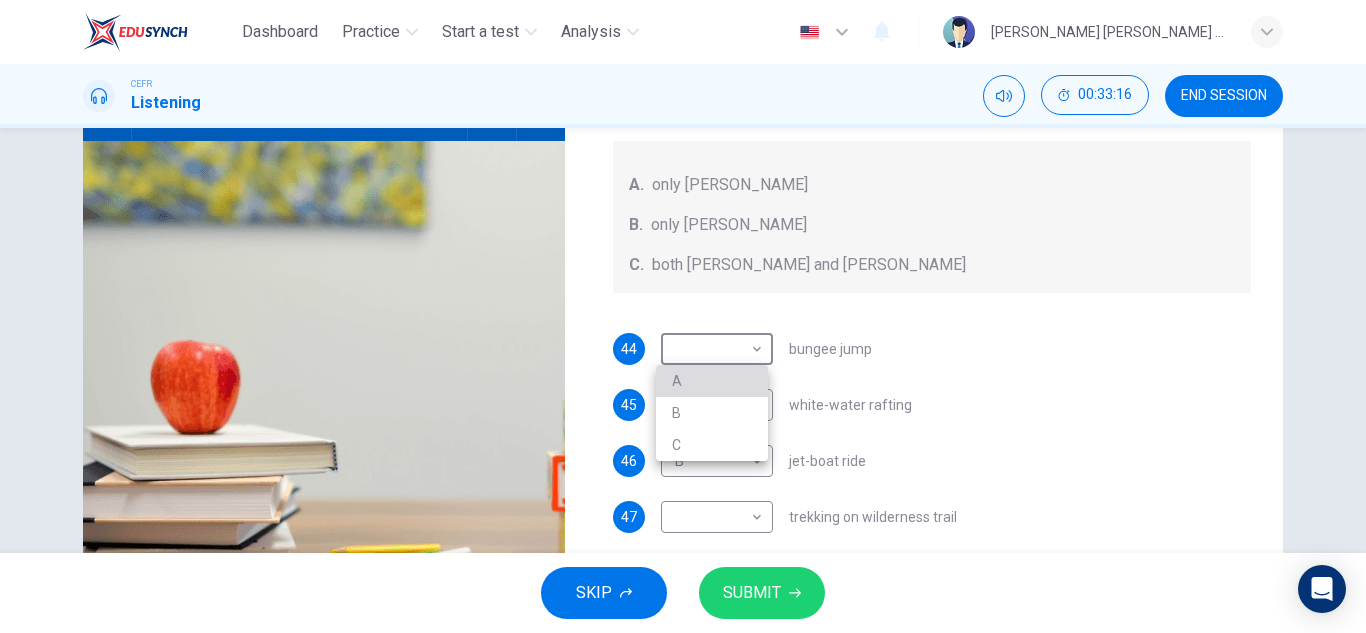 click on "A" at bounding box center [712, 381] 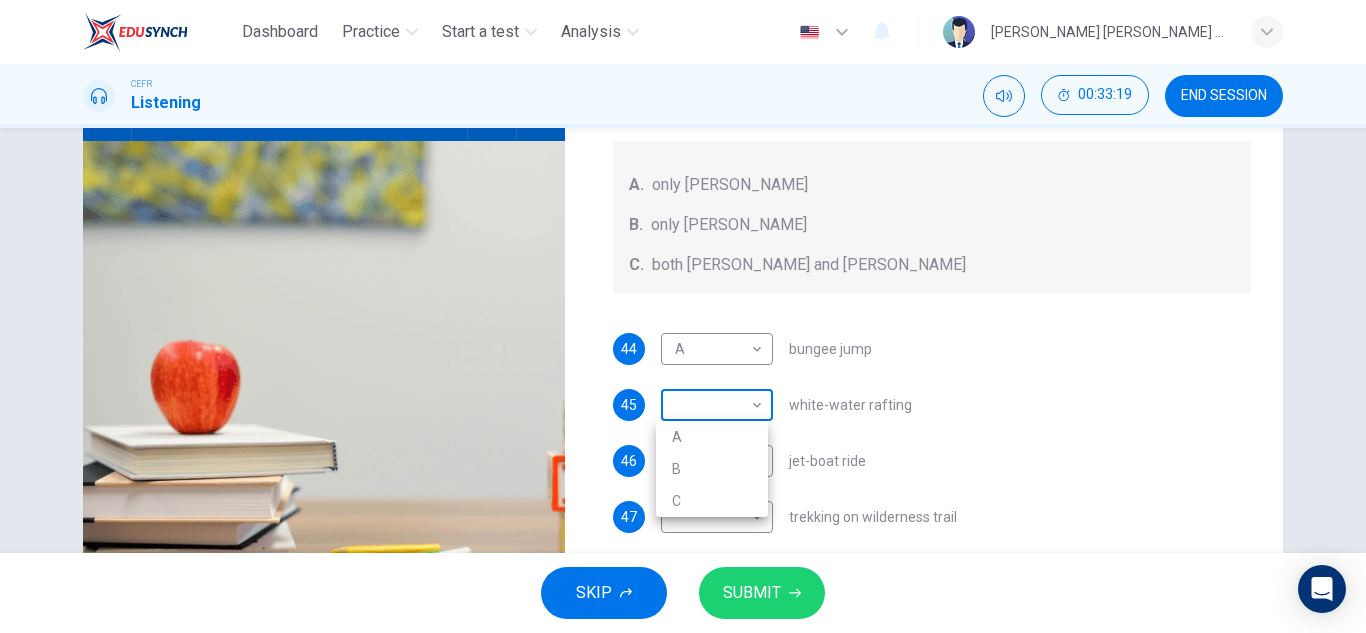 click on "Dashboard Practice Start a test Analysis English en ​ [PERSON_NAME] [PERSON_NAME] [PERSON_NAME] CEFR Listening 00:33:19 END SESSION Questions 44 - 47 Write the correct letter,  A ,  B , or  C  next to the questions below.
Who wants to do each of the activities below? A. only [PERSON_NAME] only [PERSON_NAME] both [PERSON_NAME] and [PERSON_NAME] 44 A A ​ bungee jump 45 ​ ​ white-water rafting 46 B B ​ jet-boat ride 47 ​ ​ trekking on wilderness trail Holiday in [GEOGRAPHIC_DATA] 00m 17s SKIP SUBMIT Dashboard Practice Start a test Analysis Notifications © Copyright  2025
A B C" at bounding box center (683, 316) 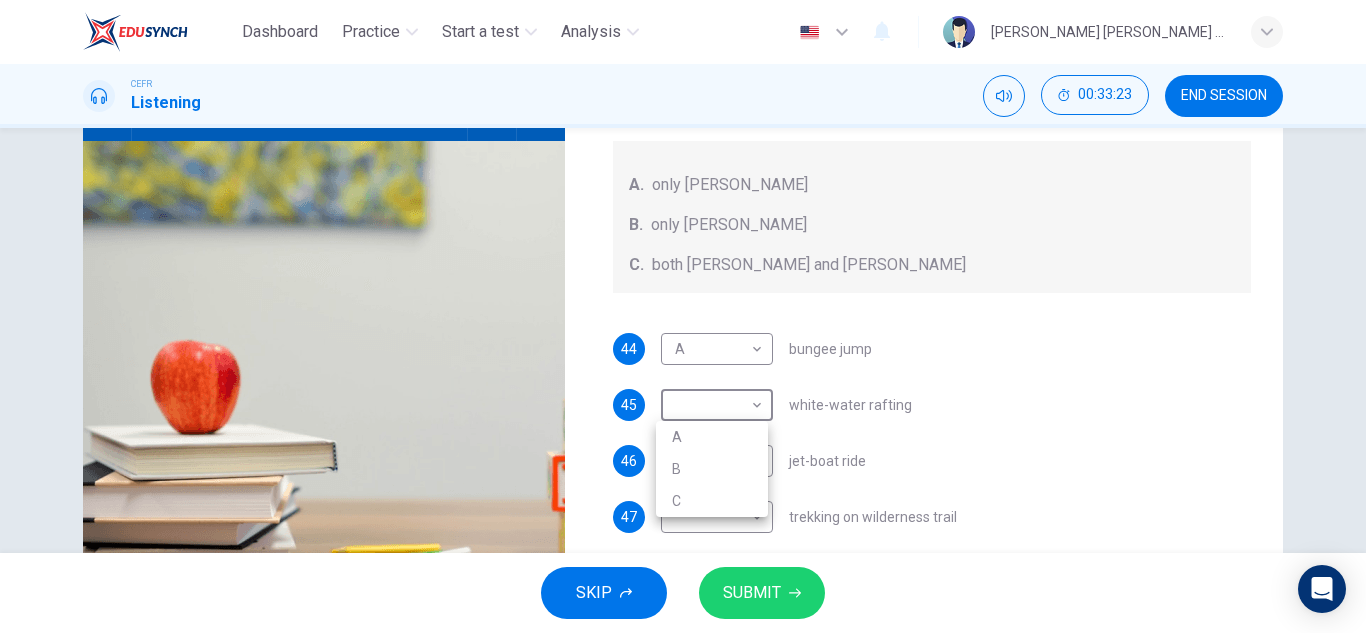 click at bounding box center (683, 316) 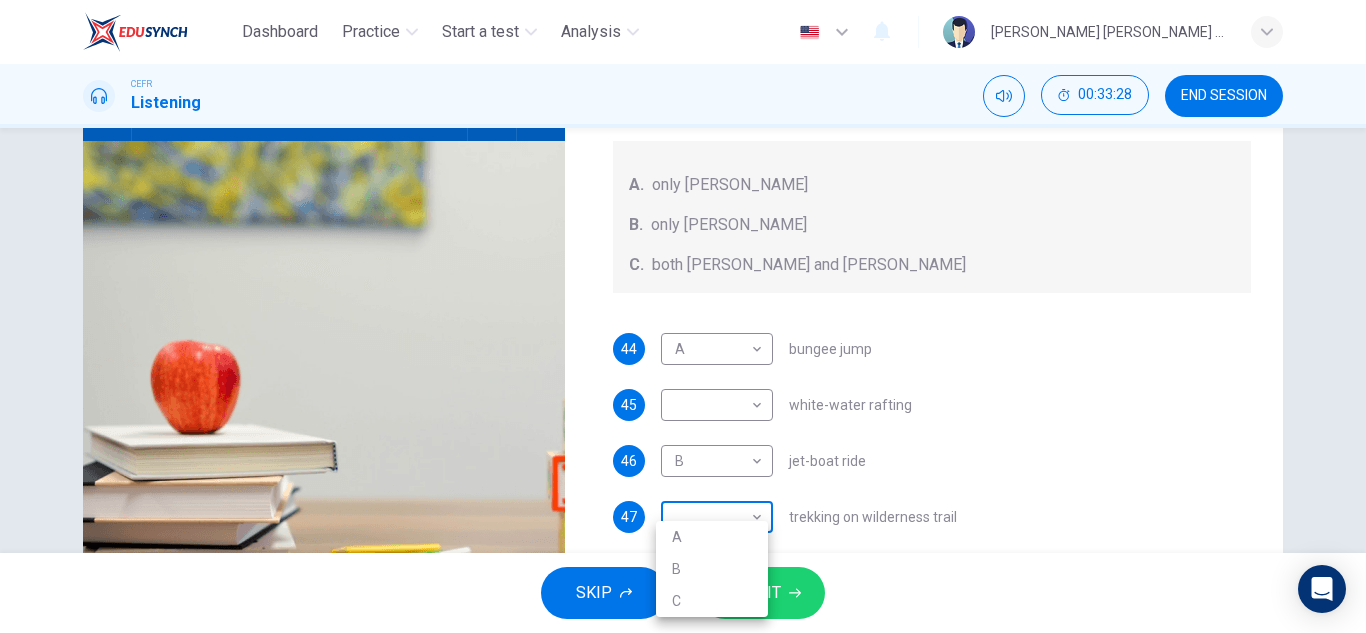 click on "Dashboard Practice Start a test Analysis English en ​ [PERSON_NAME] [PERSON_NAME] [PERSON_NAME] CEFR Listening 00:33:28 END SESSION Questions 44 - 47 Write the correct letter,  A ,  B , or  C  next to the questions below.
Who wants to do each of the activities below? A. only [PERSON_NAME] only [PERSON_NAME] both [PERSON_NAME] and [PERSON_NAME] 44 A A ​ bungee jump 45 ​ ​ white-water rafting 46 B B ​ jet-boat ride 47 ​ ​ trekking on wilderness trail Holiday in [GEOGRAPHIC_DATA] 00m 07s SKIP SUBMIT Dashboard Practice Start a test Analysis Notifications © Copyright  2025
A B C" at bounding box center [683, 316] 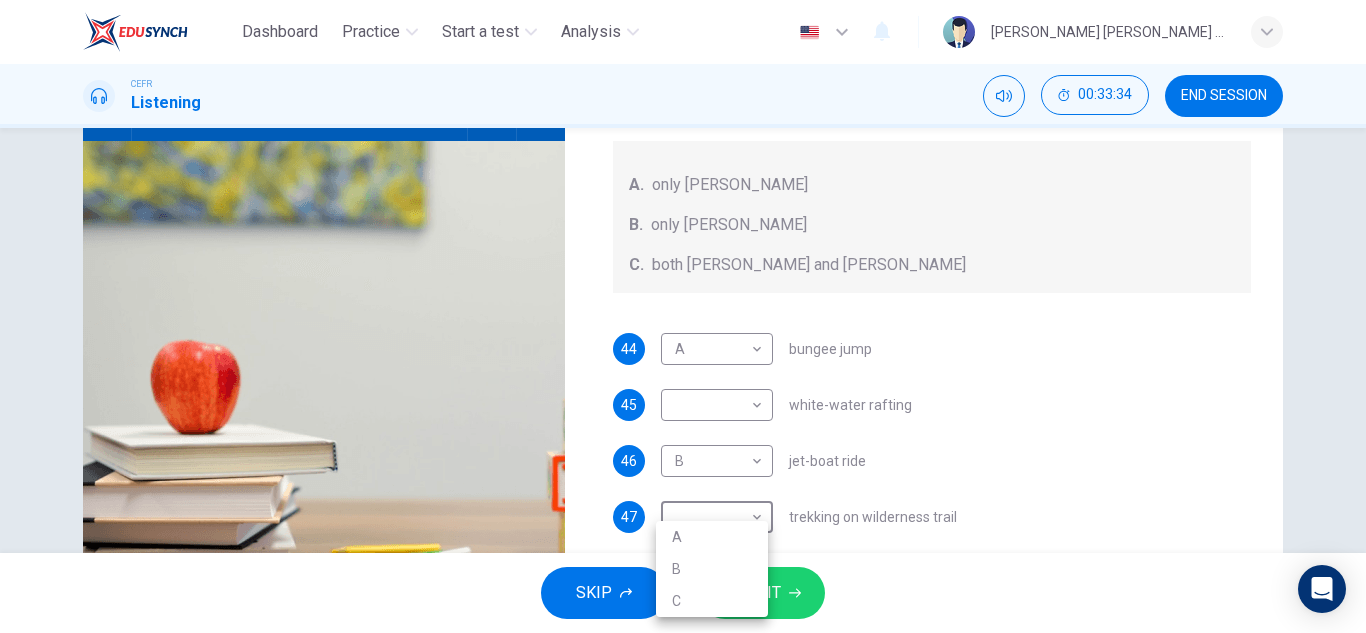 click on "C" at bounding box center [712, 601] 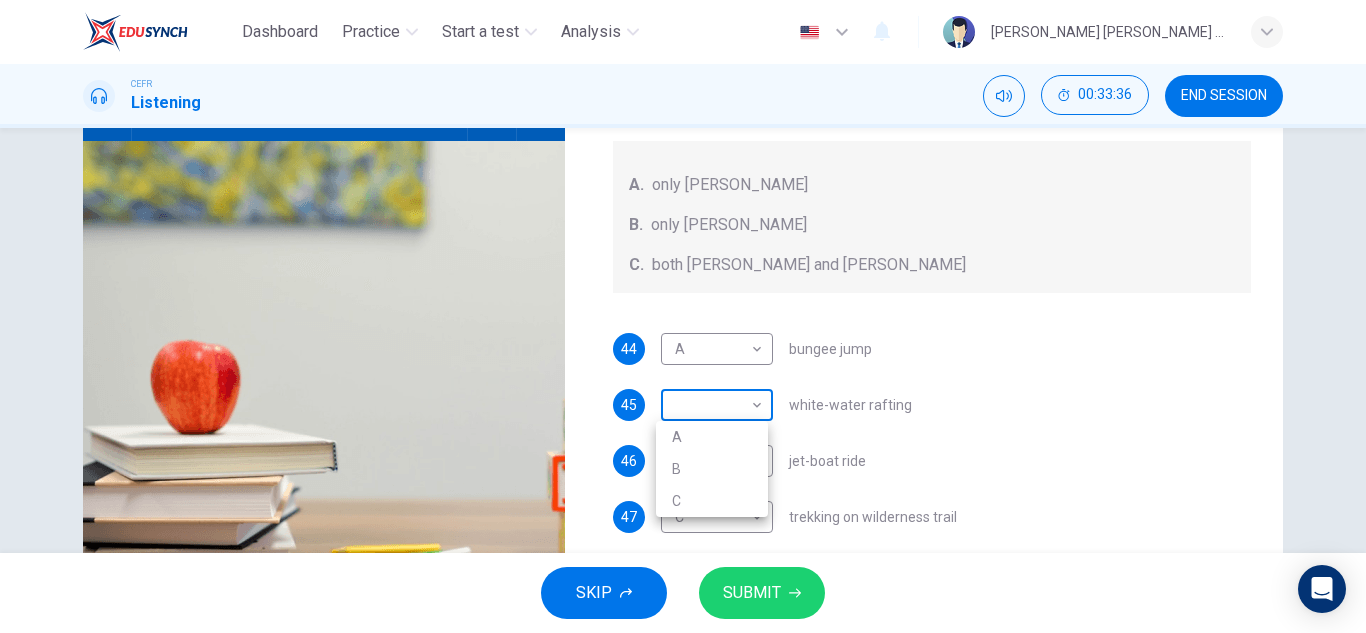click on "Dashboard Practice Start a test Analysis English en ​ [PERSON_NAME] [PERSON_NAME] [PERSON_NAME] CEFR Listening 00:33:36 END SESSION Questions 44 - 47 Write the correct letter,  A ,  B , or  C  next to the questions below.
Who wants to do each of the activities below? A. only [PERSON_NAME] only [PERSON_NAME] both [PERSON_NAME] and [PERSON_NAME] 44 A A ​ bungee jump 45 ​ ​ white-water rafting 46 B B ​ jet-boat ride 47 C C ​ trekking on wilderness trail Holiday in [GEOGRAPHIC_DATA] 00m 00s SKIP SUBMIT Dashboard Practice Start a test Analysis Notifications © Copyright  2025
A B C" at bounding box center (683, 316) 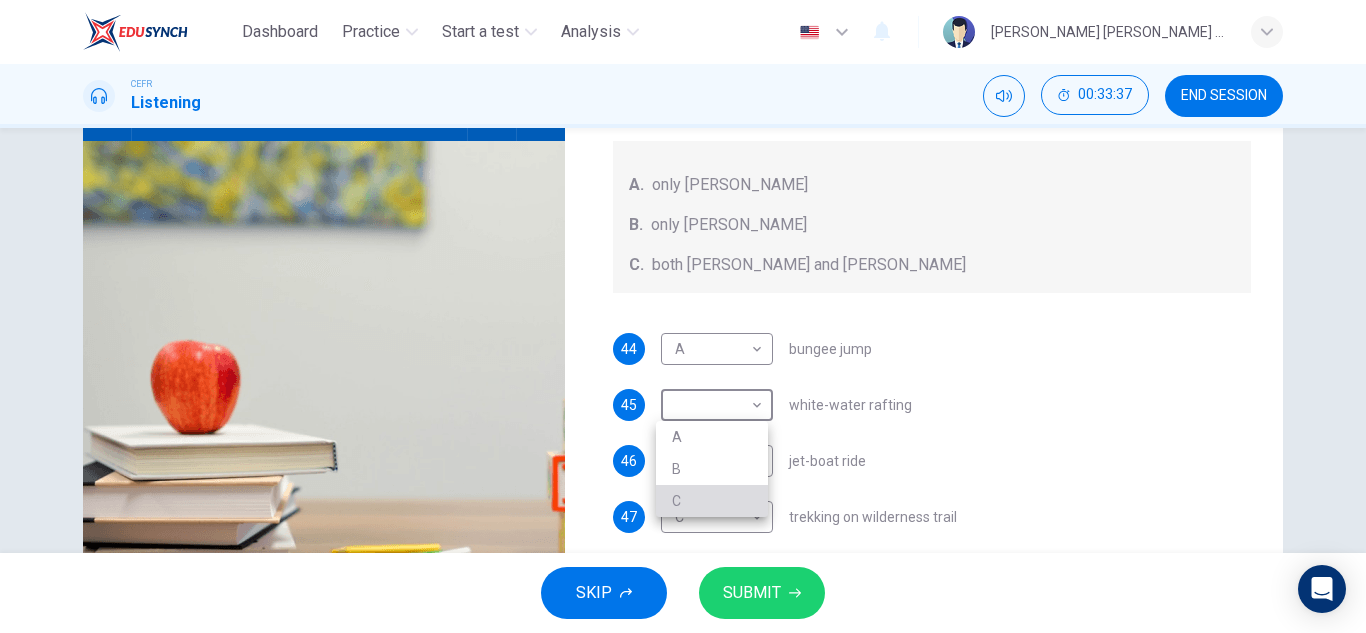 click on "C" at bounding box center [712, 501] 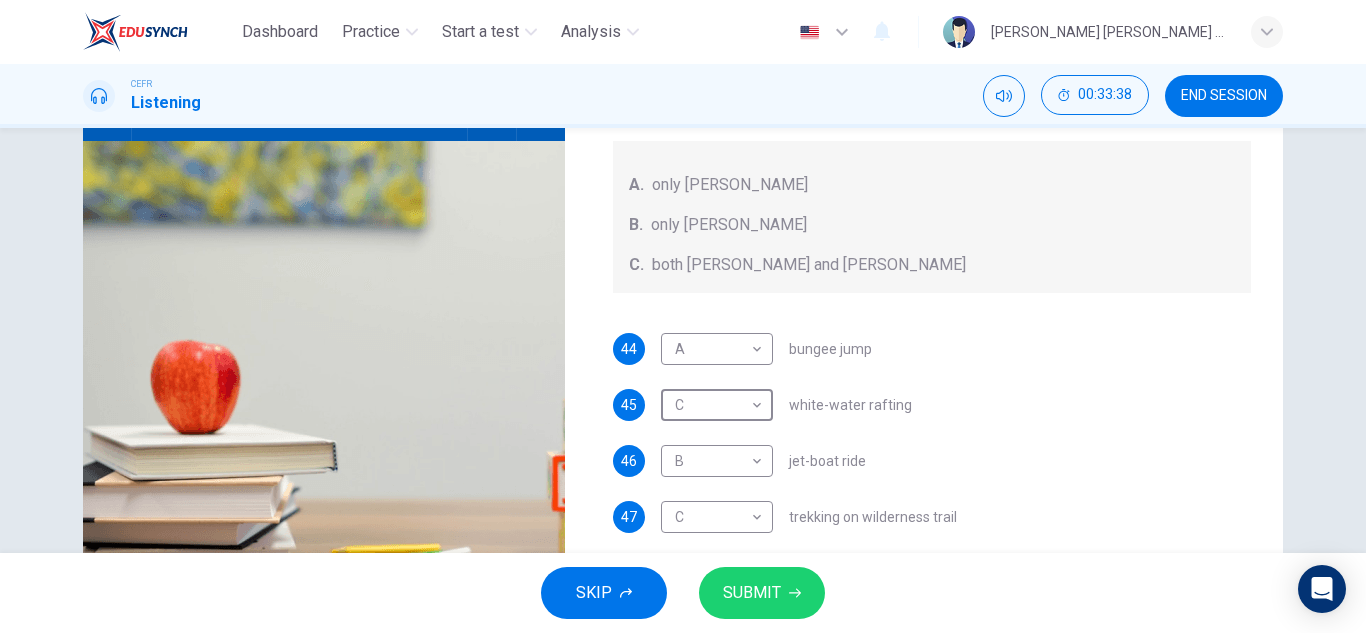 click on "SUBMIT" at bounding box center (752, 593) 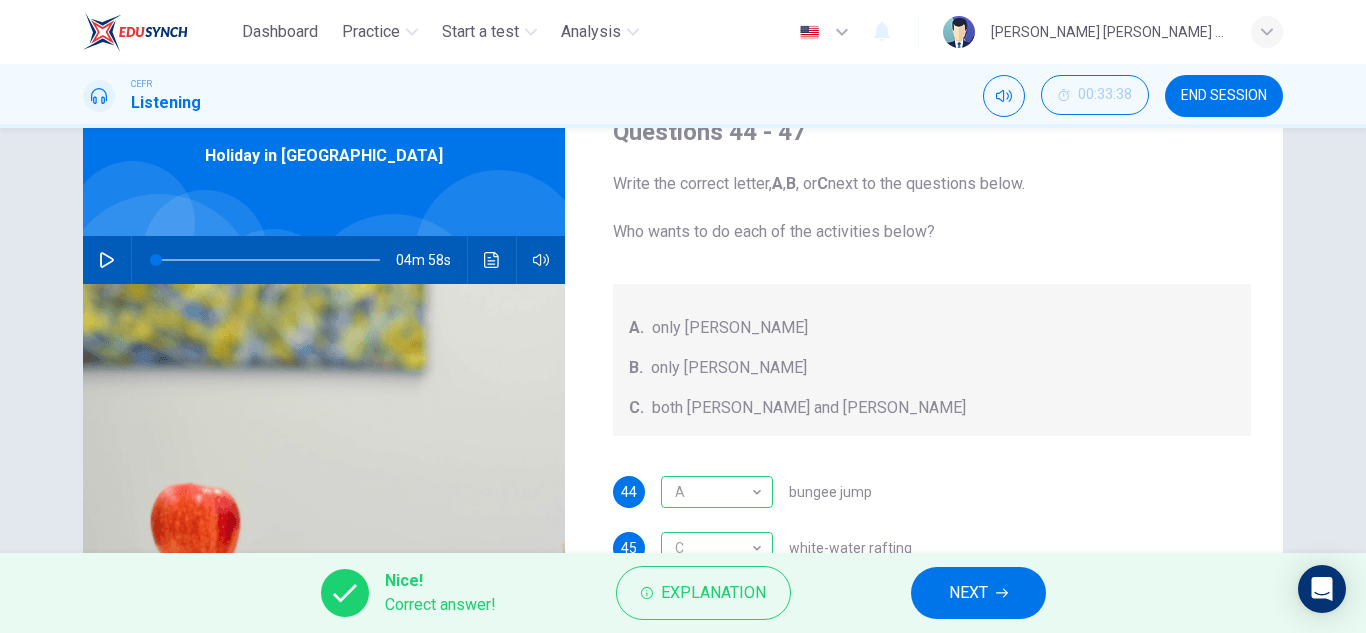 scroll, scrollTop: 93, scrollLeft: 0, axis: vertical 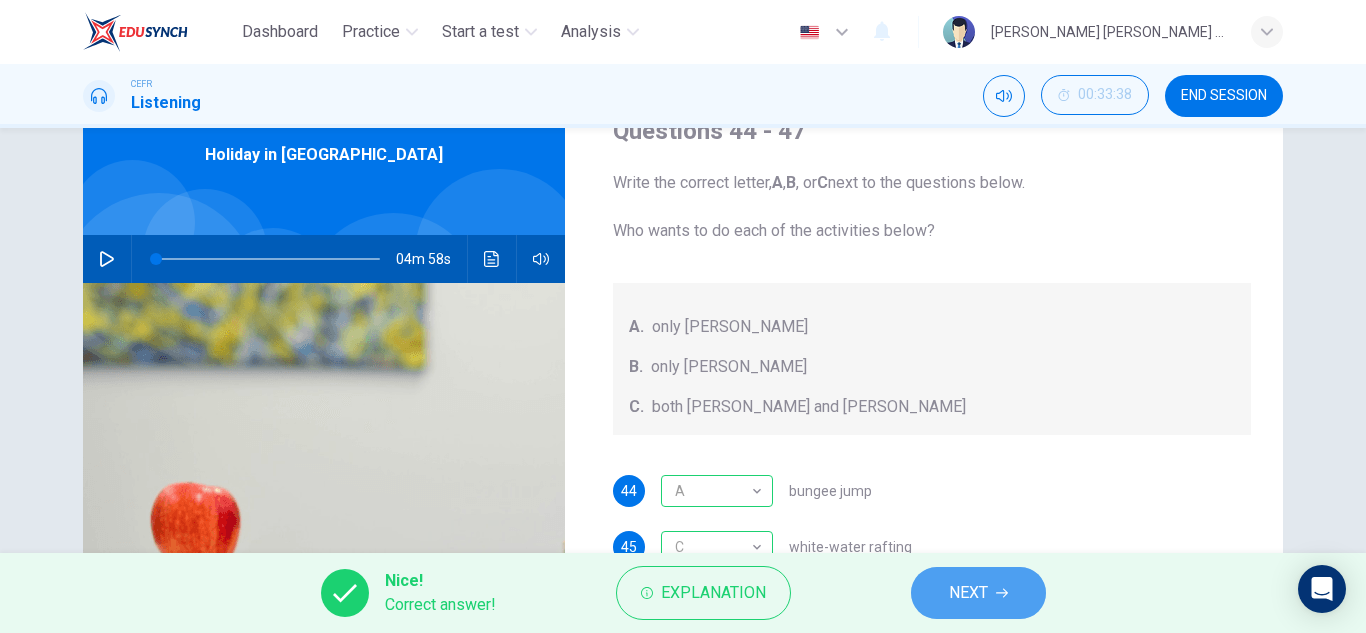 click 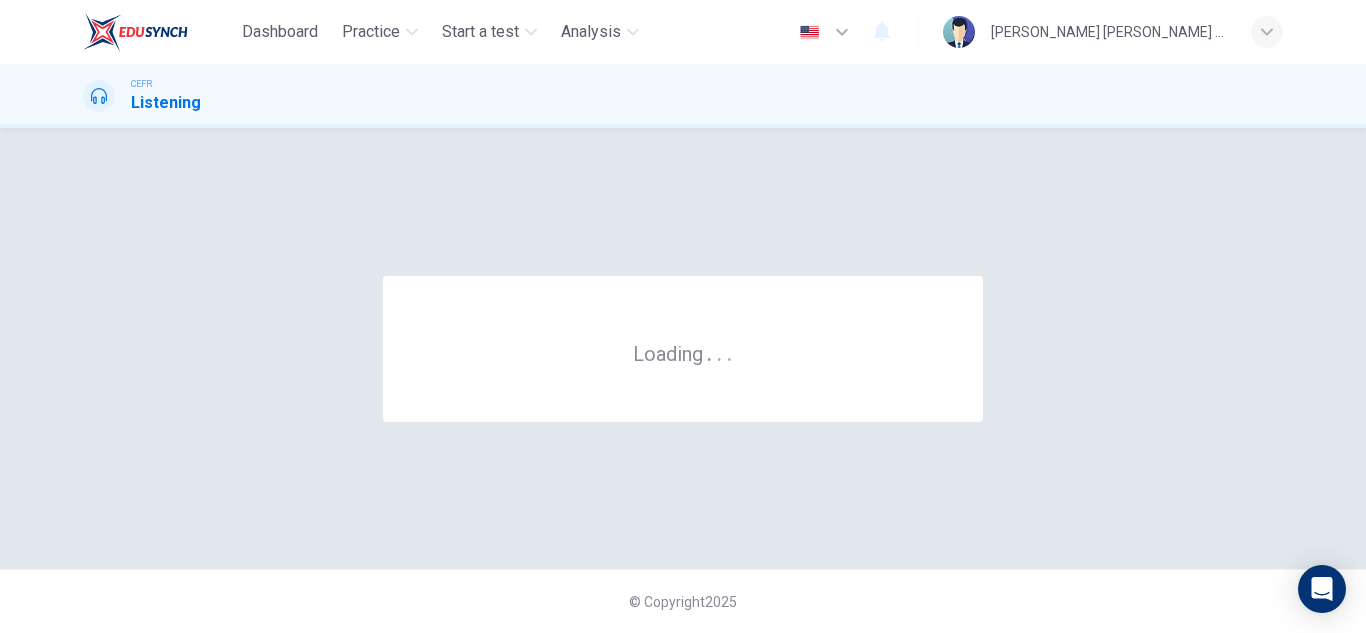 scroll, scrollTop: 0, scrollLeft: 0, axis: both 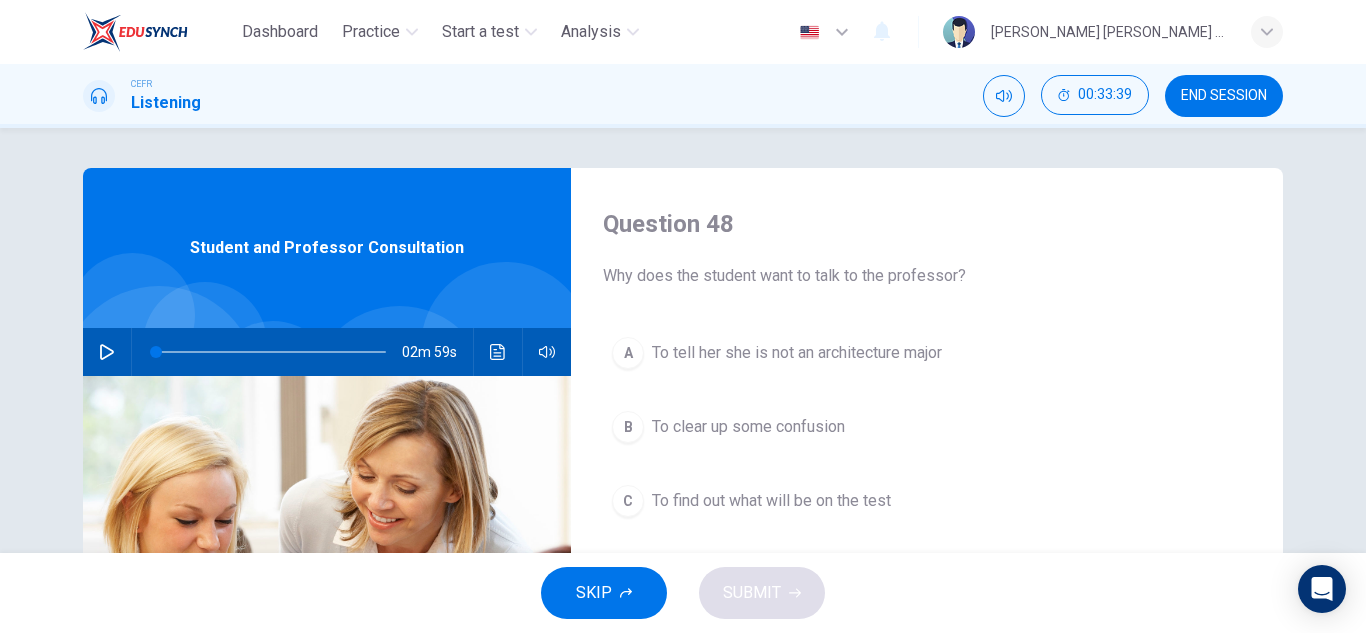 click 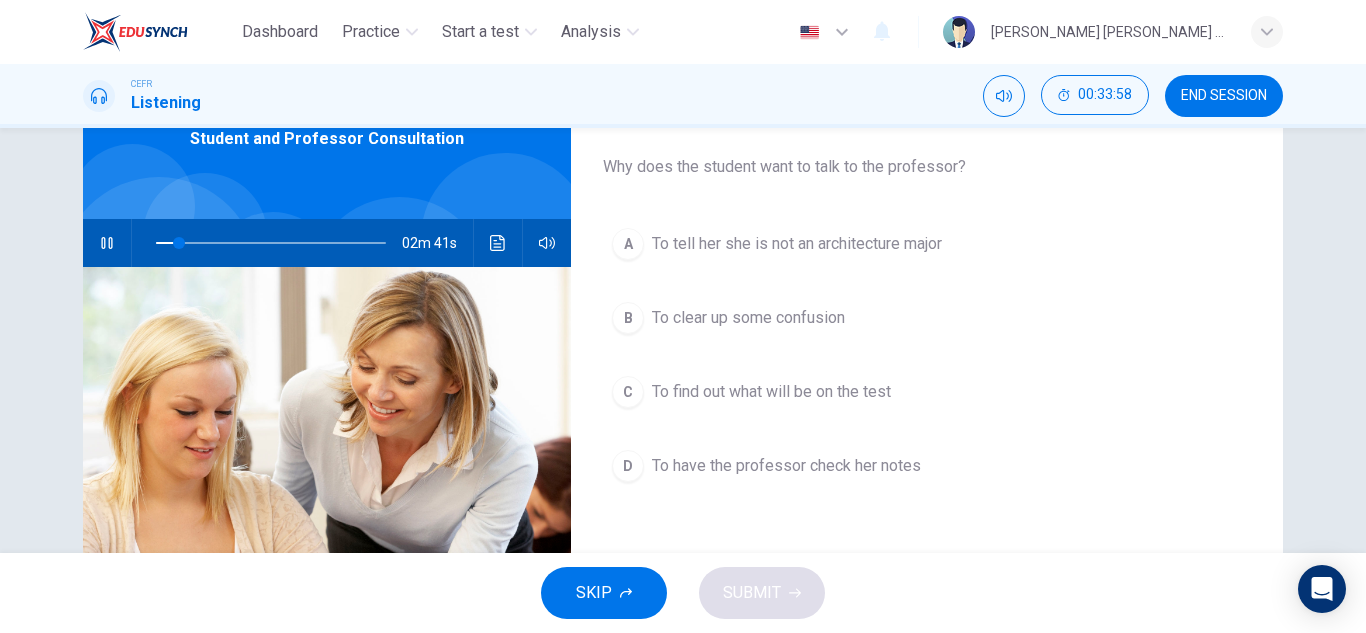 scroll, scrollTop: 97, scrollLeft: 0, axis: vertical 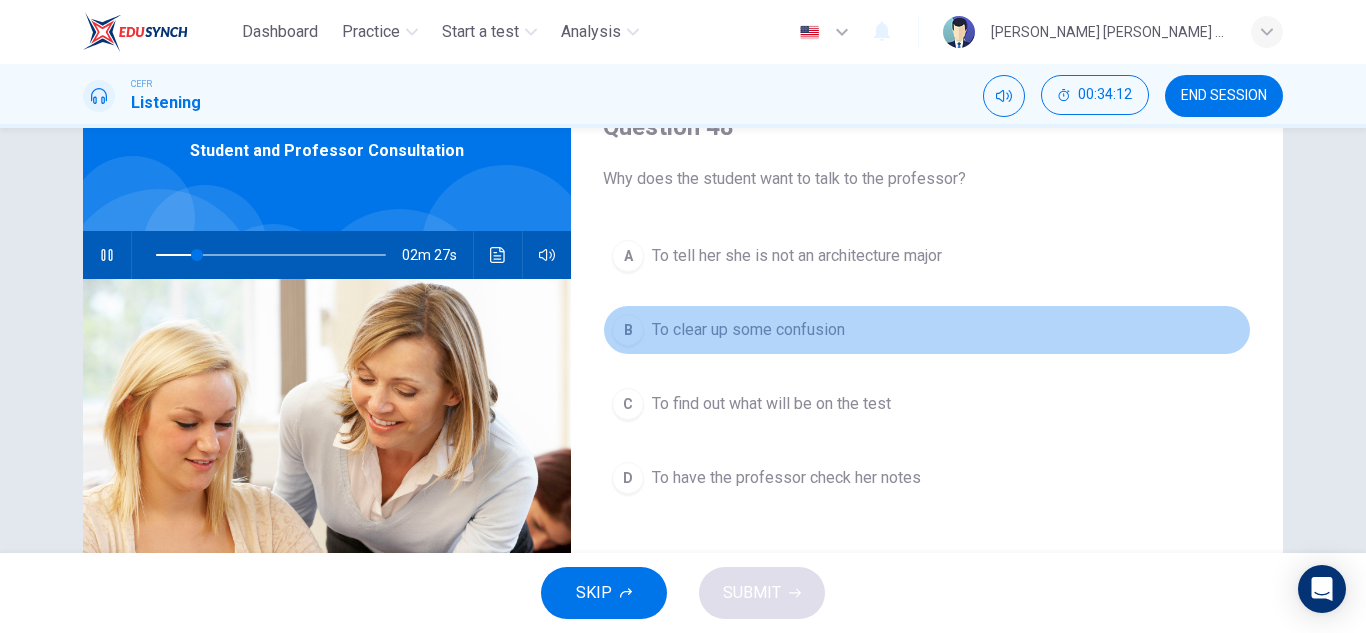 click on "To clear up some confusion" at bounding box center (748, 330) 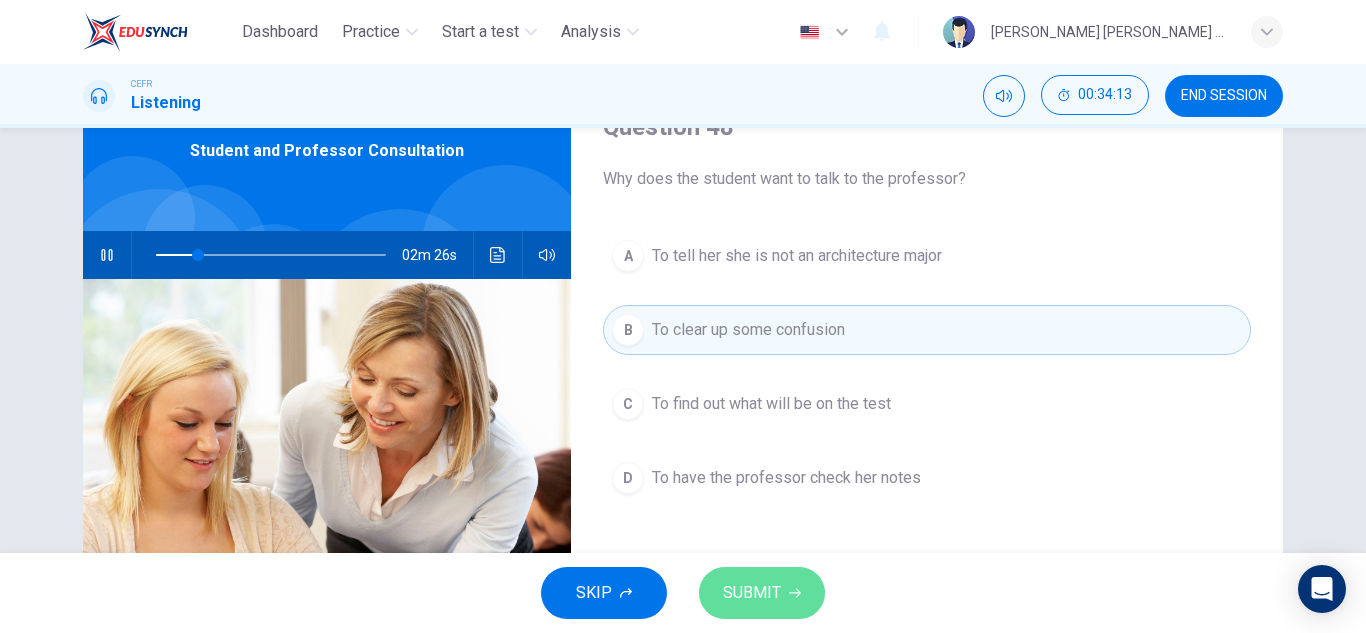 click on "SUBMIT" at bounding box center [762, 593] 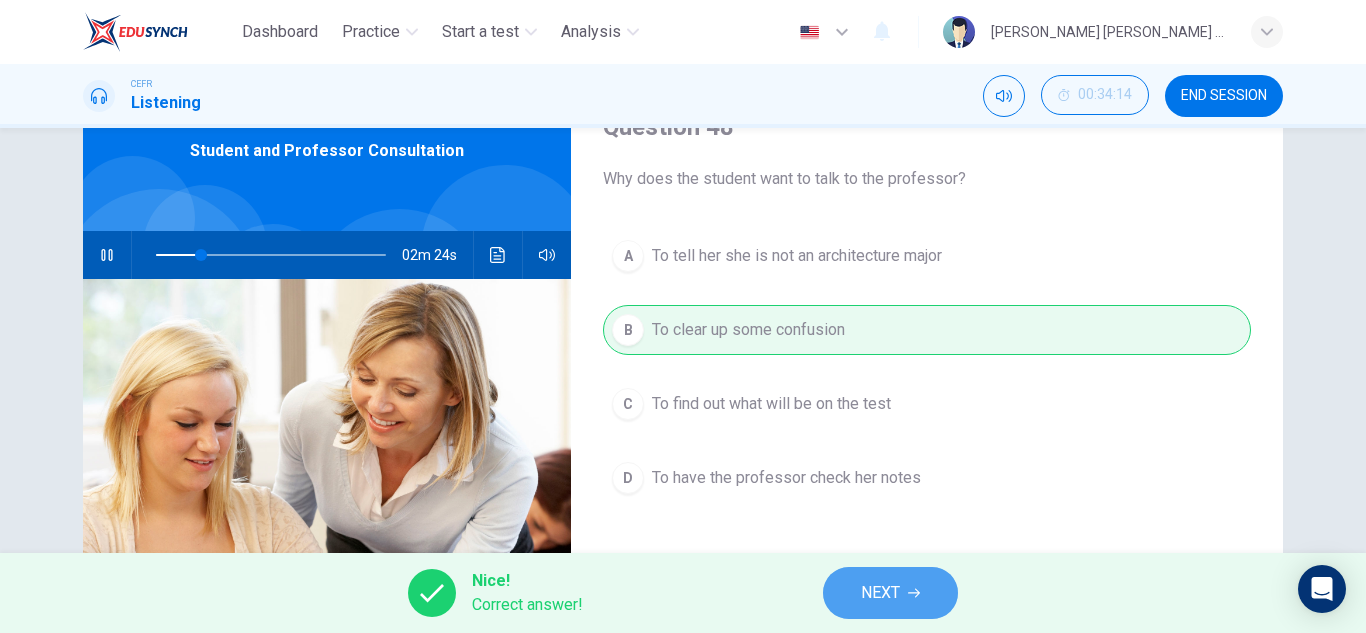 click on "NEXT" at bounding box center [880, 593] 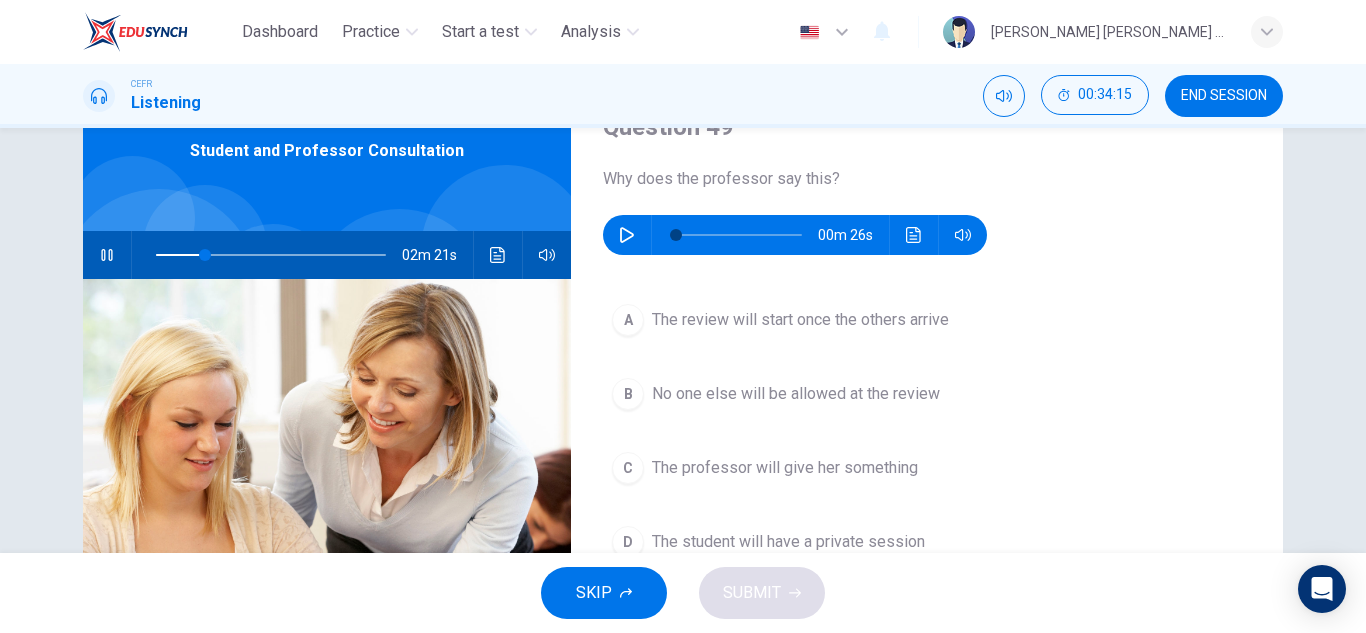click 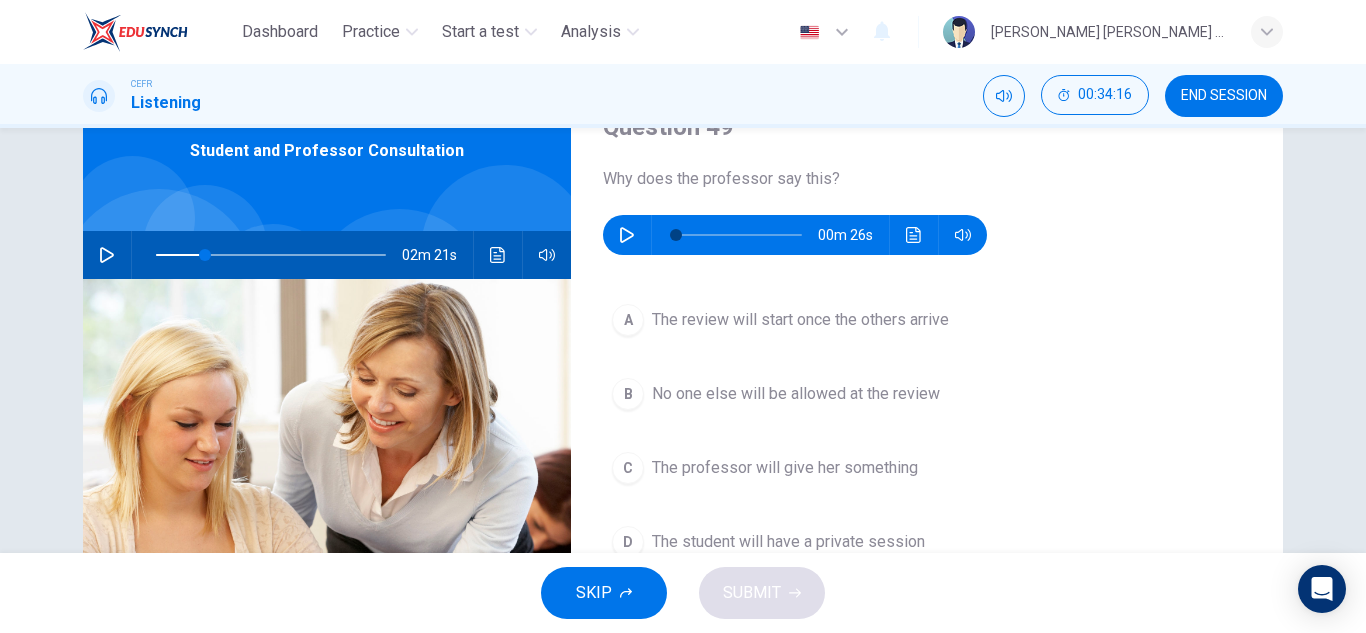 click 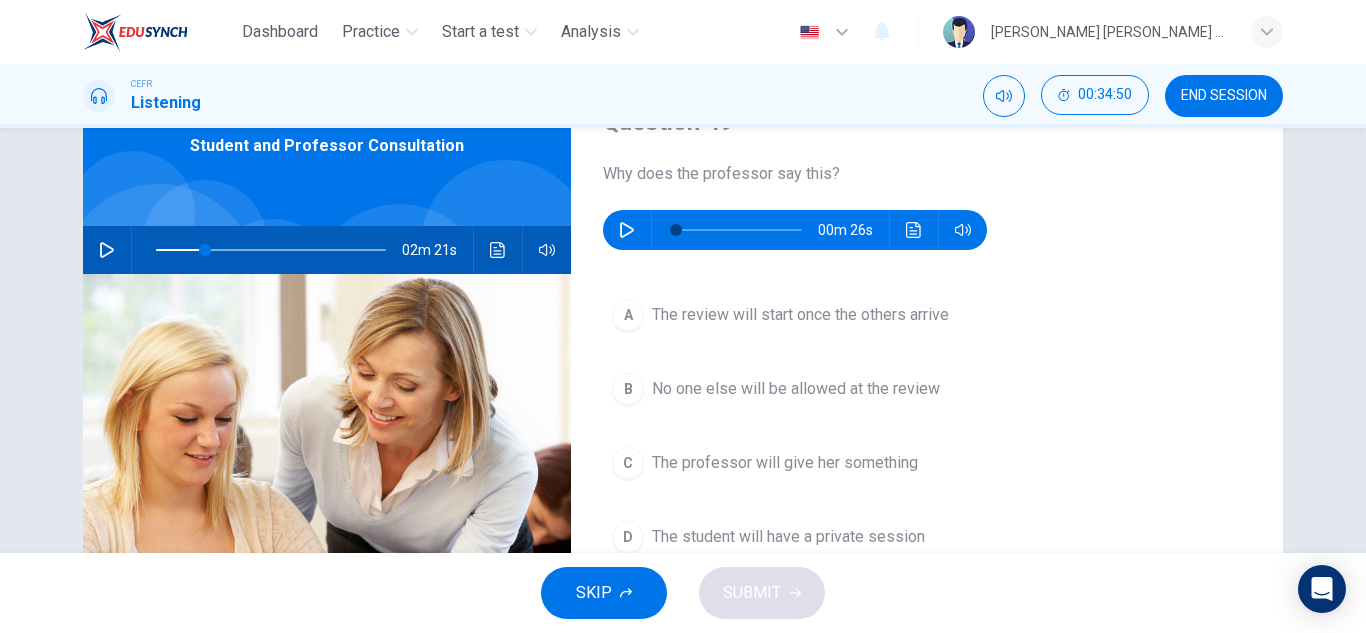 scroll, scrollTop: 149, scrollLeft: 0, axis: vertical 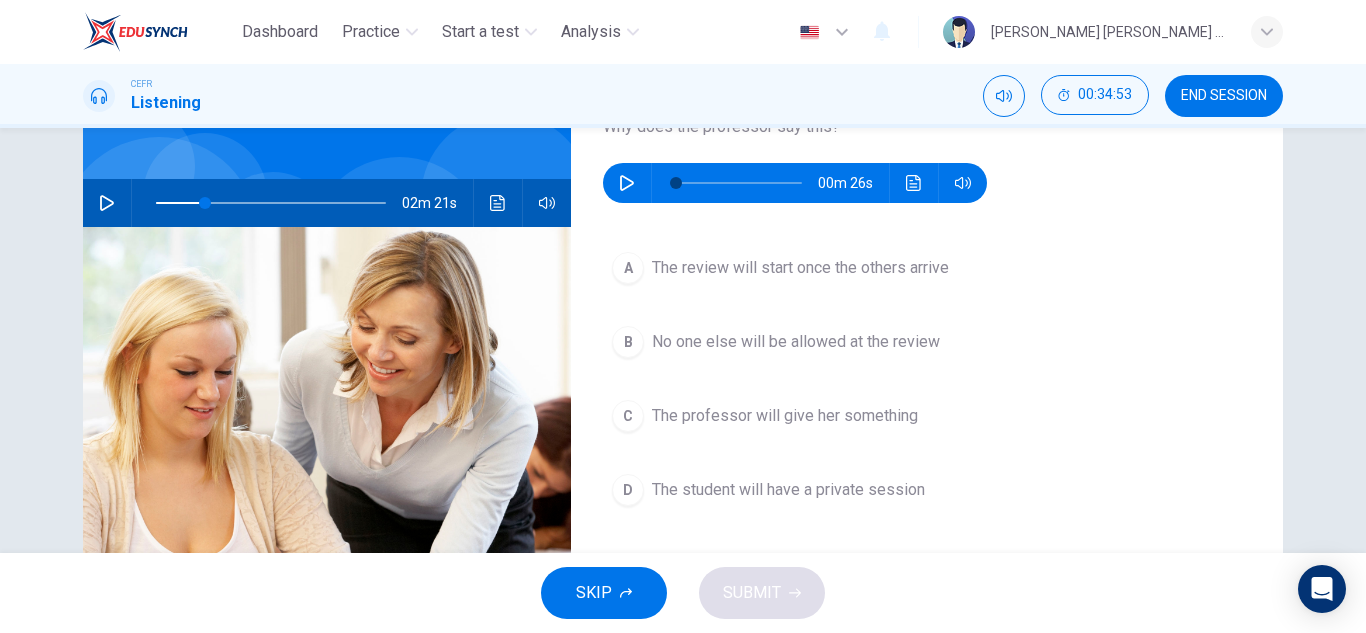 click on "The professor will give her something" at bounding box center (785, 416) 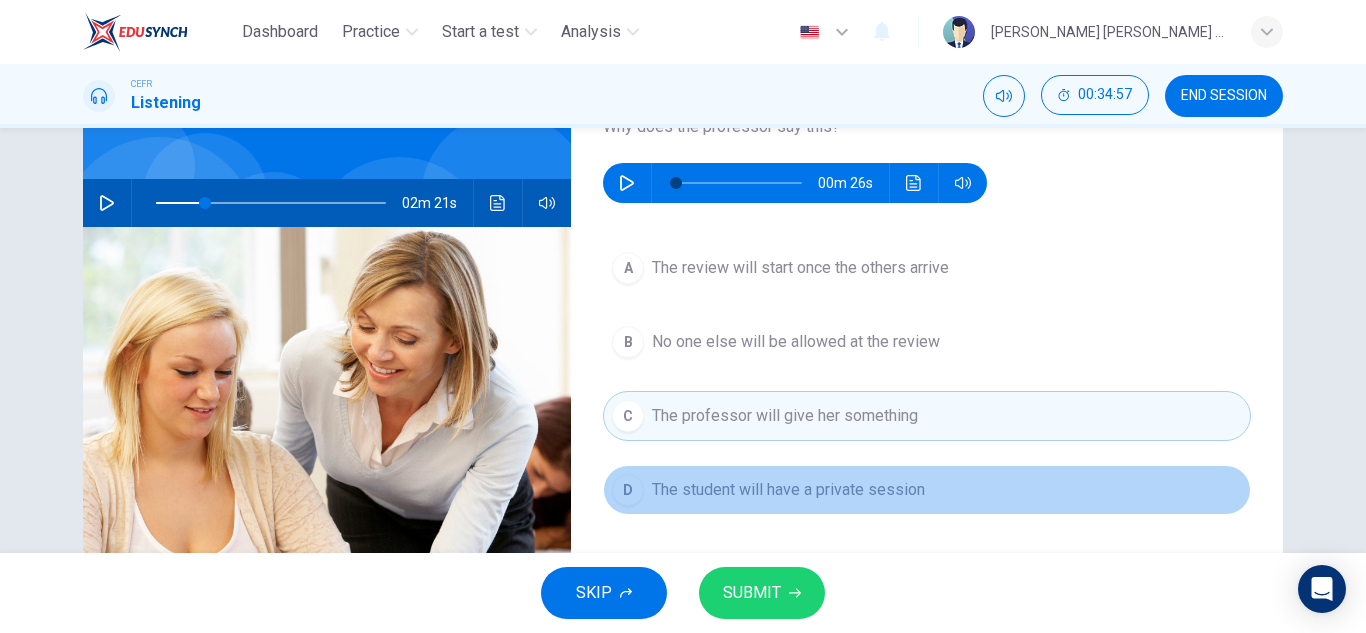 click on "The student will have a private session" at bounding box center (788, 490) 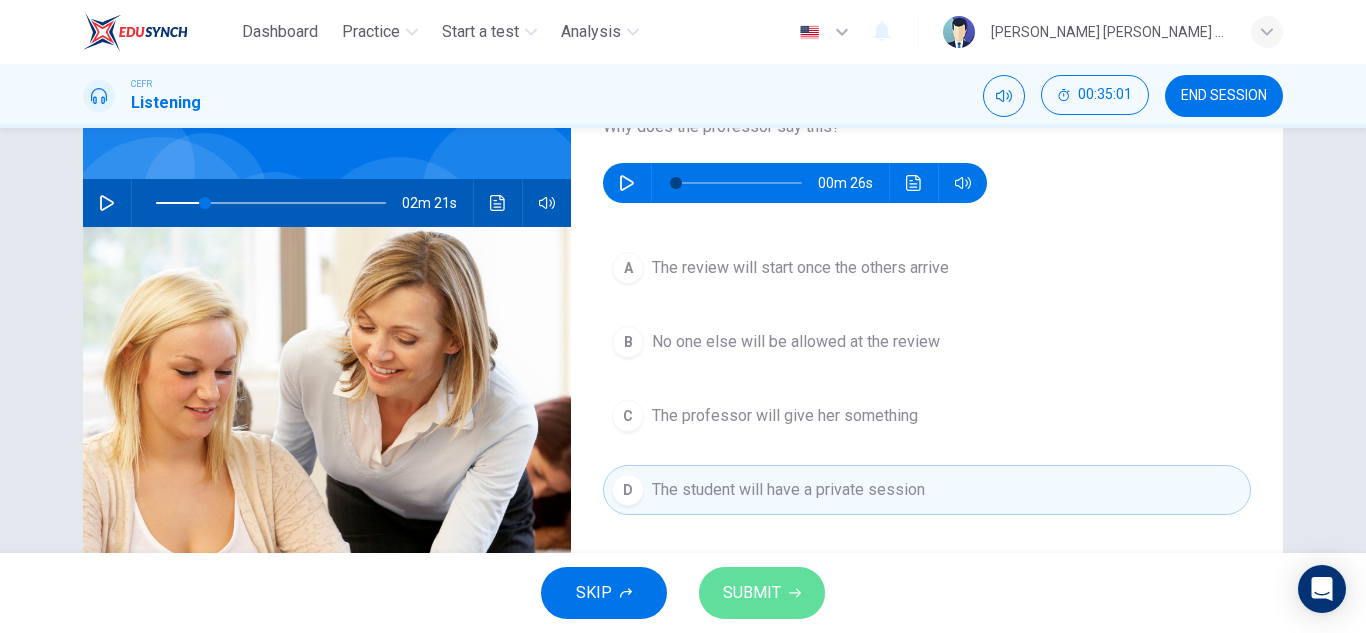 click on "SUBMIT" at bounding box center [762, 593] 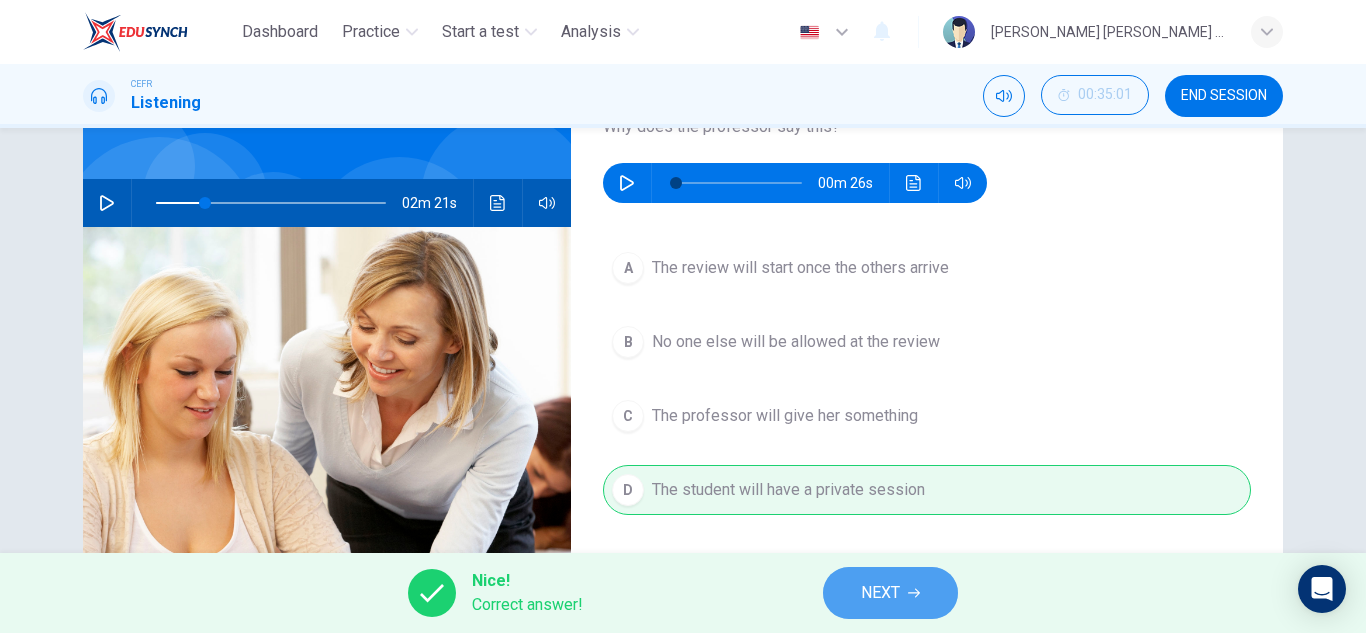 click on "NEXT" at bounding box center [890, 593] 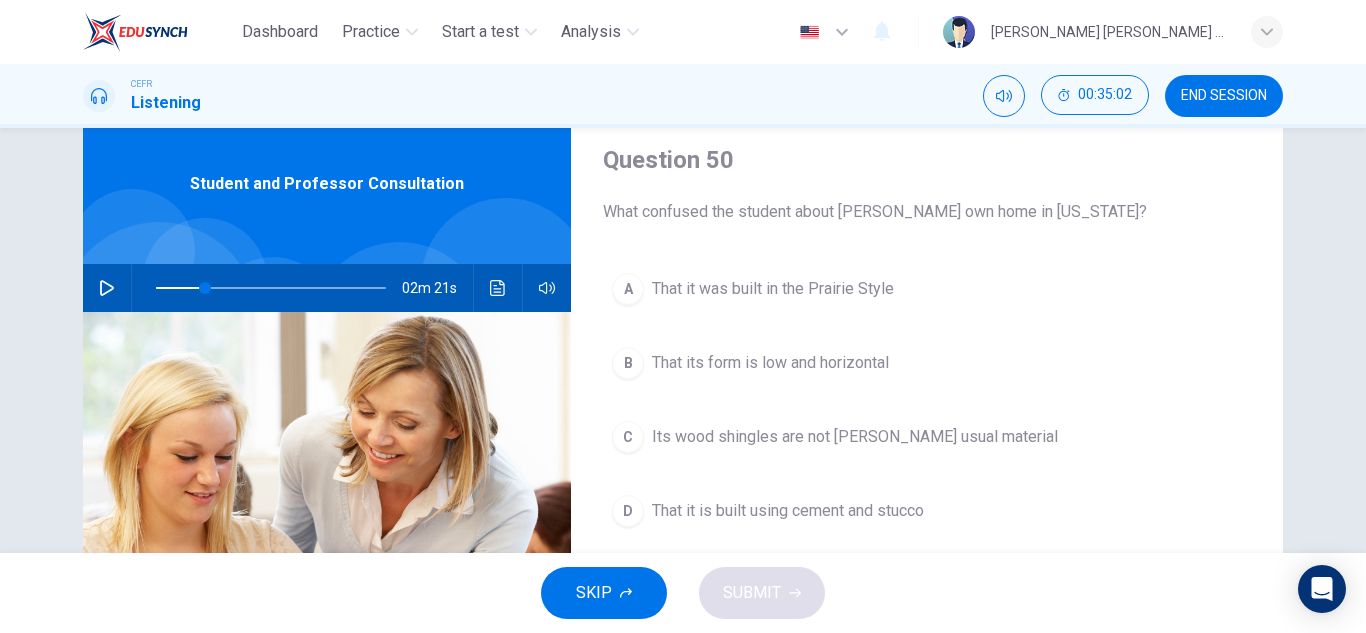 scroll, scrollTop: 62, scrollLeft: 0, axis: vertical 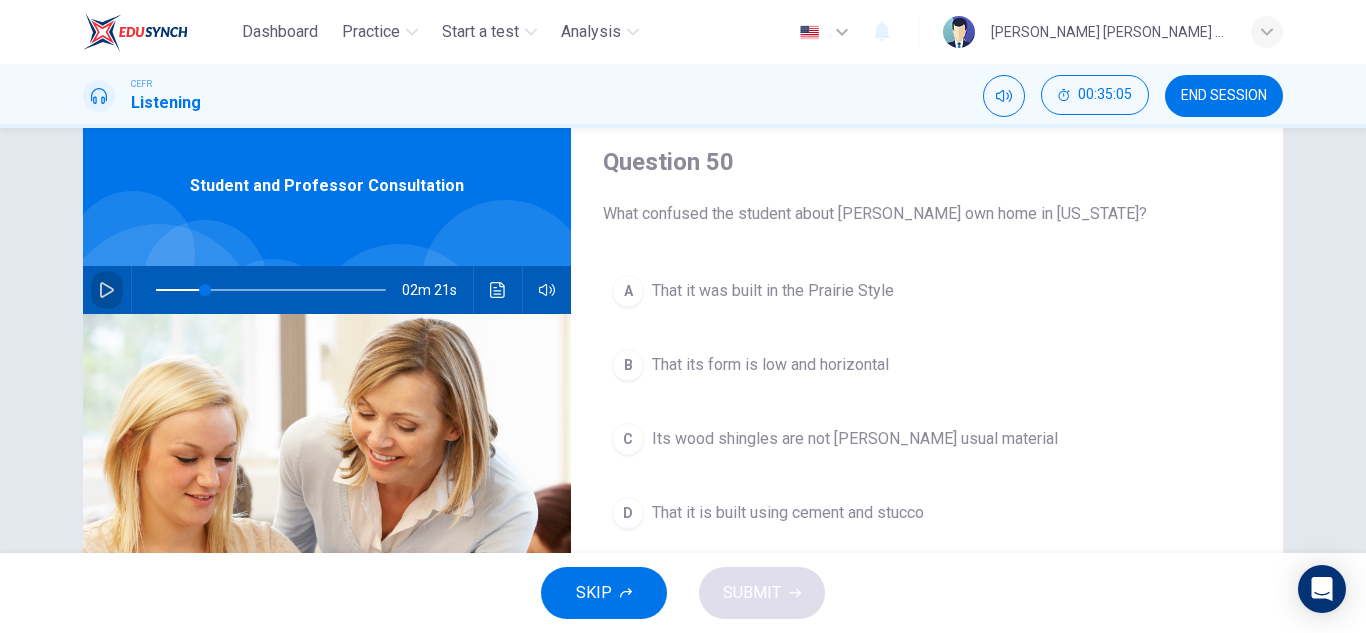 click at bounding box center [107, 290] 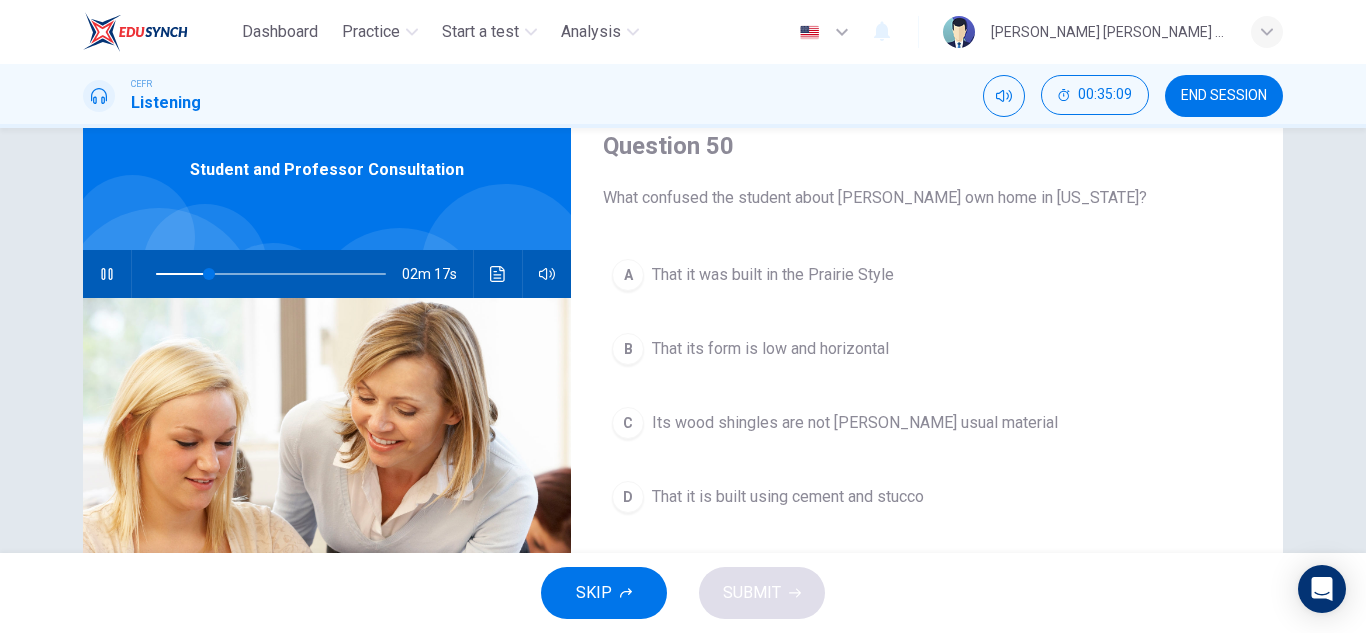 scroll, scrollTop: 79, scrollLeft: 0, axis: vertical 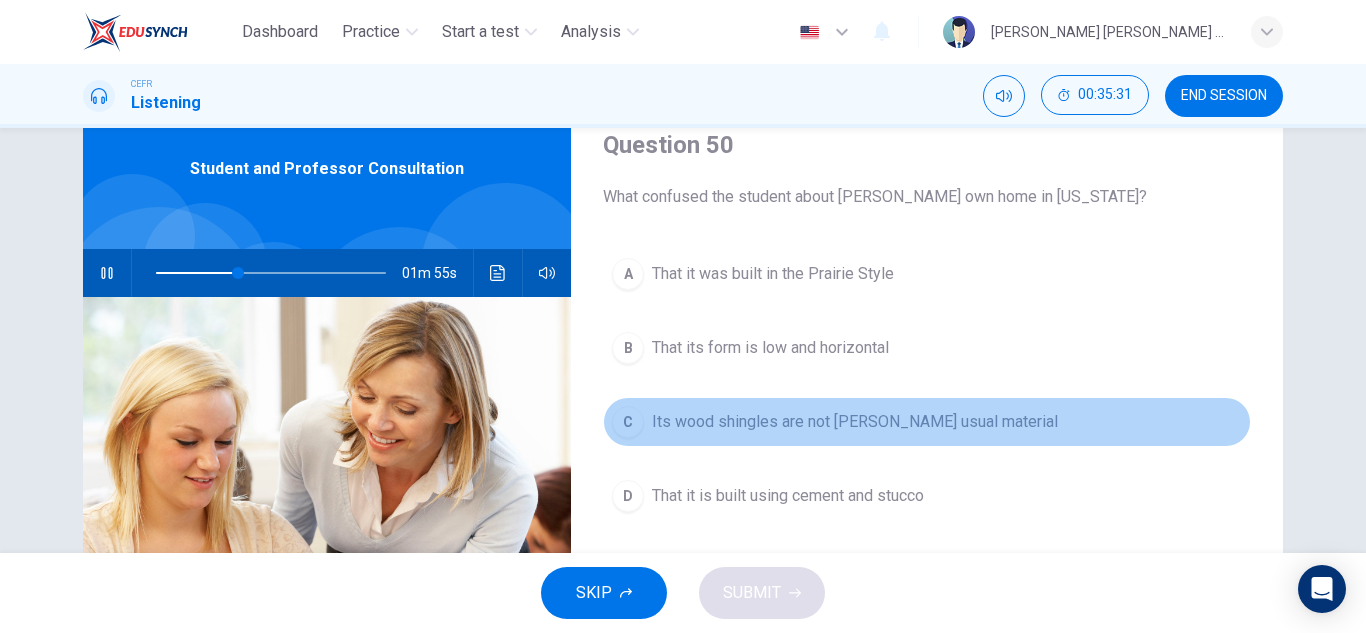 click on "Its wood shingles are not [PERSON_NAME] usual material" at bounding box center [855, 422] 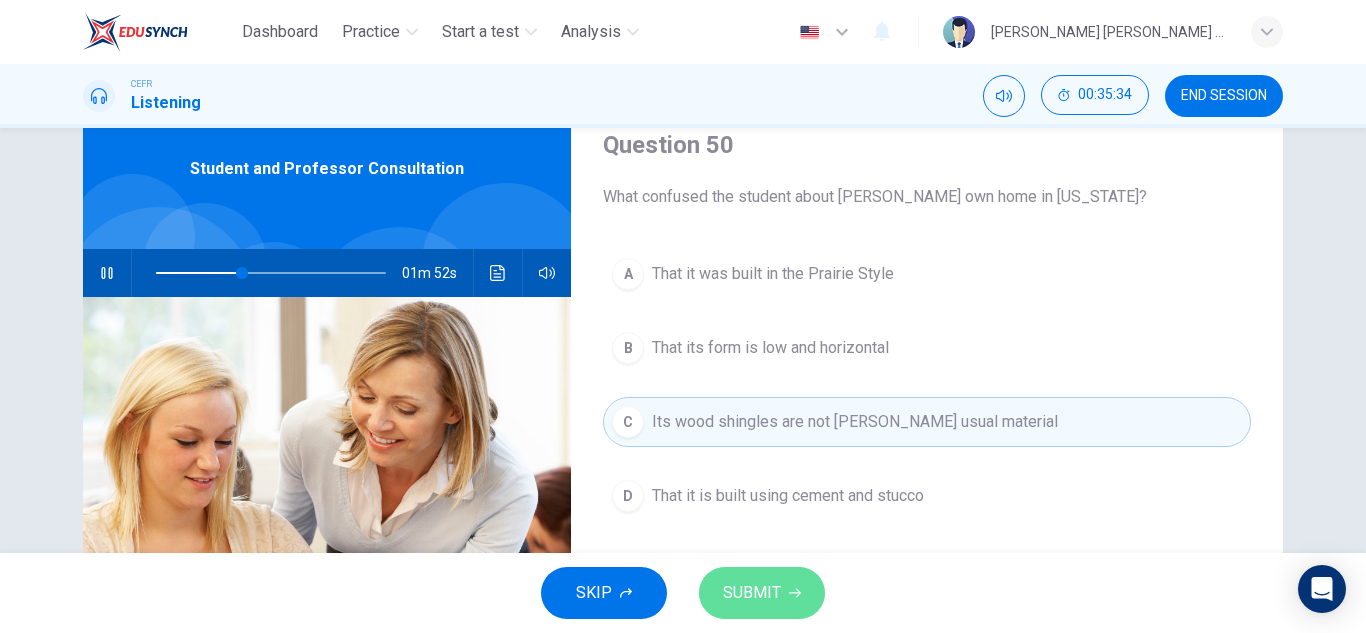 click on "SUBMIT" at bounding box center [752, 593] 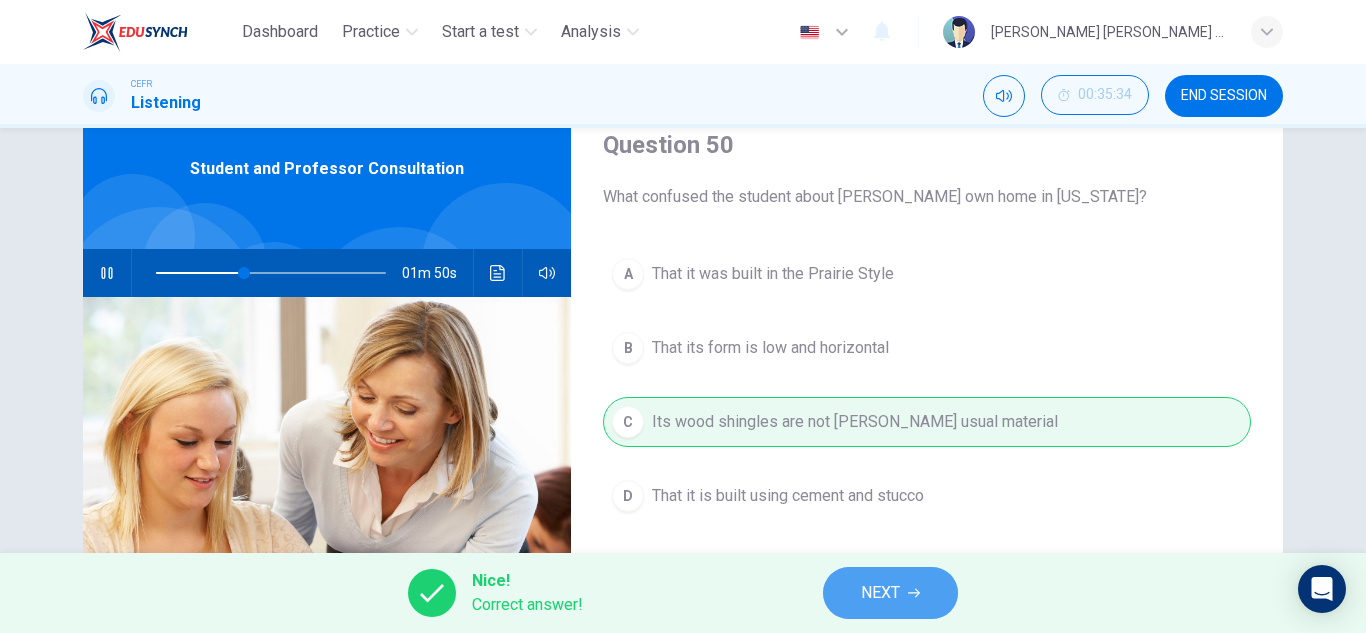 click on "NEXT" at bounding box center [890, 593] 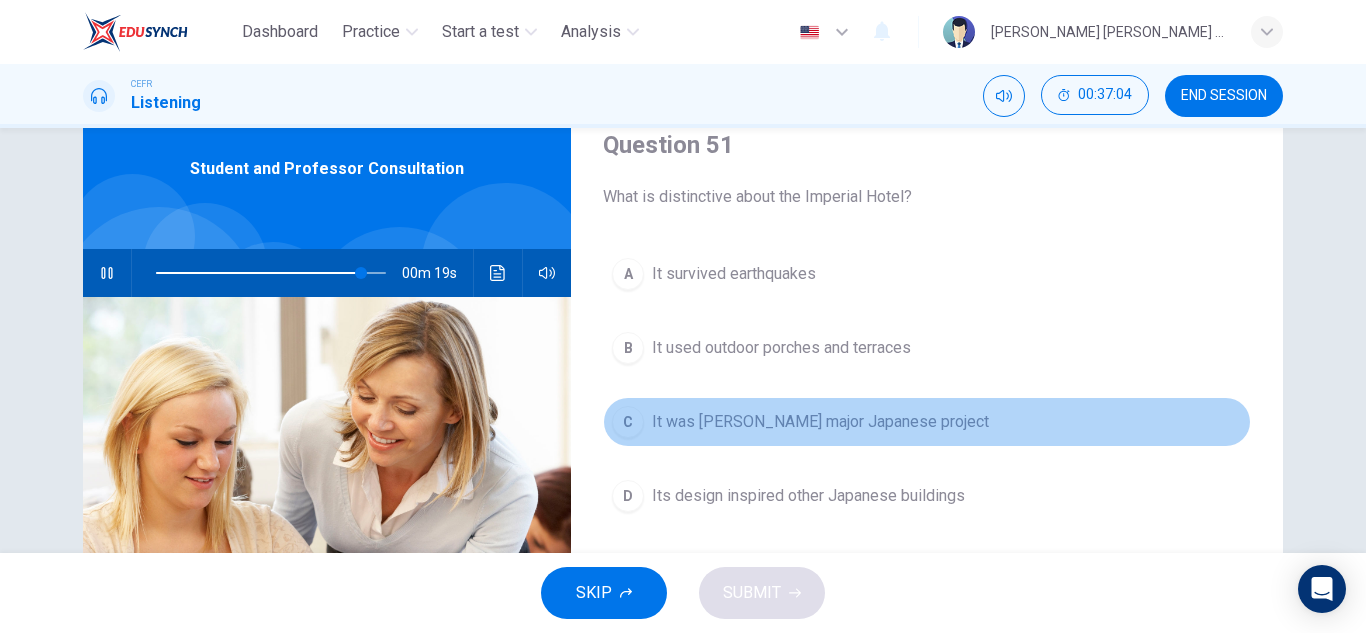 click on "It was [PERSON_NAME] major Japanese project" at bounding box center (820, 422) 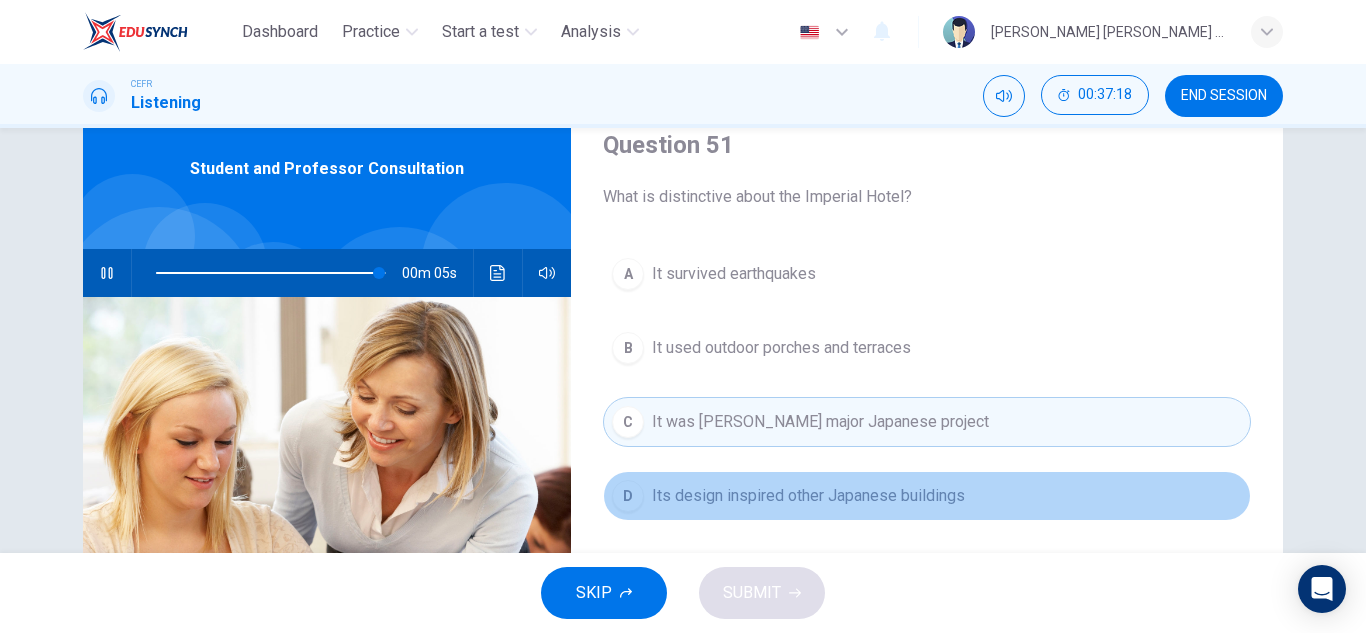 click on "Its design inspired other Japanese buildings" at bounding box center [808, 496] 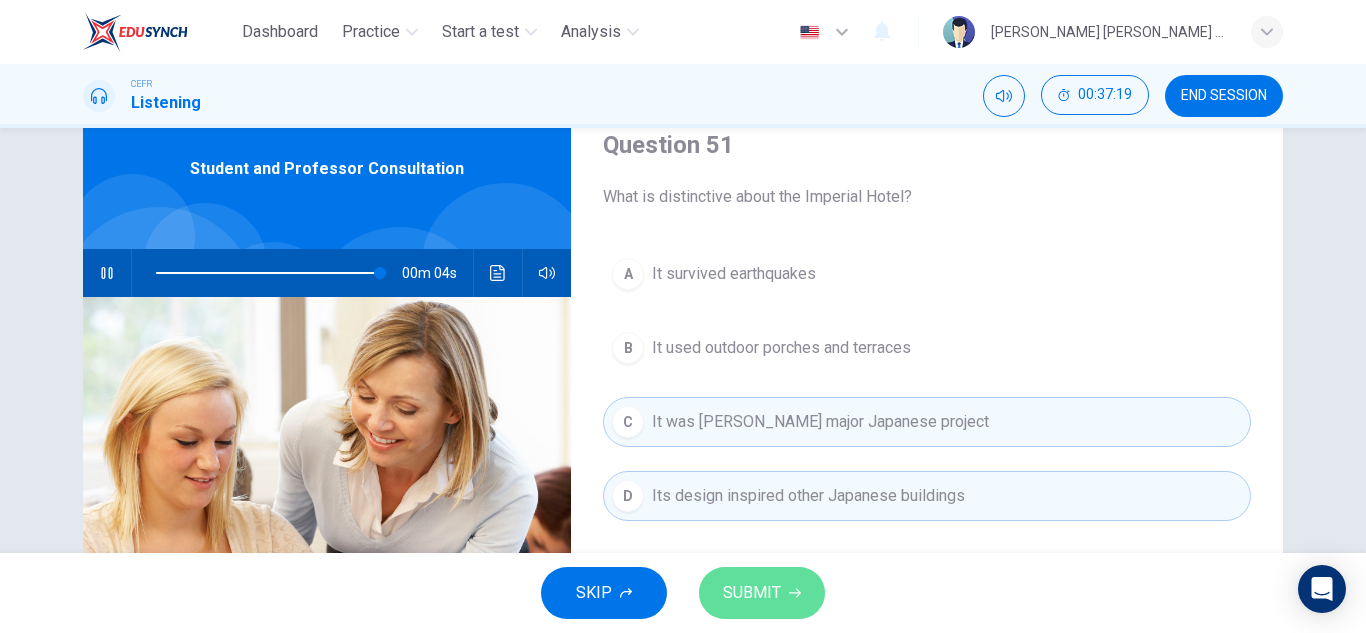 click on "SUBMIT" at bounding box center (752, 593) 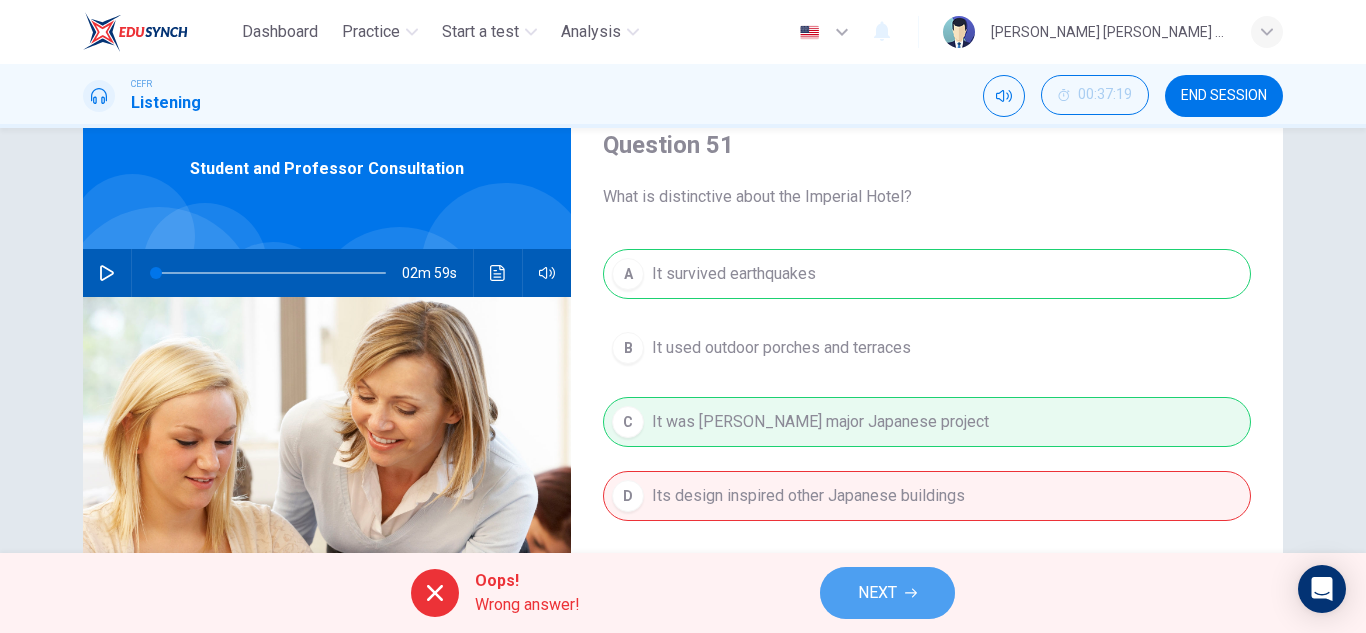click on "NEXT" at bounding box center (887, 593) 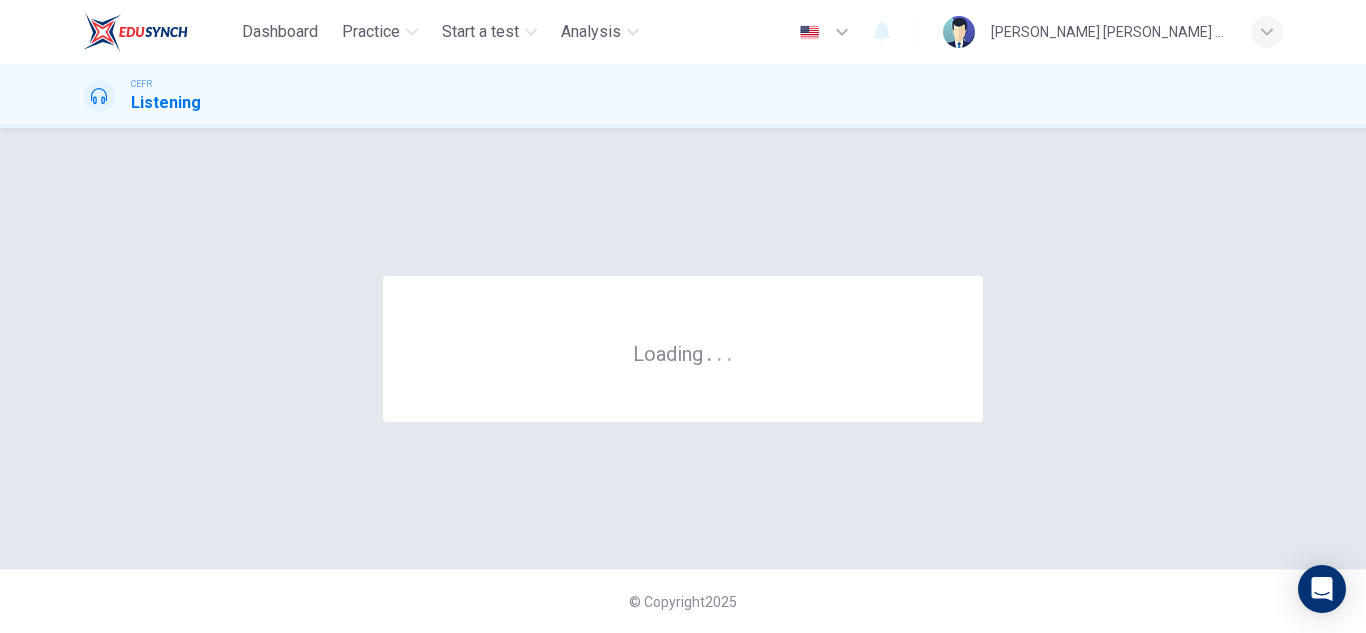 scroll, scrollTop: 0, scrollLeft: 0, axis: both 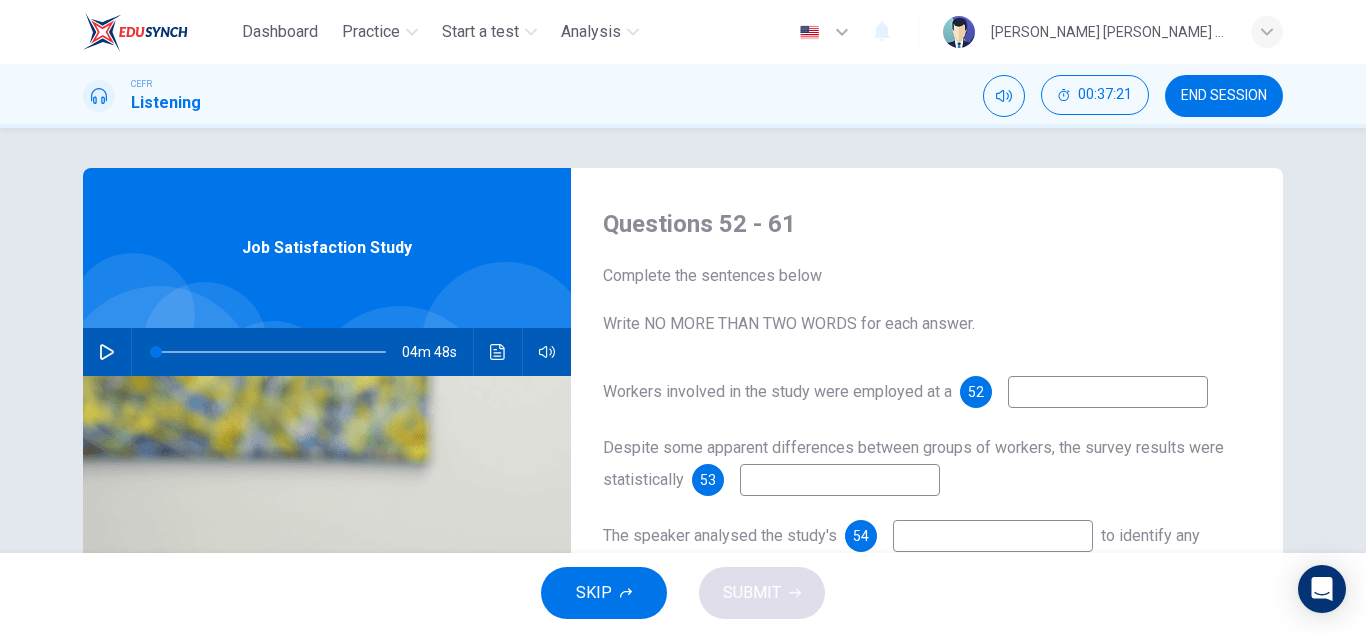 click 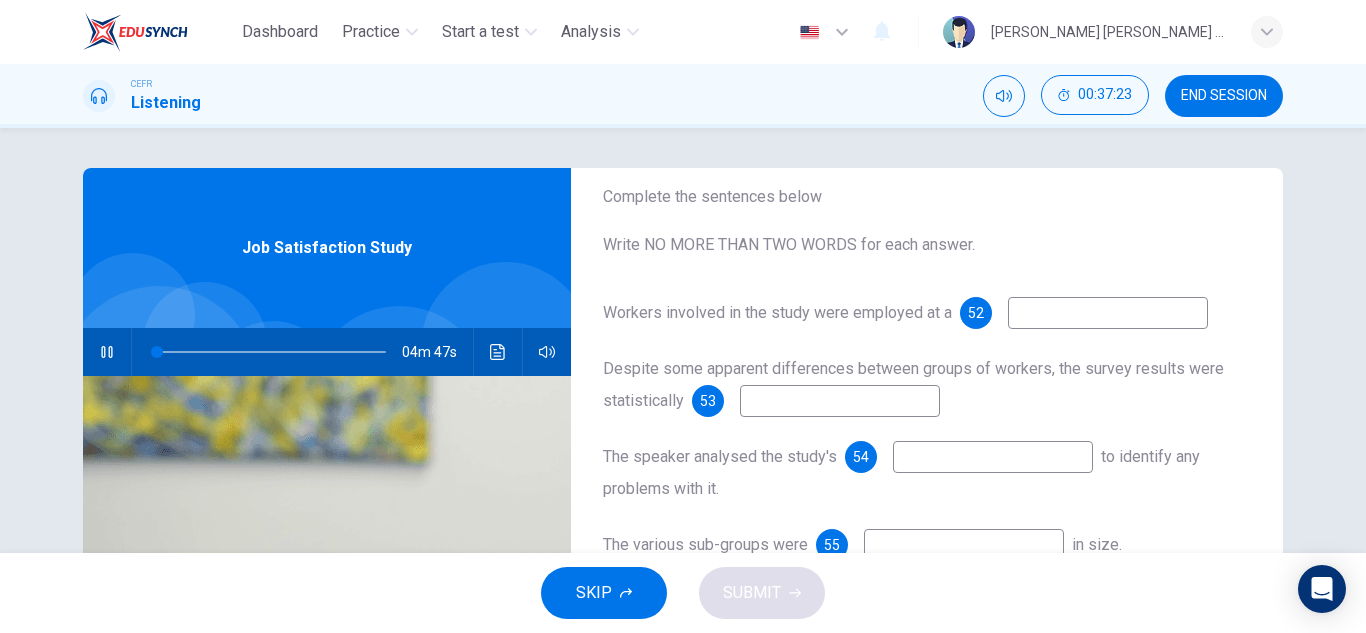scroll, scrollTop: 80, scrollLeft: 0, axis: vertical 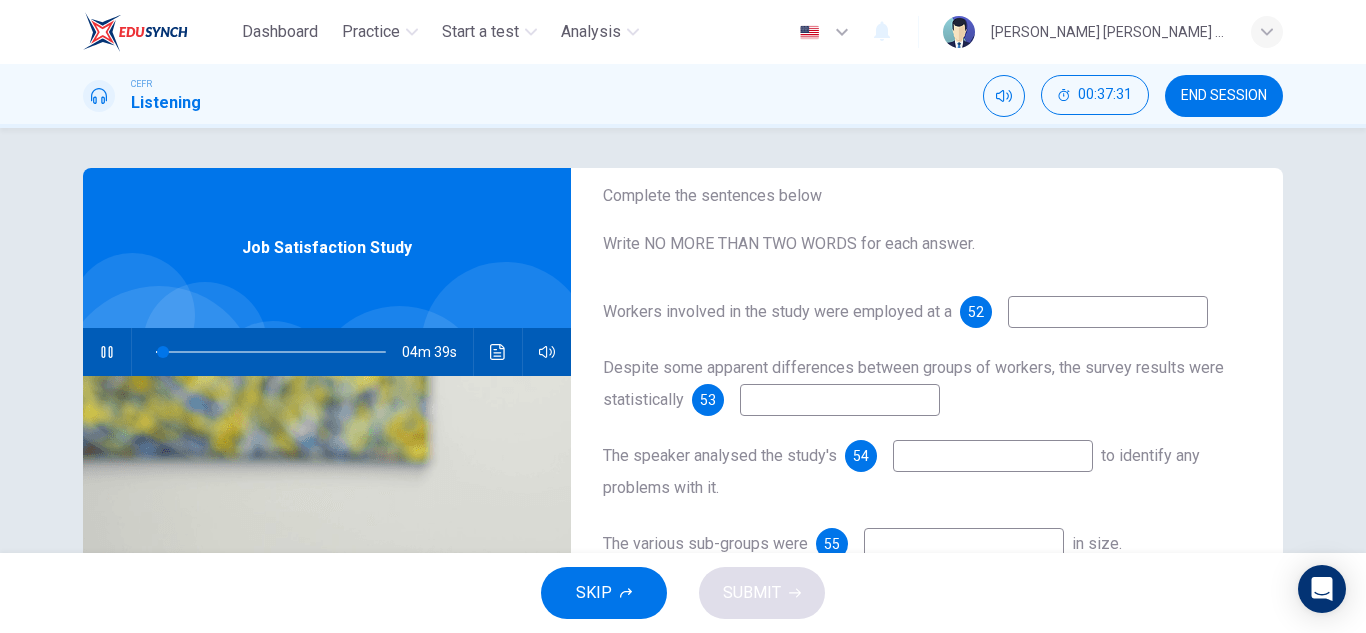 click at bounding box center (1108, 312) 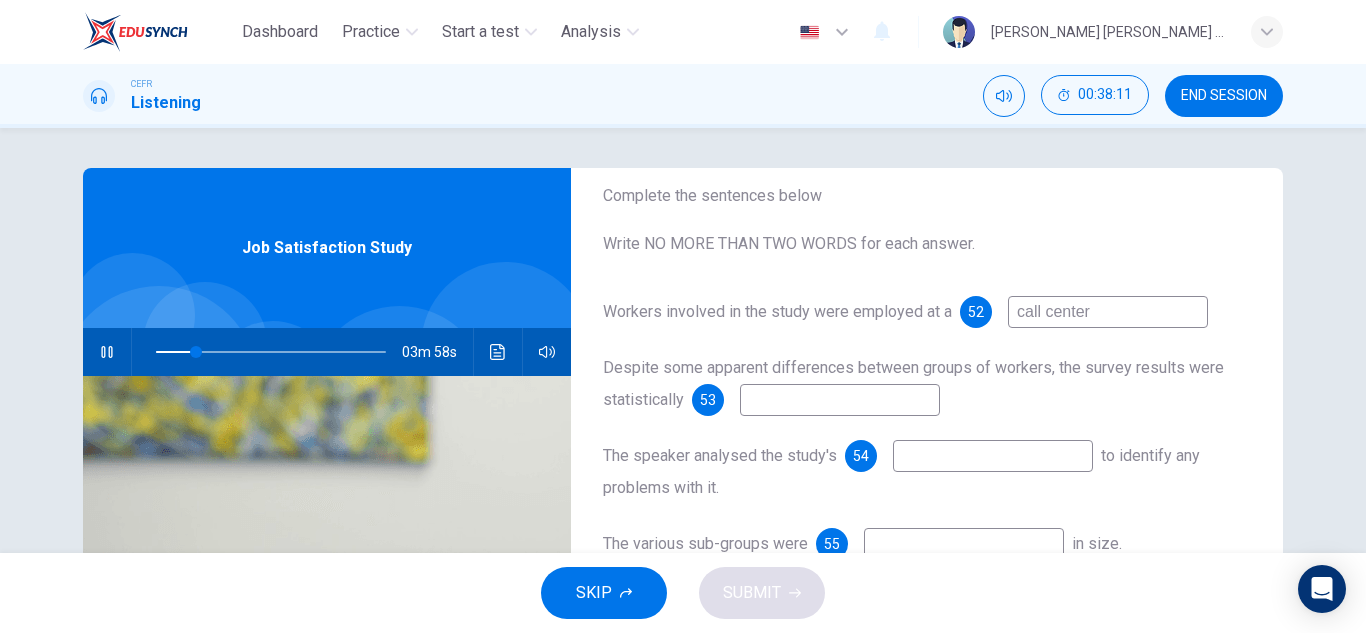 click at bounding box center (840, 400) 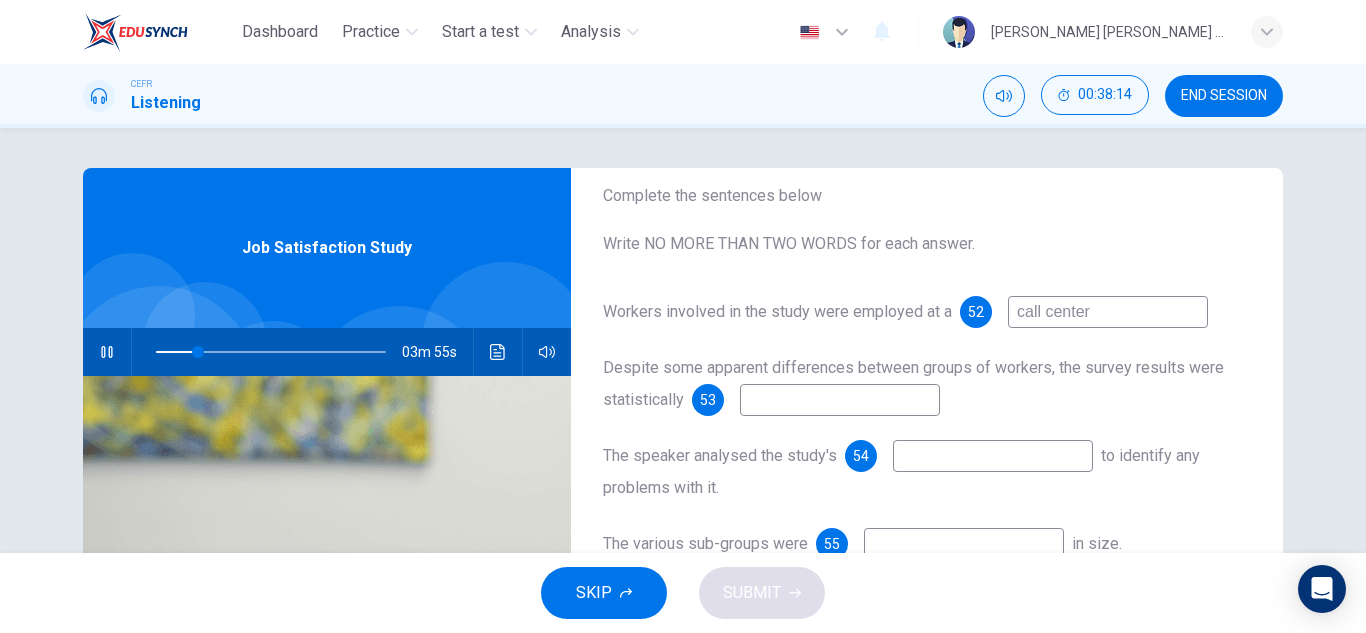 click on "call center" at bounding box center (1108, 312) 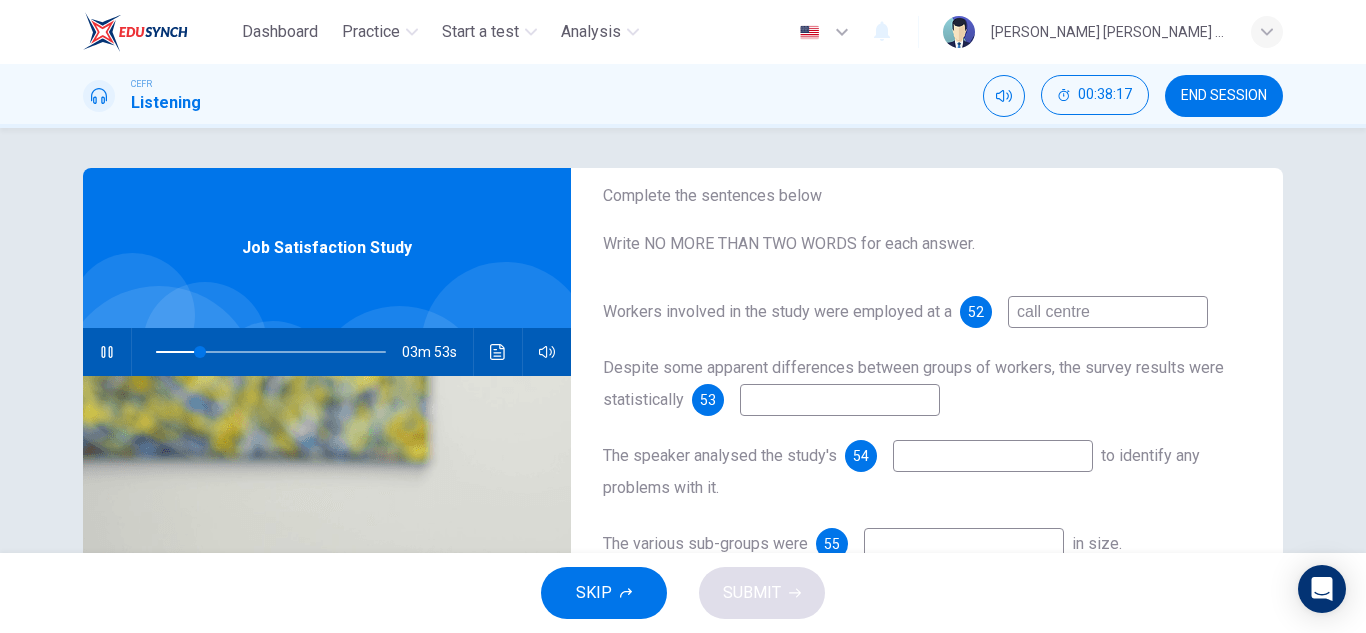 click at bounding box center [840, 400] 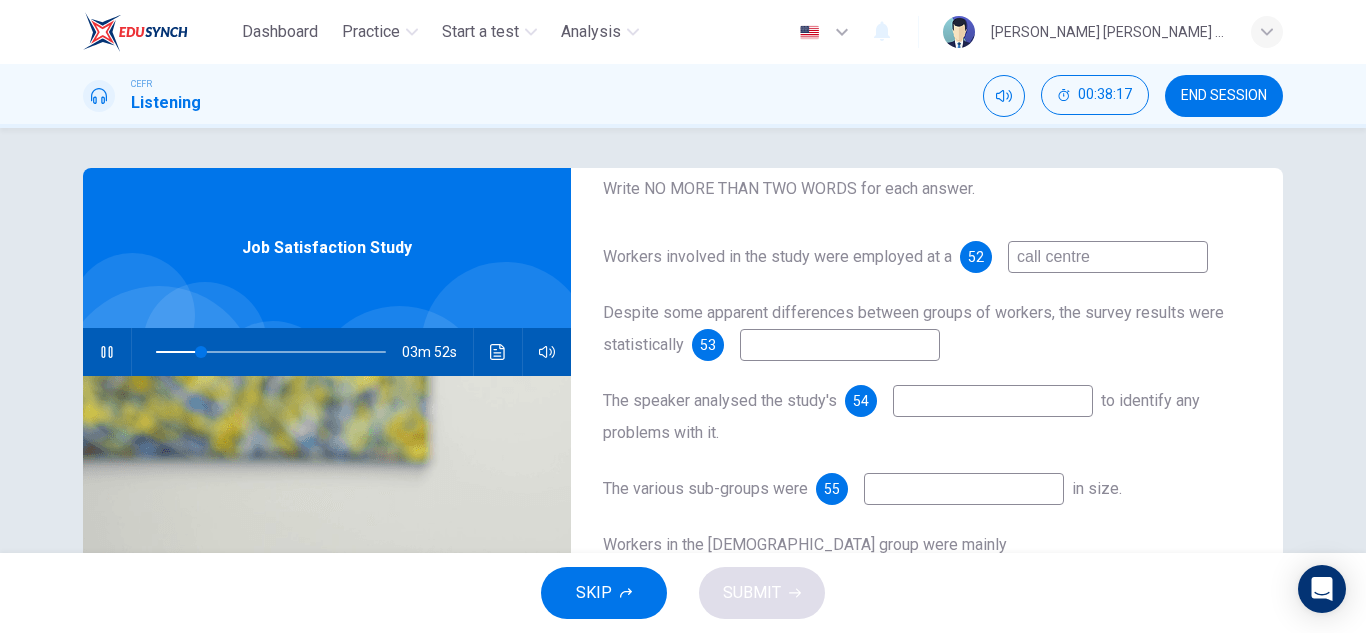 scroll, scrollTop: 140, scrollLeft: 0, axis: vertical 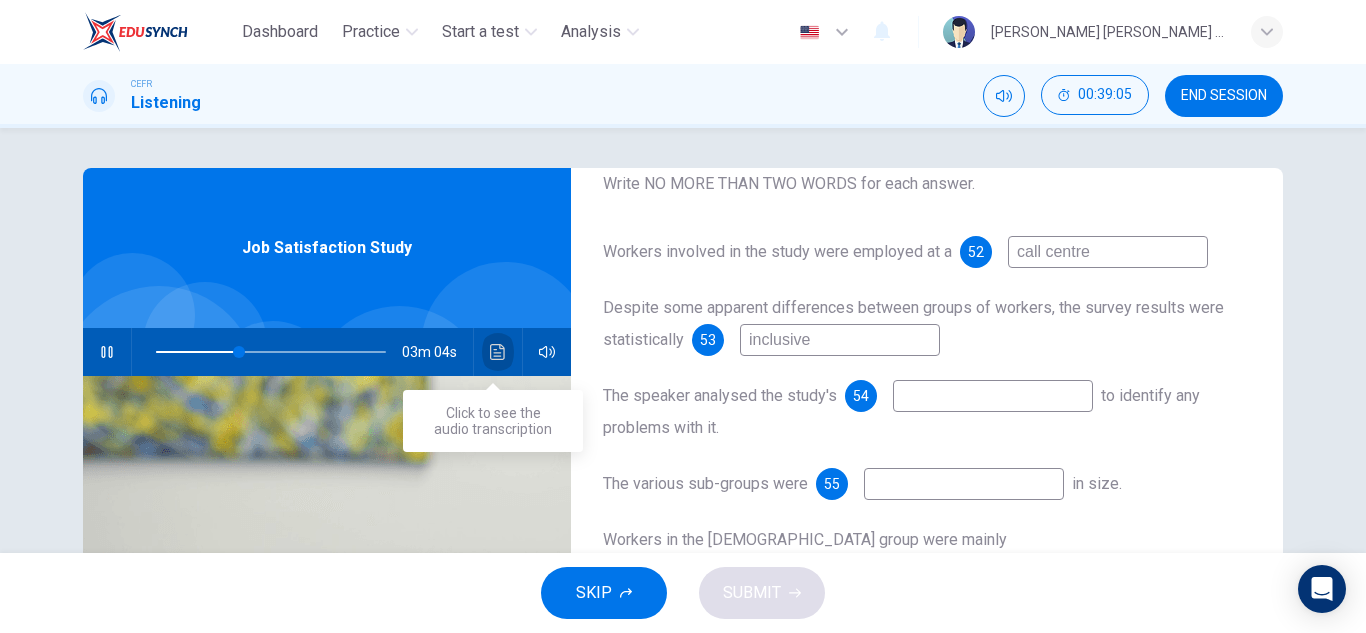 click 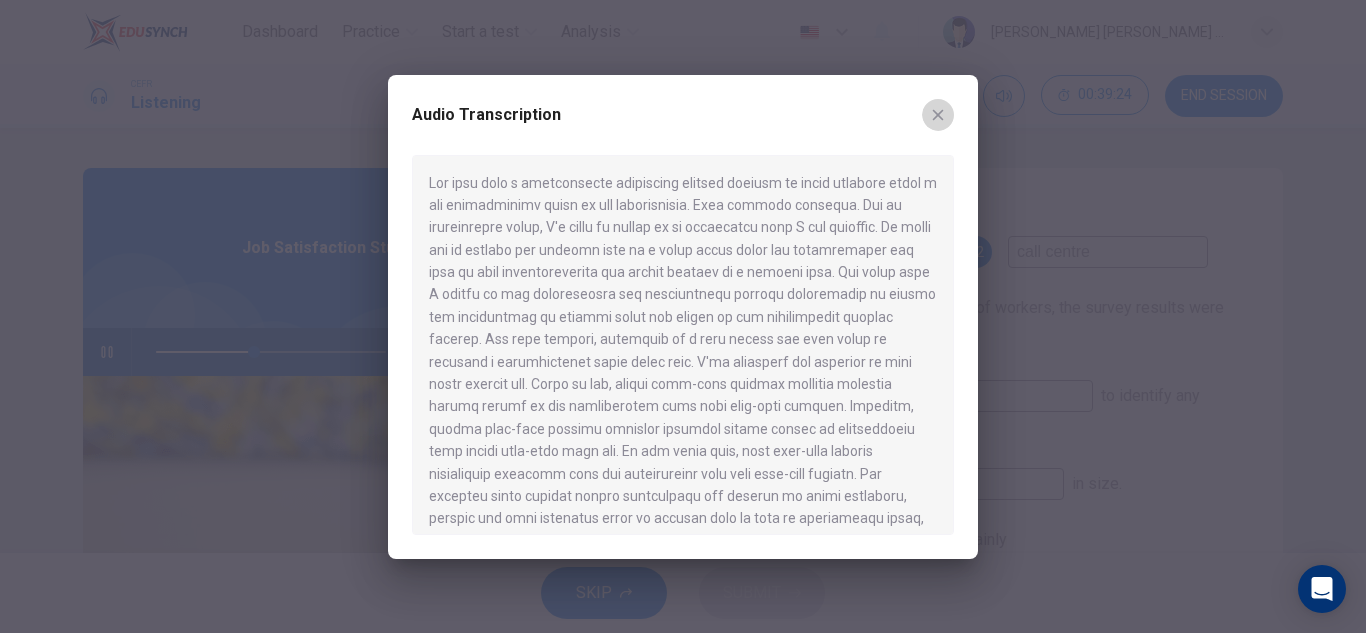 click 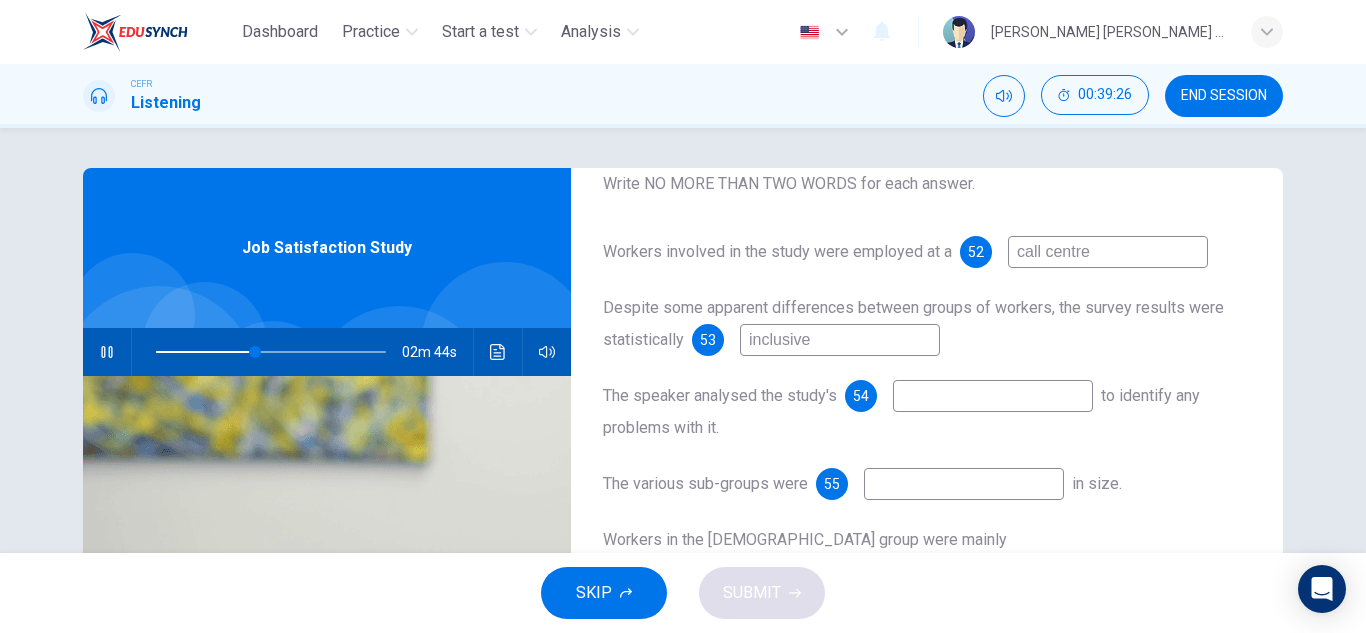 click on "inclusive" at bounding box center [840, 340] 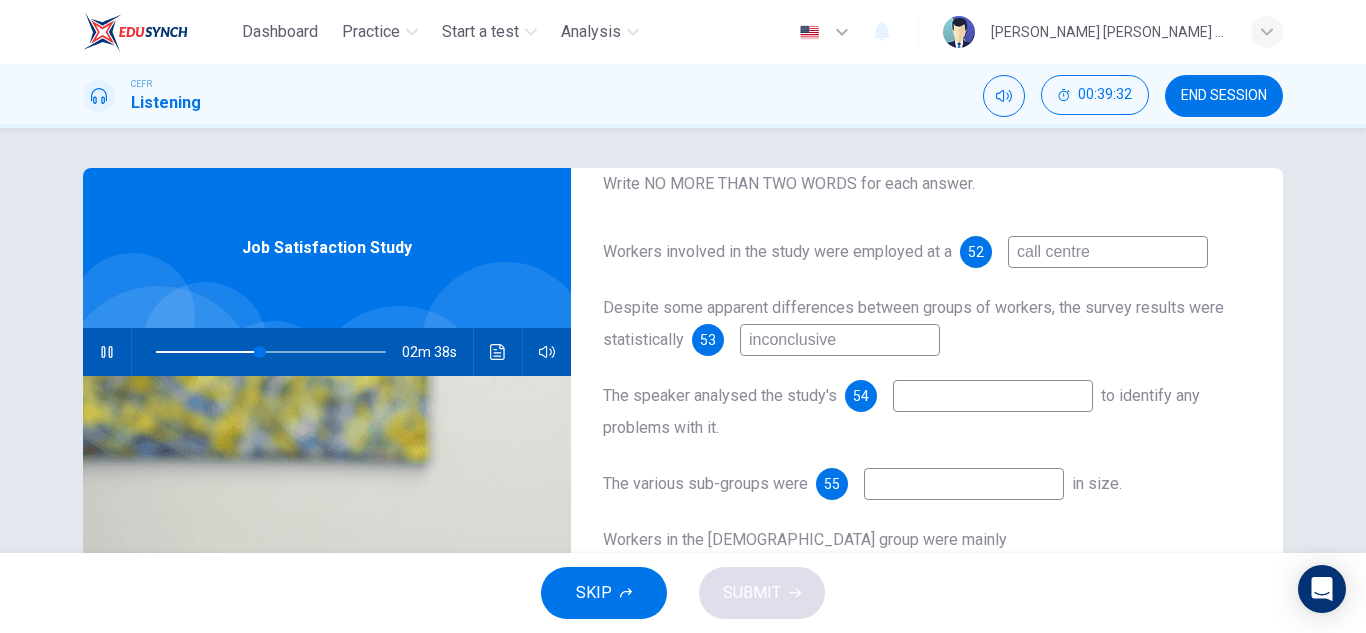 click at bounding box center (993, 396) 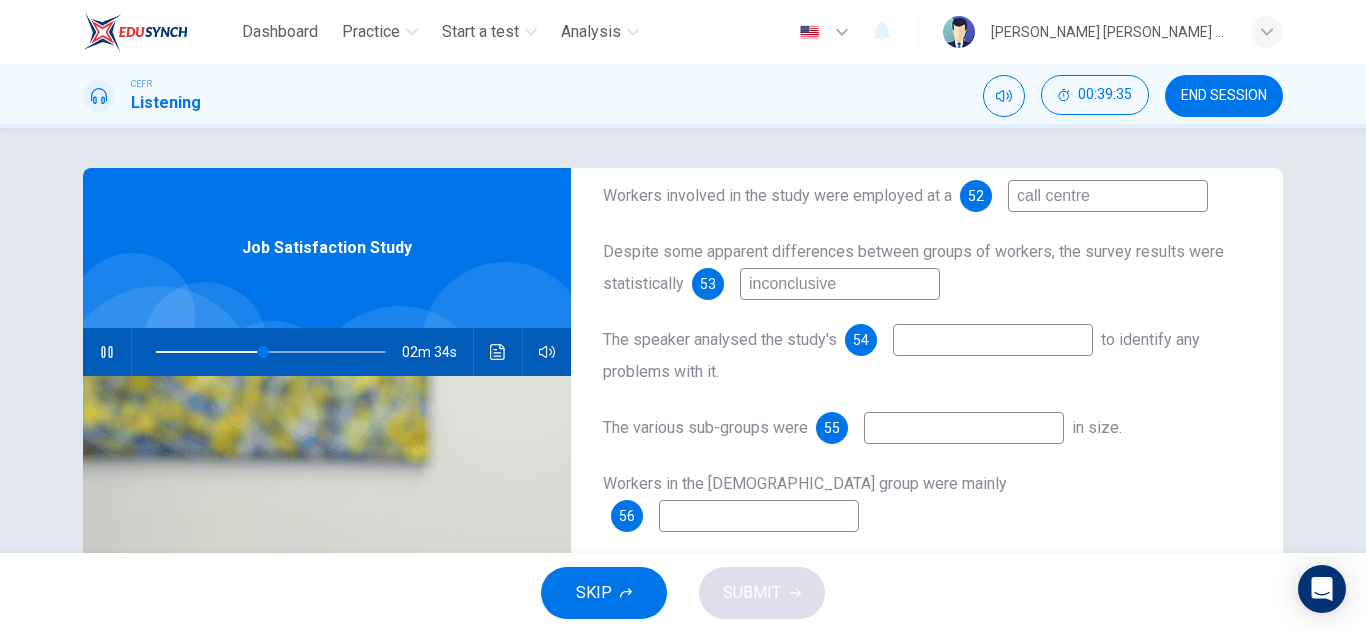 scroll, scrollTop: 197, scrollLeft: 0, axis: vertical 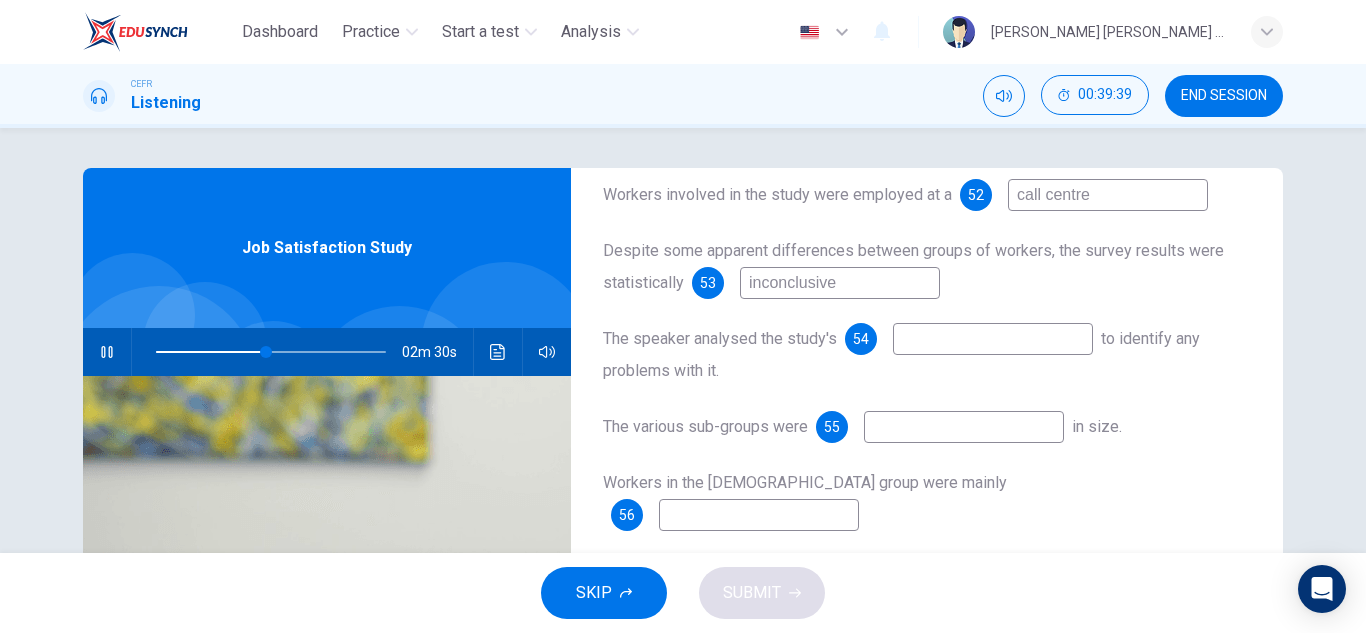click at bounding box center [964, 427] 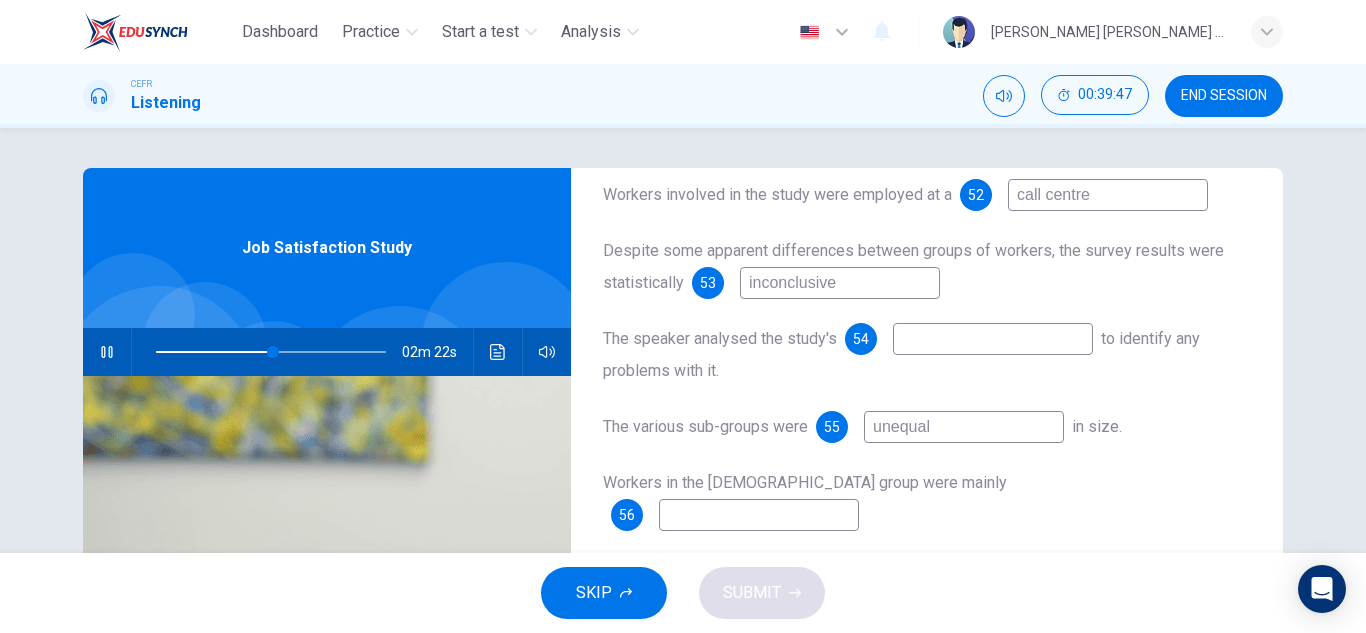 click at bounding box center (759, 515) 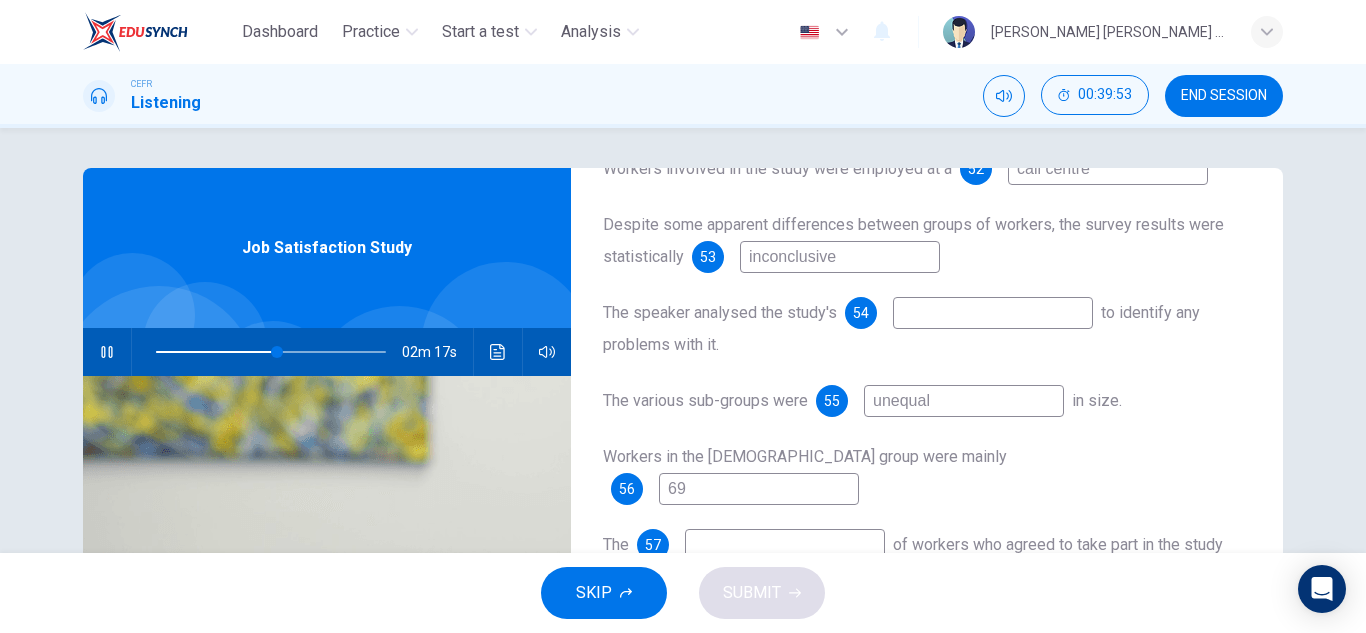 scroll, scrollTop: 228, scrollLeft: 0, axis: vertical 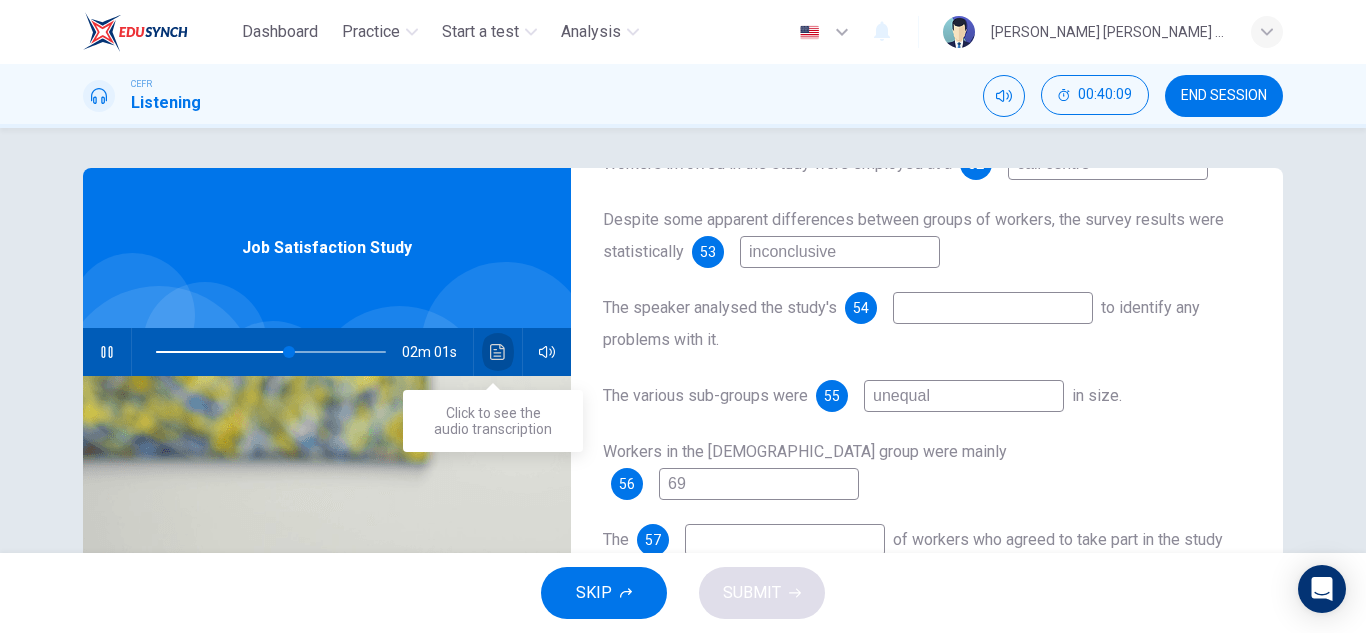 click 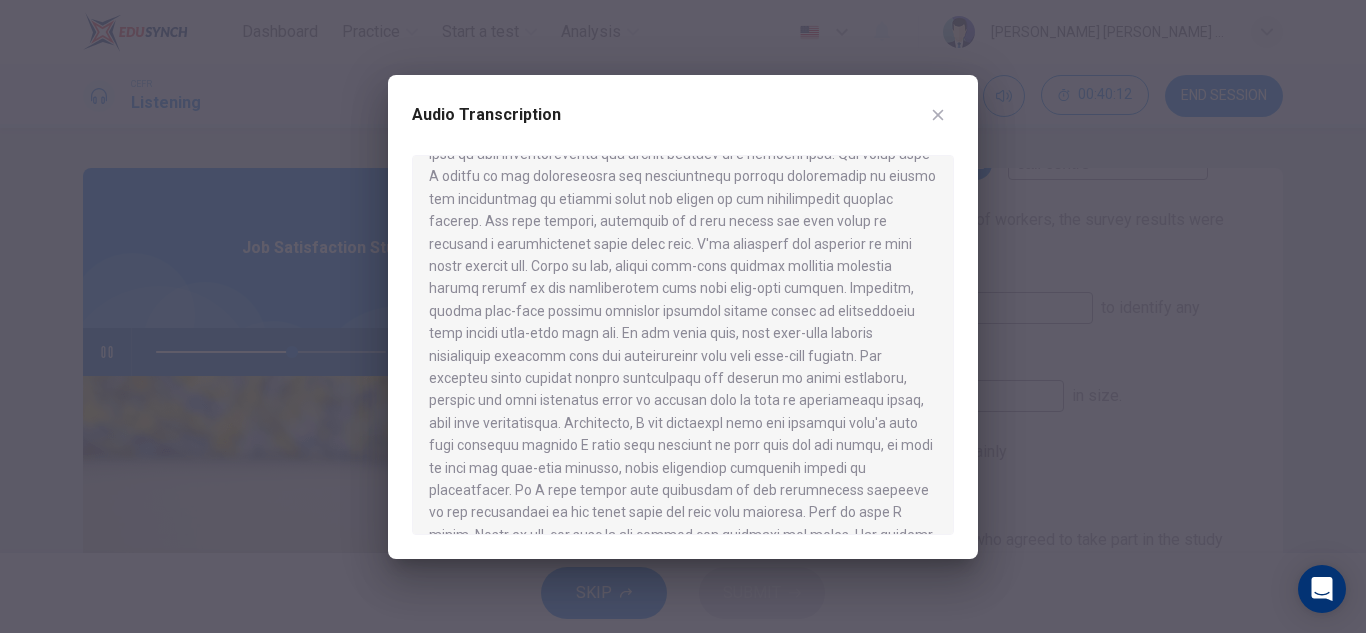 scroll, scrollTop: 119, scrollLeft: 0, axis: vertical 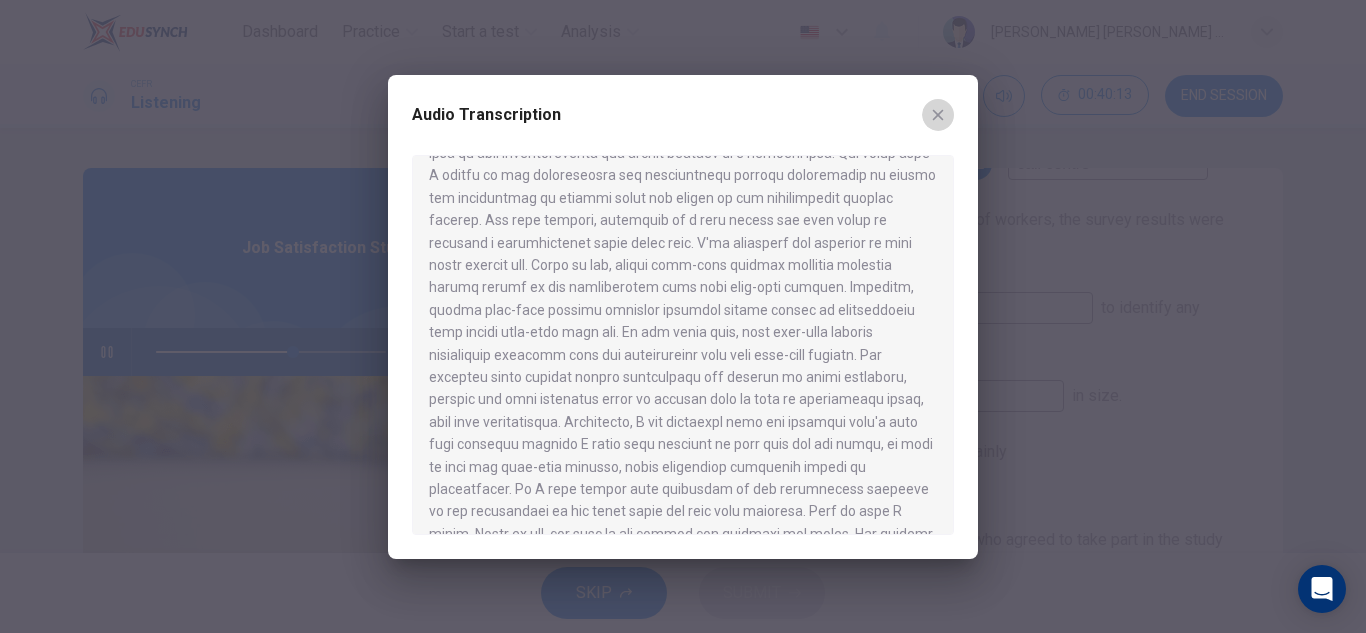 click at bounding box center [938, 115] 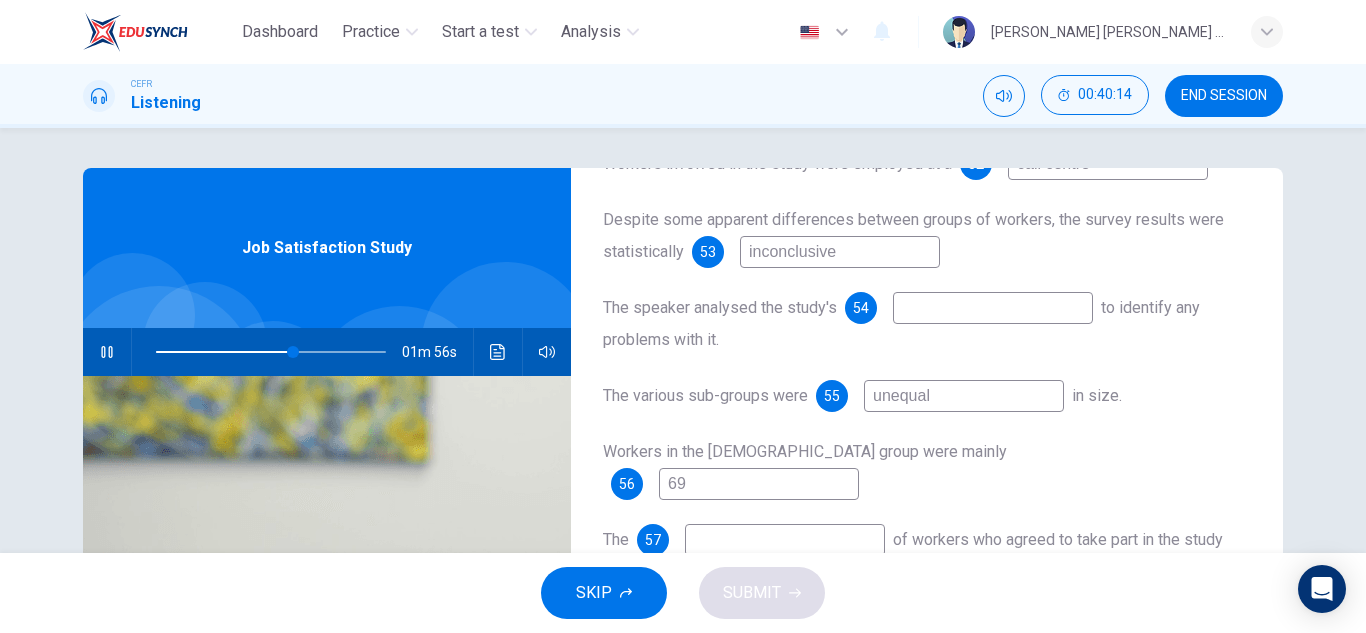 scroll, scrollTop: 281, scrollLeft: 0, axis: vertical 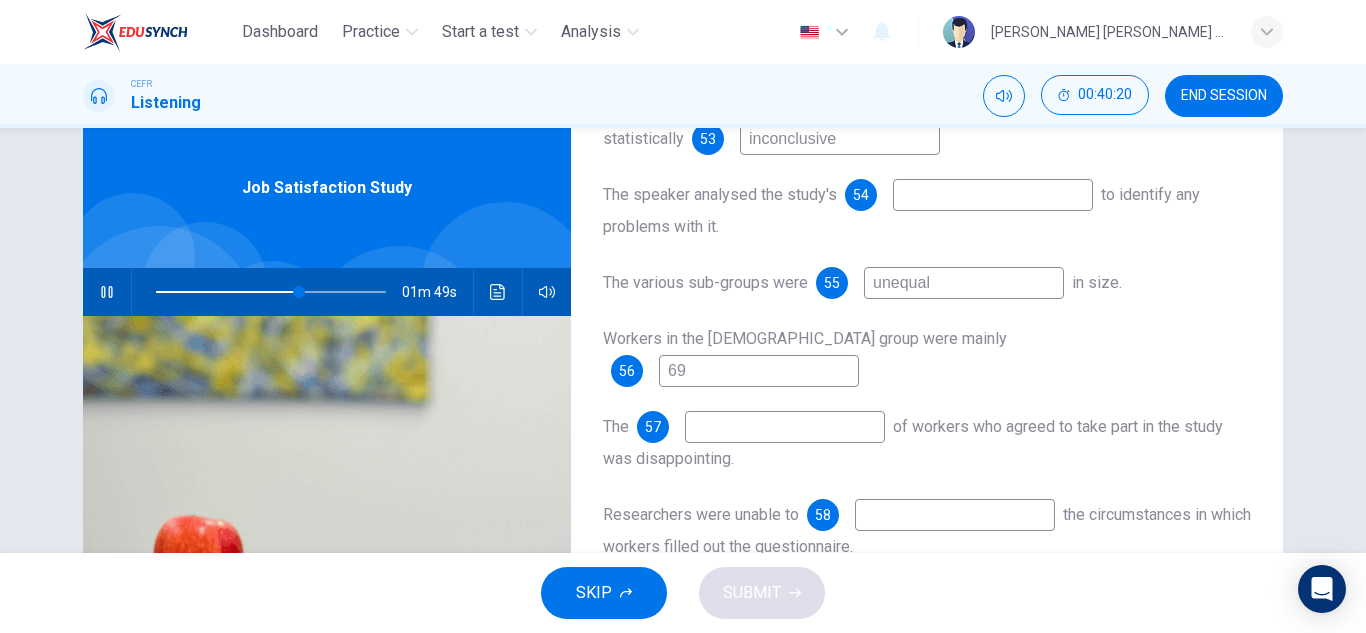 click at bounding box center (785, 427) 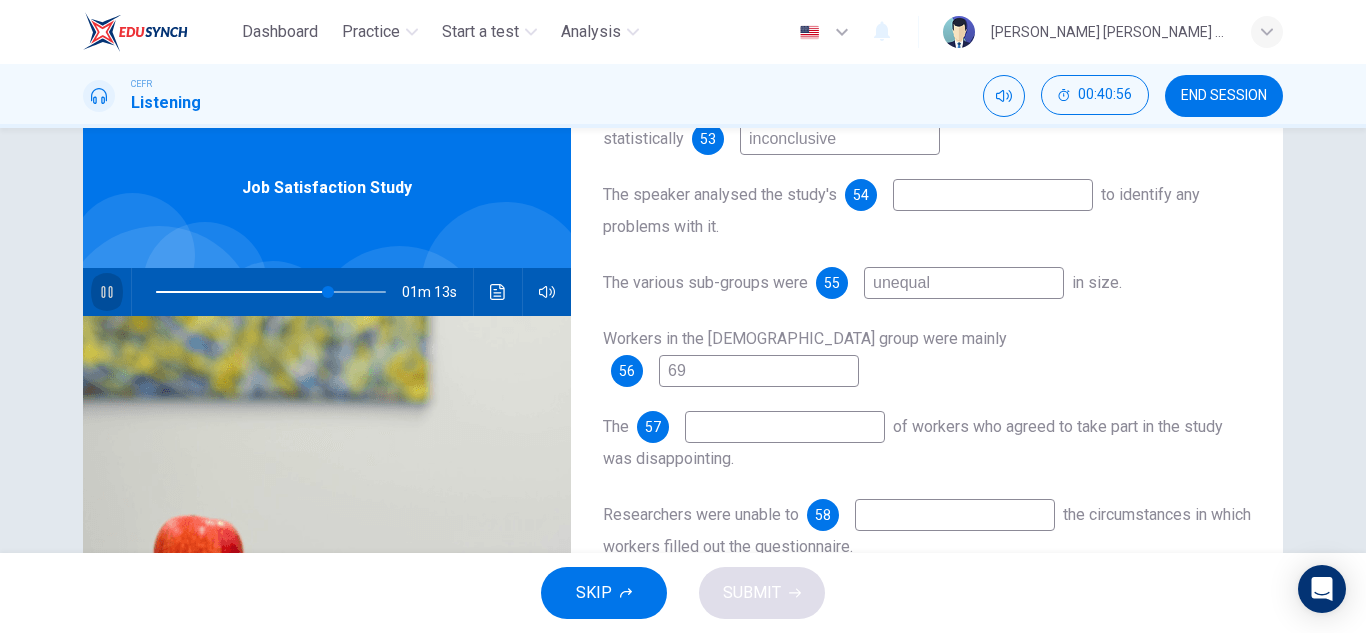 click 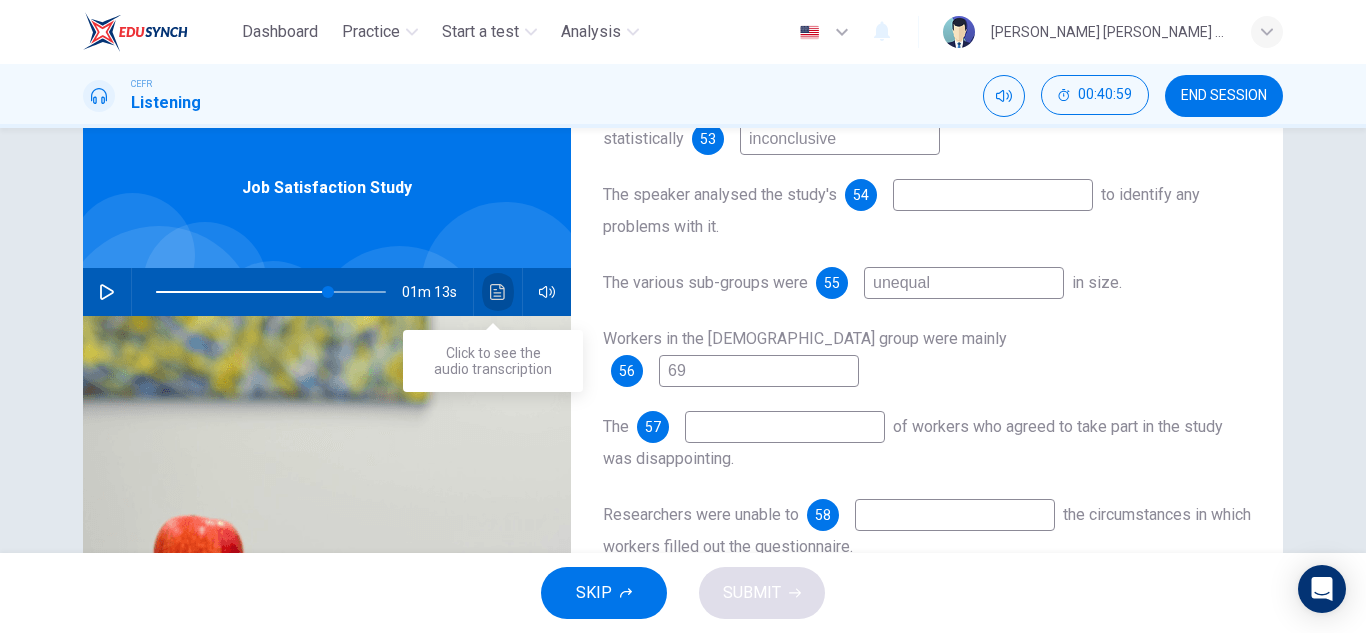 click 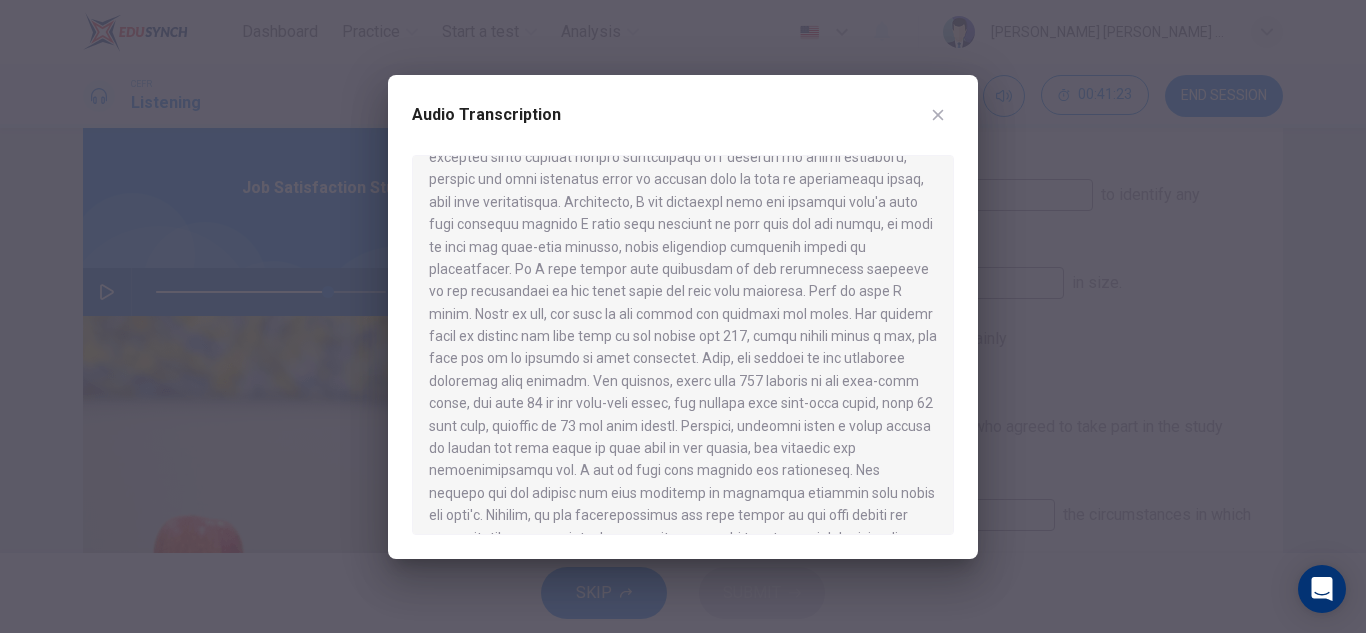 scroll, scrollTop: 340, scrollLeft: 0, axis: vertical 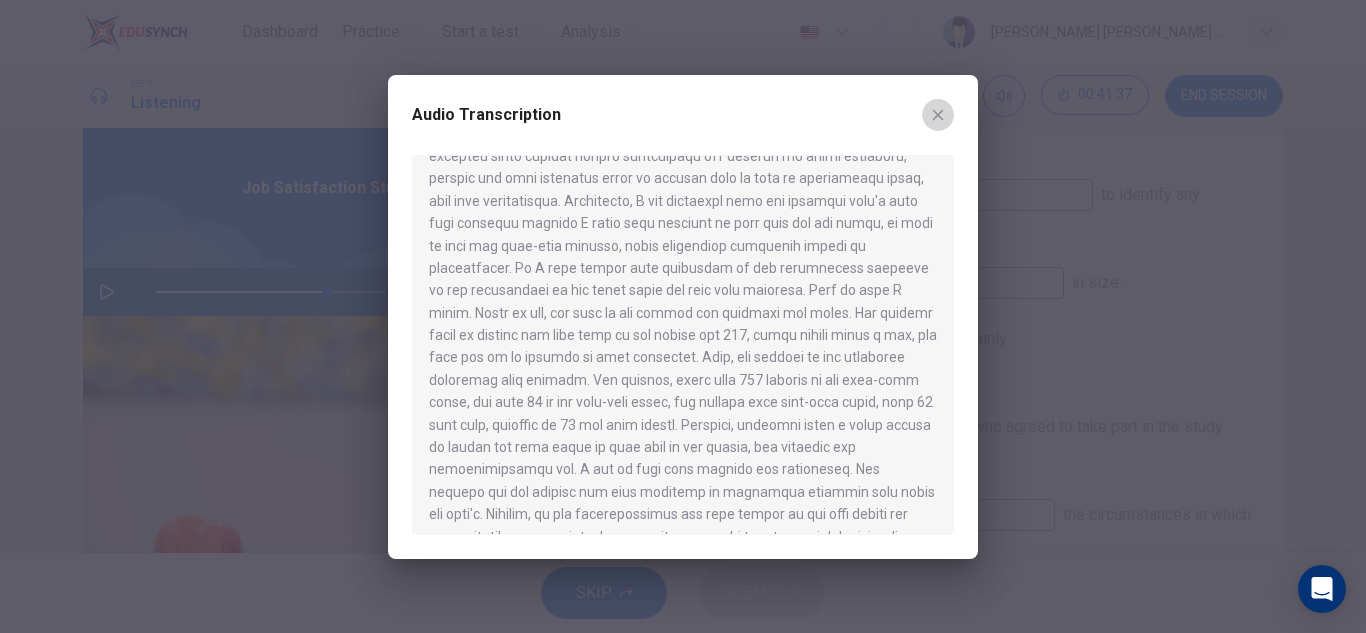 click 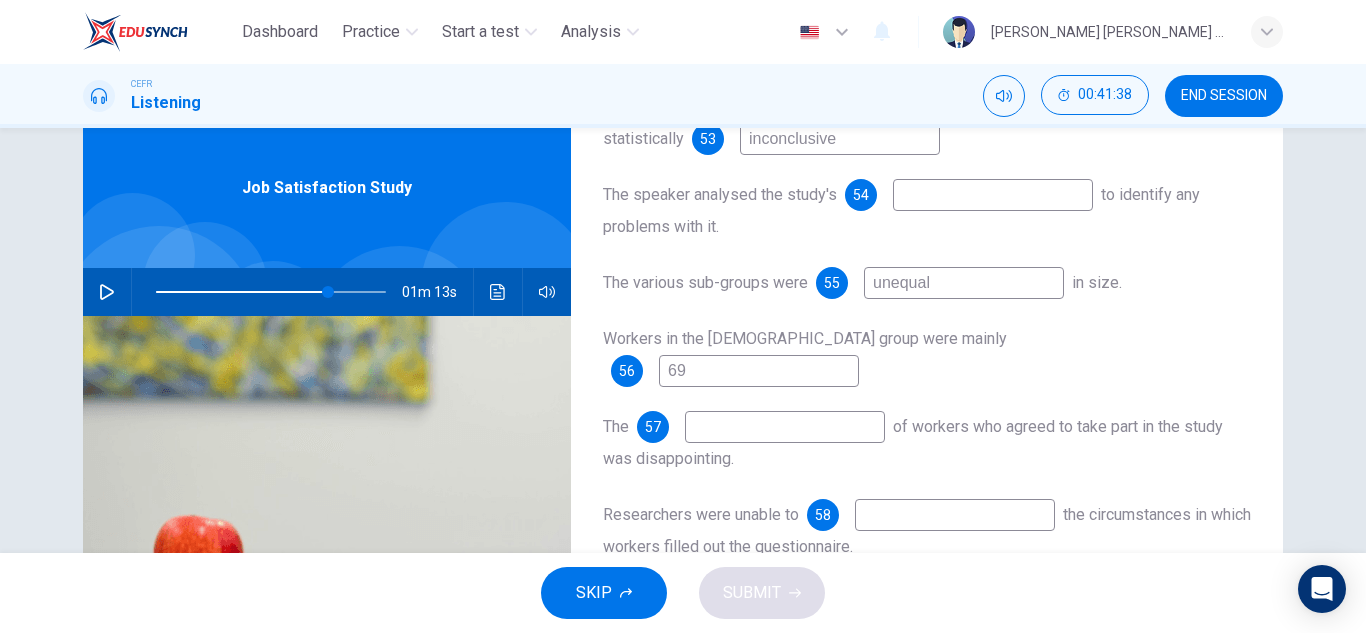click on "69" at bounding box center [759, 371] 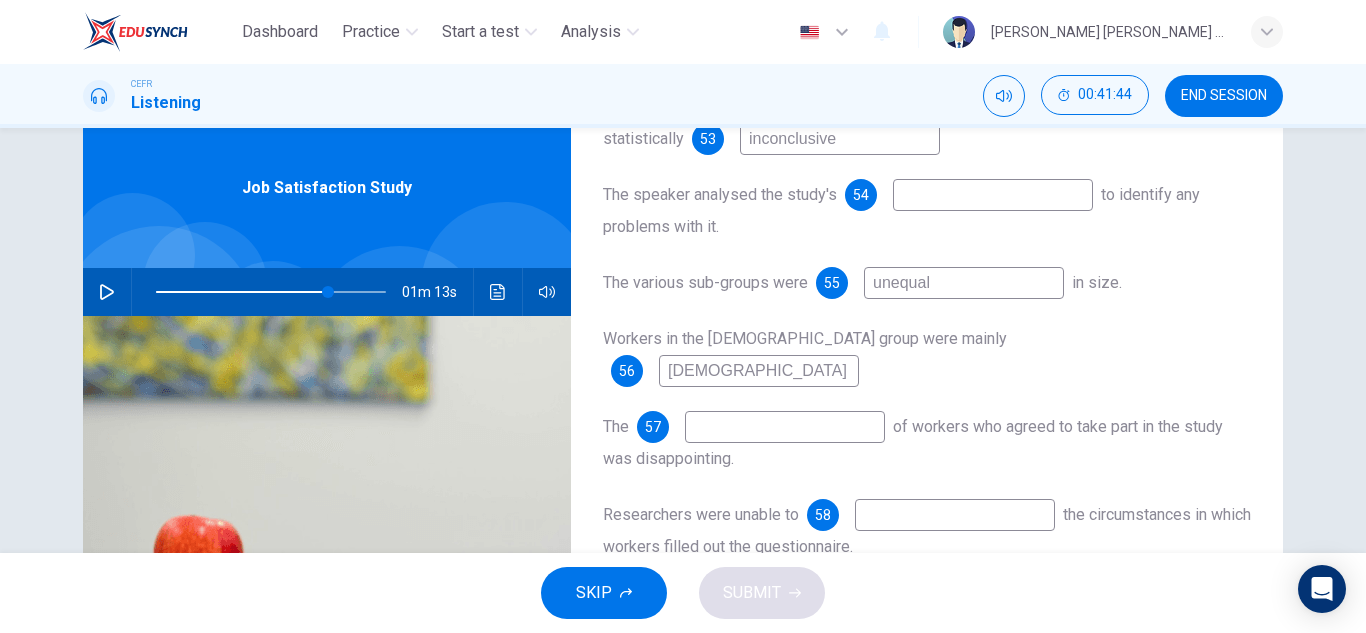 scroll, scrollTop: 261, scrollLeft: 0, axis: vertical 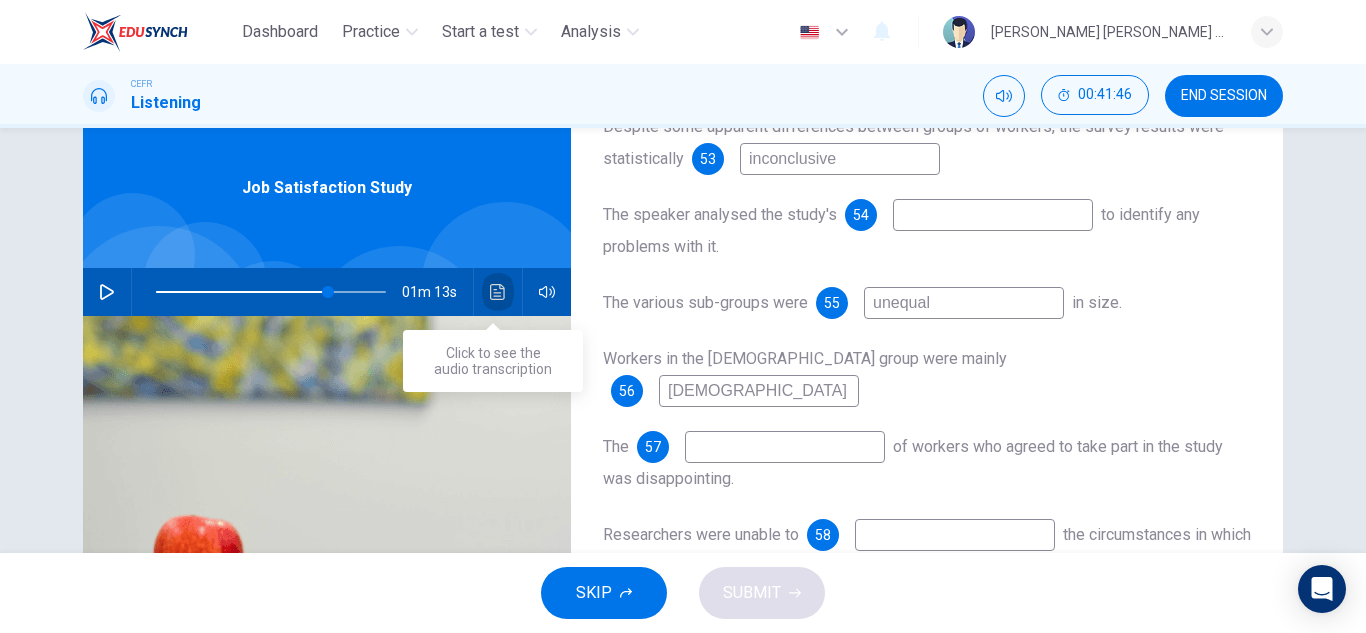 click at bounding box center (498, 292) 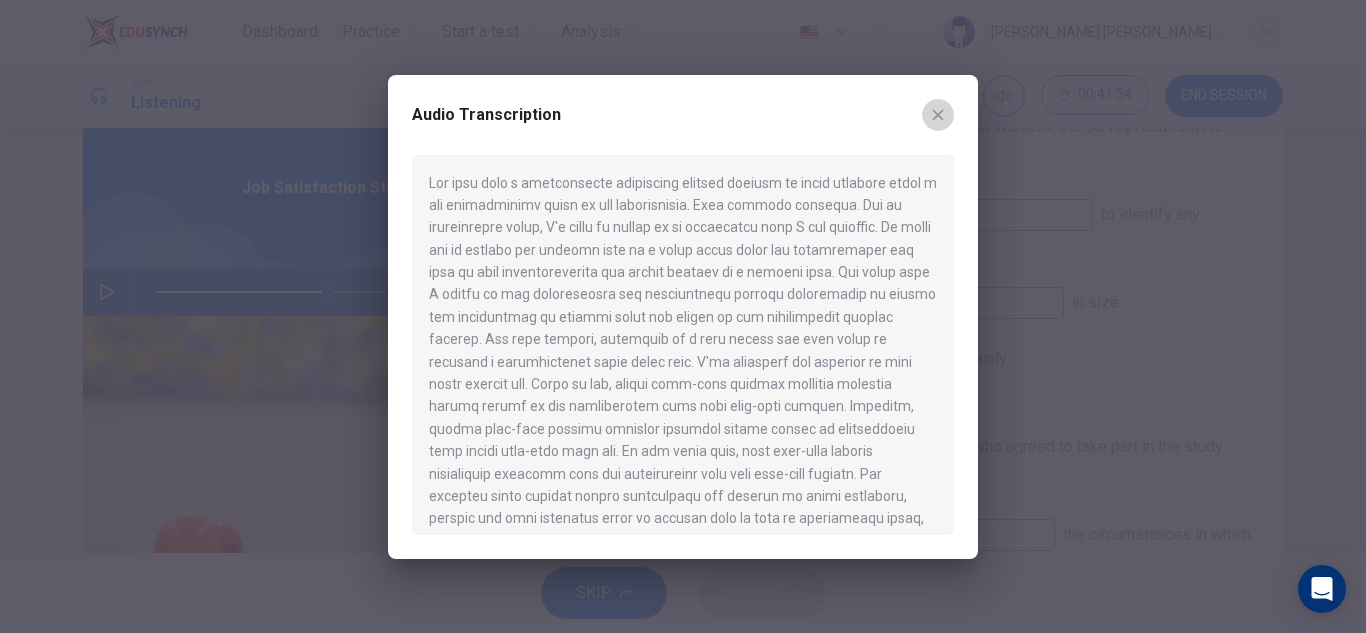click 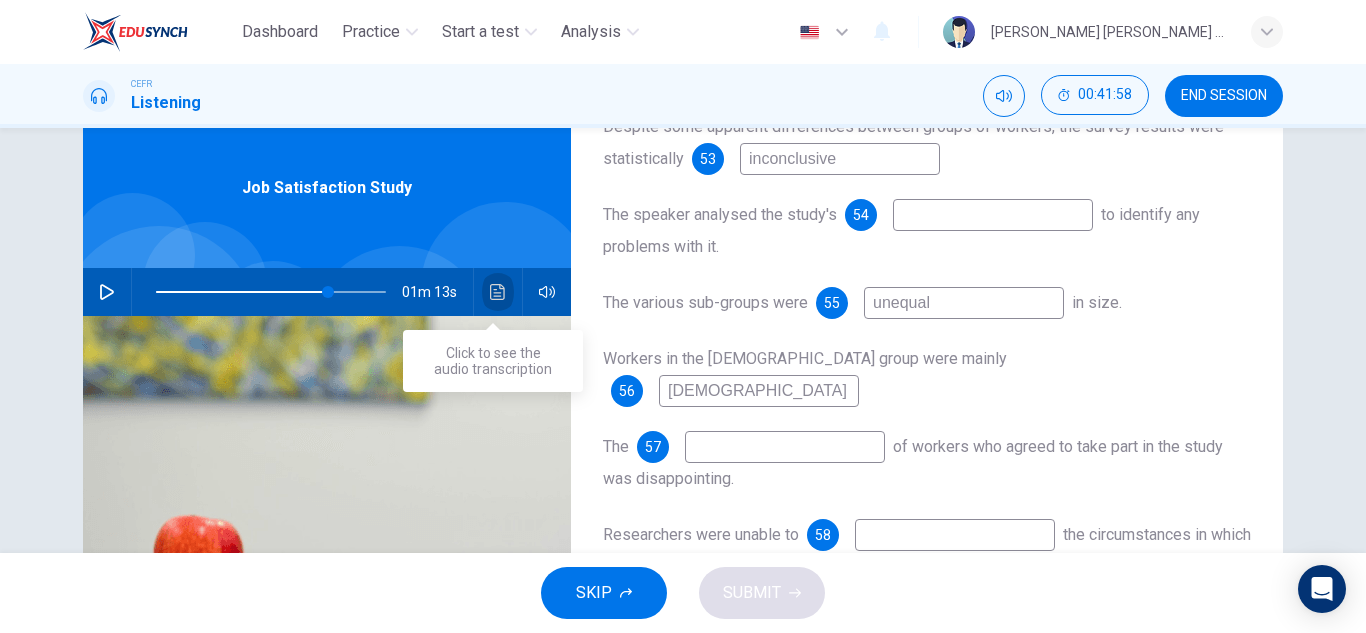 click 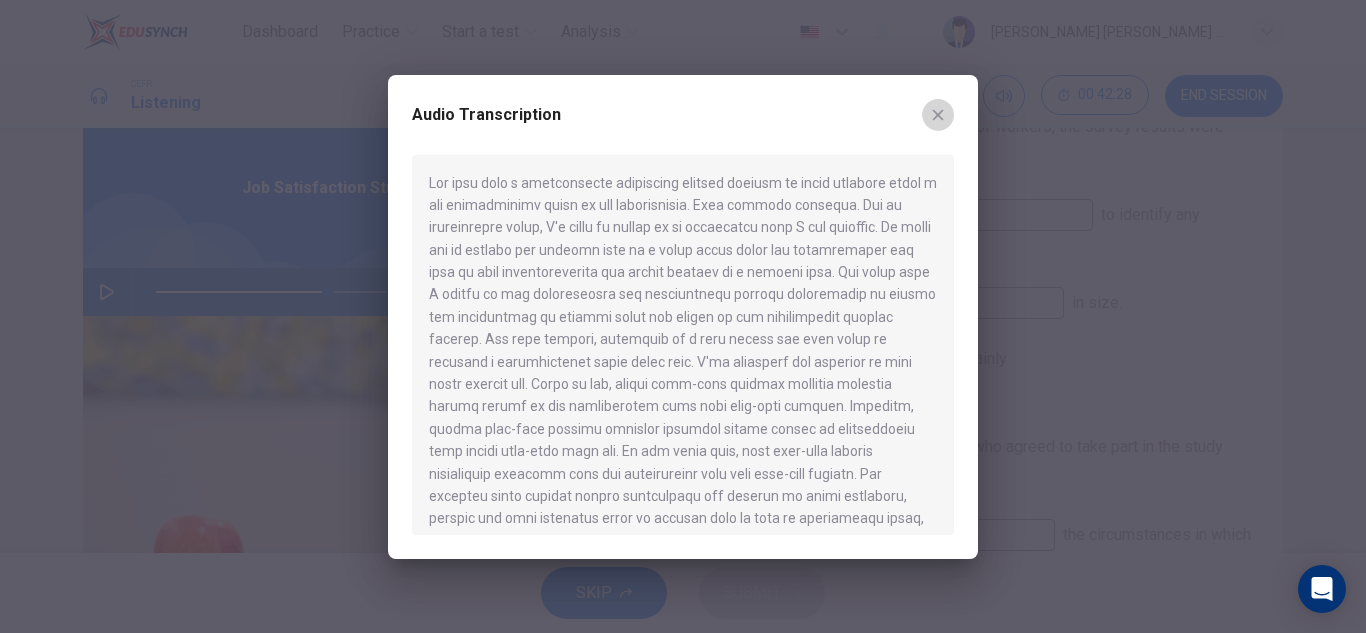 click 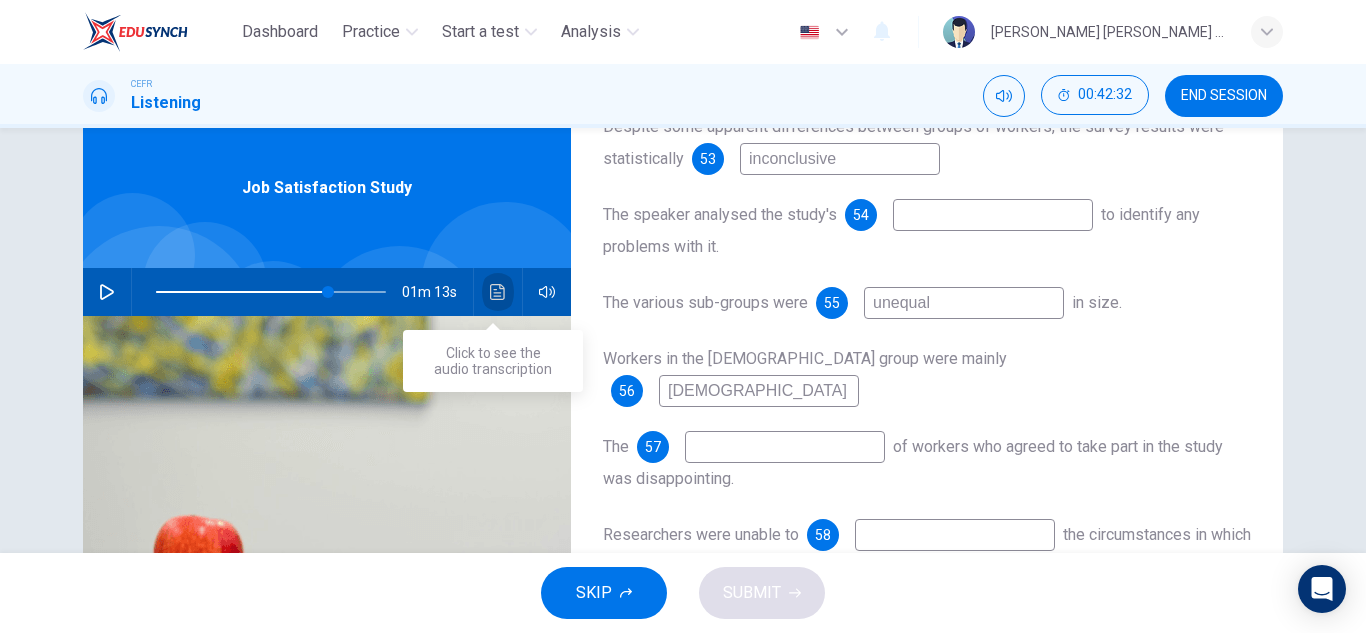 click at bounding box center [498, 292] 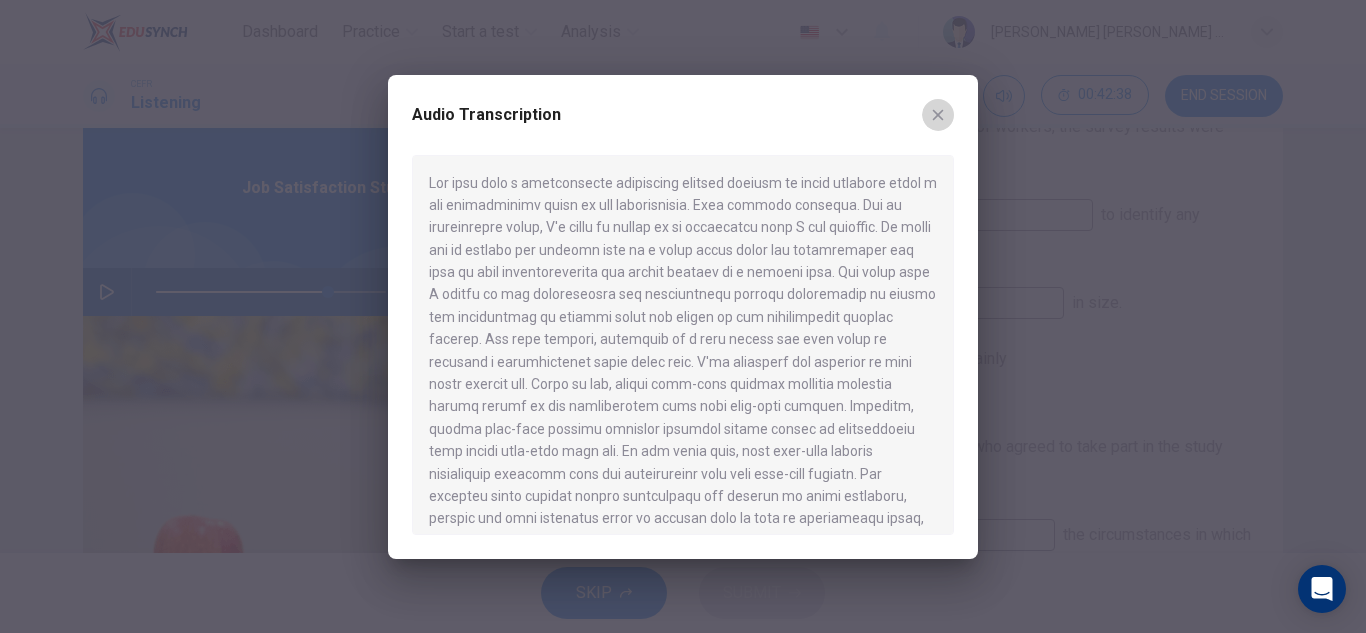 click 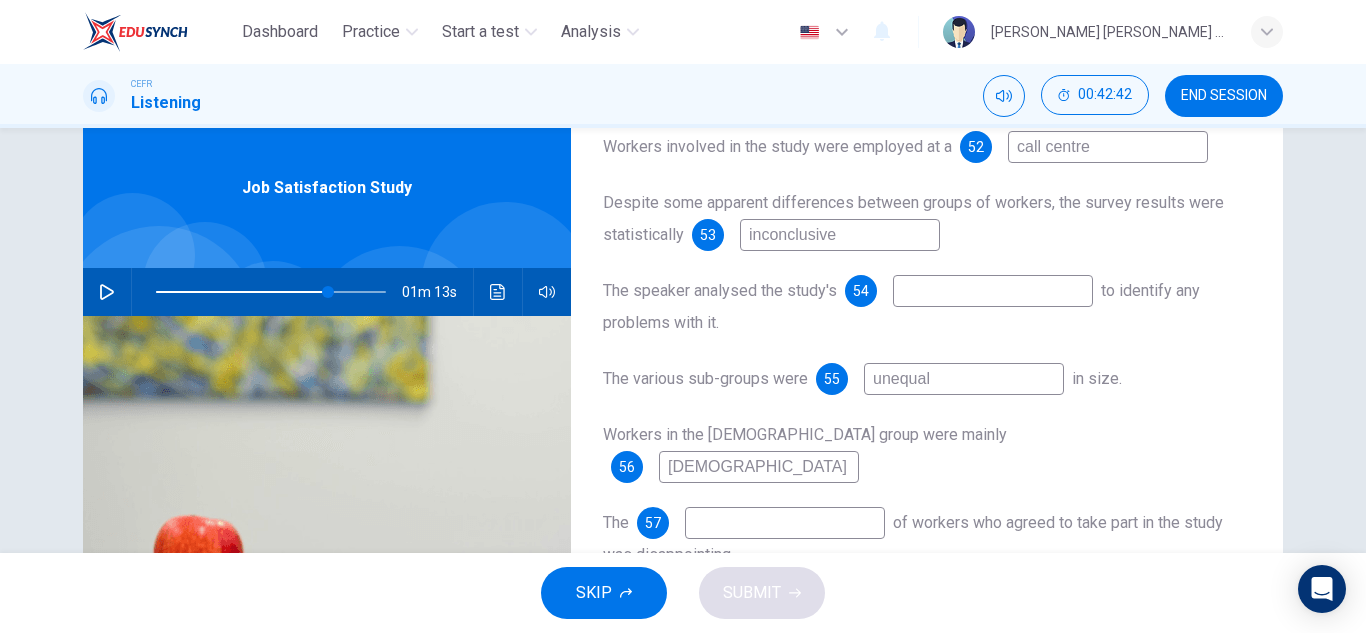 scroll, scrollTop: 196, scrollLeft: 0, axis: vertical 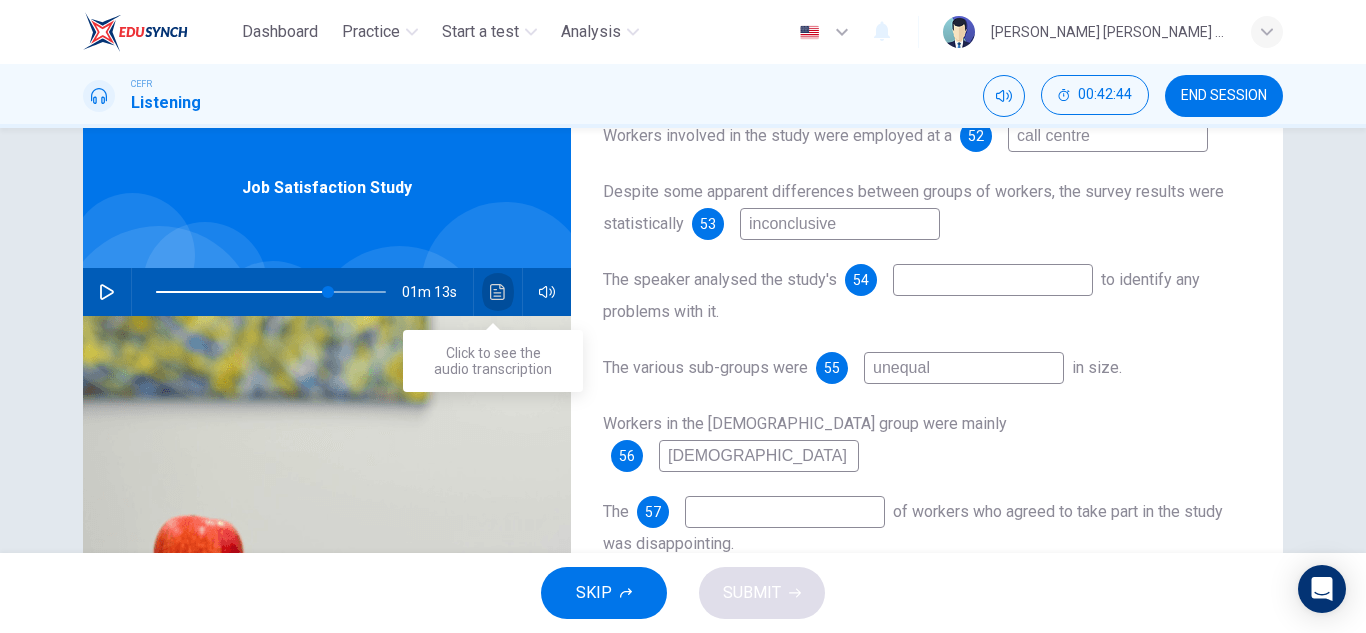 click at bounding box center (498, 292) 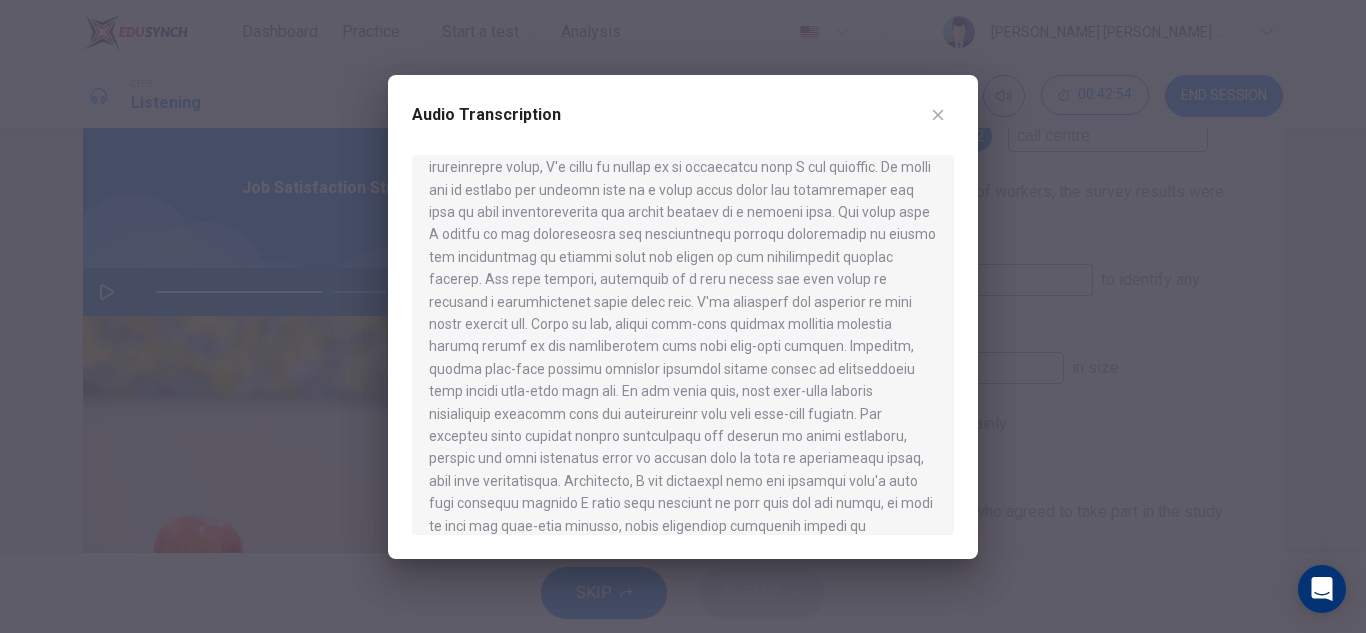 scroll, scrollTop: 61, scrollLeft: 0, axis: vertical 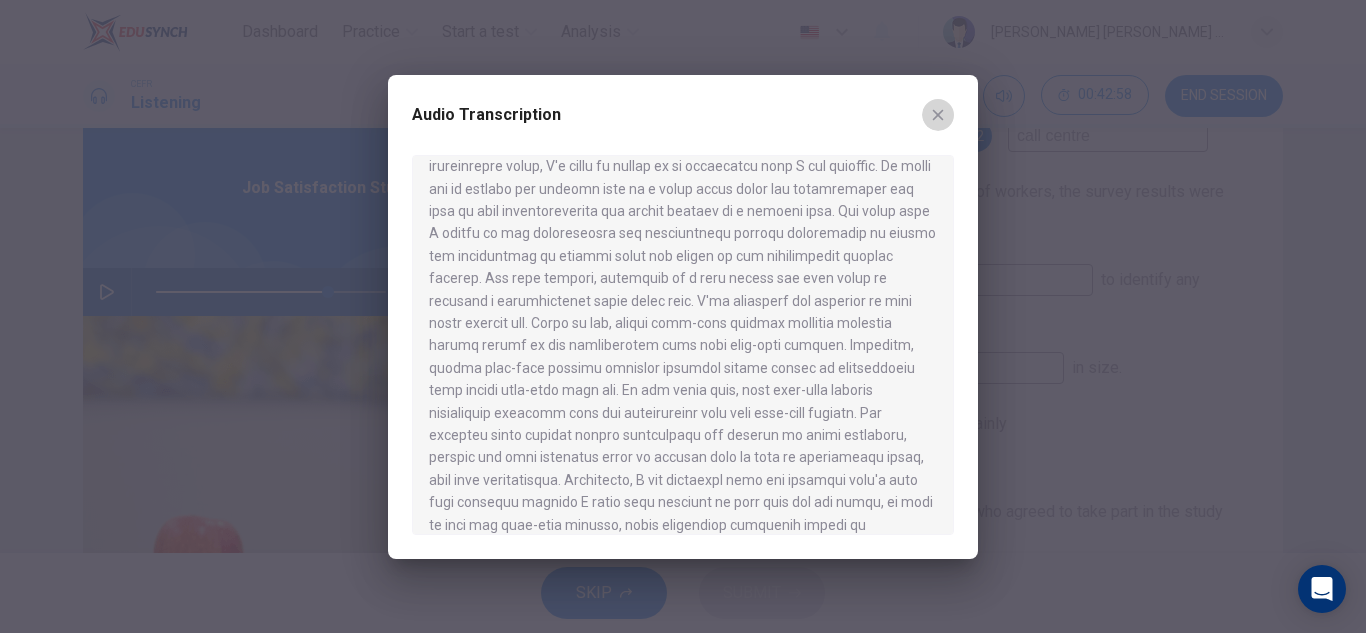 click 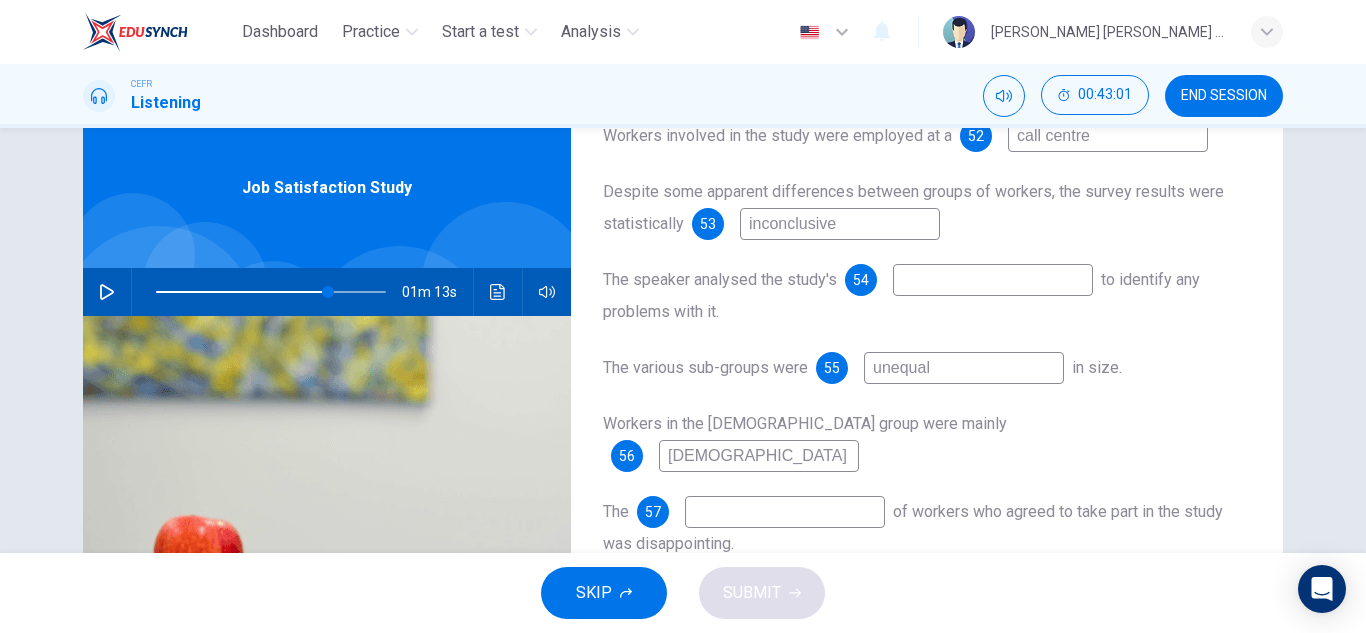 click at bounding box center (993, 280) 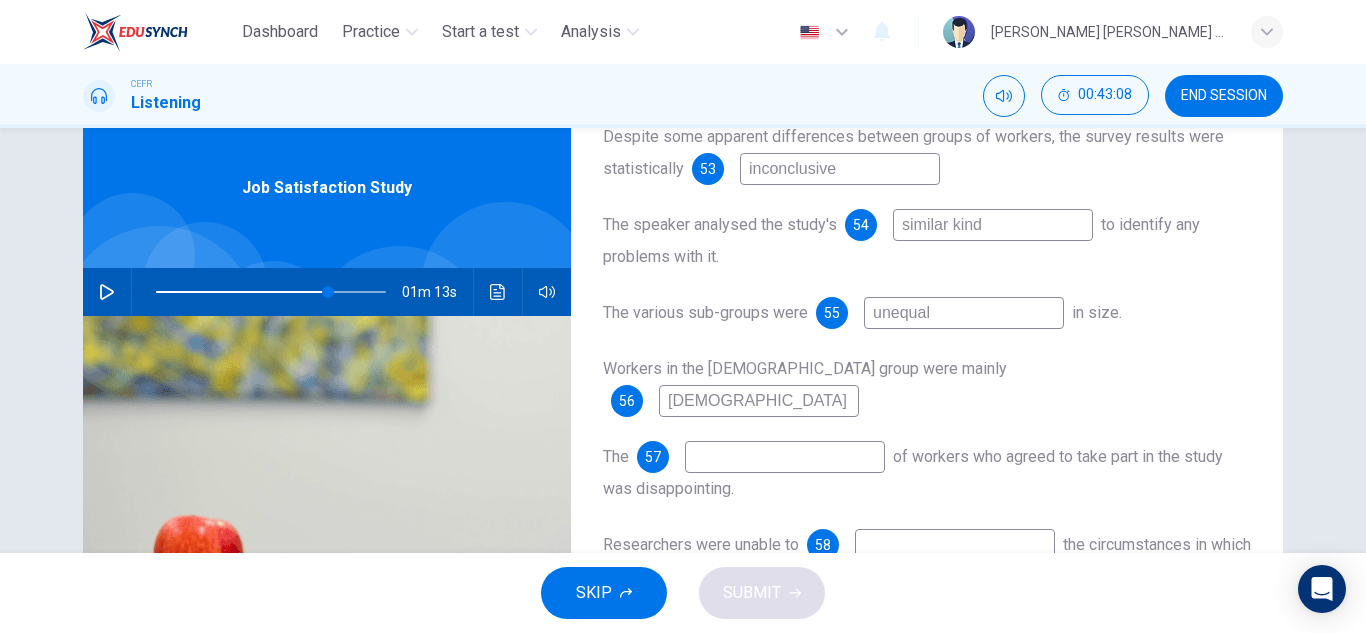 scroll, scrollTop: 251, scrollLeft: 0, axis: vertical 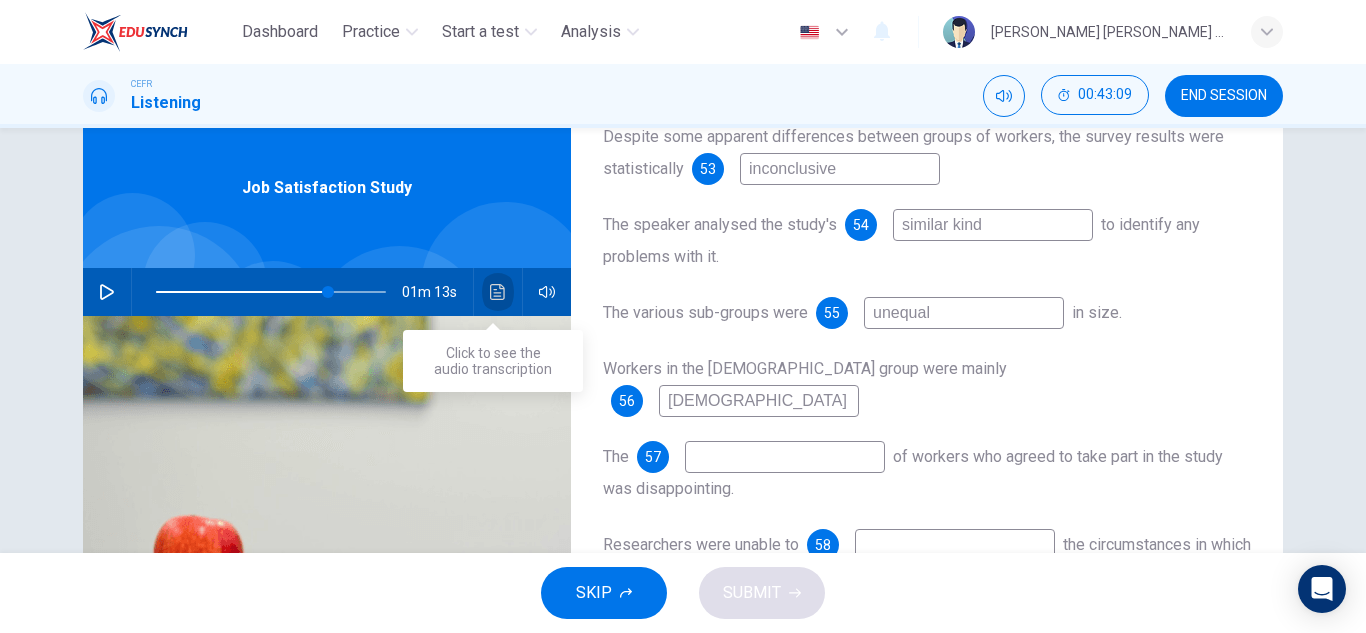 click at bounding box center [498, 292] 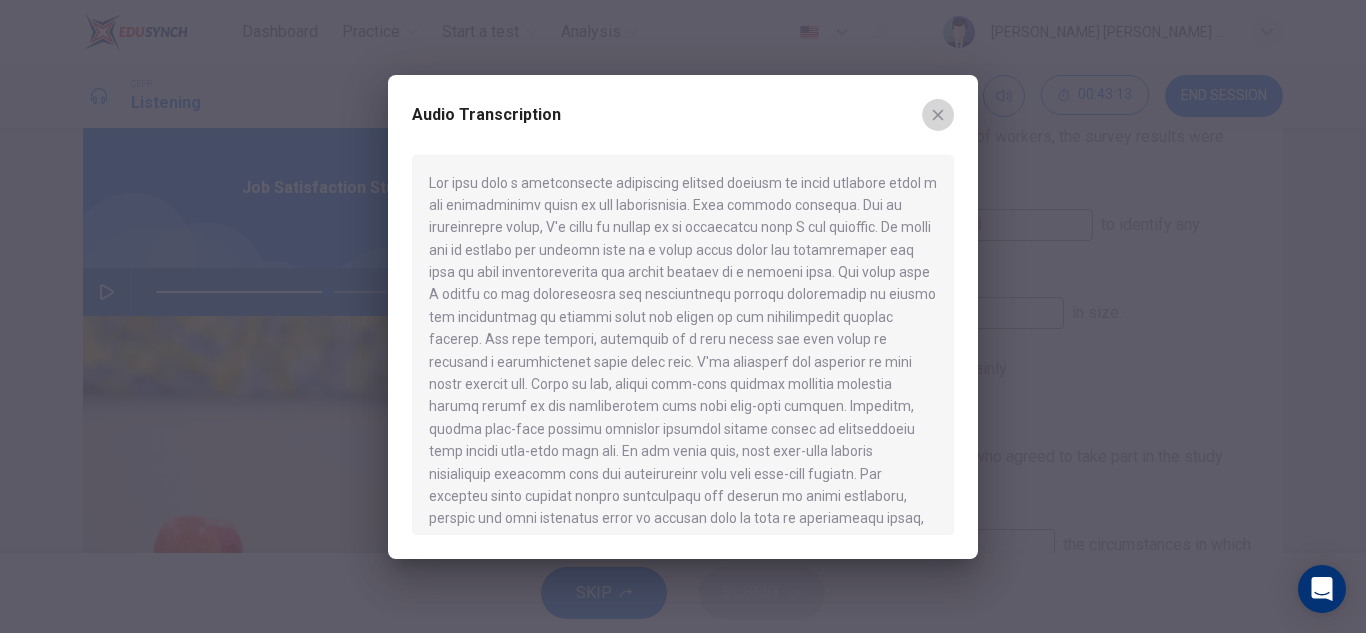 click 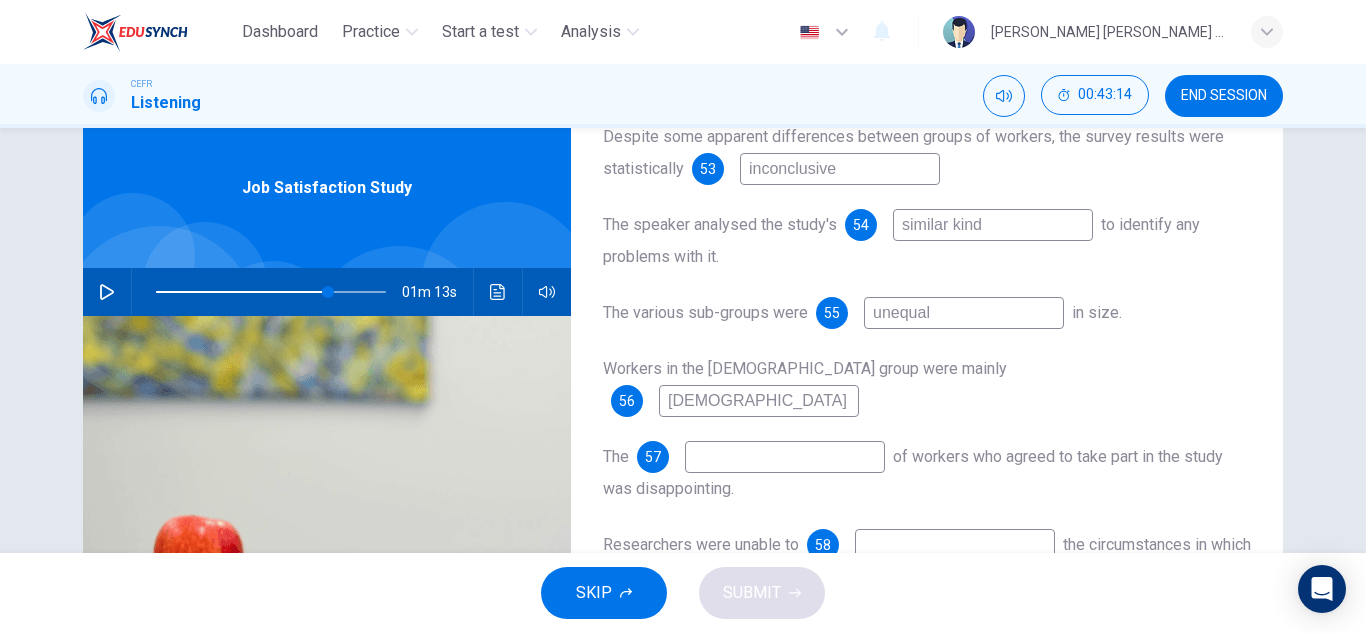 drag, startPoint x: 1006, startPoint y: 215, endPoint x: 788, endPoint y: 234, distance: 218.82642 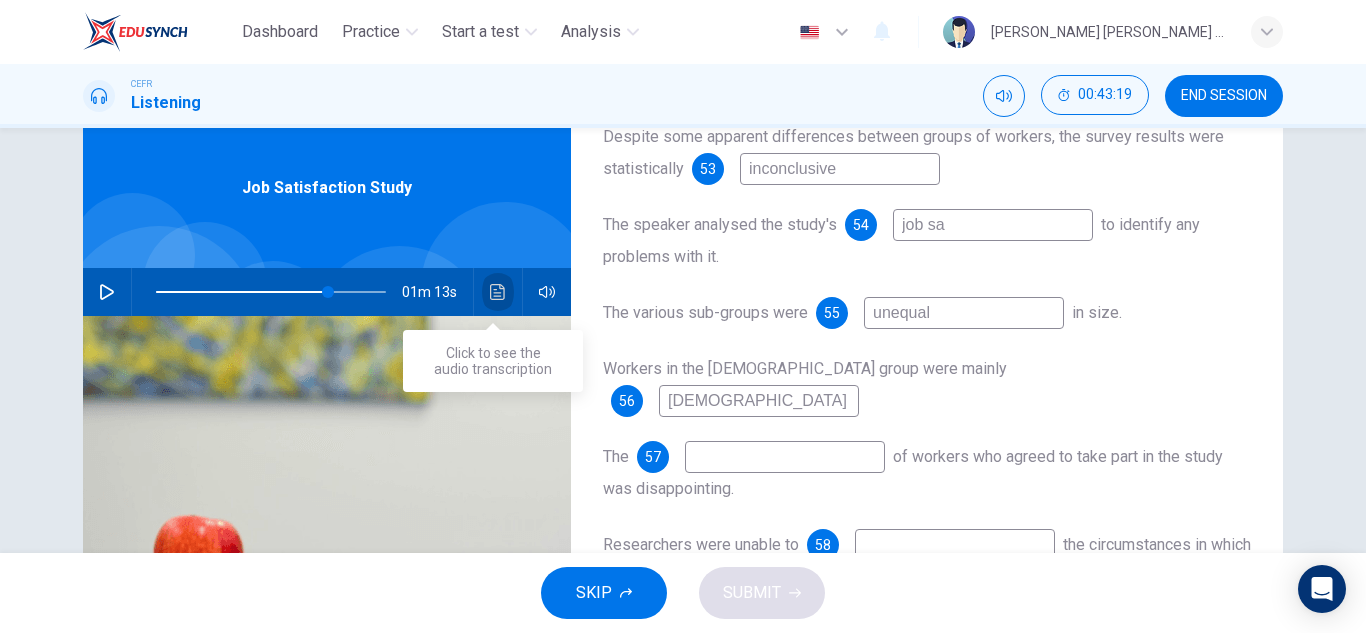 click at bounding box center [498, 292] 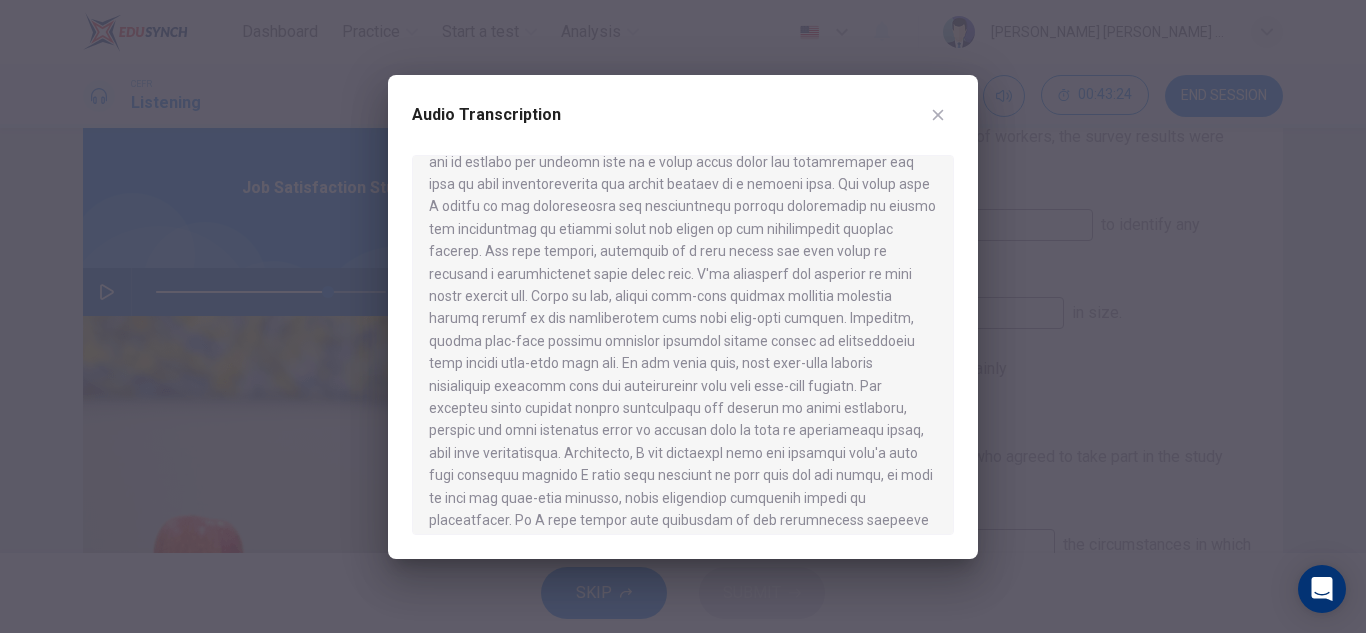 scroll, scrollTop: 101, scrollLeft: 0, axis: vertical 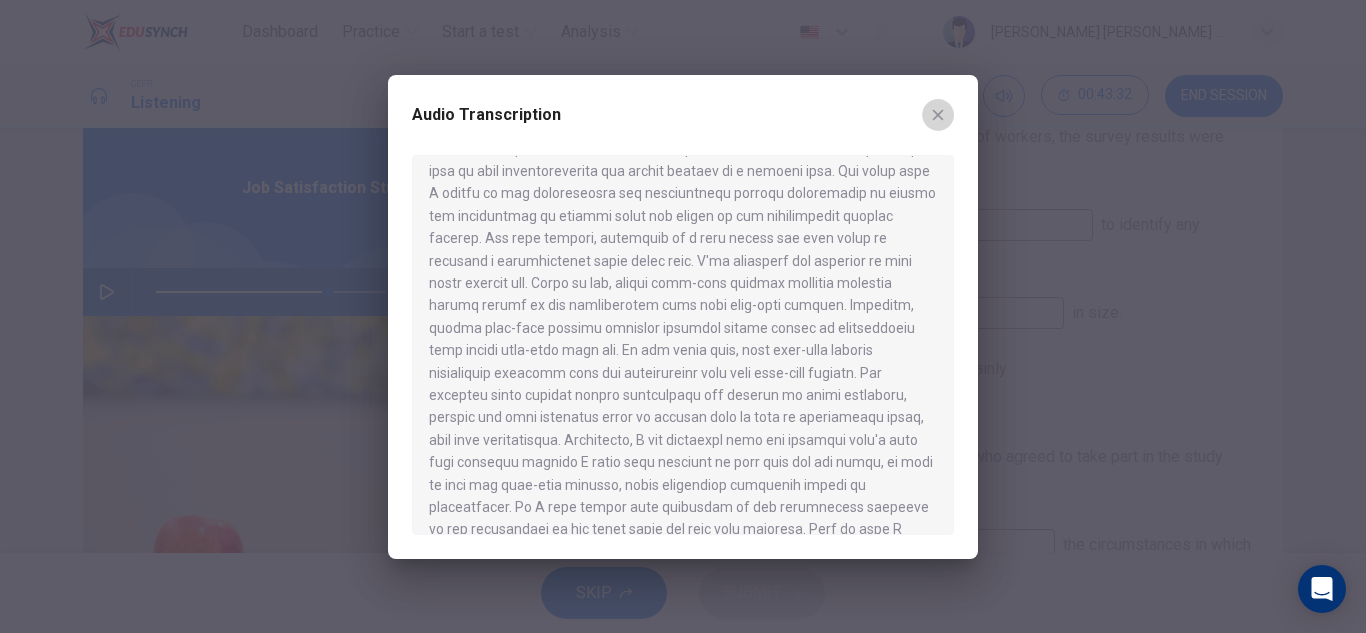 click 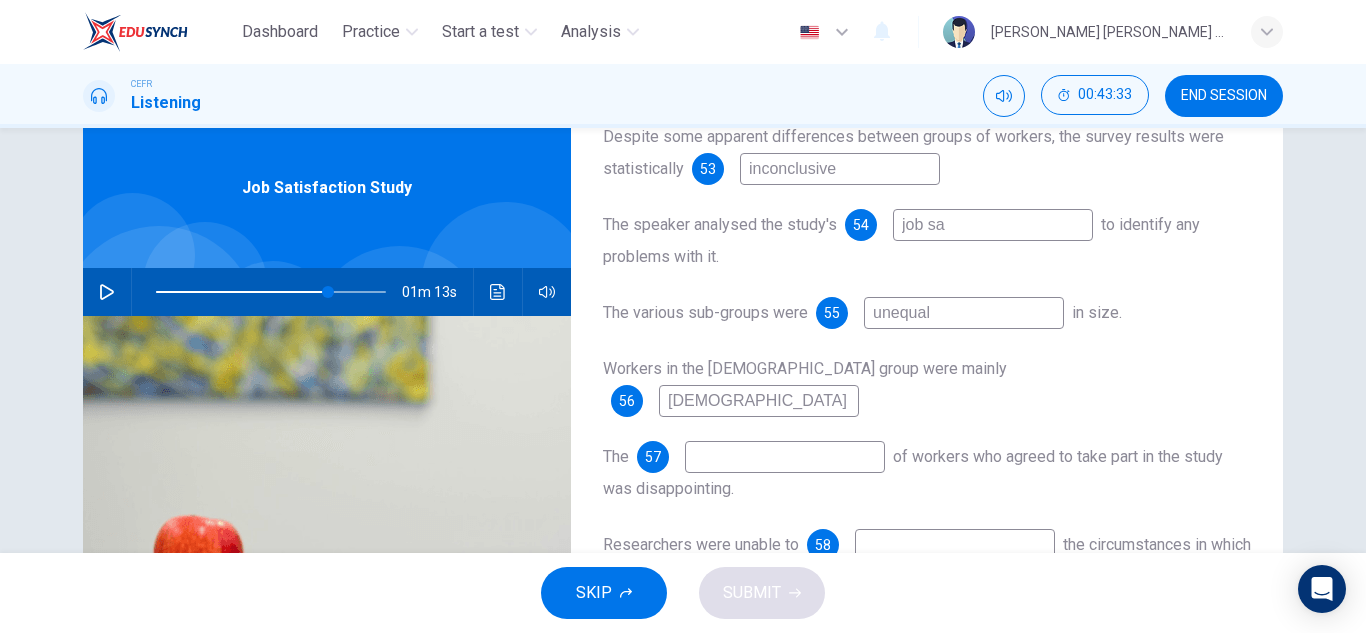 drag, startPoint x: 967, startPoint y: 236, endPoint x: 860, endPoint y: 240, distance: 107.07474 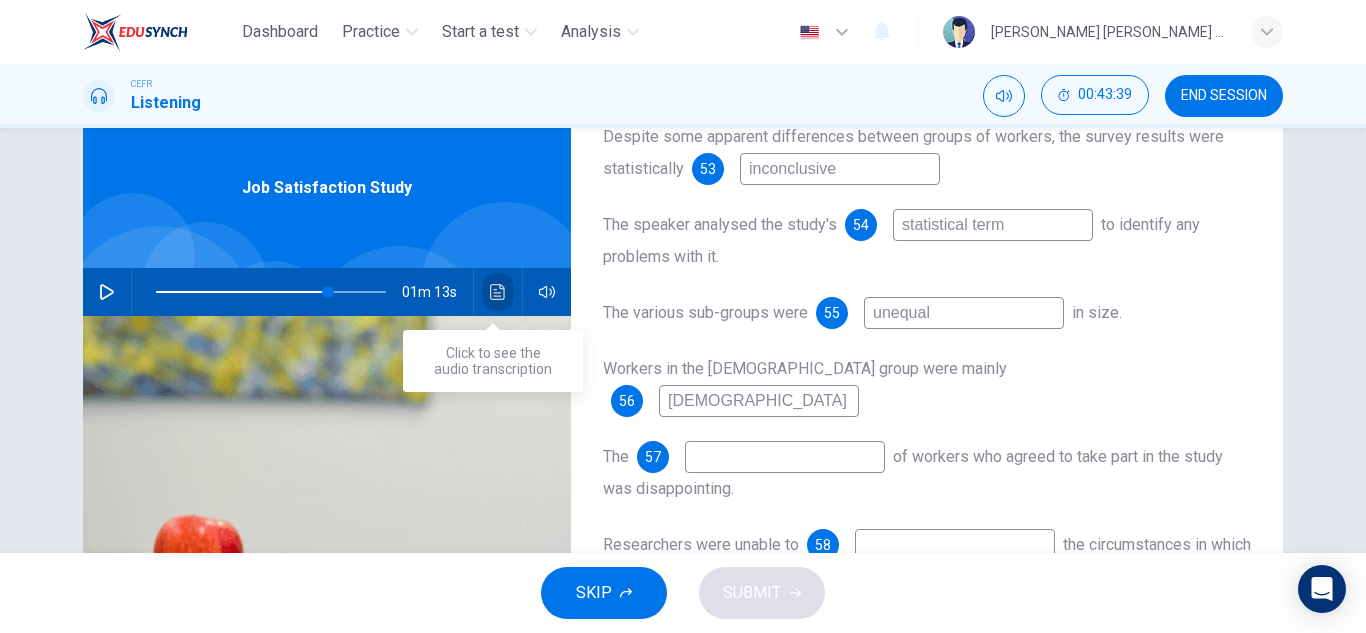 click 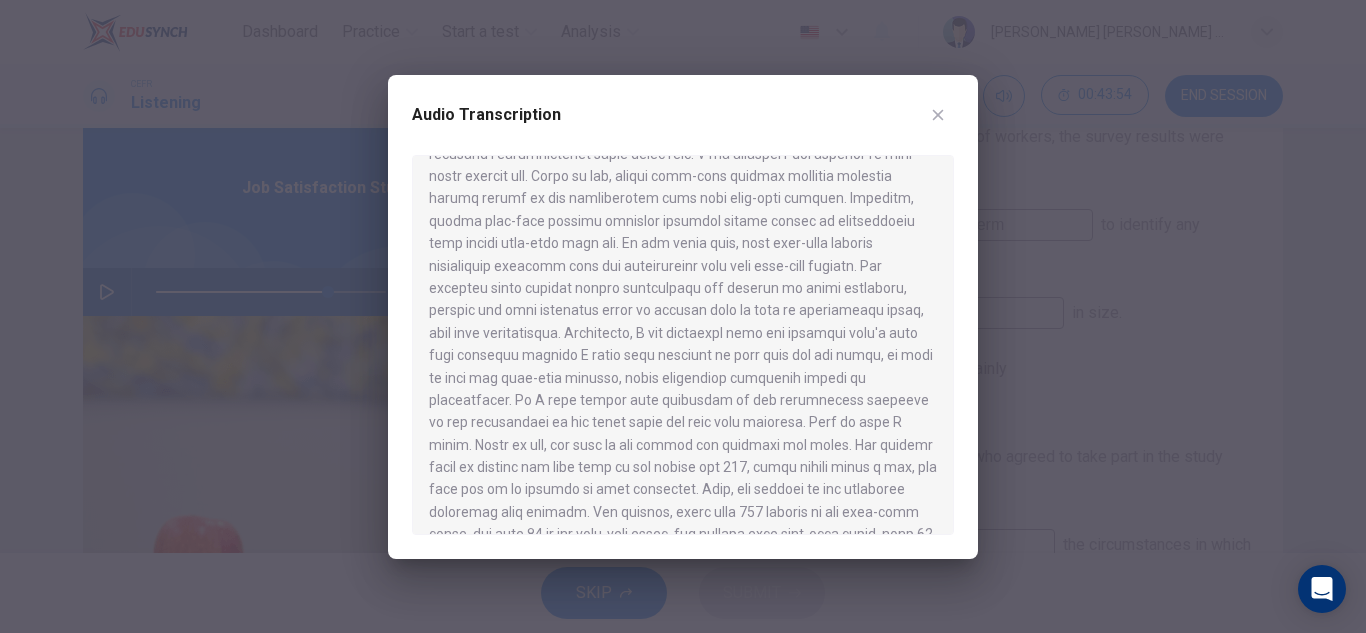 scroll, scrollTop: 209, scrollLeft: 0, axis: vertical 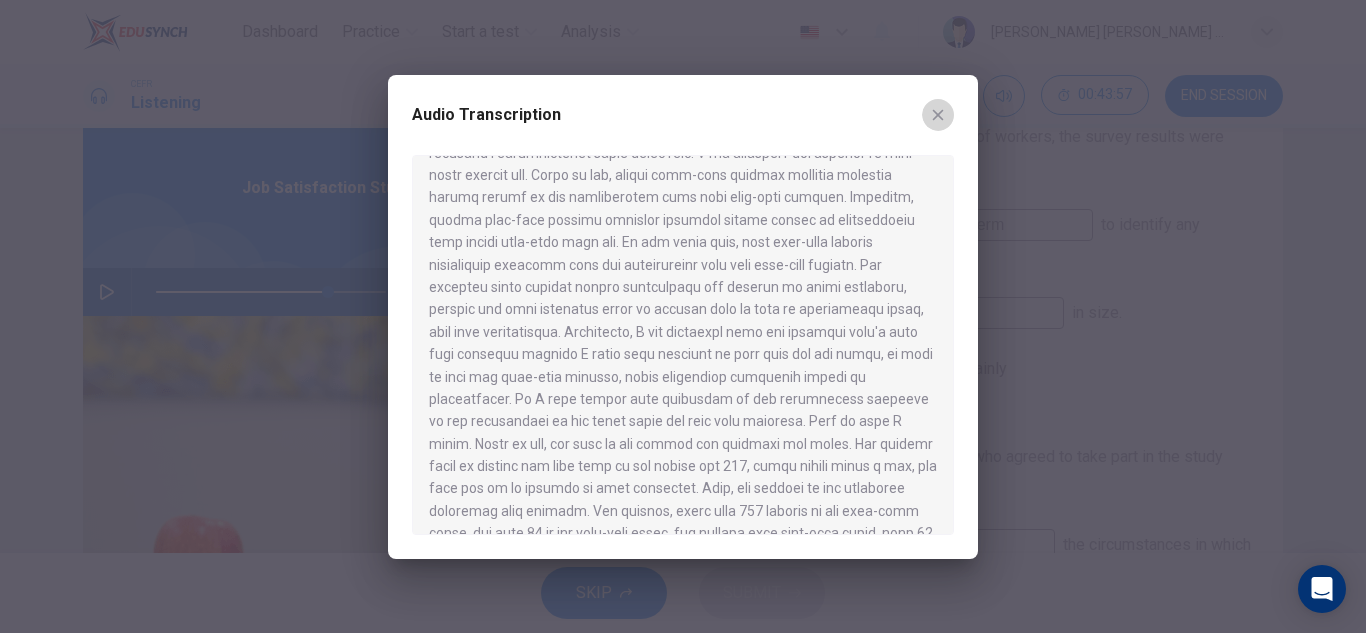 click 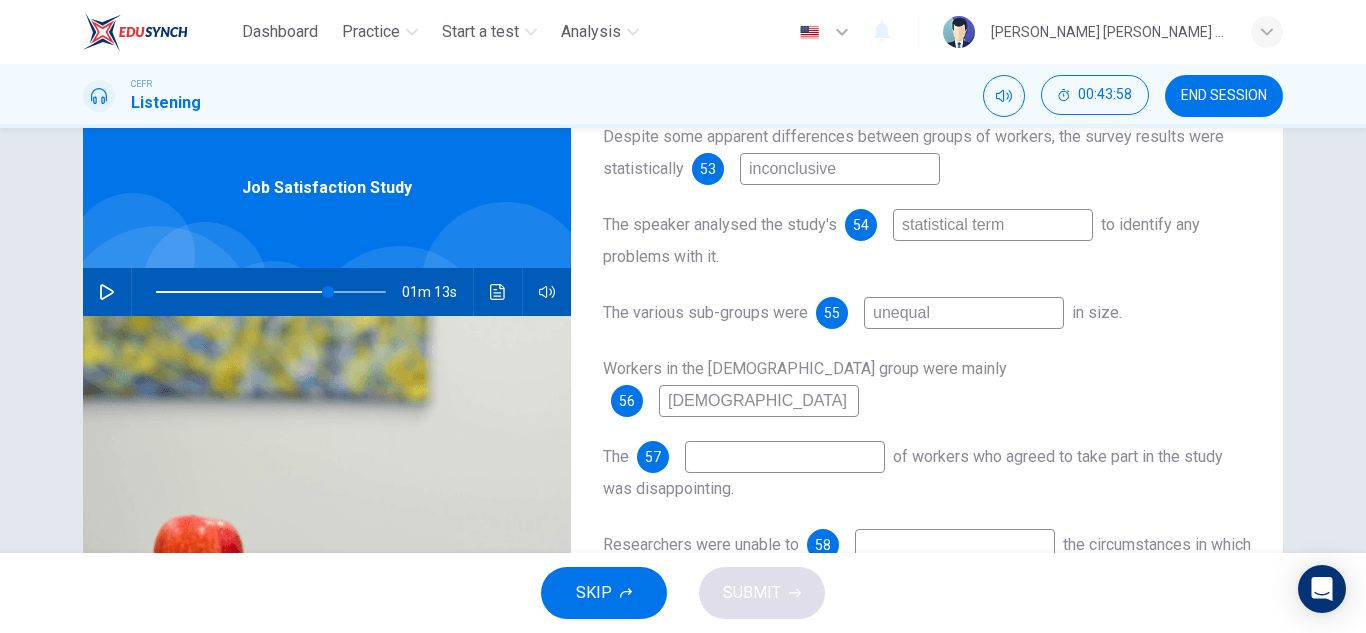 scroll, scrollTop: 281, scrollLeft: 0, axis: vertical 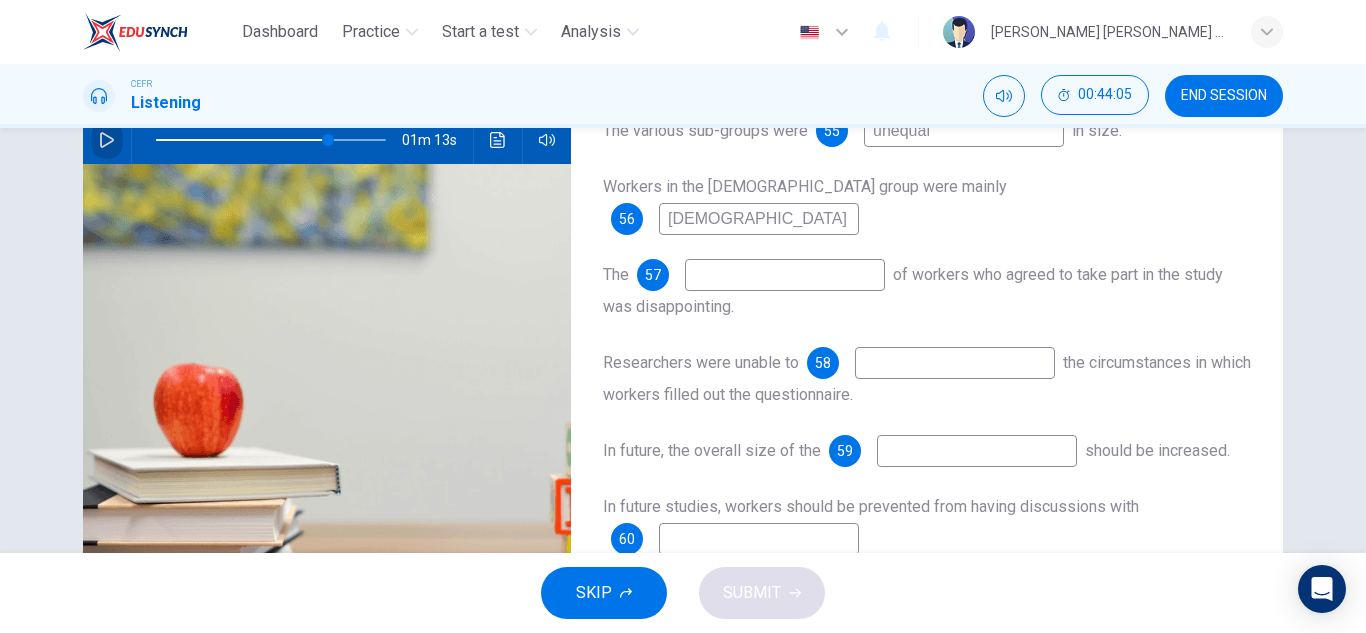 click 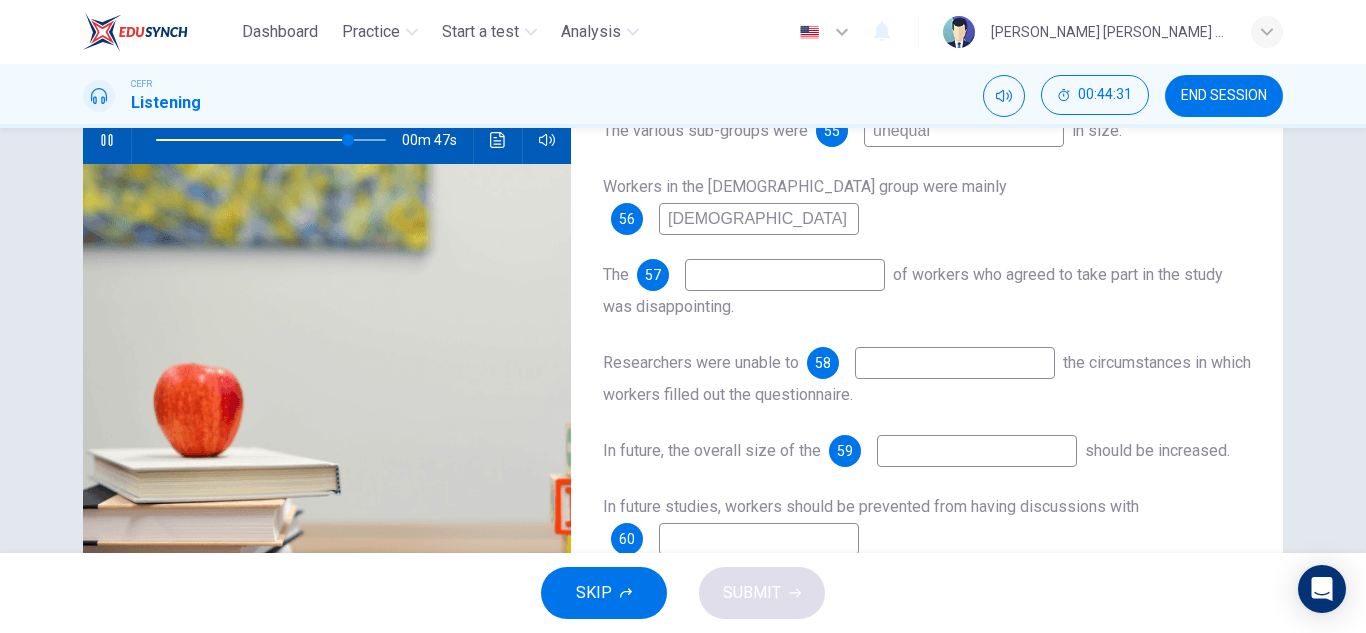 click at bounding box center [955, 363] 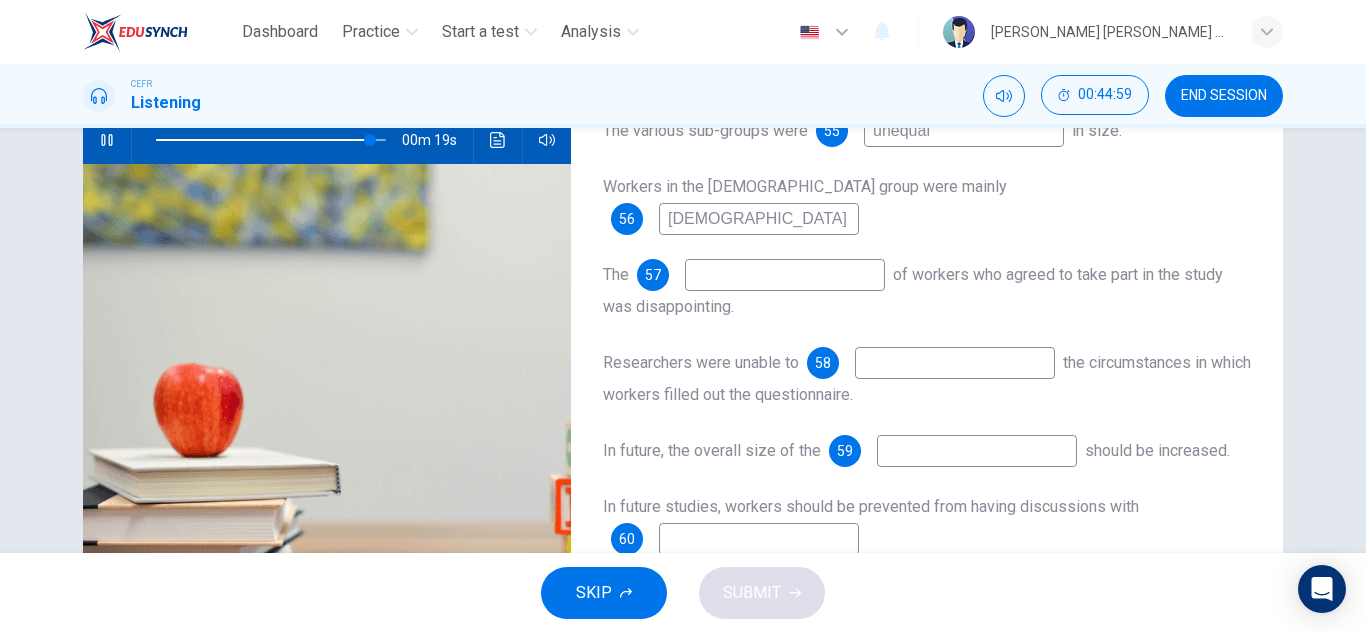 click at bounding box center (759, 539) 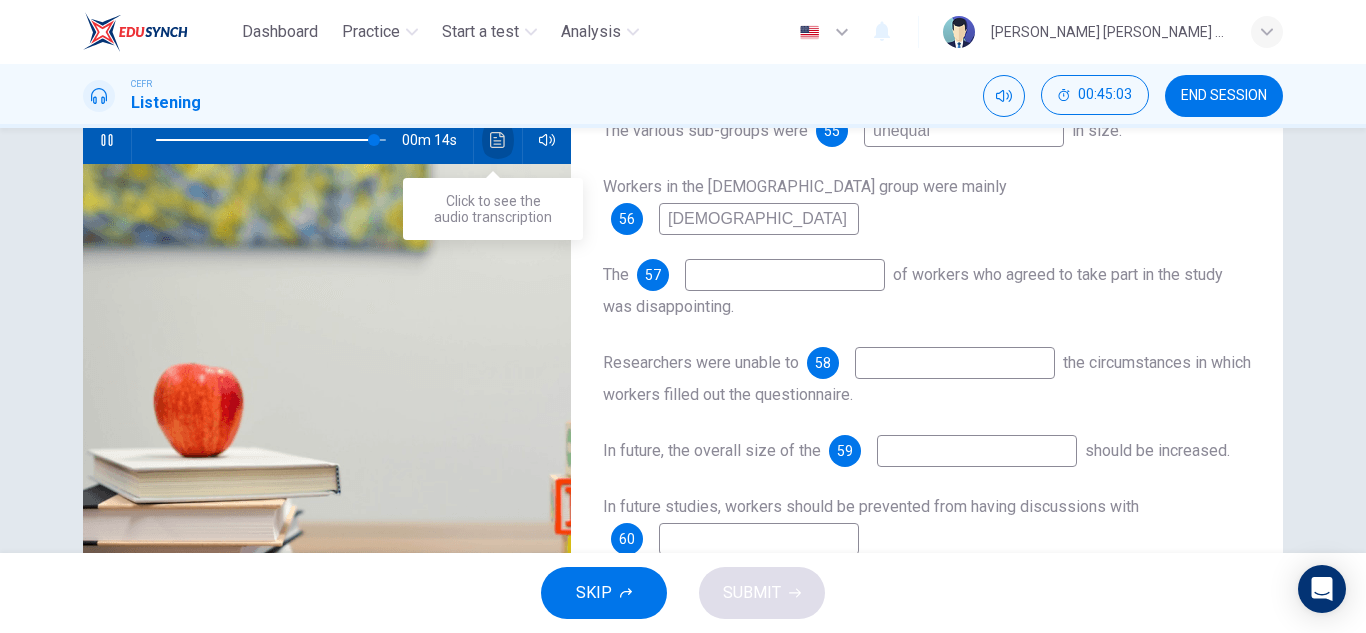click at bounding box center [498, 140] 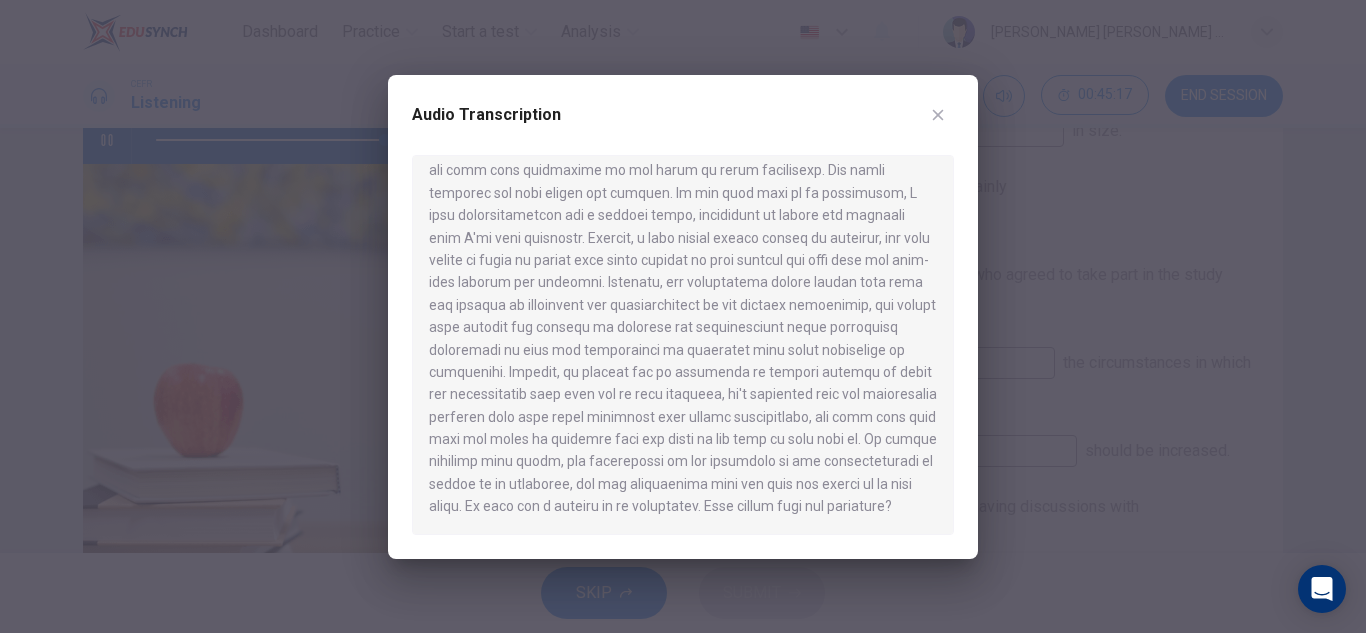 scroll, scrollTop: 731, scrollLeft: 0, axis: vertical 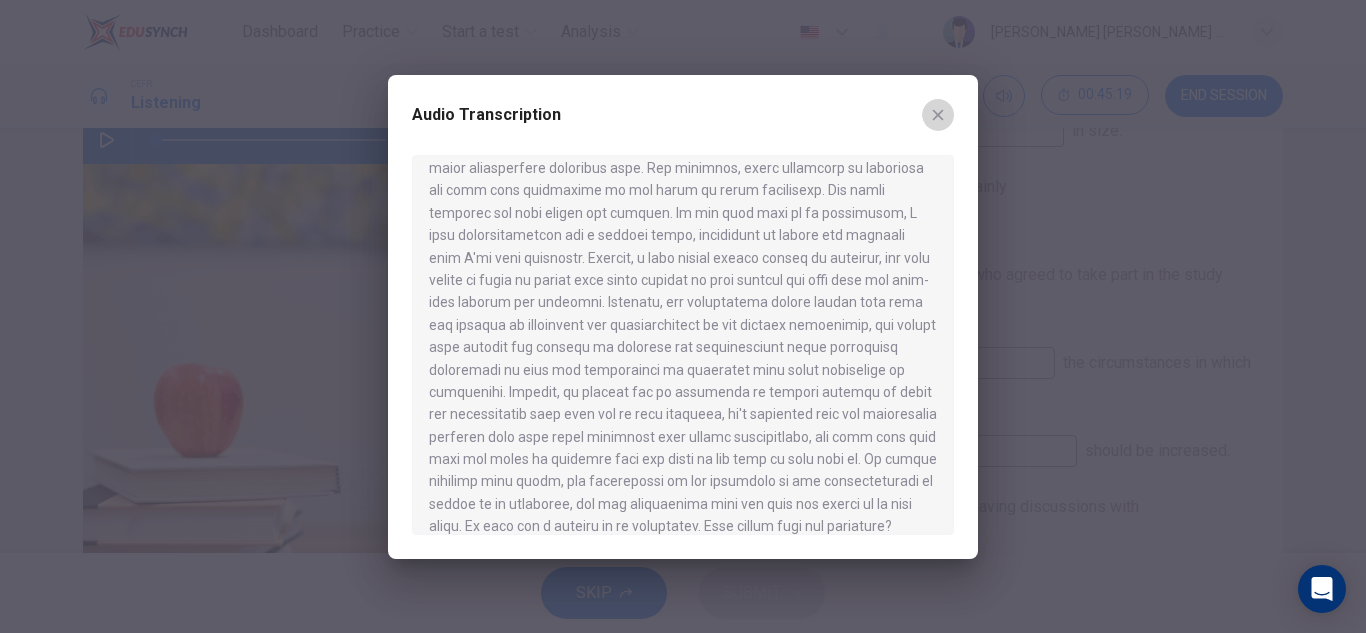 click 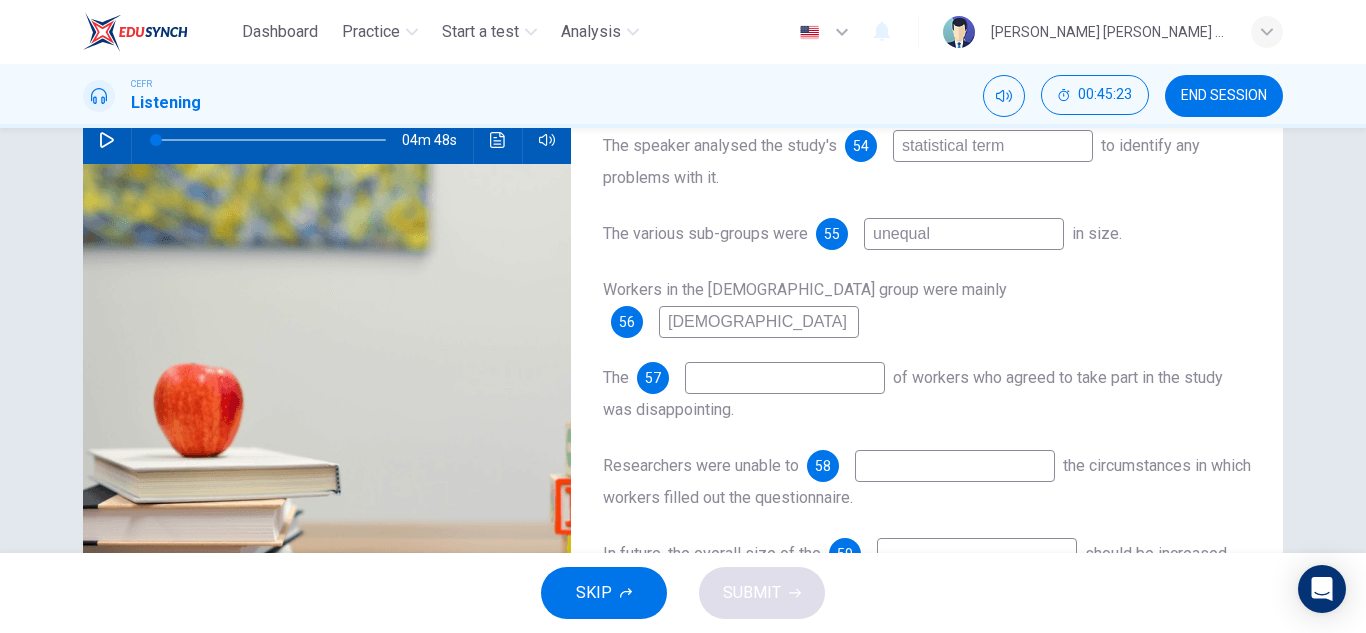 scroll, scrollTop: 183, scrollLeft: 0, axis: vertical 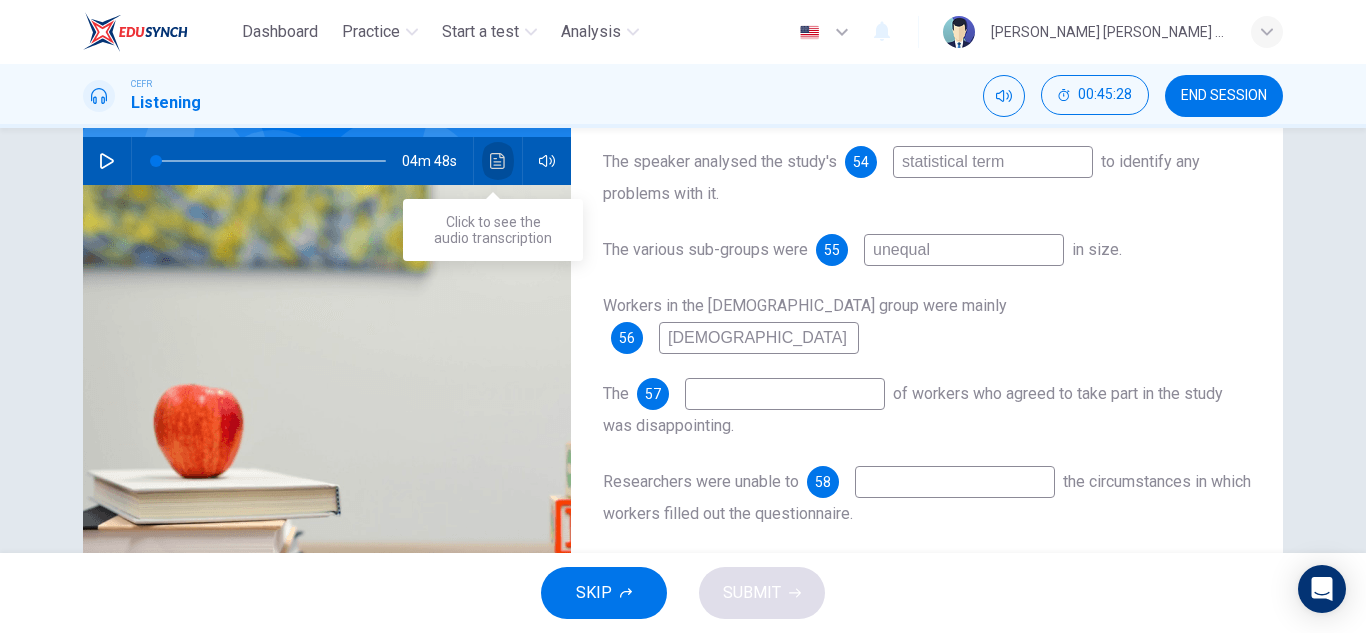 click 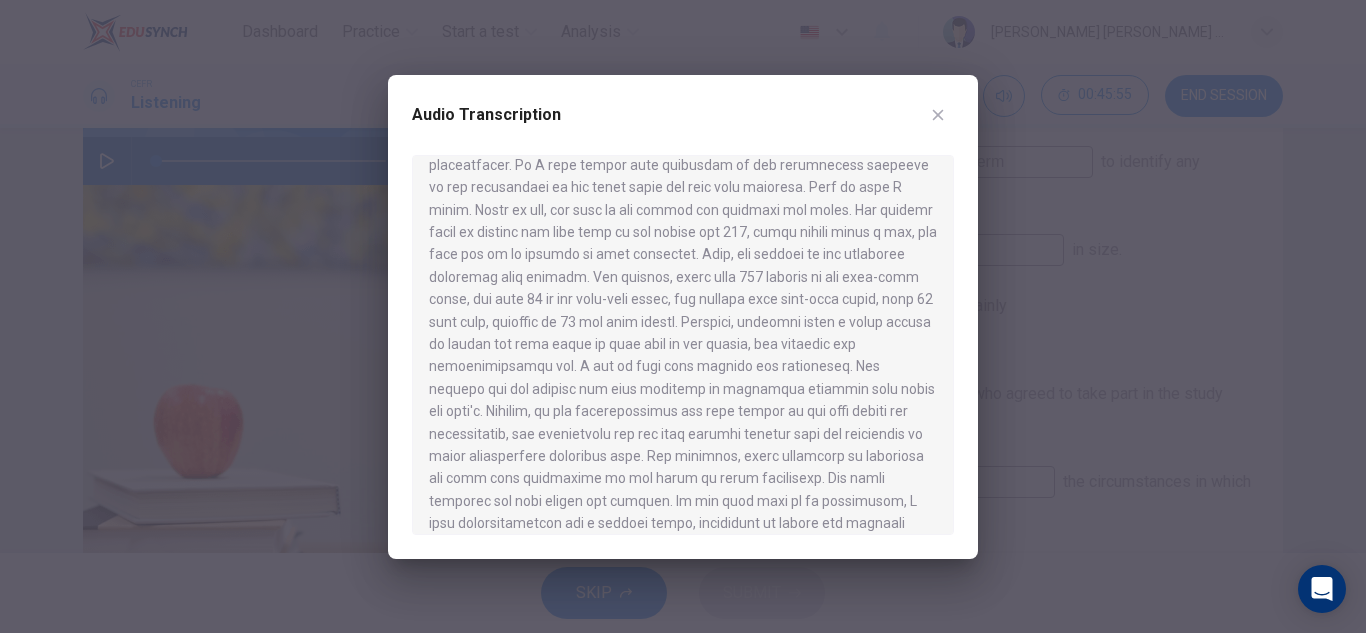 scroll, scrollTop: 442, scrollLeft: 0, axis: vertical 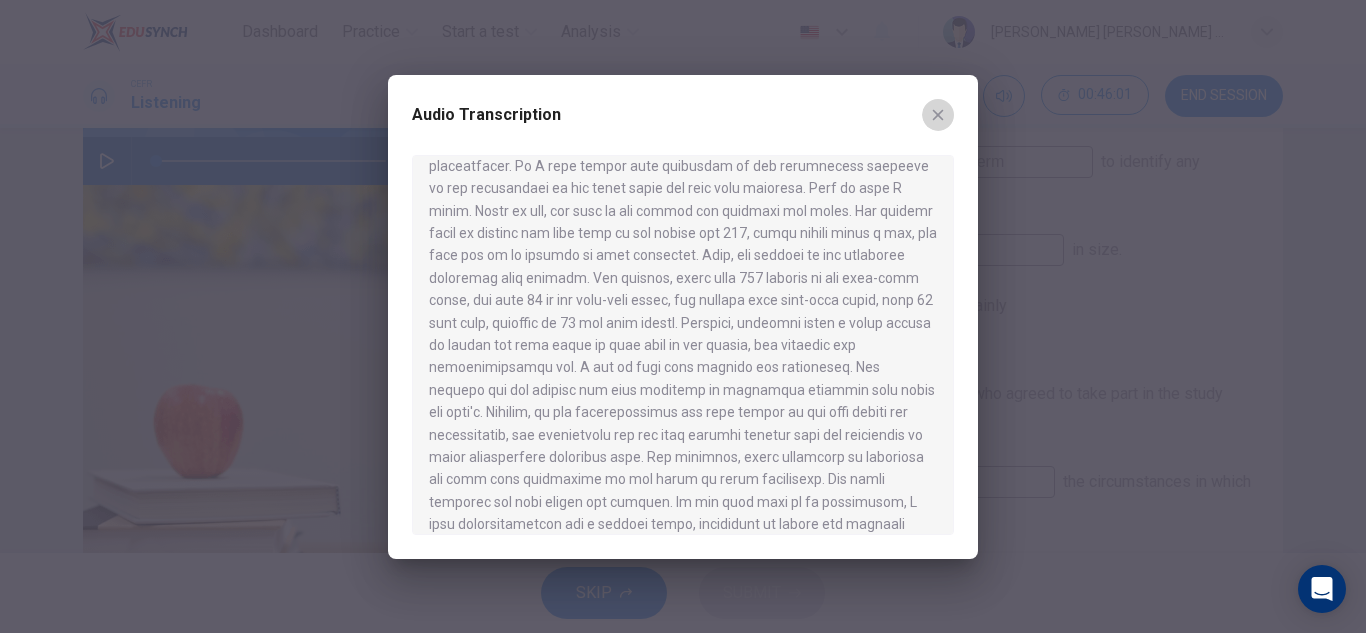 click at bounding box center [938, 115] 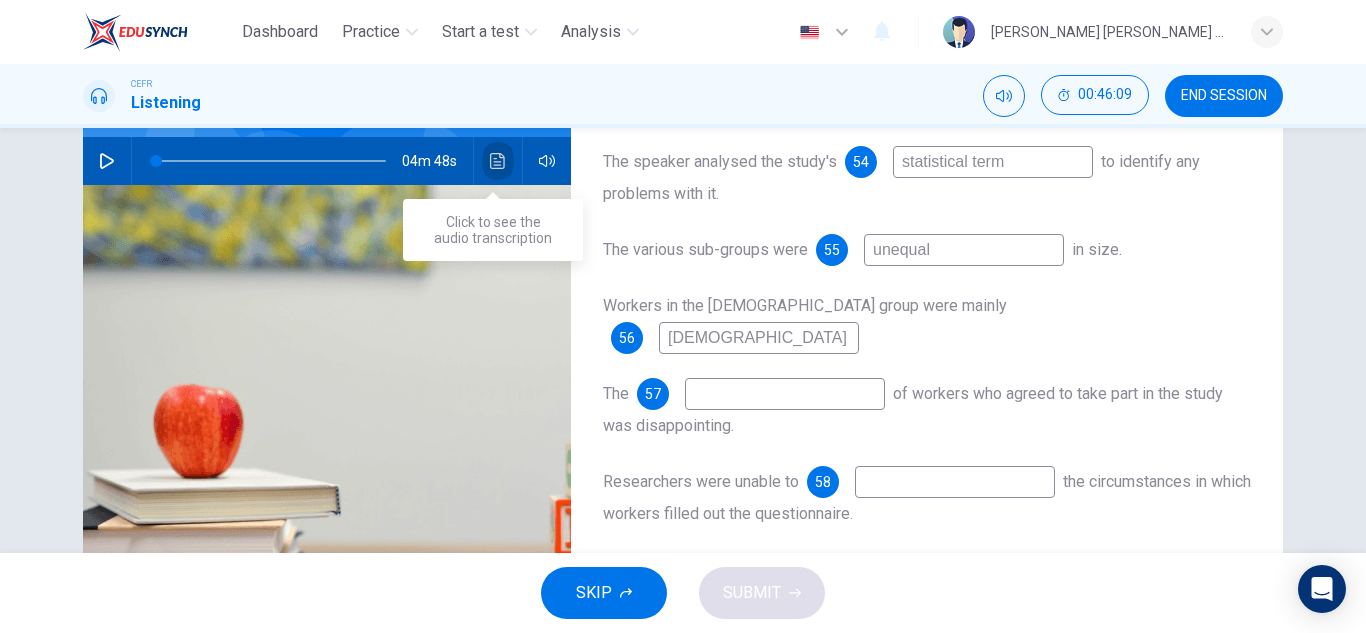 click 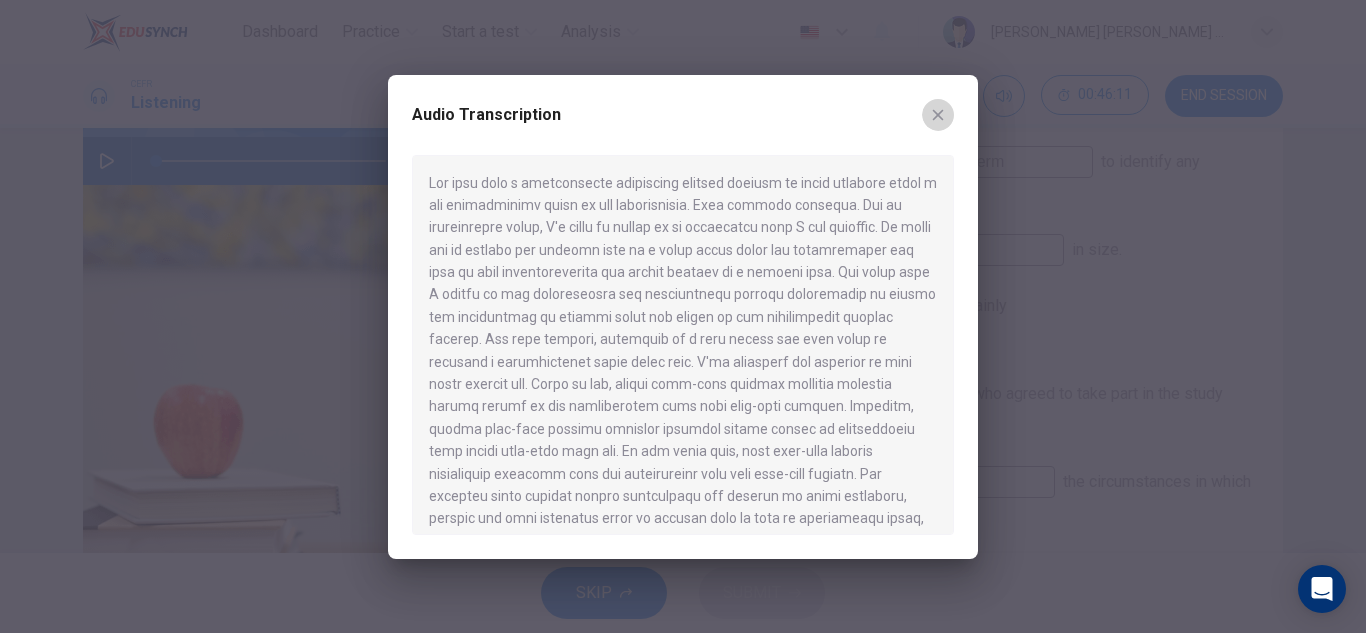click 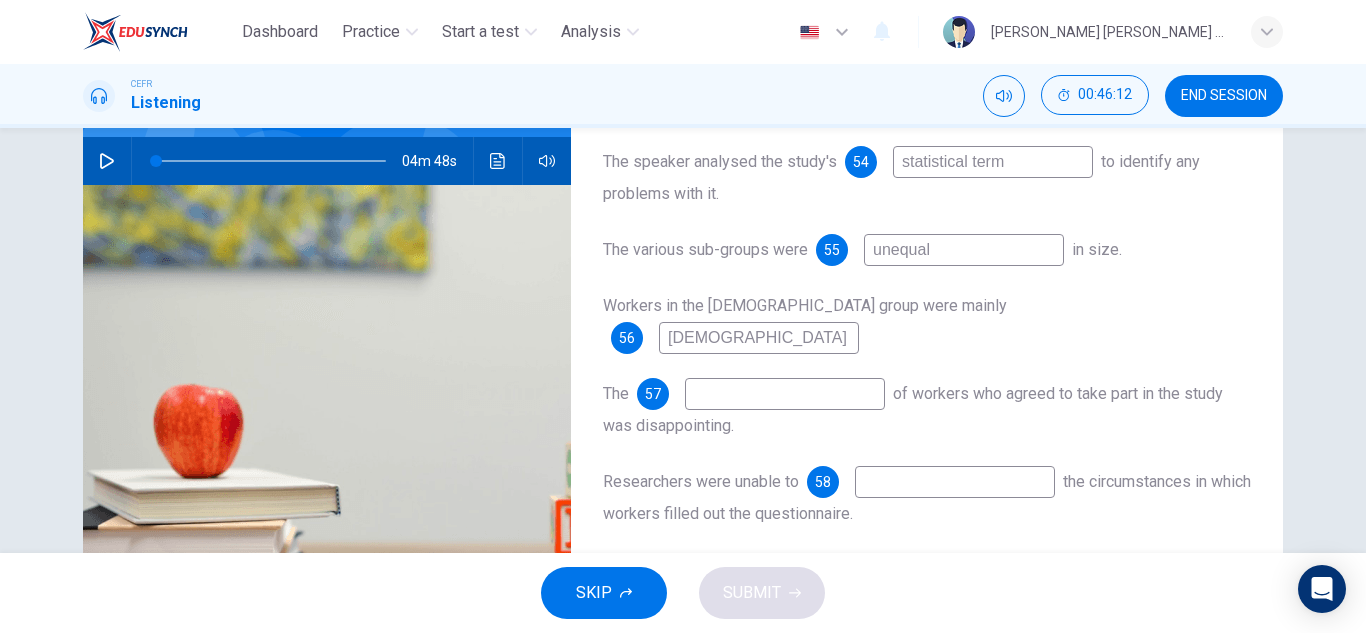 click at bounding box center [785, 394] 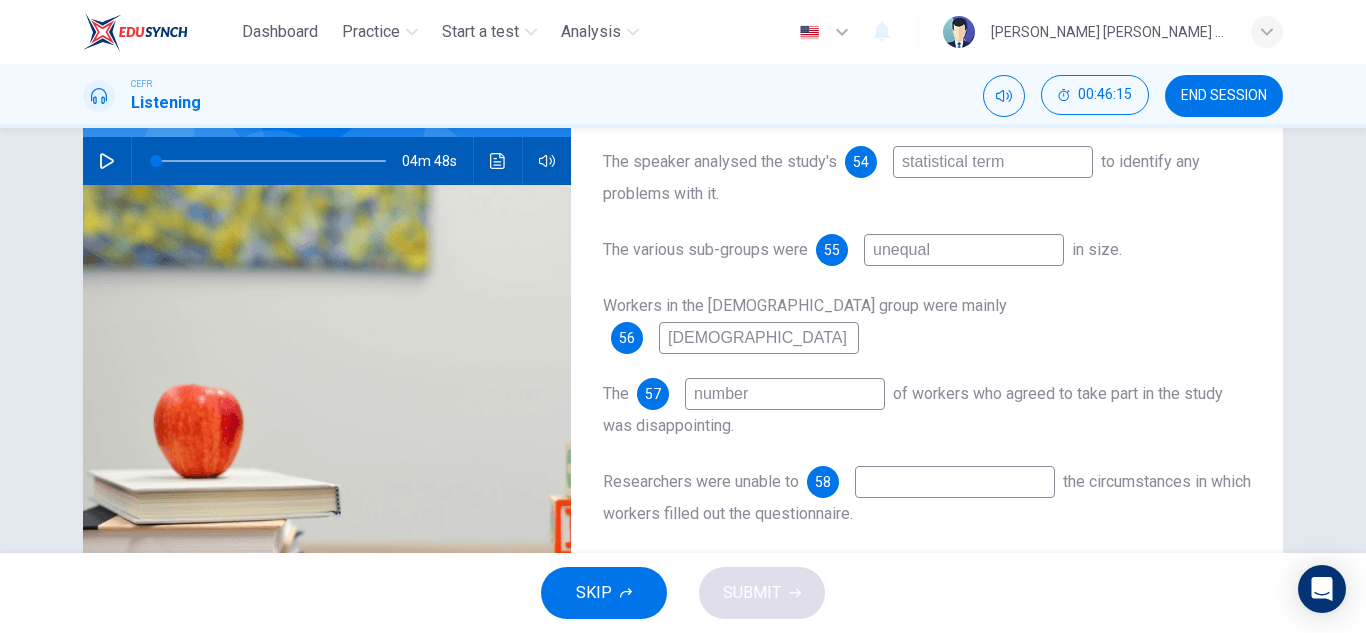click at bounding box center [955, 482] 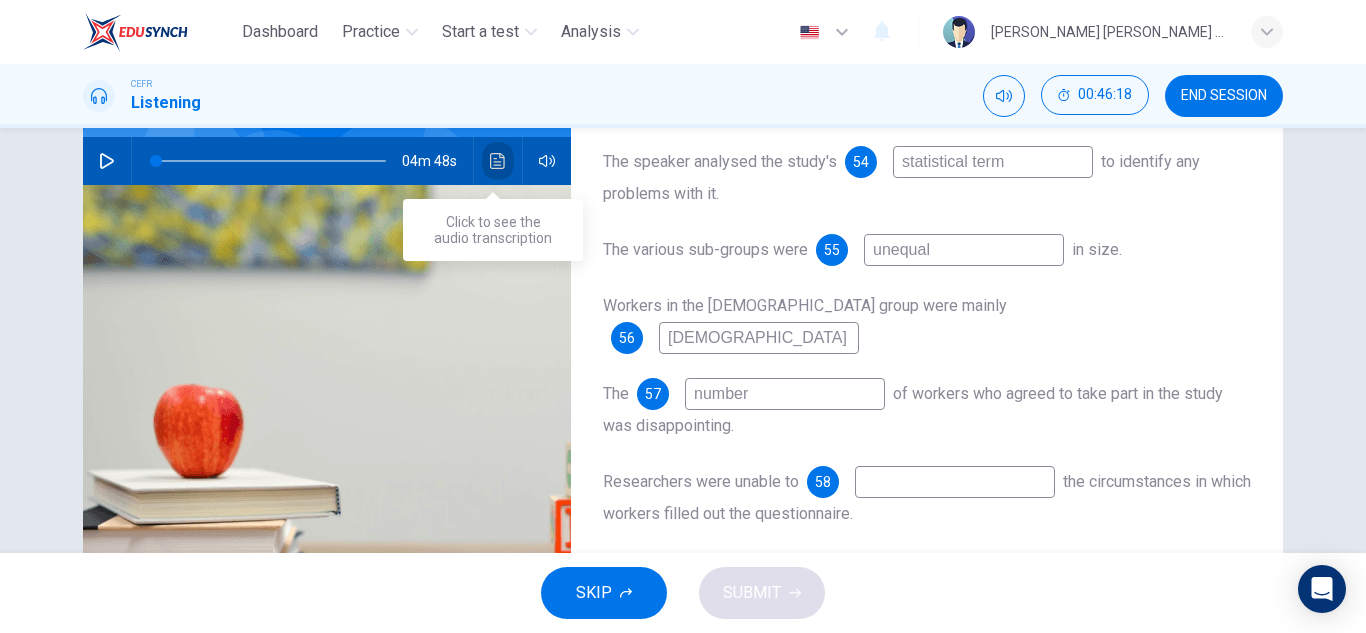 click 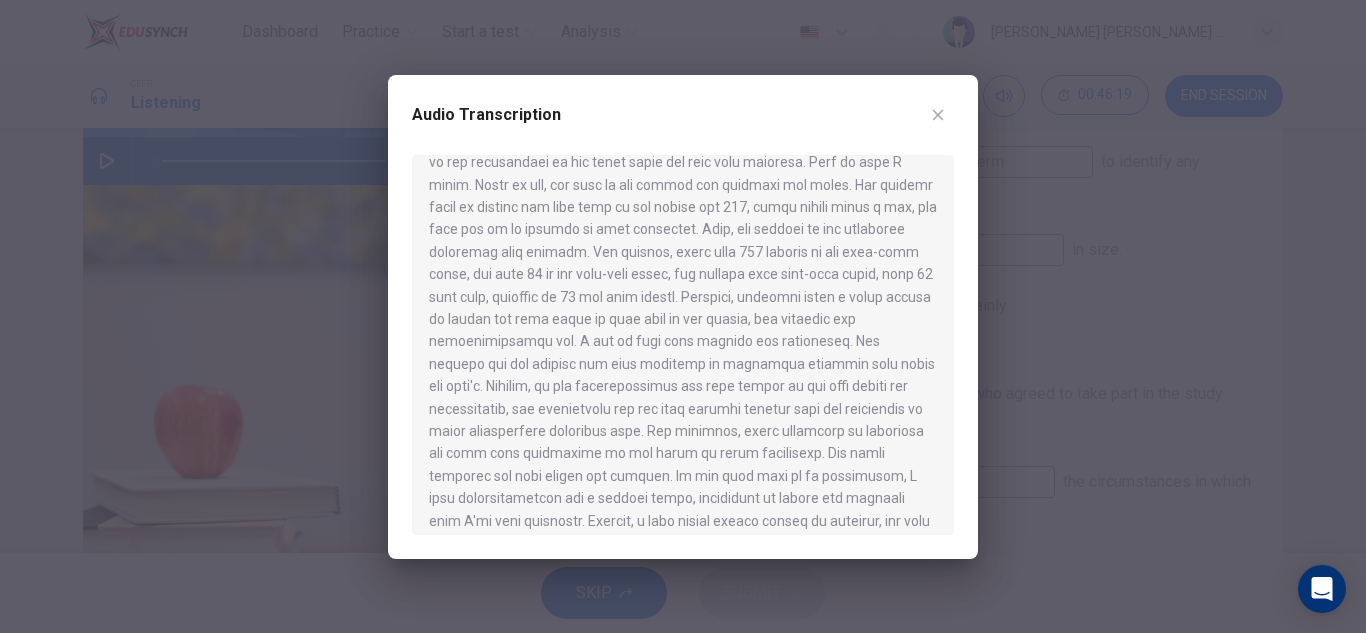scroll, scrollTop: 467, scrollLeft: 0, axis: vertical 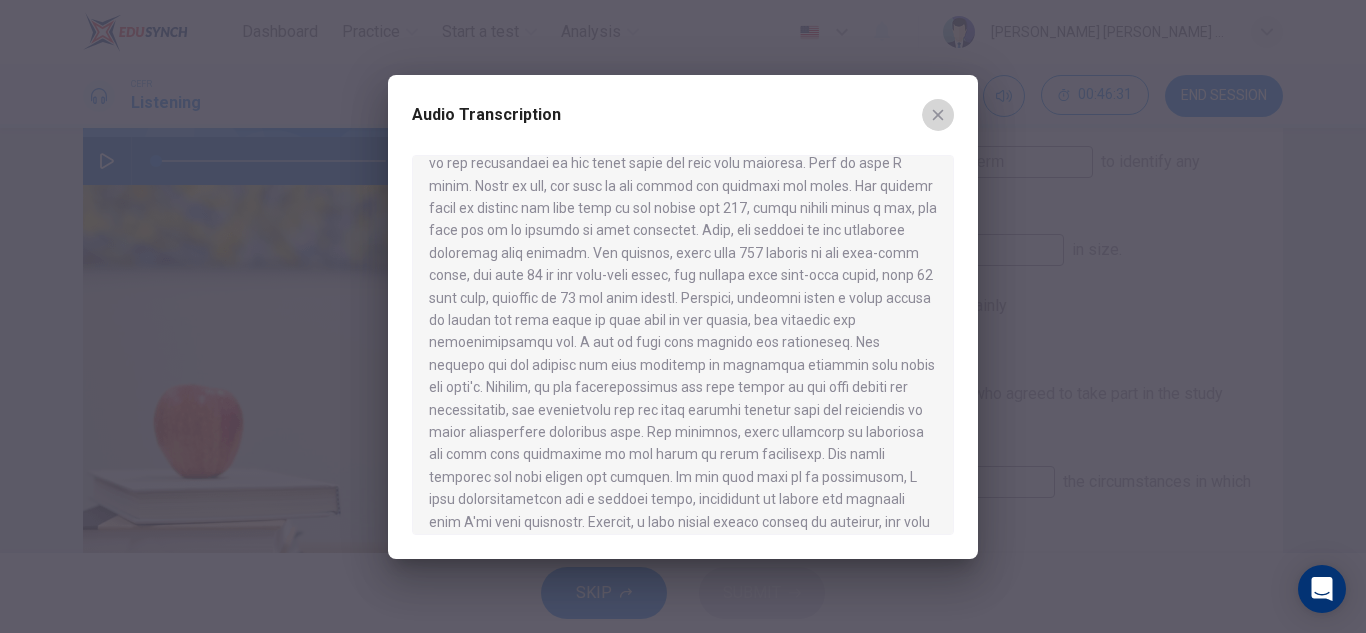 click at bounding box center [938, 115] 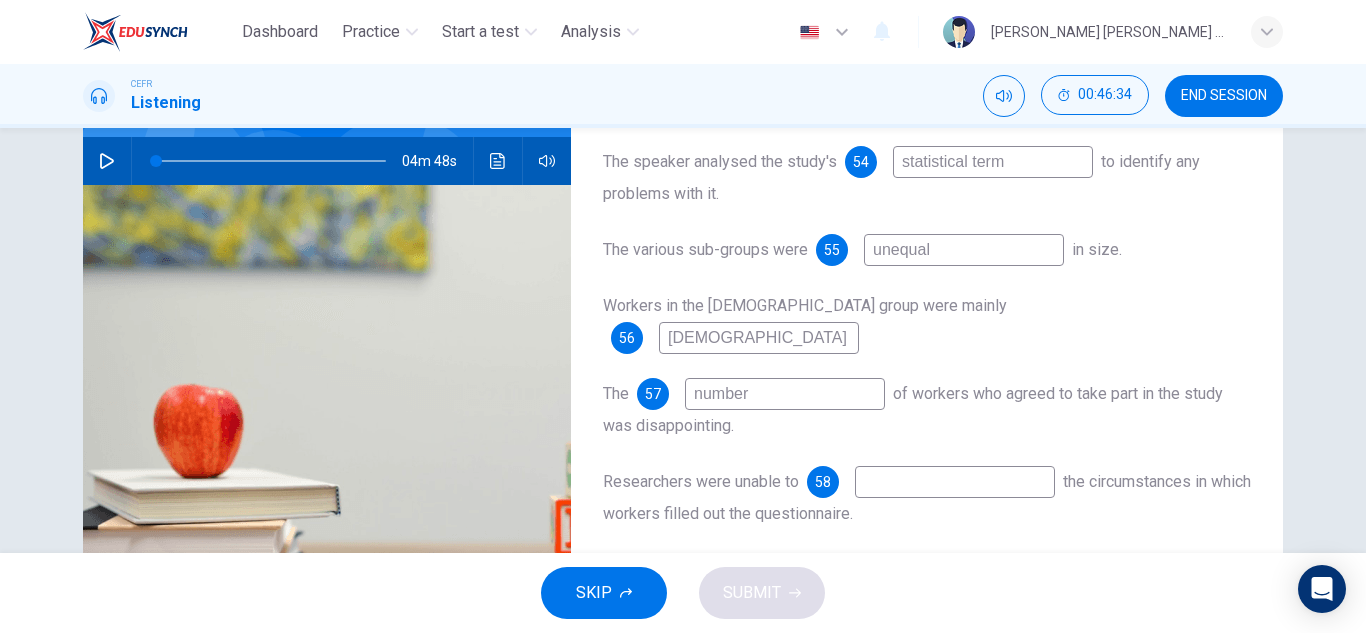 click on "number" at bounding box center (785, 394) 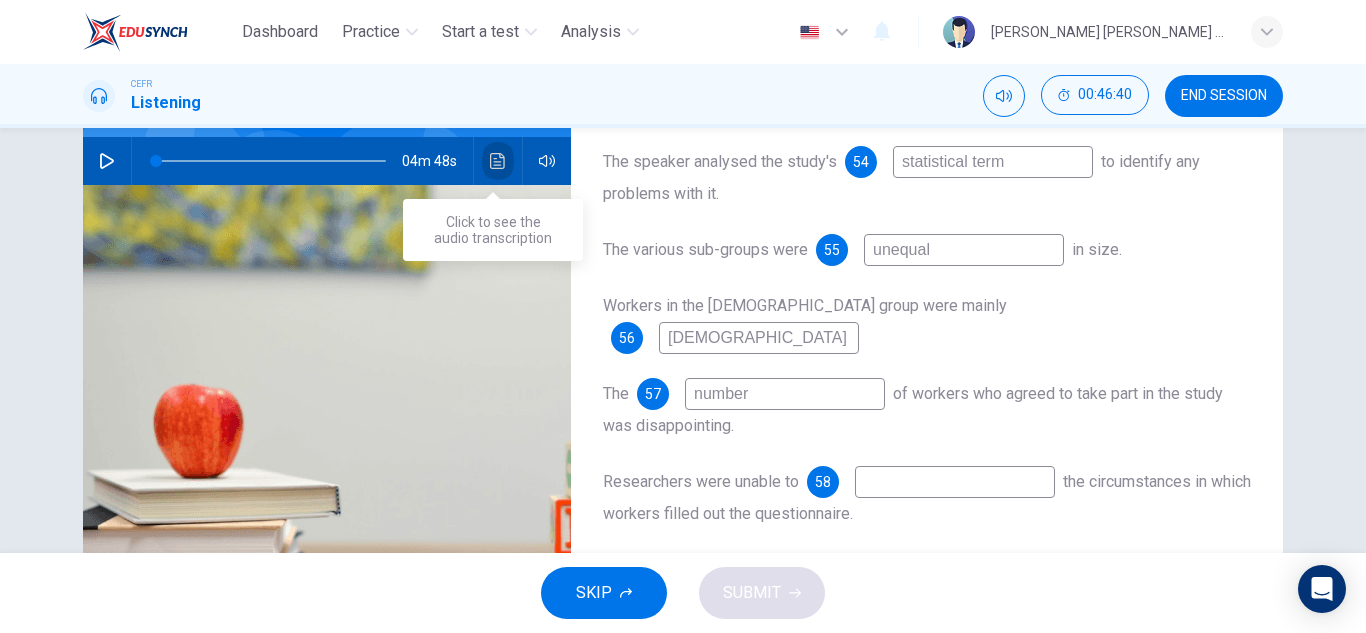 click 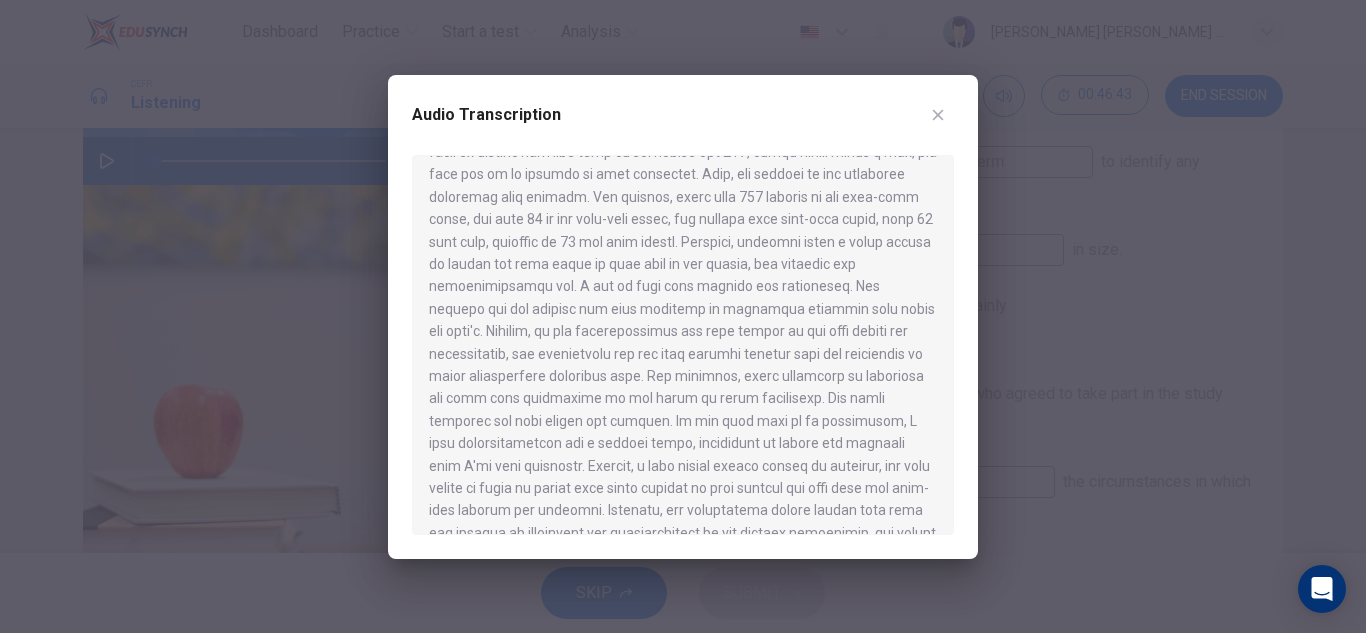 scroll, scrollTop: 530, scrollLeft: 0, axis: vertical 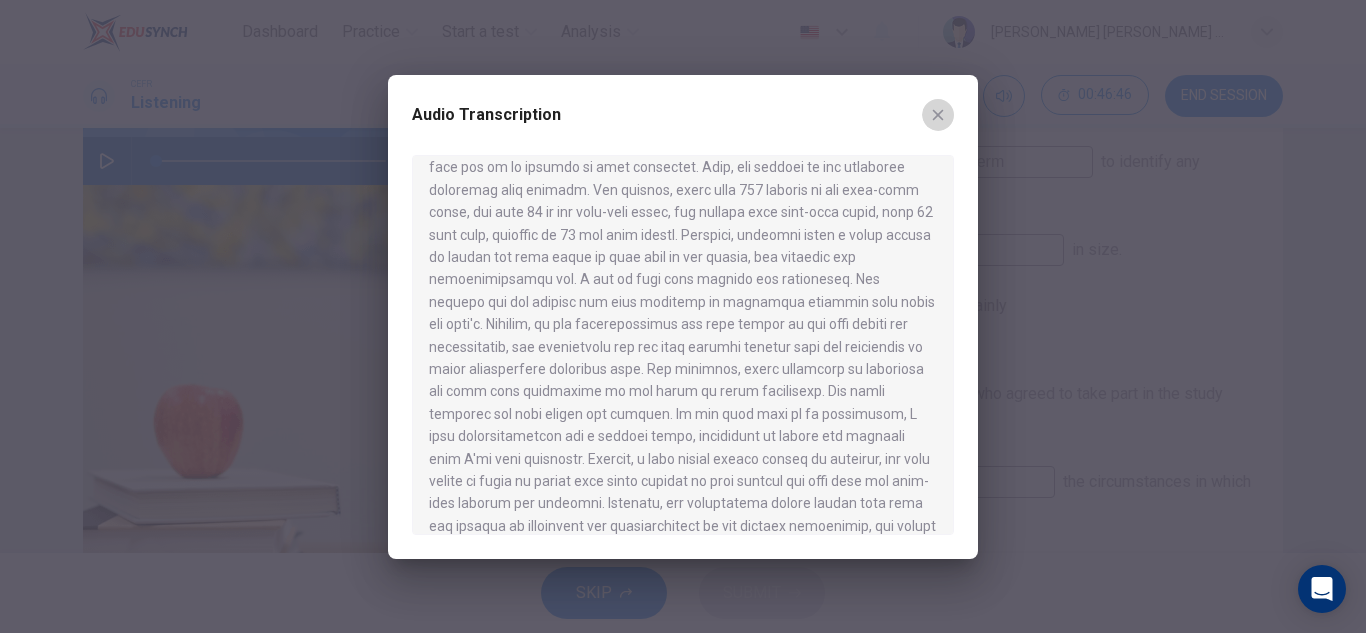 click 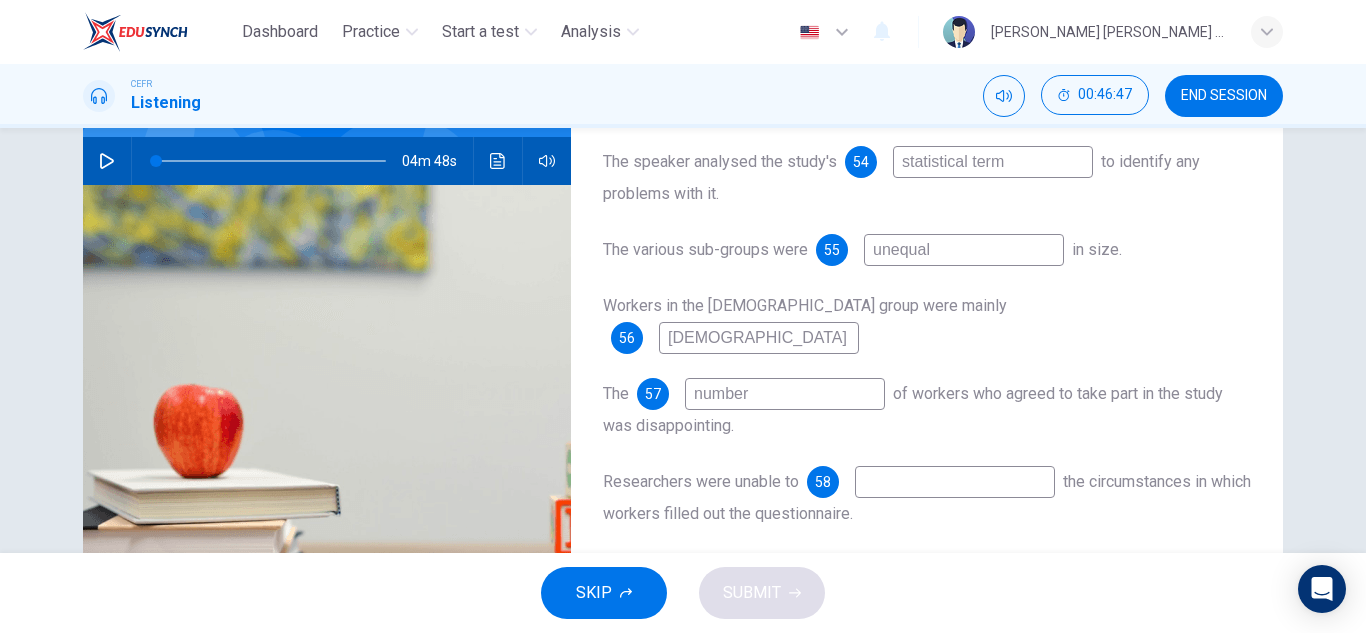 drag, startPoint x: 804, startPoint y: 358, endPoint x: 536, endPoint y: 373, distance: 268.41943 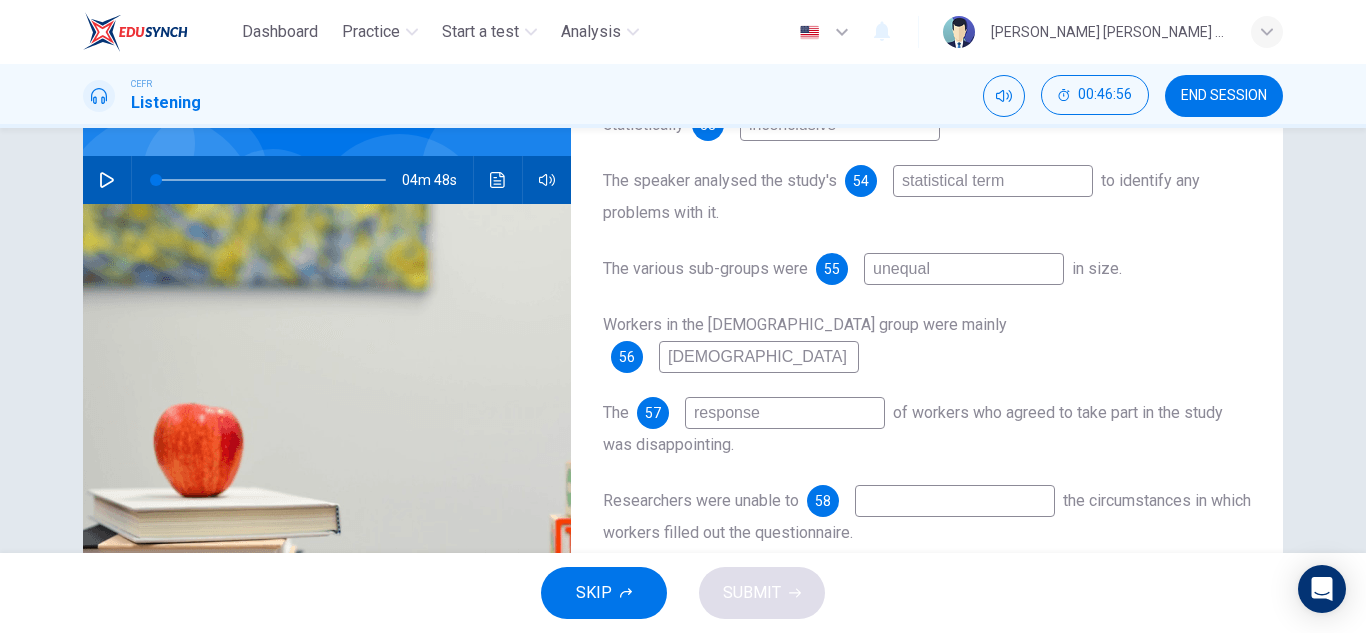 scroll, scrollTop: 171, scrollLeft: 0, axis: vertical 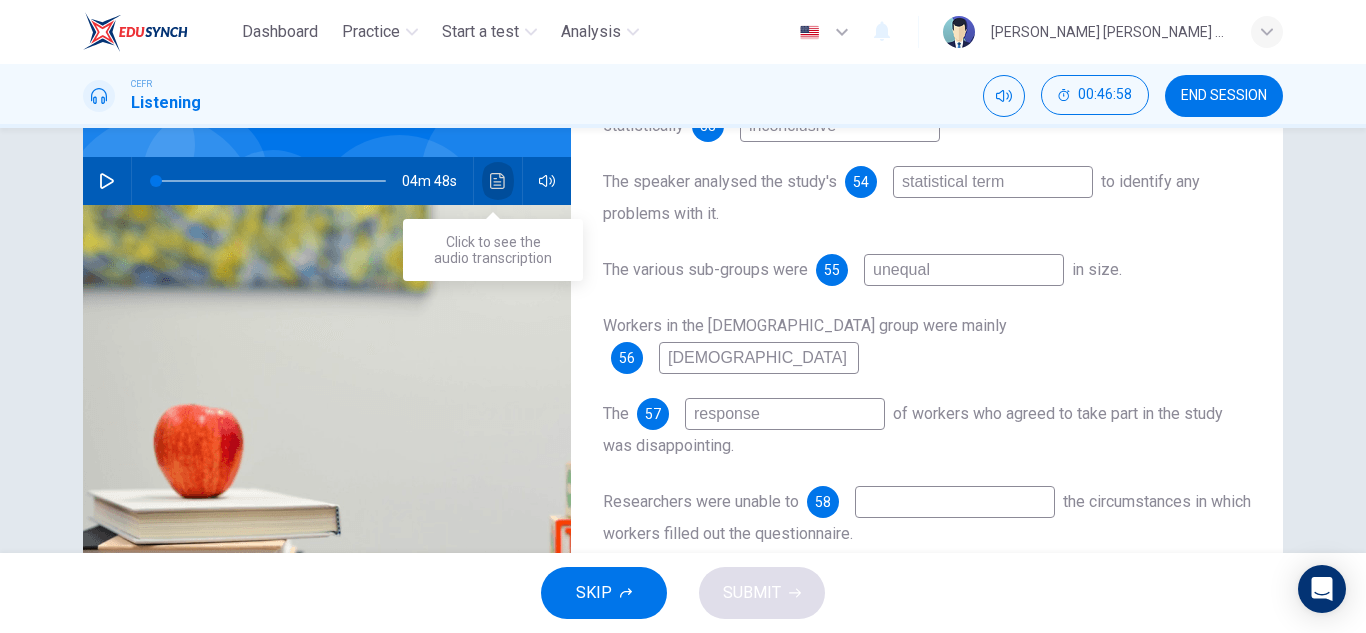 click at bounding box center (498, 181) 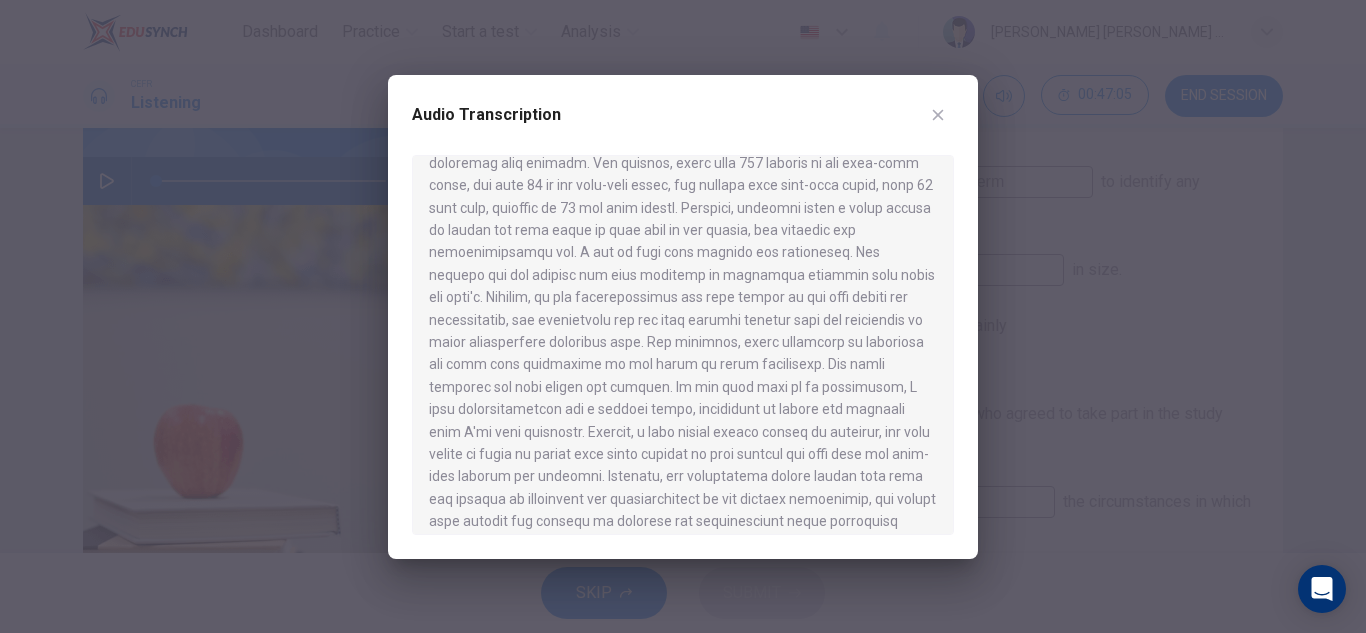 scroll, scrollTop: 561, scrollLeft: 0, axis: vertical 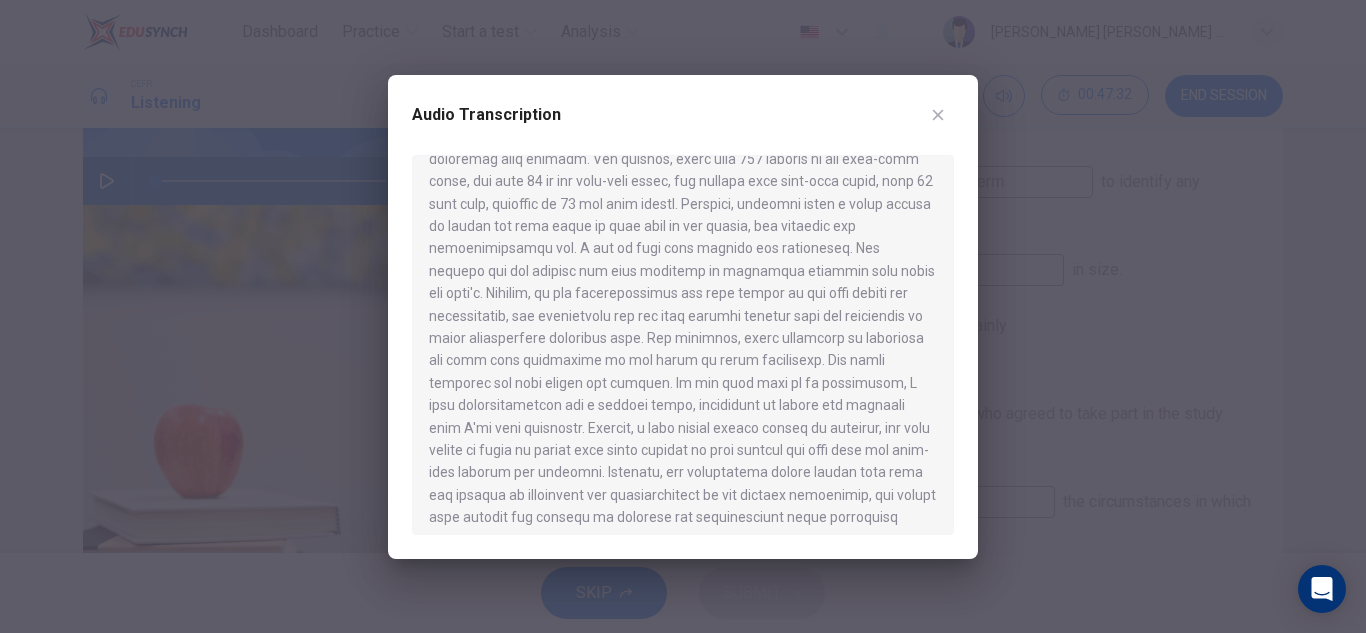 click at bounding box center [938, 115] 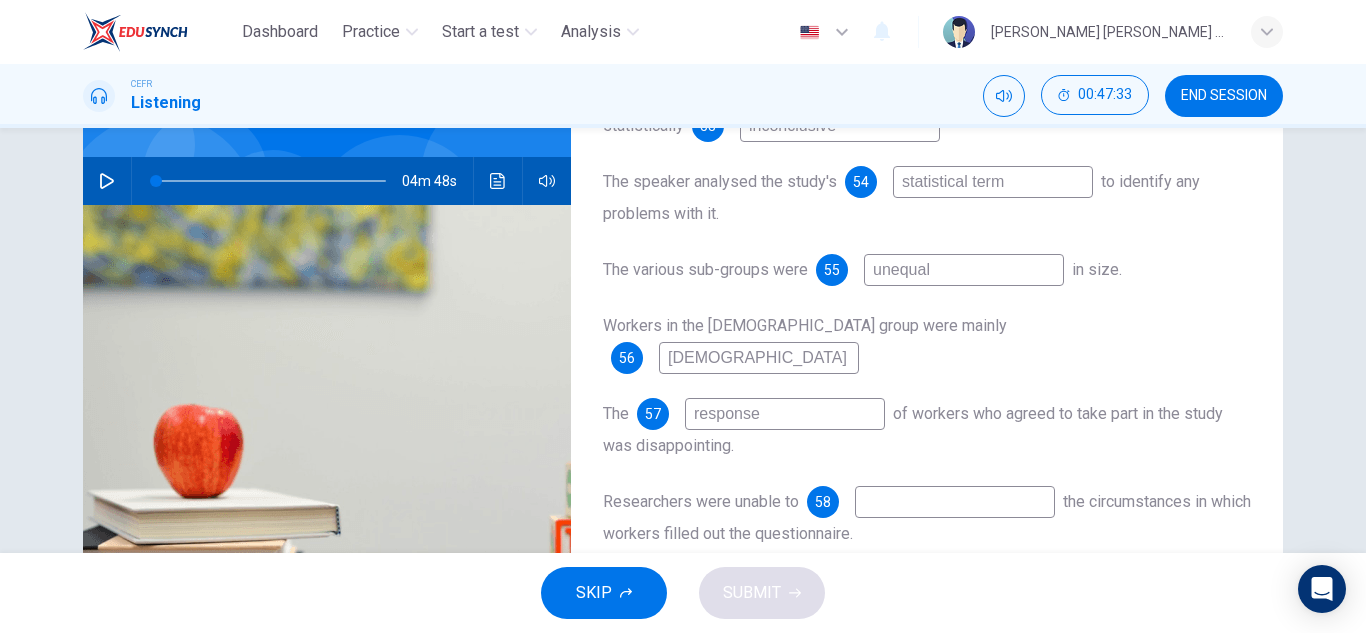 scroll, scrollTop: 281, scrollLeft: 0, axis: vertical 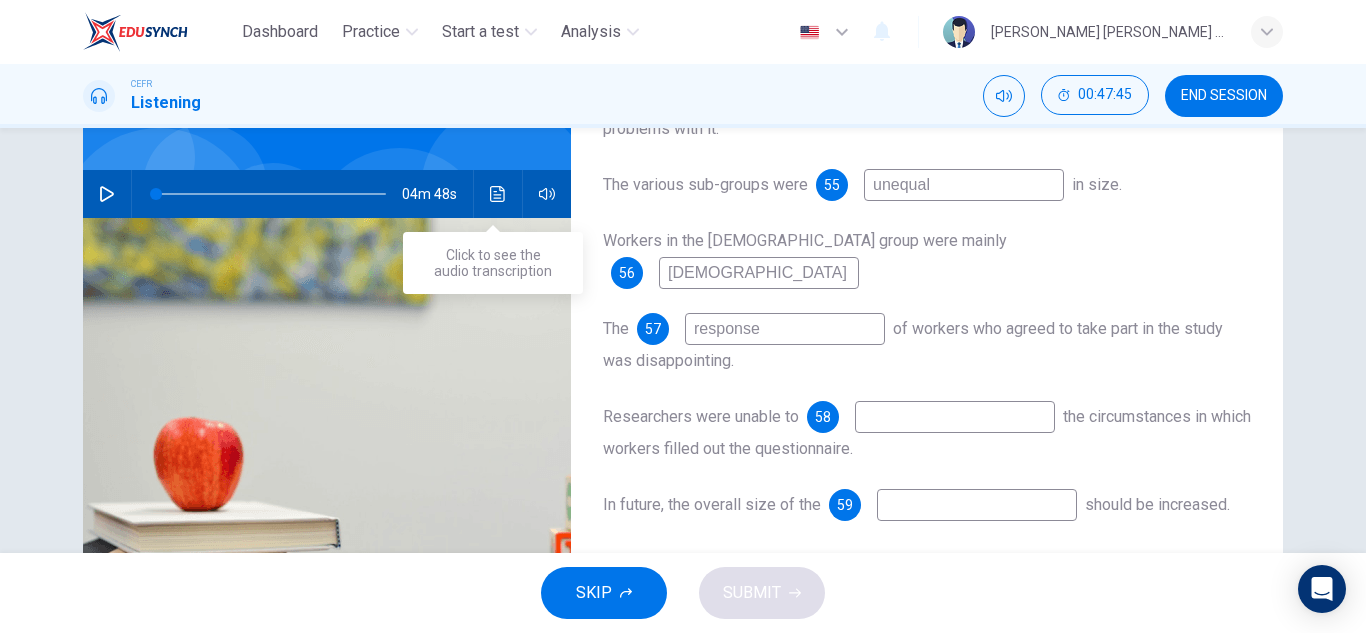 click 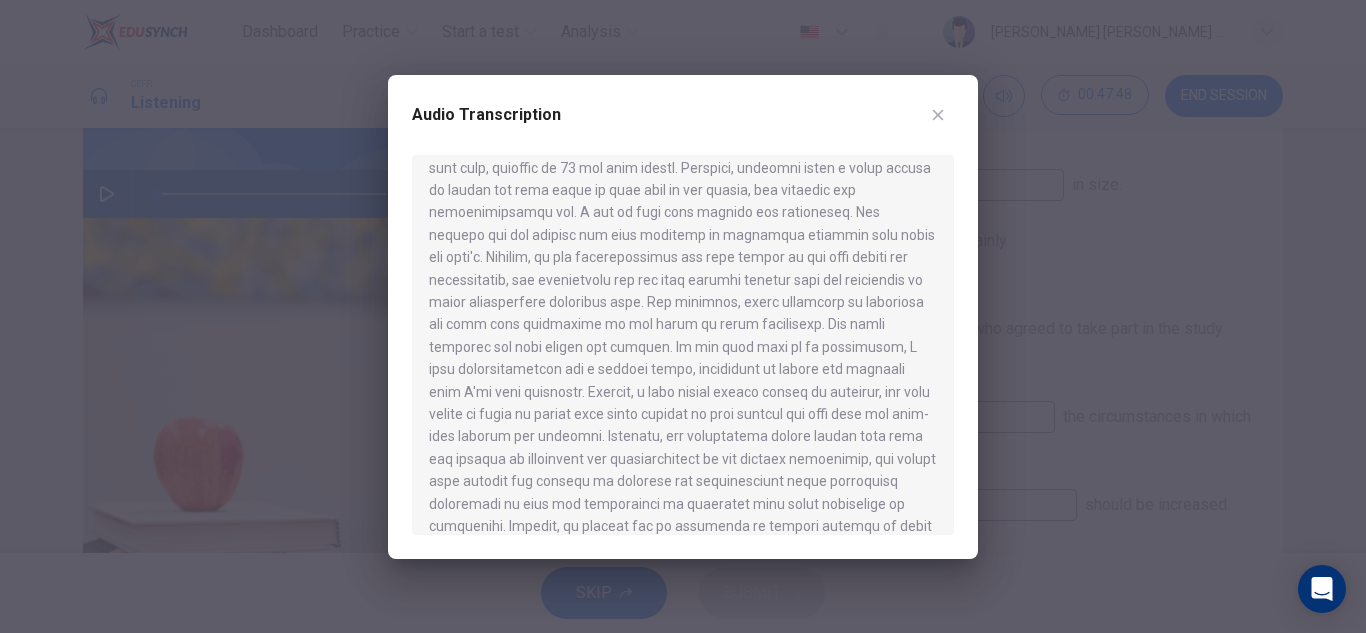 scroll, scrollTop: 601, scrollLeft: 0, axis: vertical 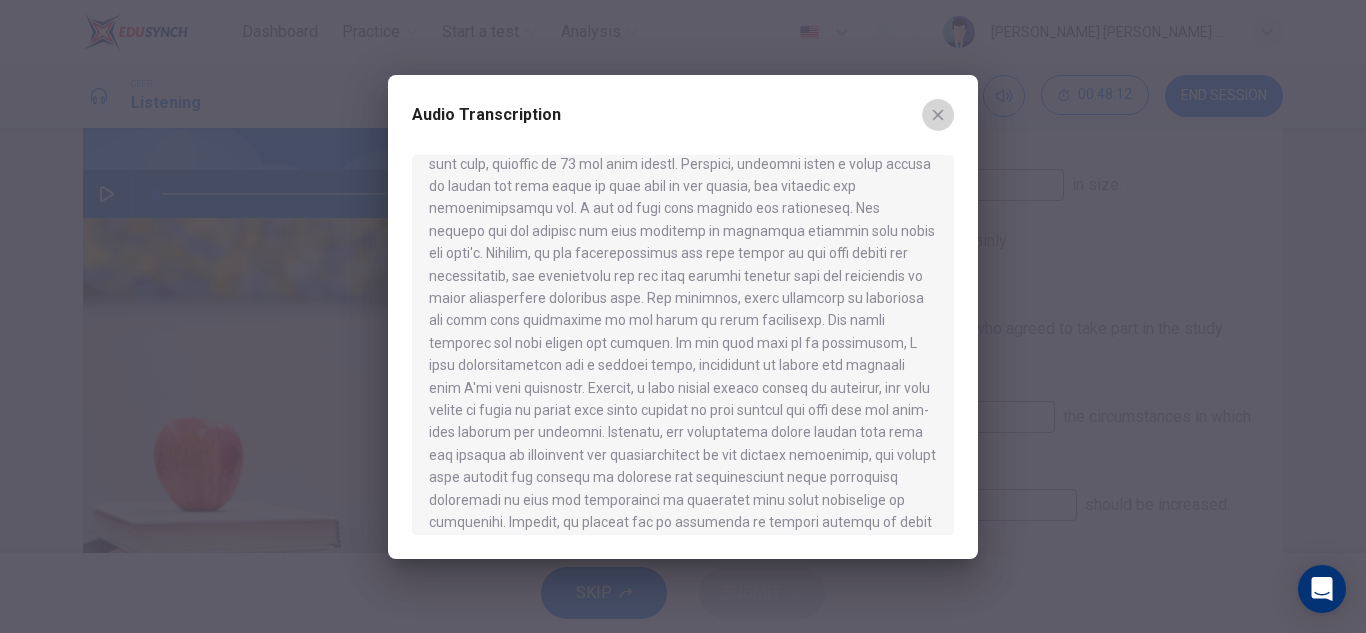 click 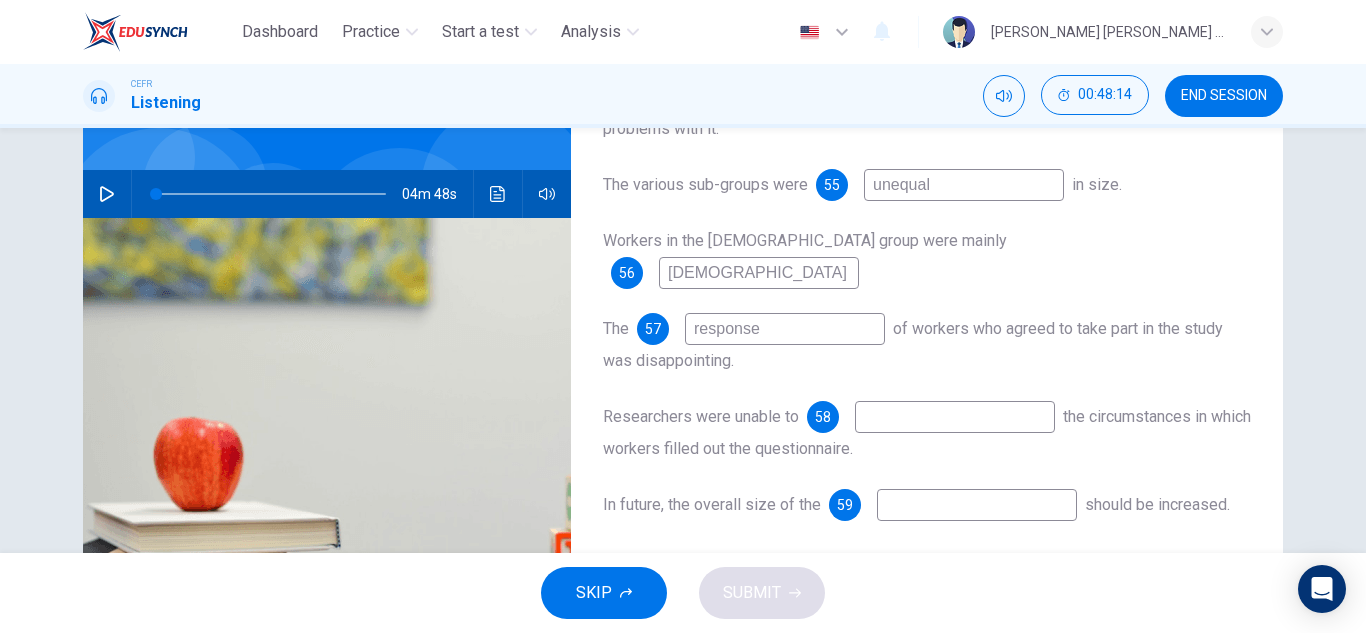 click at bounding box center [955, 417] 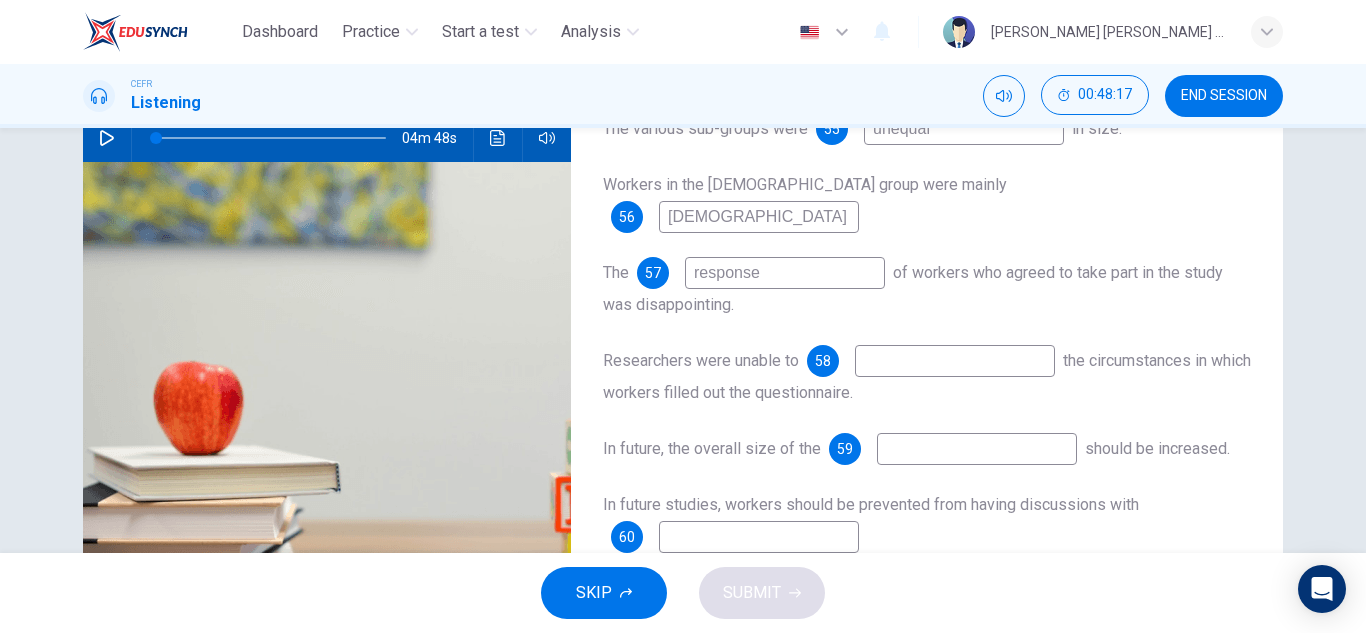 scroll, scrollTop: 215, scrollLeft: 0, axis: vertical 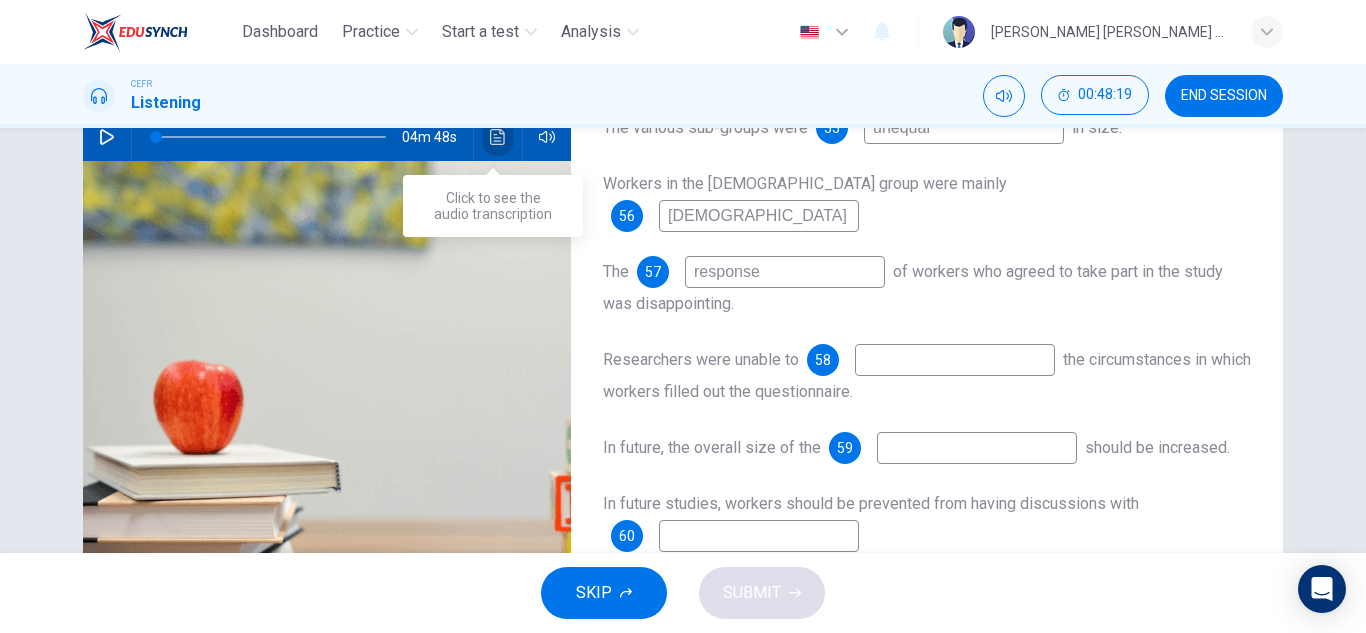 click 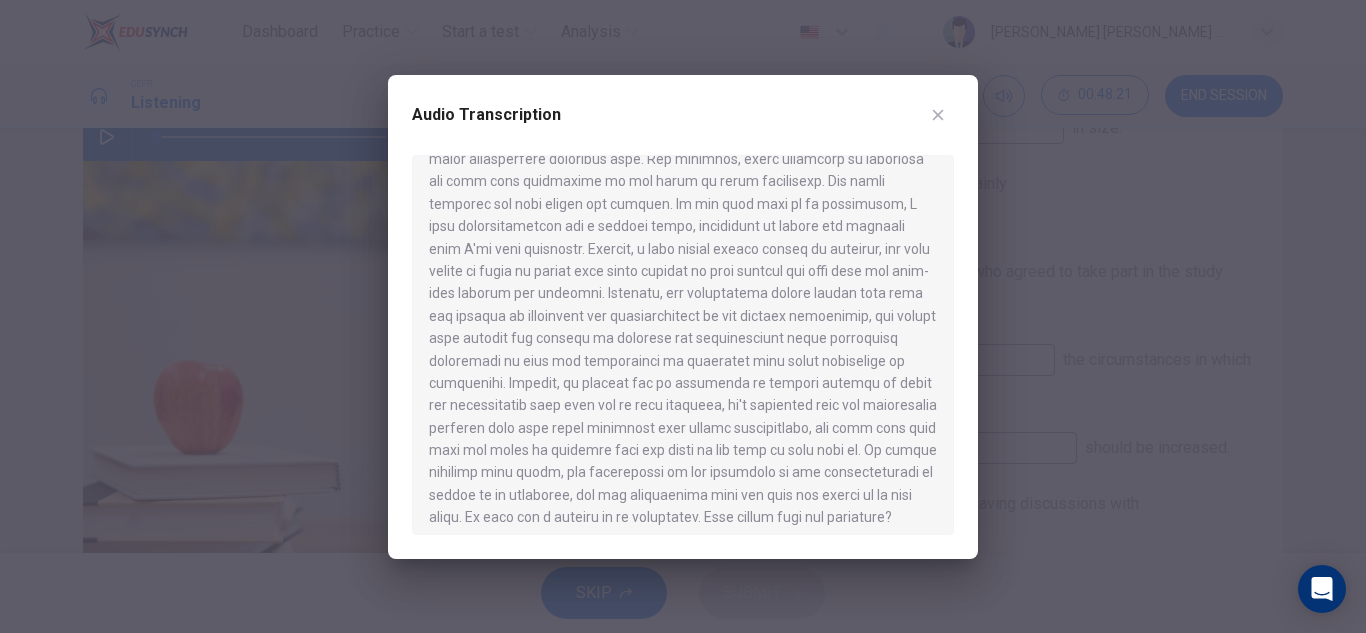 scroll, scrollTop: 751, scrollLeft: 0, axis: vertical 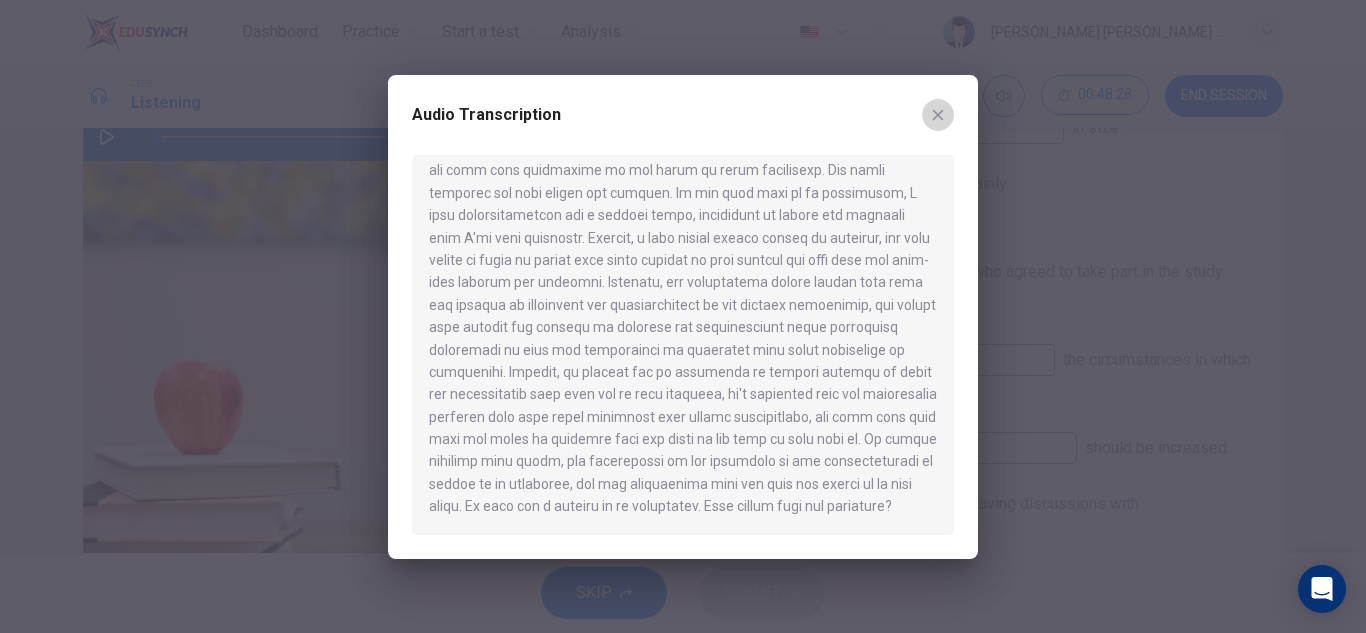 click at bounding box center [938, 115] 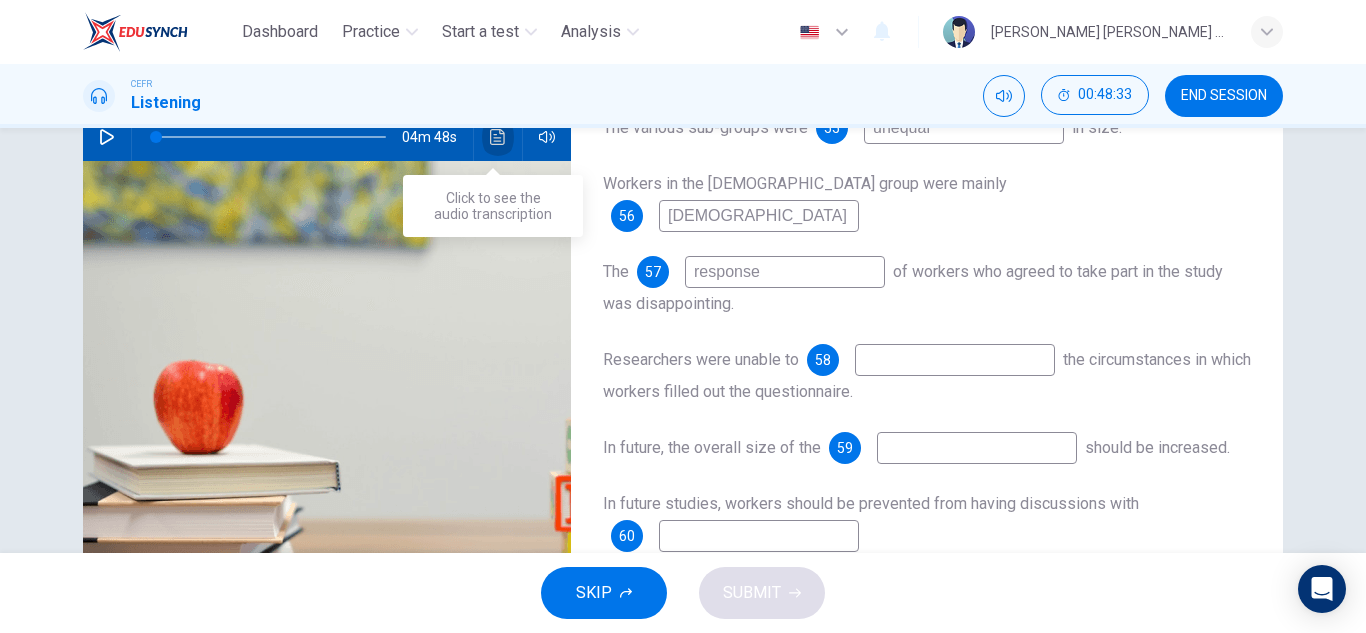 click at bounding box center (498, 137) 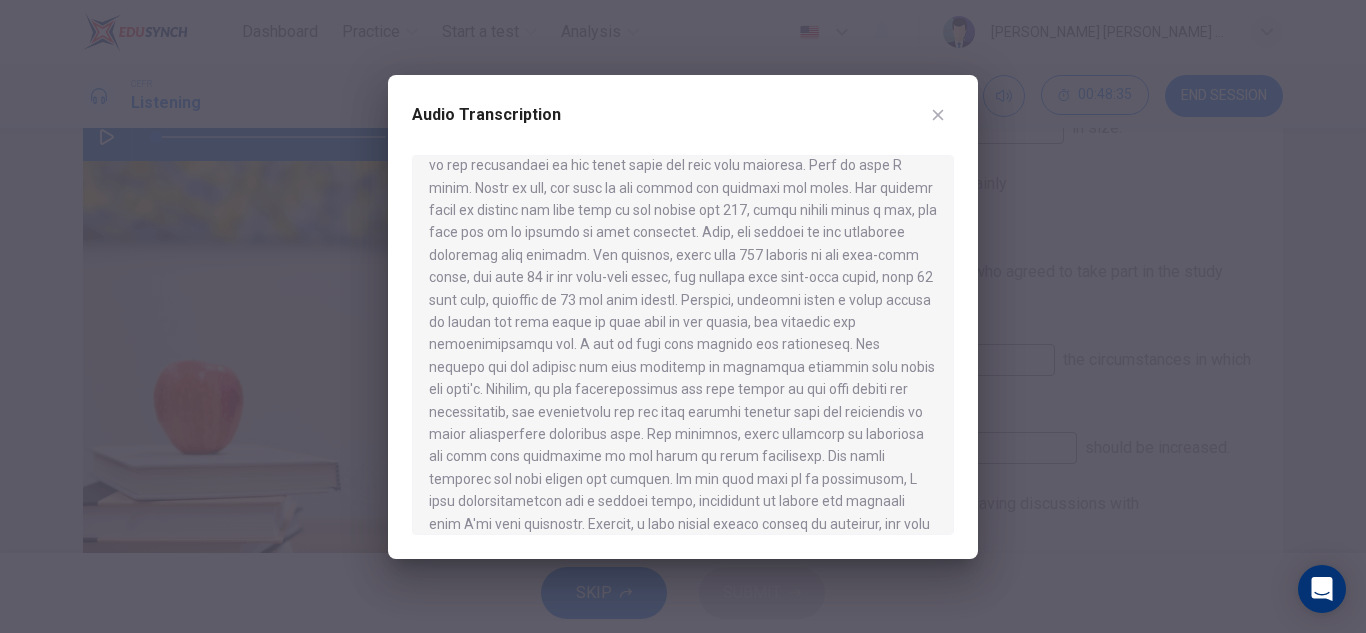 scroll, scrollTop: 751, scrollLeft: 0, axis: vertical 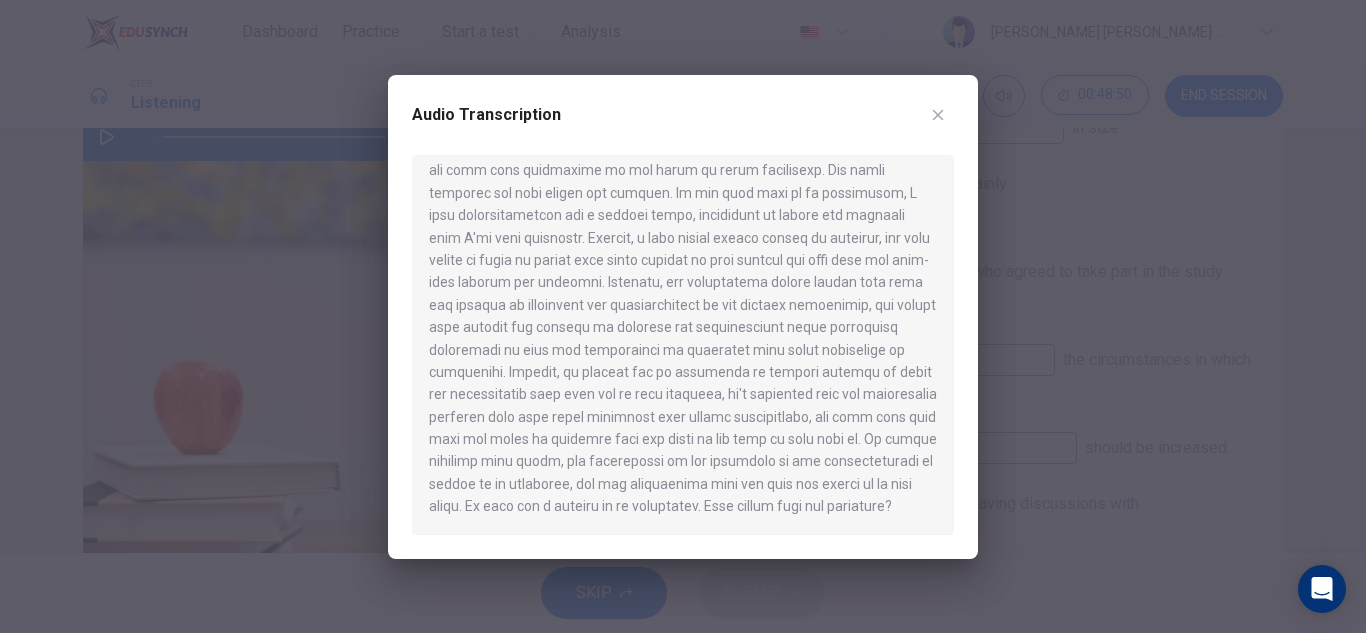 click on "Audio Transcription" at bounding box center [683, 317] 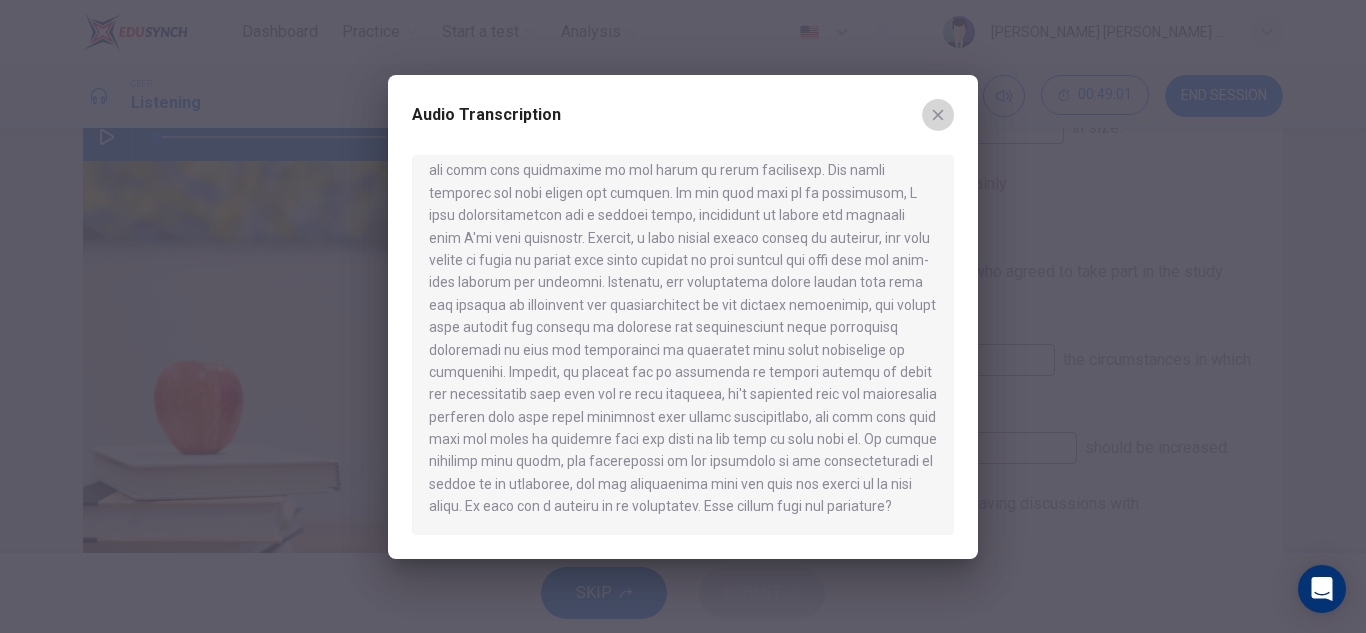 click 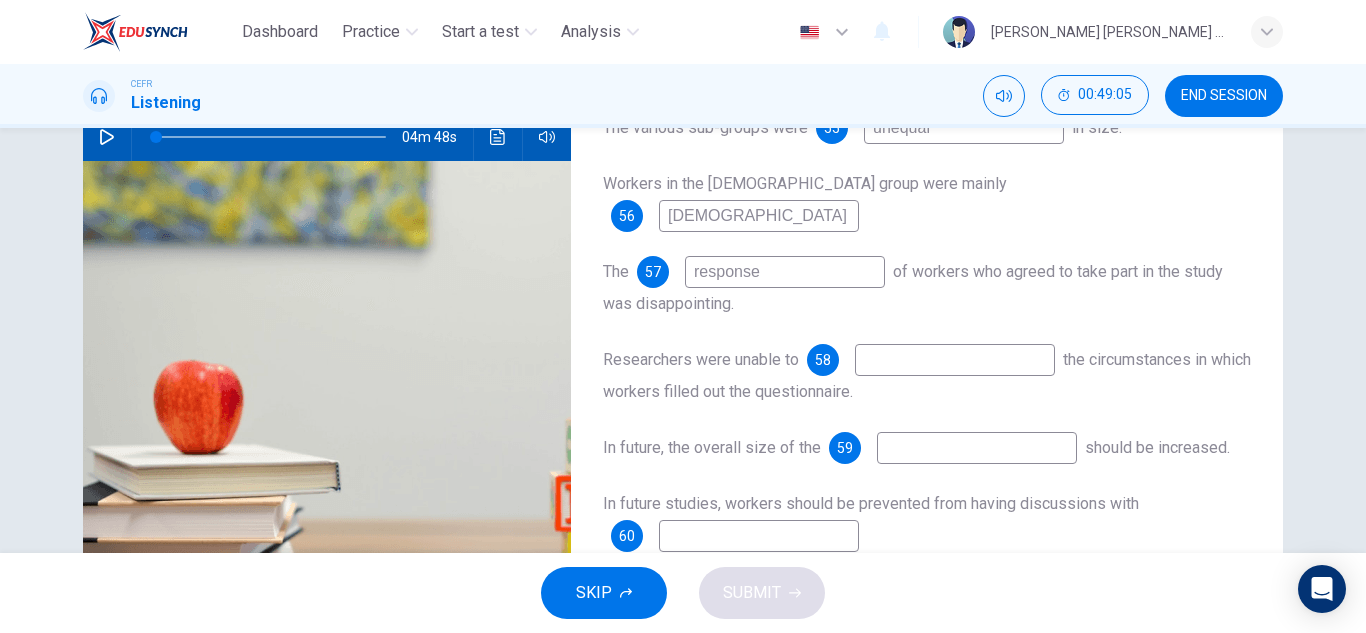 click at bounding box center [955, 360] 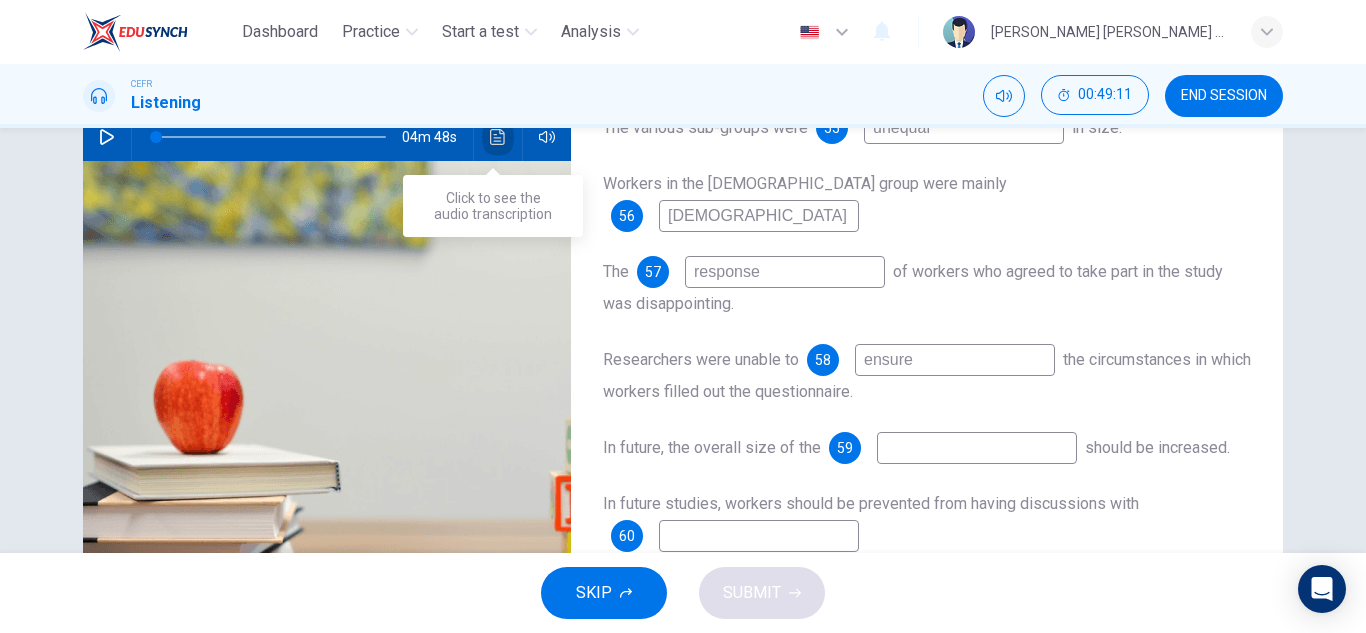 click 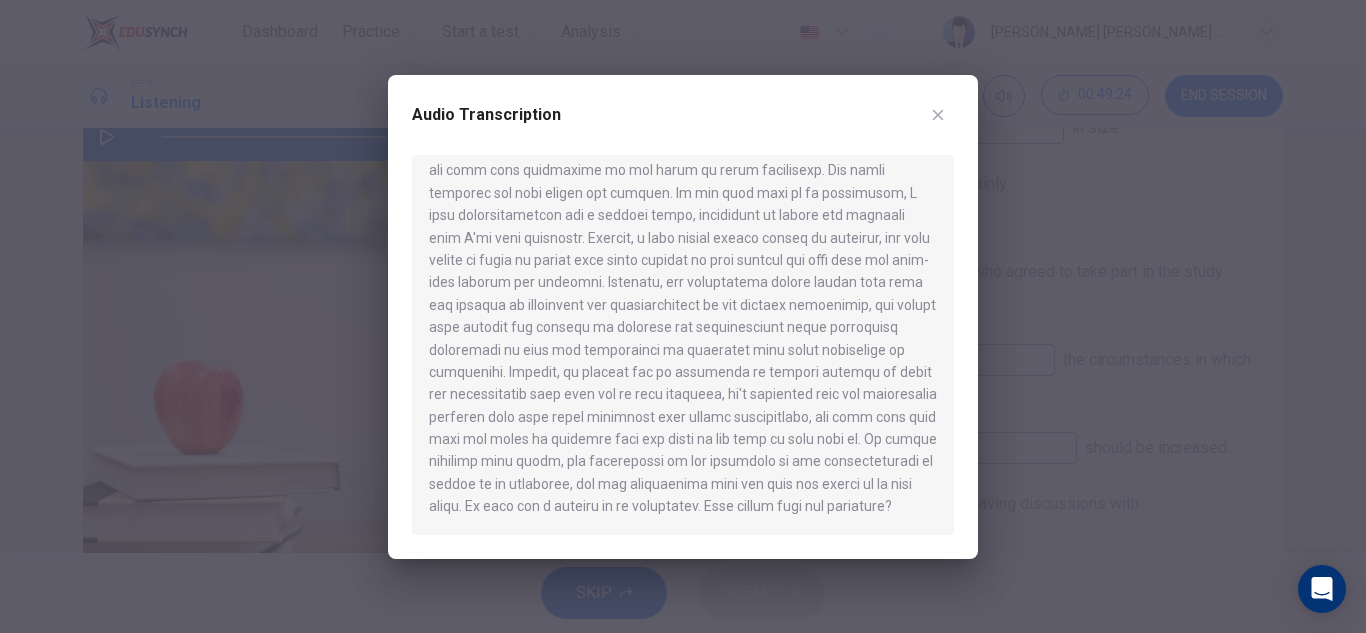 scroll, scrollTop: 746, scrollLeft: 0, axis: vertical 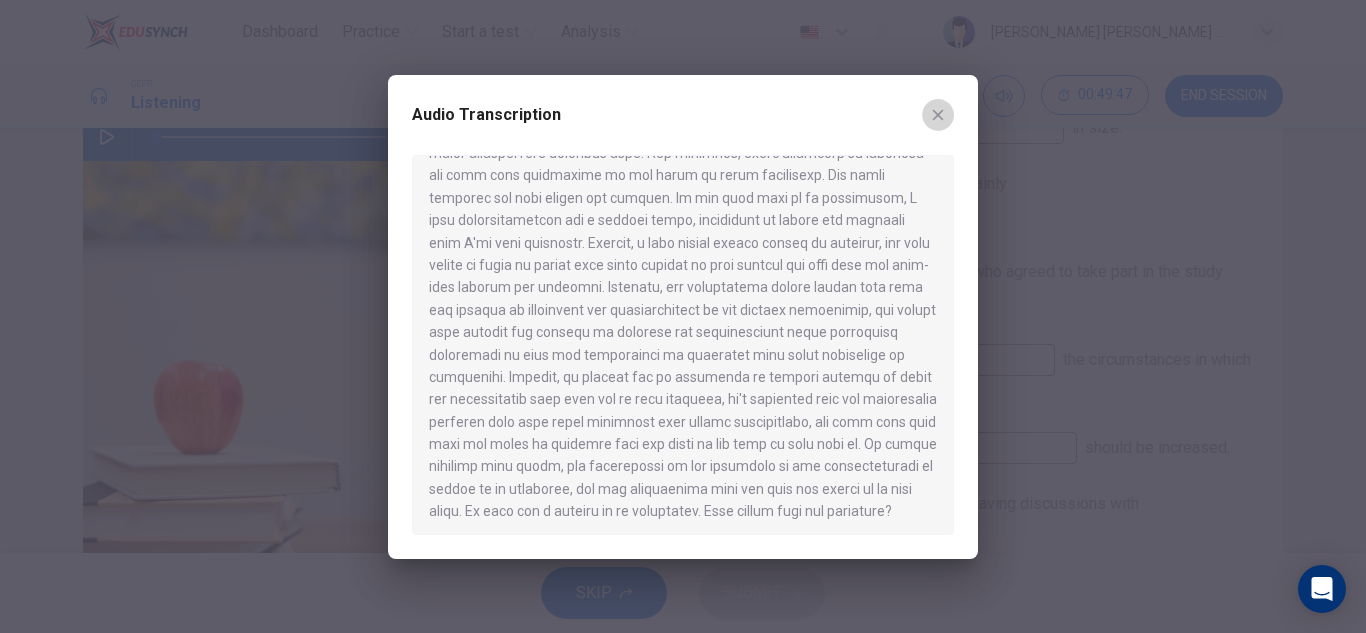 click 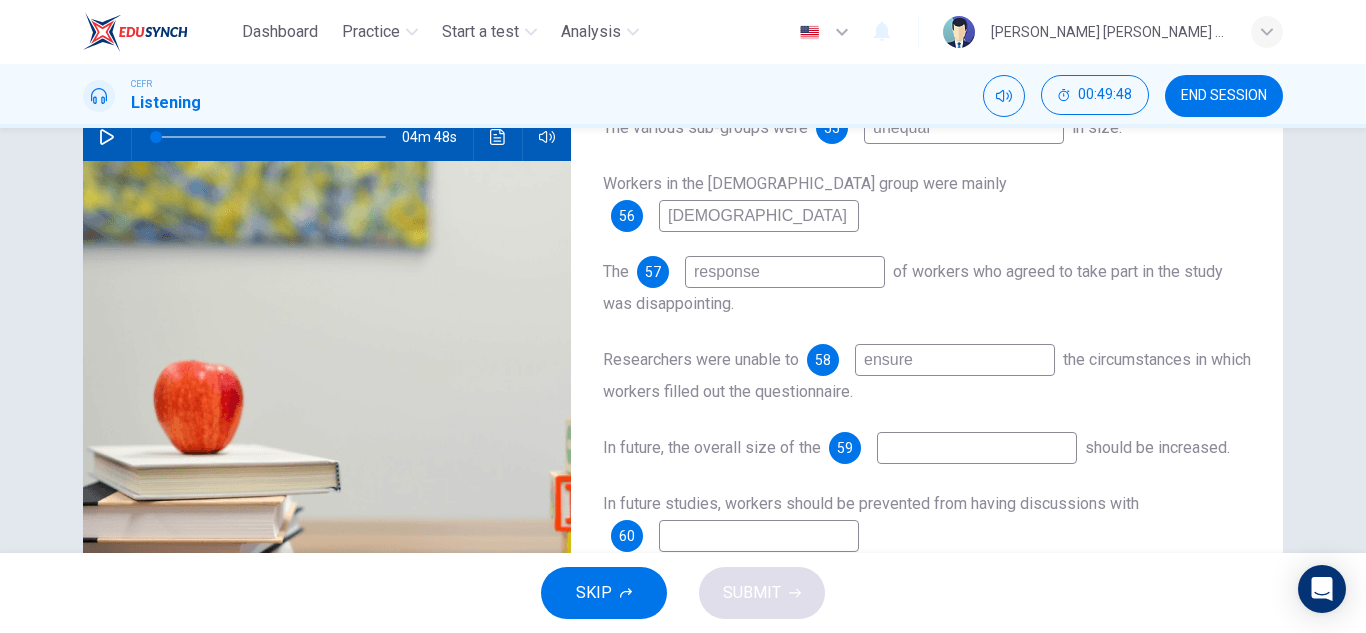 click at bounding box center [977, 448] 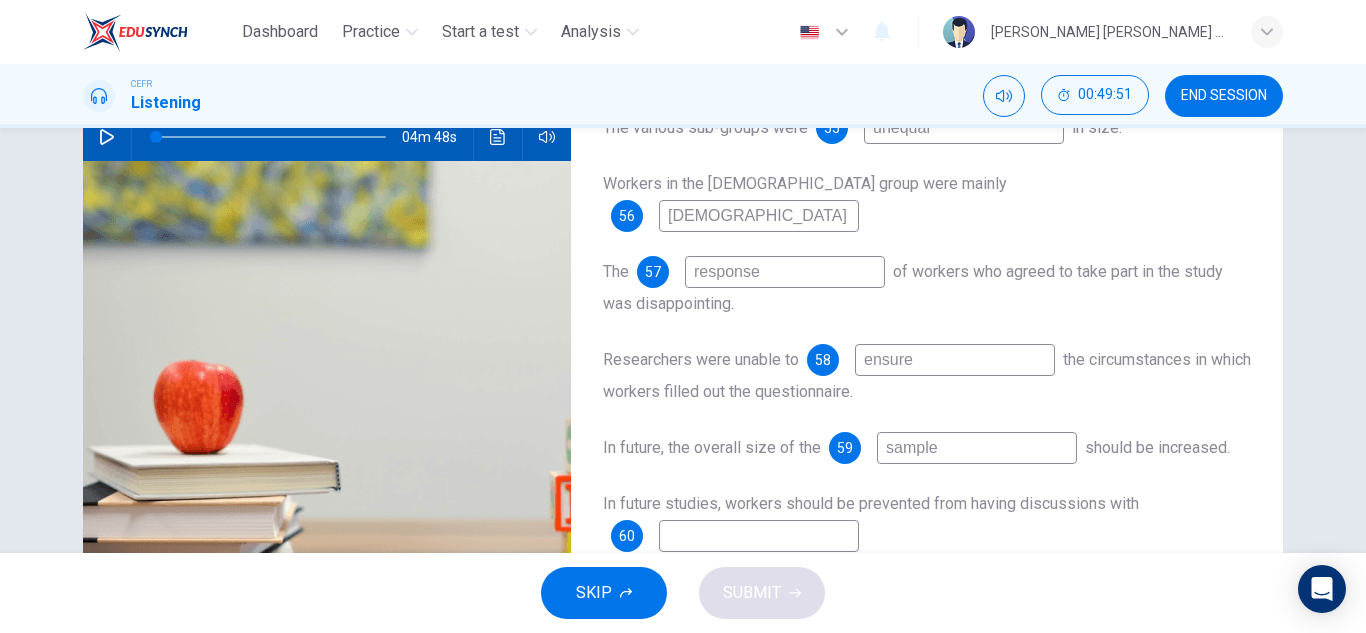 click at bounding box center [759, 536] 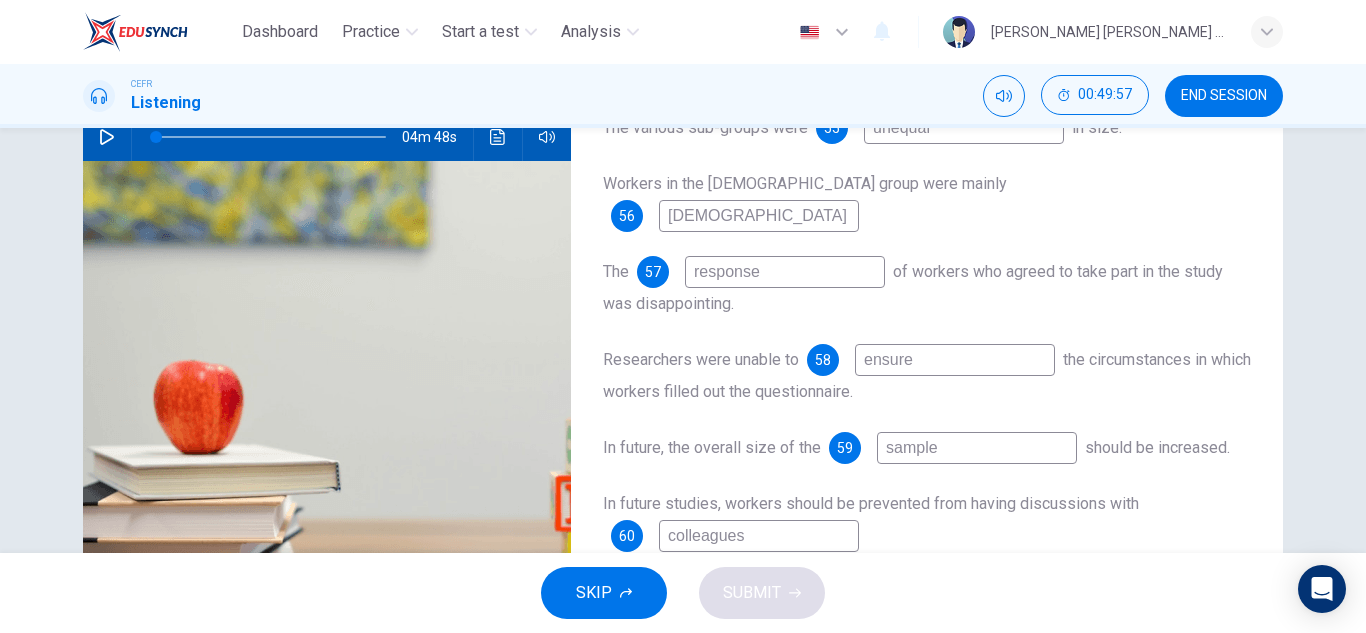 scroll, scrollTop: 350, scrollLeft: 0, axis: vertical 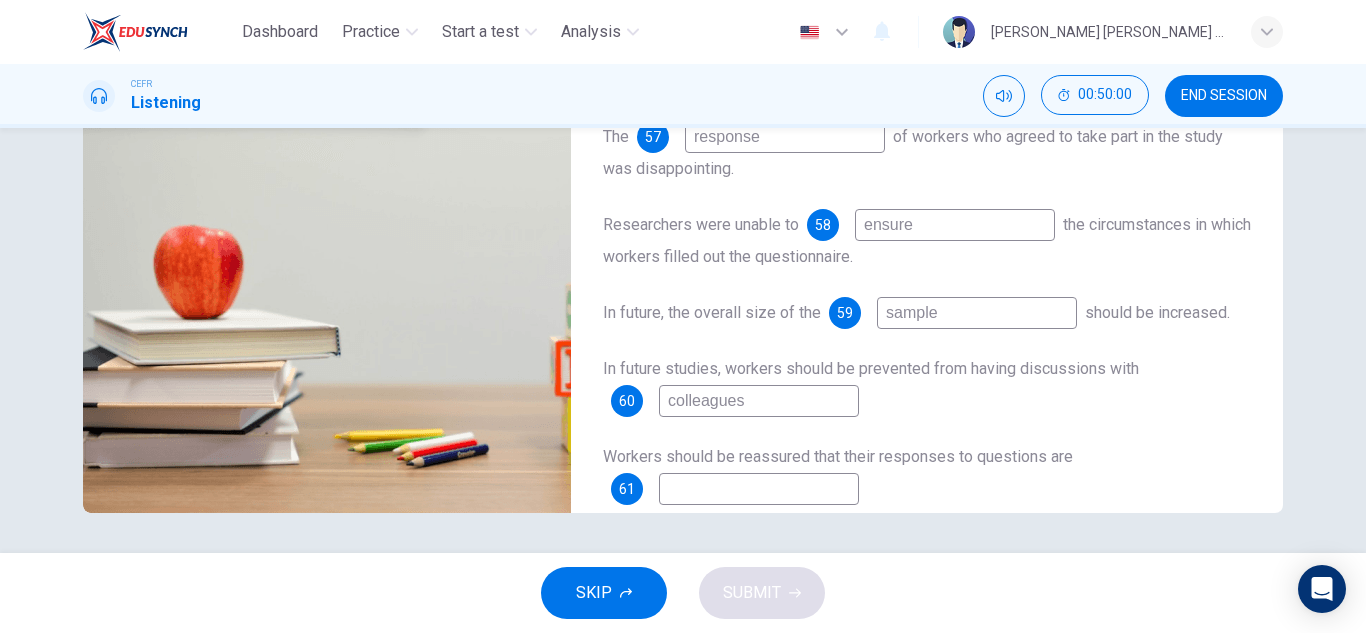 click at bounding box center [759, 489] 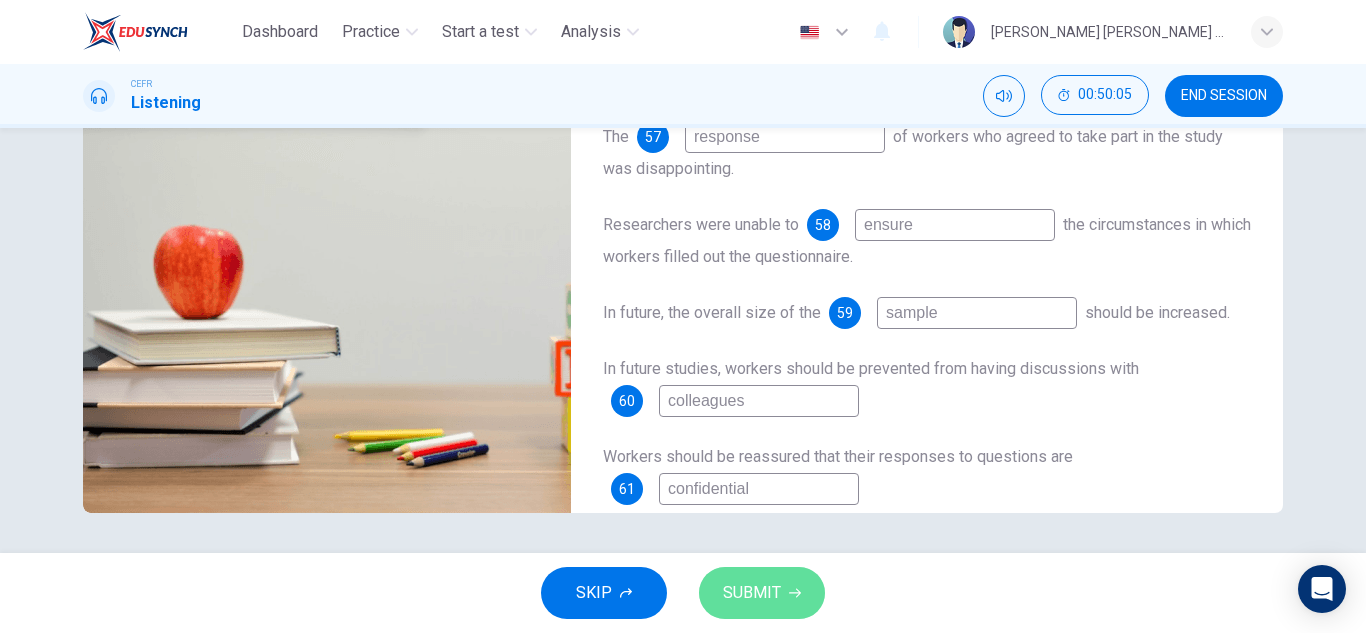 click on "SUBMIT" at bounding box center [752, 593] 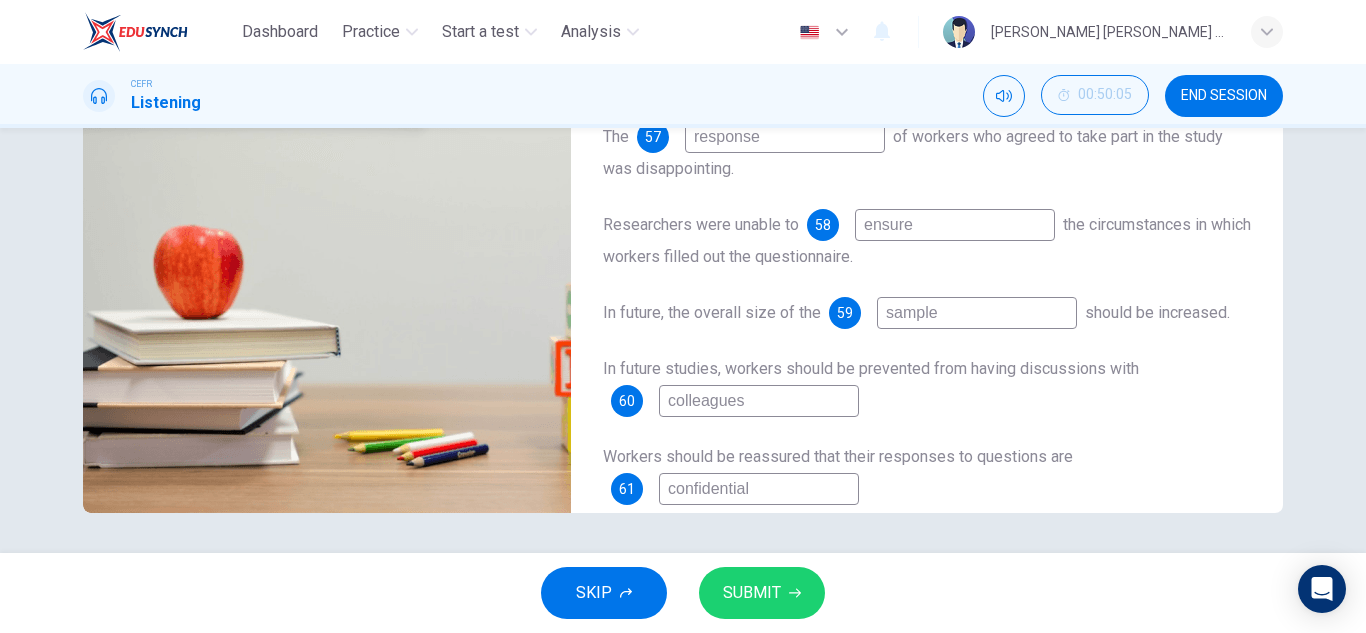 click on "Workers should be reassured that their responses to questions are  61 confidential" at bounding box center (927, 473) 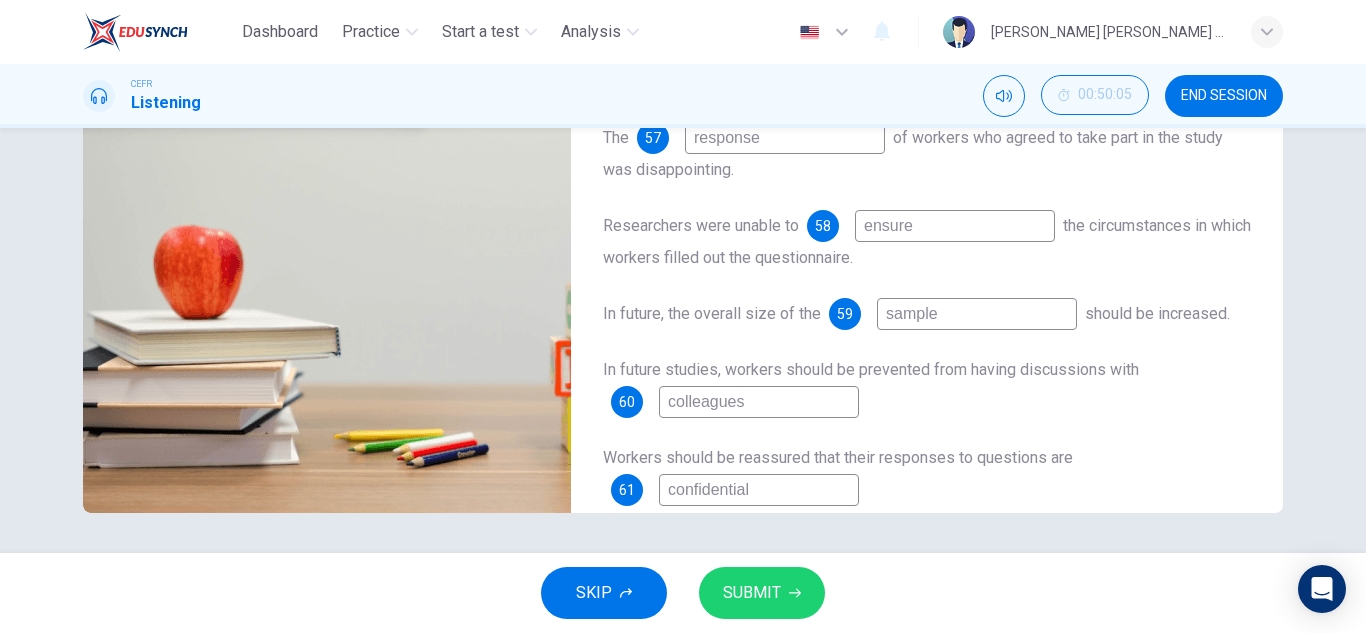 scroll, scrollTop: 281, scrollLeft: 0, axis: vertical 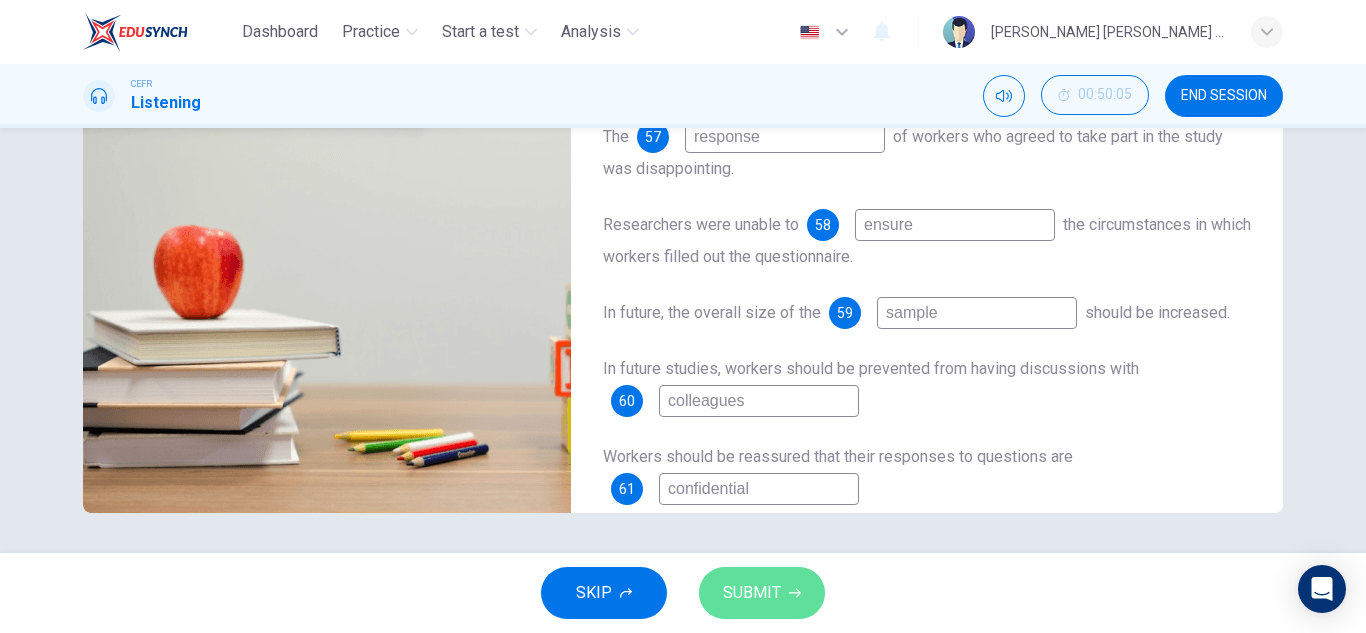 click on "SUBMIT" at bounding box center [752, 593] 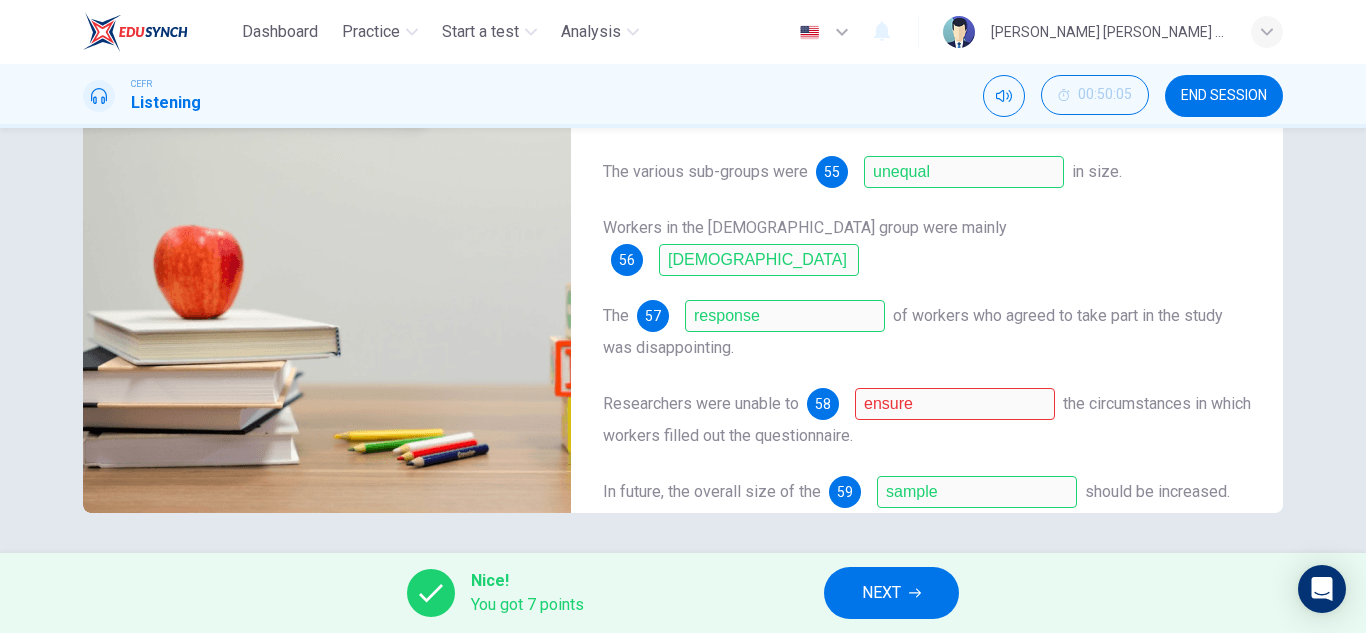 scroll, scrollTop: 0, scrollLeft: 0, axis: both 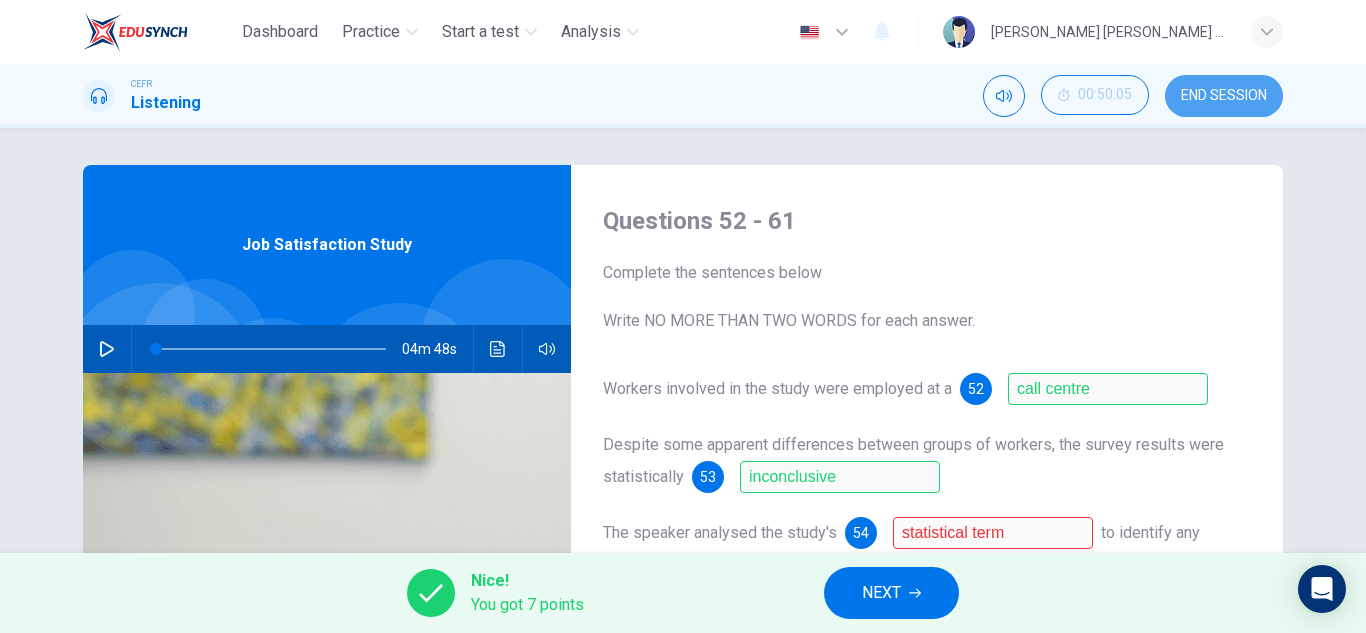click on "END SESSION" at bounding box center (1224, 96) 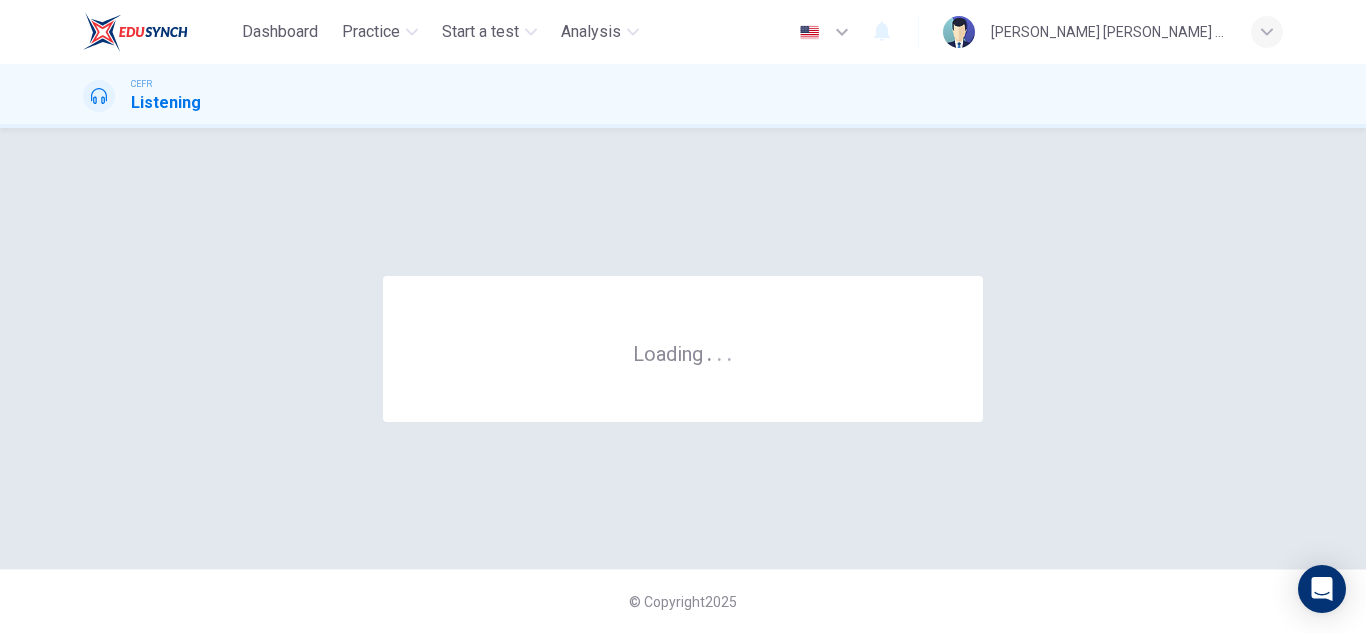 scroll, scrollTop: 0, scrollLeft: 0, axis: both 